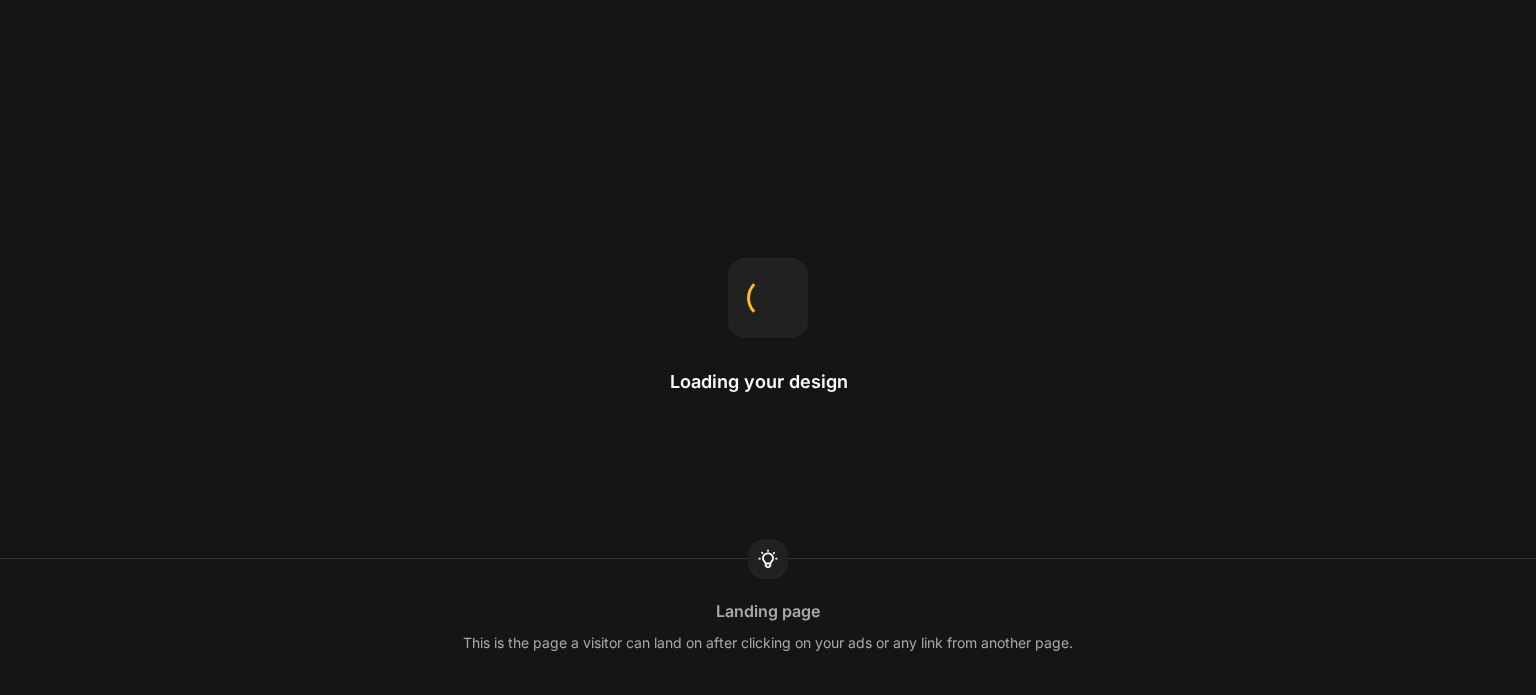scroll, scrollTop: 0, scrollLeft: 0, axis: both 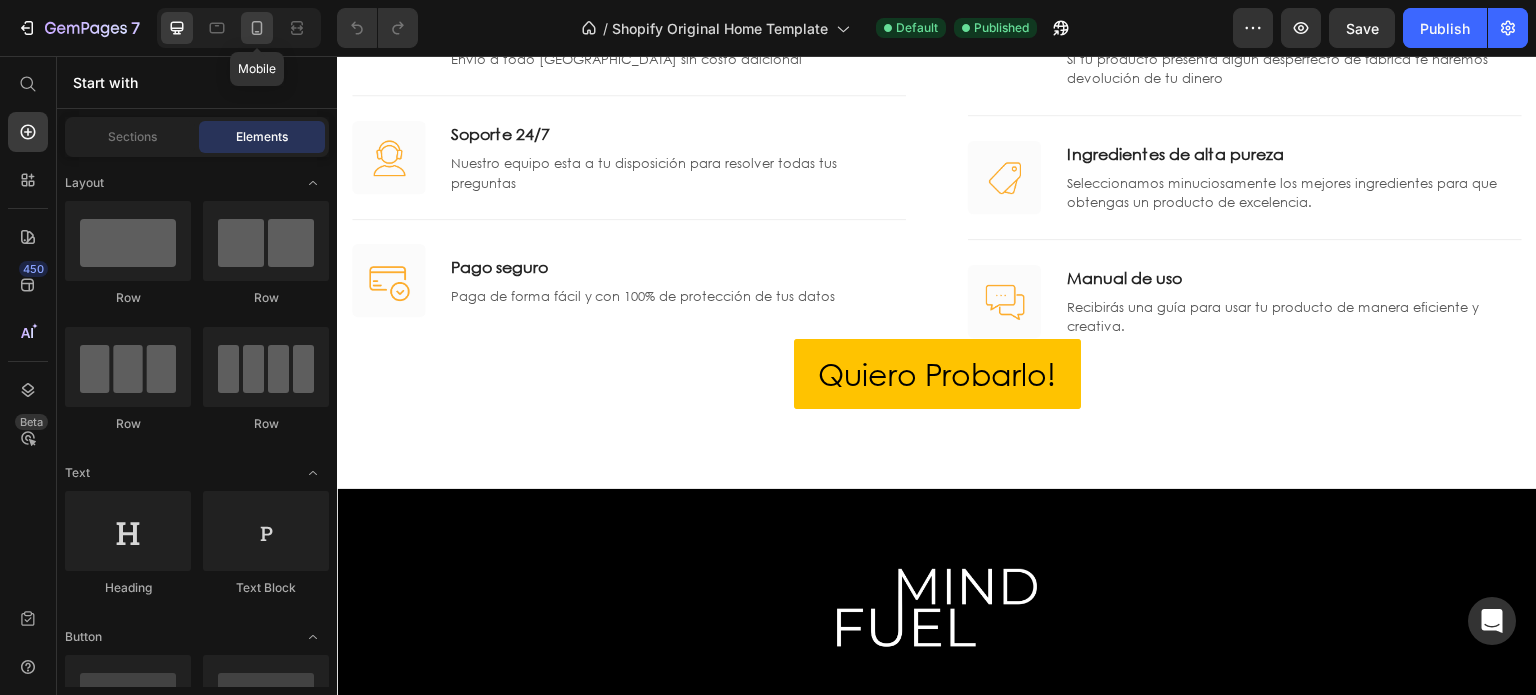 click 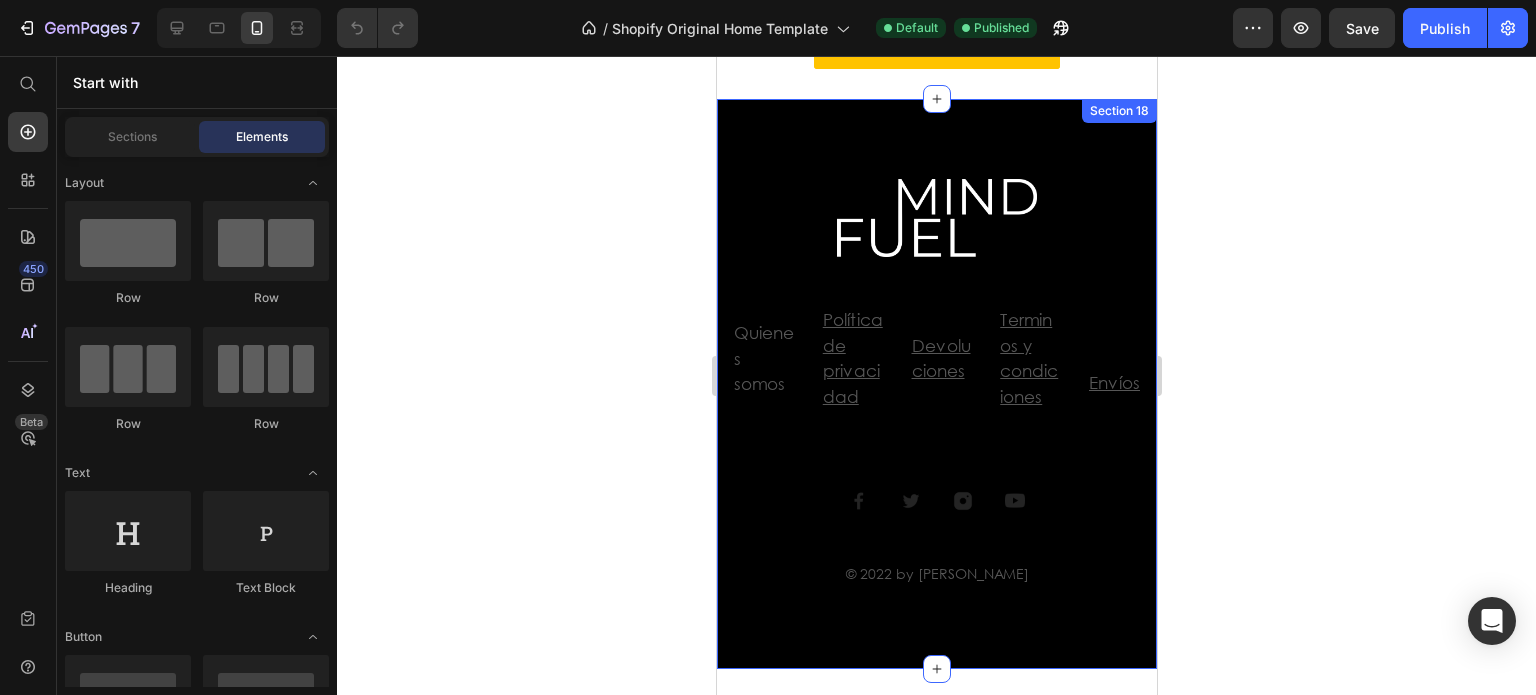 scroll, scrollTop: 5650, scrollLeft: 0, axis: vertical 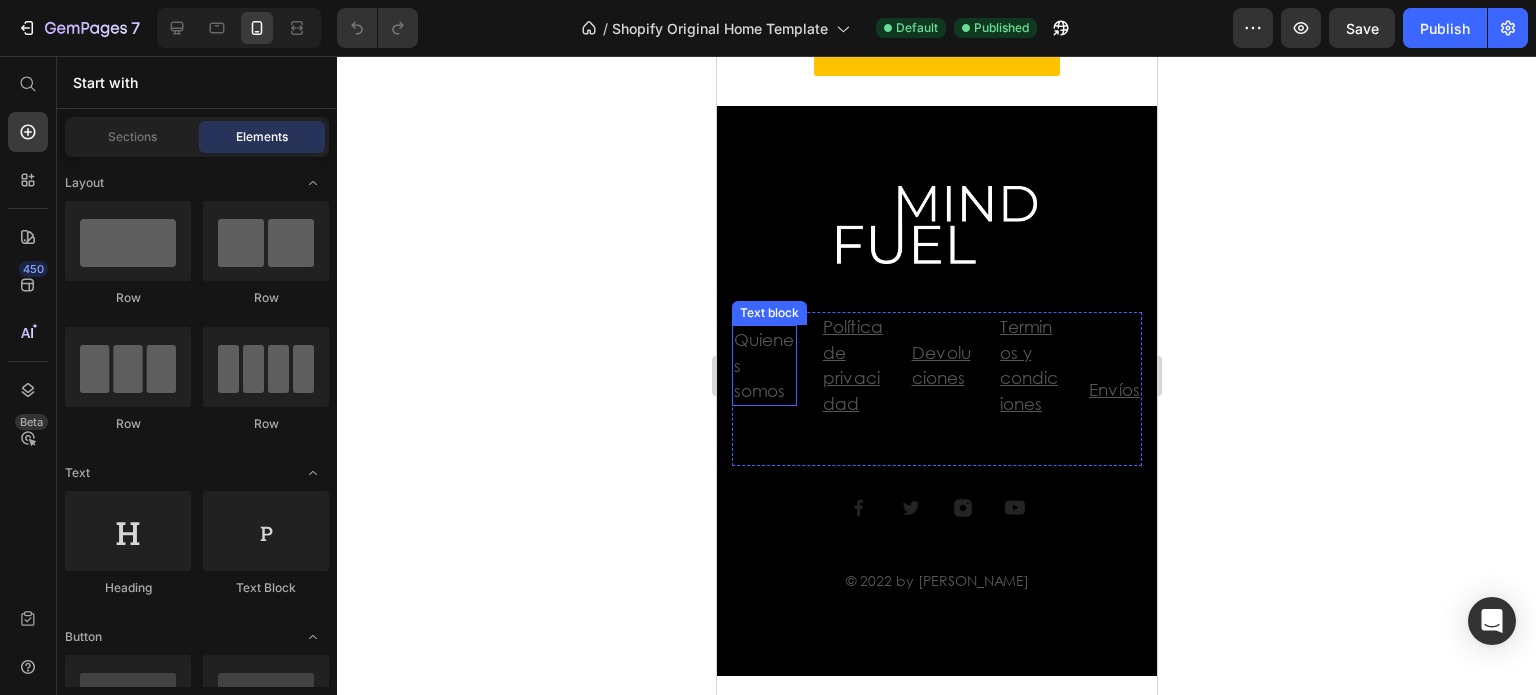 click on "Quienes somos" at bounding box center [763, 365] 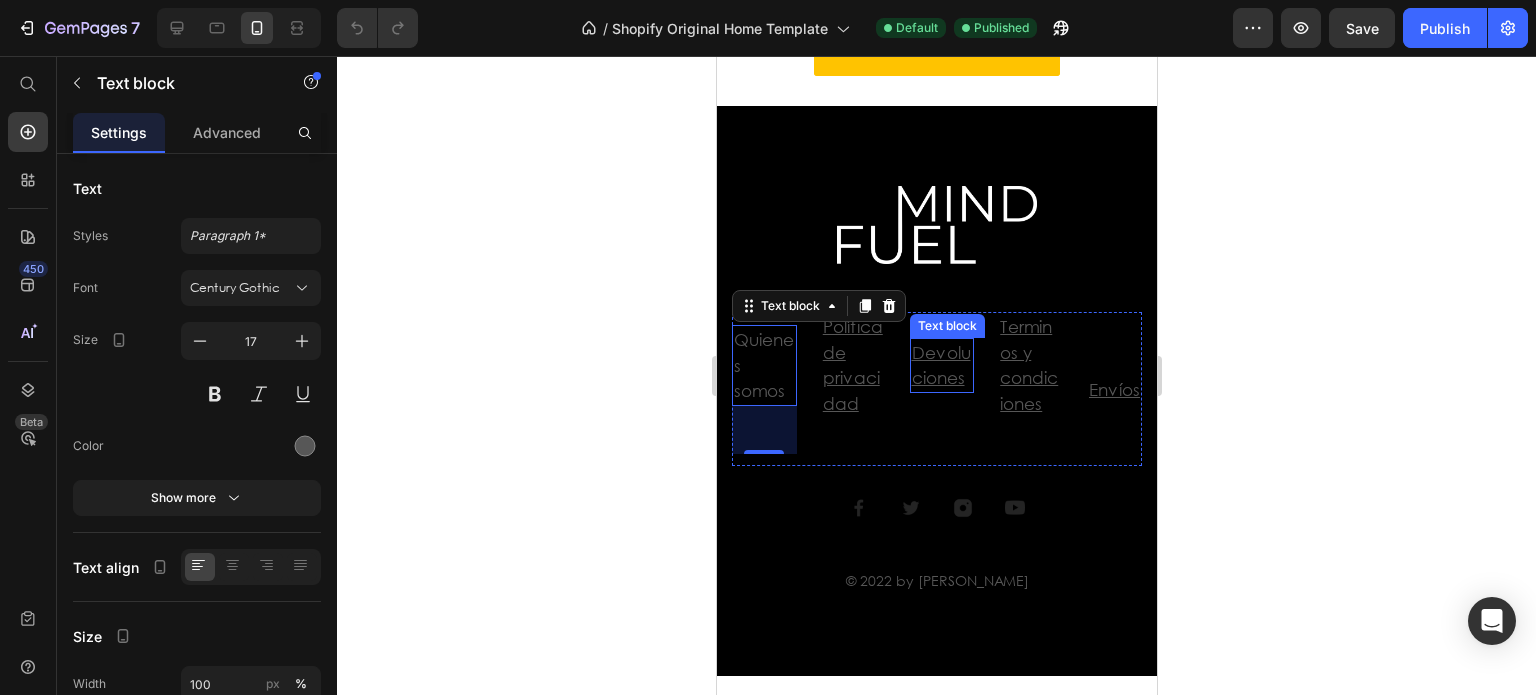 click on "Devoluciones Text block" at bounding box center (941, 389) 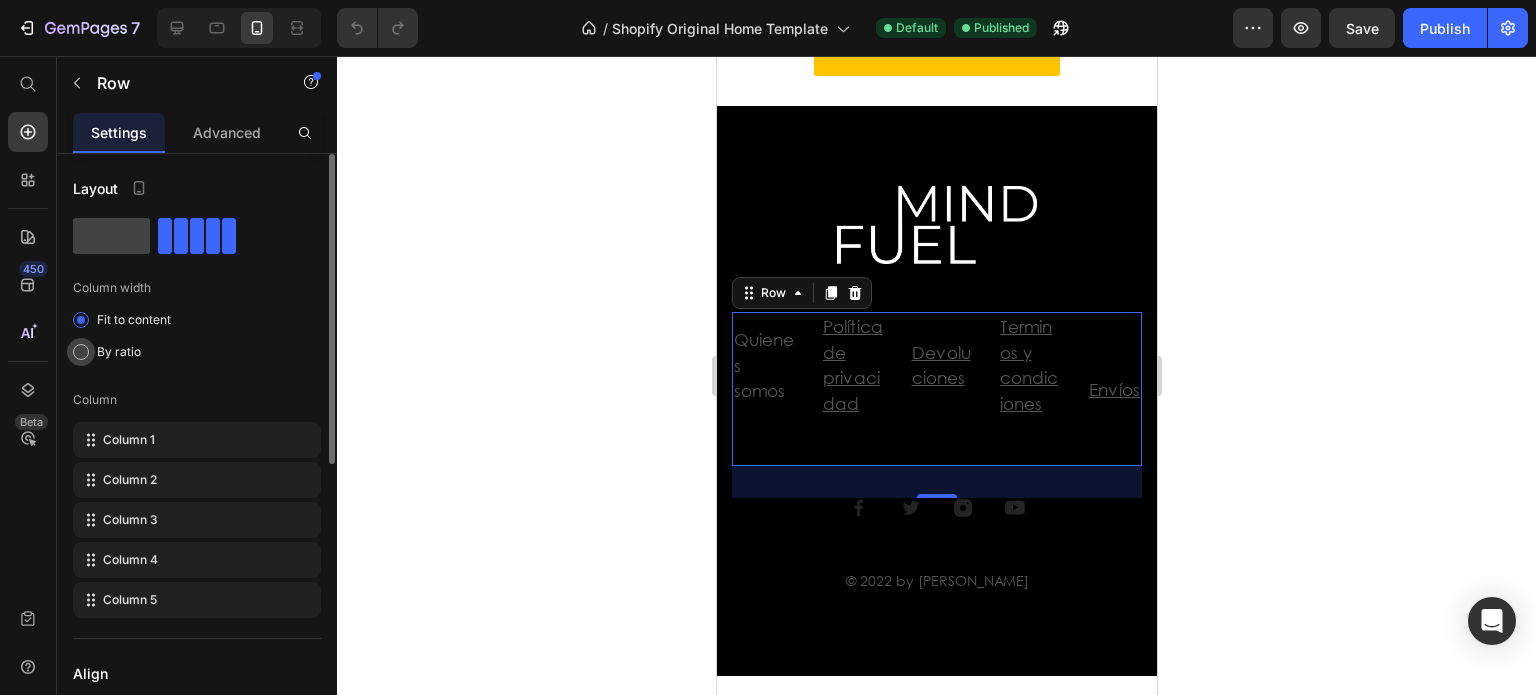 click on "By ratio" at bounding box center [119, 352] 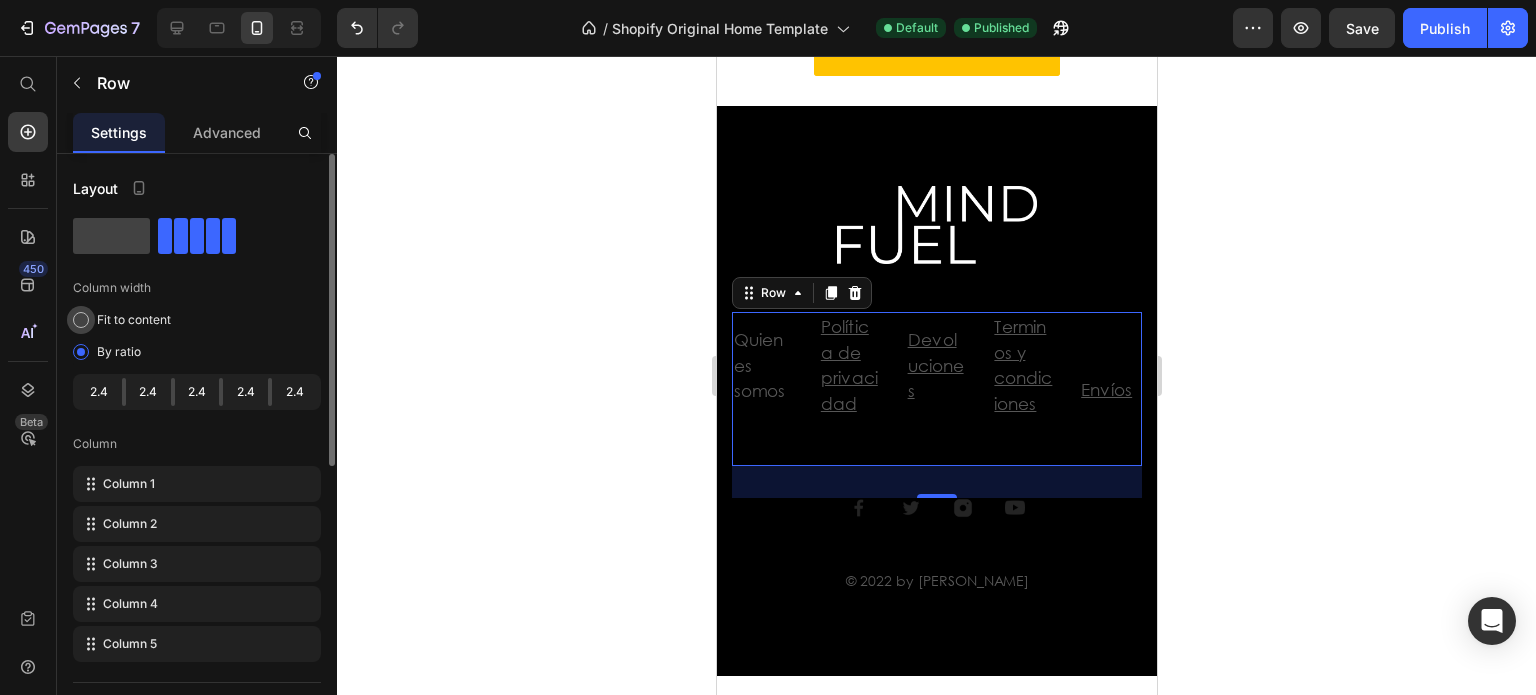 click on "Fit to content" at bounding box center (134, 320) 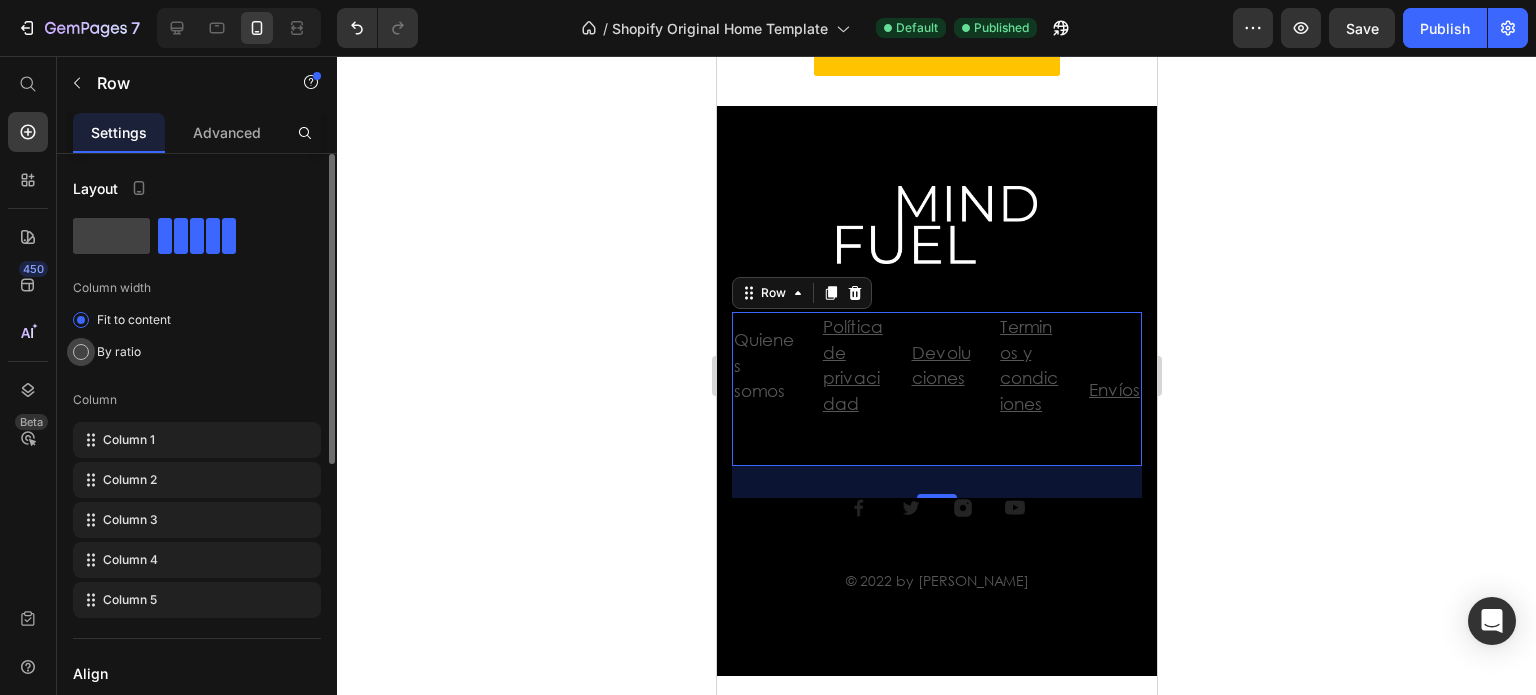 click on "By ratio" at bounding box center (119, 352) 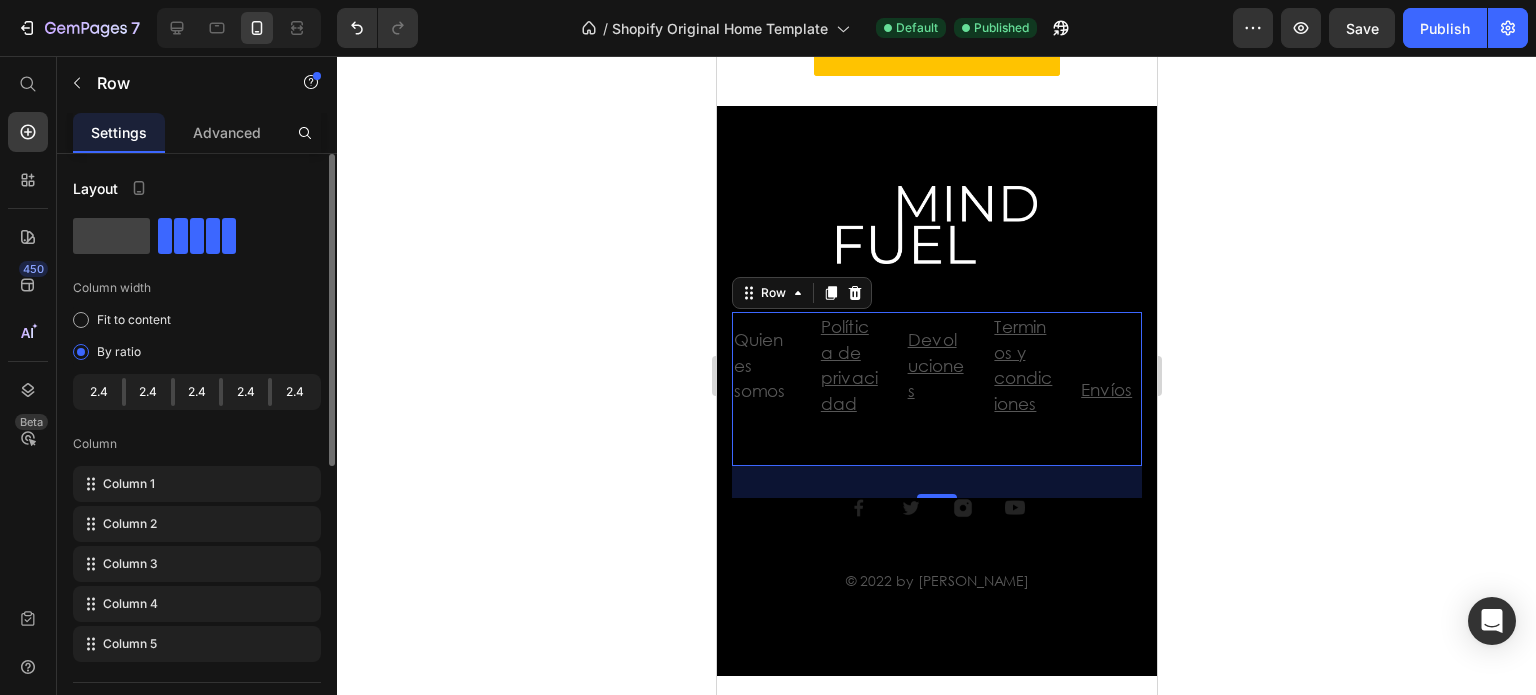 drag, startPoint x: 124, startPoint y: 392, endPoint x: 146, endPoint y: 399, distance: 23.086792 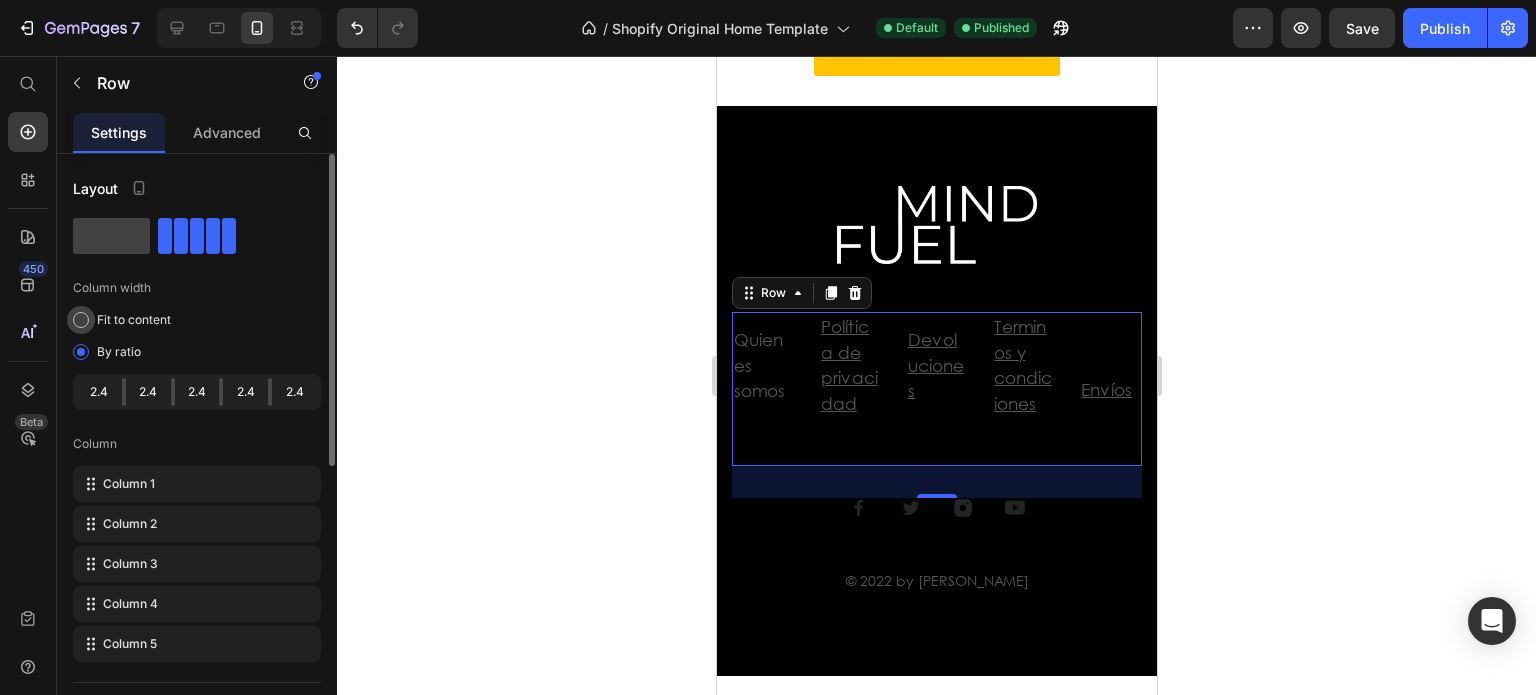 click on "Fit to content" 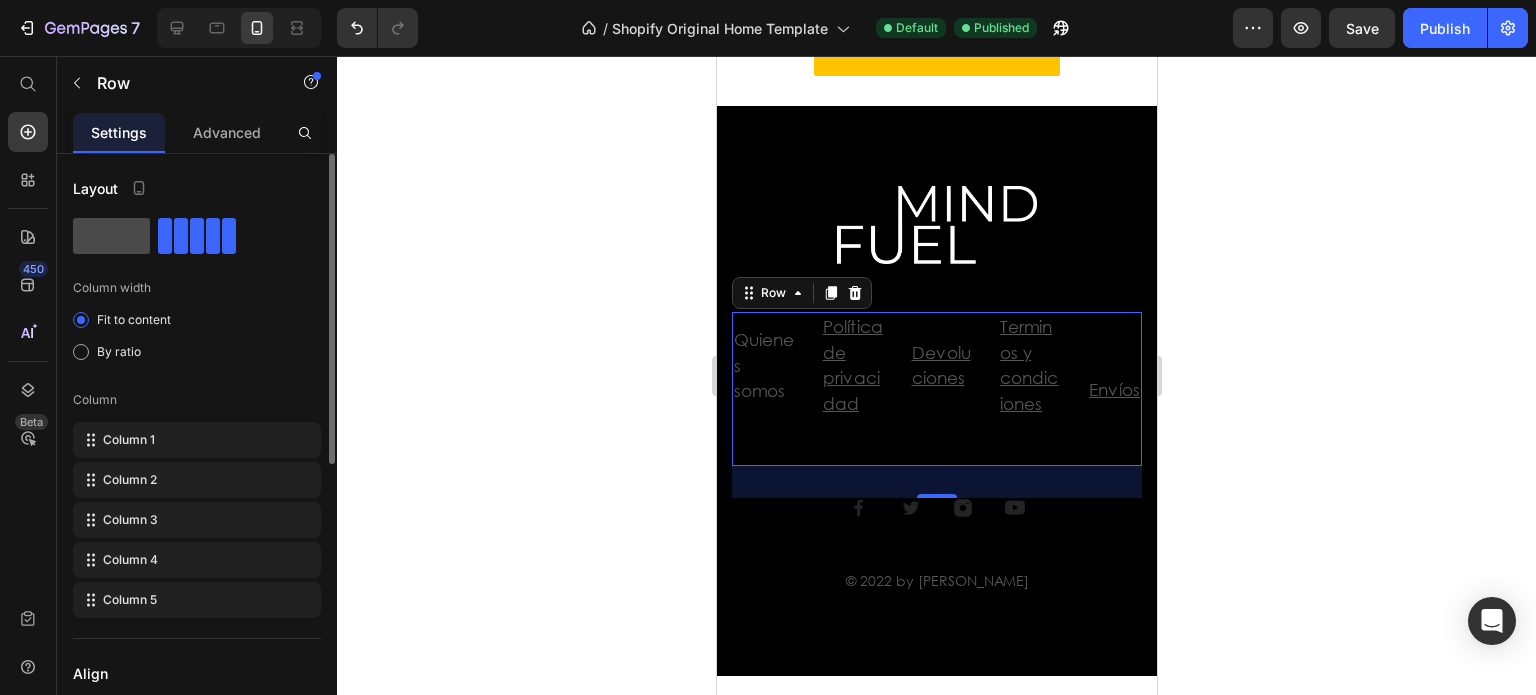 click 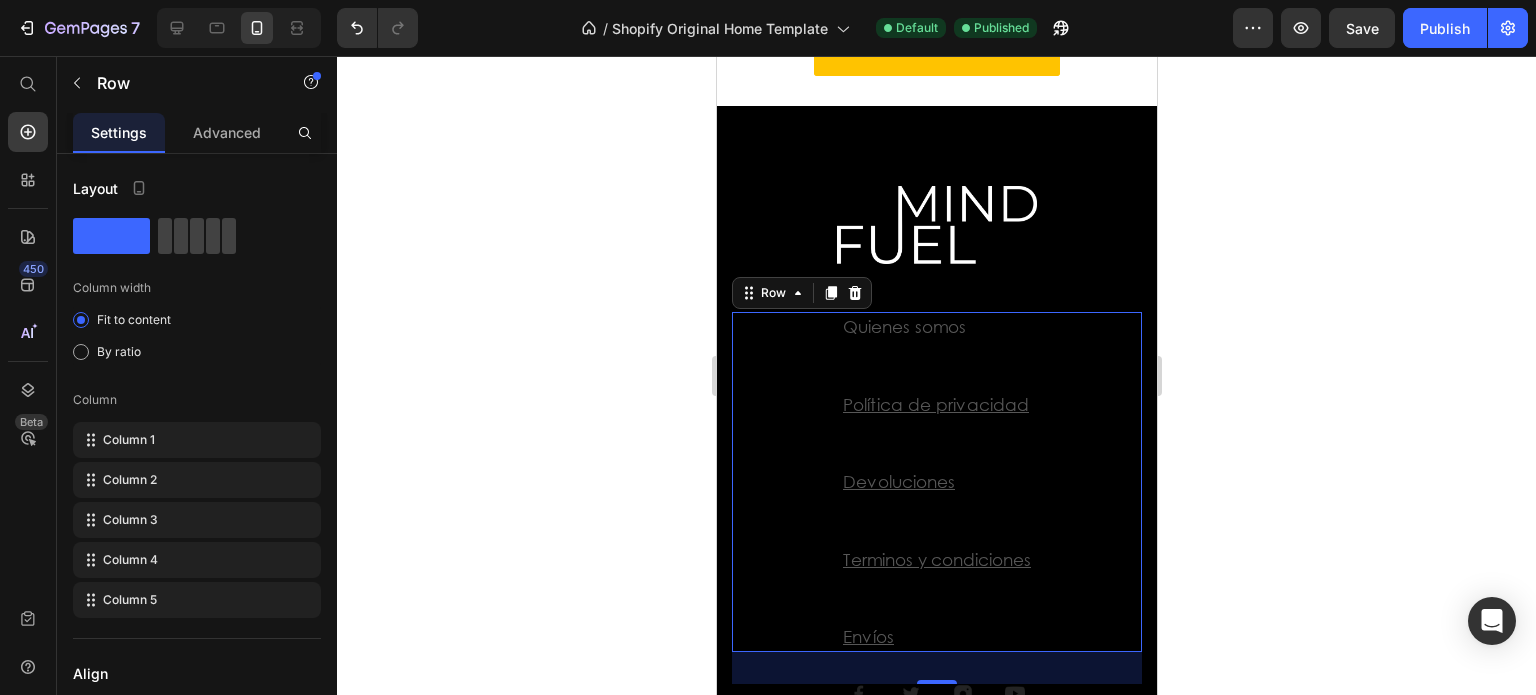 click 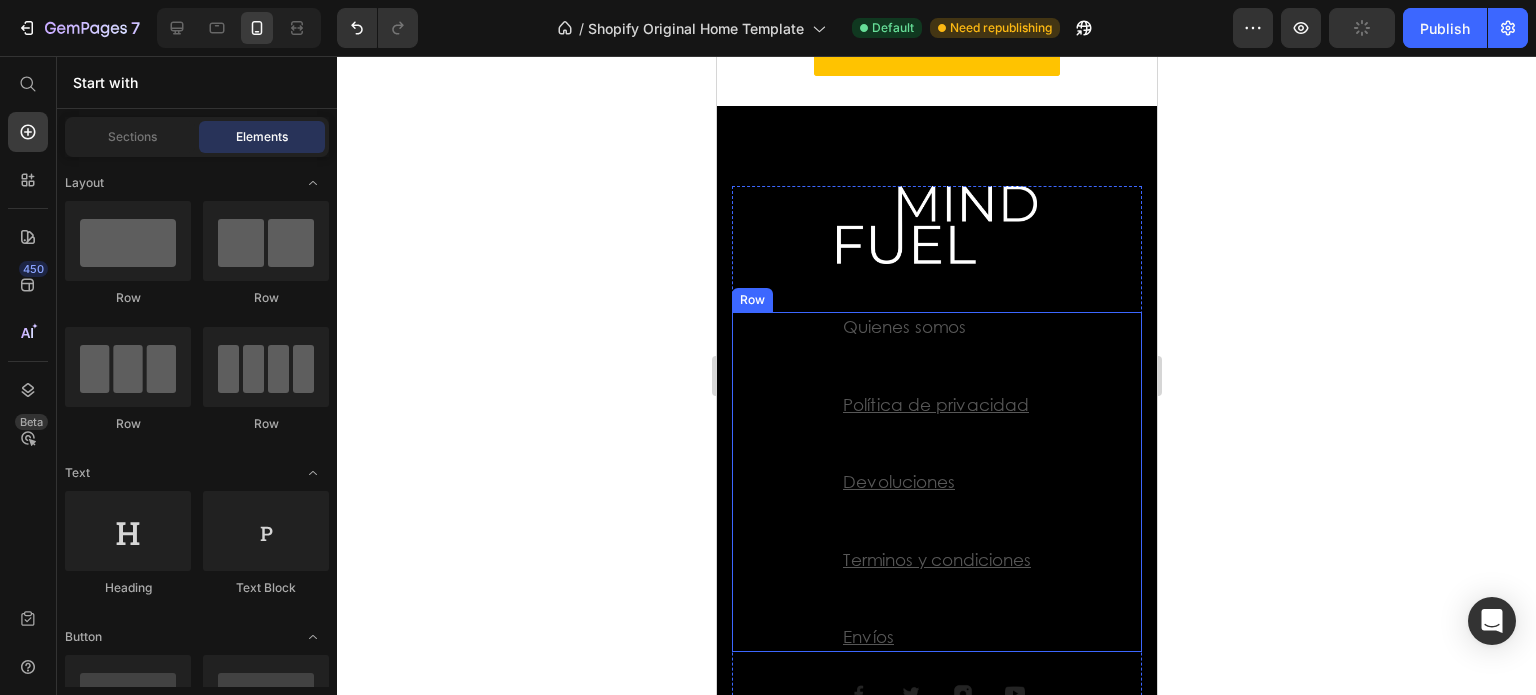 click on "Quienes somos Text block" at bounding box center [936, 351] 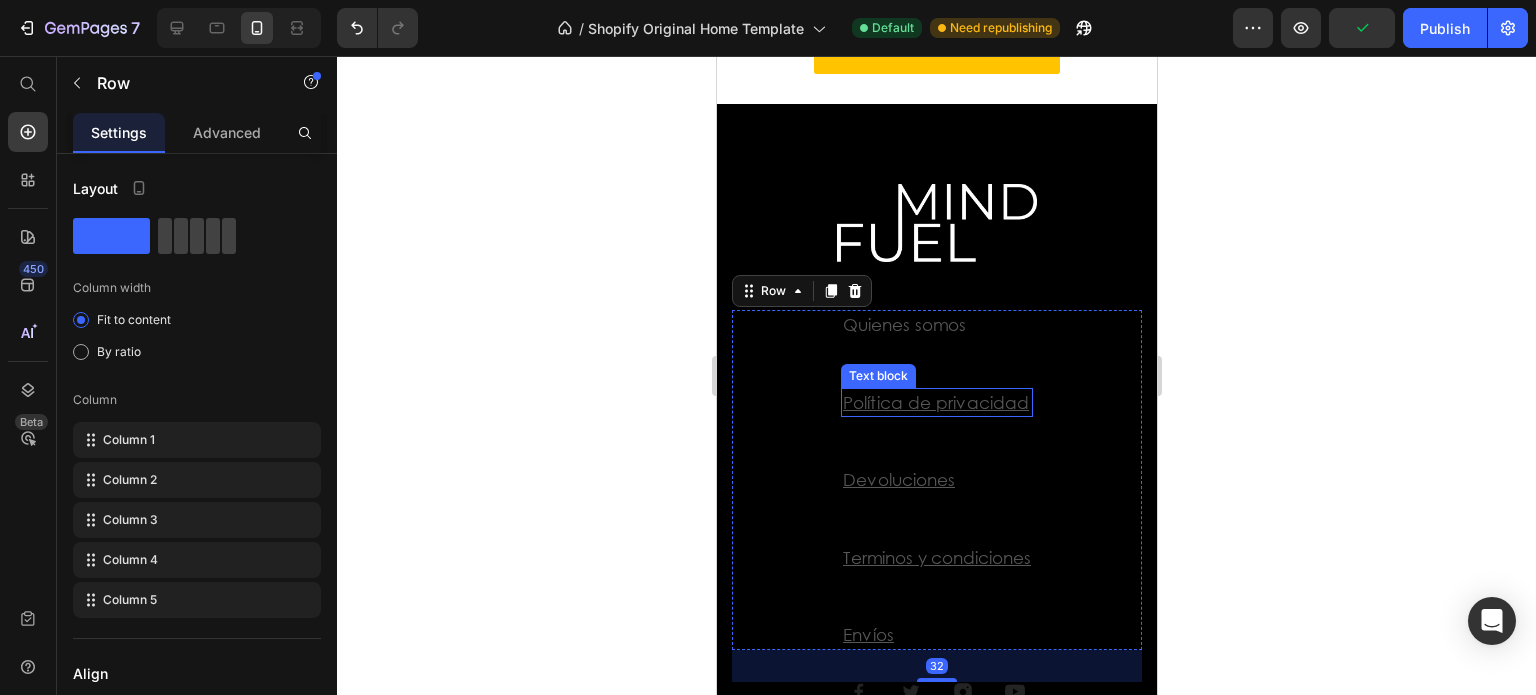 scroll, scrollTop: 5650, scrollLeft: 0, axis: vertical 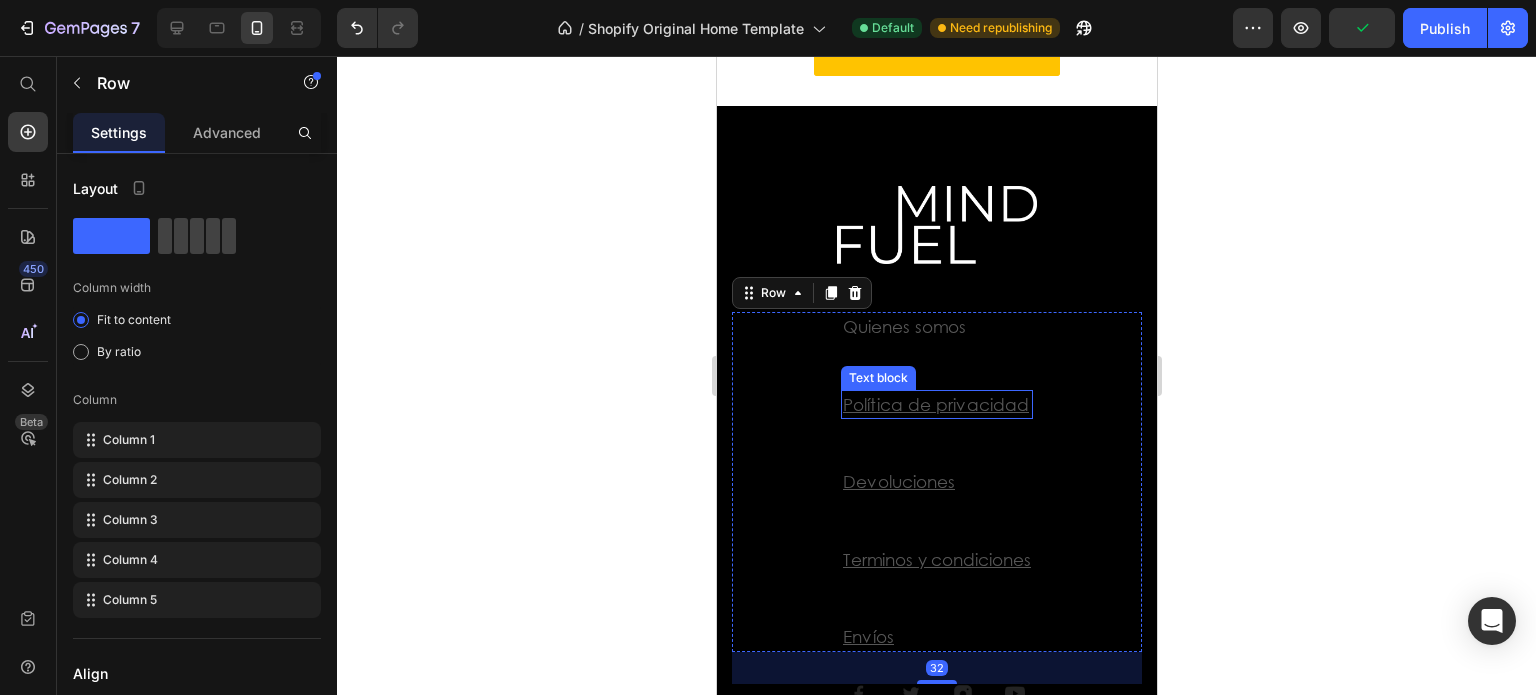 click on "Política de privacidad" at bounding box center [935, 404] 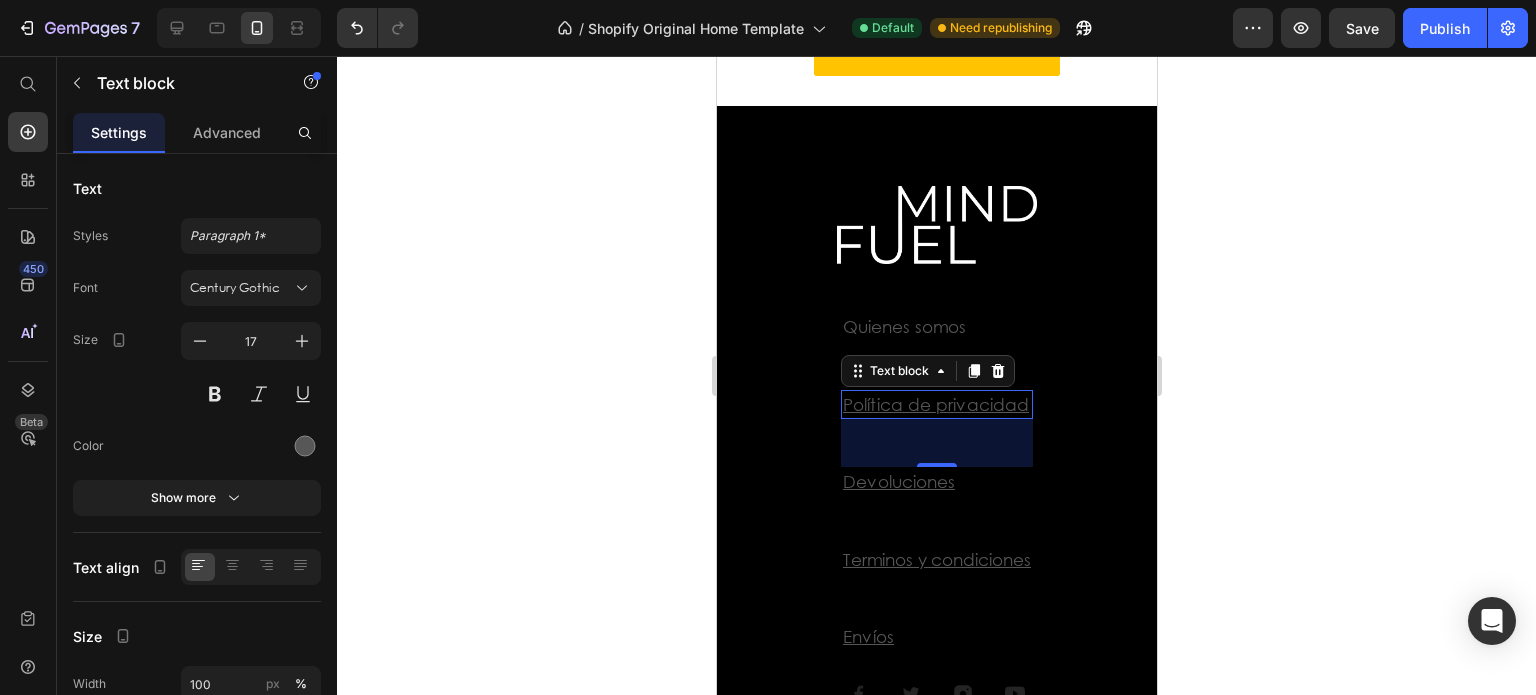 click on "Política de privacidad" at bounding box center [935, 404] 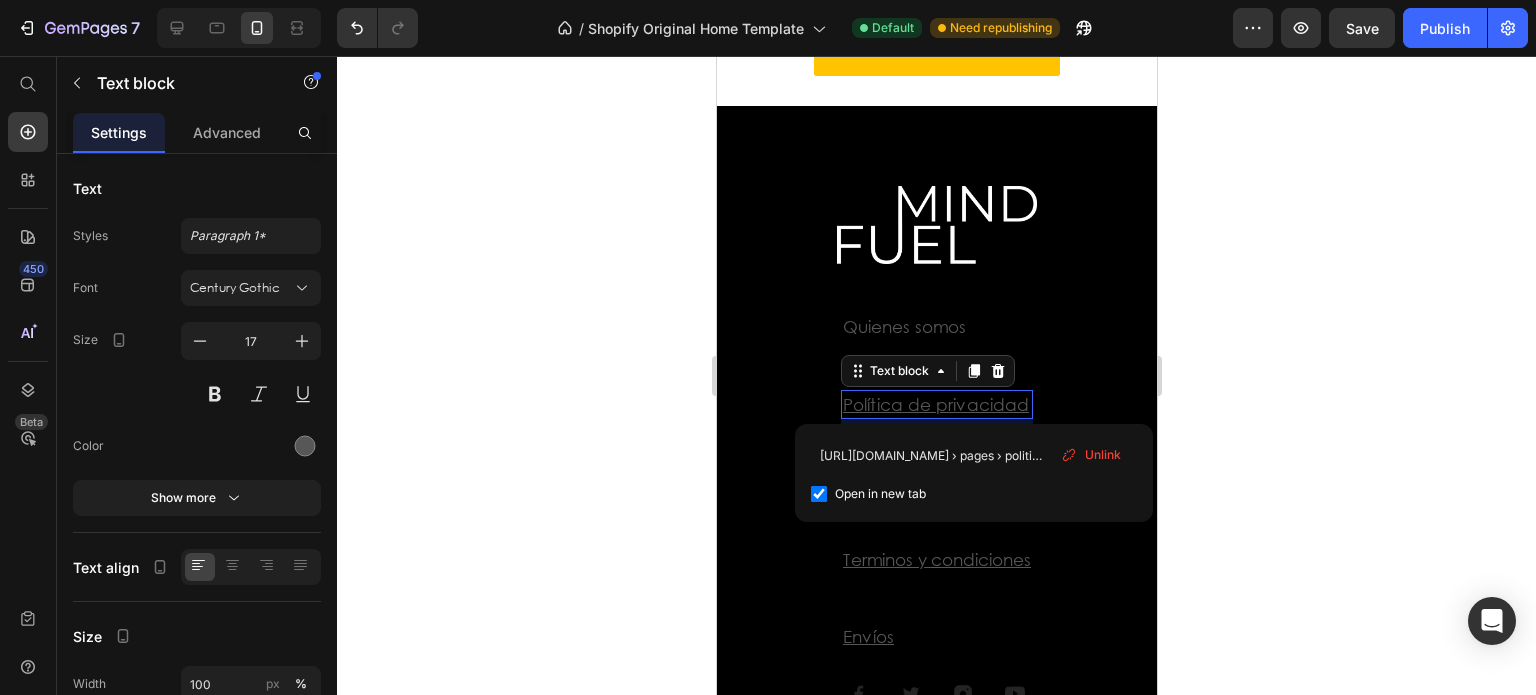 click 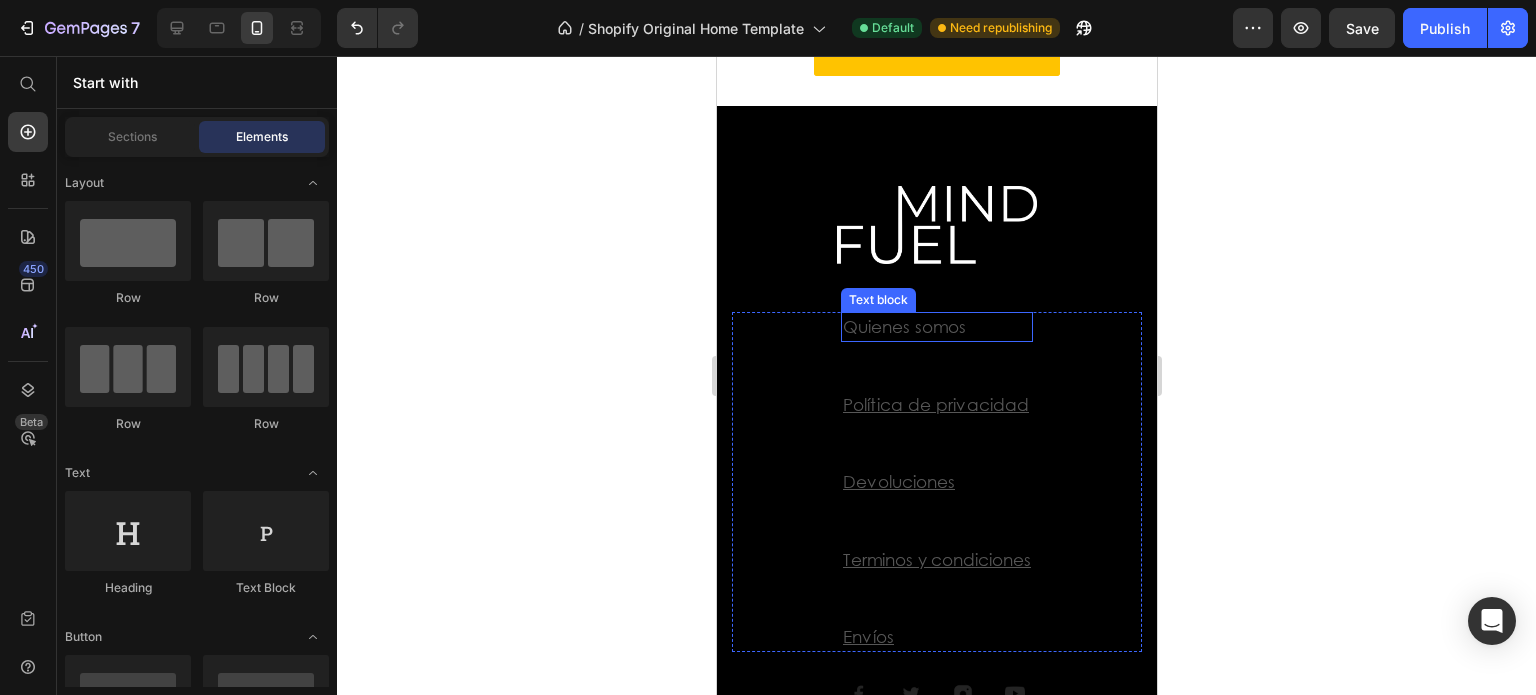 click on "Quienes somos" at bounding box center [903, 326] 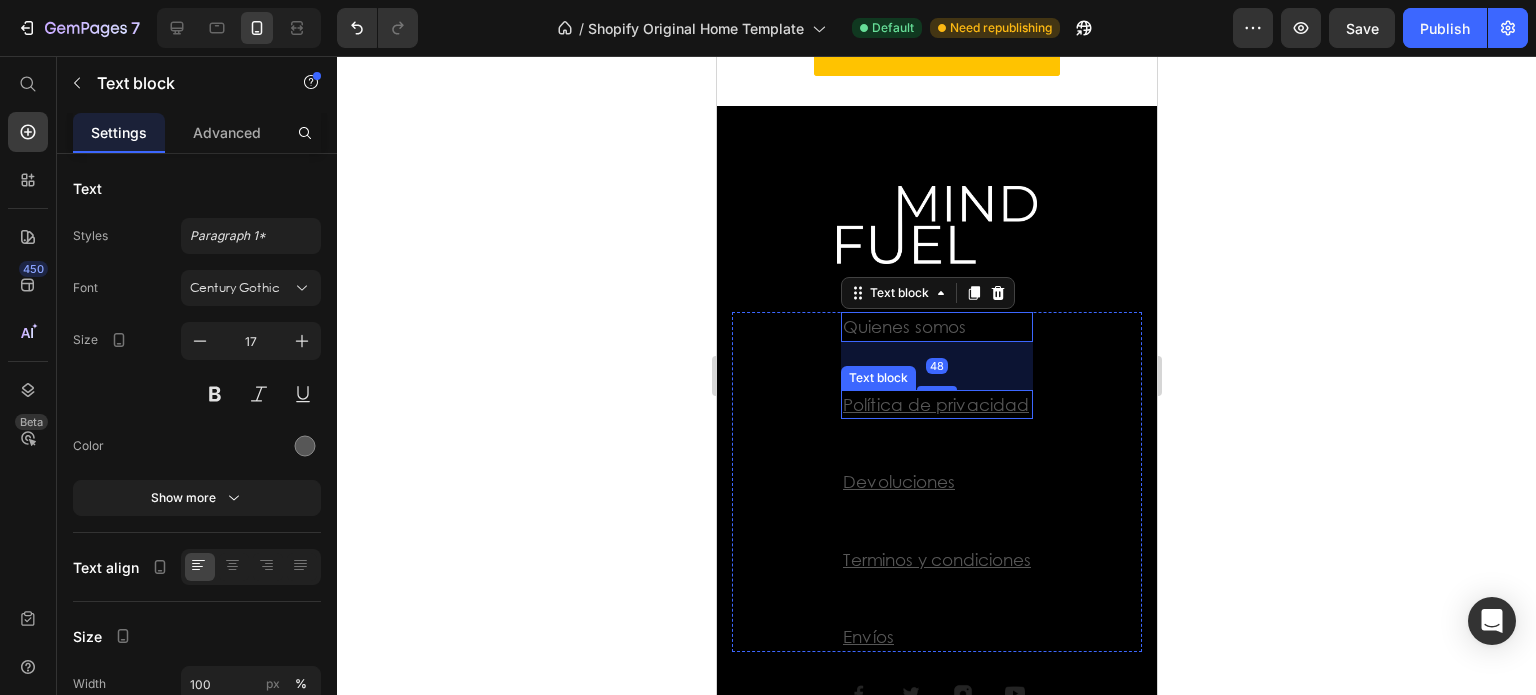 click on "Política de privacidad" at bounding box center [935, 404] 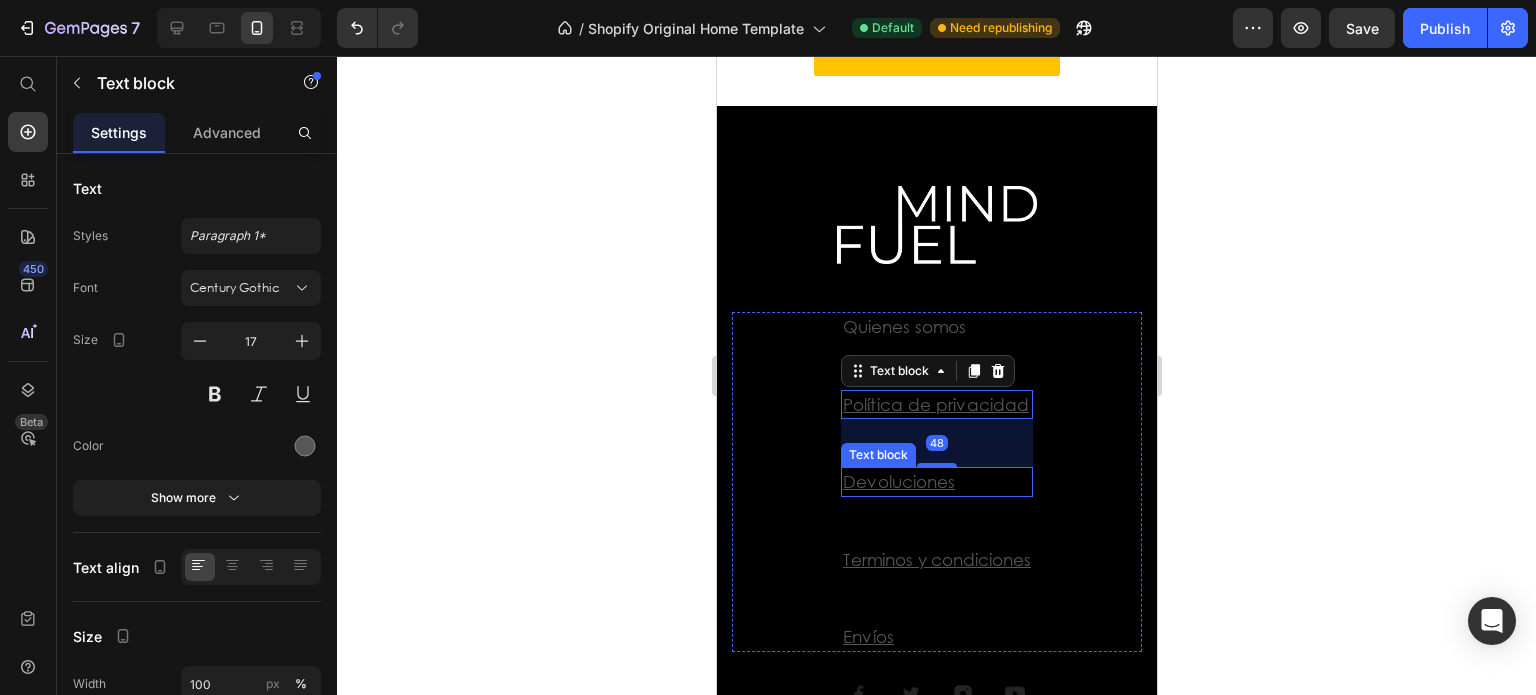 click on "Devoluciones" at bounding box center [898, 481] 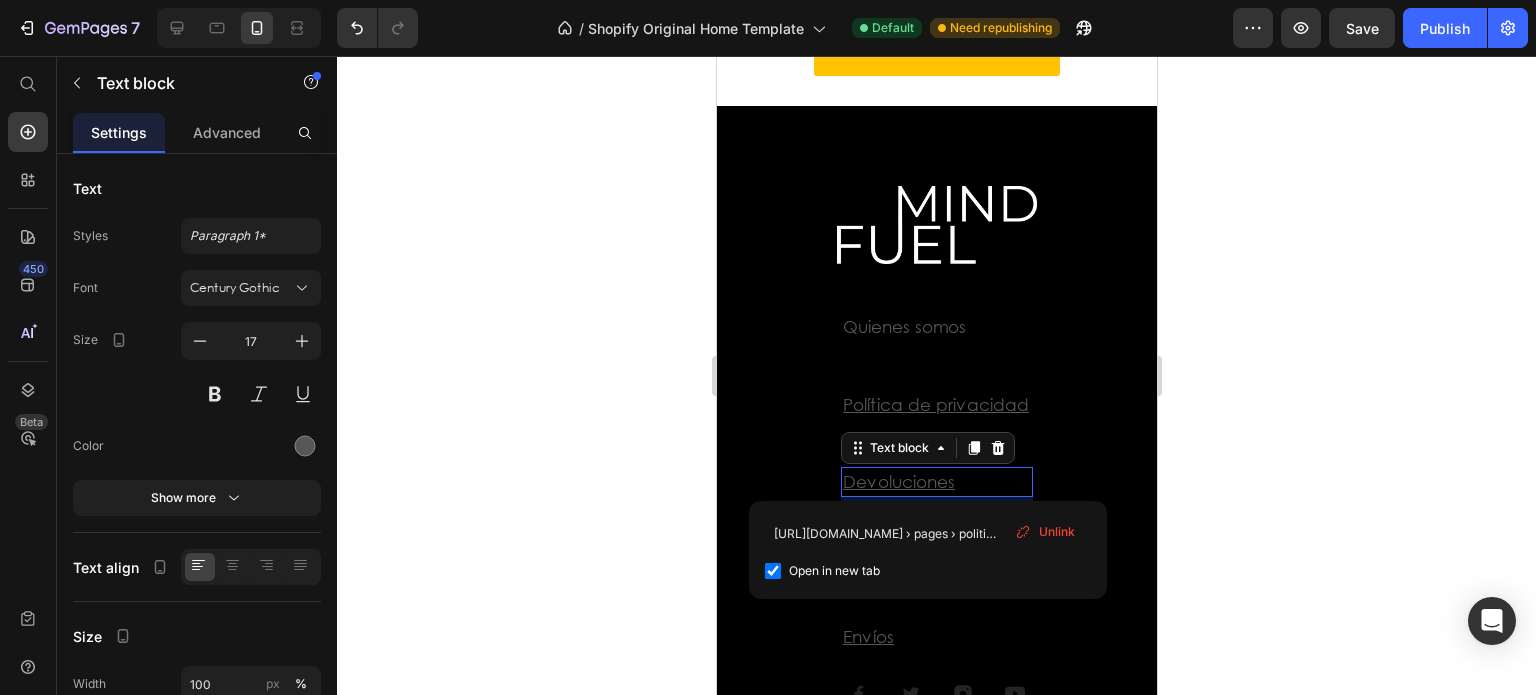 click on "Devoluciones" at bounding box center (898, 481) 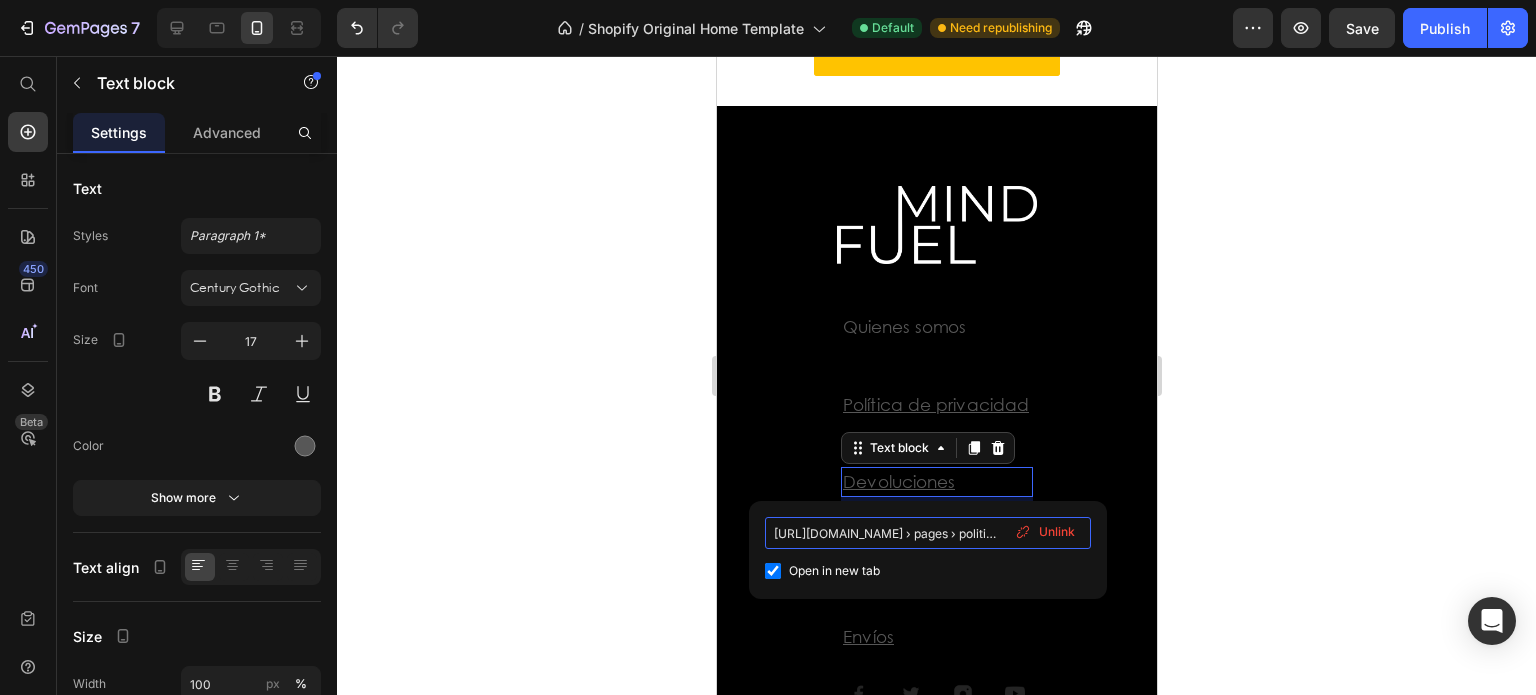 click on "[URL][DOMAIN_NAME] › pages › politica-de-devolucion" at bounding box center (928, 533) 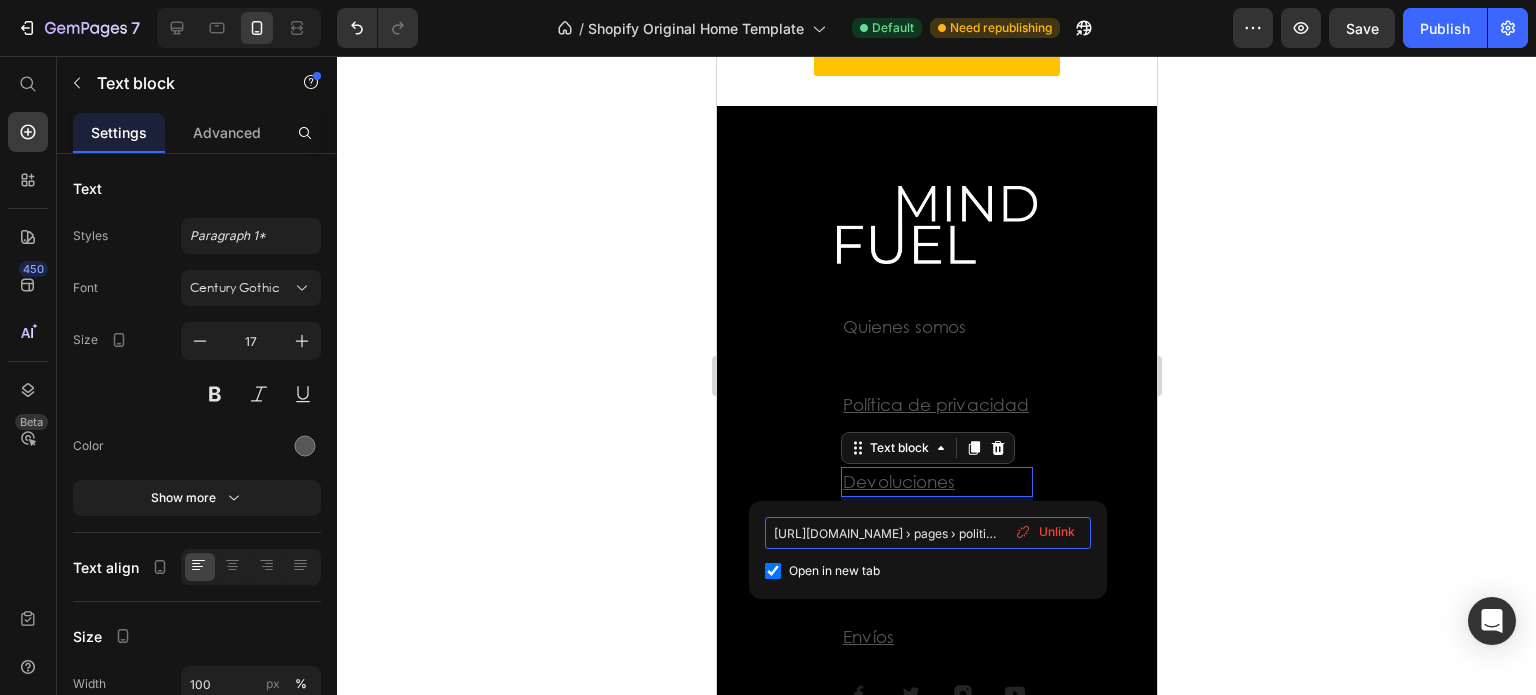 click on "[URL][DOMAIN_NAME] › pages › politica-de-devolucion" at bounding box center [928, 533] 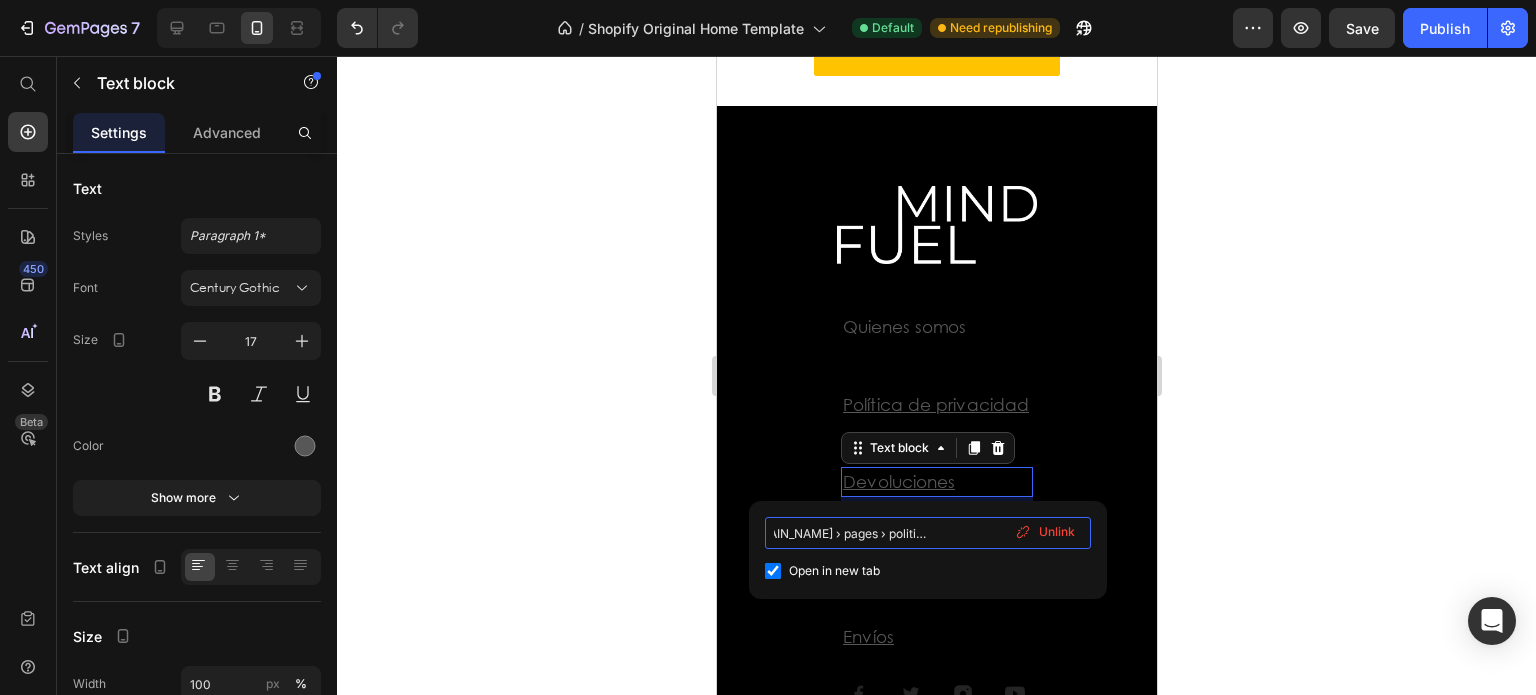 scroll, scrollTop: 0, scrollLeft: 74, axis: horizontal 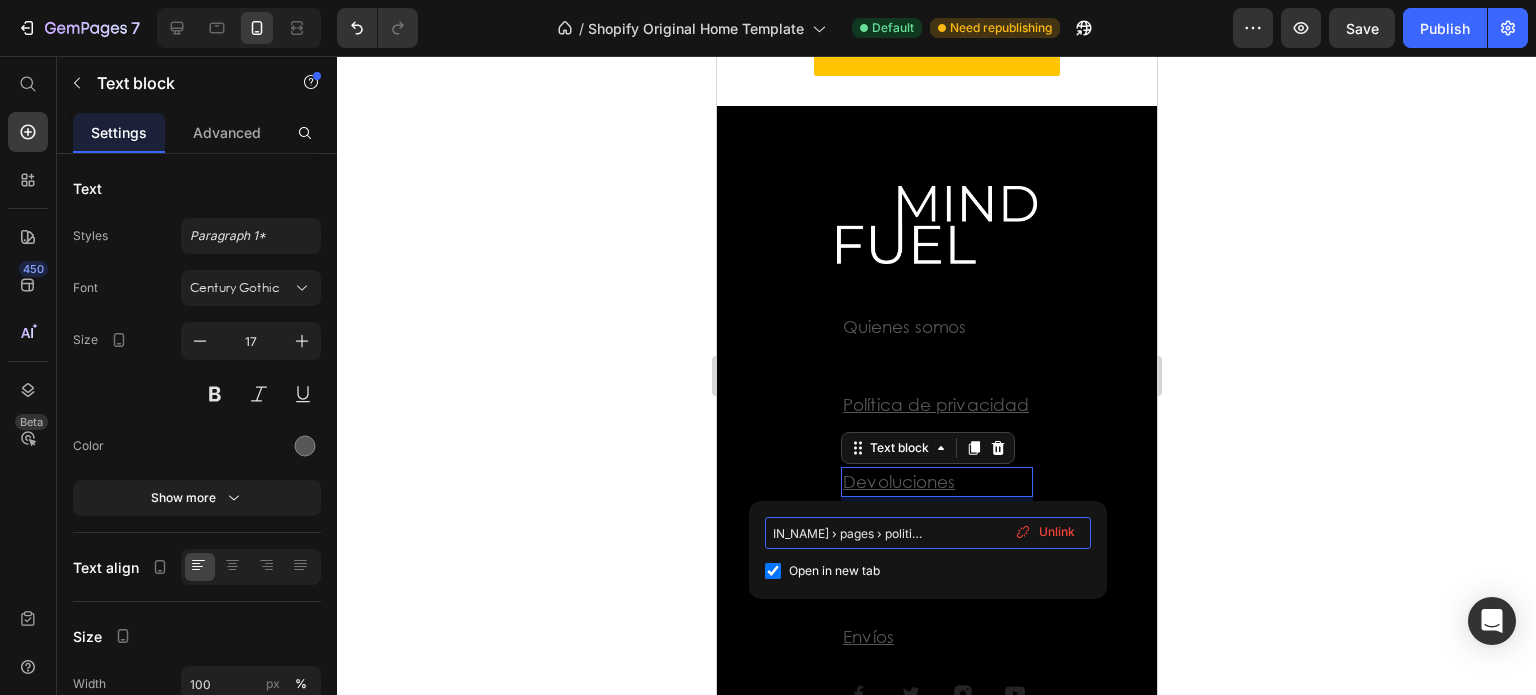 drag, startPoint x: 904, startPoint y: 534, endPoint x: 1022, endPoint y: 543, distance: 118.34272 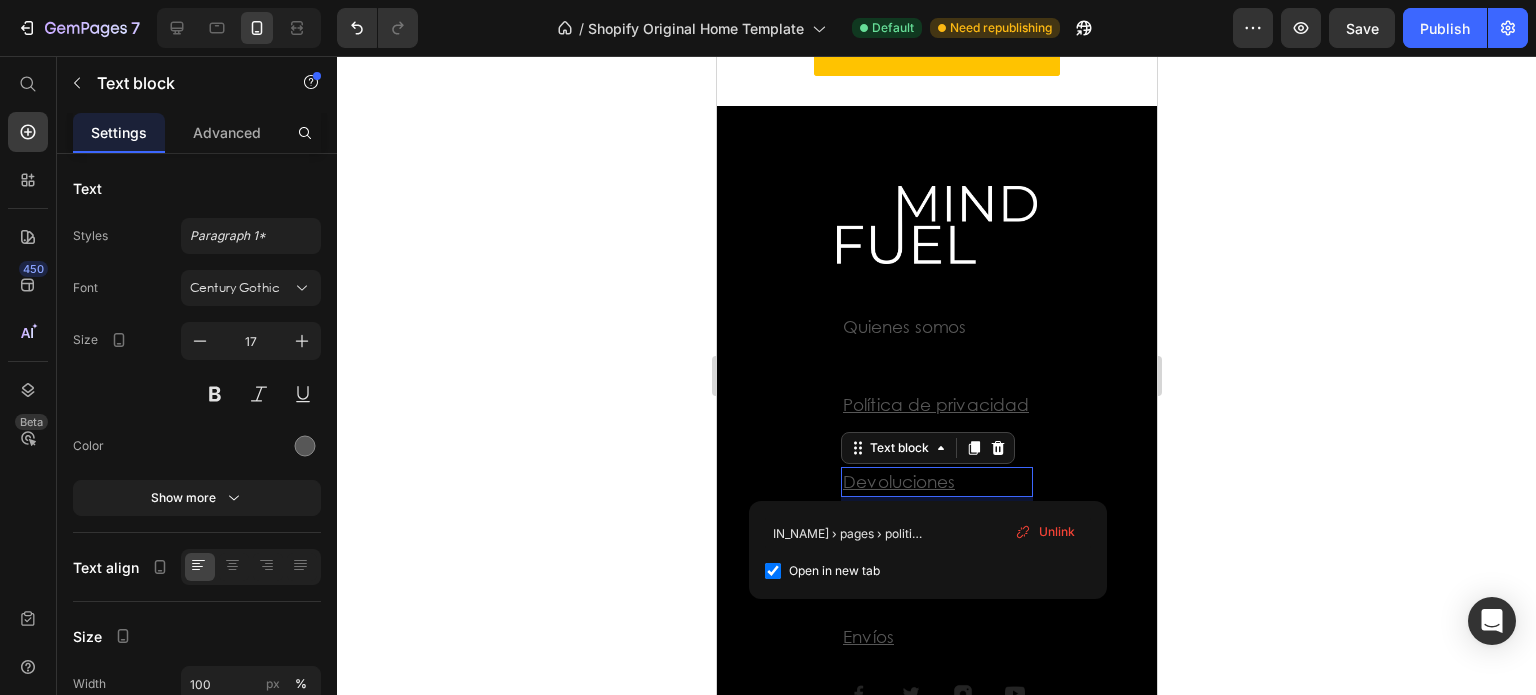 drag, startPoint x: 1036, startPoint y: 534, endPoint x: 330, endPoint y: 487, distance: 707.56274 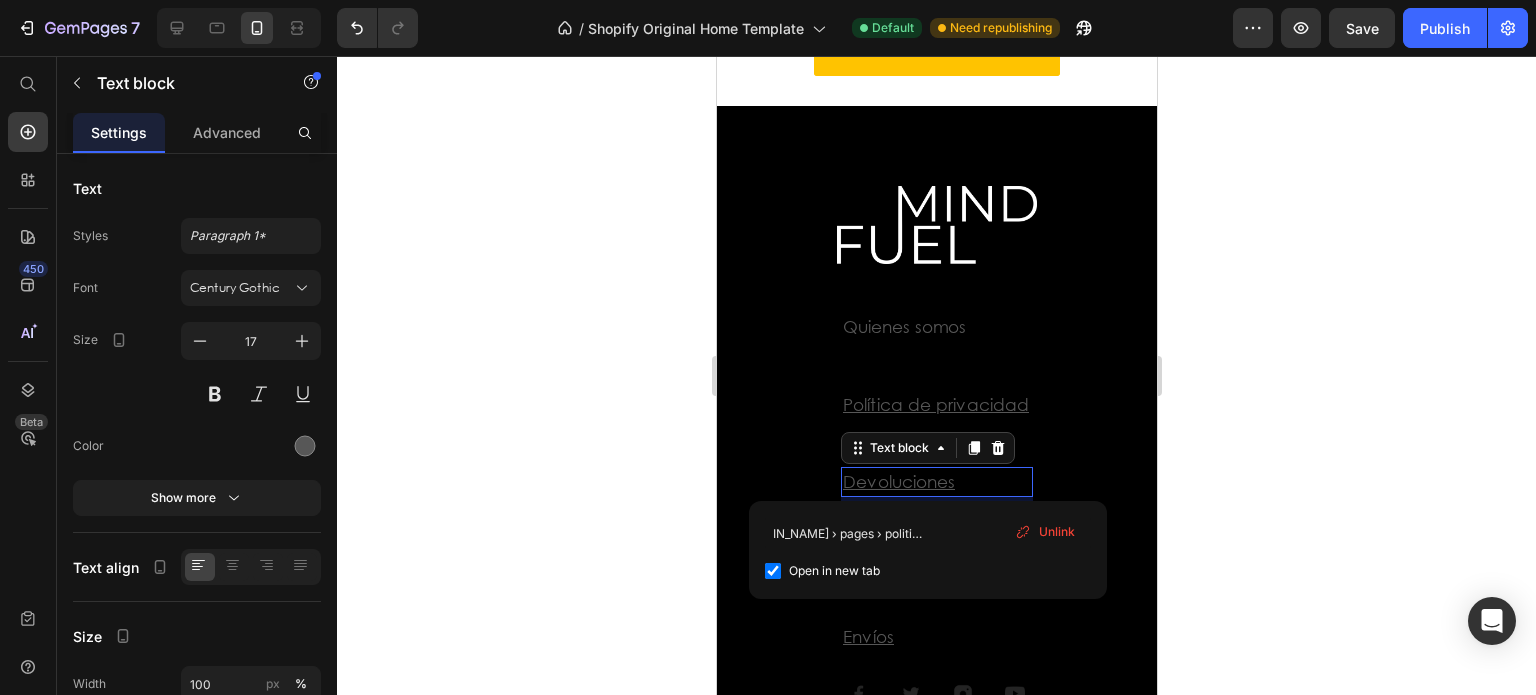 scroll, scrollTop: 0, scrollLeft: 0, axis: both 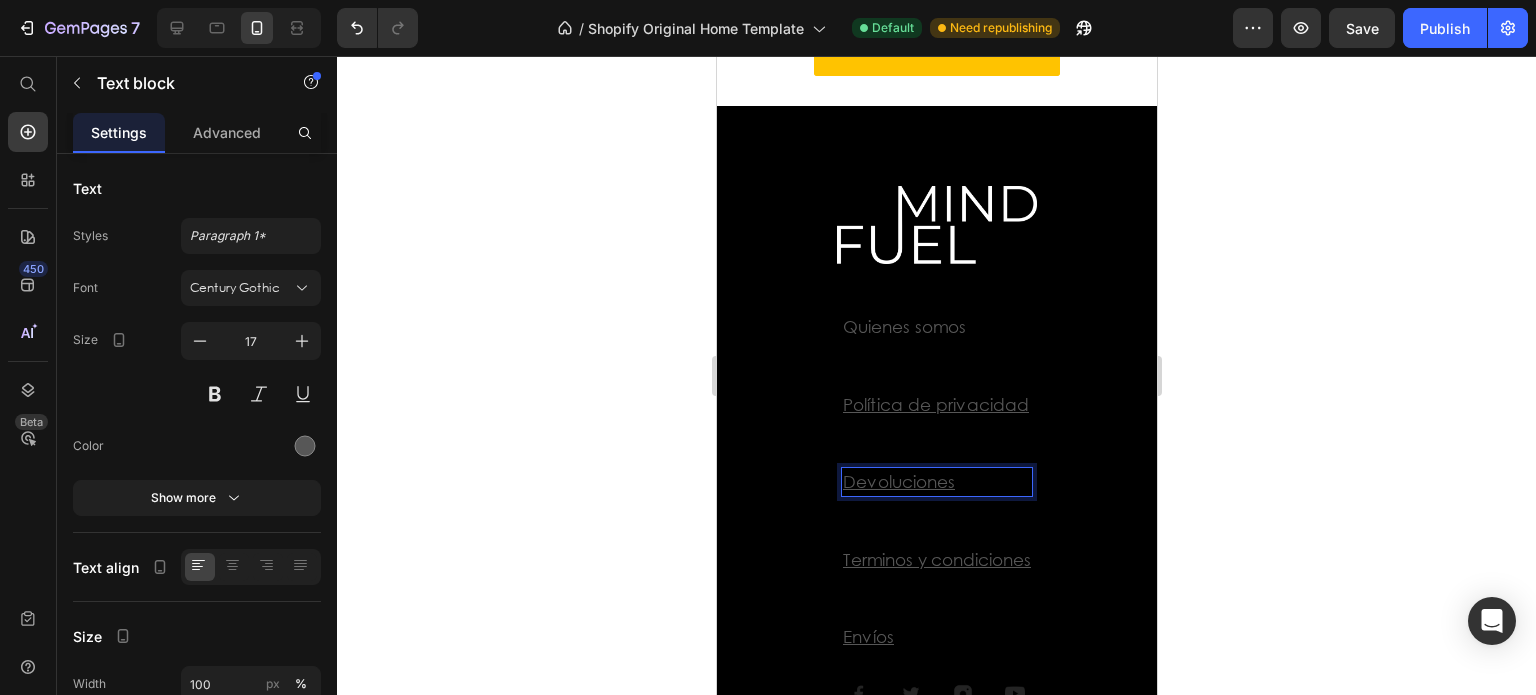click on "Devoluciones" at bounding box center (898, 481) 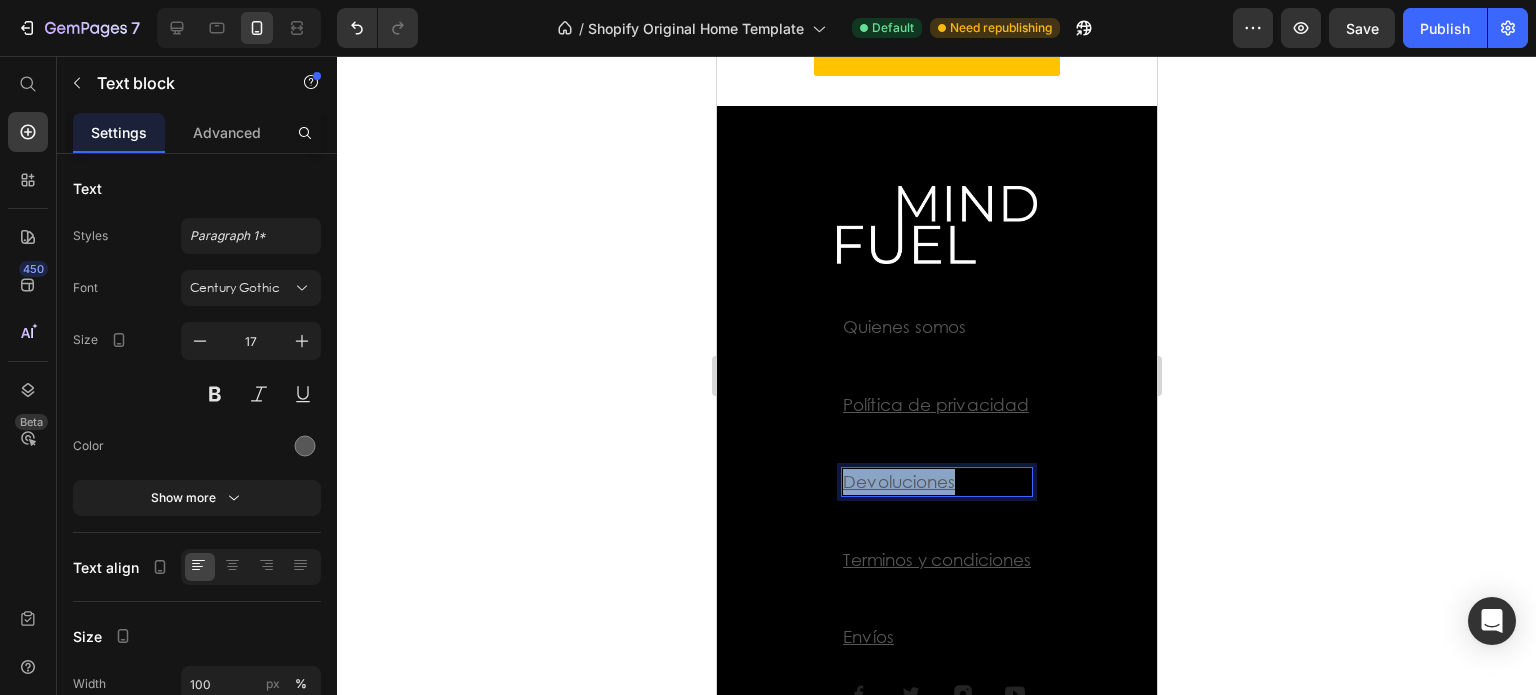 click on "Devoluciones" at bounding box center [898, 481] 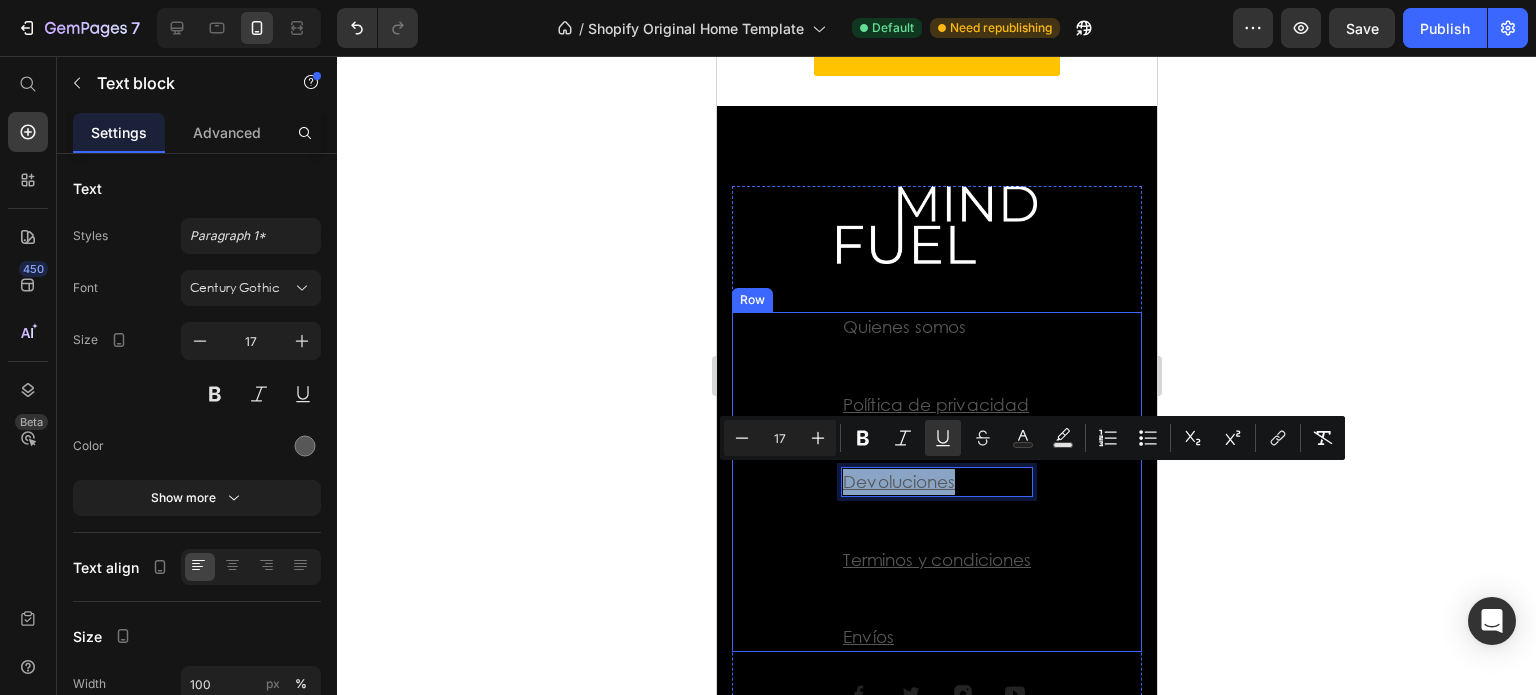 click on "Image Row Quienes somos Text block Política de privacidad ⁠⁠⁠⁠⁠⁠⁠ Text block Devoluciones Text block   48 Terminos y condiciones Text block Envíos Text block Row Image Image Image Image Row © 2022 by [PERSON_NAME] Text block Row Section 18" at bounding box center [936, 483] 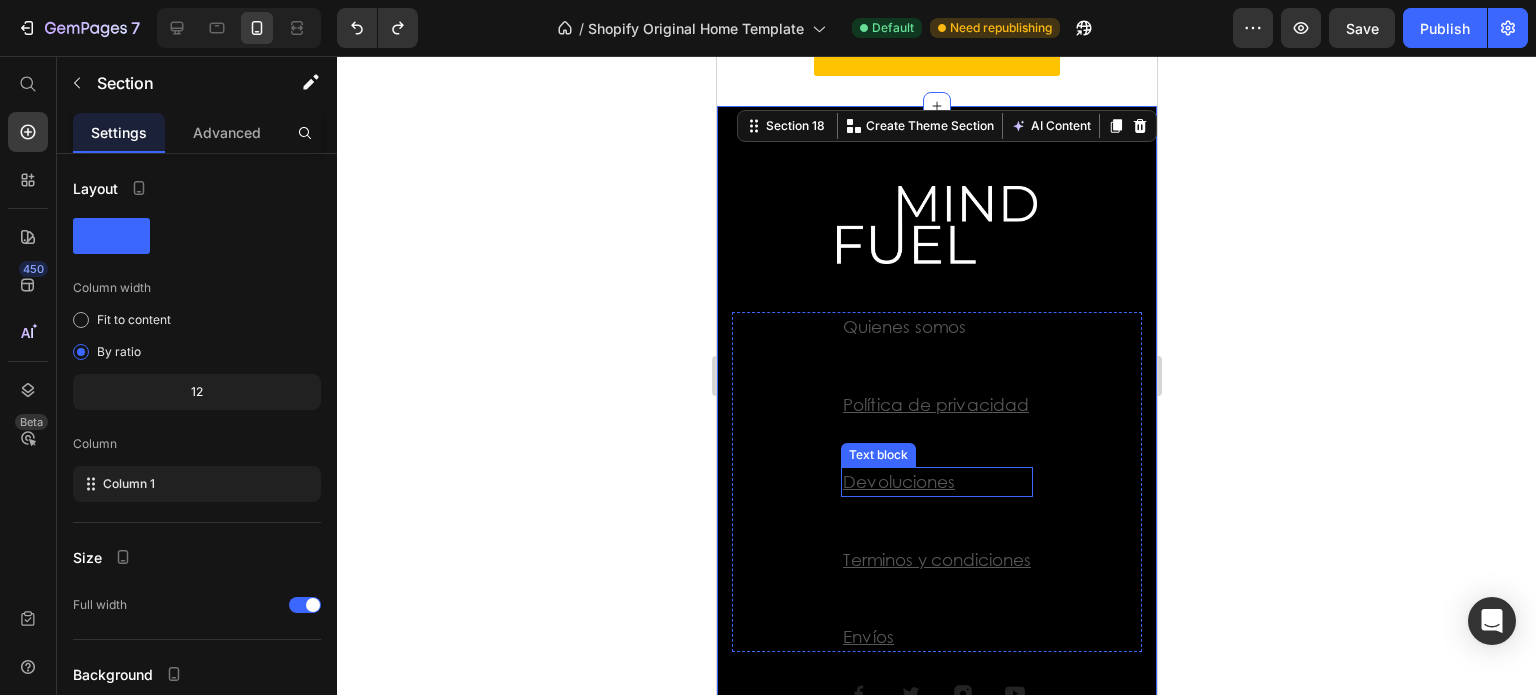 click on "Devoluciones" at bounding box center [936, 482] 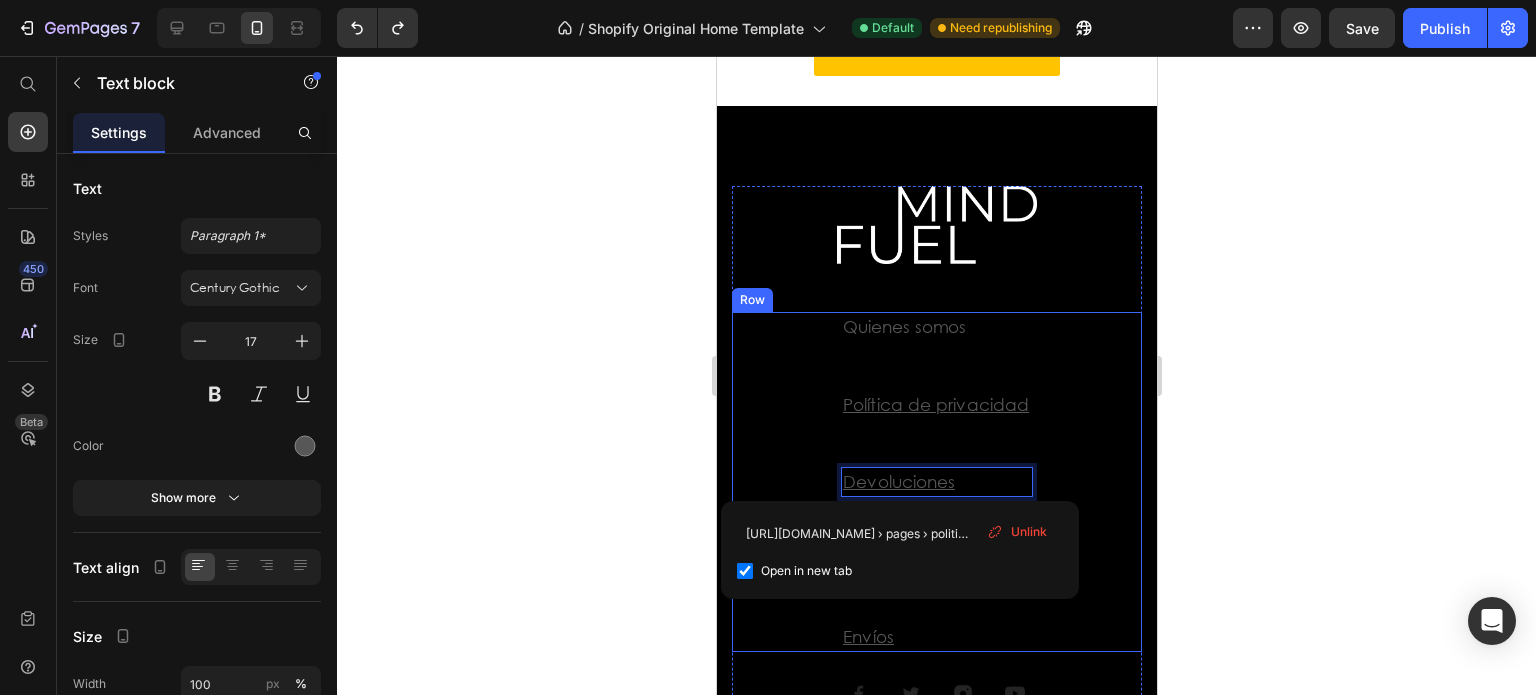 click 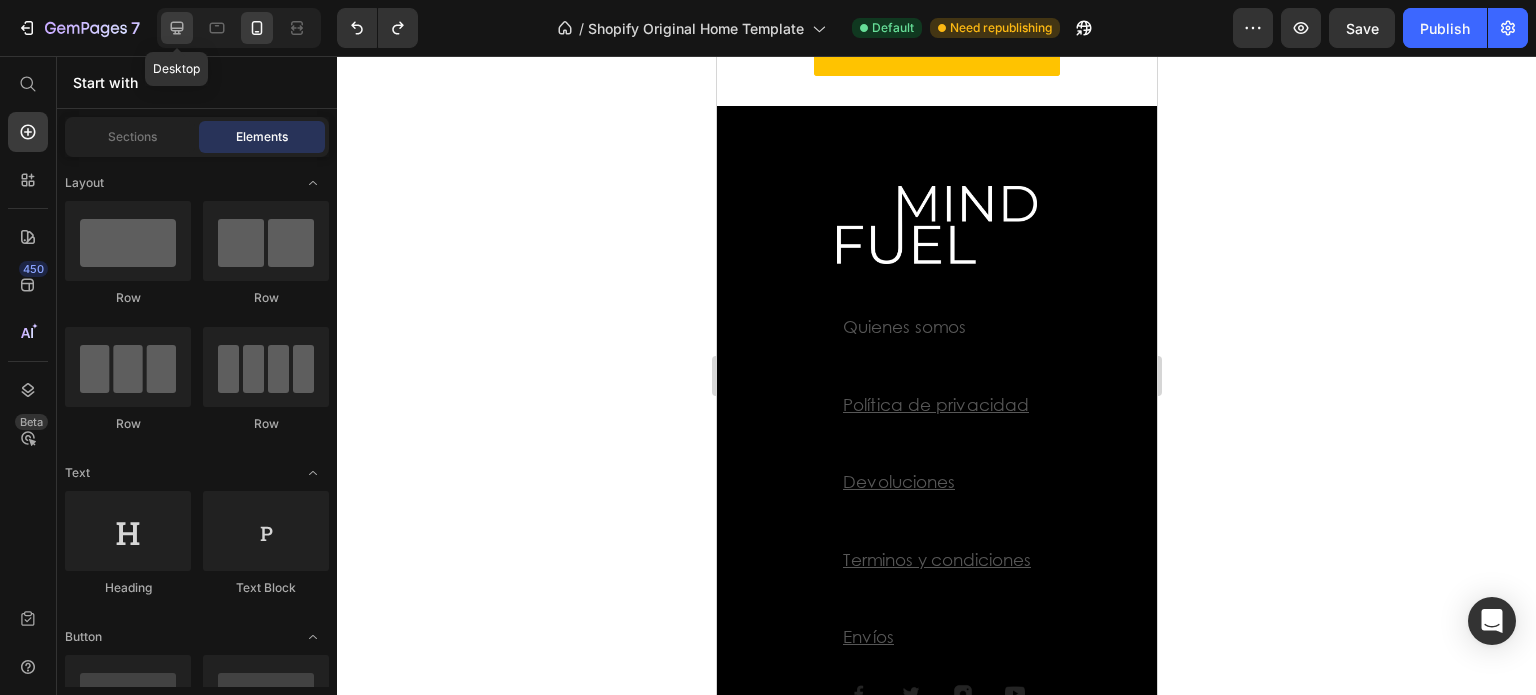 click 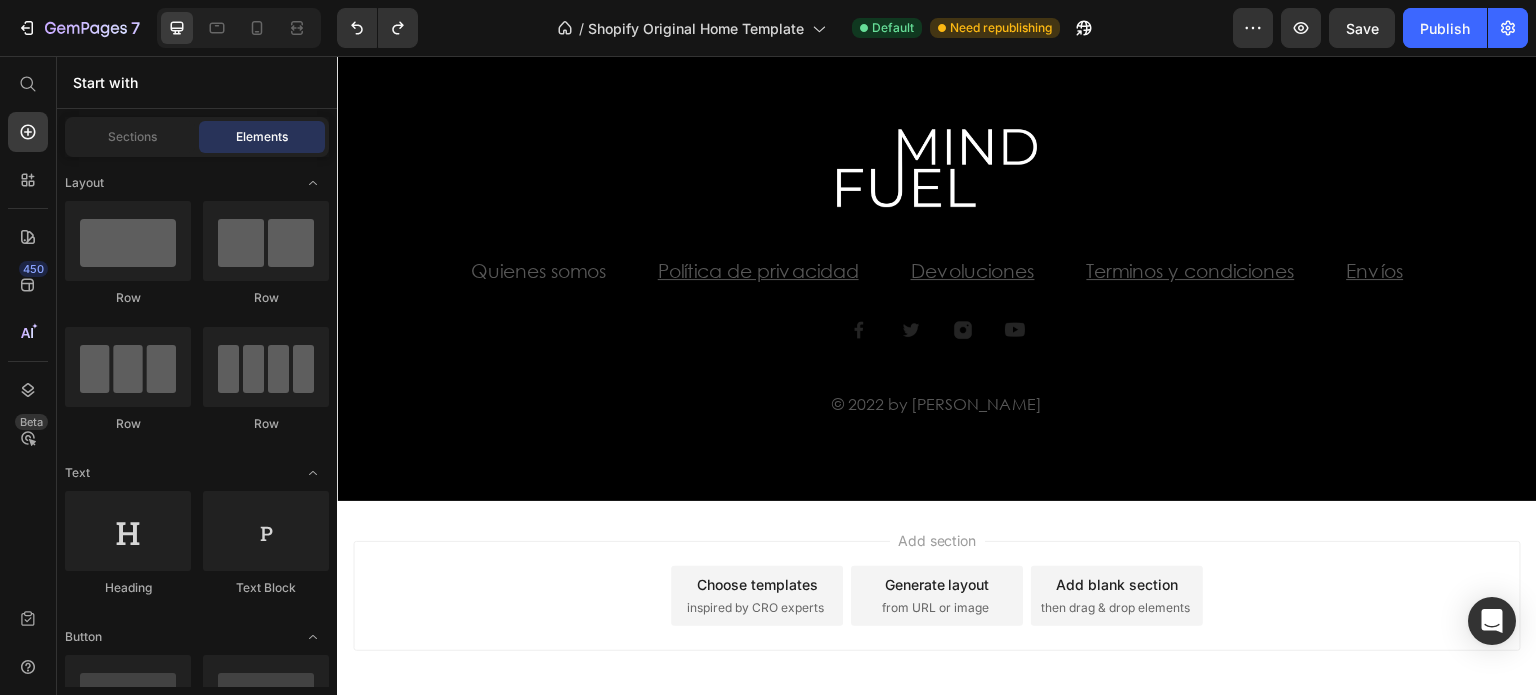 scroll, scrollTop: 5631, scrollLeft: 0, axis: vertical 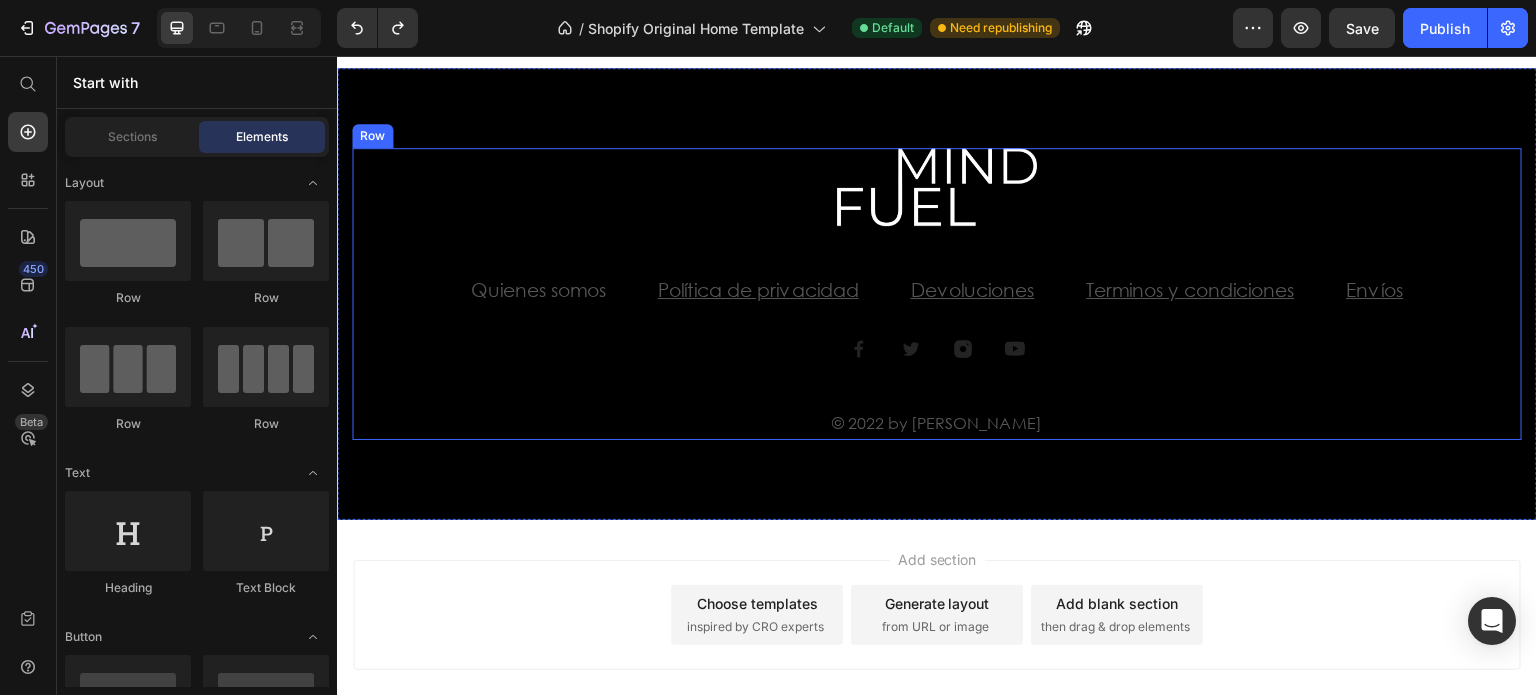 click on "Image Image Image Image Row" at bounding box center (937, 349) 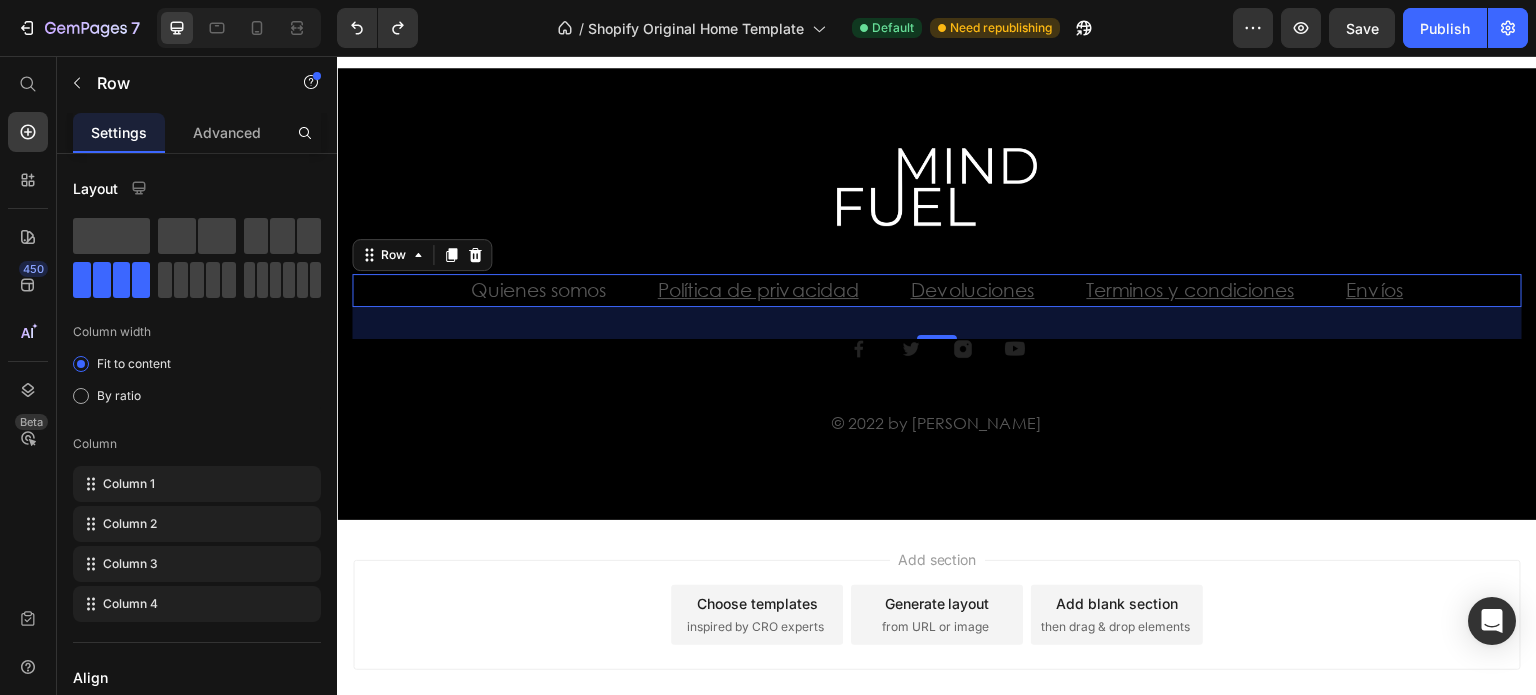 click on "Quienes somos Text block Política de privacidad ⁠⁠⁠⁠⁠⁠⁠ Text block Devoluciones ⁠⁠⁠⁠⁠⁠⁠ Text block Terminos y condiciones Text block Envíos Text block Row   0" at bounding box center (937, 290) 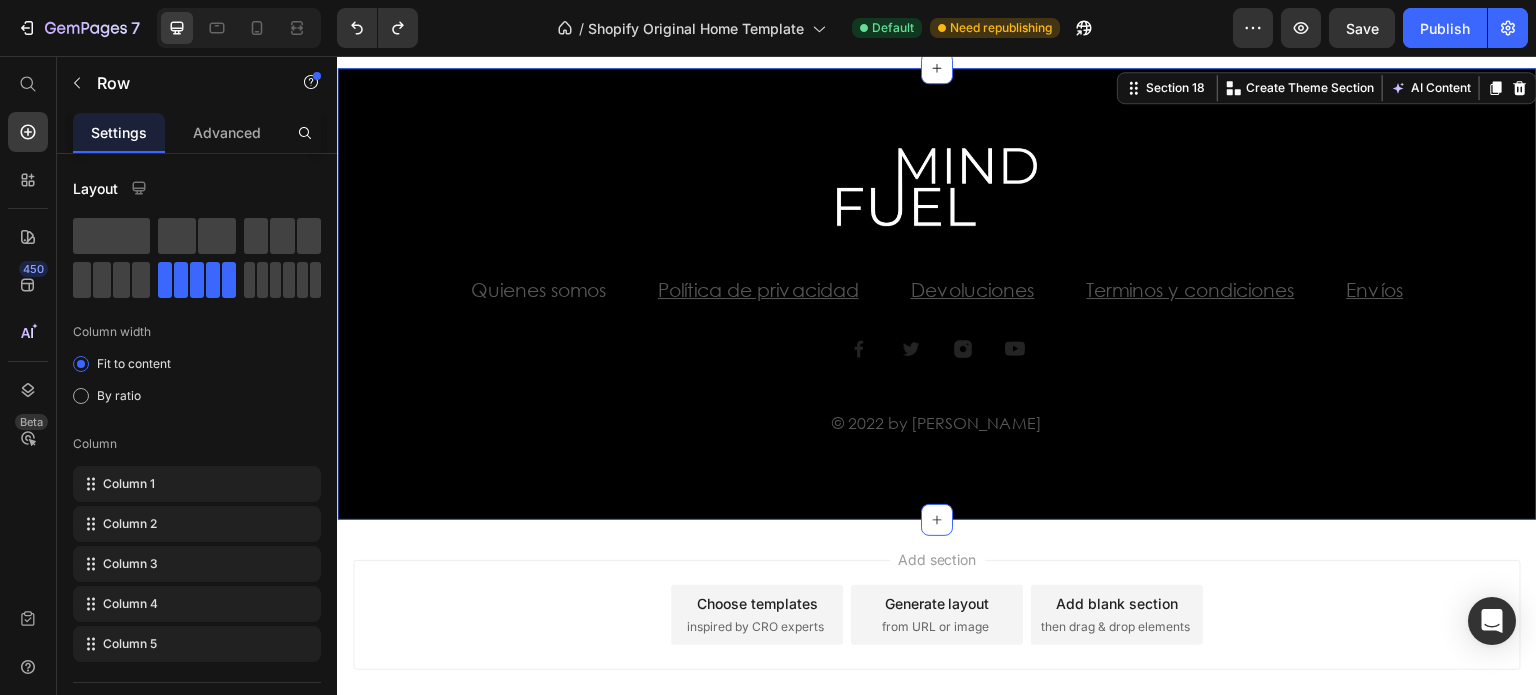 click on "Image Row Quienes somos Text block Política de privacidad ⁠⁠⁠⁠⁠⁠⁠ Text block Devoluciones ⁠⁠⁠⁠⁠⁠⁠ Text block Terminos y condiciones Text block Envíos Text block Row Image Image Image Image Row © 2022 by [PERSON_NAME] Text block Row Section 18   You can create reusable sections Create Theme Section AI Content Write with [PERSON_NAME] What would you like to describe here? Tone and Voice Persuasive Product Show more Generate" at bounding box center [937, 293] 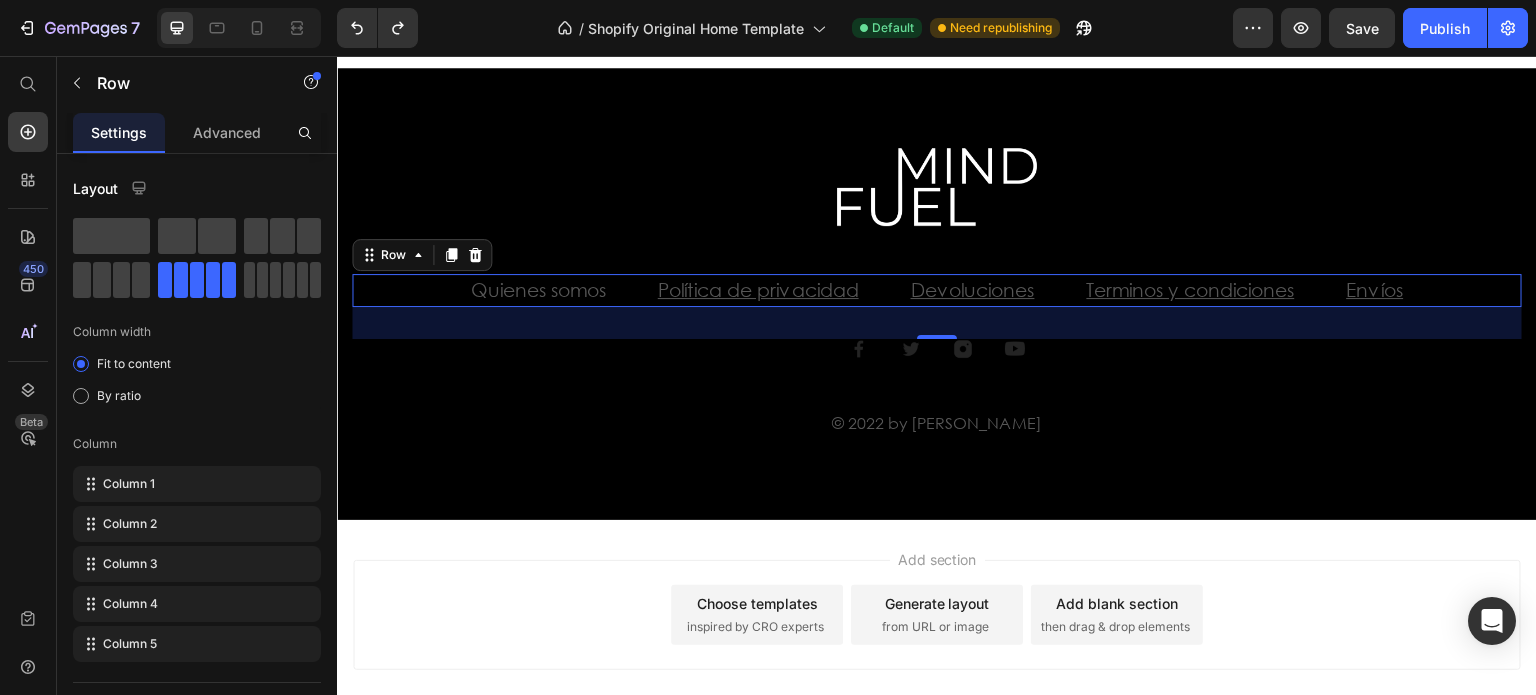 click on "Quienes somos Text block Política de privacidad ⁠⁠⁠⁠⁠⁠⁠ Text block Devoluciones ⁠⁠⁠⁠⁠⁠⁠ Text block Terminos y condiciones Text block Envíos Text block Row   0" at bounding box center (937, 290) 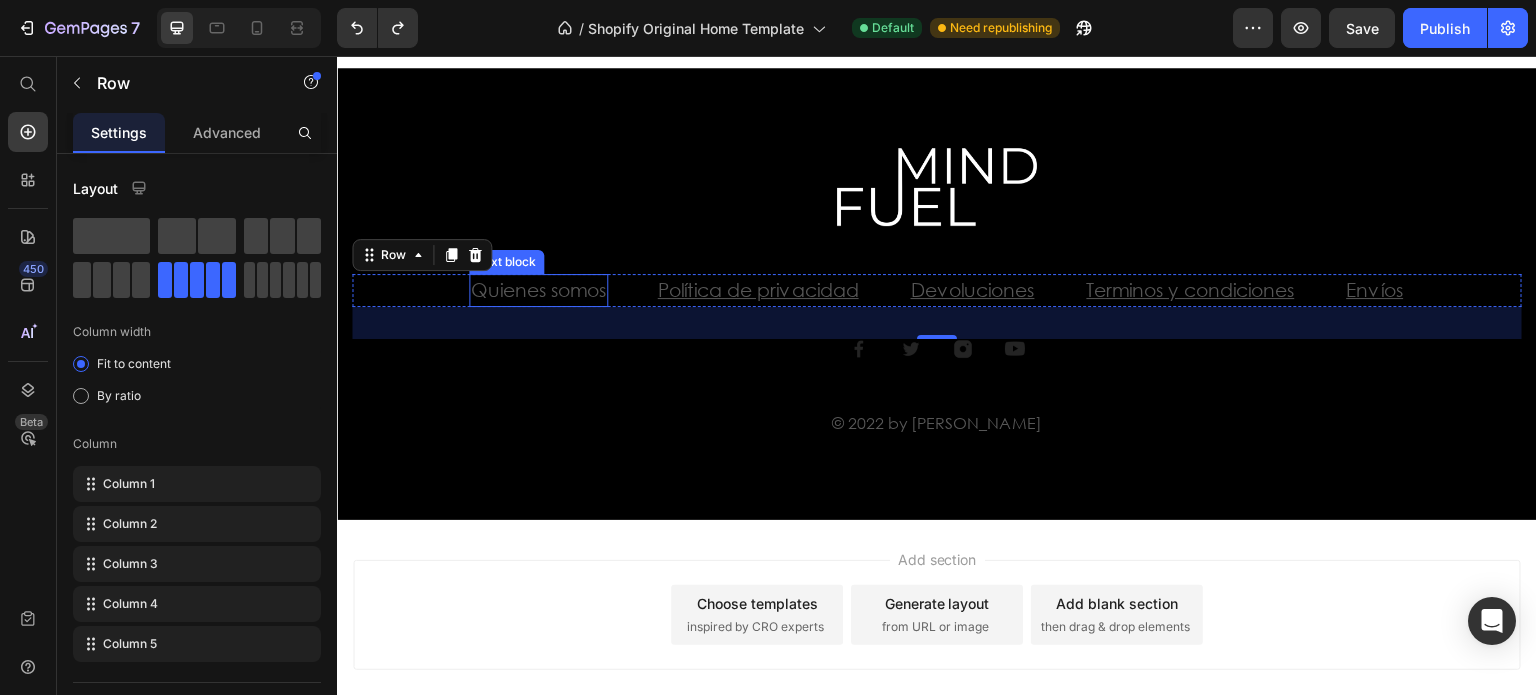 click on "Quienes somos" at bounding box center (538, 289) 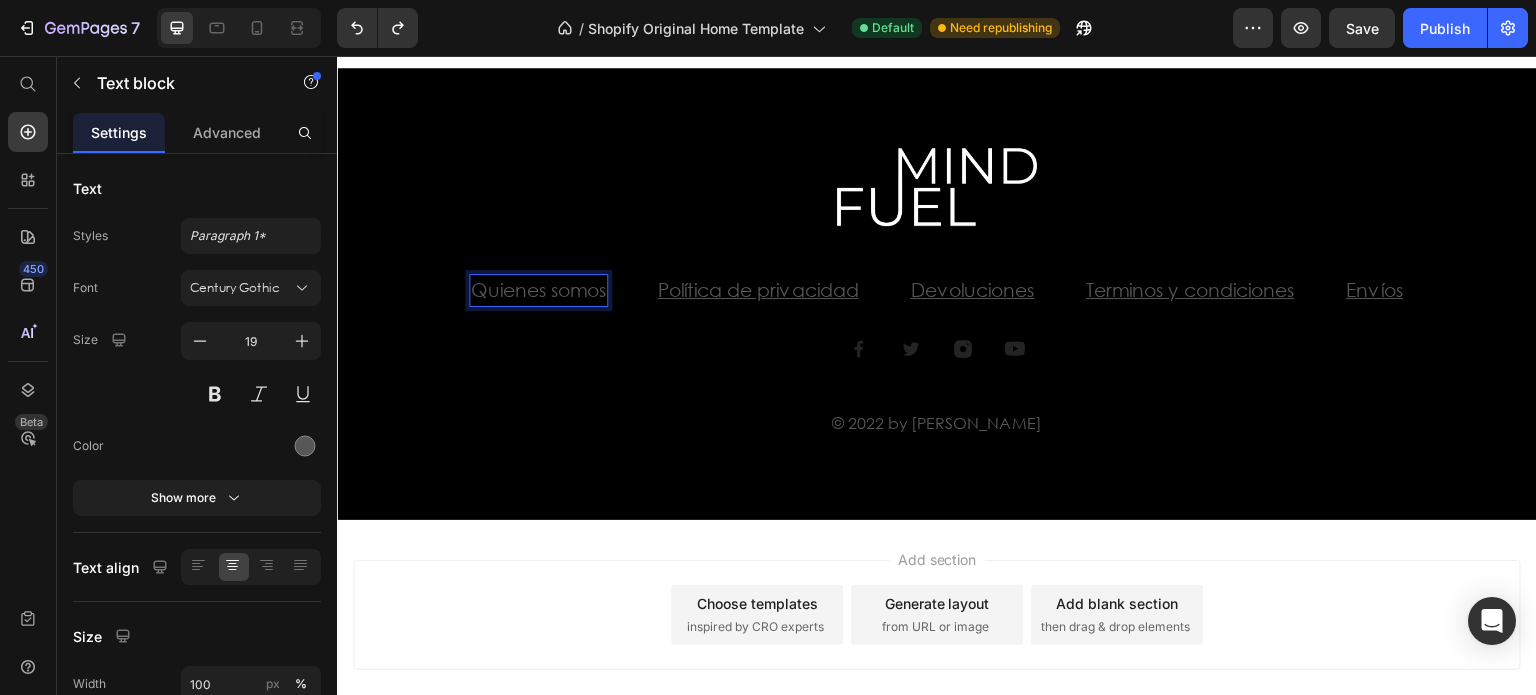 click on "Quienes somos" at bounding box center (538, 289) 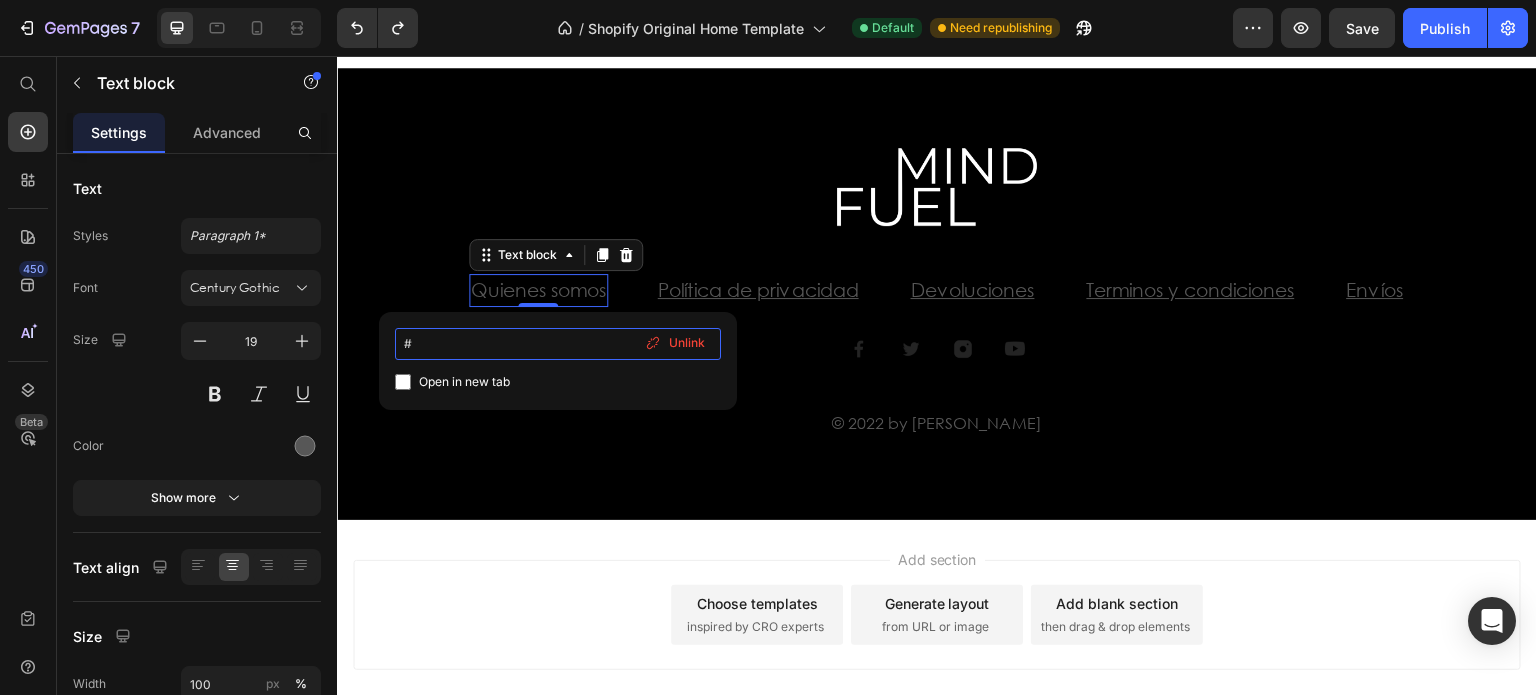 click on "#" at bounding box center (558, 344) 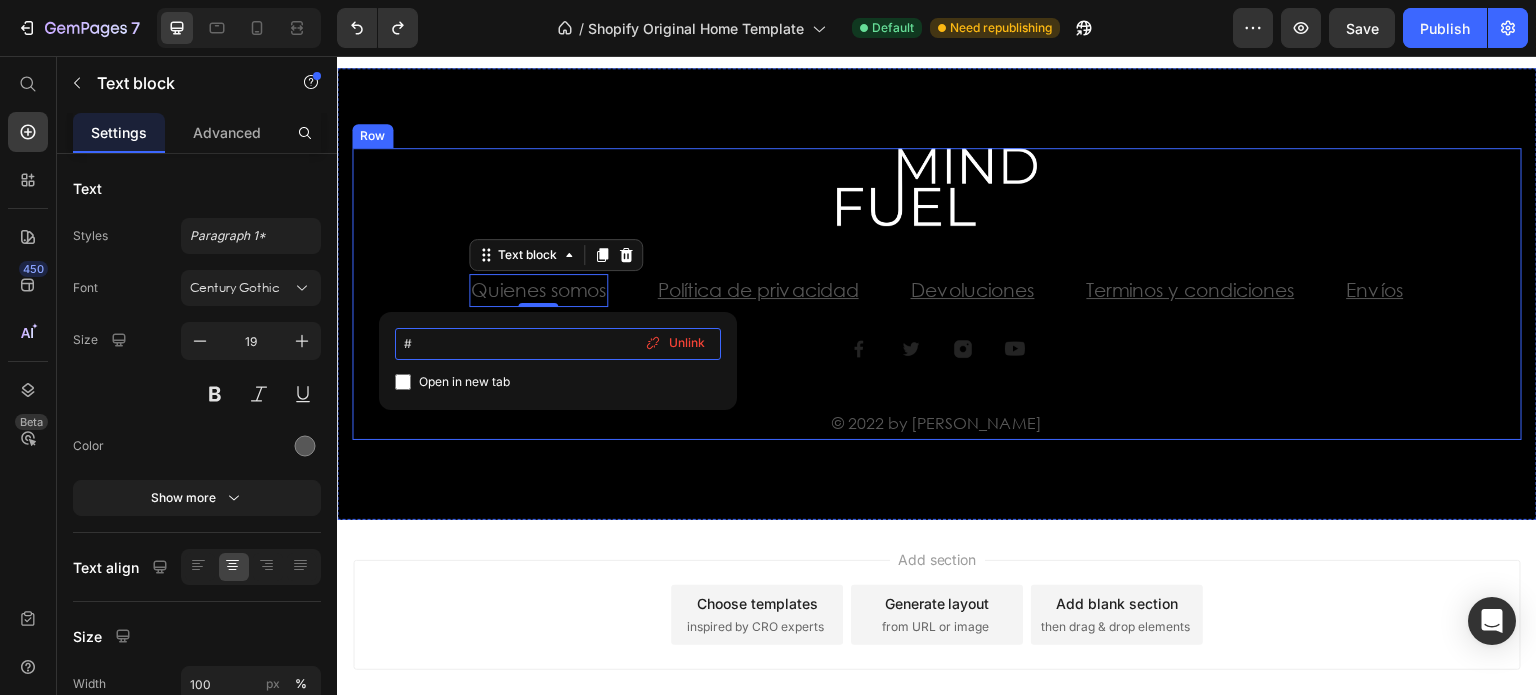 drag, startPoint x: 809, startPoint y: 398, endPoint x: 372, endPoint y: 332, distance: 441.95587 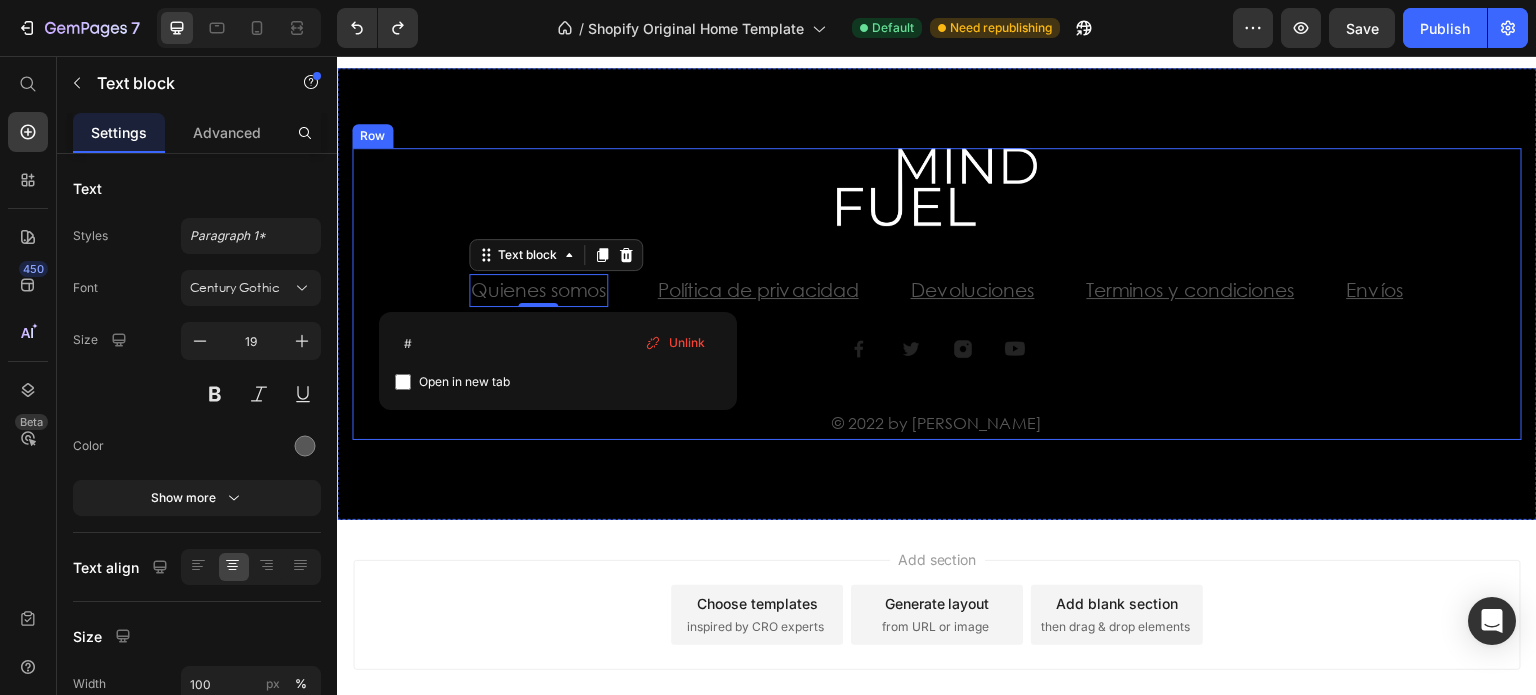 click on "Política de privacidad ⁠⁠⁠⁠⁠⁠⁠" at bounding box center [758, 290] 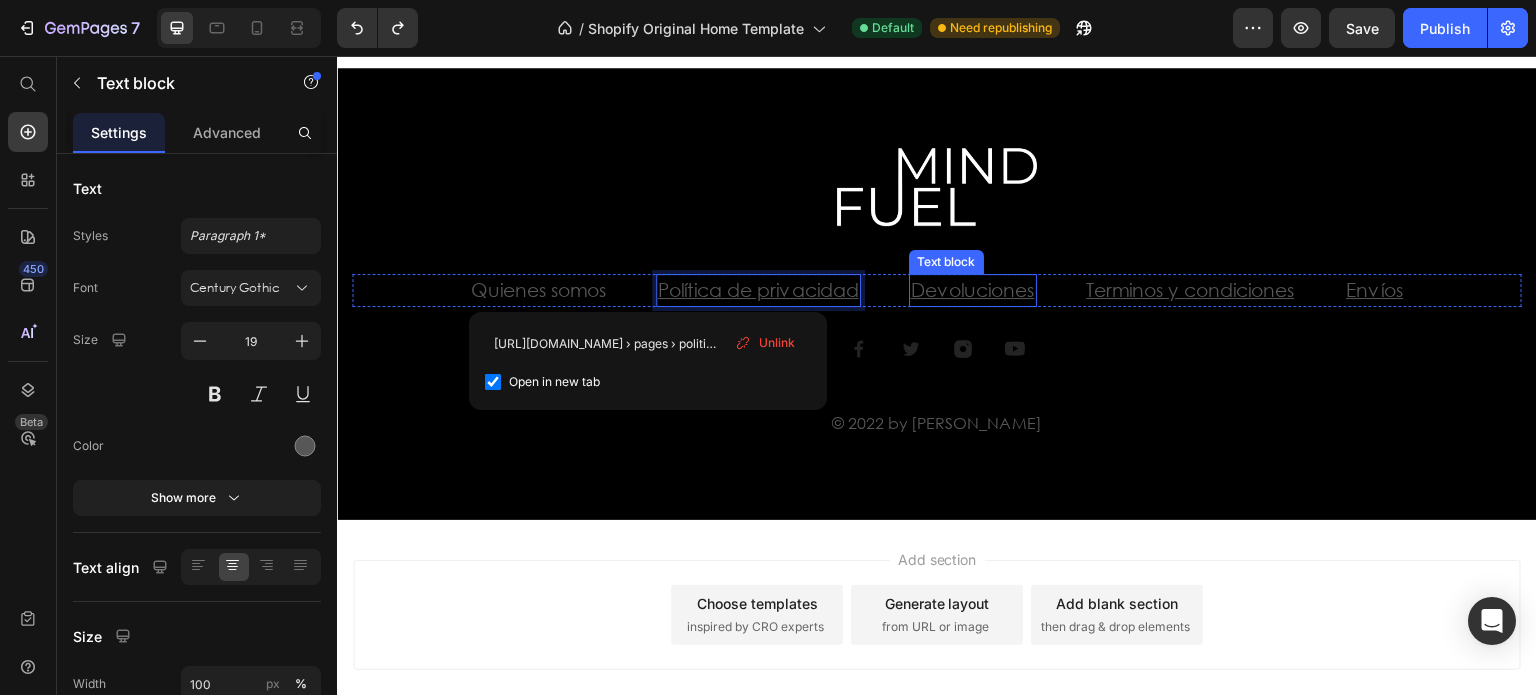 click on "Devoluciones" at bounding box center [973, 289] 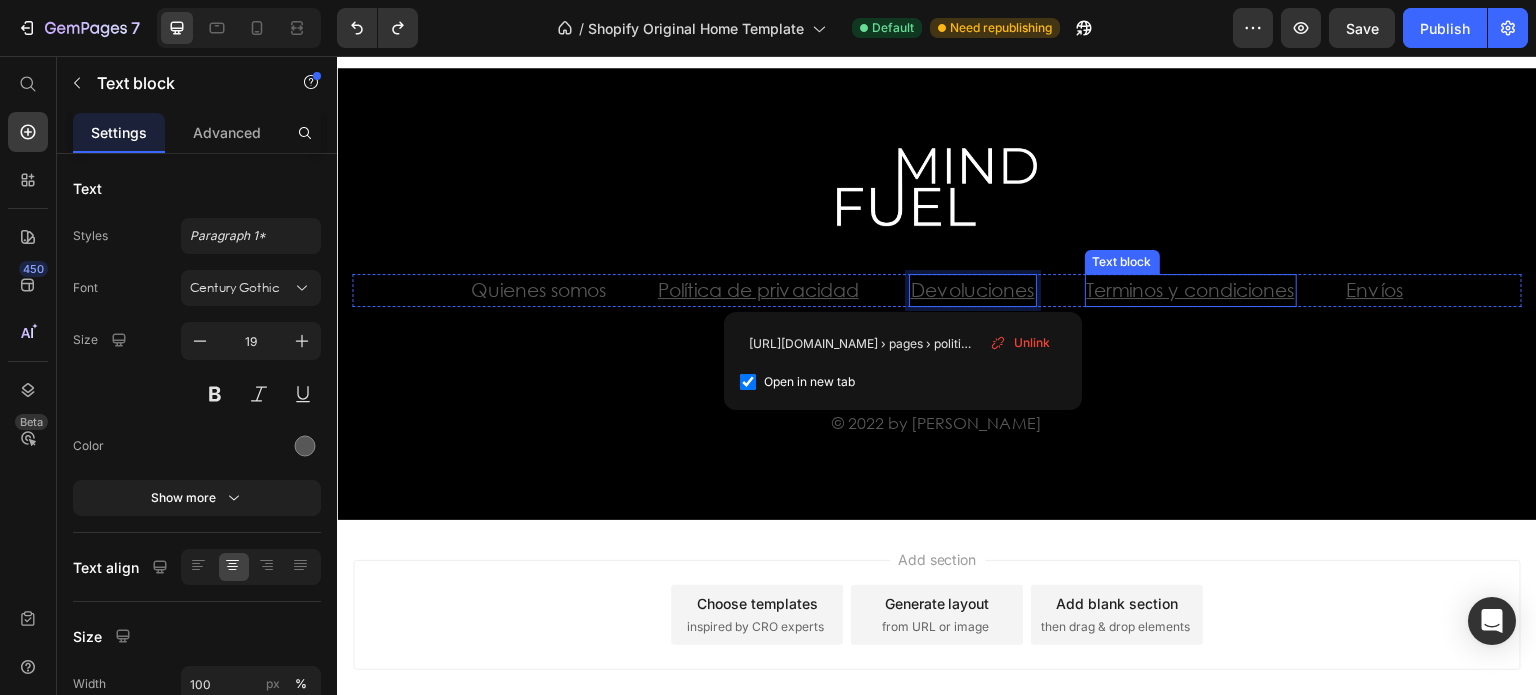 click on "Terminos y condiciones" at bounding box center (1191, 289) 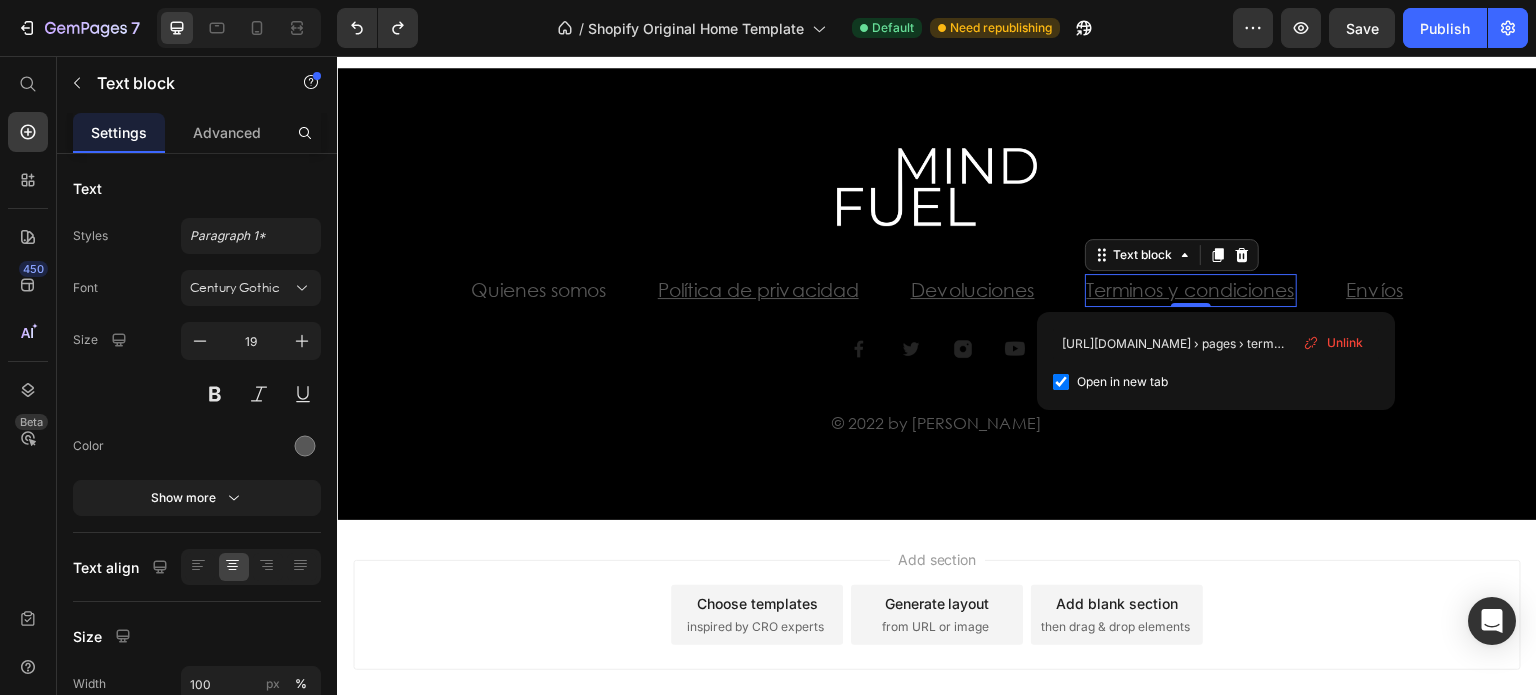 click on "Terminos y condiciones" at bounding box center [1191, 289] 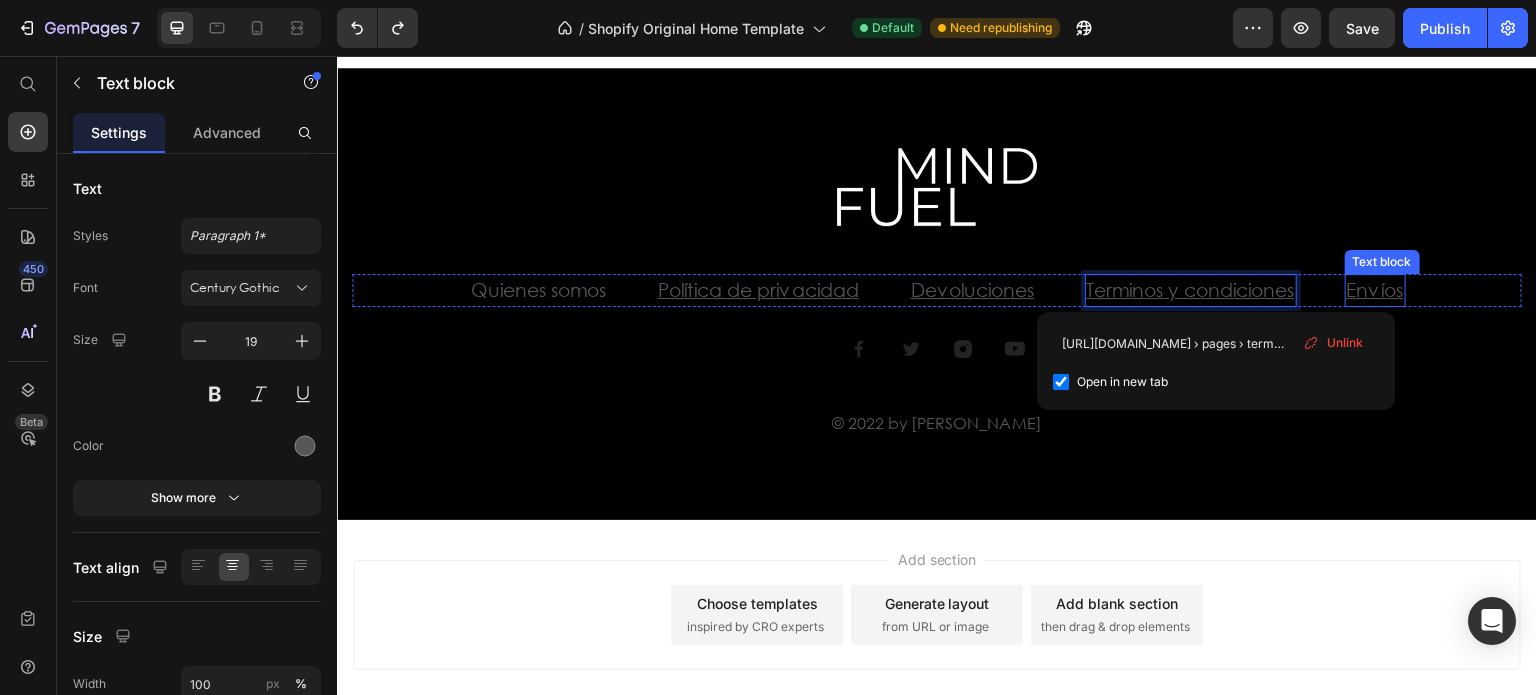 click on "Envíos" at bounding box center (1375, 289) 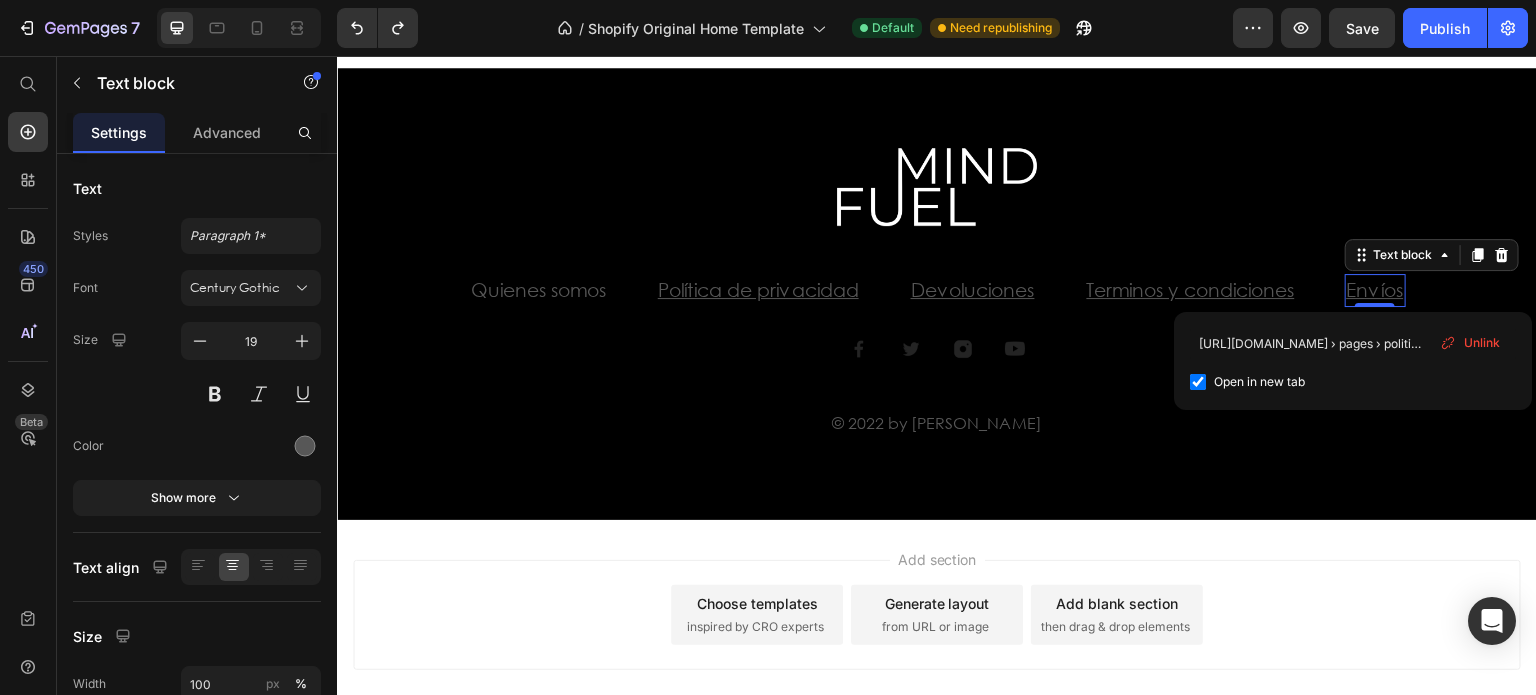 click on "Envíos" at bounding box center (1375, 289) 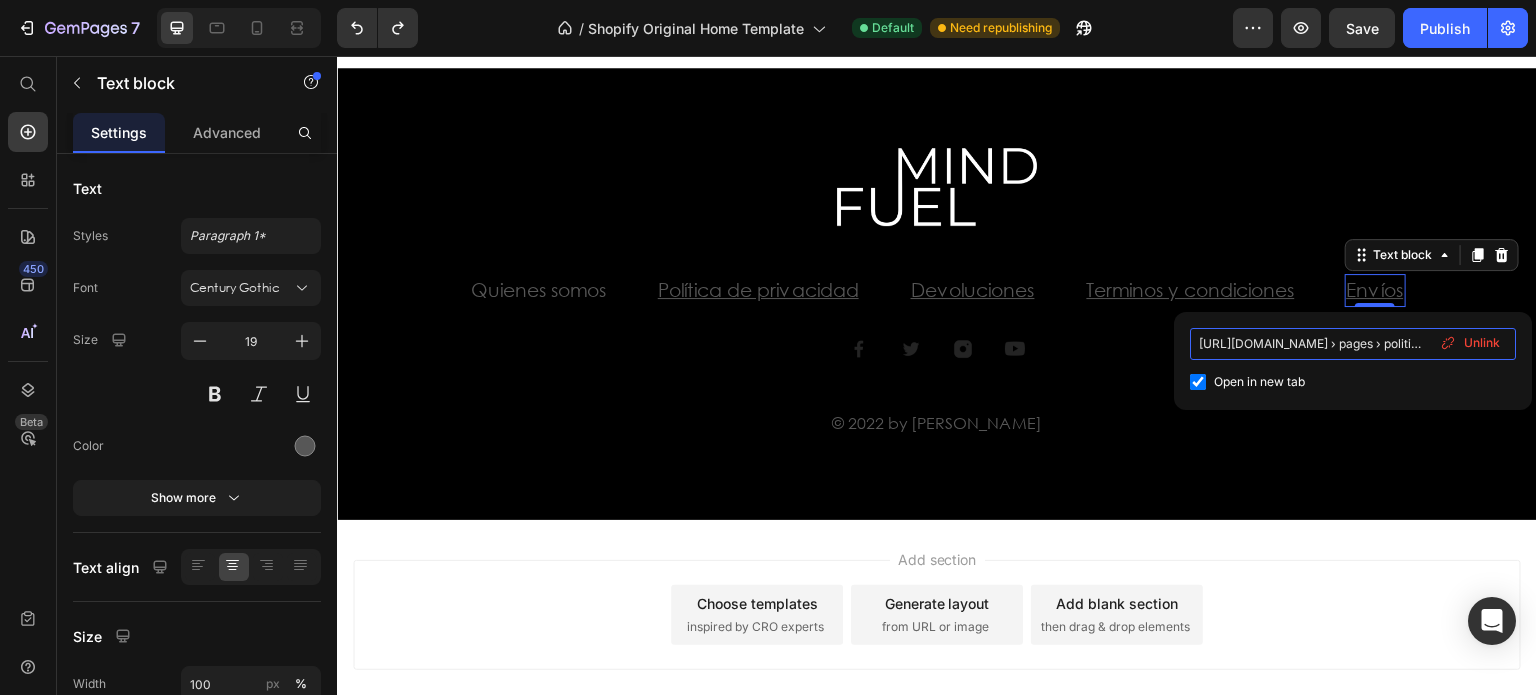 click on "[URL][DOMAIN_NAME] › pages › politicas-de-envio" at bounding box center [1353, 344] 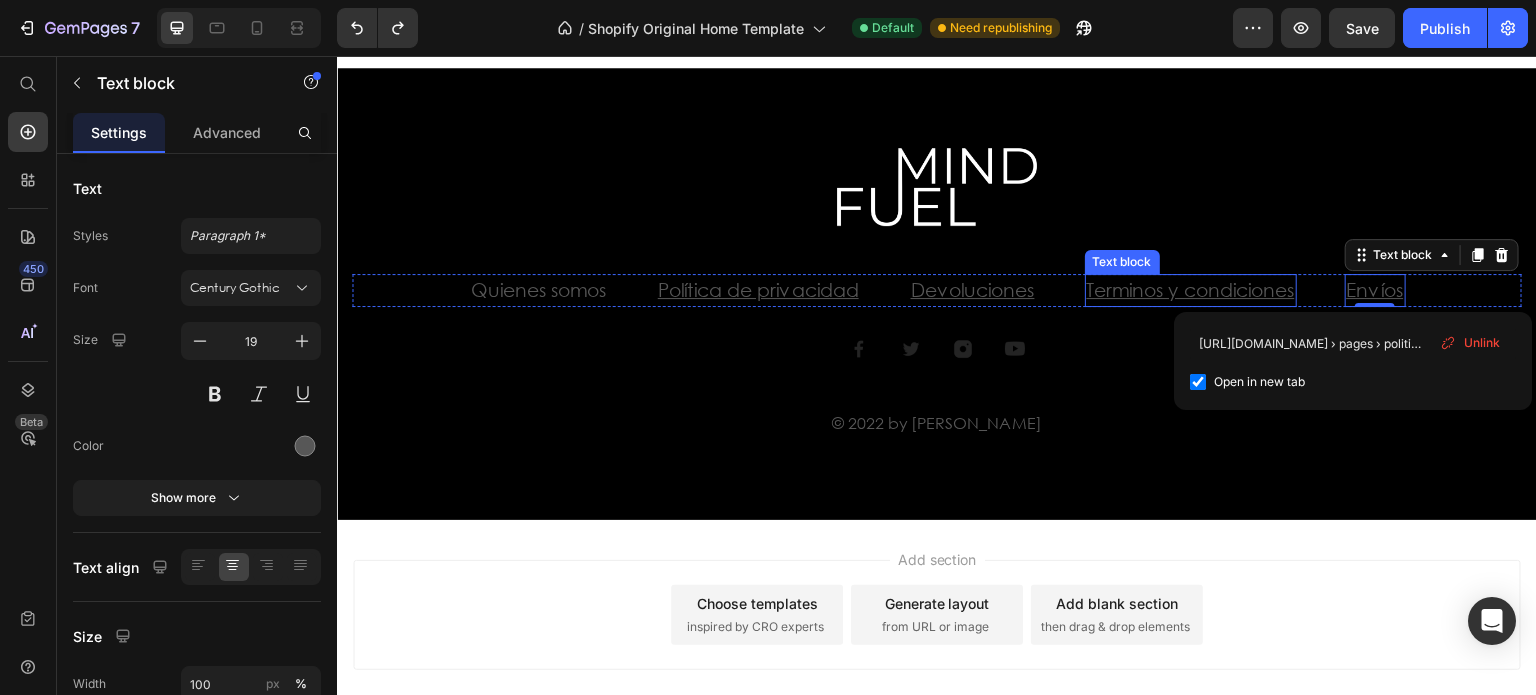 click on "Image Row Quienes somos Text block Política de privacidad Text block Devoluciones Text block Terminos y condiciones Text block Envíos Text block   0 Row Image Image Image Image Row © 2022 by [PERSON_NAME] Text block" at bounding box center (937, 293) 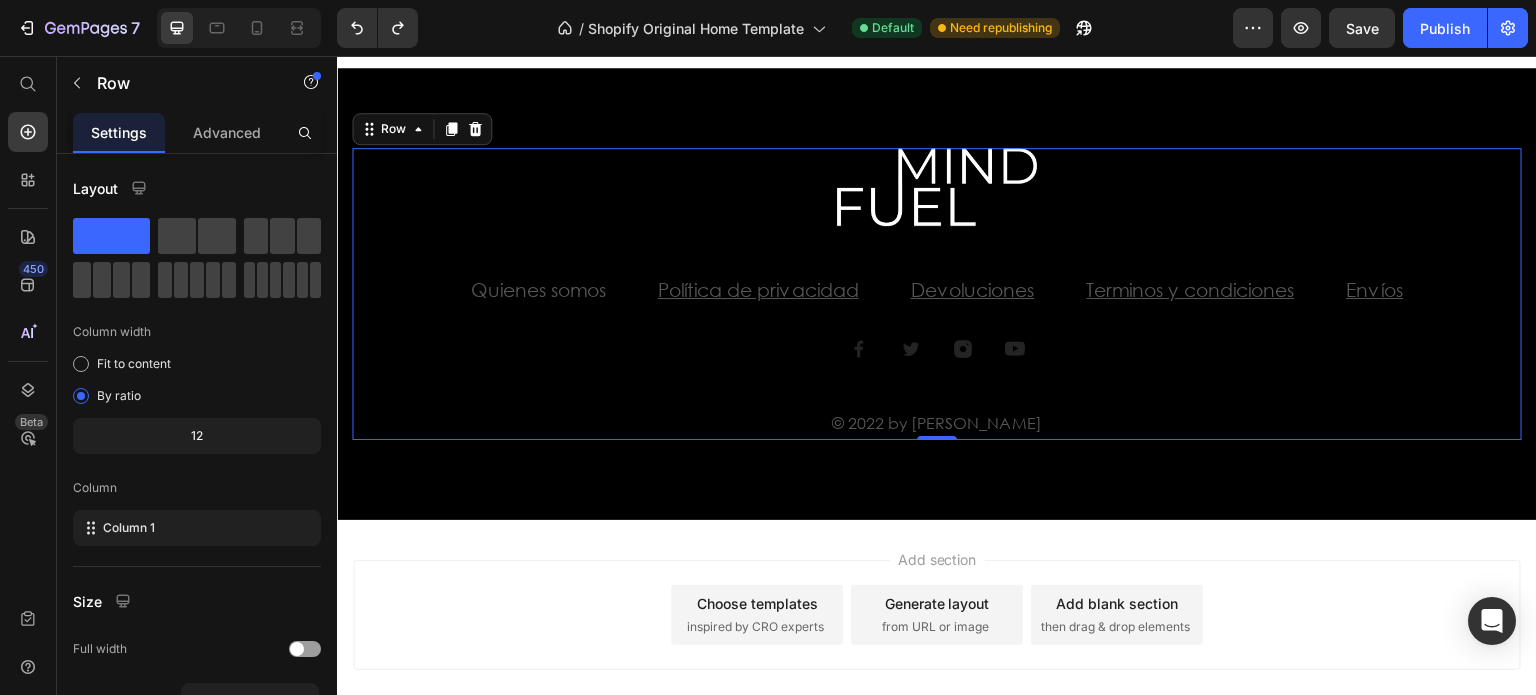 click on "Devoluciones" at bounding box center [973, 289] 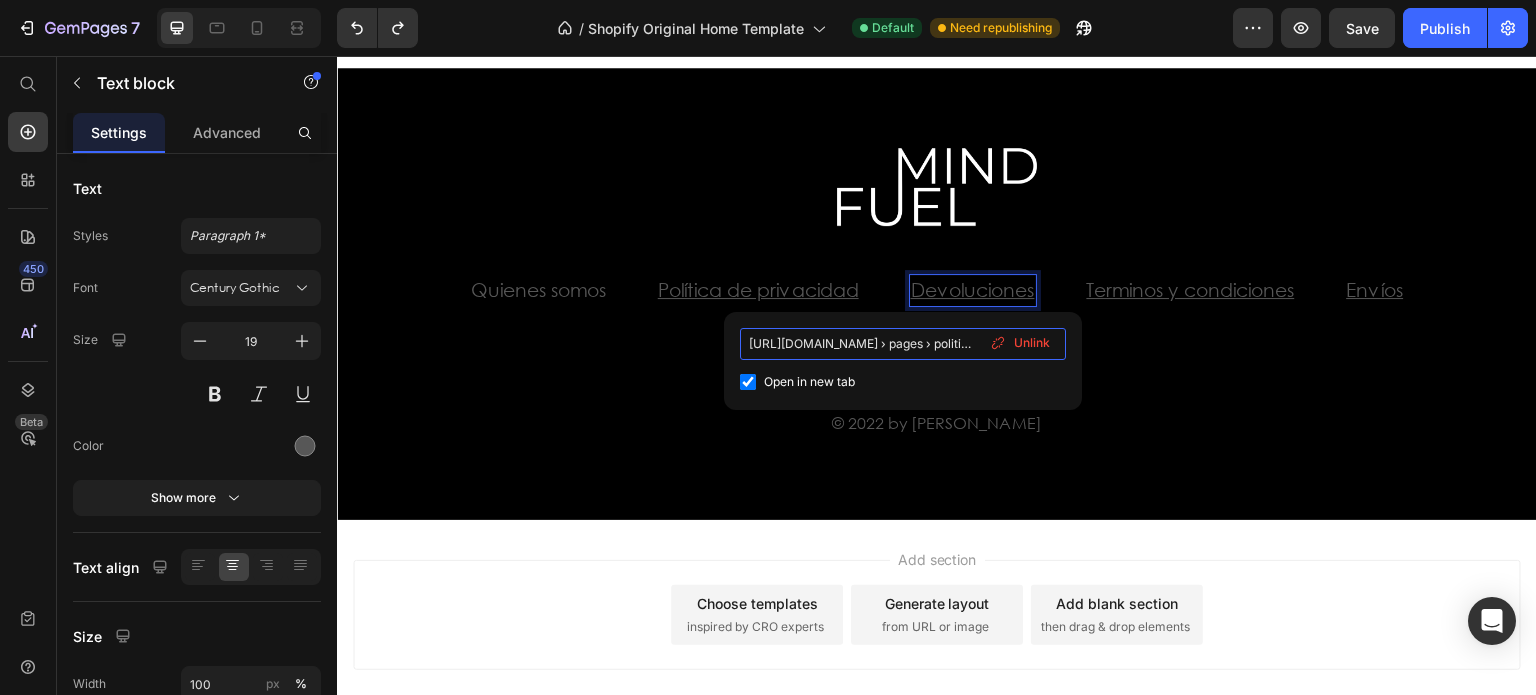 click on "[URL][DOMAIN_NAME] › pages › politica-de-devolucion" at bounding box center [903, 344] 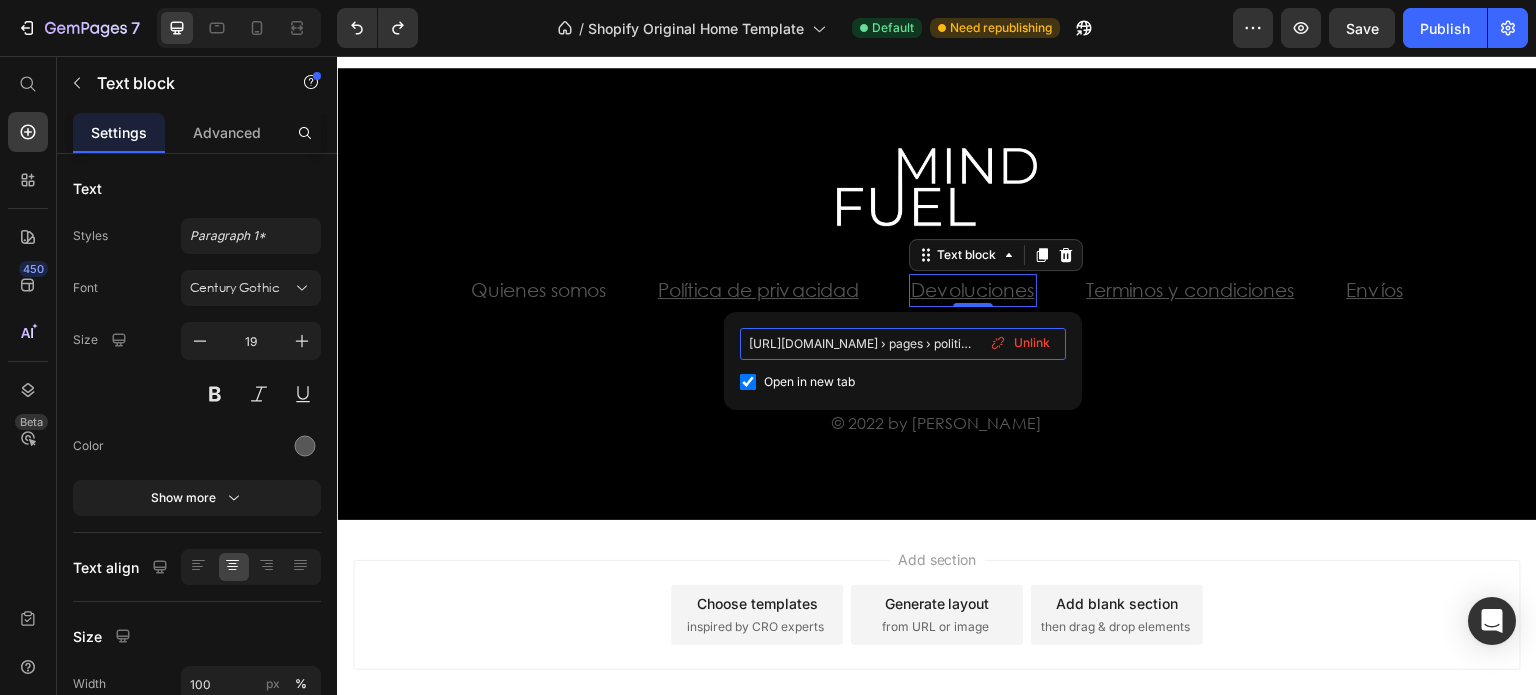 click on "[URL][DOMAIN_NAME] › pages › politica-de-devolucion" at bounding box center (903, 344) 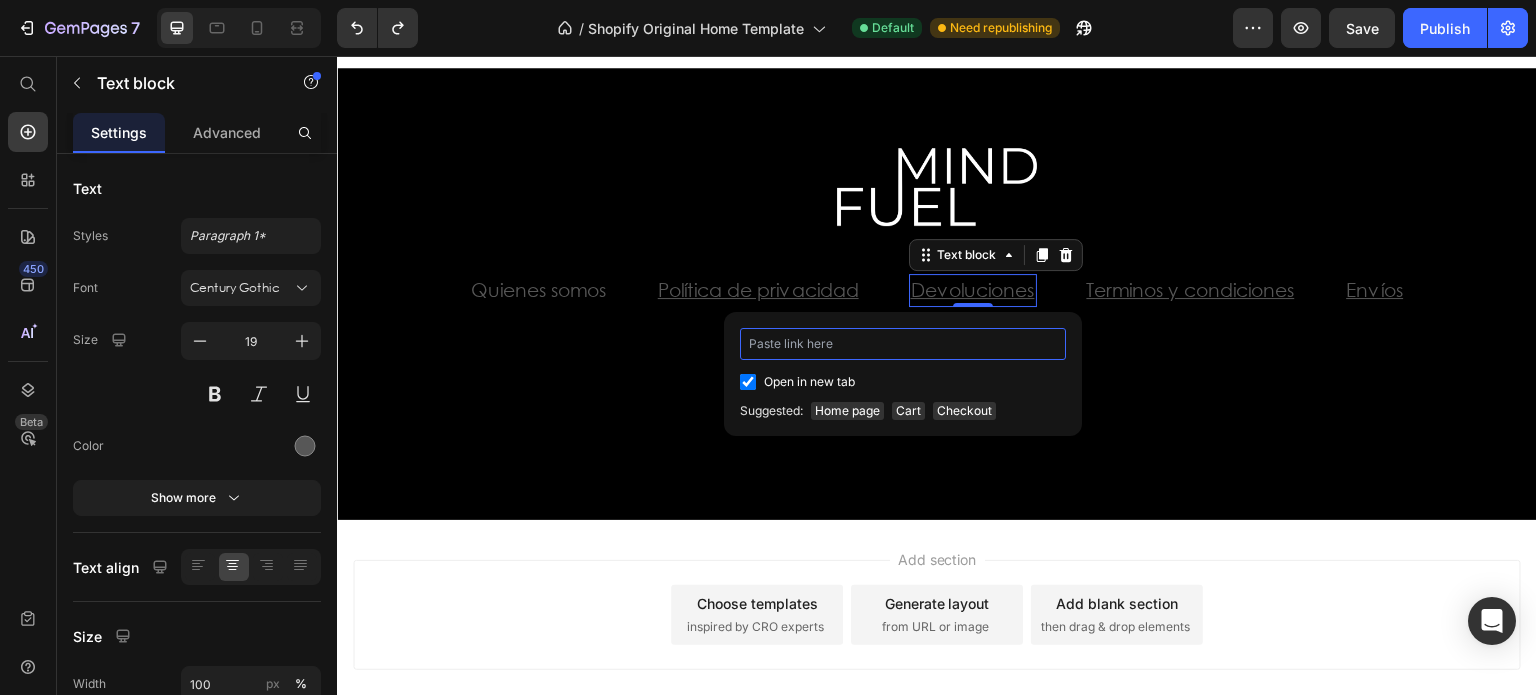type on "[URL][DOMAIN_NAME]" 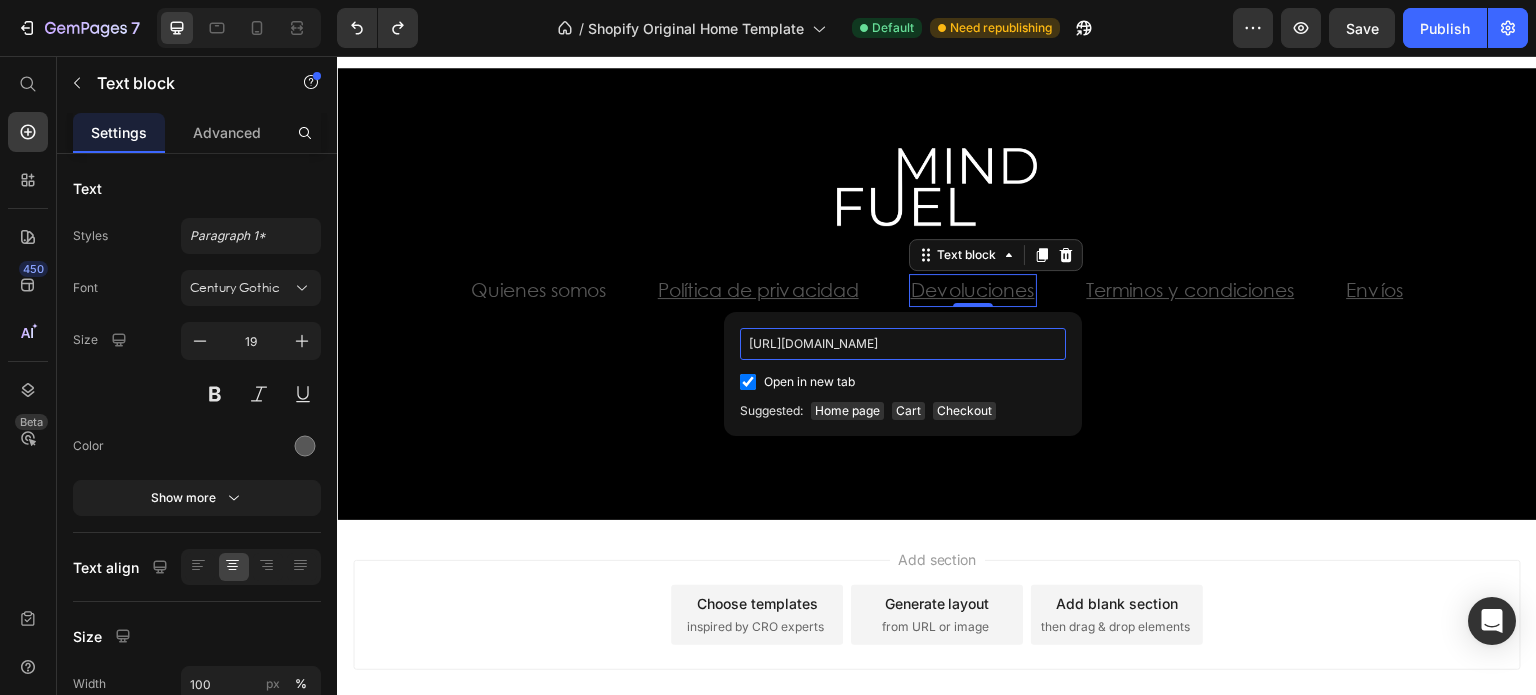 scroll, scrollTop: 0, scrollLeft: 60, axis: horizontal 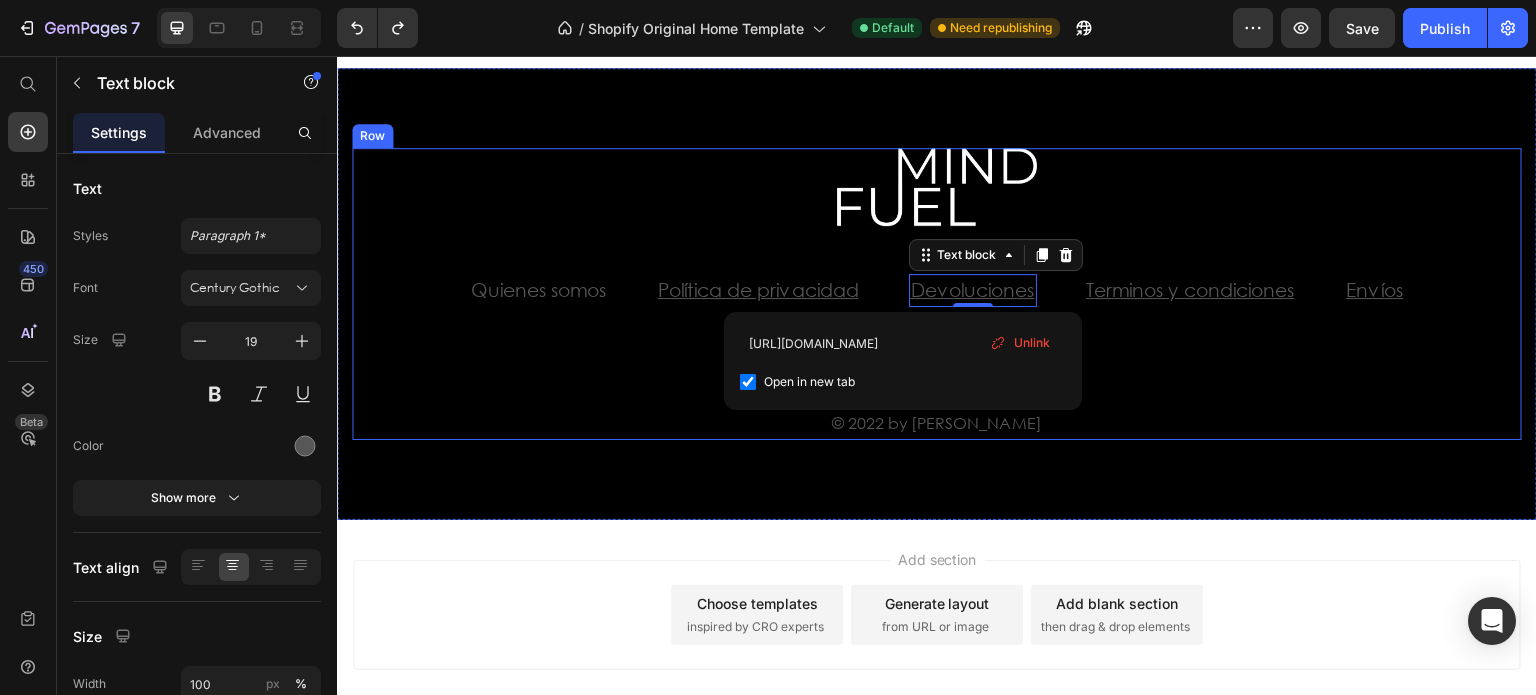 click on "Image Row Quienes somos Text block Política de privacidad Text block Devoluciones Text block   0 Terminos y condiciones Text block Envíos Text block Row Image Image Image Image Row © 2022 by [PERSON_NAME] Text block" at bounding box center [937, 293] 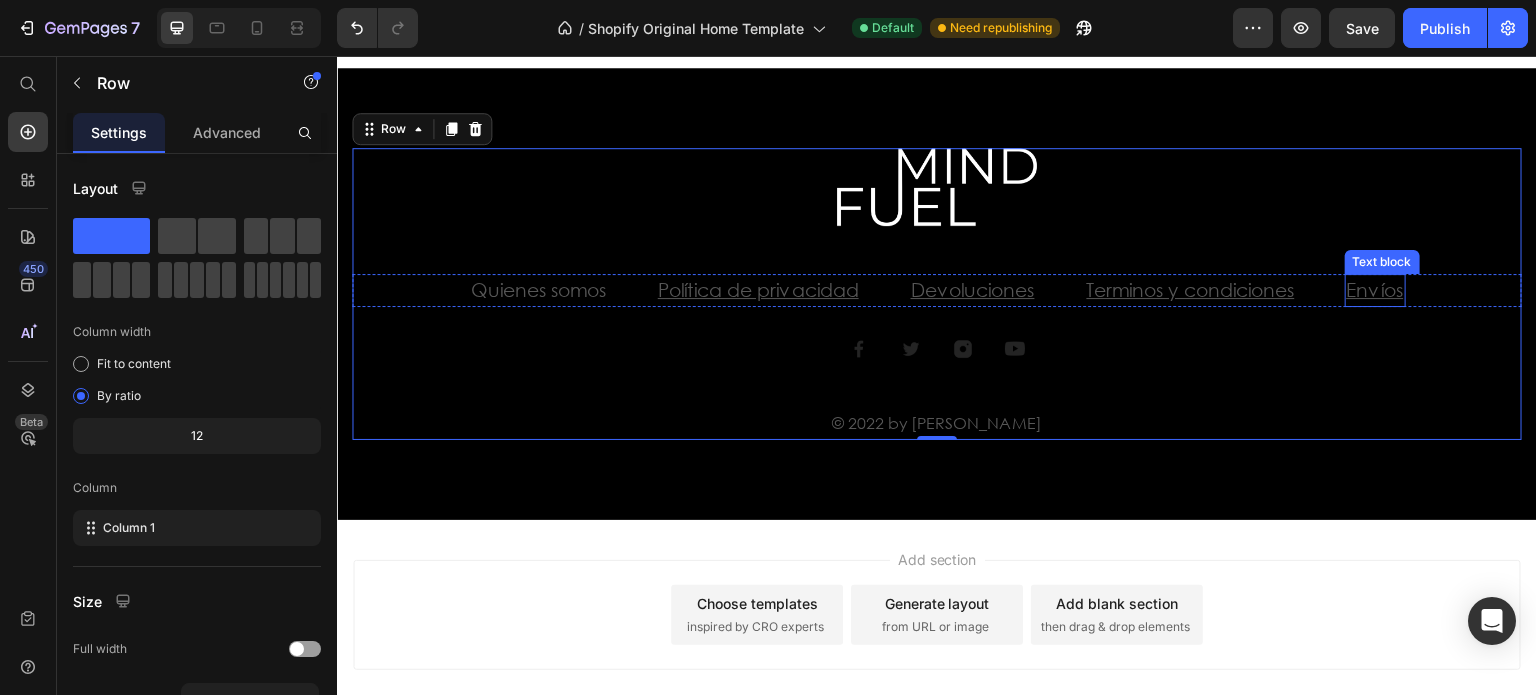 click on "Envíos" at bounding box center (1375, 289) 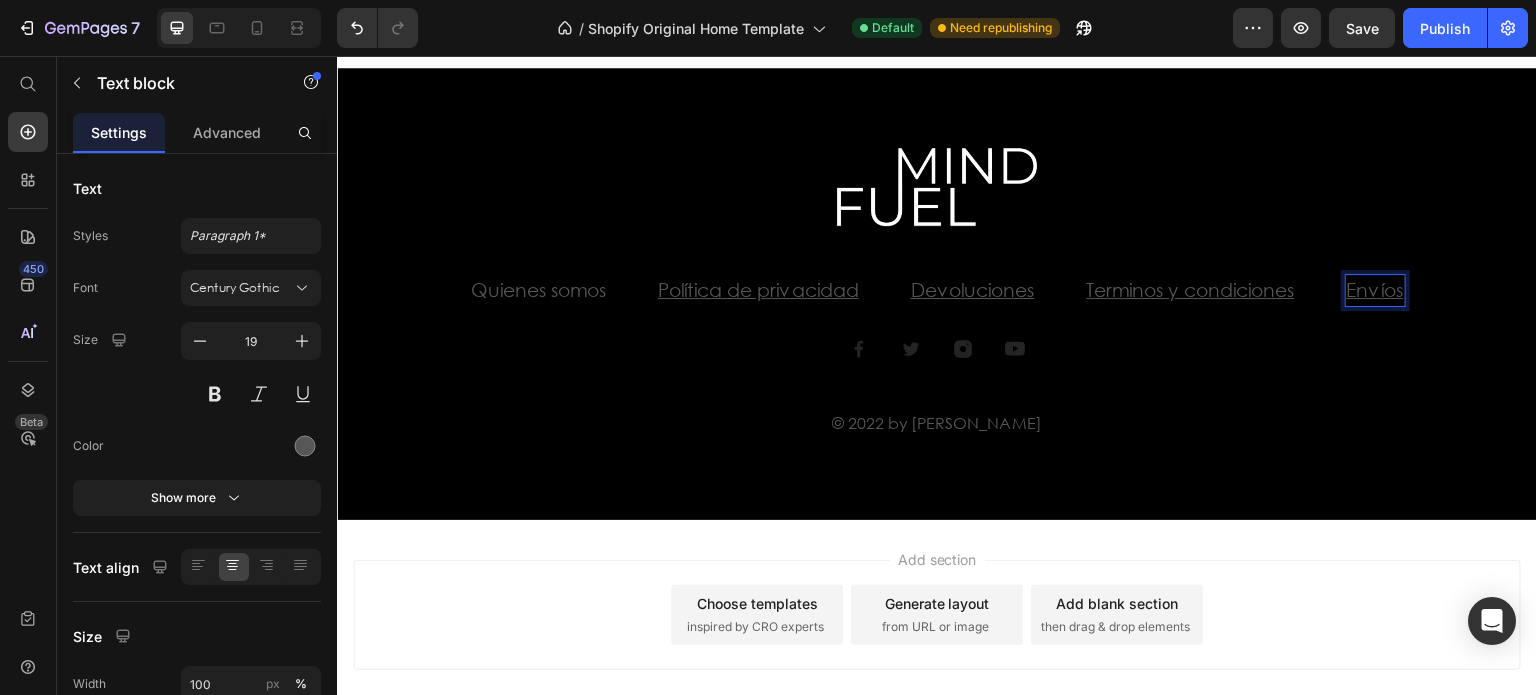 click on "Envíos" at bounding box center (1375, 289) 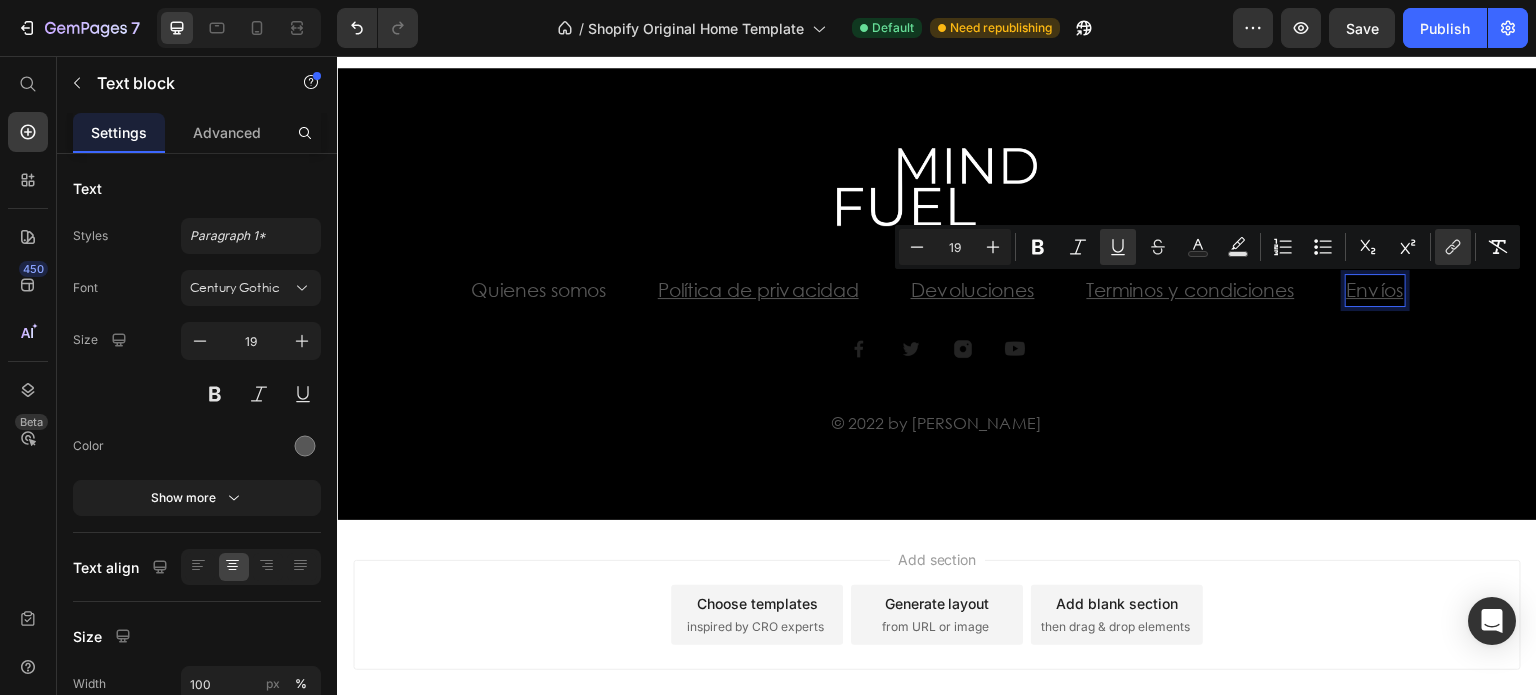 click on "Envíos" at bounding box center (1375, 289) 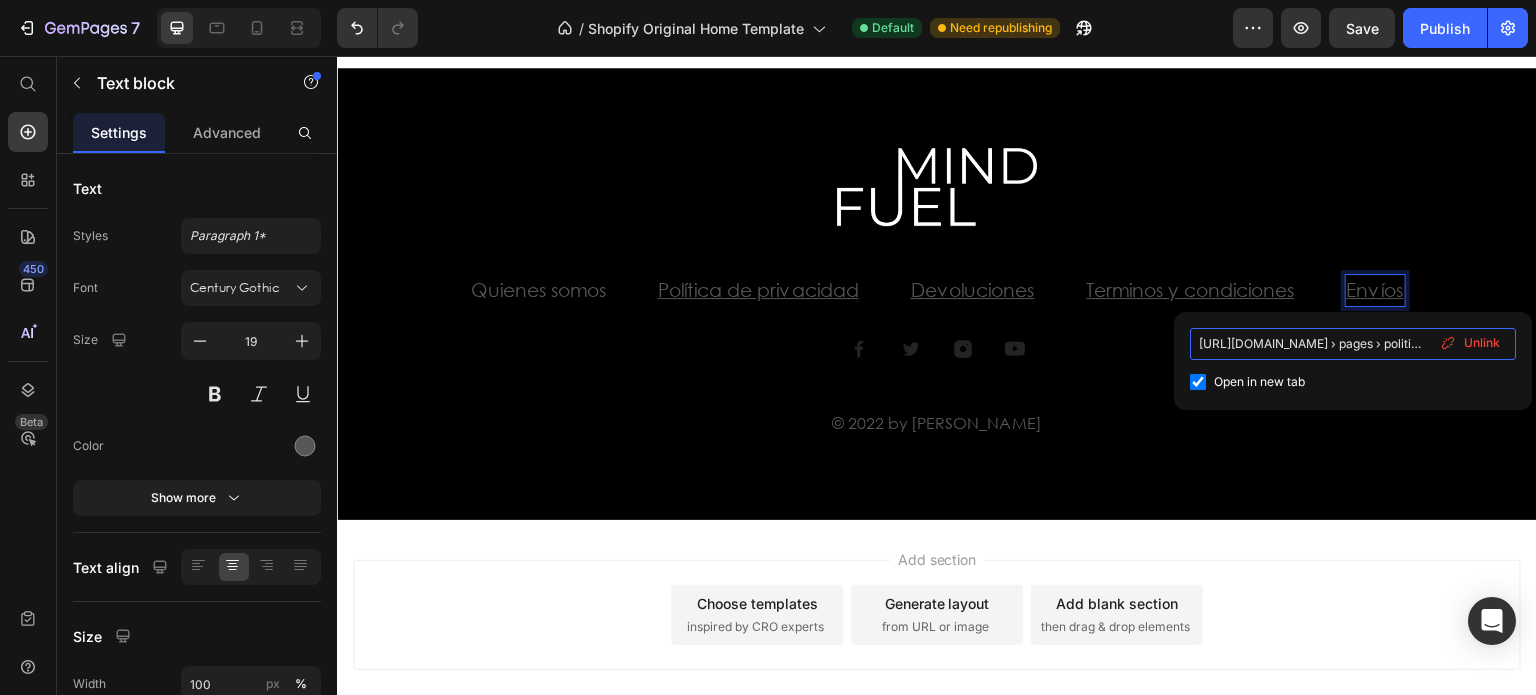 click on "[URL][DOMAIN_NAME] › pages › politicas-de-envio" at bounding box center (1353, 344) 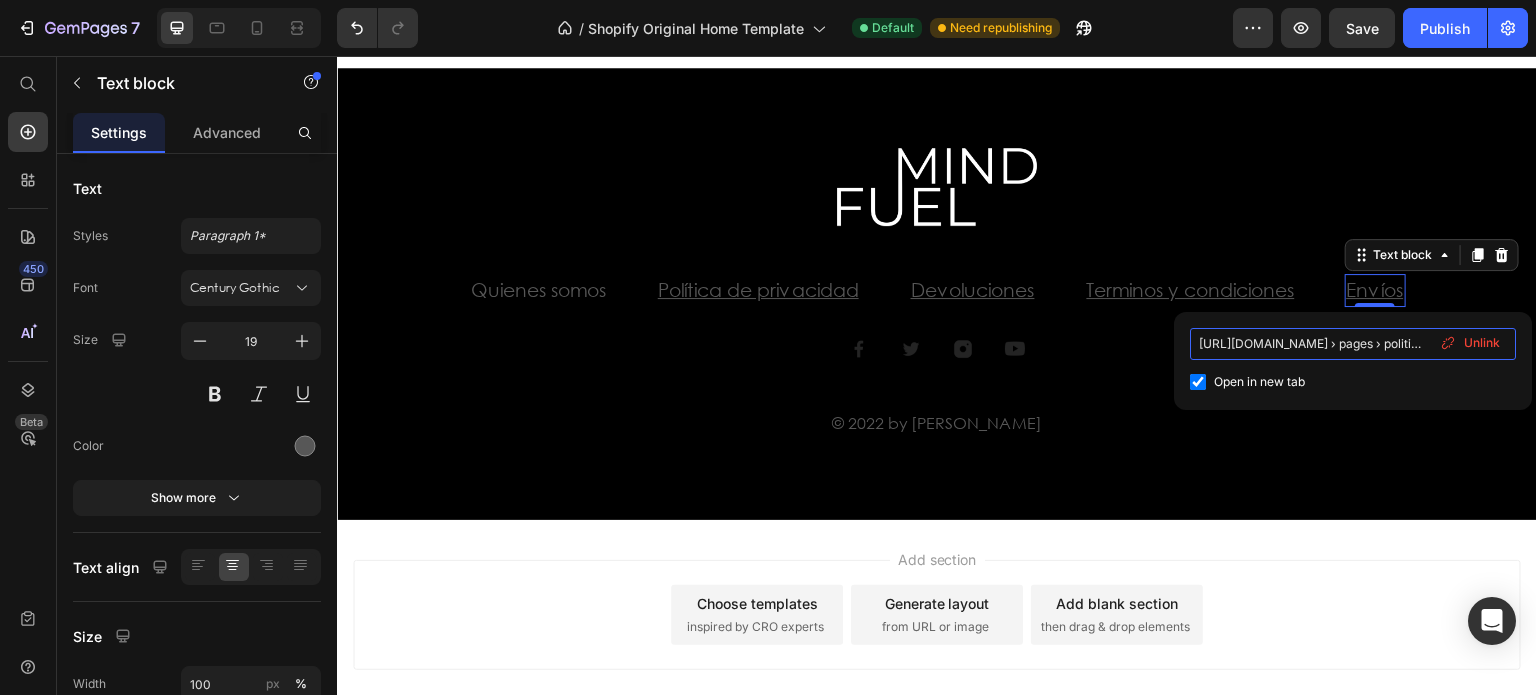 click on "[URL][DOMAIN_NAME] › pages › politicas-de-envio" at bounding box center (1353, 344) 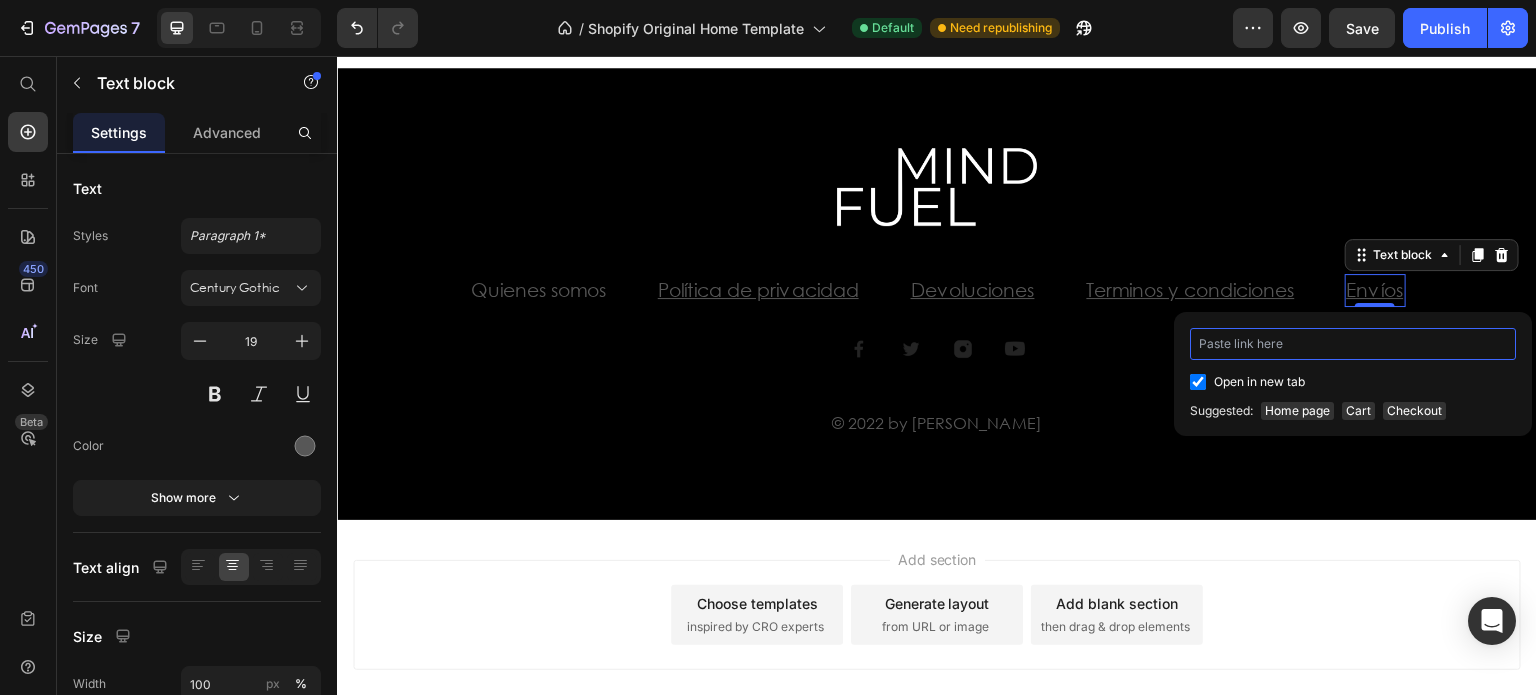 paste on "[URL][DOMAIN_NAME]" 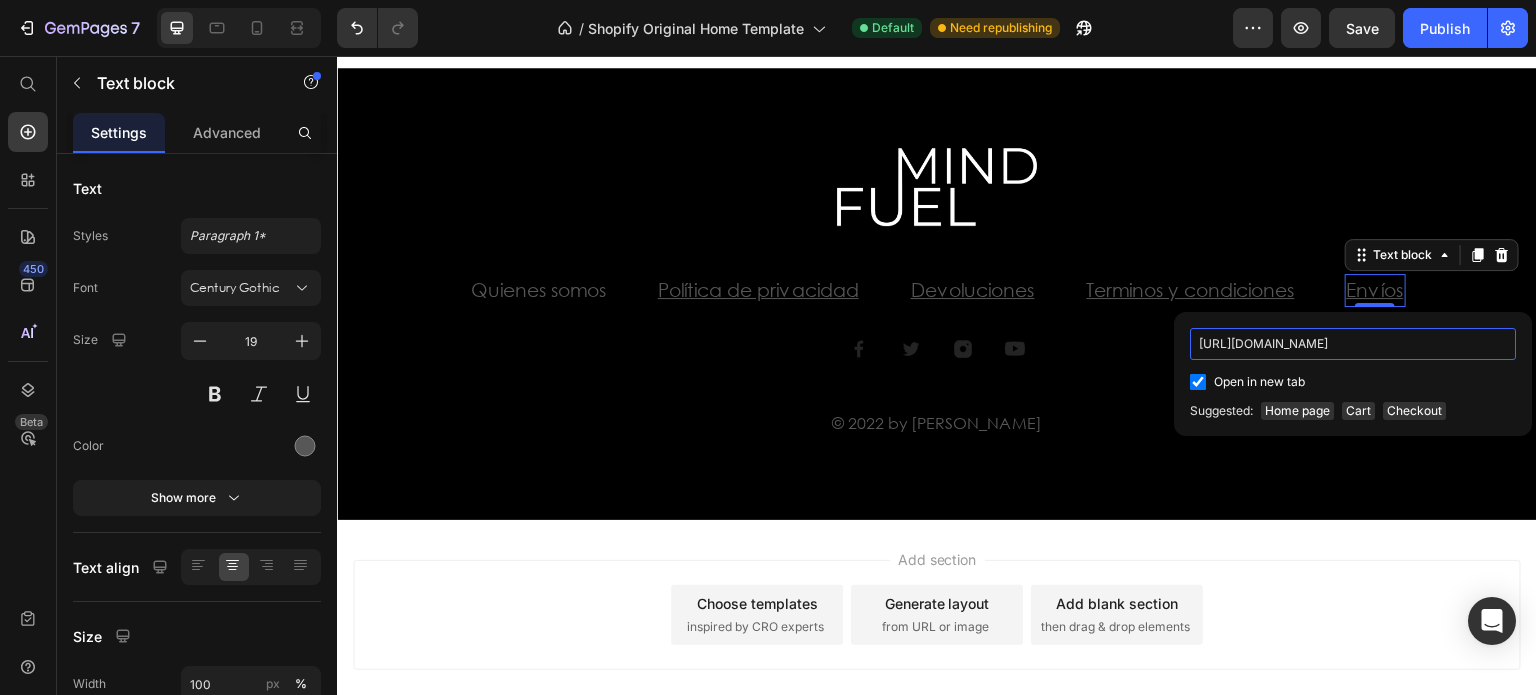 scroll, scrollTop: 0, scrollLeft: 35, axis: horizontal 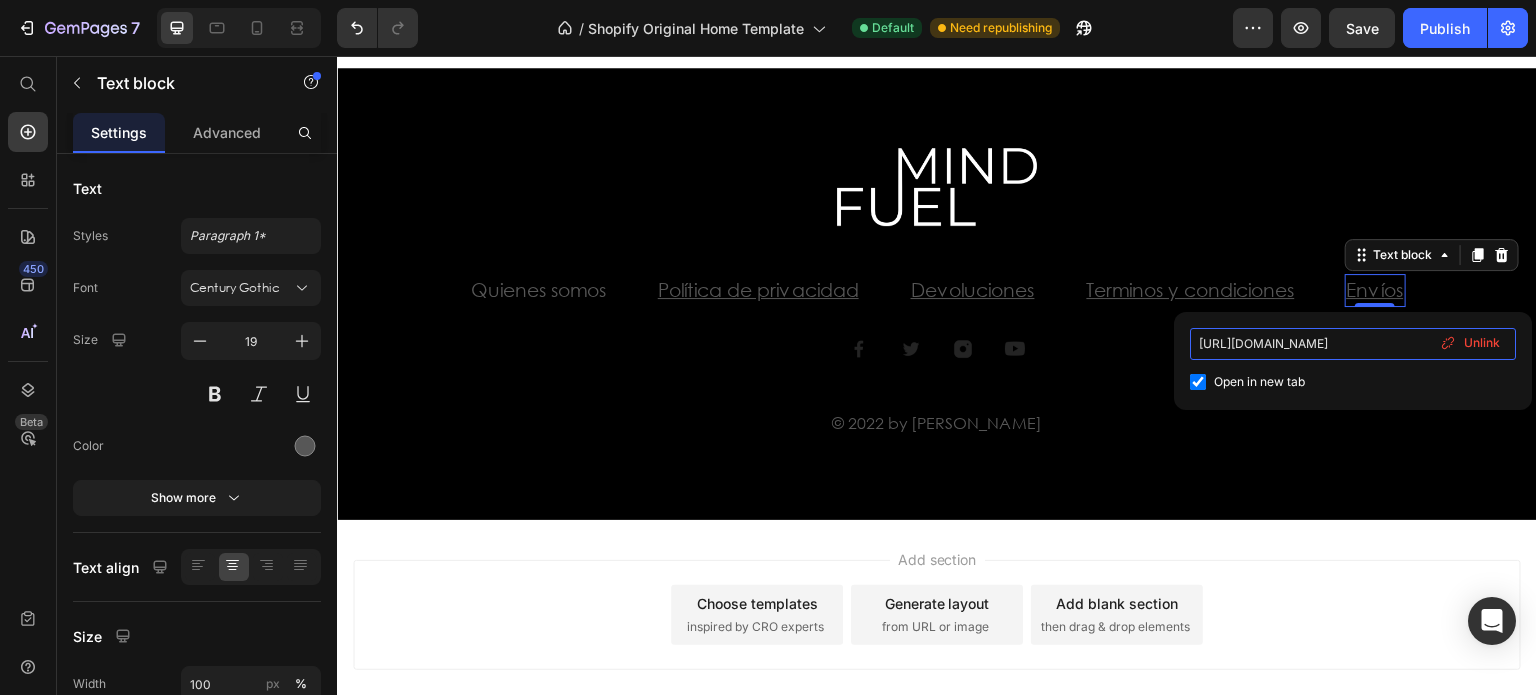 click on "[URL][DOMAIN_NAME]" at bounding box center (1353, 344) 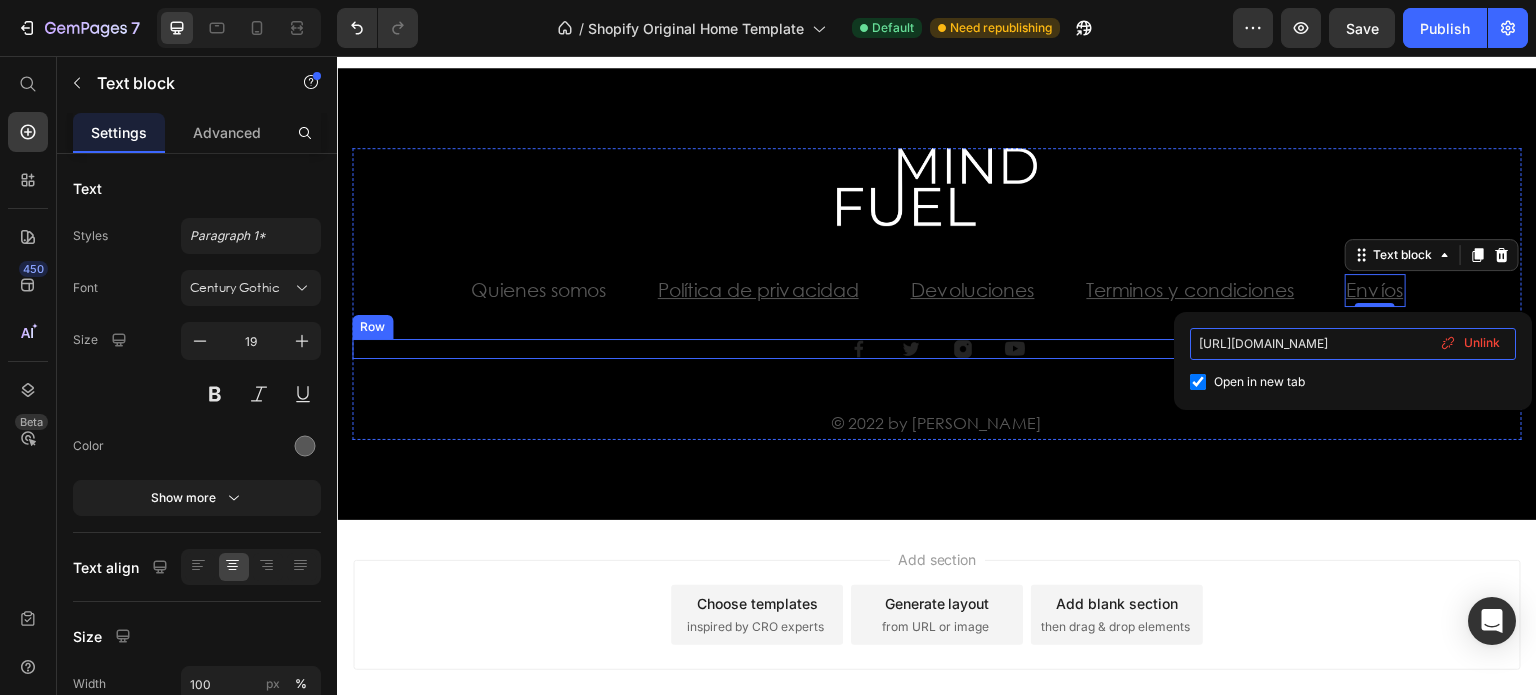 drag, startPoint x: 1627, startPoint y: 401, endPoint x: 1153, endPoint y: 339, distance: 478.03766 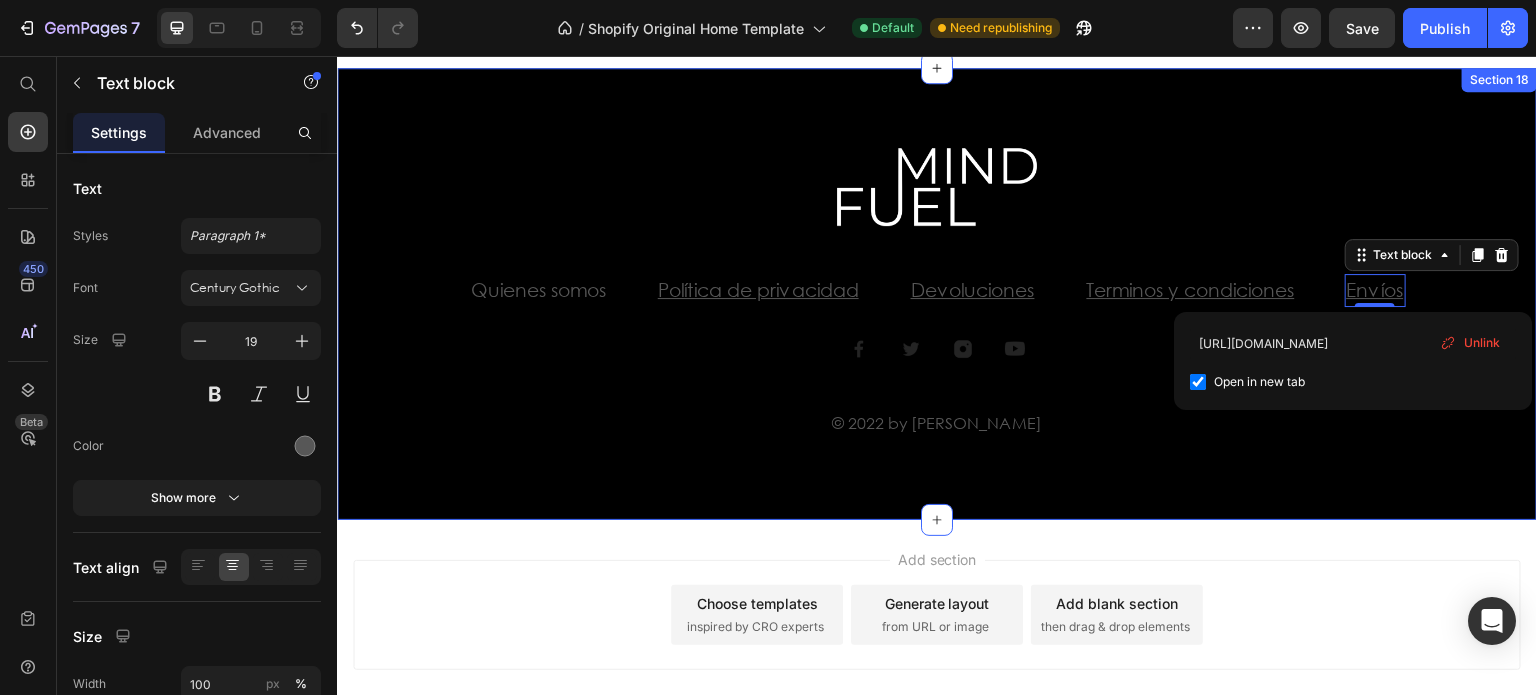 click on "Image Row Quienes somos Text block Política de privacidad Text block Devoluciones Text block Terminos y condiciones Text block Envíos Text block   0 Row Image Image Image Image Row © 2022 by [PERSON_NAME] Text block Row Section 18" at bounding box center (937, 293) 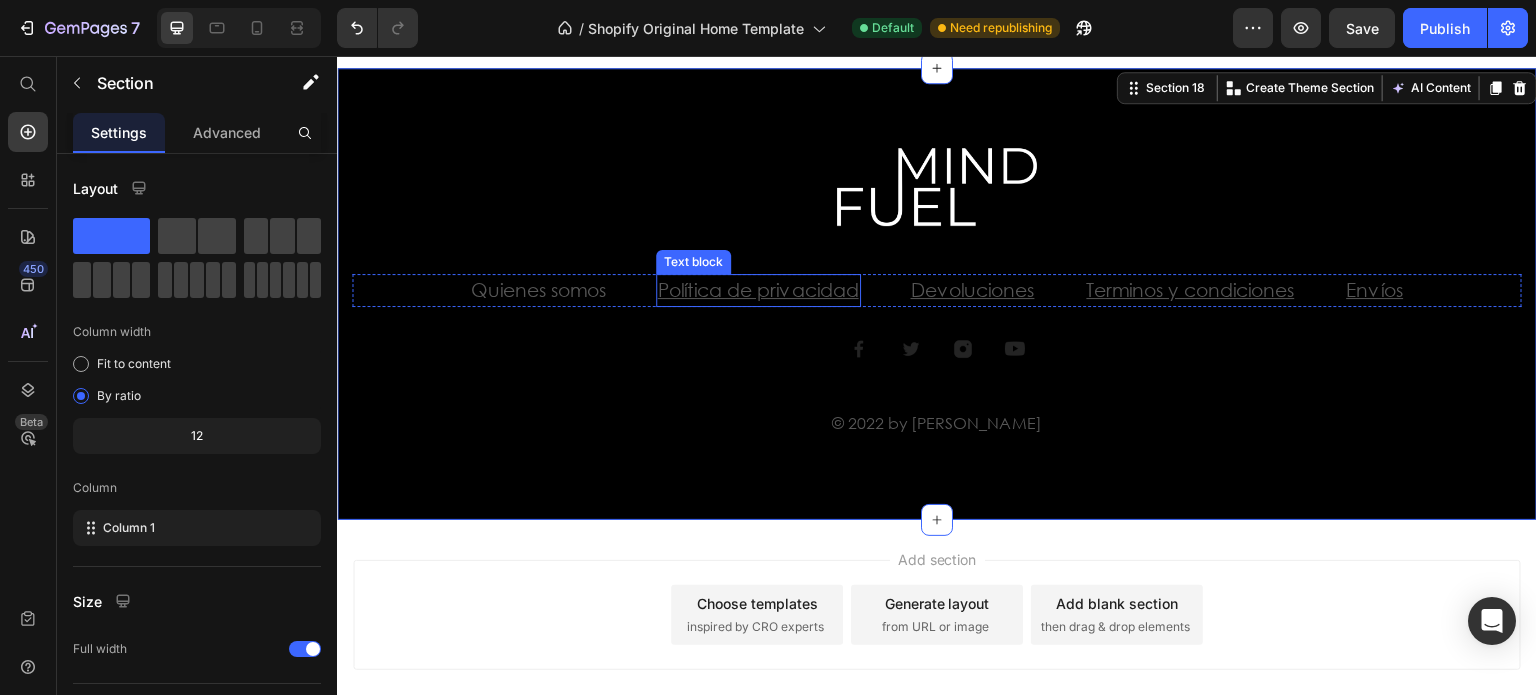 click on "Política de privacidad" at bounding box center [758, 289] 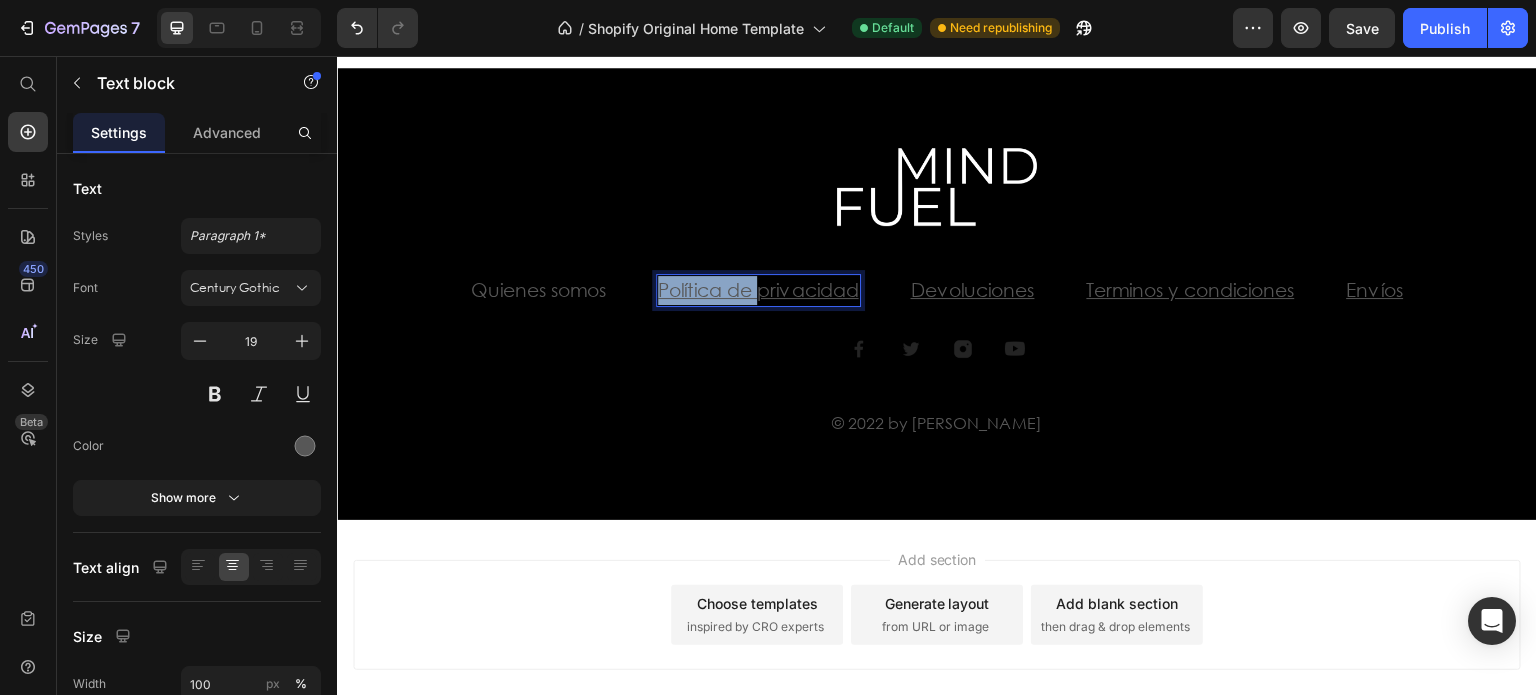 click on "Política de privacidad" at bounding box center (758, 289) 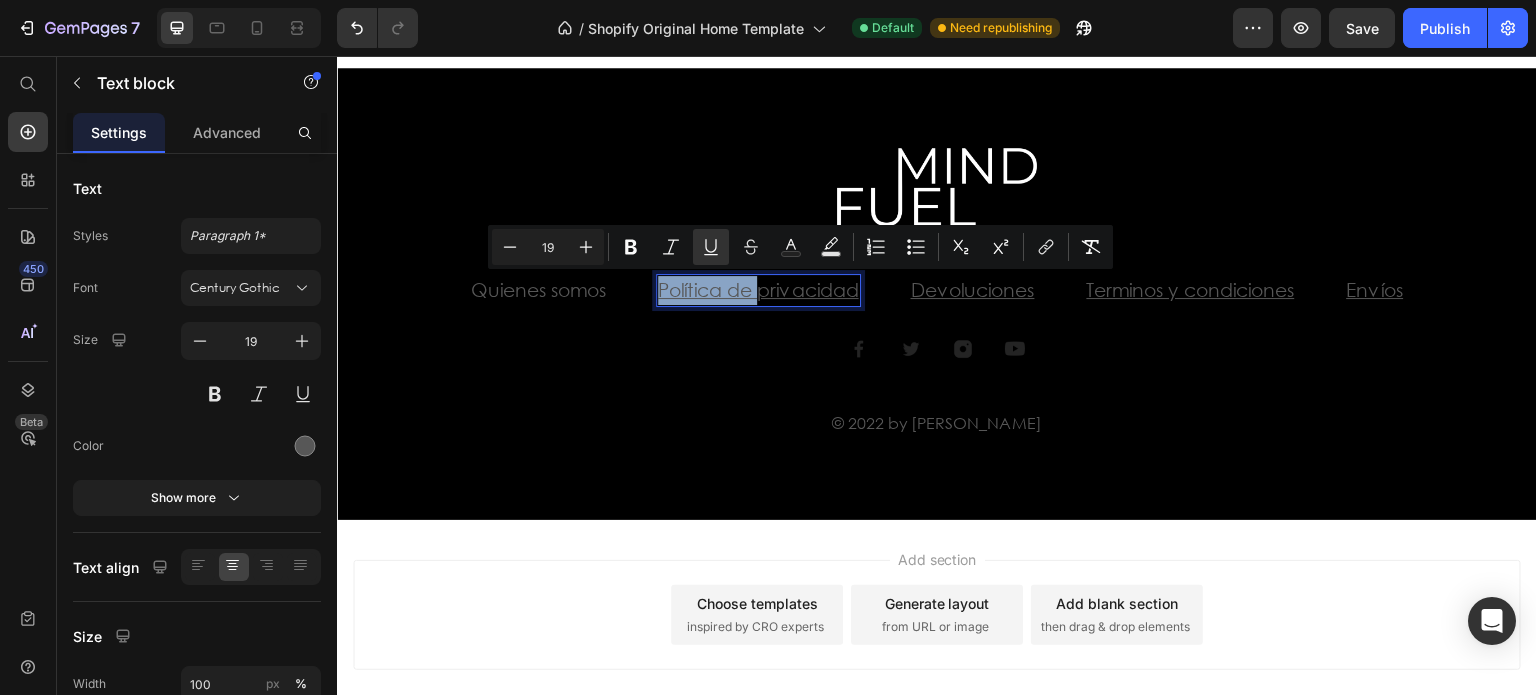 click on "Image Image Image Image Row" at bounding box center (937, 349) 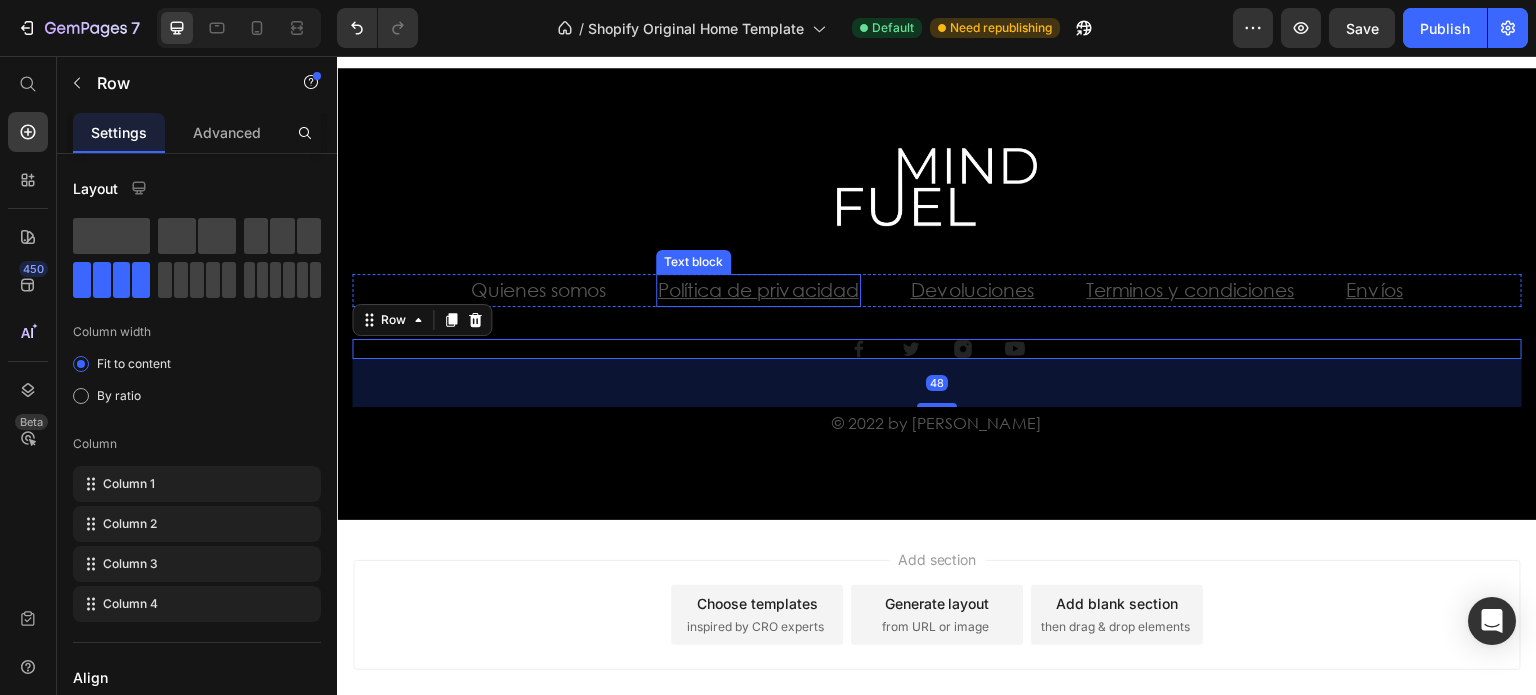 click on "Política de privacidad" at bounding box center [758, 289] 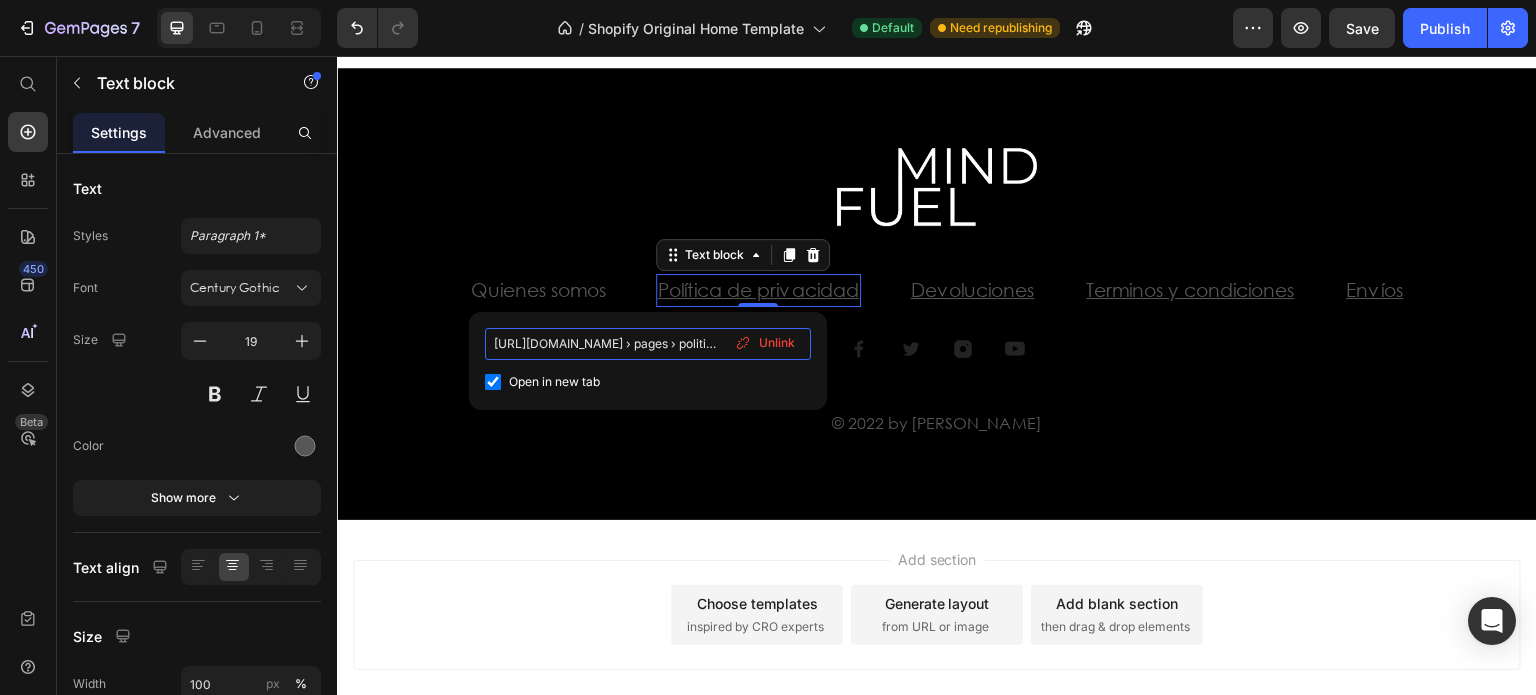 click on "[URL][DOMAIN_NAME] › pages › politicas-de-privacidad" at bounding box center (648, 344) 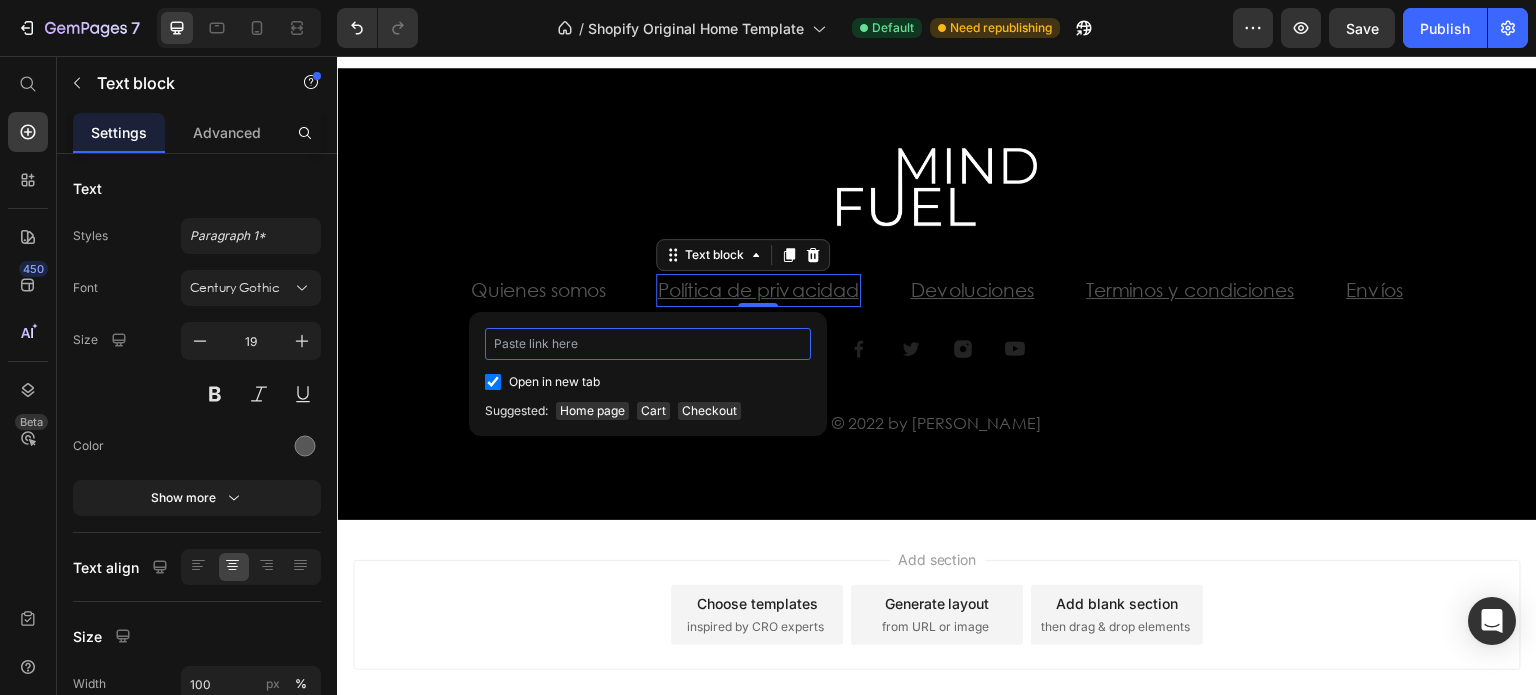 paste on "[URL][DOMAIN_NAME]" 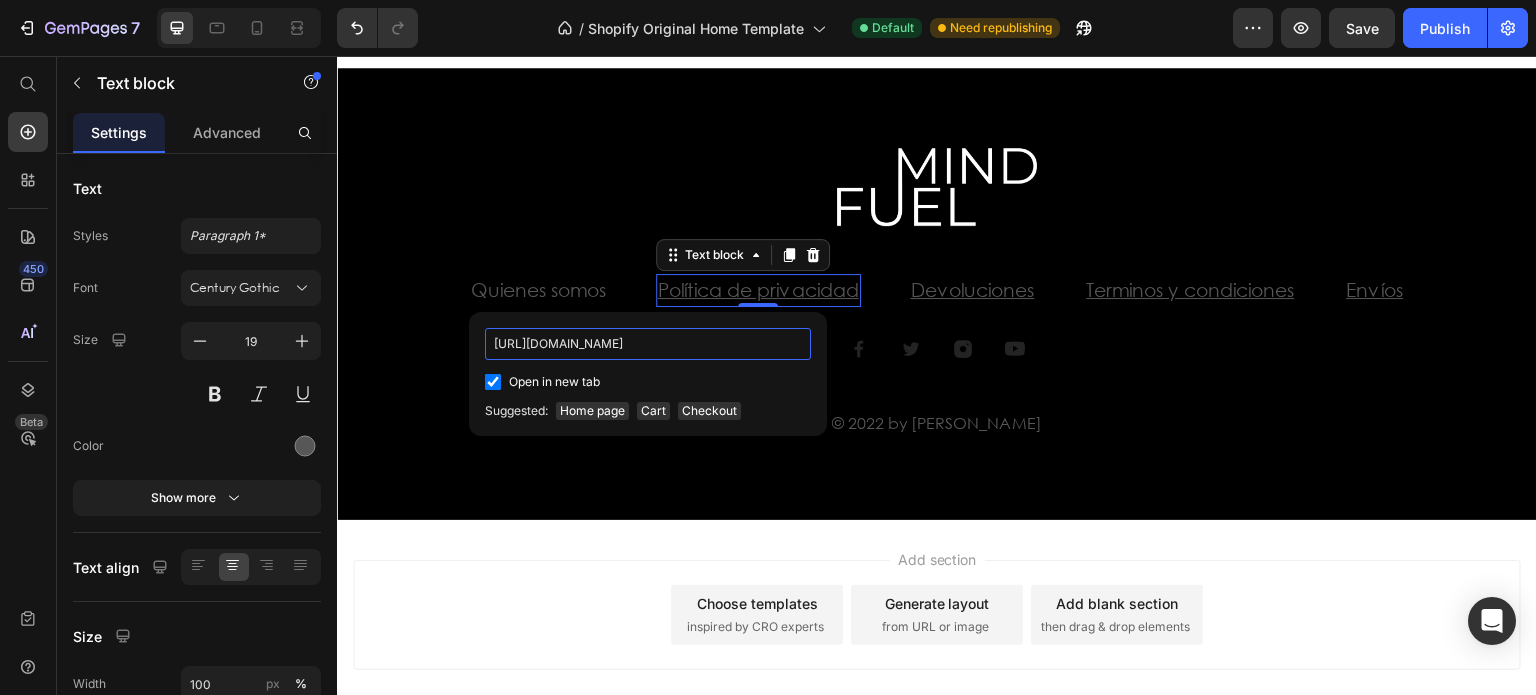 scroll, scrollTop: 0, scrollLeft: 64, axis: horizontal 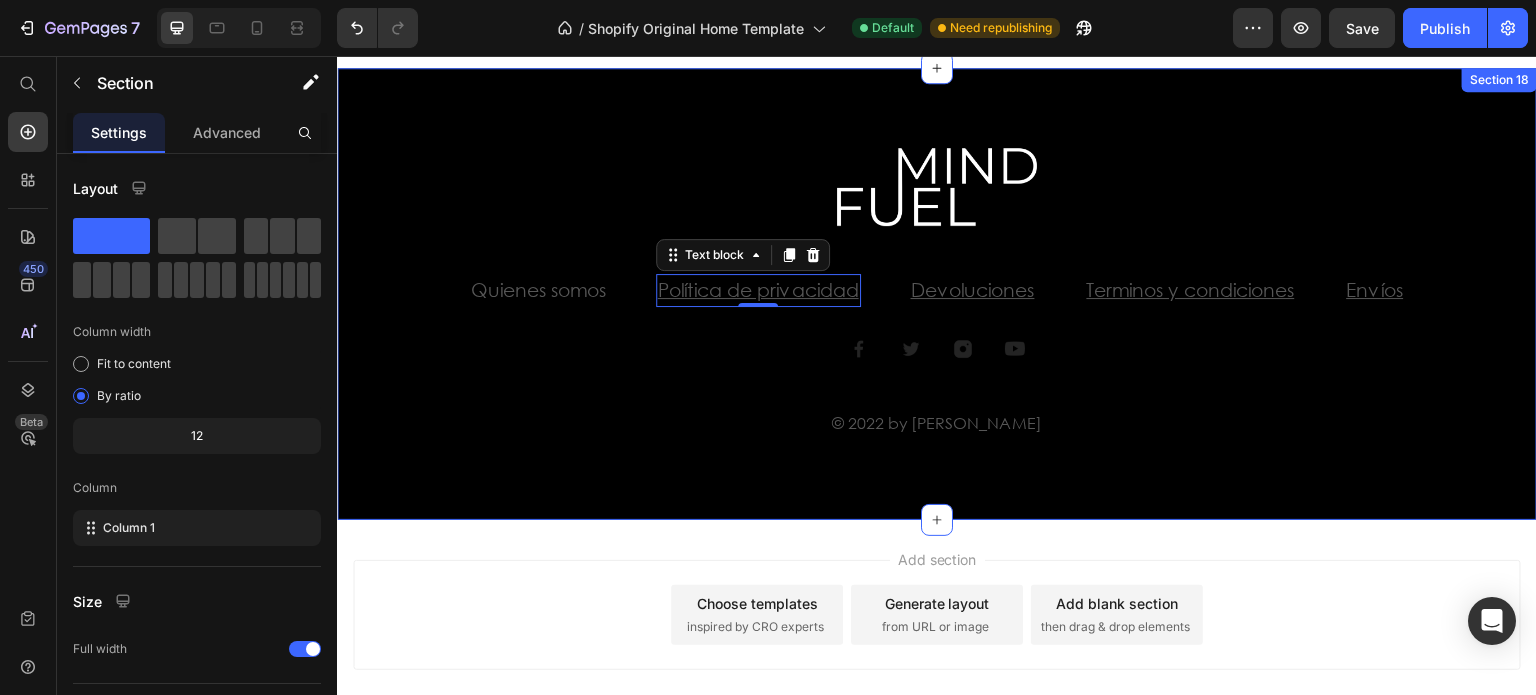click on "Image Row Quienes somos Text block Política de privacidad Text block   0 Devoluciones Text block Terminos y condiciones Text block Envíos Text block Row Image Image Image Image Row © 2022 by [PERSON_NAME] Text block Row Section 18" at bounding box center (937, 293) 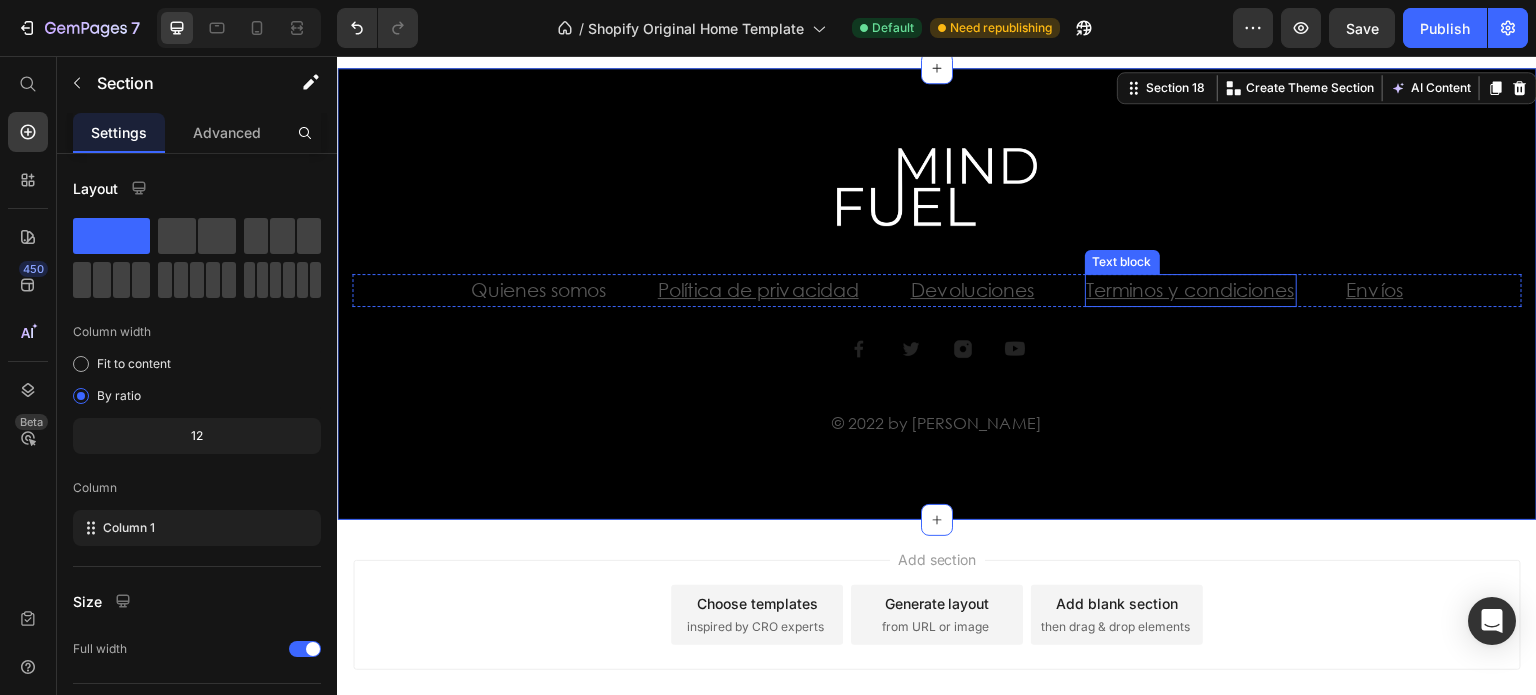 click on "Terminos y condiciones" at bounding box center [1191, 289] 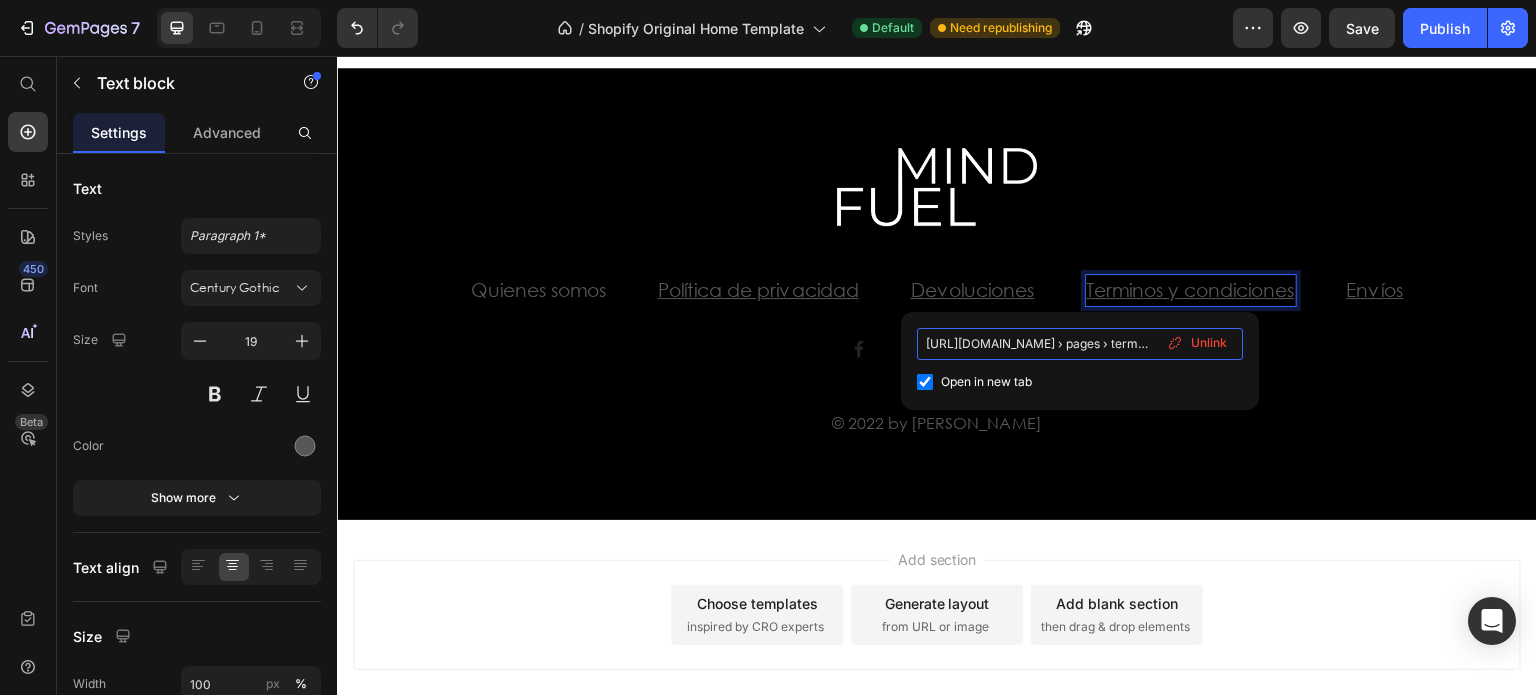 click on "[URL][DOMAIN_NAME] › pages › terminos-y-condiciones" at bounding box center (1080, 344) 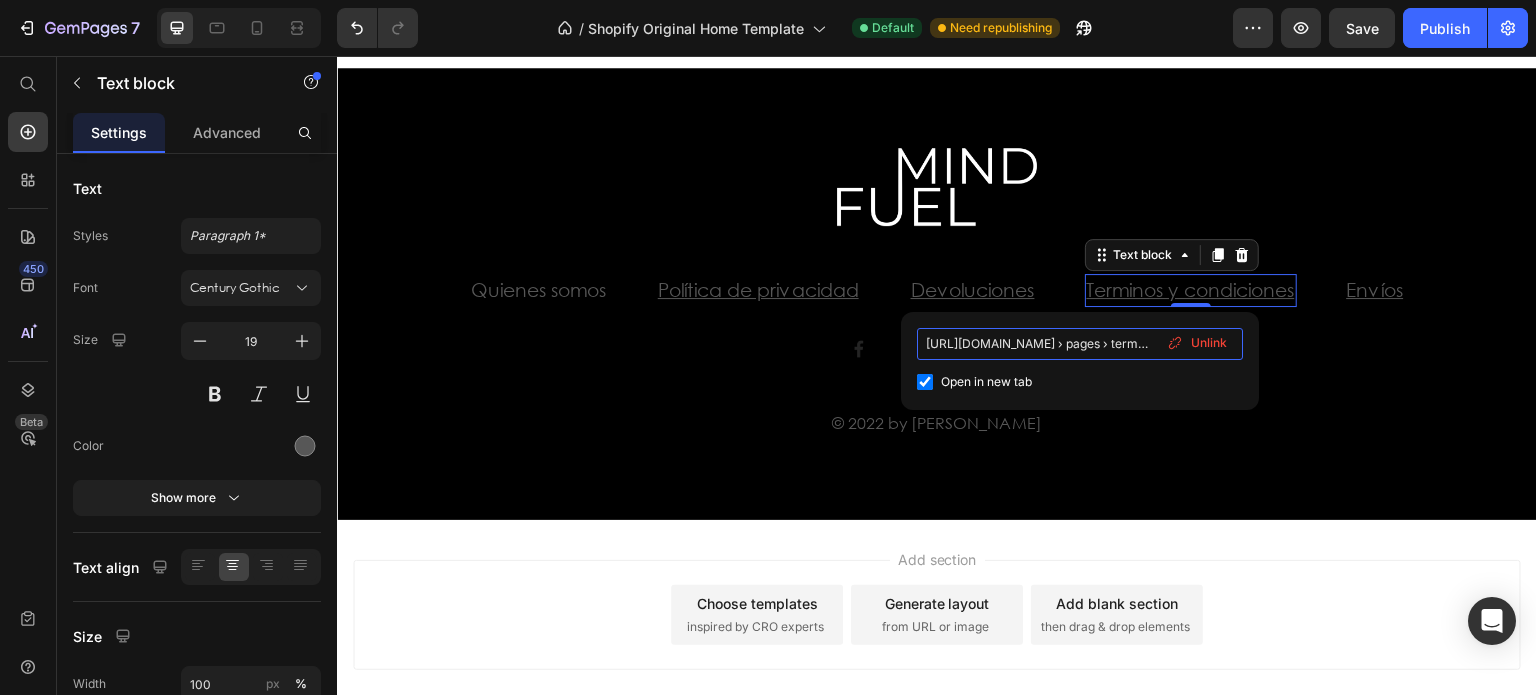 click on "[URL][DOMAIN_NAME] › pages › terminos-y-condiciones" at bounding box center [1080, 344] 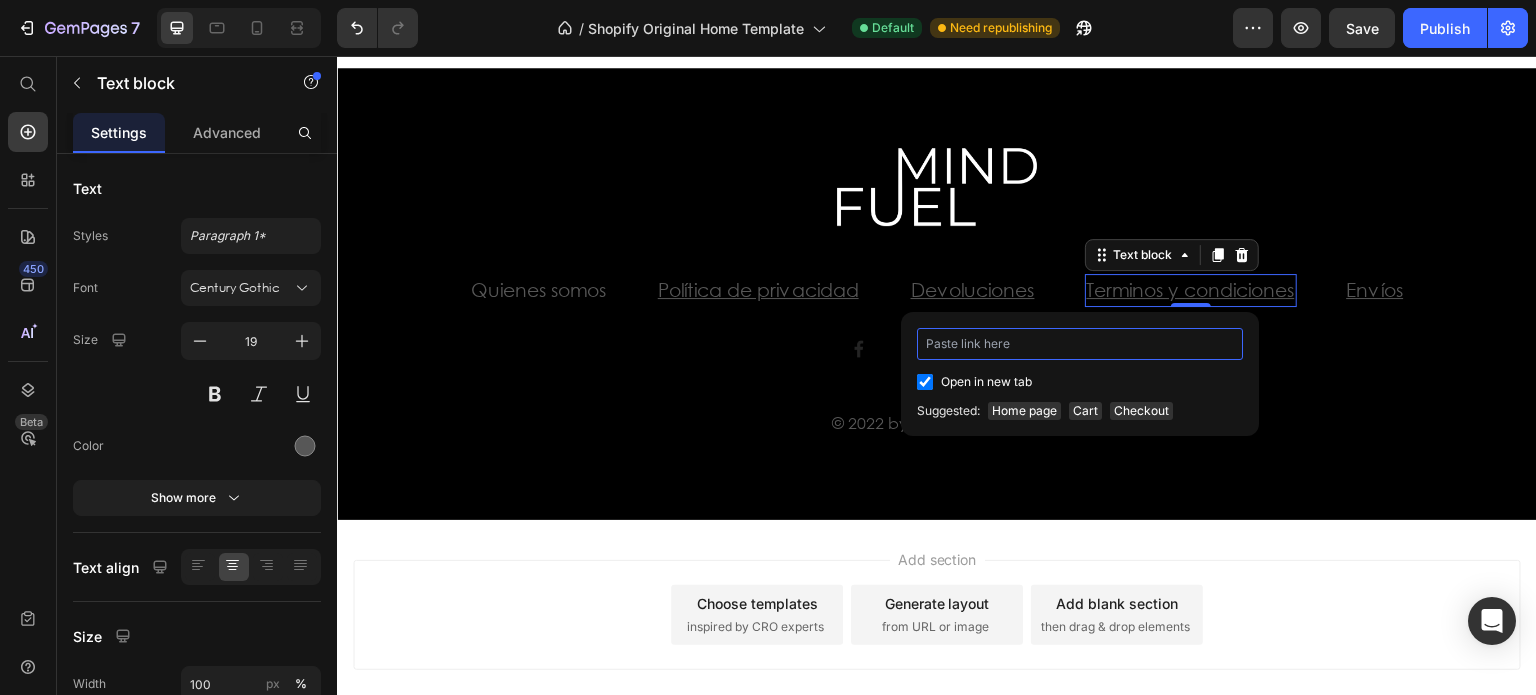 type on "[URL][DOMAIN_NAME]" 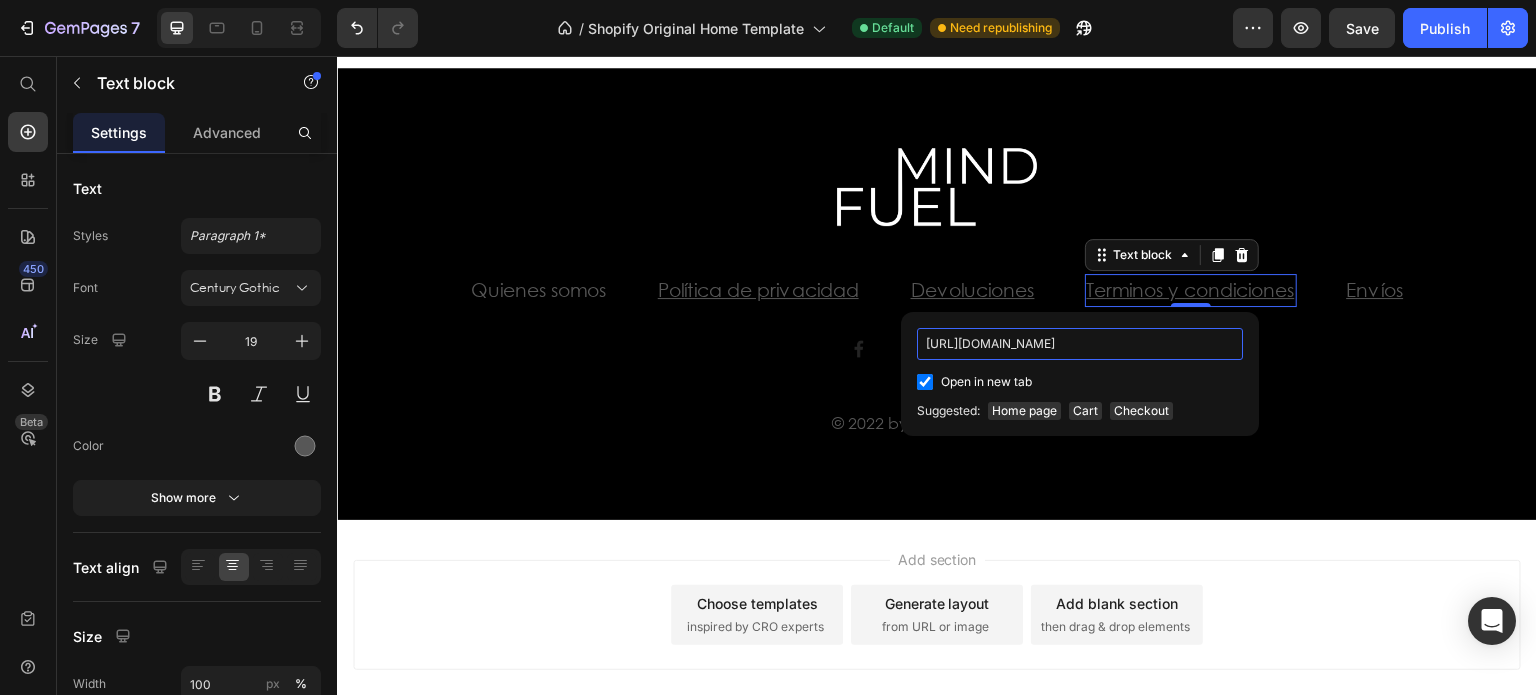 scroll, scrollTop: 0, scrollLeft: 67, axis: horizontal 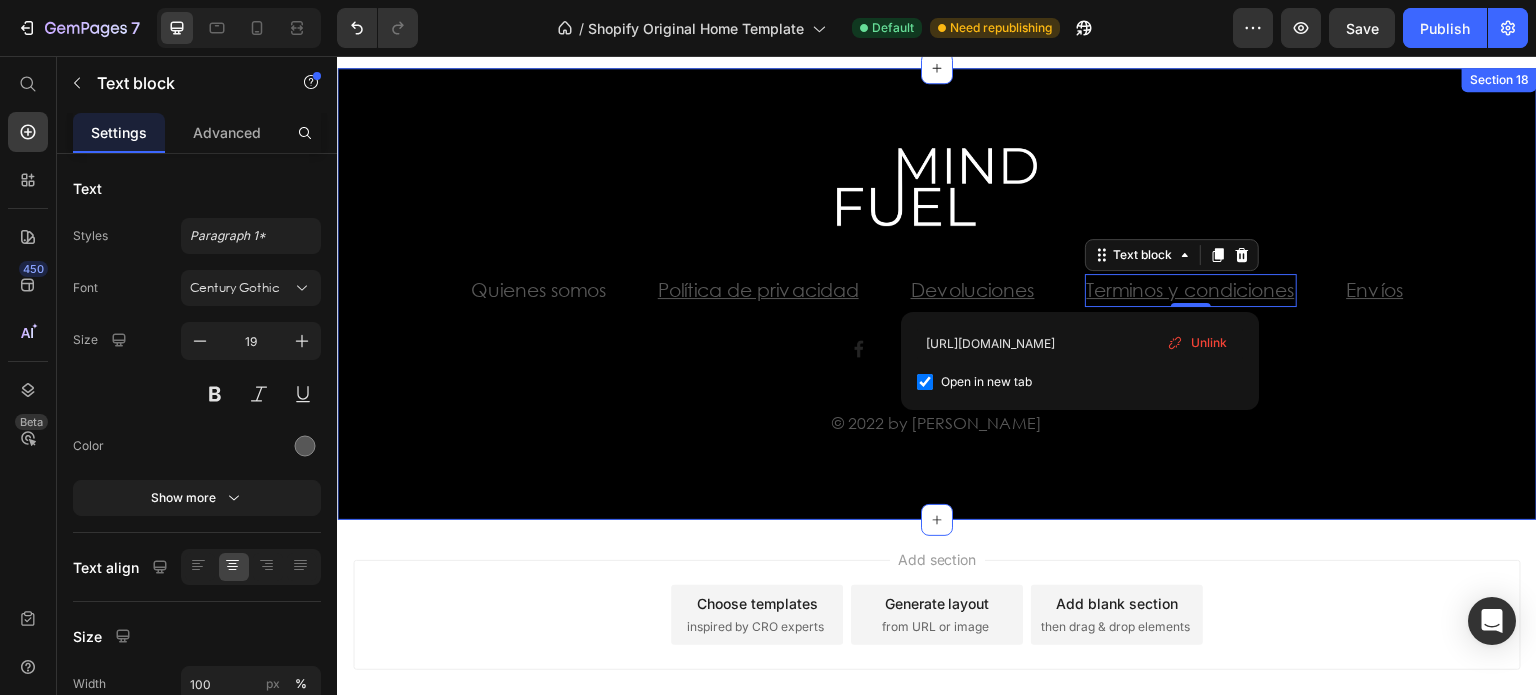click on "Image Row Quienes somos Text block Política de privacidad Text block Devoluciones Text block Terminos y condiciones Text block   0 Envíos Text block Row Image Image Image Image Row © 2022 by [PERSON_NAME] Text block Row Section 18" at bounding box center (937, 293) 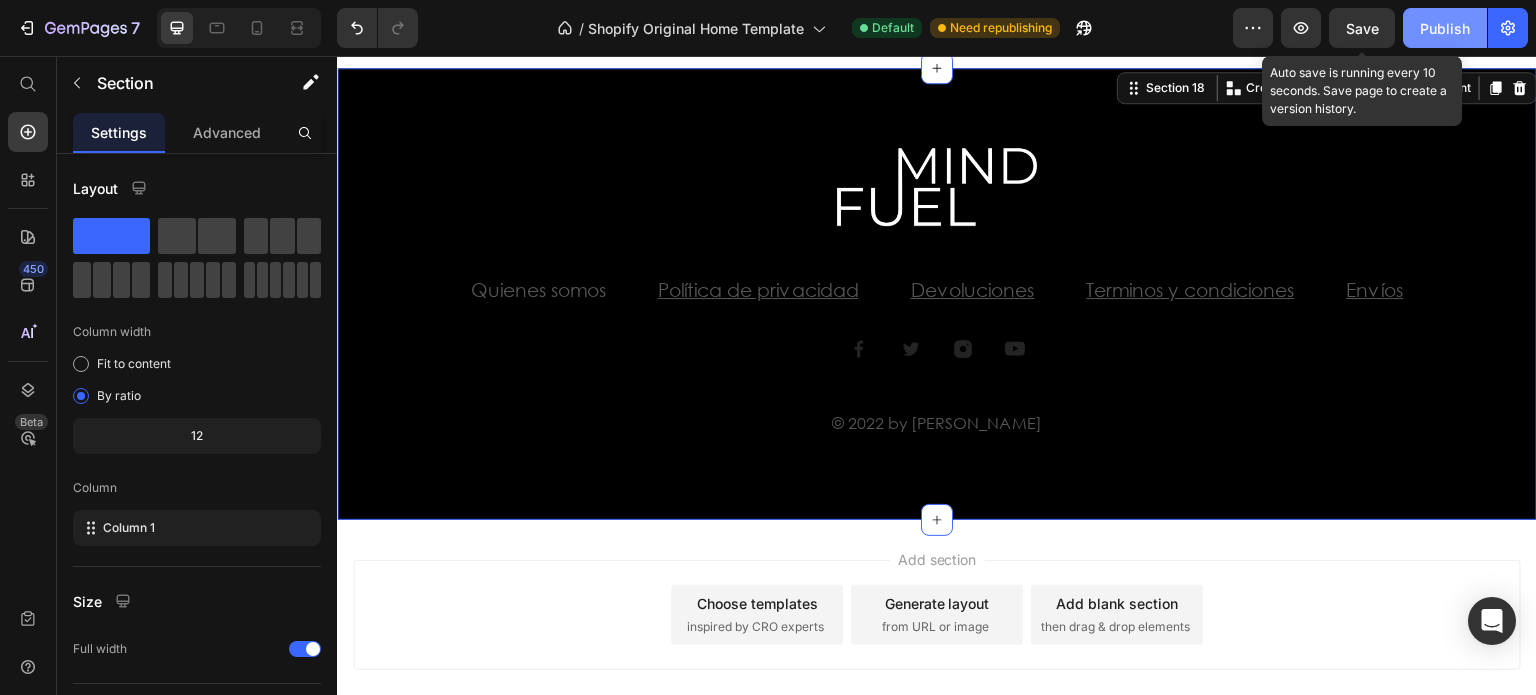 click on "Save" at bounding box center [1362, 28] 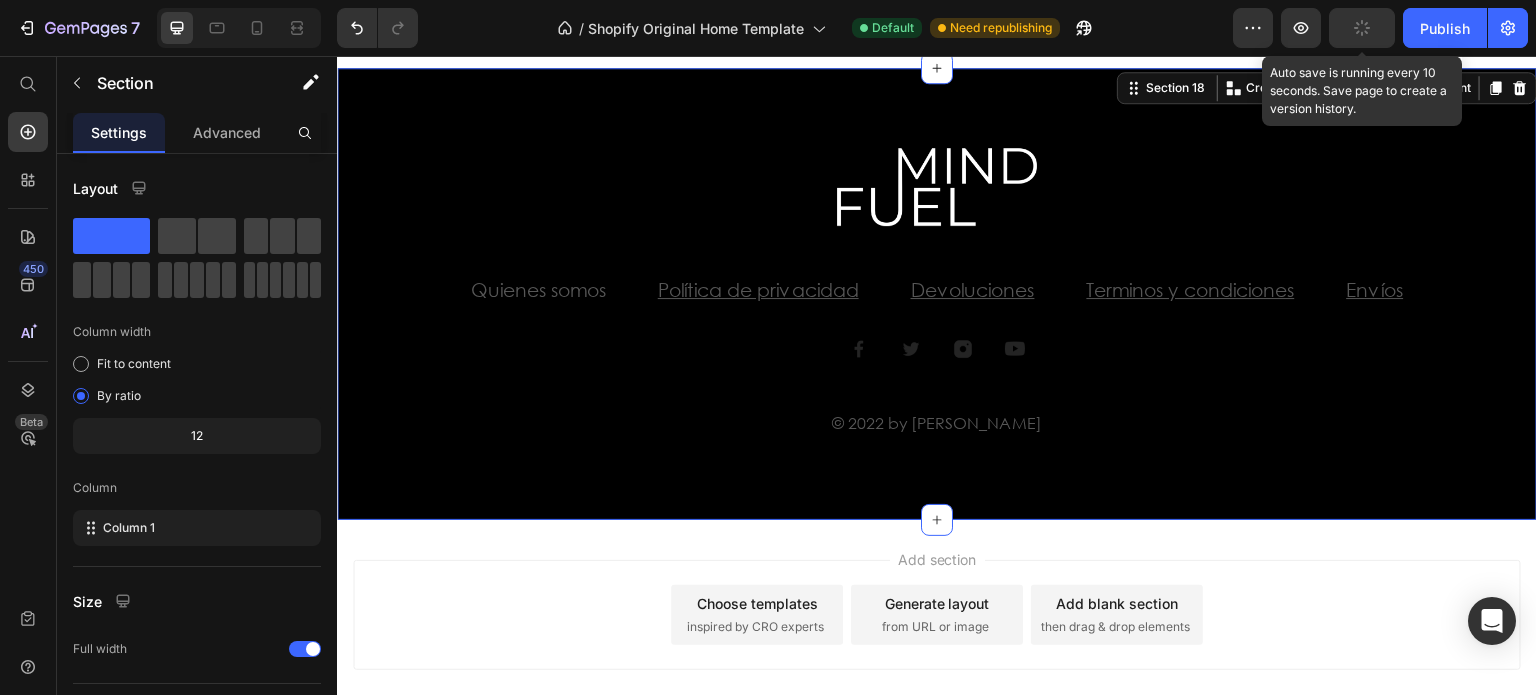 click on "Publish" at bounding box center [1445, 28] 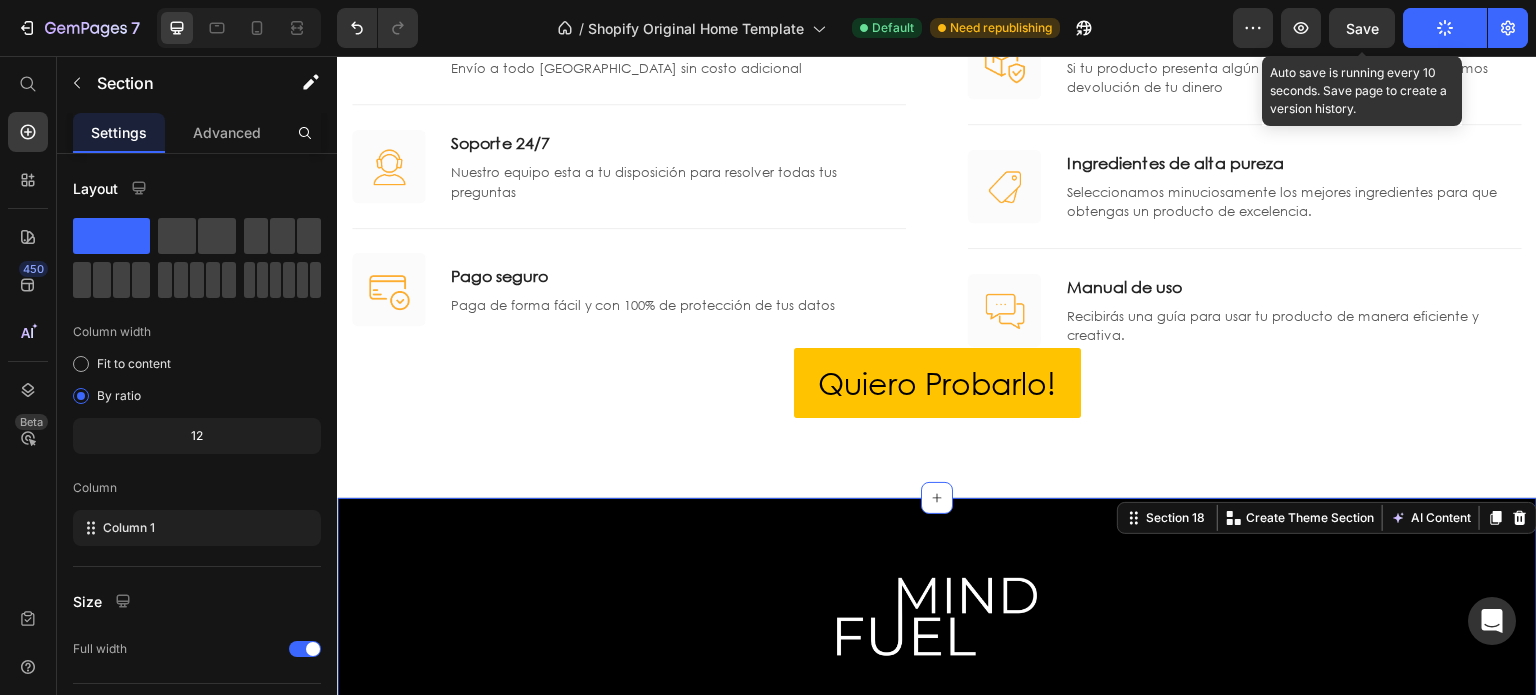 scroll, scrollTop: 4224, scrollLeft: 0, axis: vertical 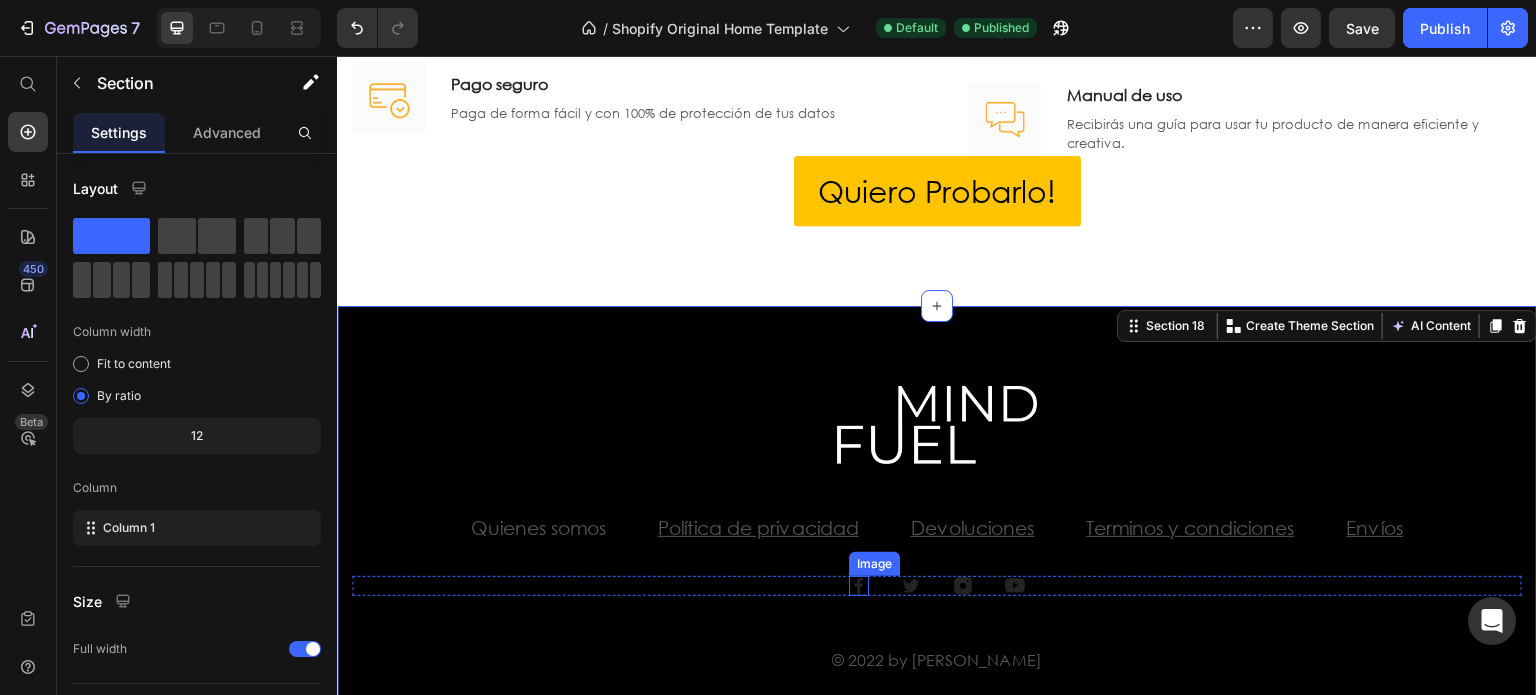 click at bounding box center [859, 586] 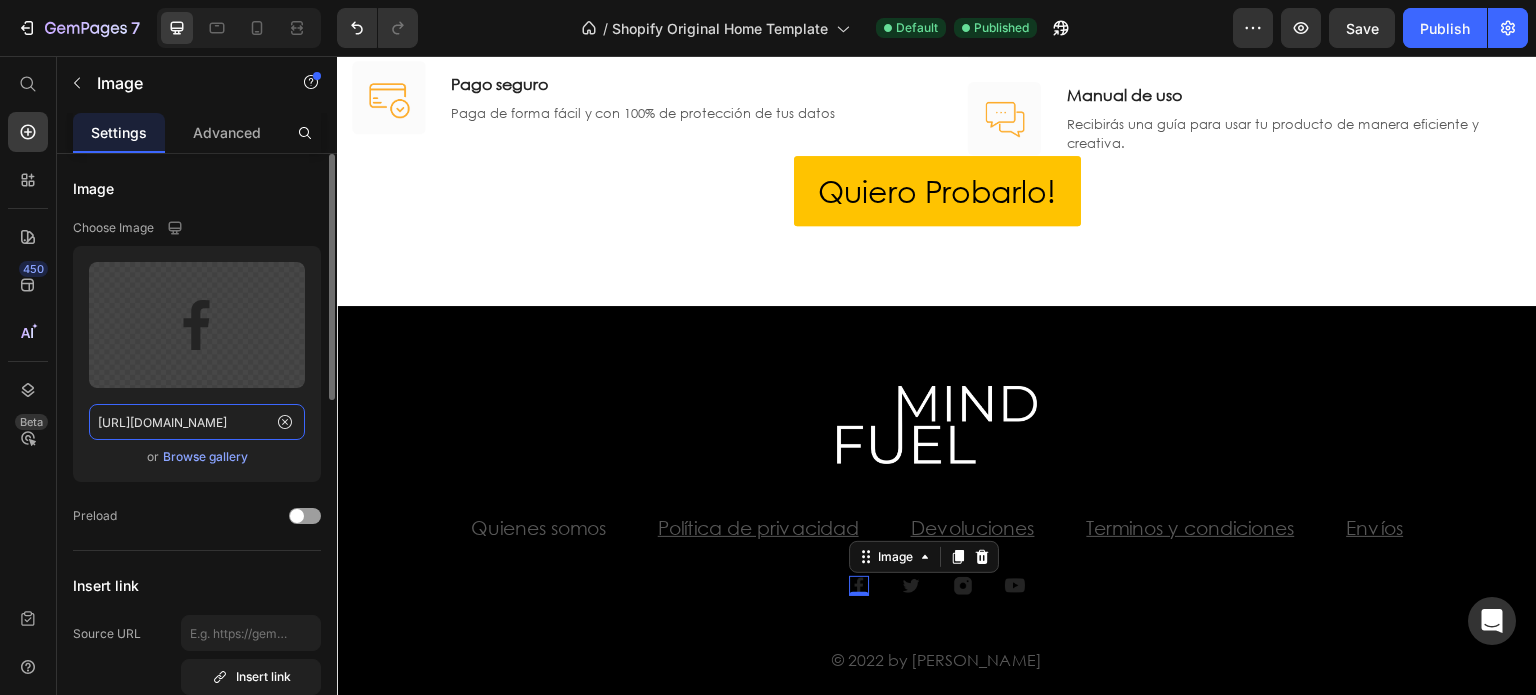 click on "[URL][DOMAIN_NAME]" 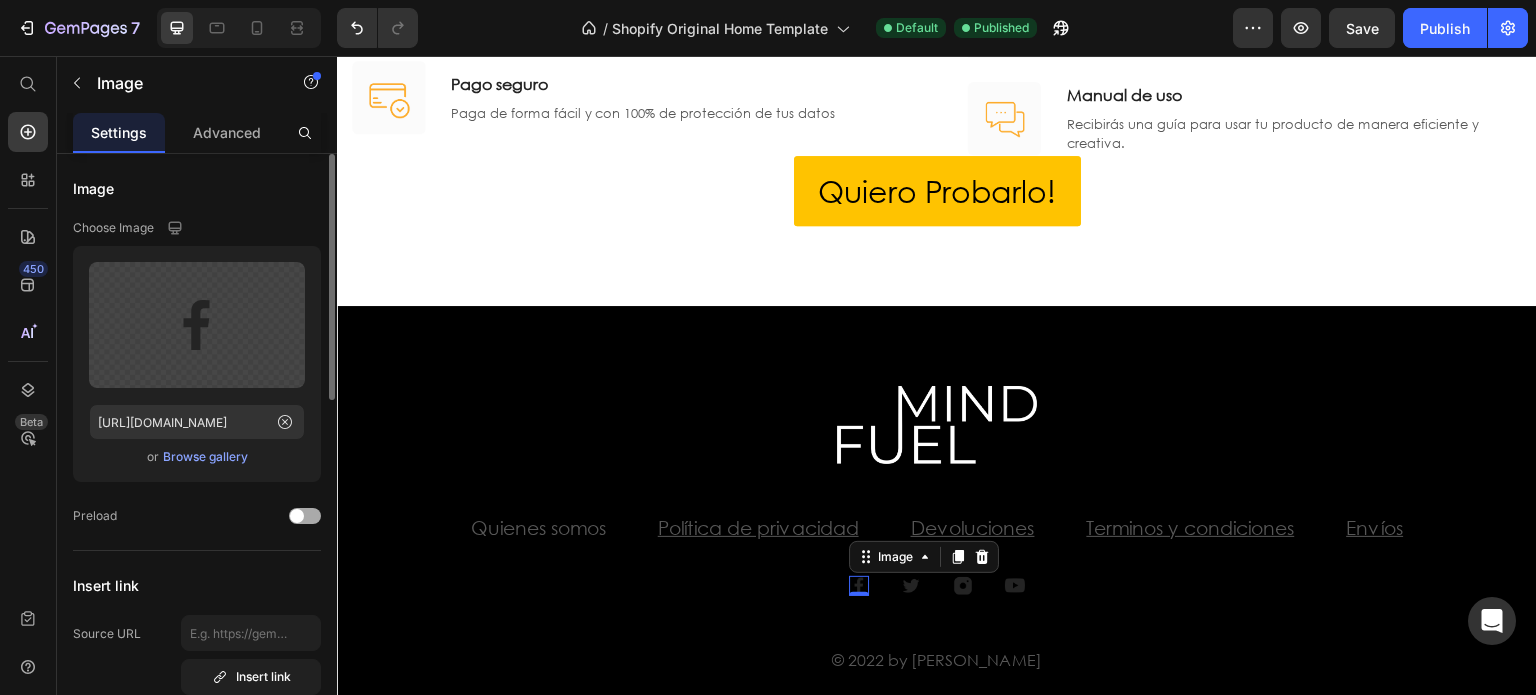 click on "Preload" 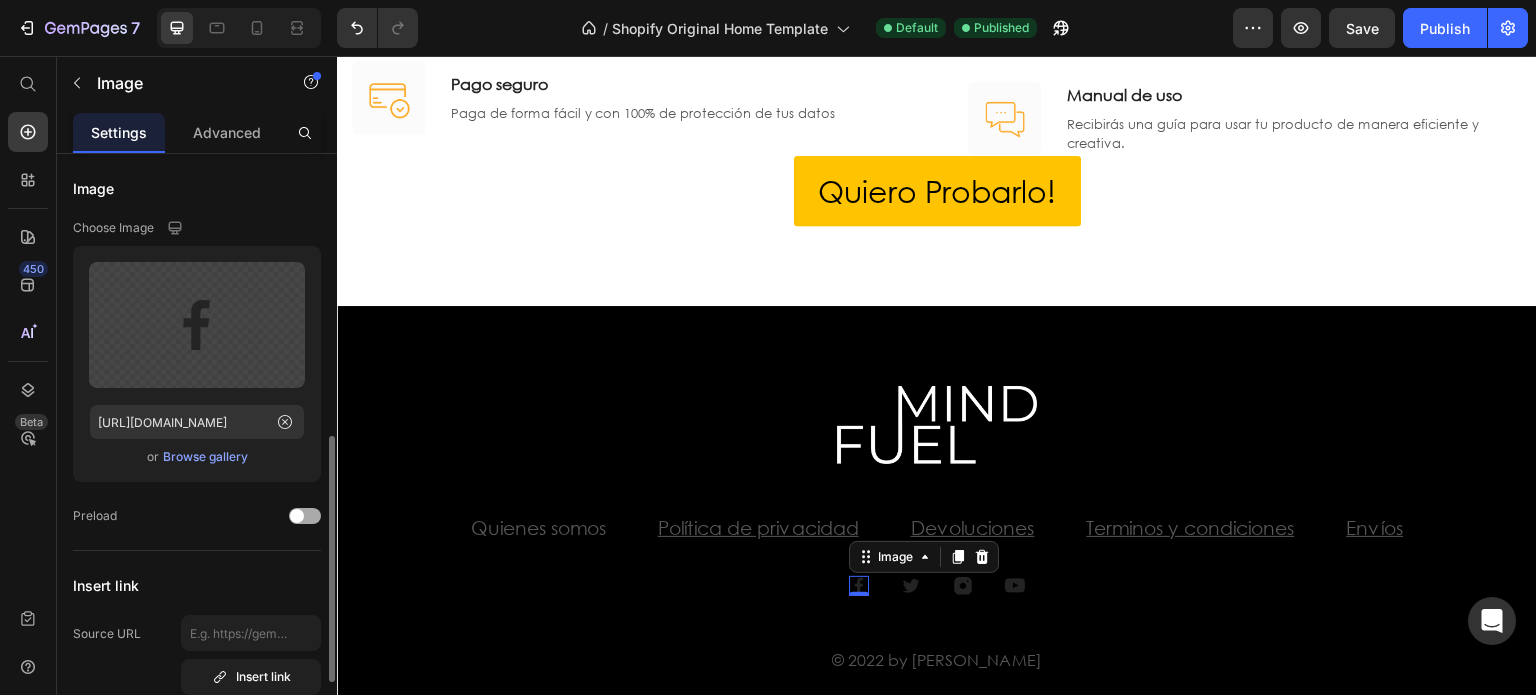 scroll, scrollTop: 300, scrollLeft: 0, axis: vertical 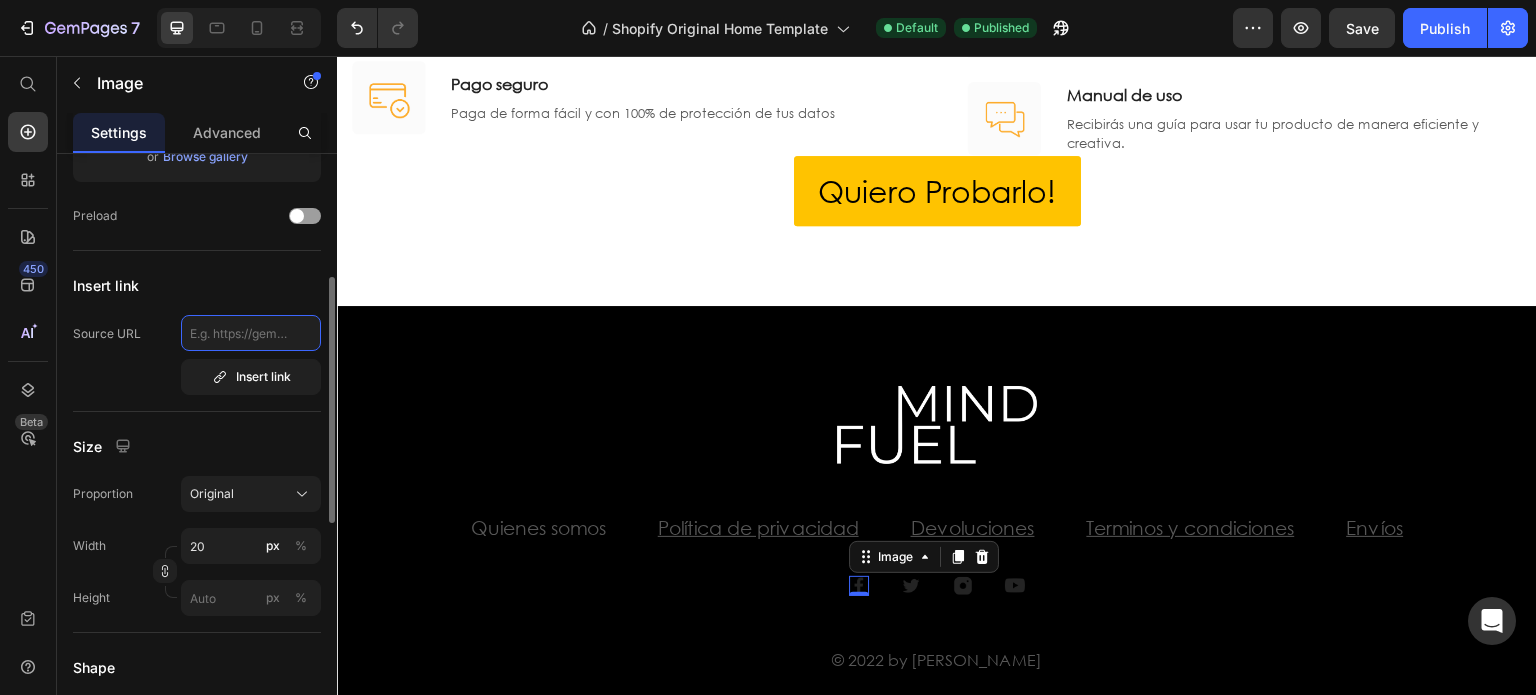 click 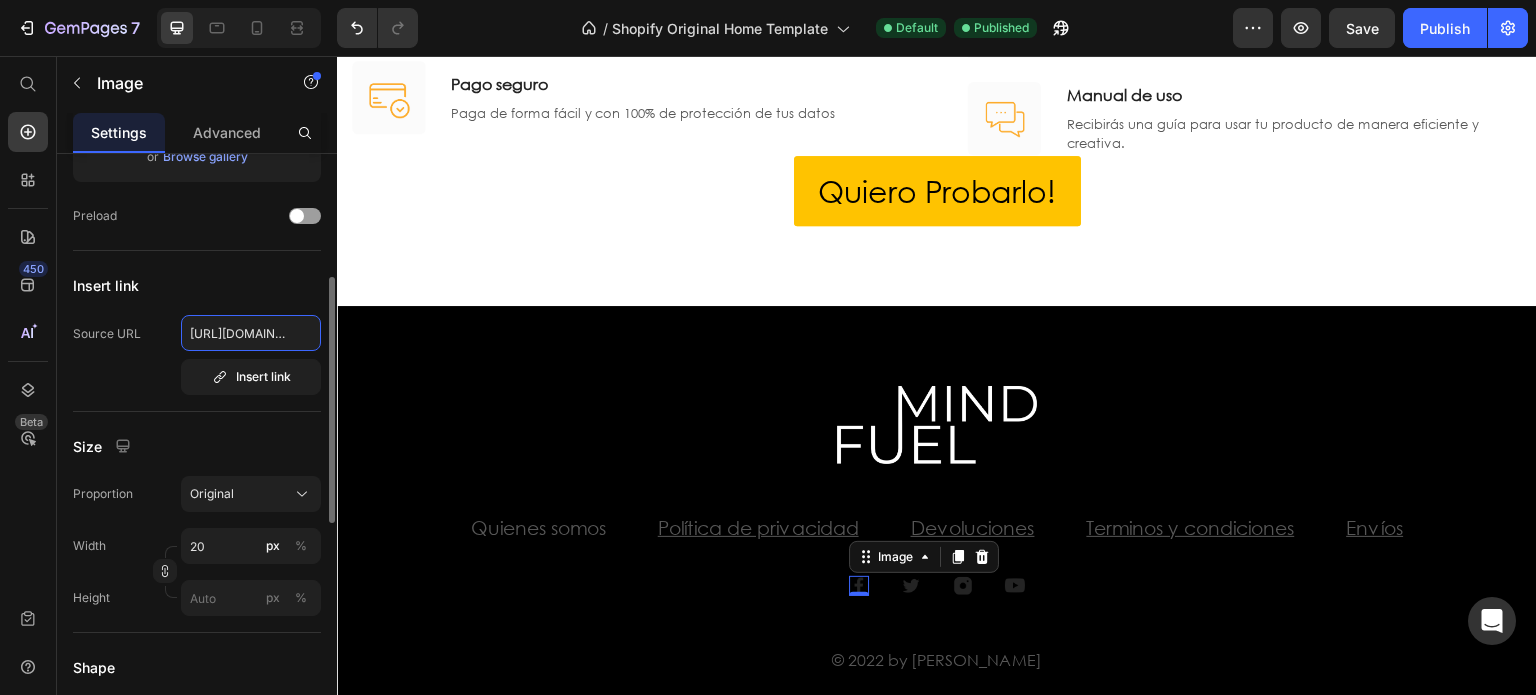 scroll, scrollTop: 0, scrollLeft: 240, axis: horizontal 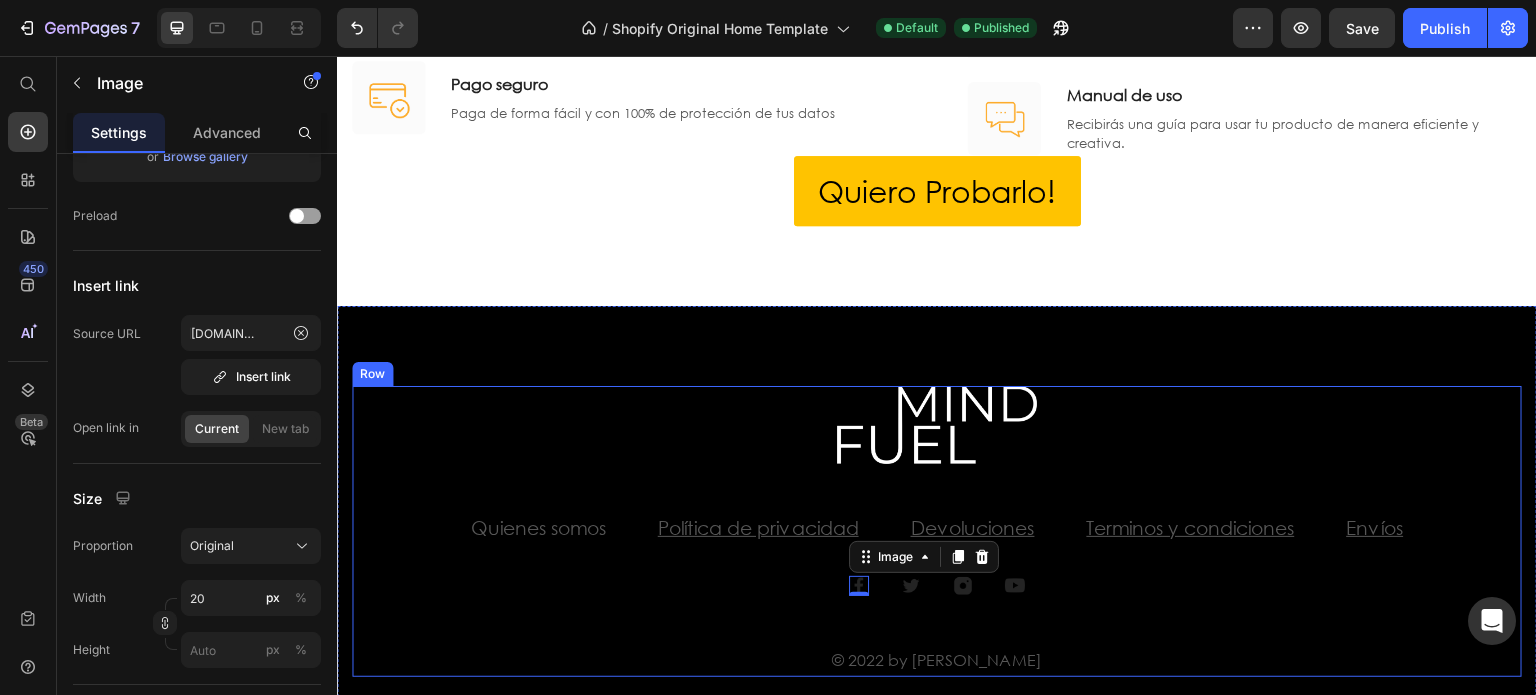 click on "Image Row Quienes somos Text block Política de privacidad Text block Devoluciones Text block Terminos y condiciones Text block Envíos Text block Row Image   0 Image Image Image Row © 2022 by [PERSON_NAME] Text block" at bounding box center (937, 531) 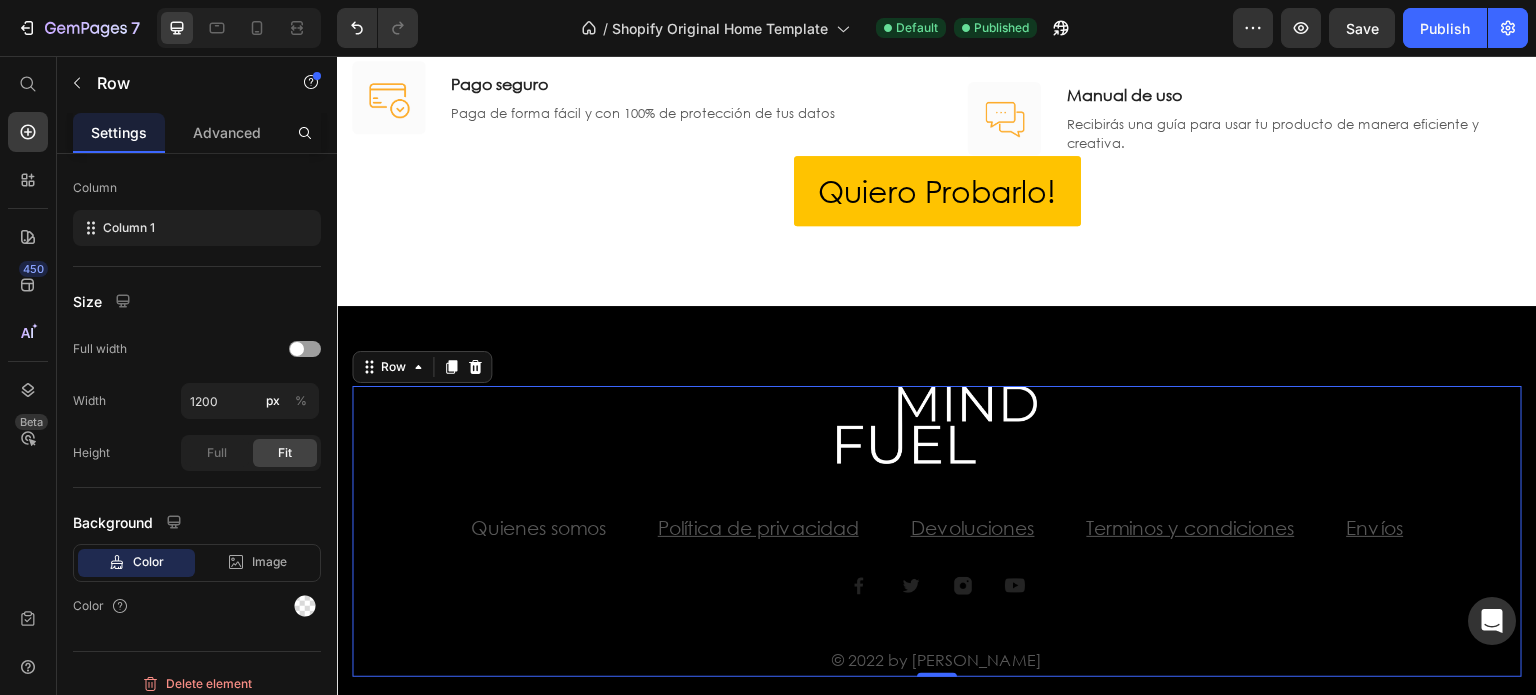 scroll, scrollTop: 0, scrollLeft: 0, axis: both 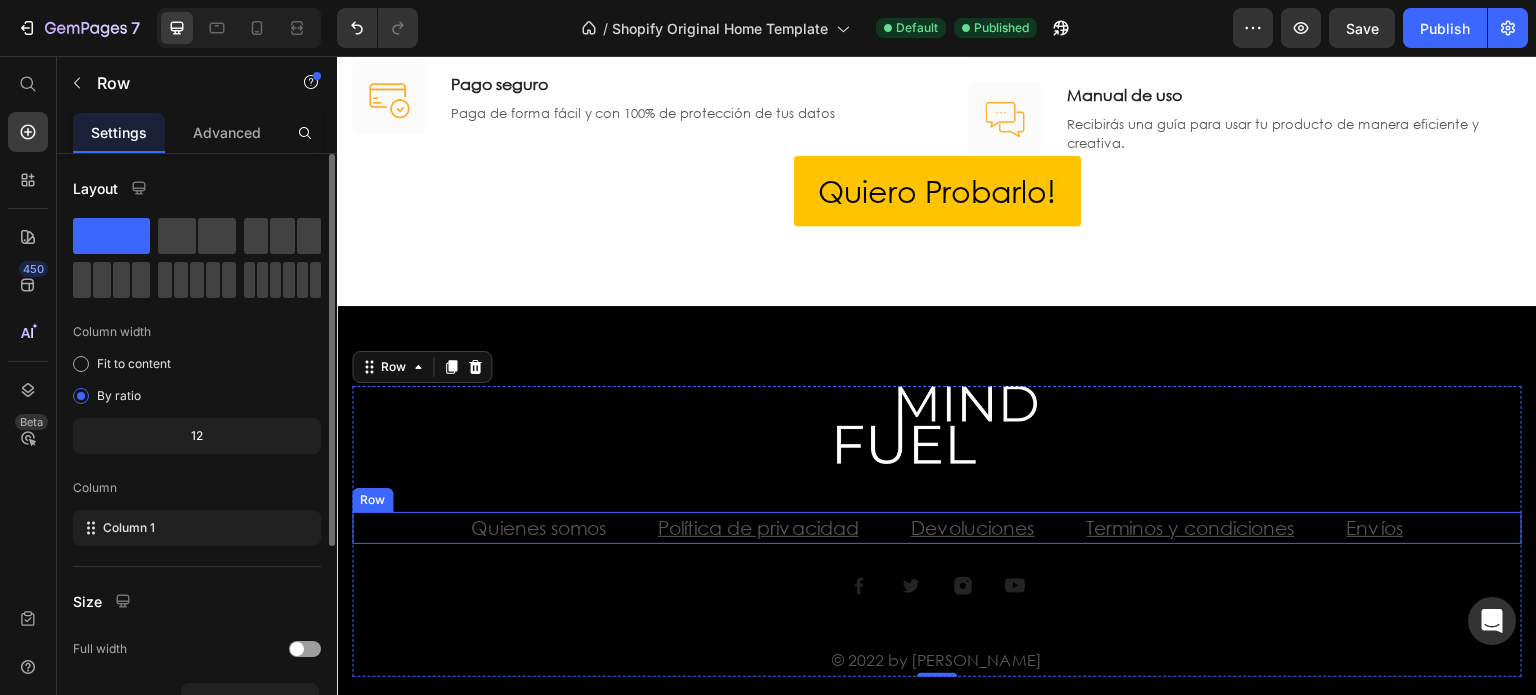 click on "Quienes somos Text block Política de privacidad Text block Devoluciones Text block Terminos y condiciones Text block Envíos Text block Row" at bounding box center (937, 528) 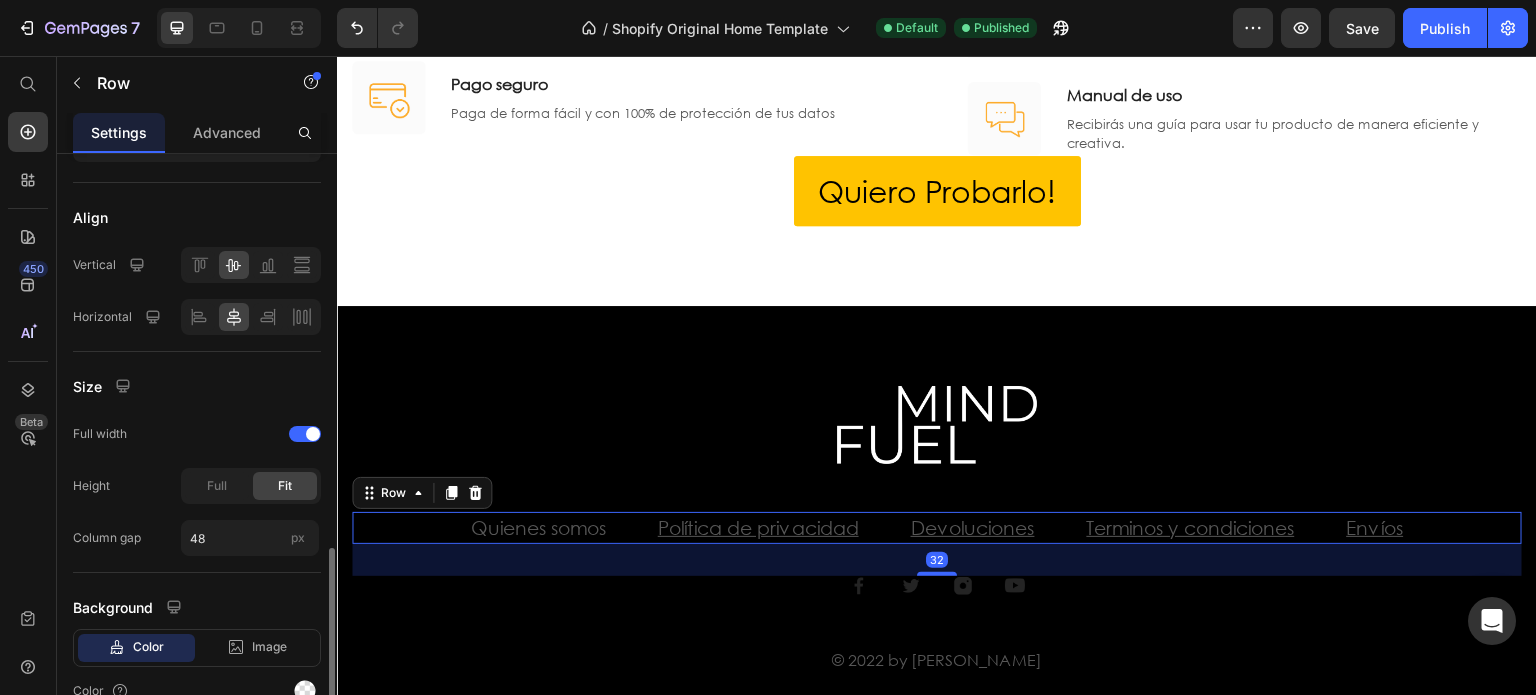 scroll, scrollTop: 596, scrollLeft: 0, axis: vertical 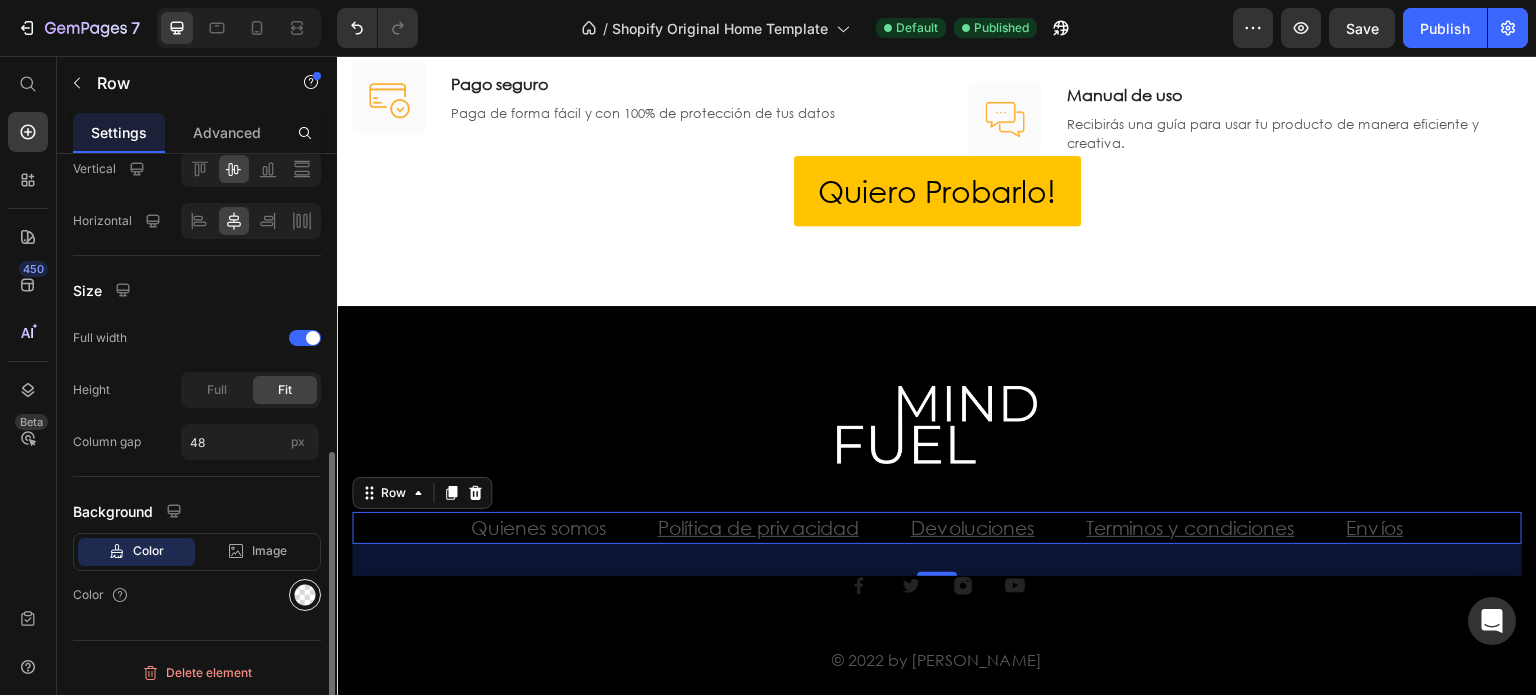click at bounding box center [305, 595] 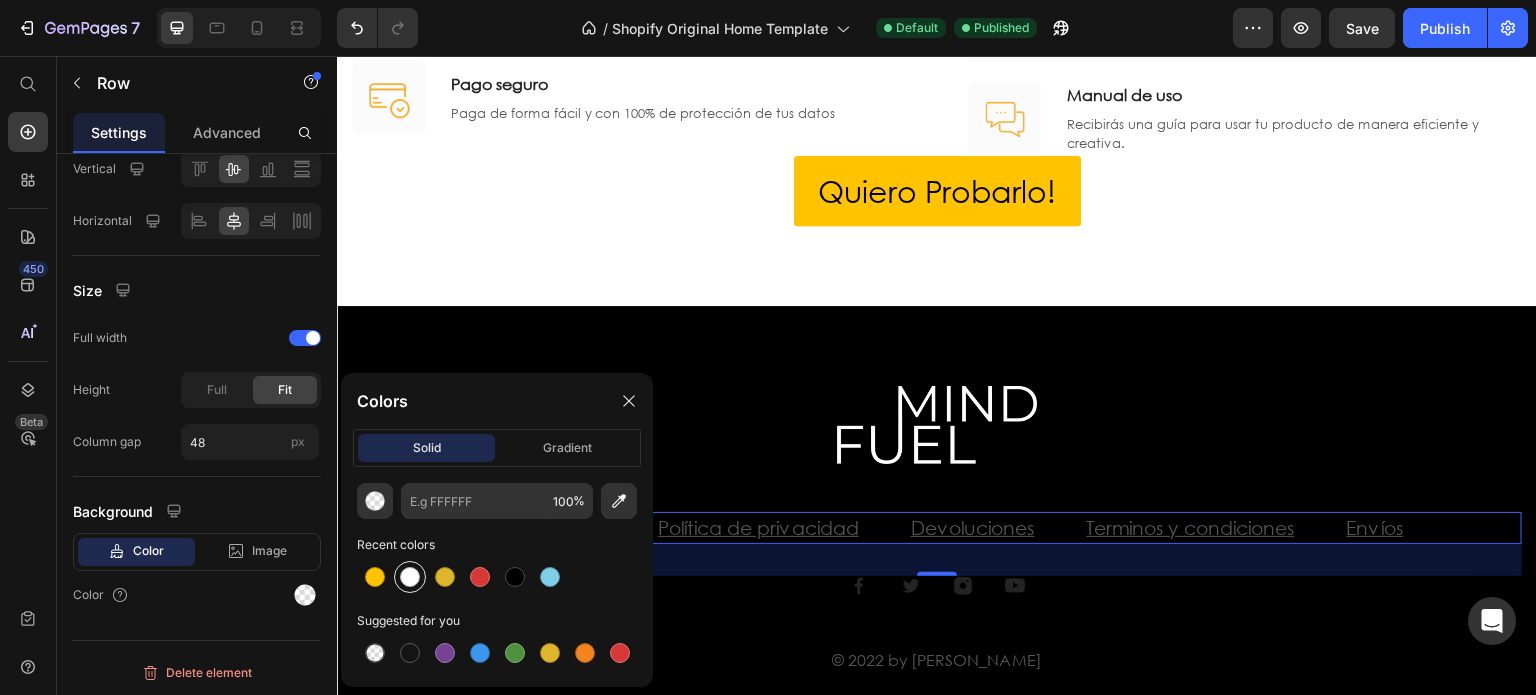 click at bounding box center [410, 577] 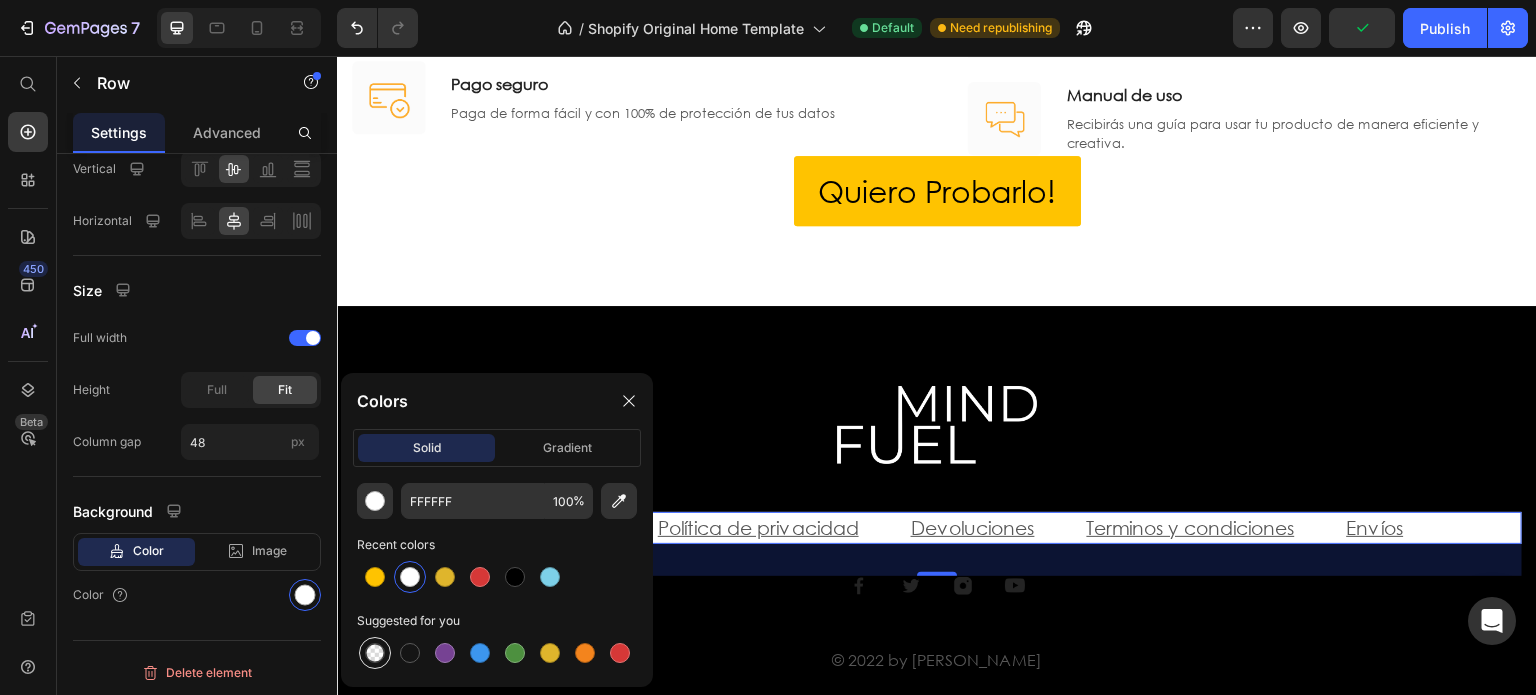 click at bounding box center [375, 653] 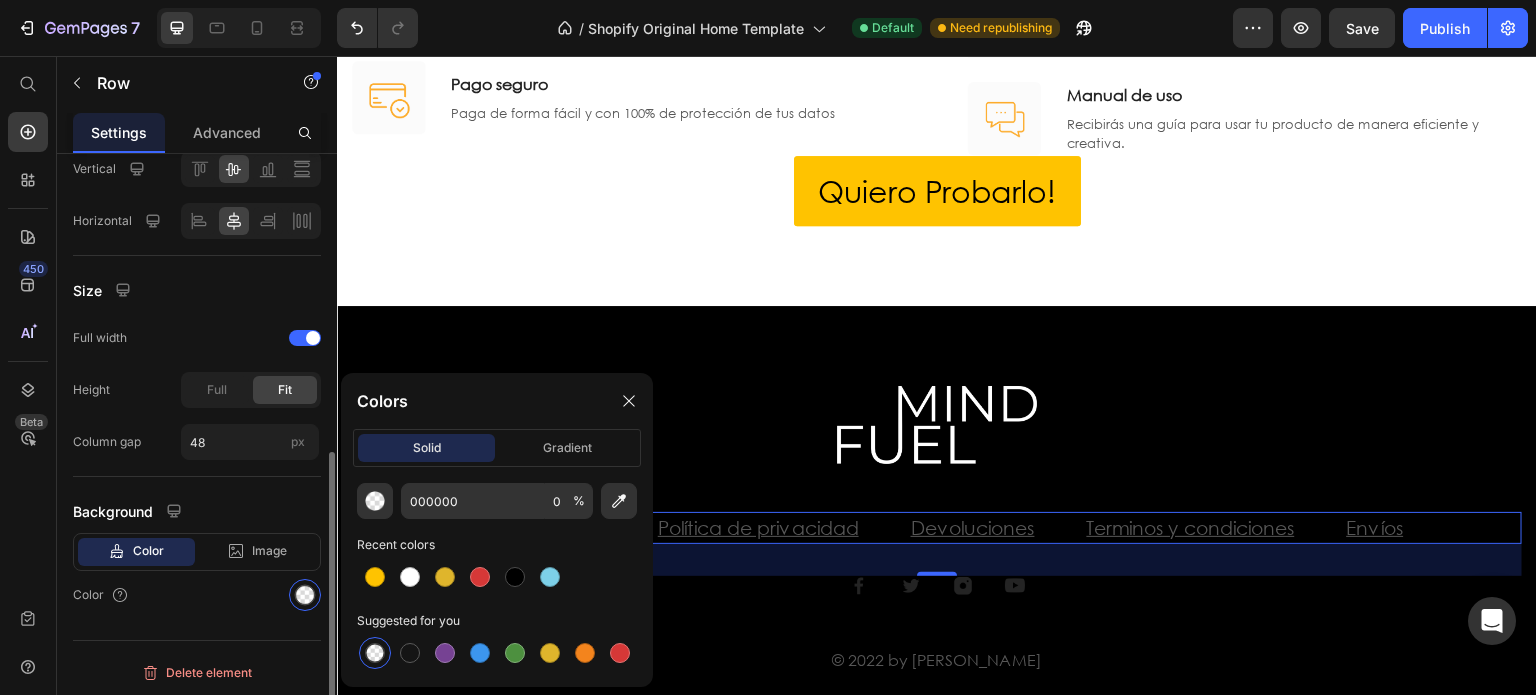 click on "Background" at bounding box center [197, 511] 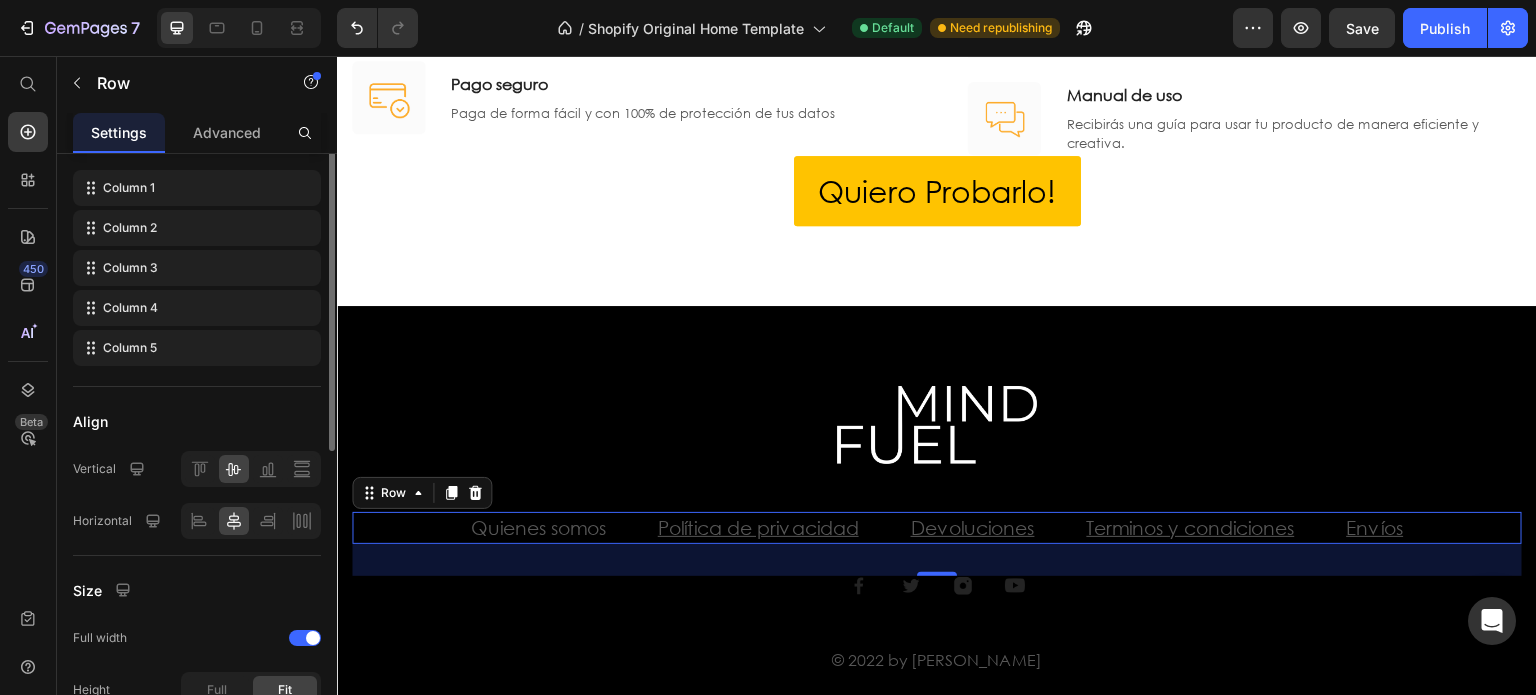 scroll, scrollTop: 0, scrollLeft: 0, axis: both 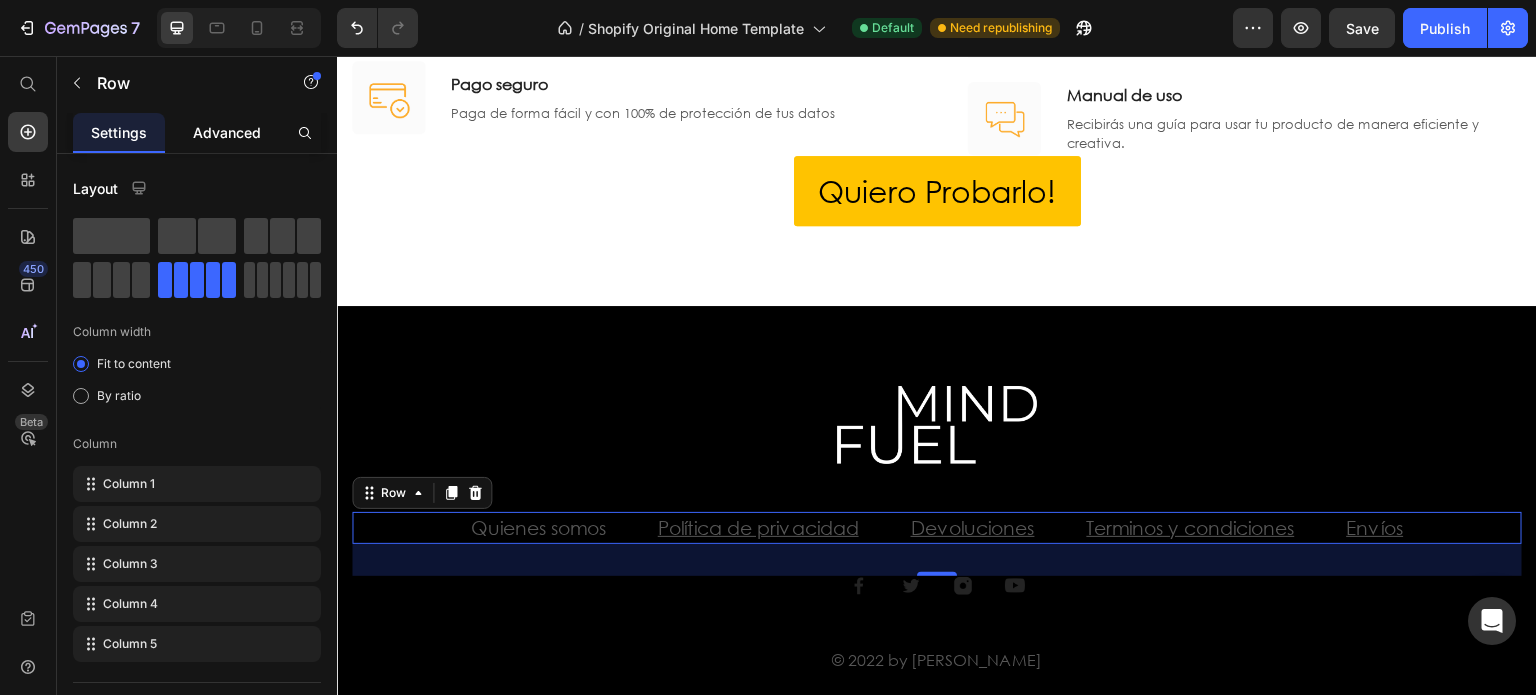 click on "Advanced" at bounding box center (227, 132) 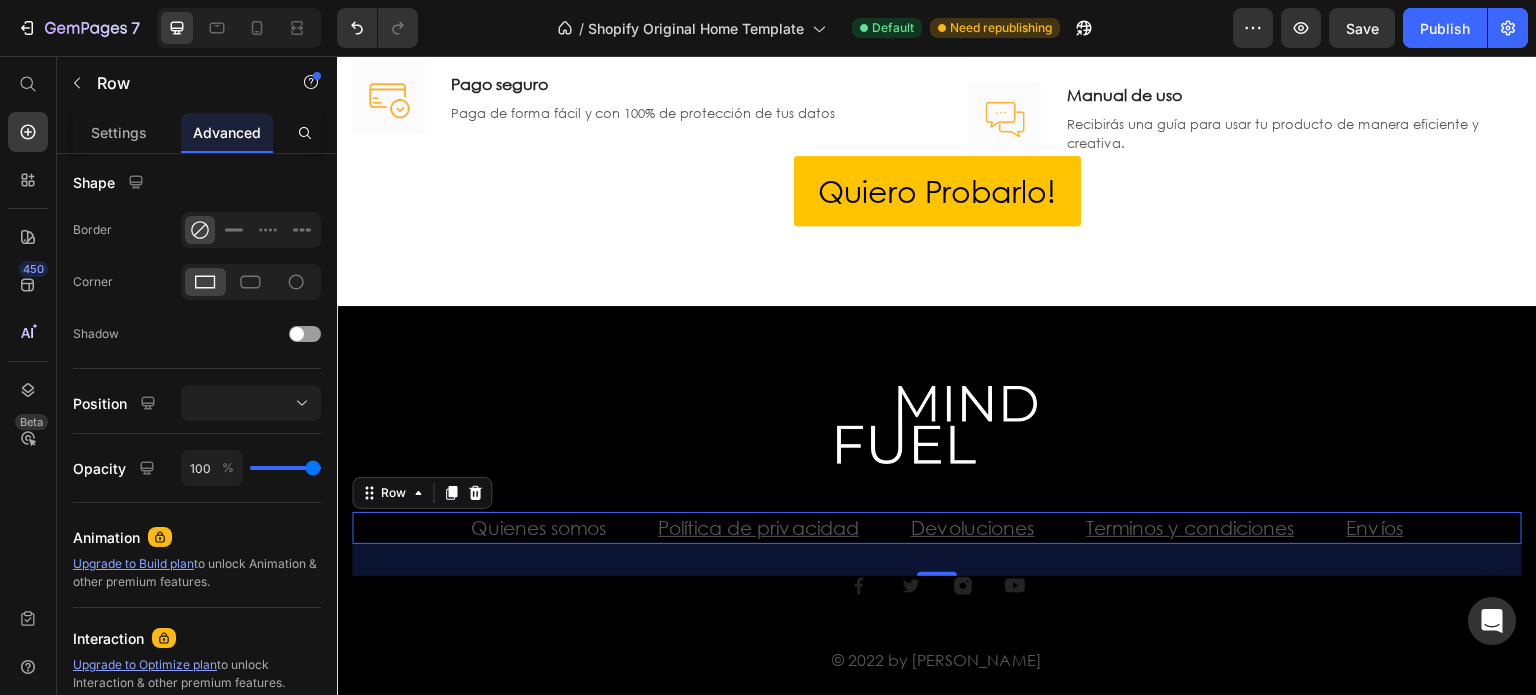 scroll, scrollTop: 0, scrollLeft: 0, axis: both 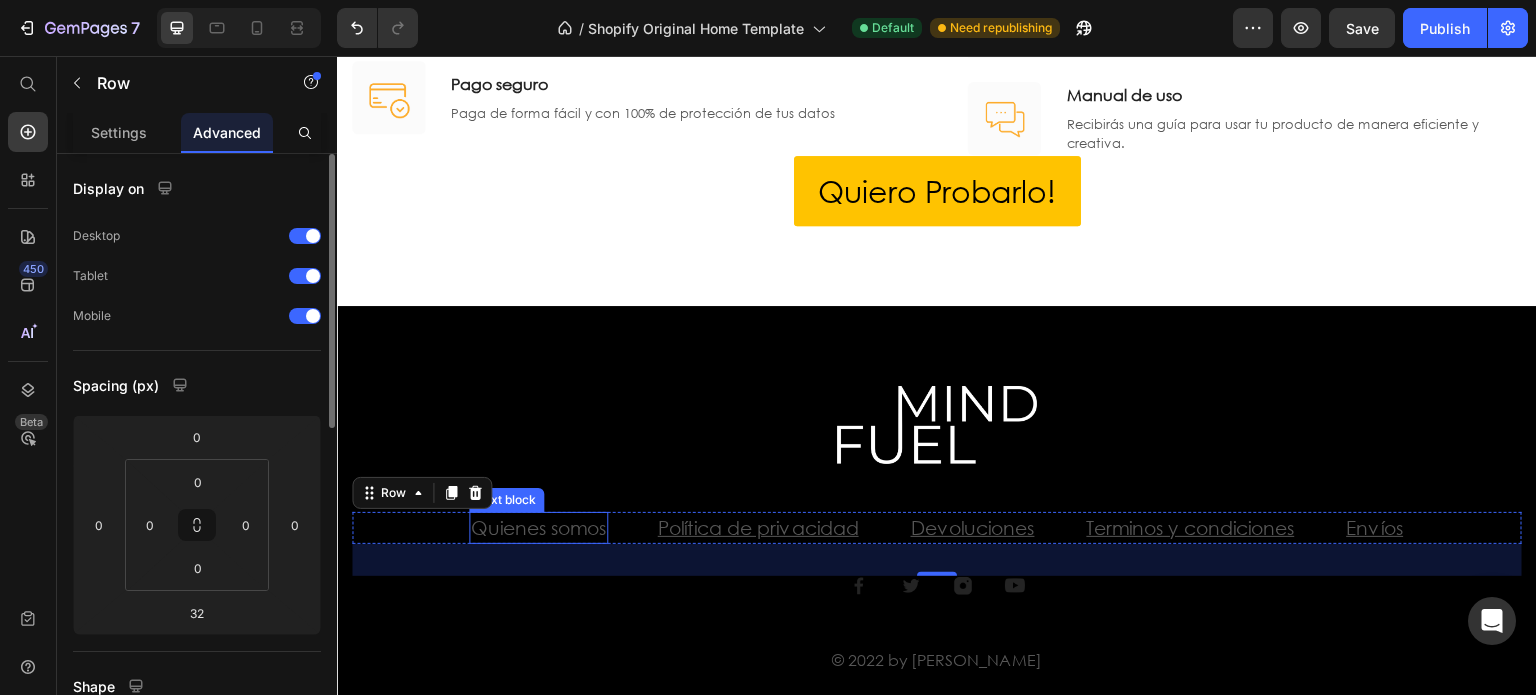 click on "Quienes somos" at bounding box center (538, 527) 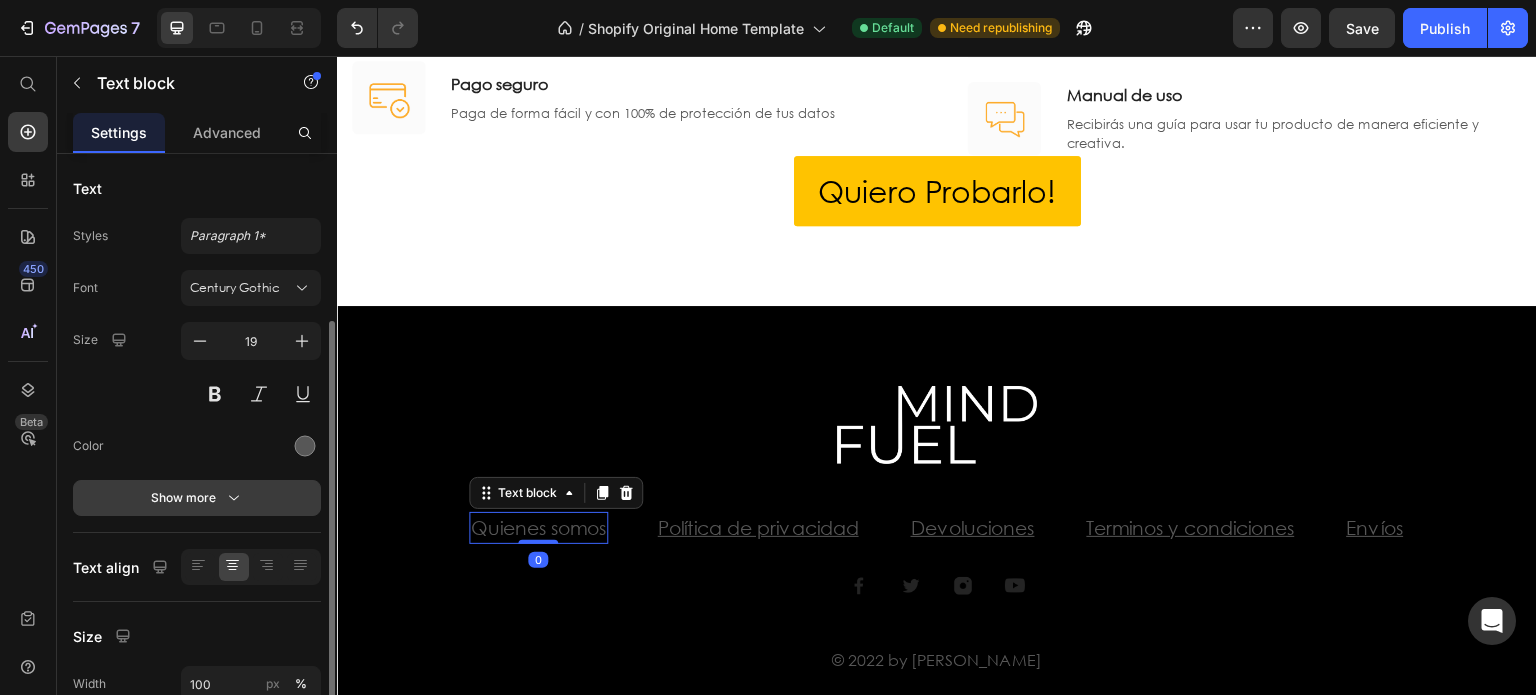 scroll, scrollTop: 100, scrollLeft: 0, axis: vertical 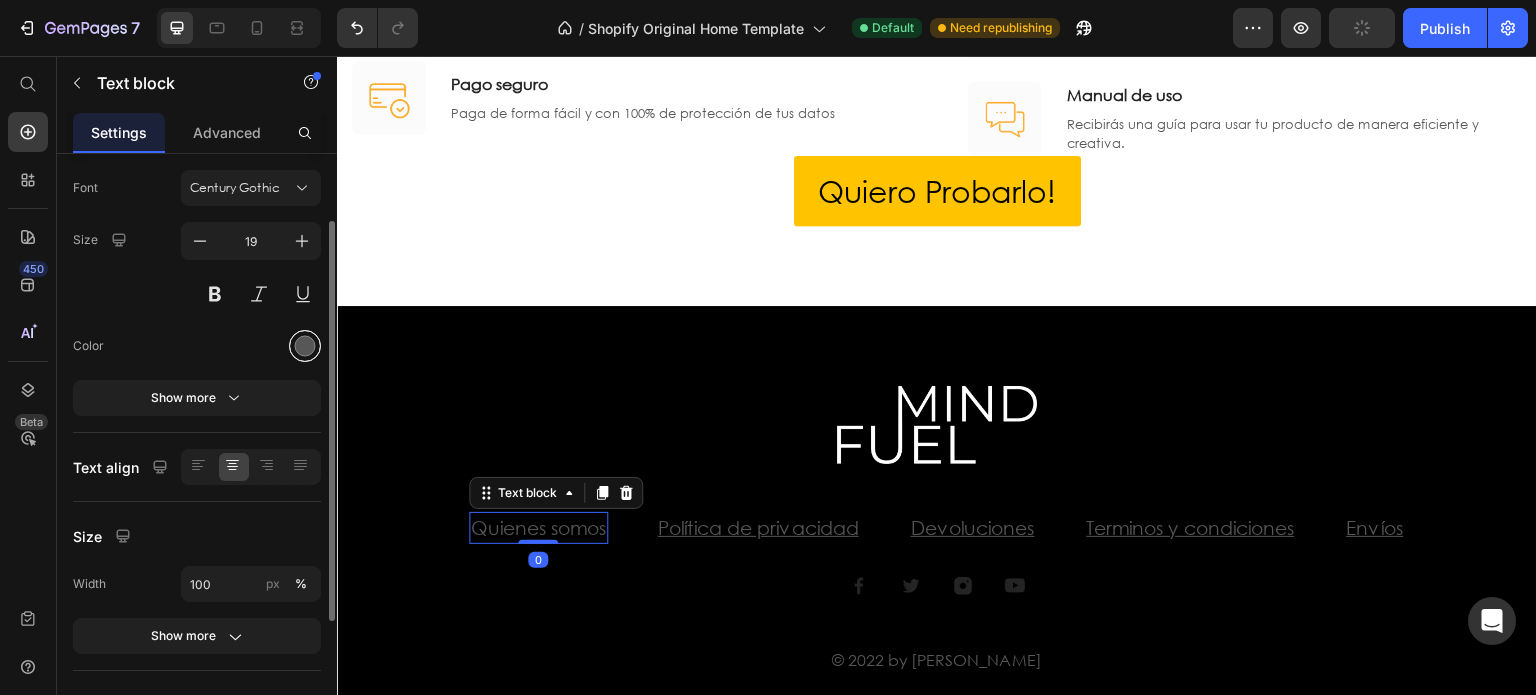 click at bounding box center (305, 346) 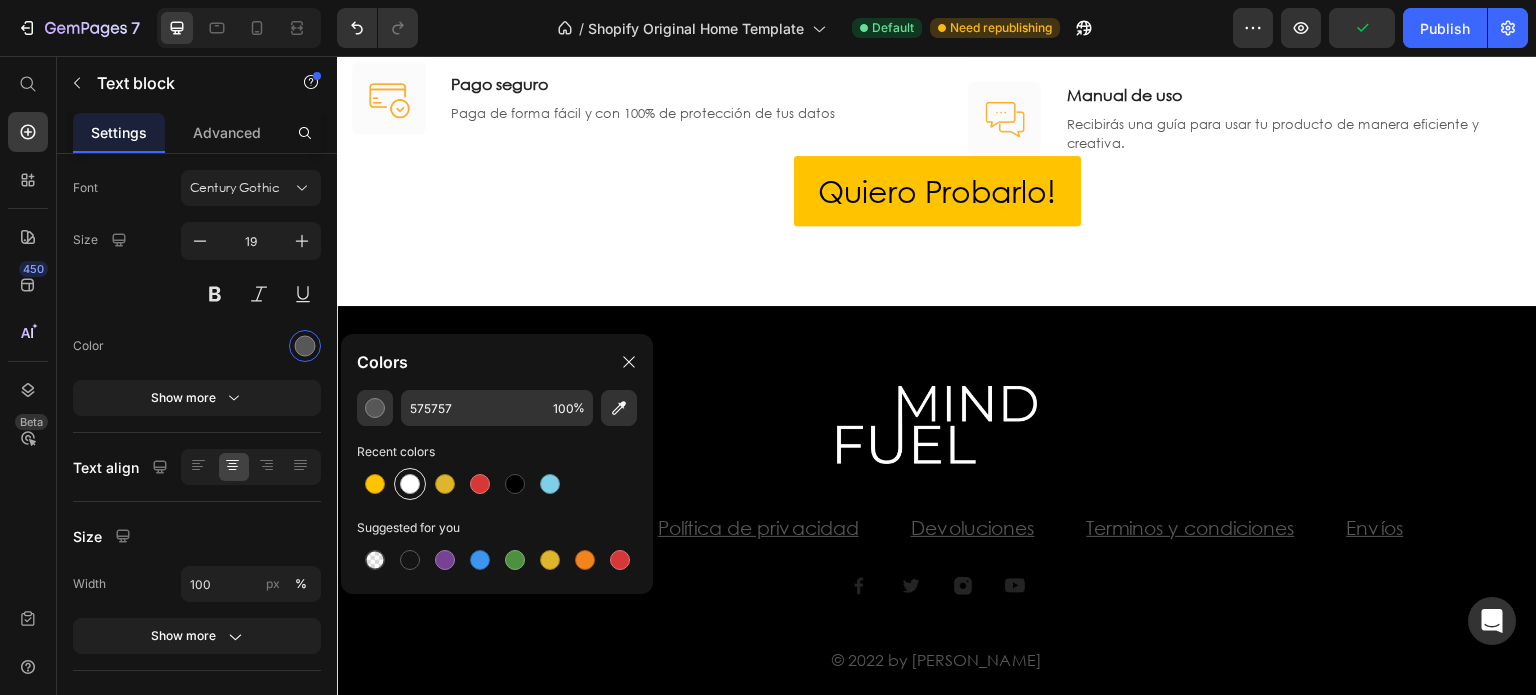 click at bounding box center [410, 484] 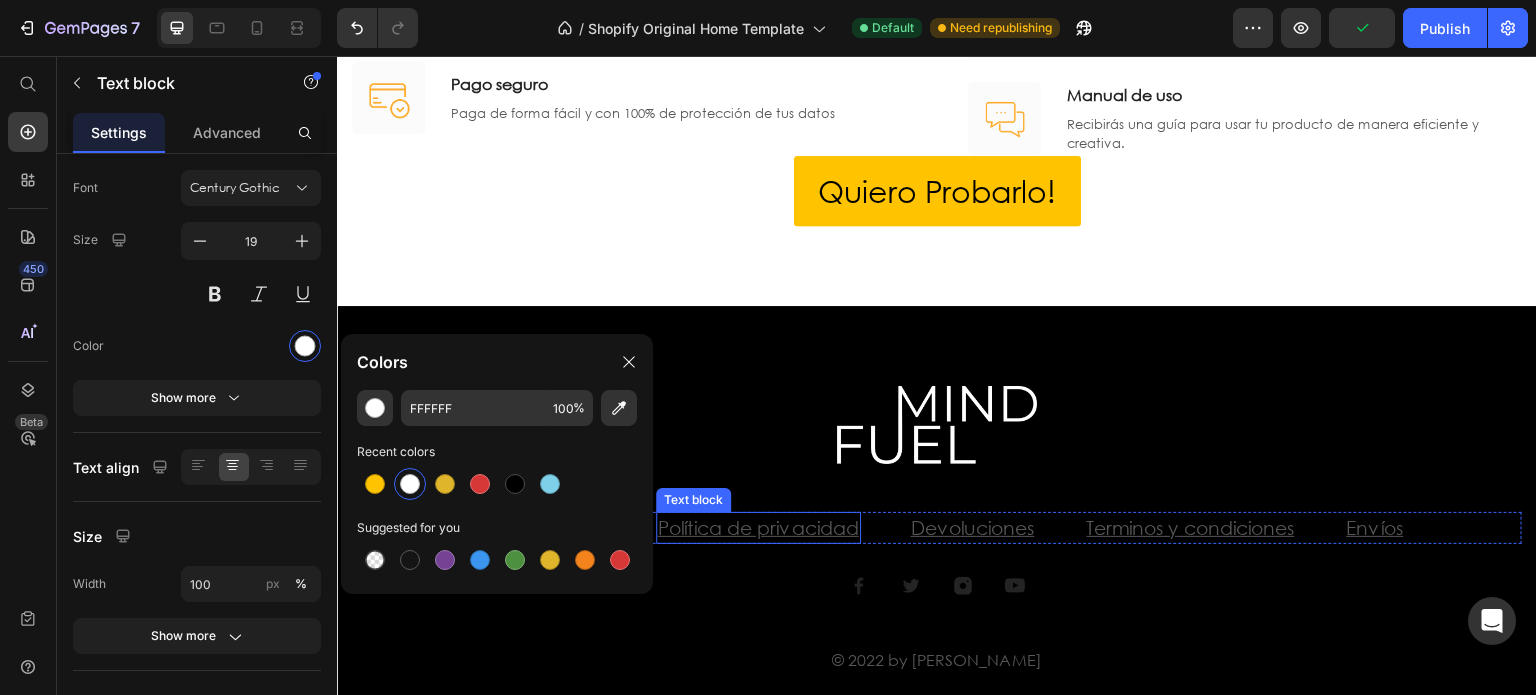 click on "Política de privacidad" at bounding box center [758, 527] 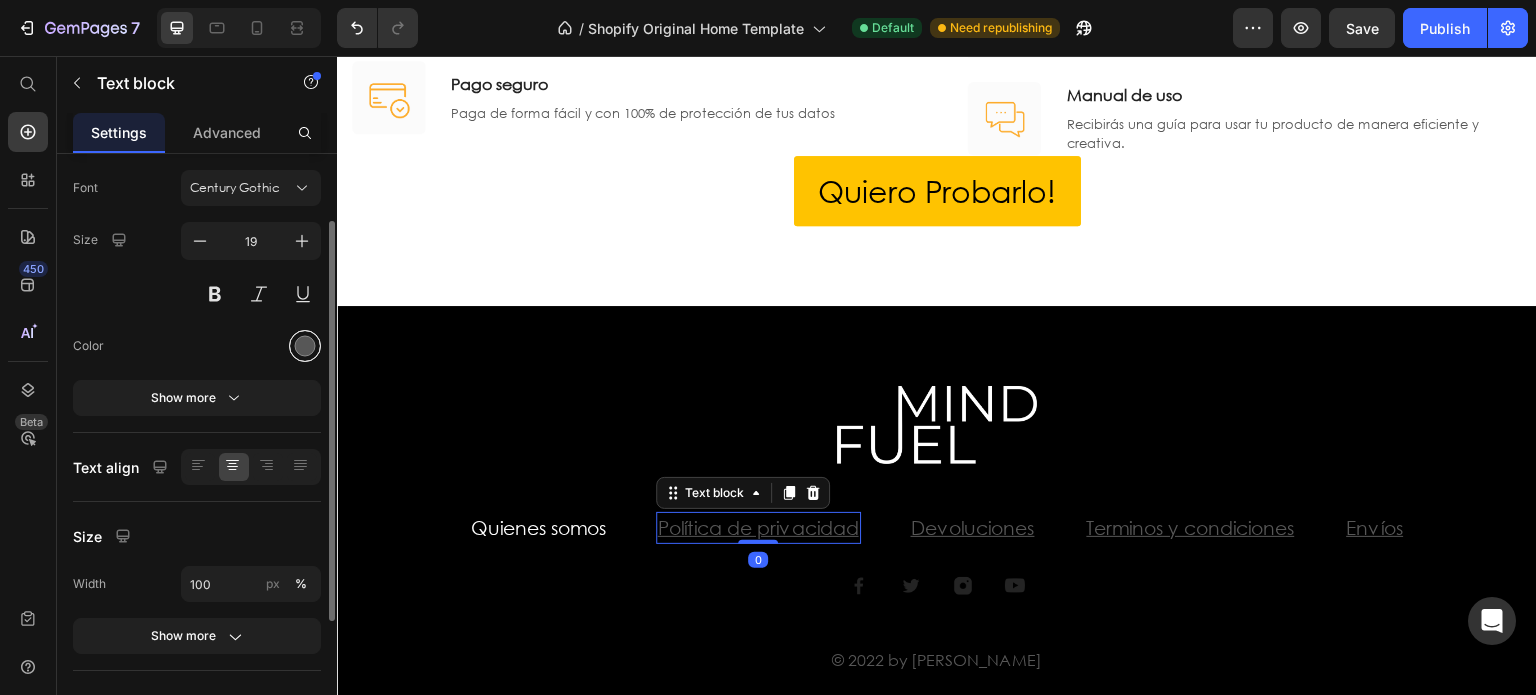 click at bounding box center [305, 346] 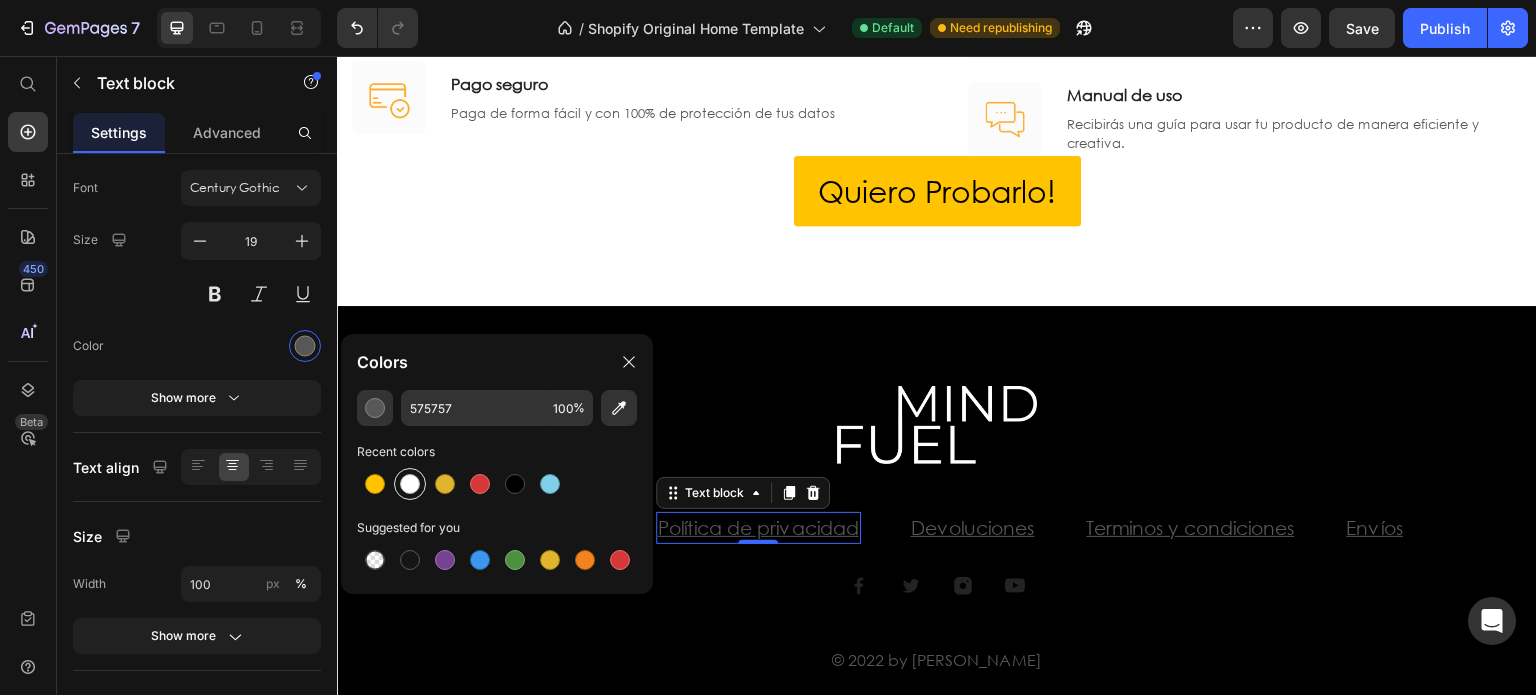 click at bounding box center [410, 484] 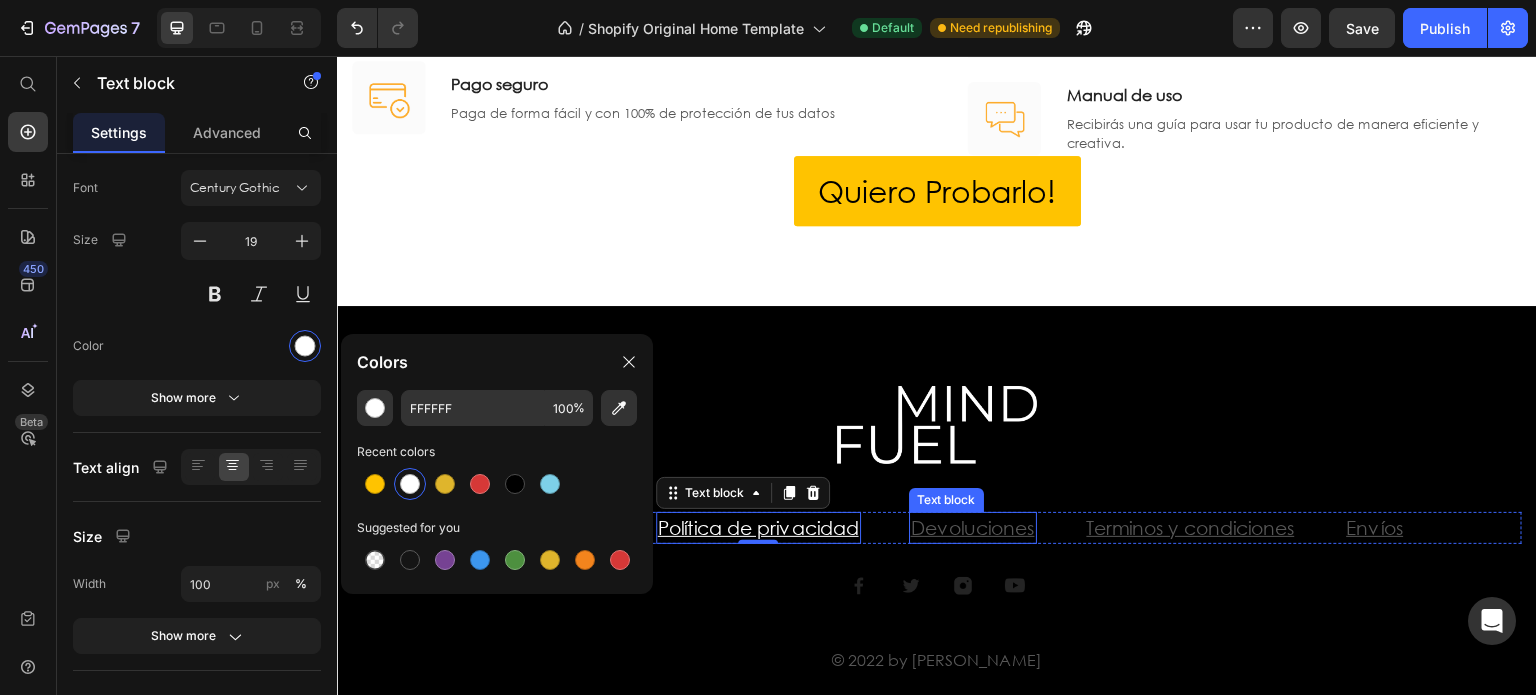 click on "Devoluciones" at bounding box center [973, 527] 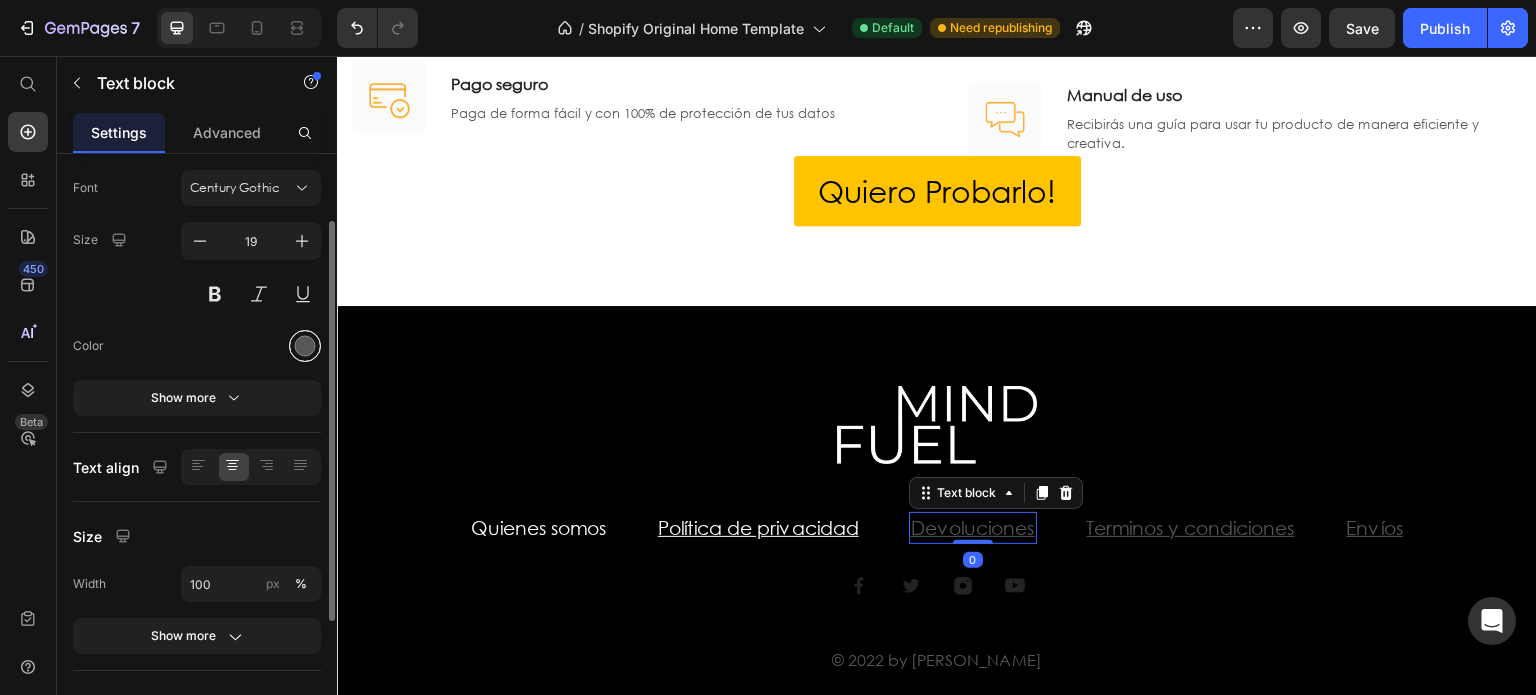 click at bounding box center [305, 346] 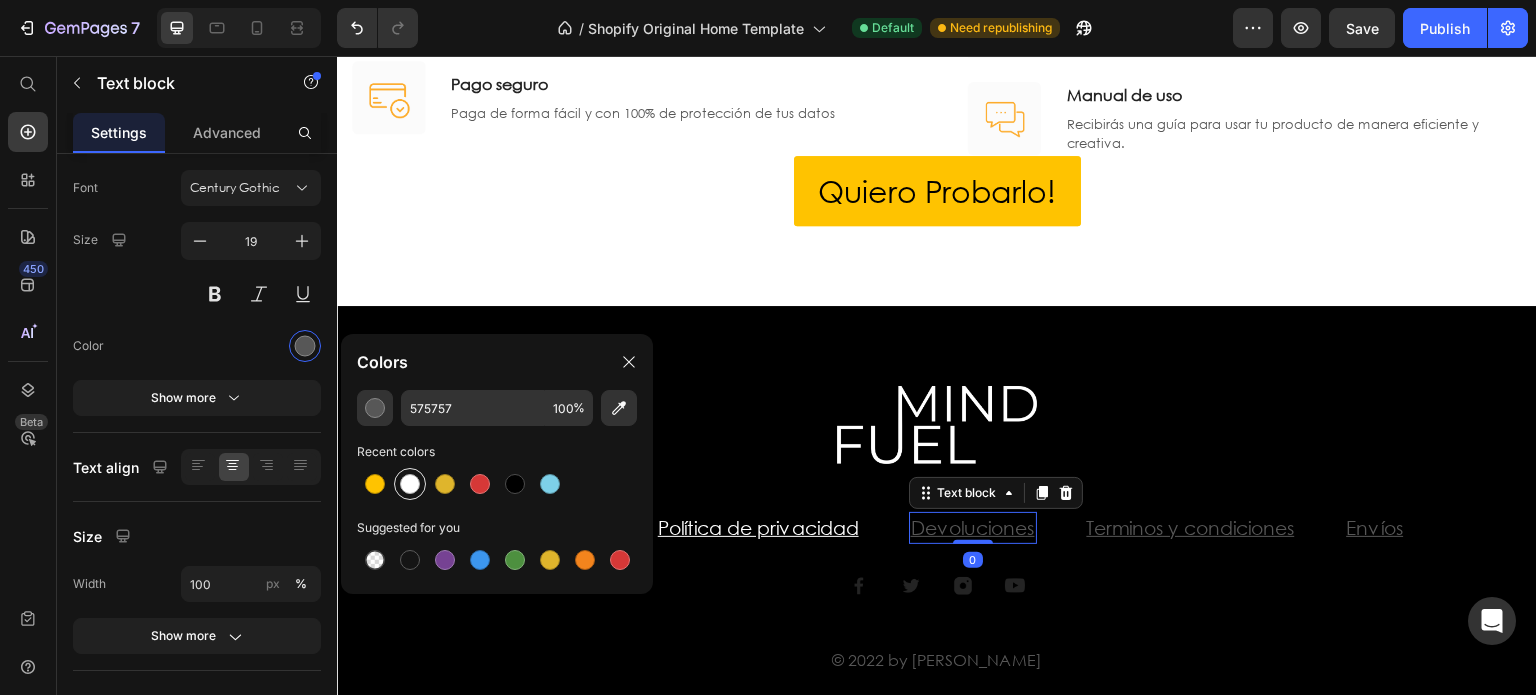 click at bounding box center (410, 484) 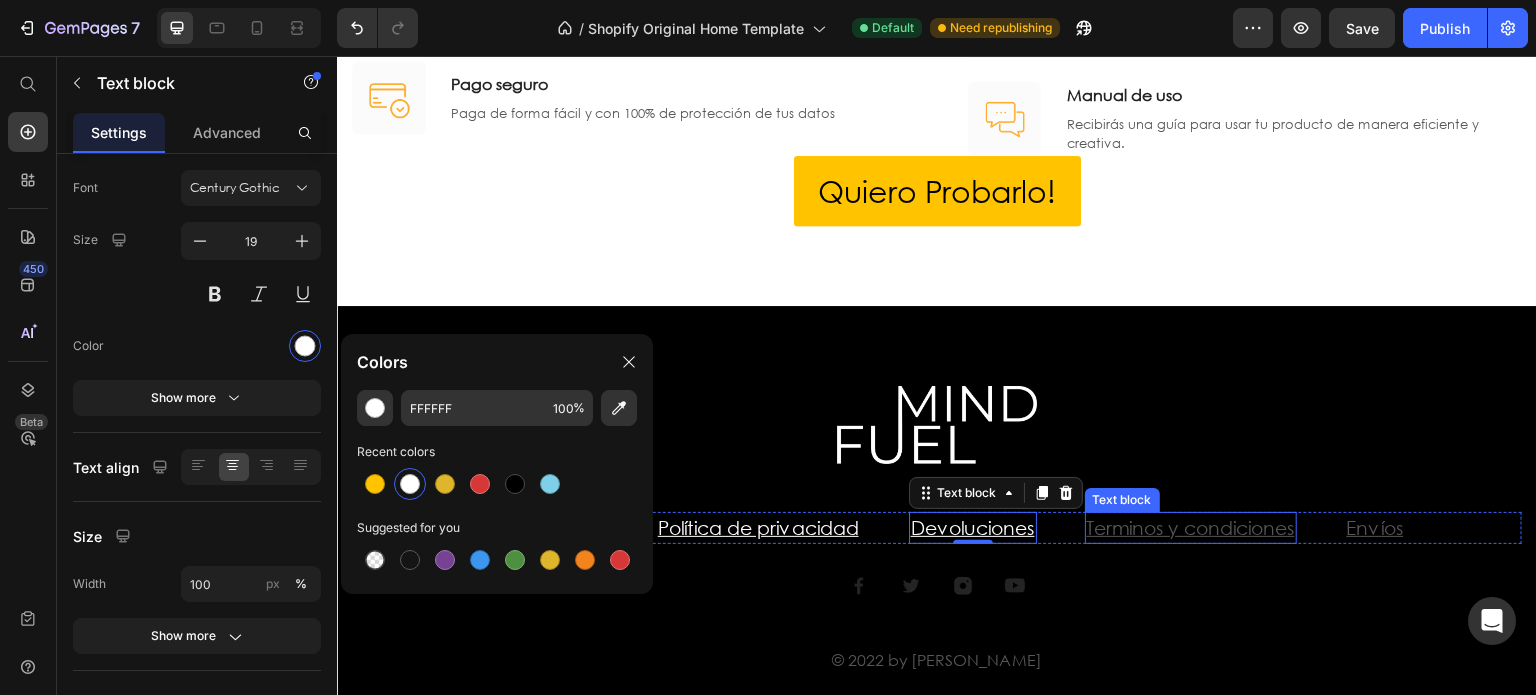 click on "Terminos y condiciones" at bounding box center [1191, 527] 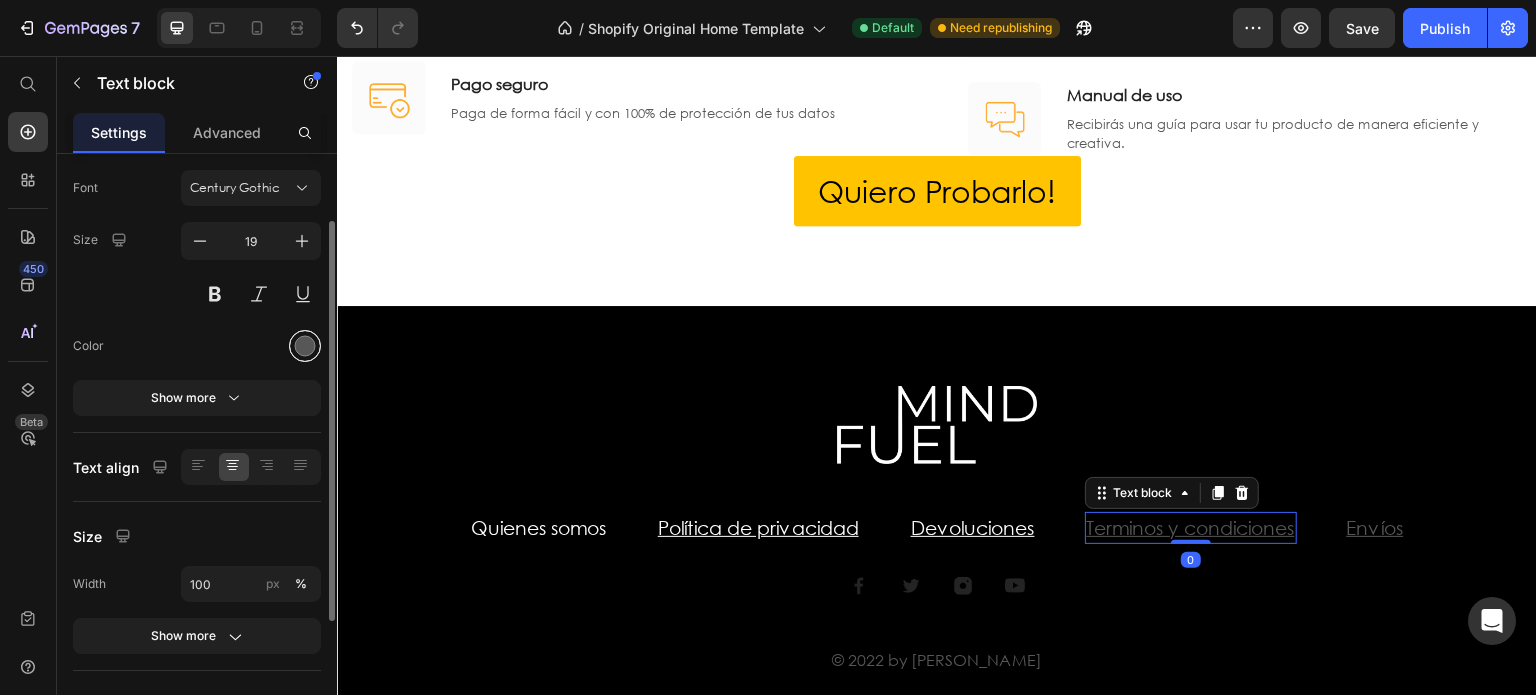 drag, startPoint x: 300, startPoint y: 345, endPoint x: 333, endPoint y: 368, distance: 40.22437 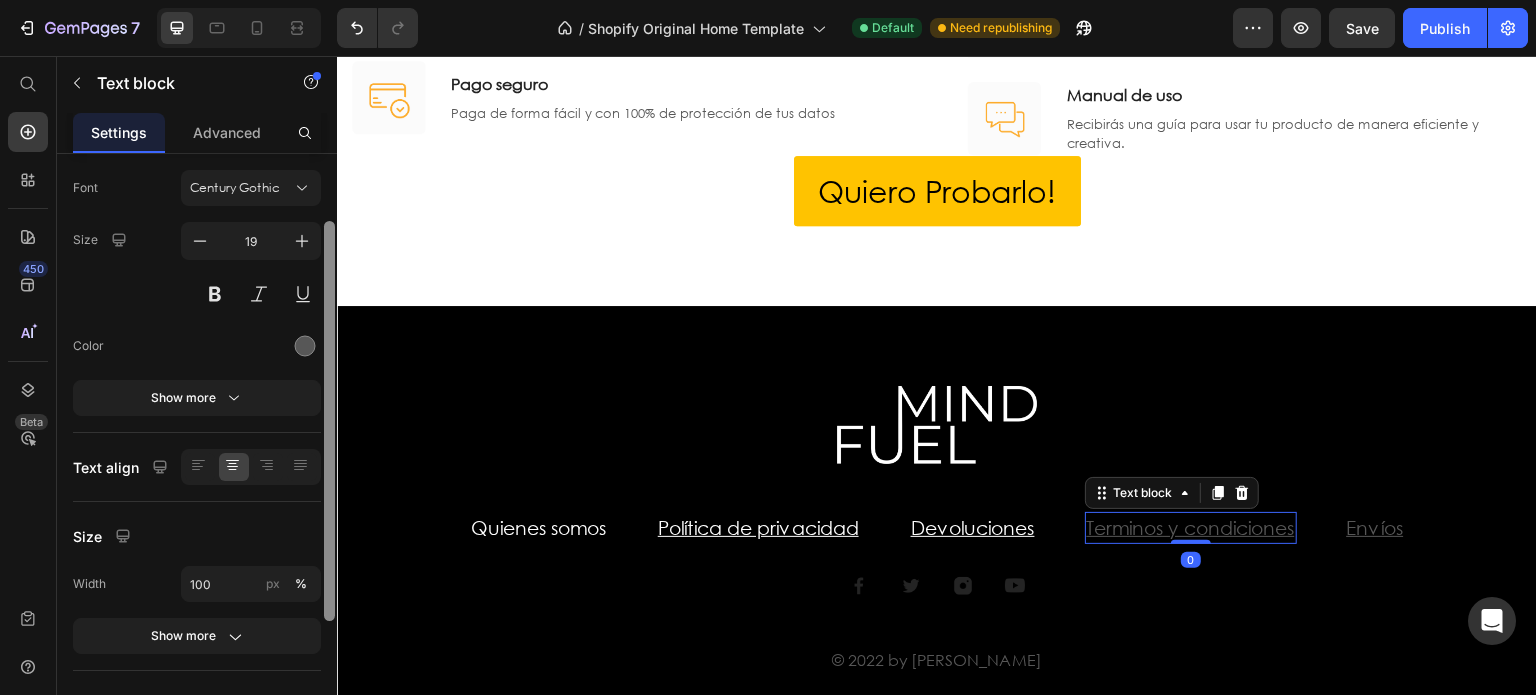click at bounding box center (305, 346) 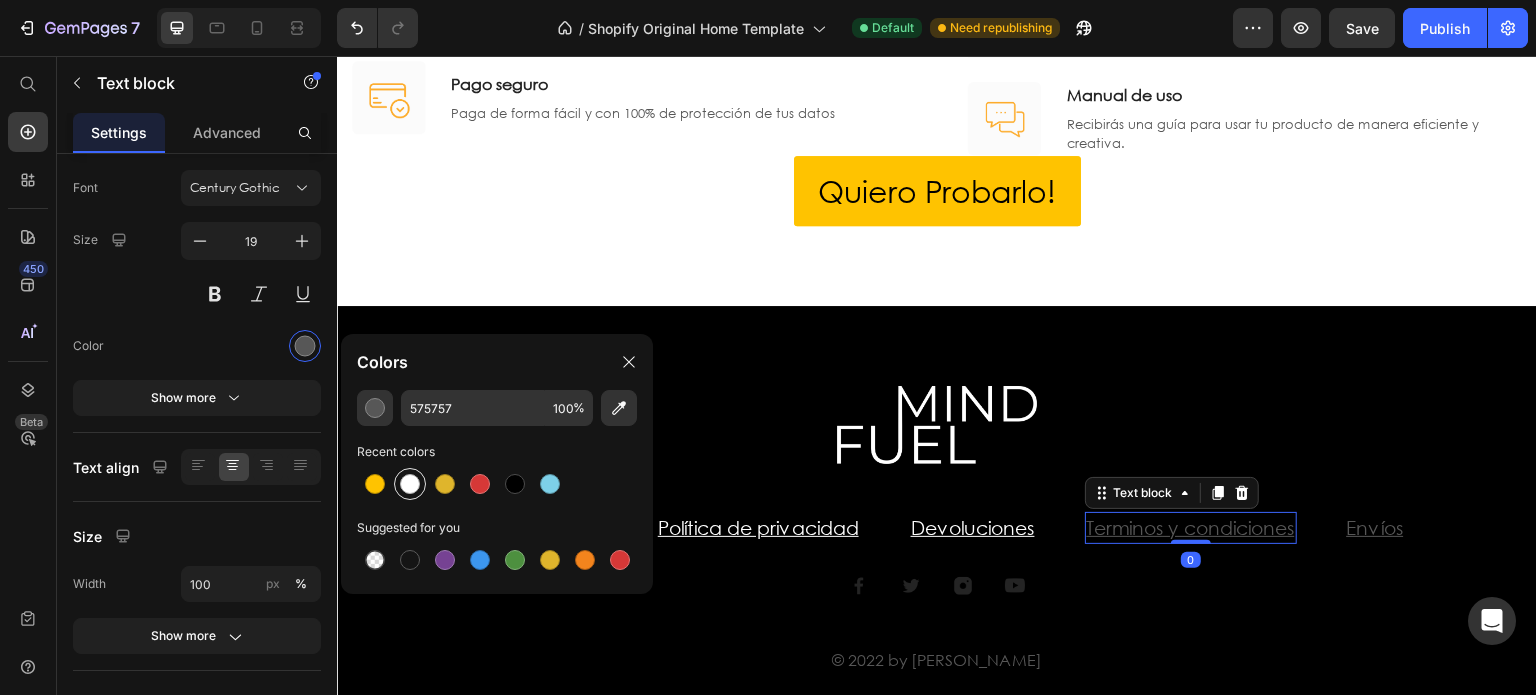 click at bounding box center [410, 484] 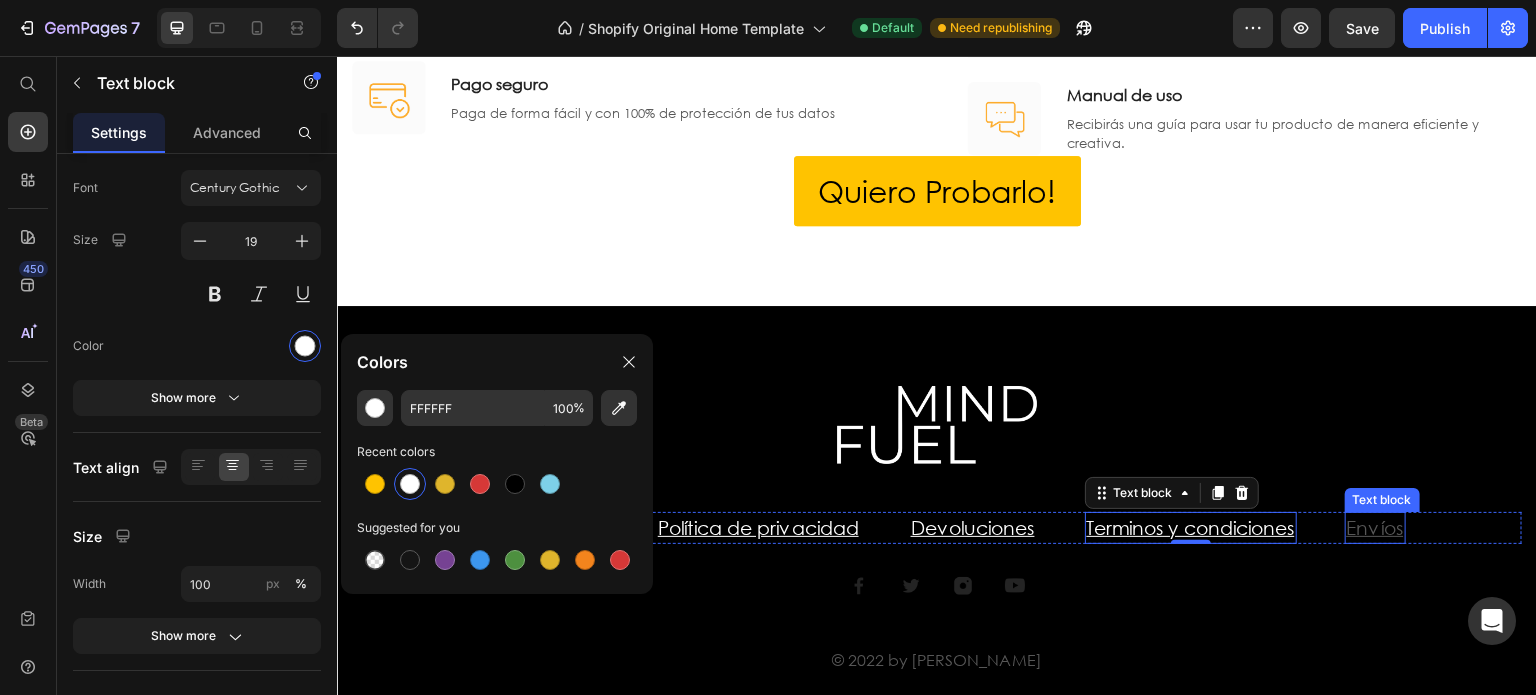 click on "Envíos" at bounding box center (1375, 527) 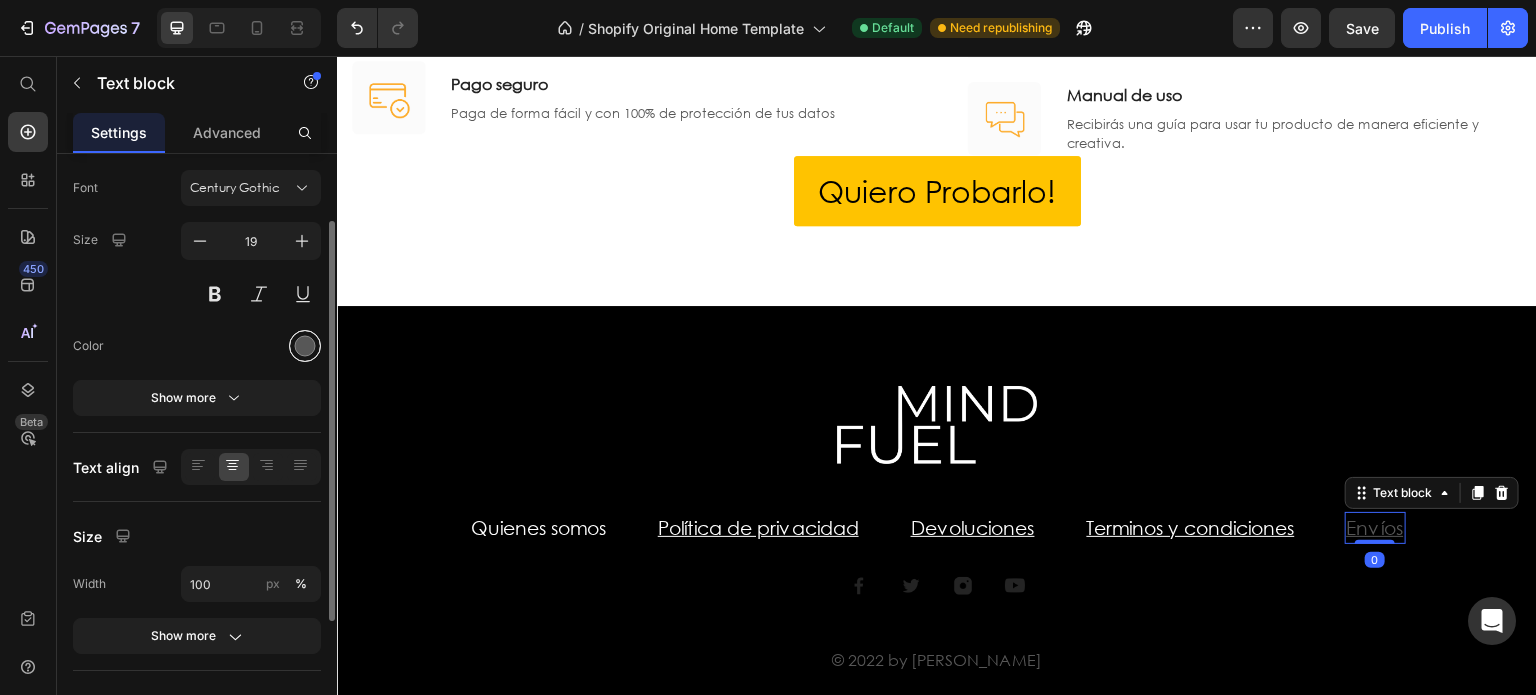 click at bounding box center (305, 346) 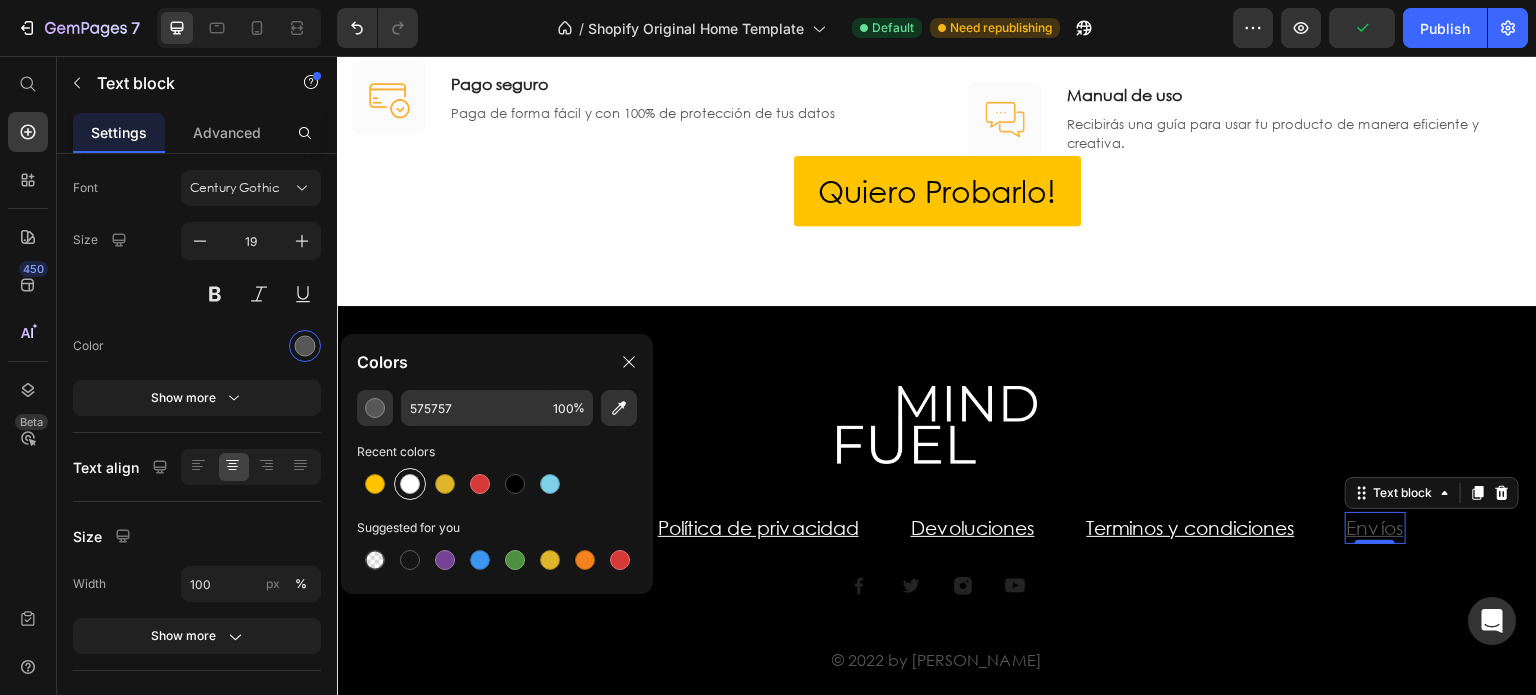 click at bounding box center (410, 484) 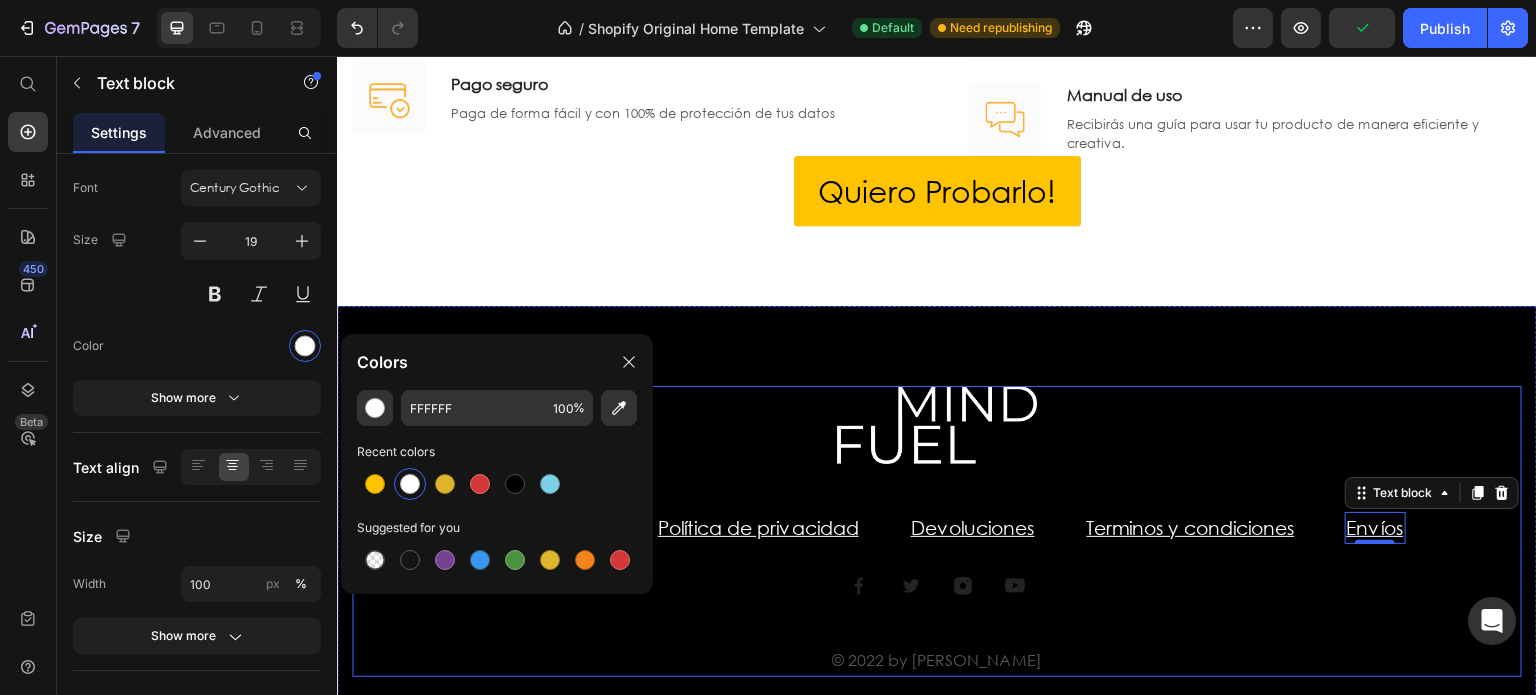 click at bounding box center (859, 586) 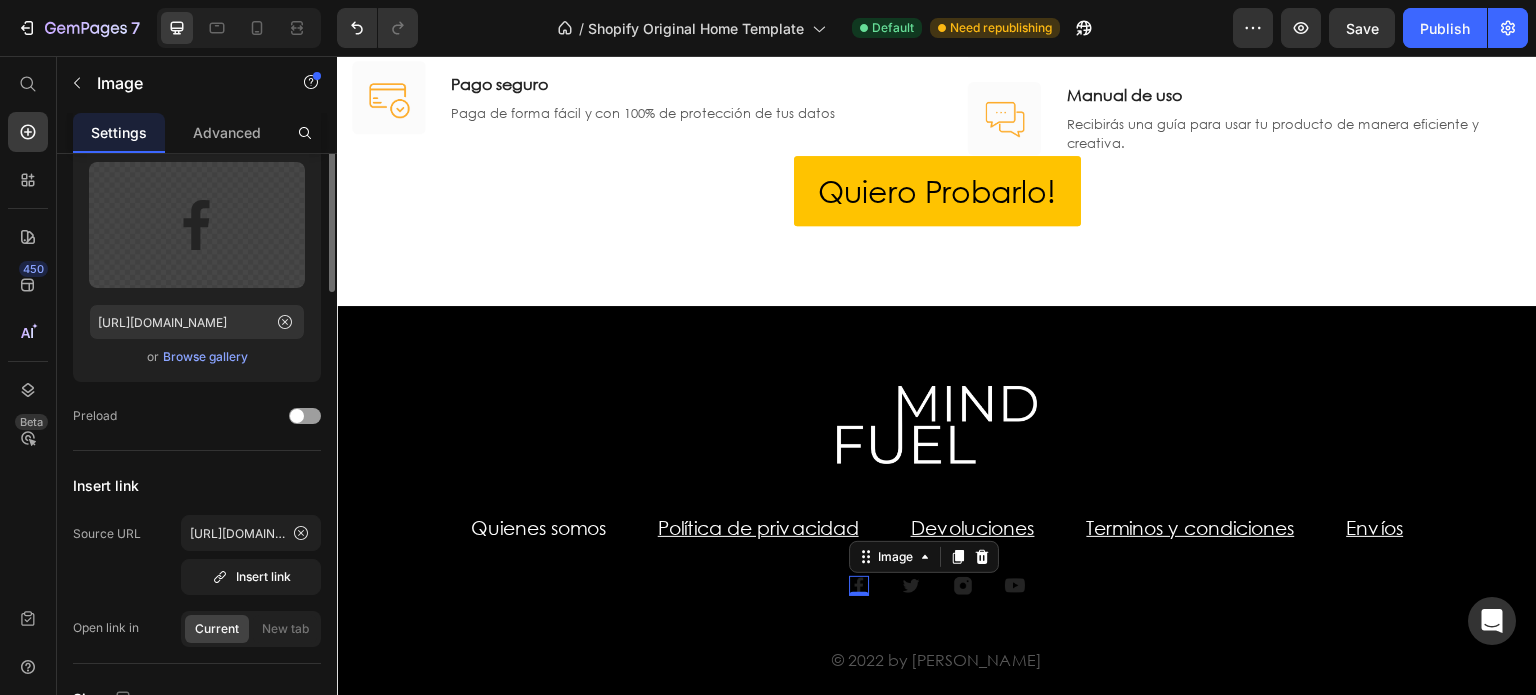 scroll, scrollTop: 0, scrollLeft: 0, axis: both 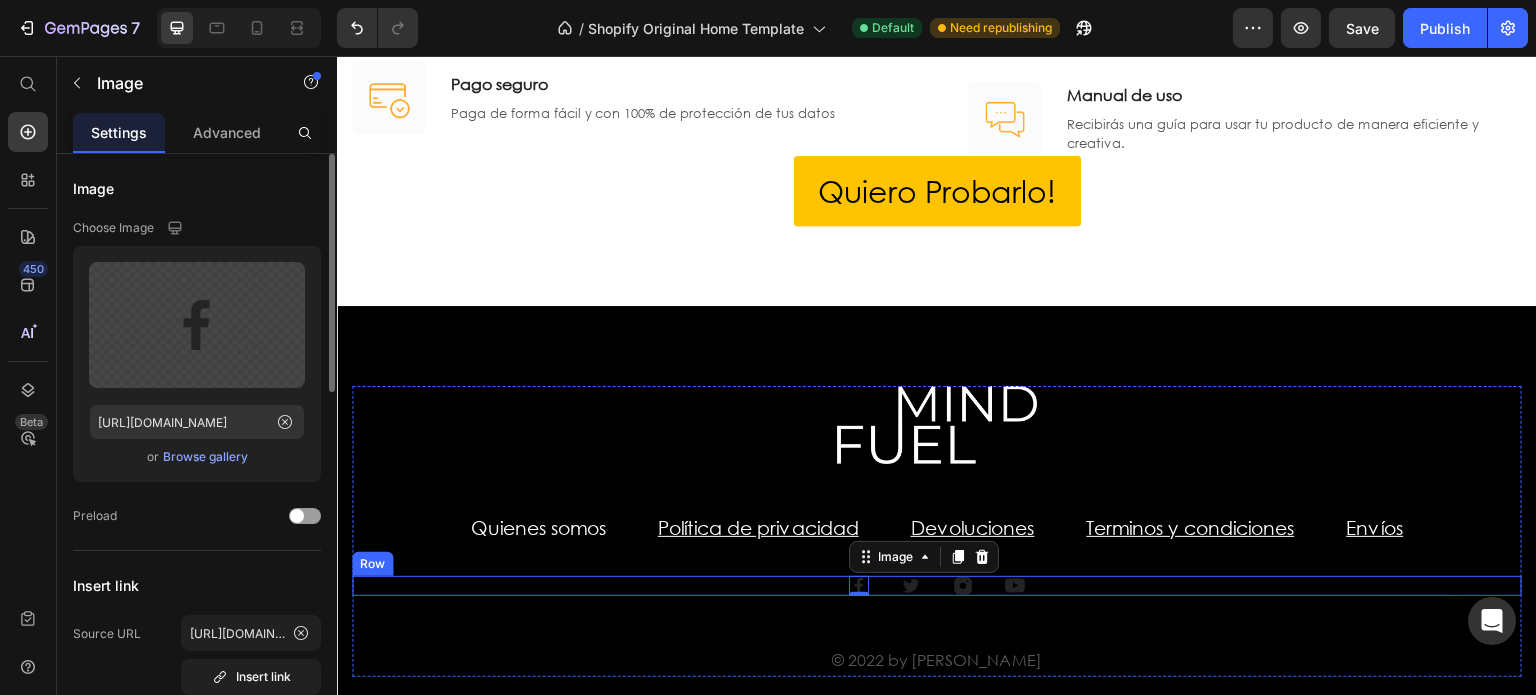 click on "Image   0 Image Image Image Row" at bounding box center [937, 586] 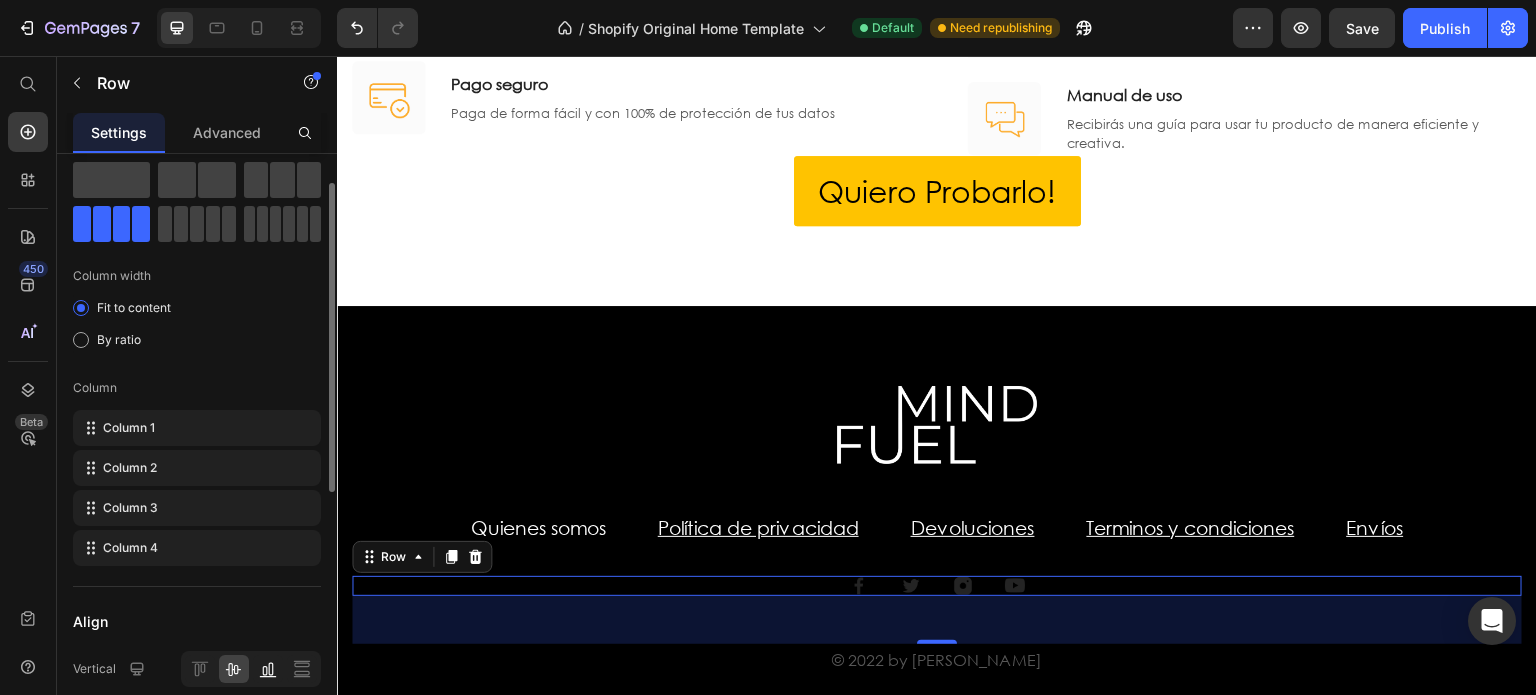 scroll, scrollTop: 0, scrollLeft: 0, axis: both 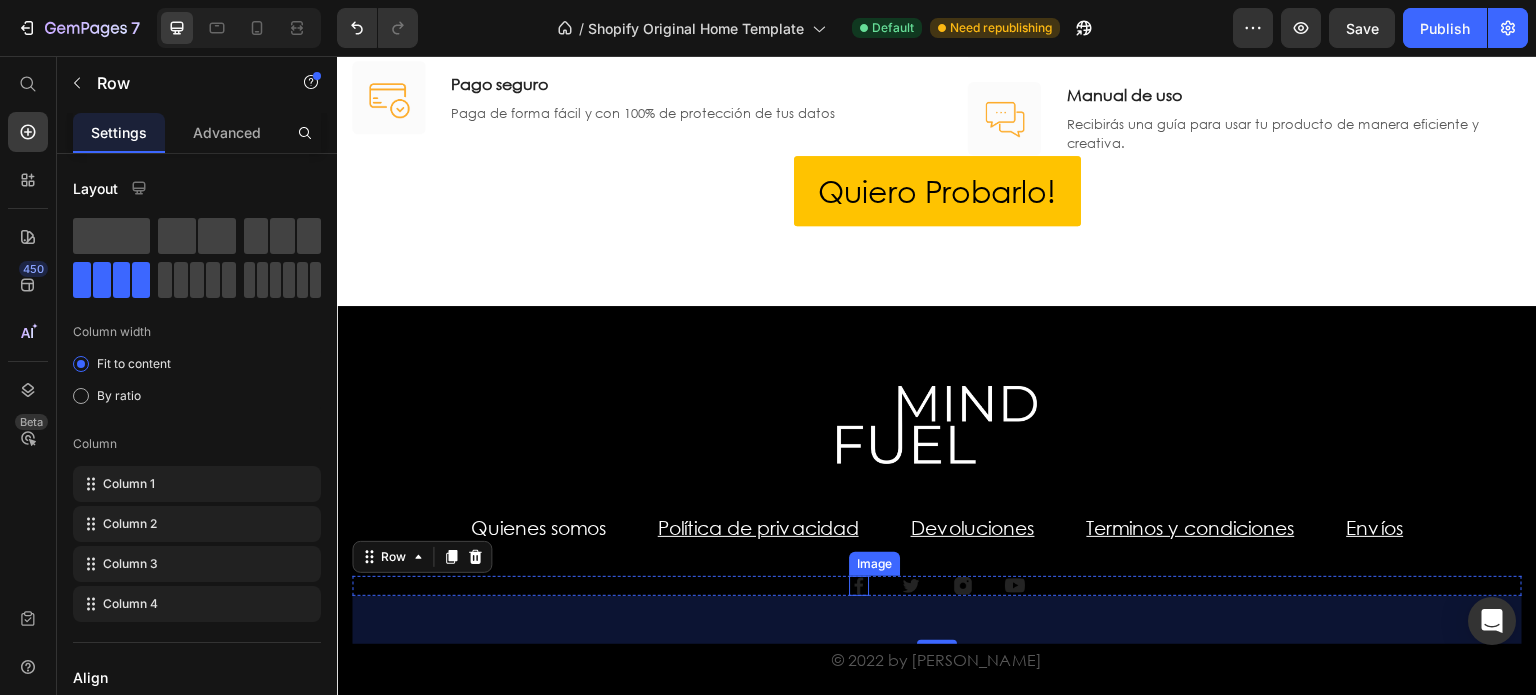 click at bounding box center (859, 586) 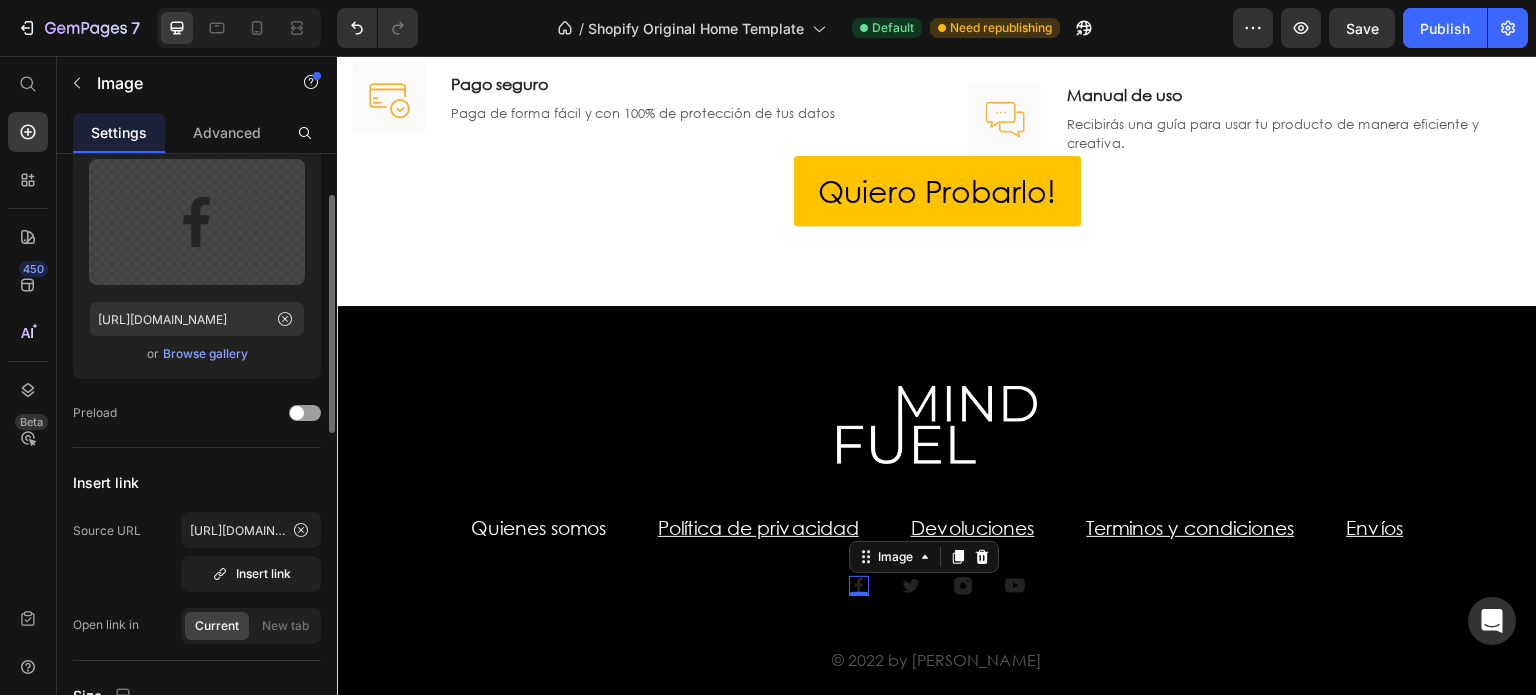 scroll, scrollTop: 0, scrollLeft: 0, axis: both 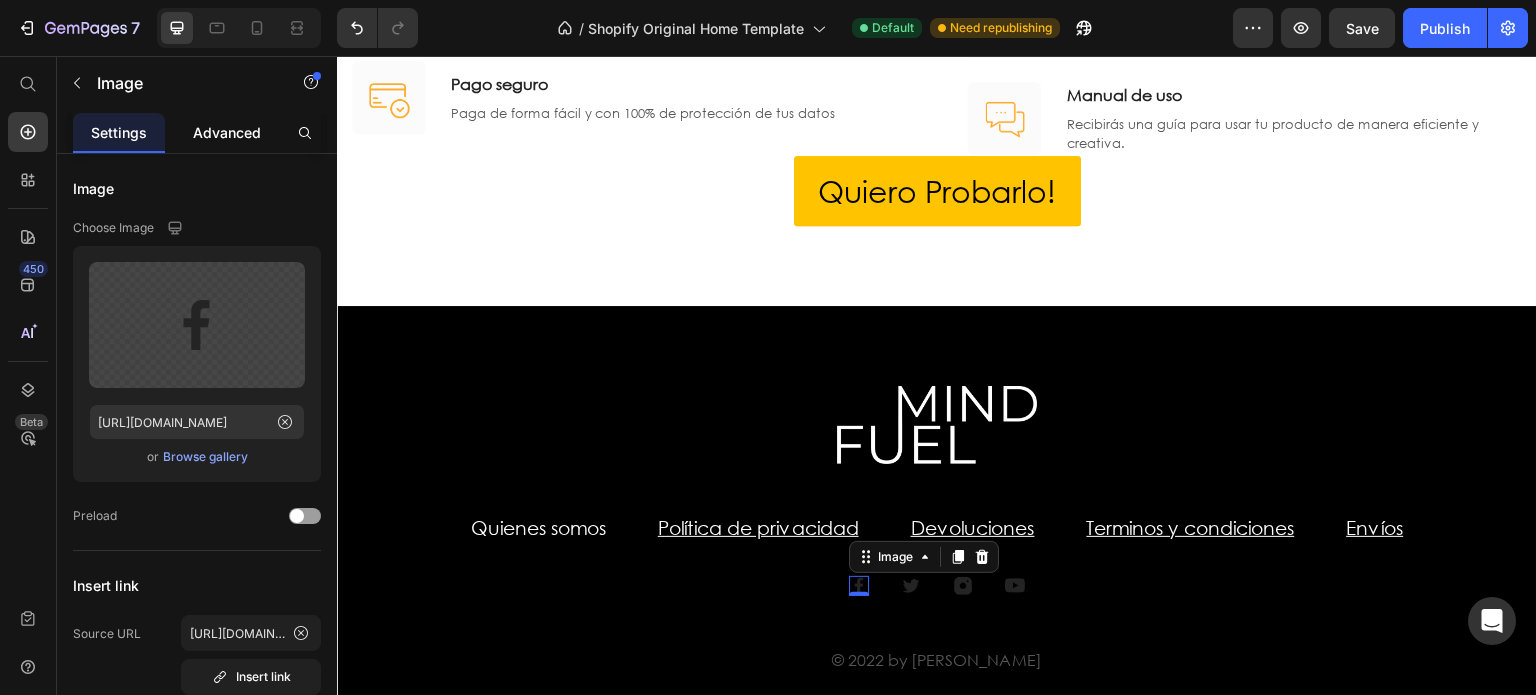 click on "Advanced" at bounding box center [227, 132] 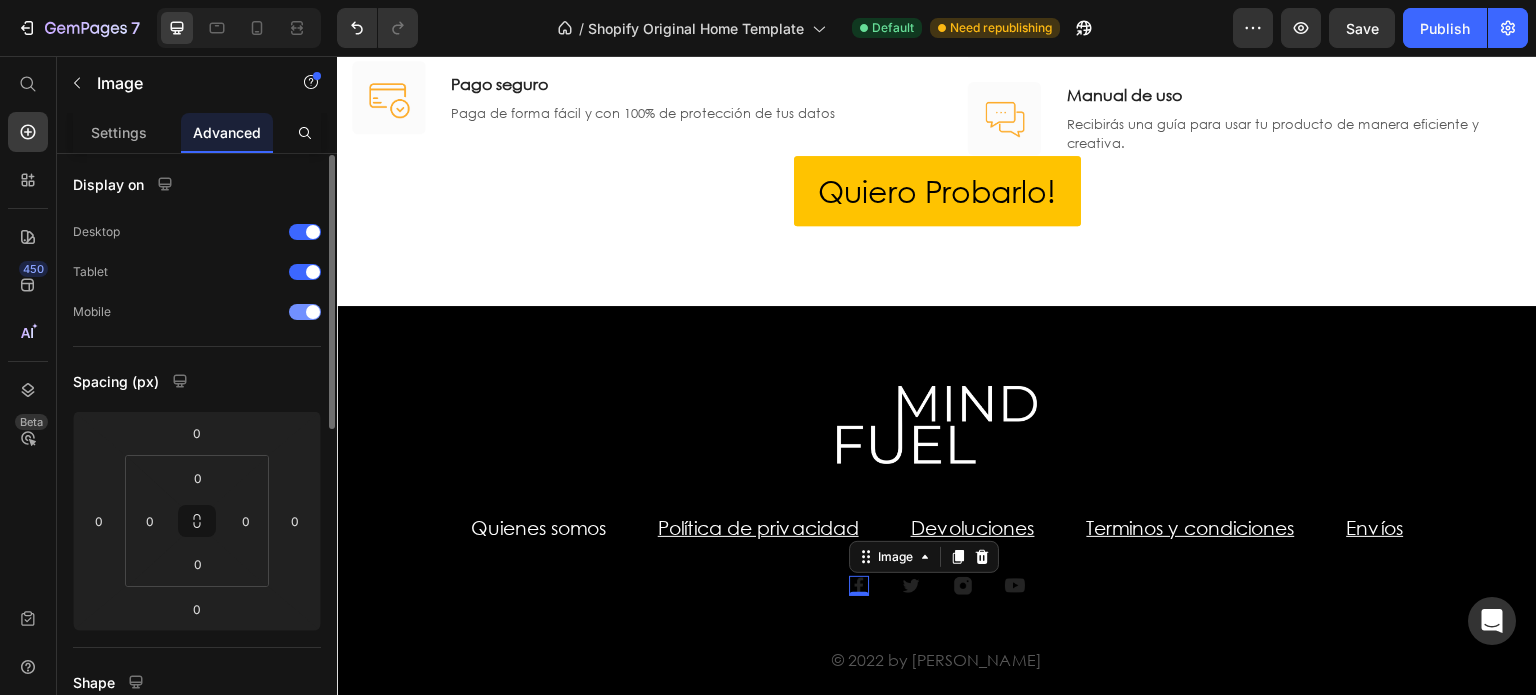 scroll, scrollTop: 0, scrollLeft: 0, axis: both 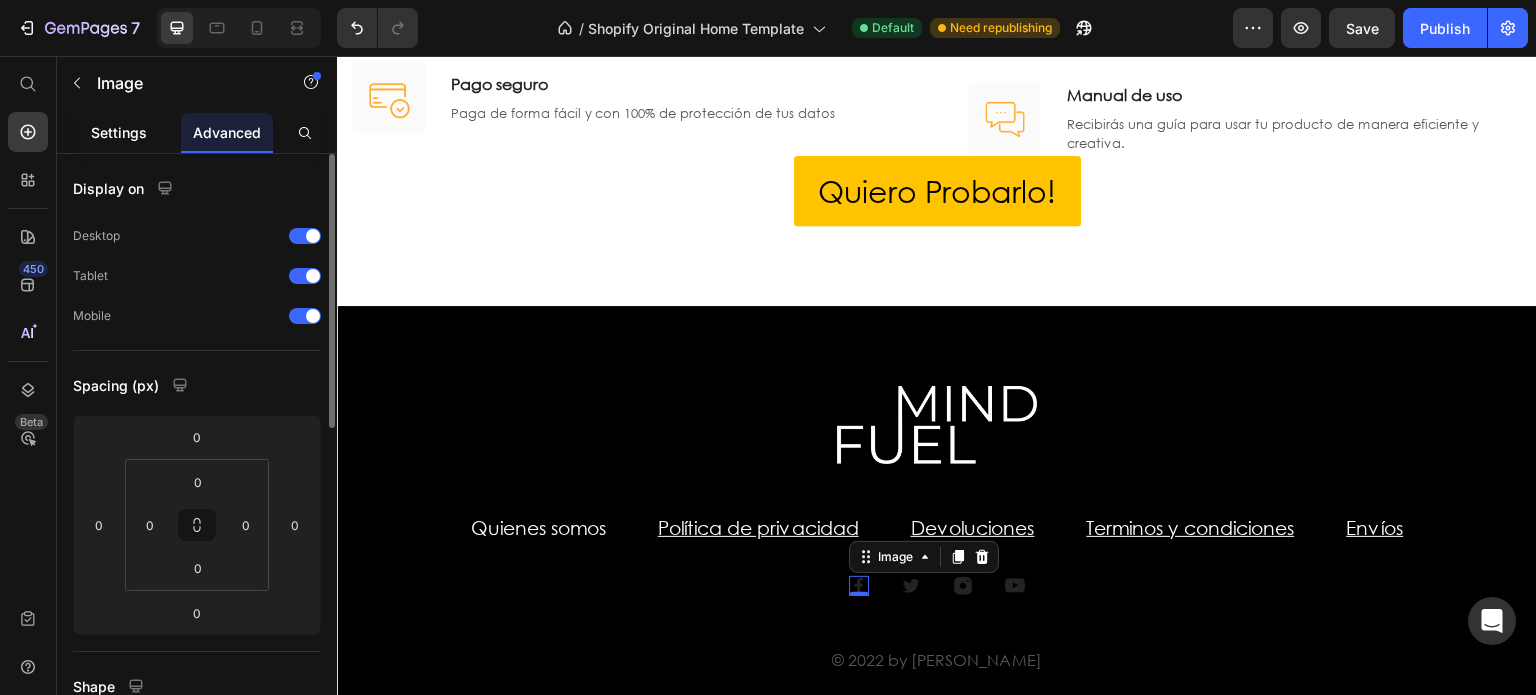 click on "Settings" at bounding box center [119, 132] 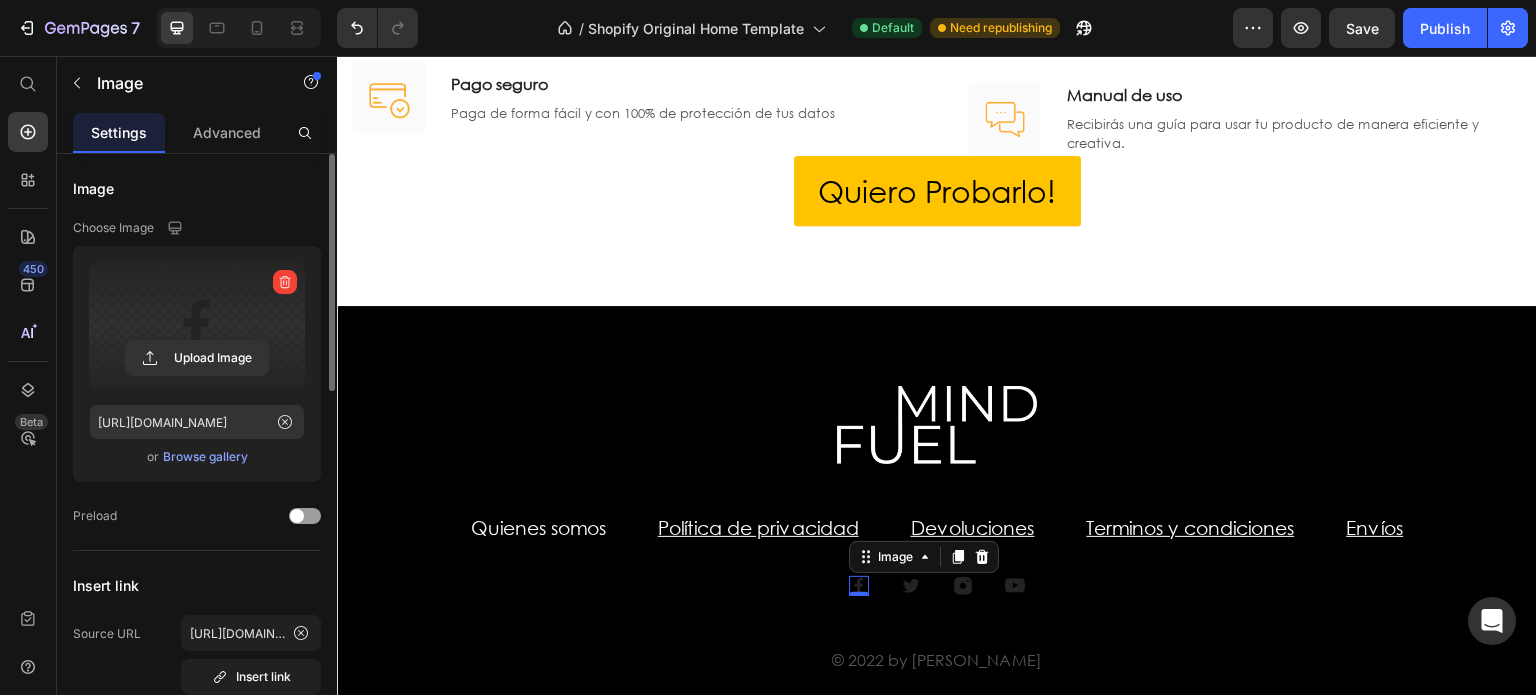 click at bounding box center (197, 325) 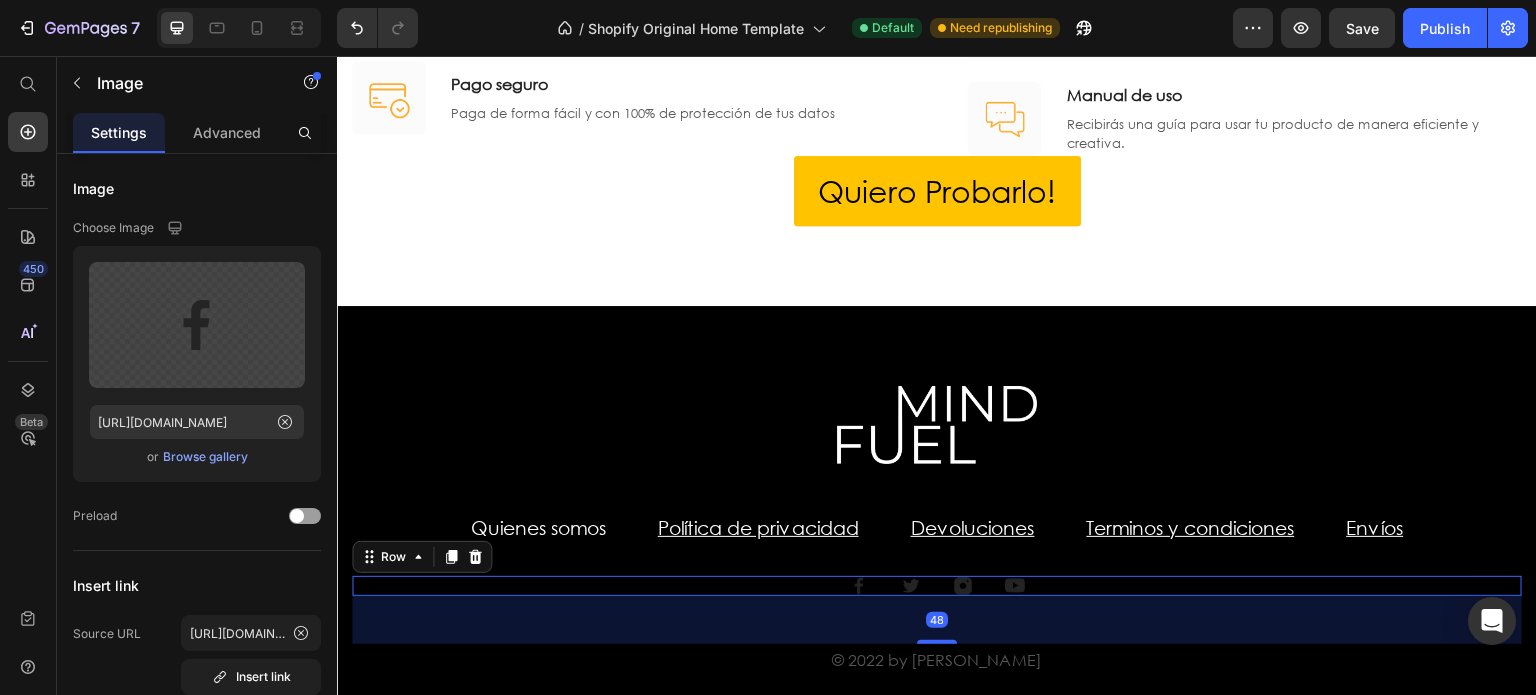 click on "Image Image Image Image Row   48" at bounding box center (937, 586) 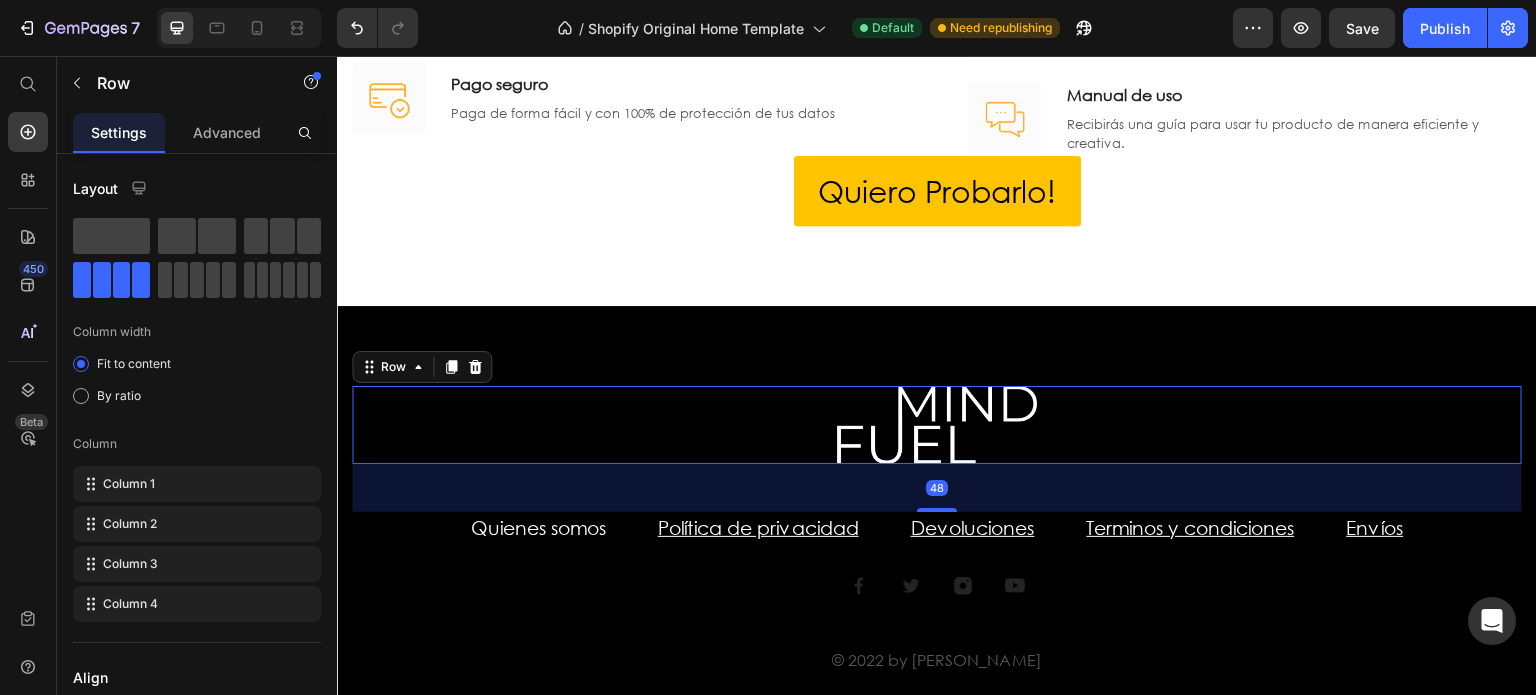 click on "Image Row   48" at bounding box center [937, 425] 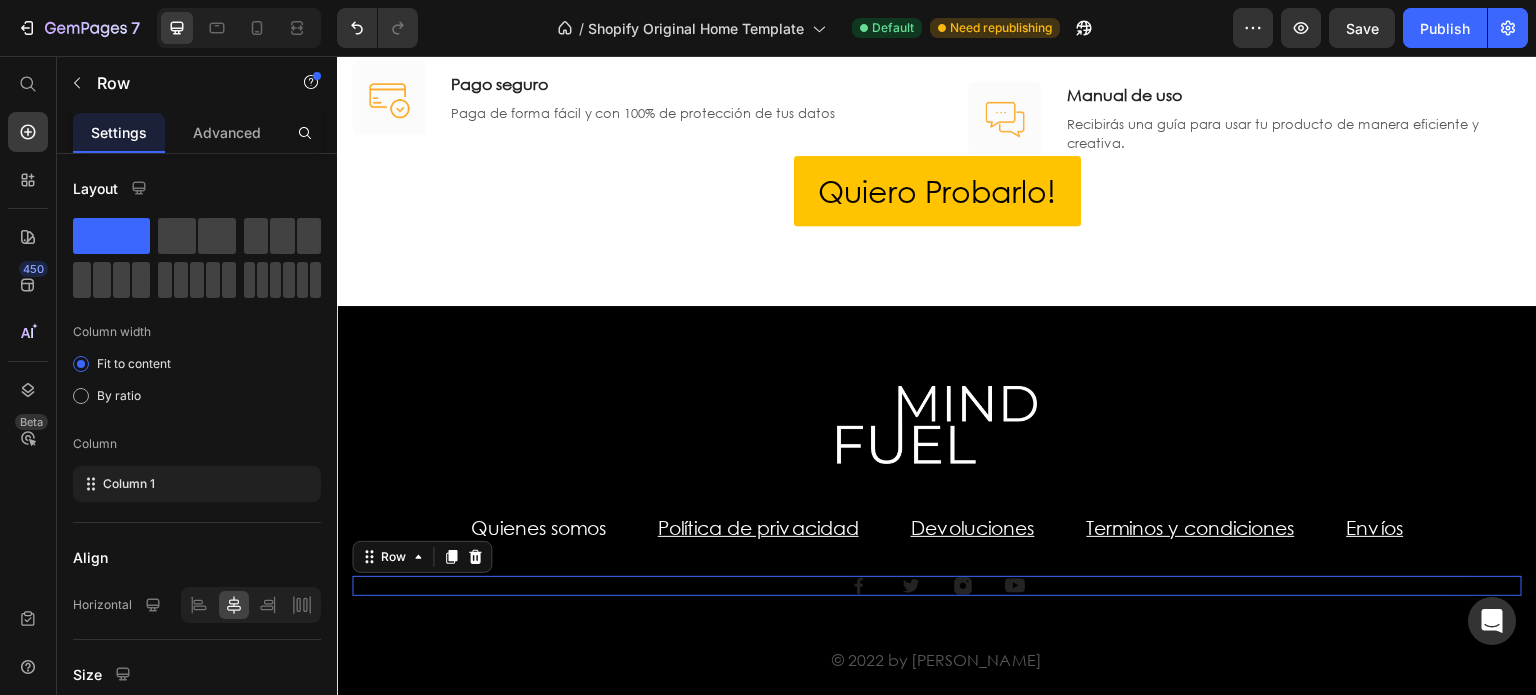click on "Image Image Image Image Row   0" at bounding box center [937, 586] 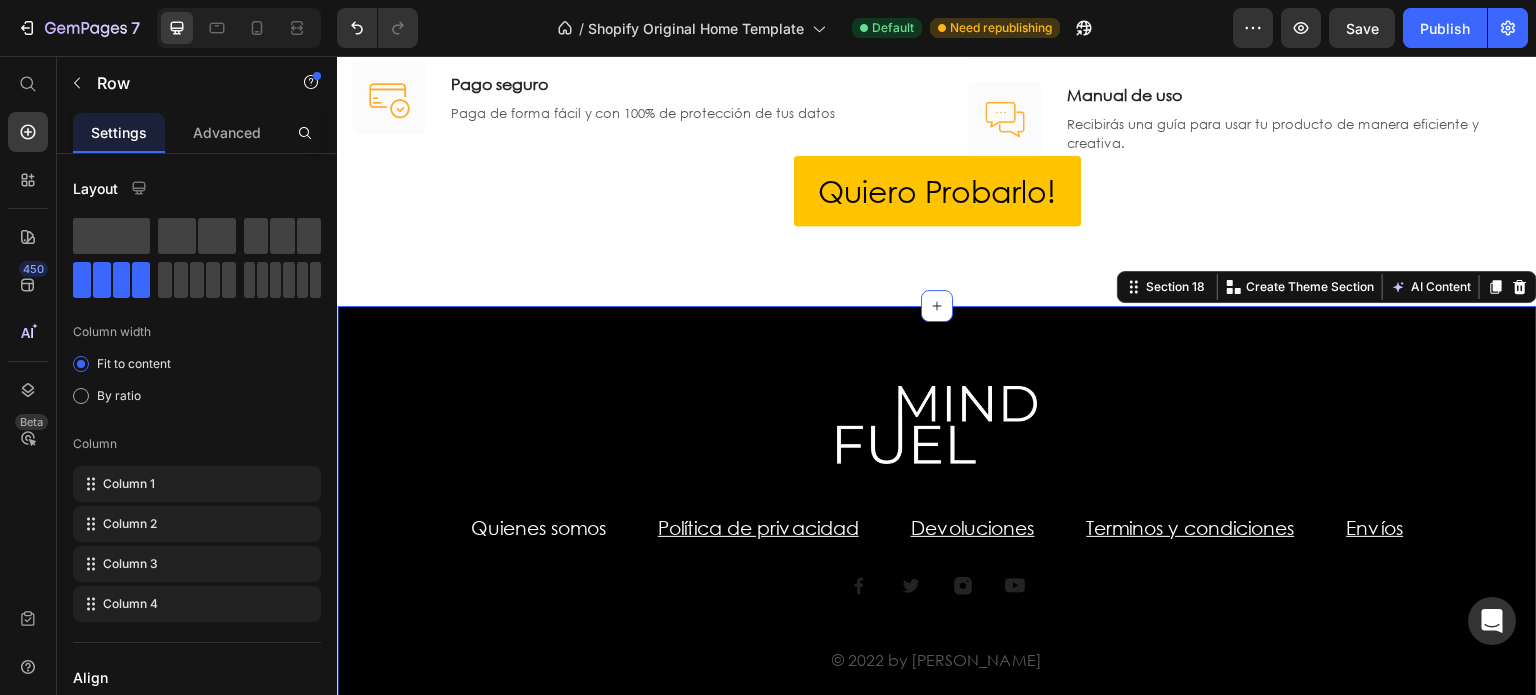 click on "Image Row Quienes somos Text block Política de privacidad Text block Devoluciones Text block Terminos y condiciones Text block Envíos Text block Row Image Image Image Image Row © 2022 by [PERSON_NAME] Text block Row Section 18   You can create reusable sections Create Theme Section AI Content Write with [PERSON_NAME] What would you like to describe here? Tone and Voice Persuasive Product Bolssa reciclable y reutilizable MINDFUEL Show more Generate" at bounding box center (937, 531) 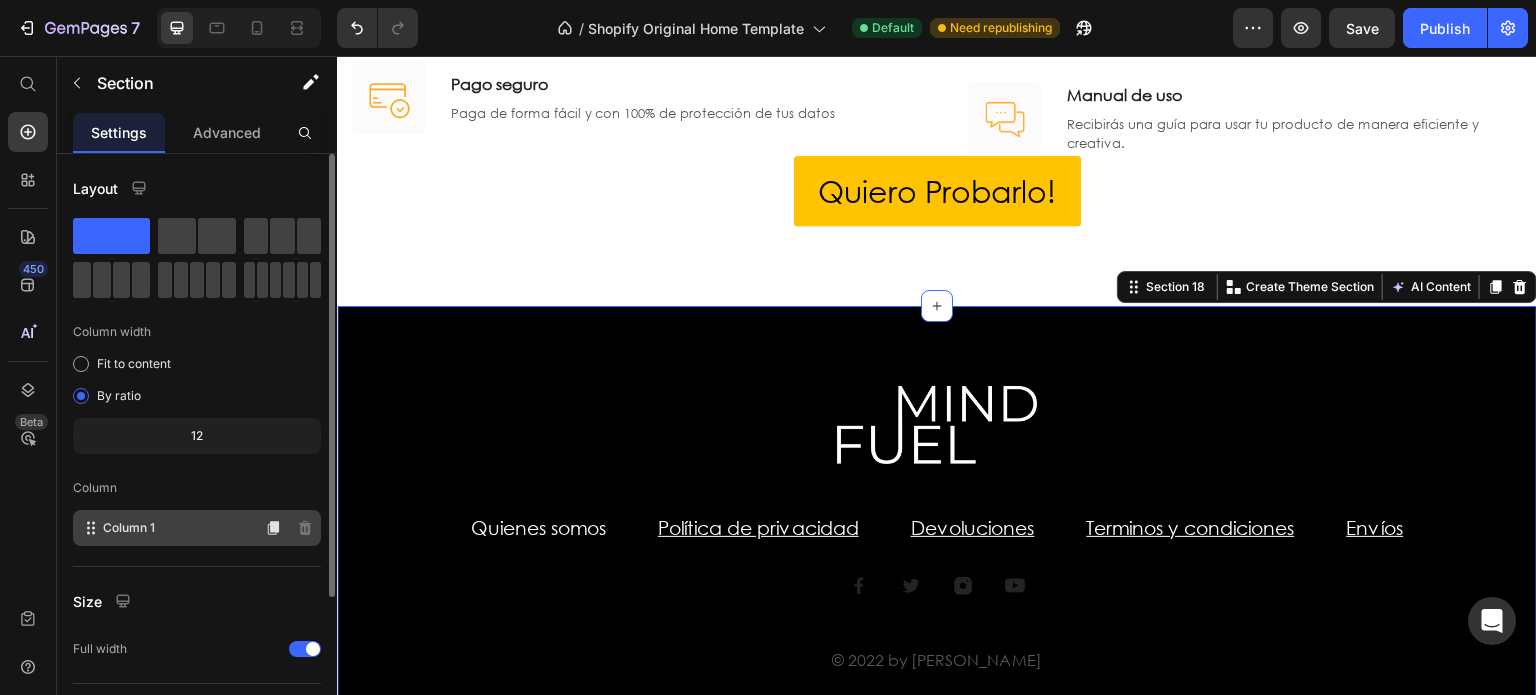 scroll, scrollTop: 208, scrollLeft: 0, axis: vertical 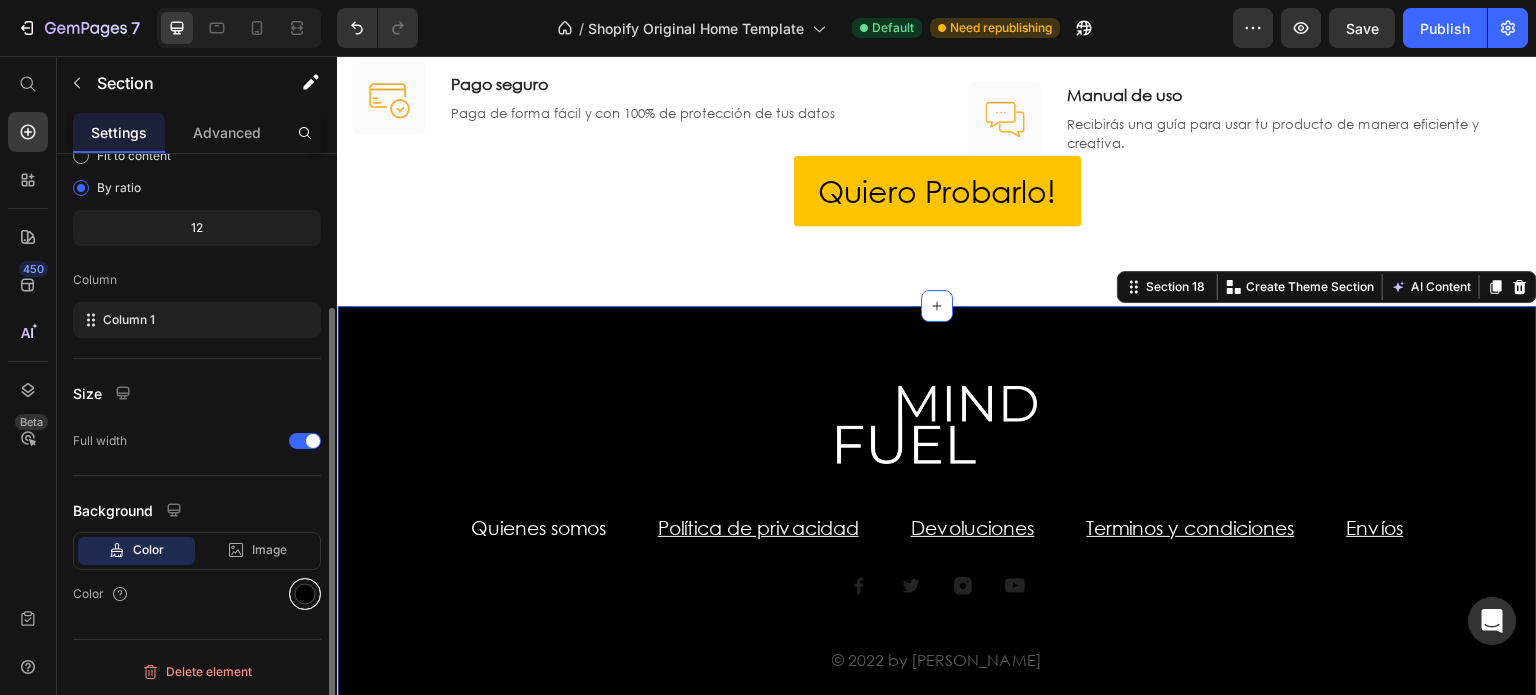 click at bounding box center [305, 594] 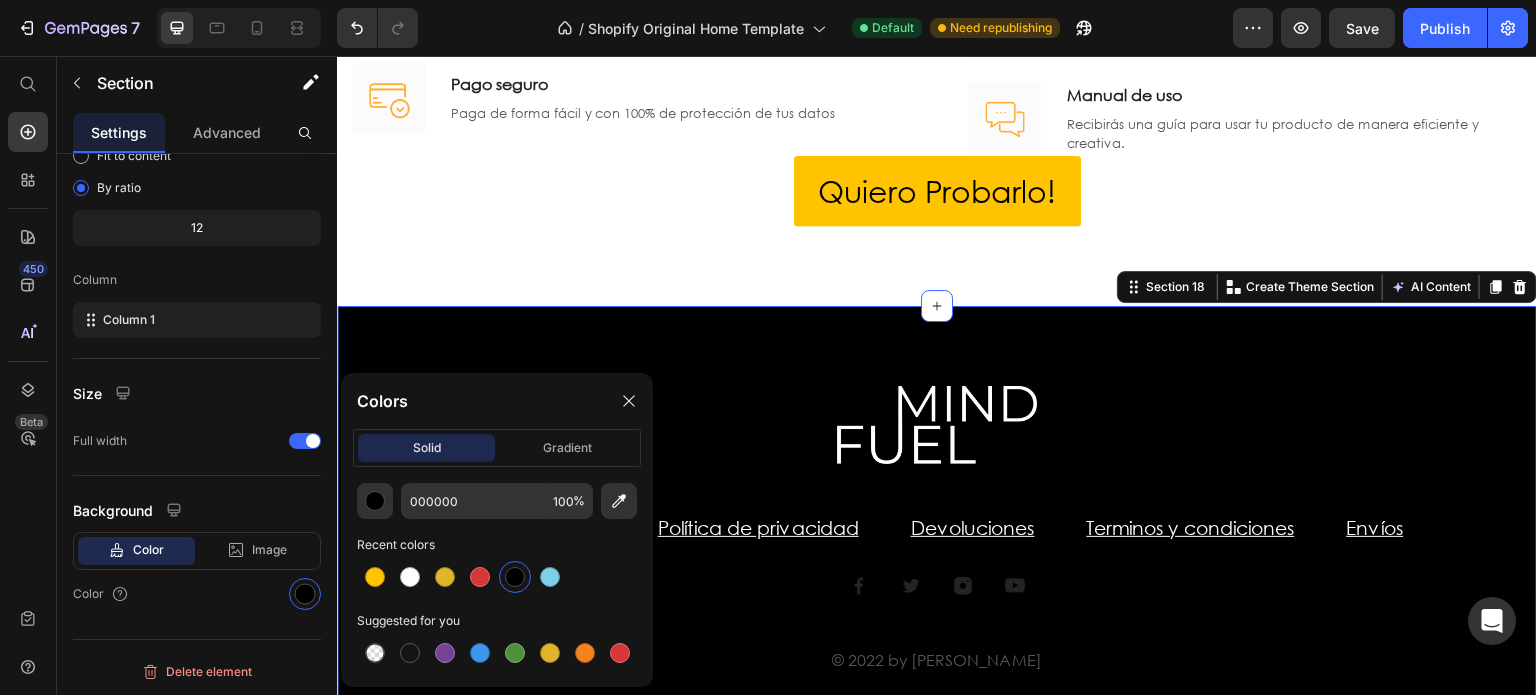 click on "Image Row Quienes somos Text block Política de privacidad Text block Devoluciones Text block Terminos y condiciones Text block Envíos Text block Row Image Image Image Image Row © 2022 by [PERSON_NAME] Text block Row Section 18   You can create reusable sections Create Theme Section AI Content Write with [PERSON_NAME] What would you like to describe here? Tone and Voice Persuasive Product Bolssa reciclable y reutilizable MINDFUEL Show more Generate" at bounding box center [937, 531] 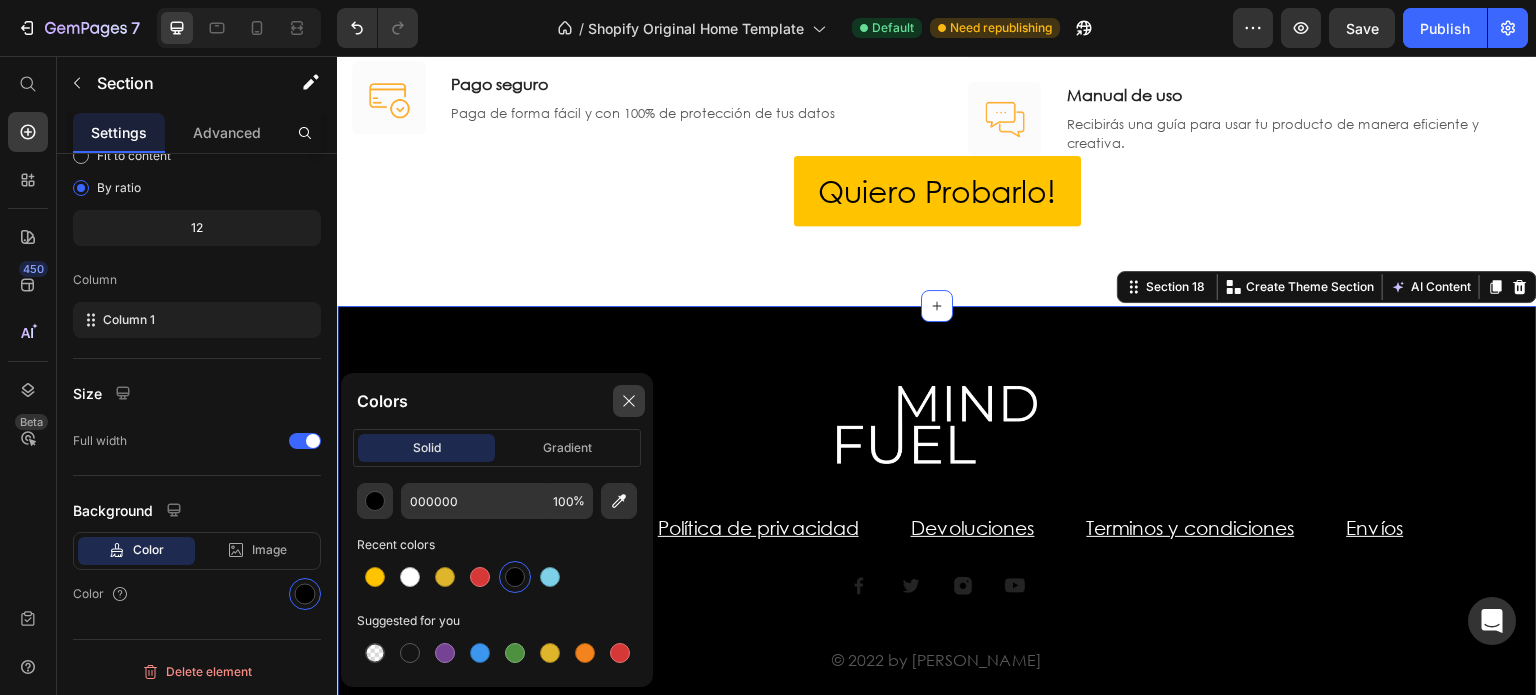 click 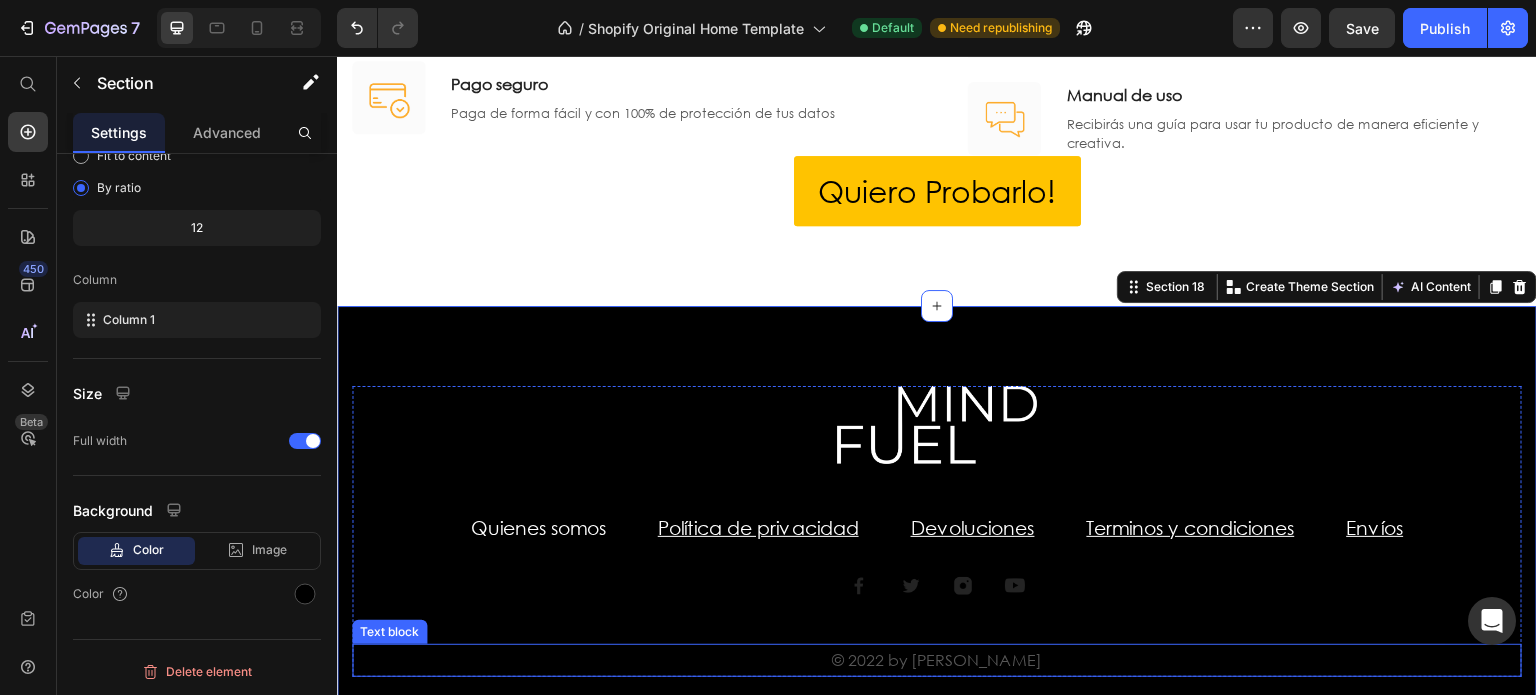 click on "© 2022 by [PERSON_NAME]" at bounding box center [937, 660] 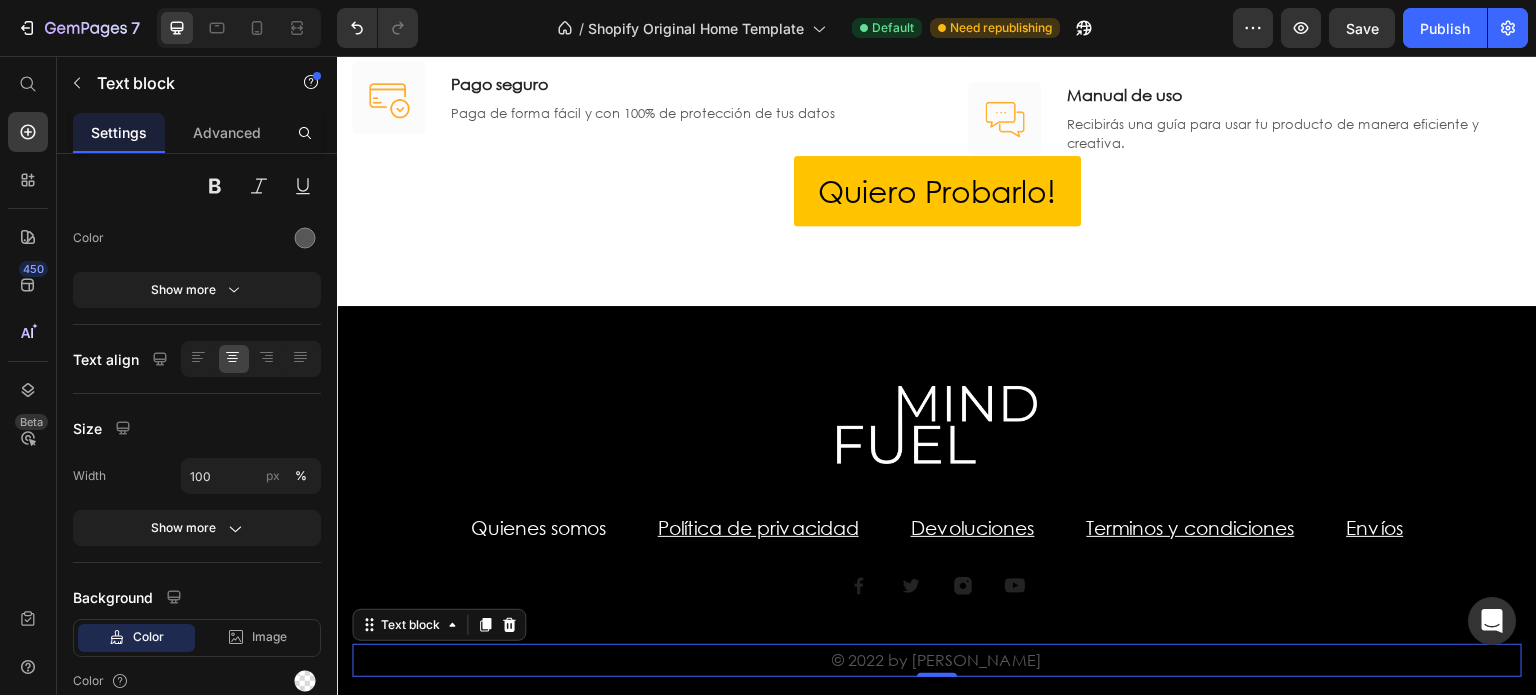 scroll, scrollTop: 0, scrollLeft: 0, axis: both 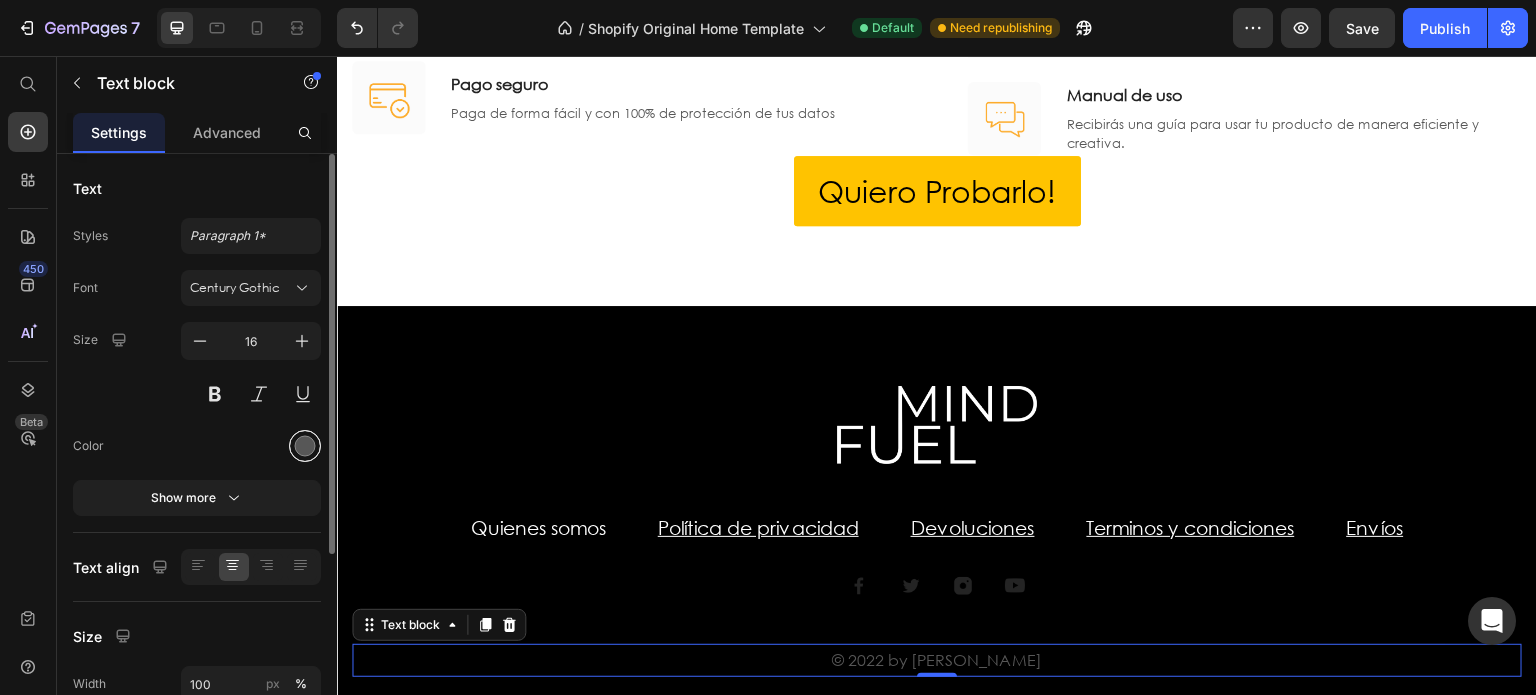 click at bounding box center (305, 446) 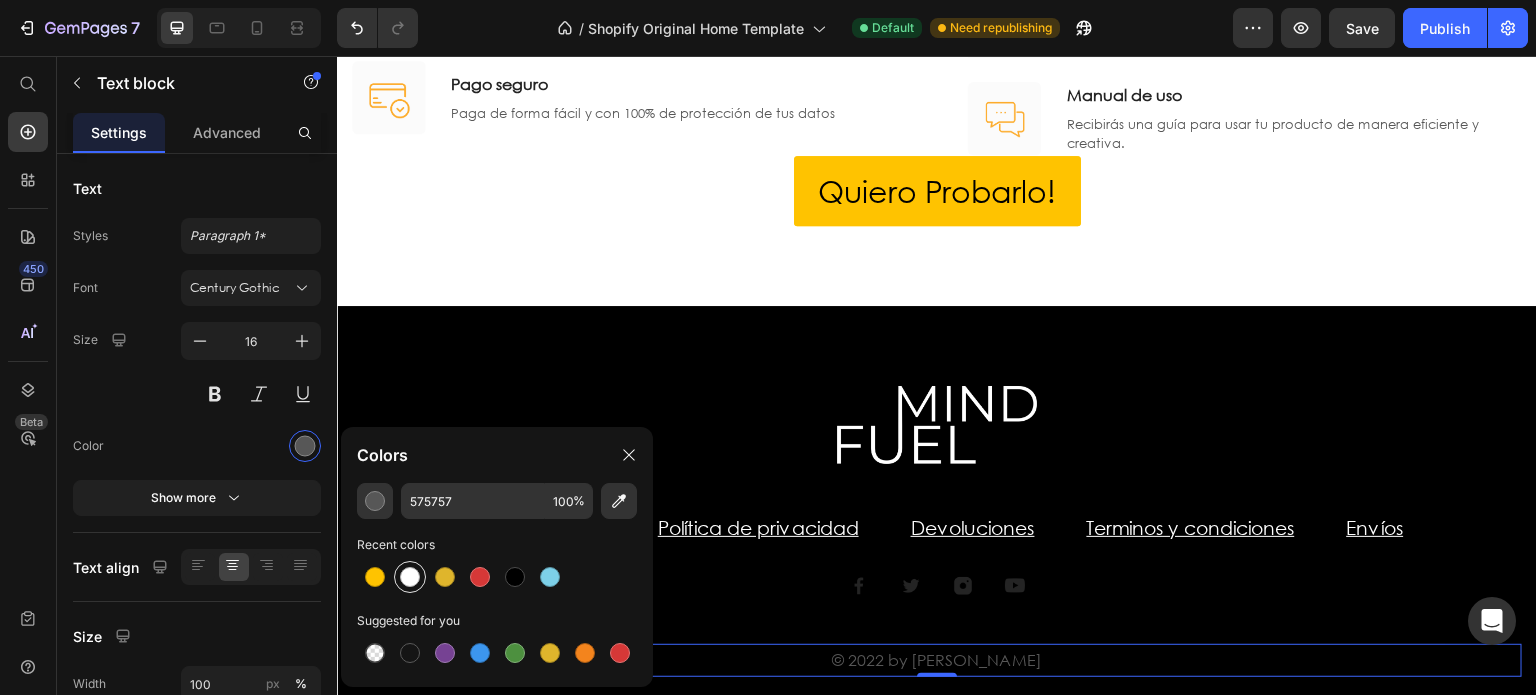 click at bounding box center (410, 577) 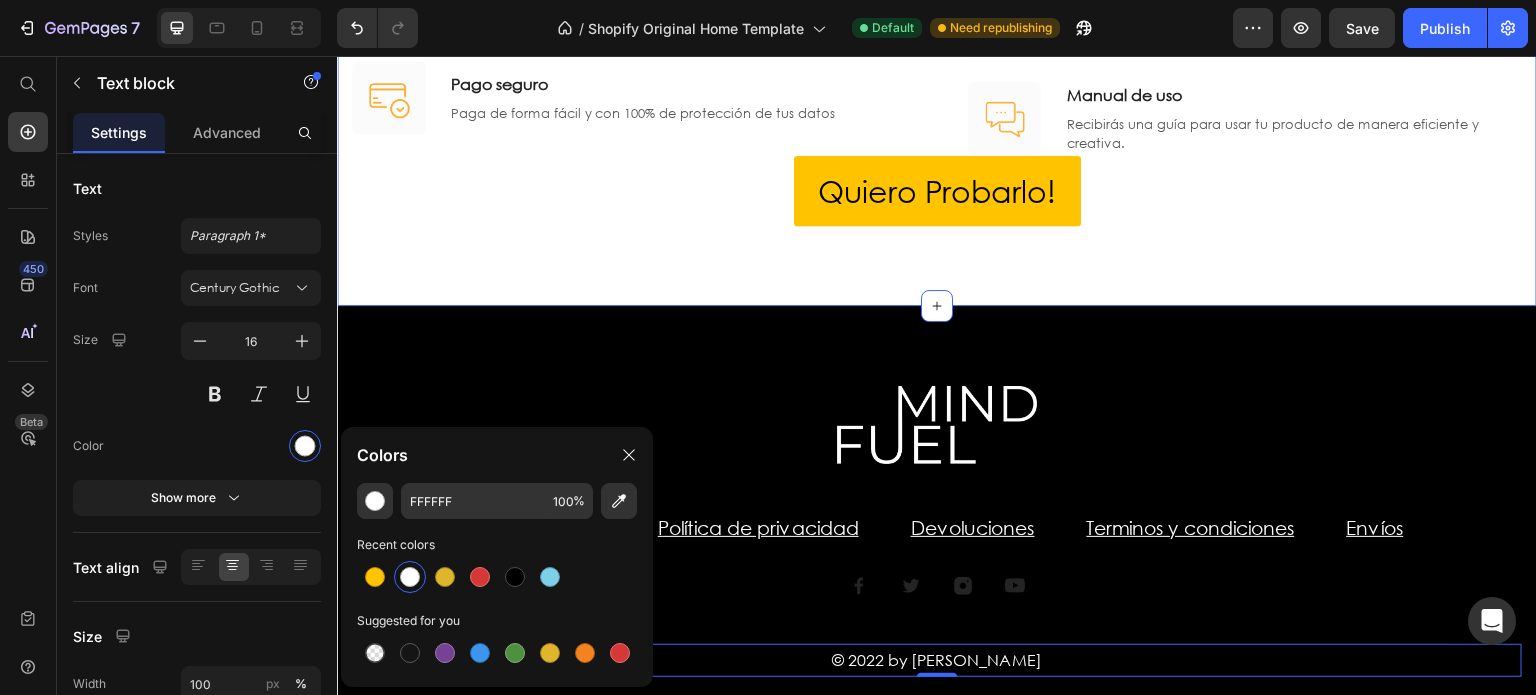 click on "Te garantizamos nuestro producto  Heading Por eso con tu compra obtienes los siguientes beneficios Text block Row Image Envío GRATIS Text block Envío a todo [GEOGRAPHIC_DATA] sin costo adicional Text block Row                Title Line Image Soporte 24/7 Text block Nuestro equipo esta a tu disposición para resolver todas tus preguntas Text block Row                Title Line Image Pago seguro Text block Paga de forma fácil y con 100% de protección de tus datos Text block Row Row                Title Line Image Garantia de satisfaccion Text block Si tu producto presenta algún desperfecto de fabrica te haremos devolución de tu dinero Text block Row                Title Line Image Ingredientes de alta pureza Text block Seleccionamos minuciosamente los mejores ingredientes para que obtengas un producto de excelencia.  Text block Row                Title Line Image Manual de uso Text block Recibirás una guía para usar tu producto de manera eficiente y creativa.   Text block Row Row Row Quiero Probarlo! Button" at bounding box center (937, -43) 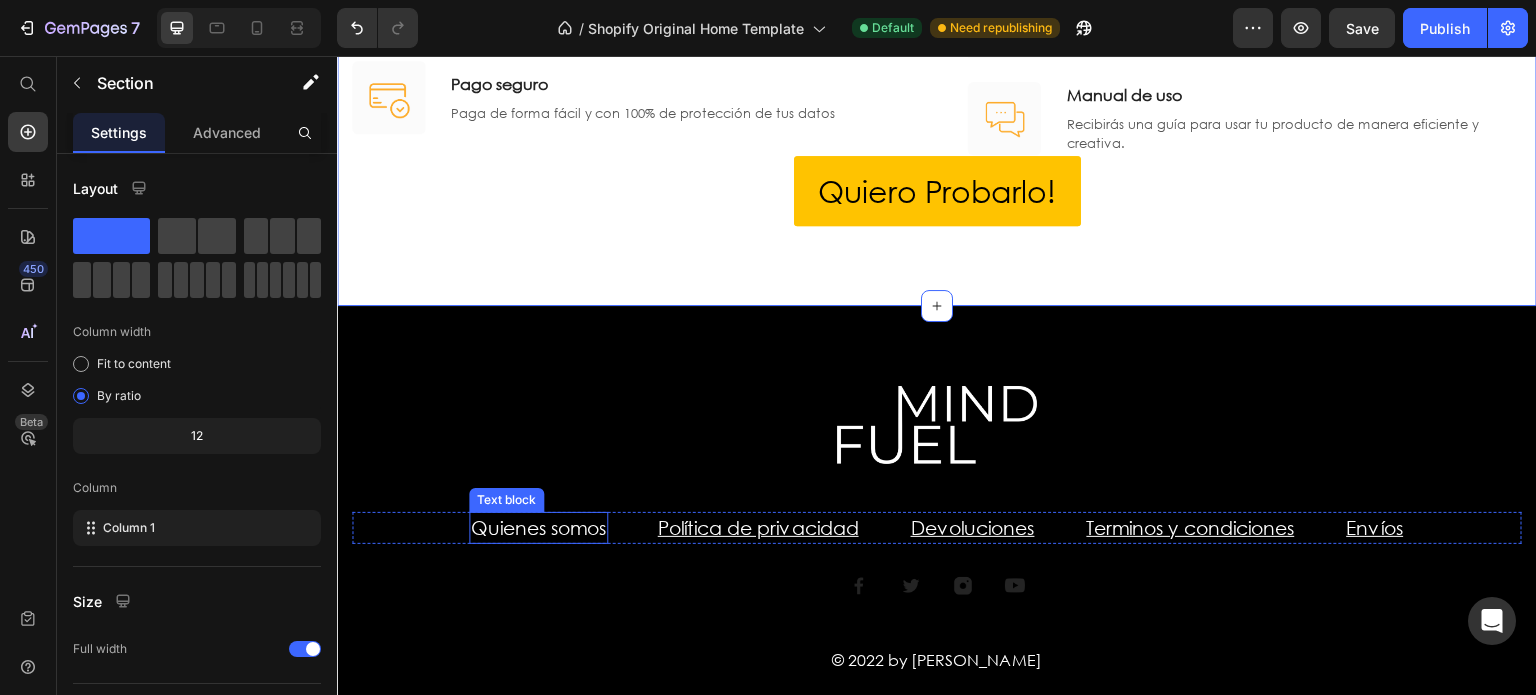 click on "Quienes somos" at bounding box center (538, 527) 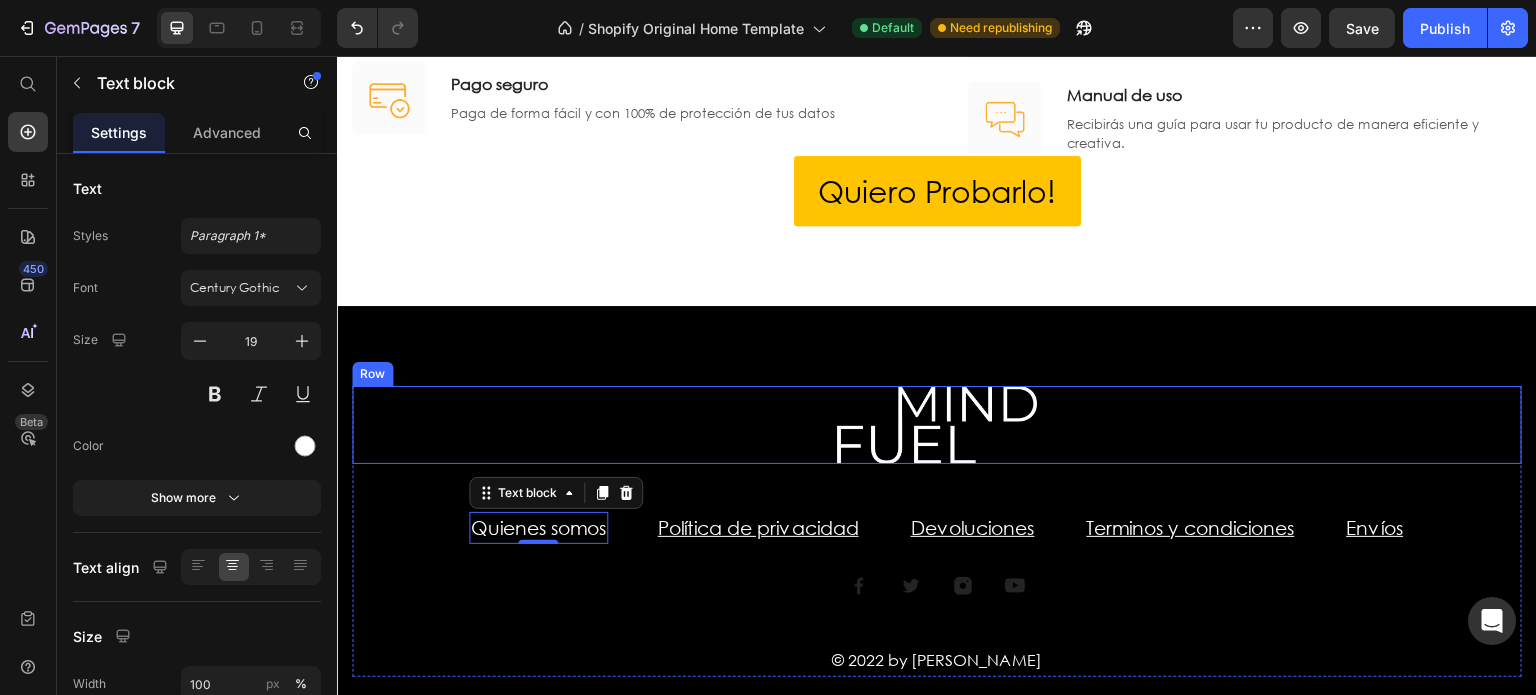 click on "Image Row" at bounding box center [937, 425] 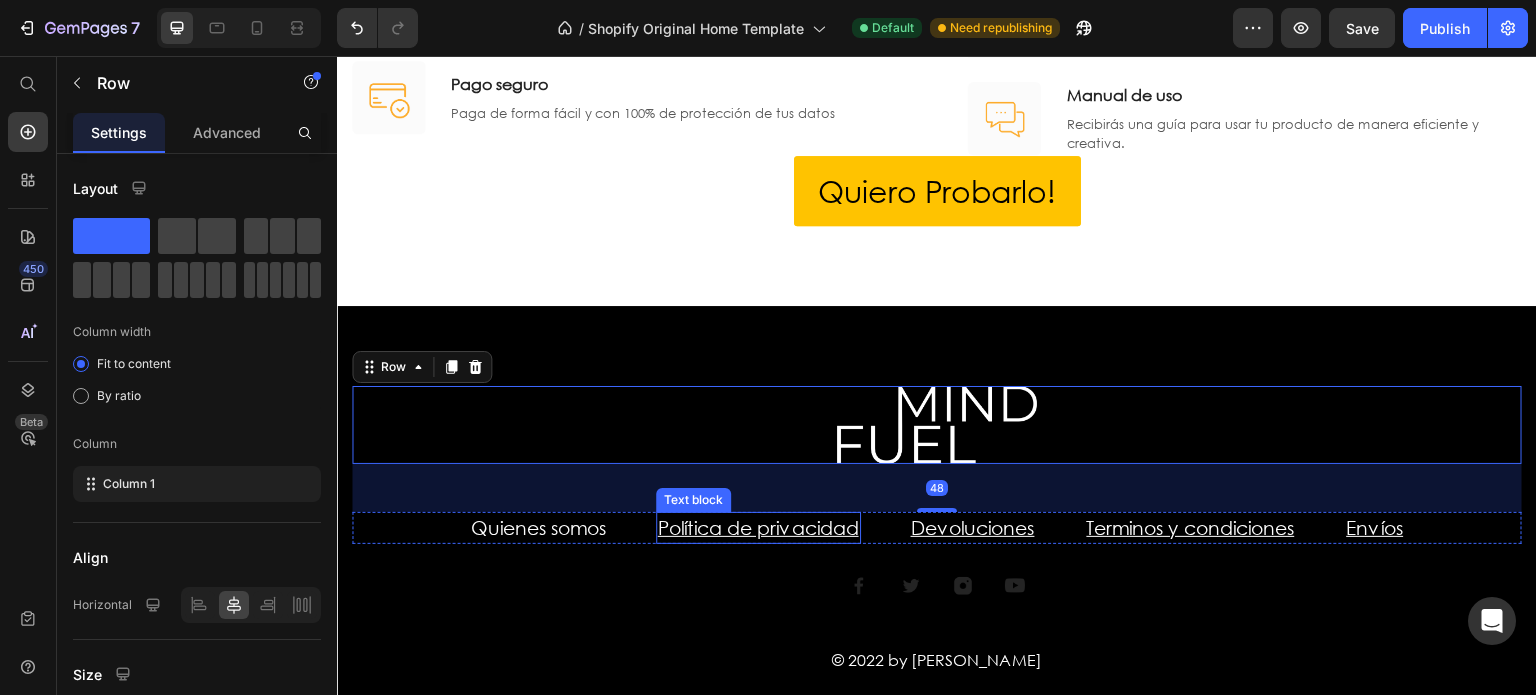 click on "Política de privacidad" at bounding box center (758, 527) 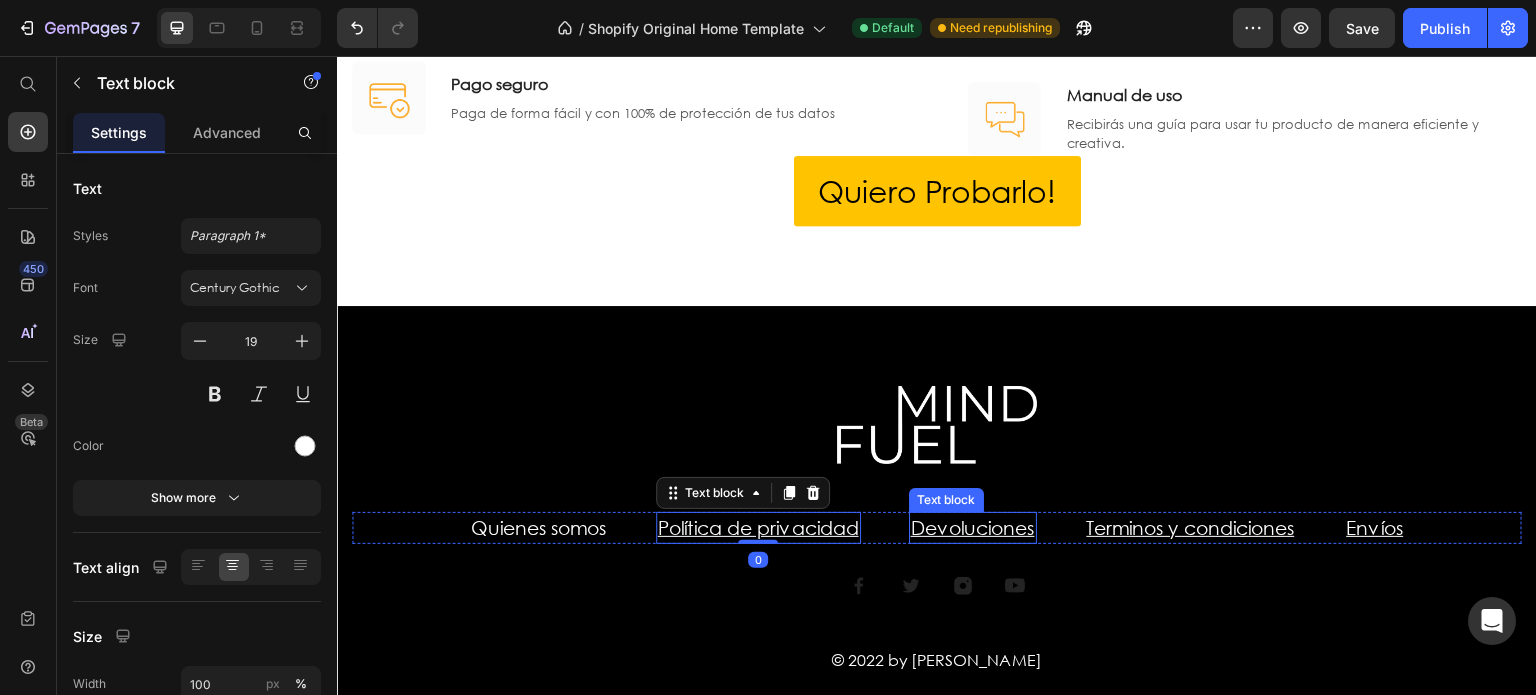 click on "Devoluciones" at bounding box center [973, 527] 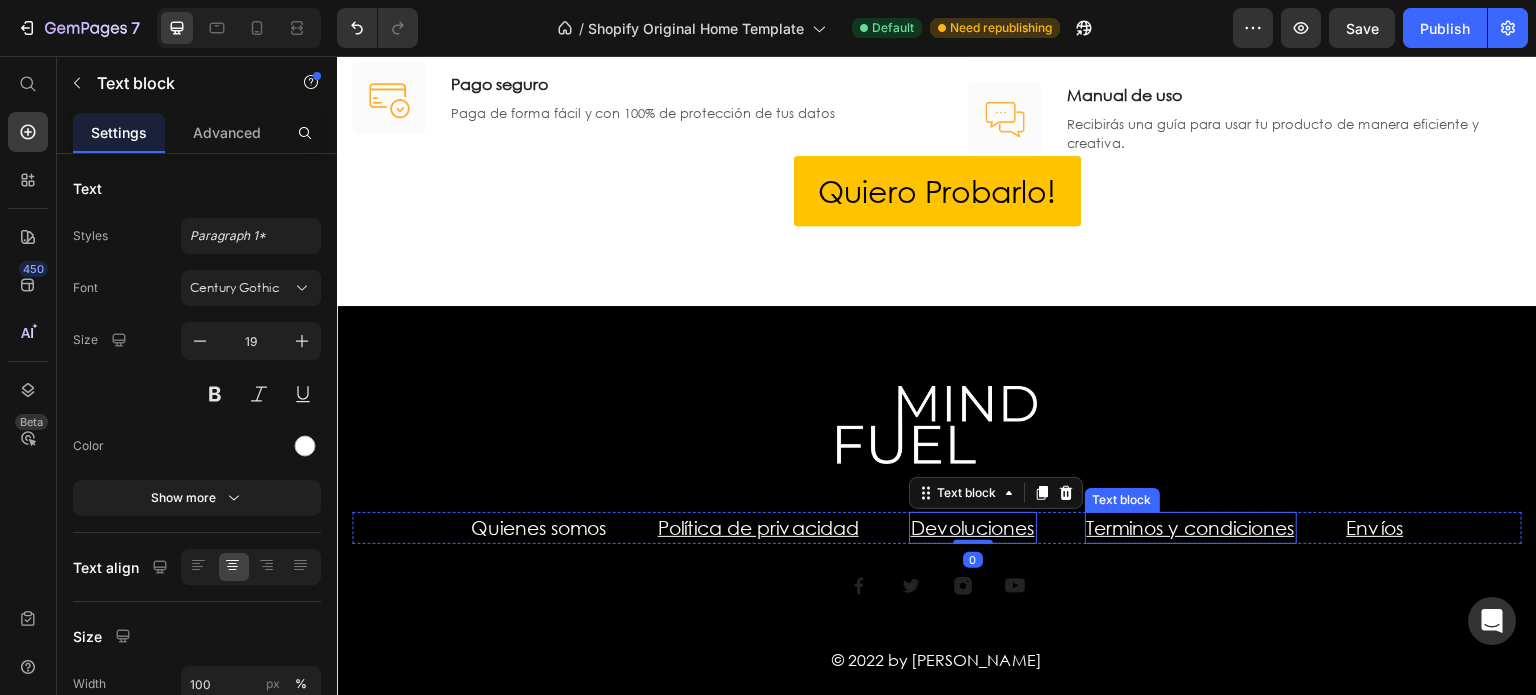 click on "Terminos y condiciones" at bounding box center (1191, 528) 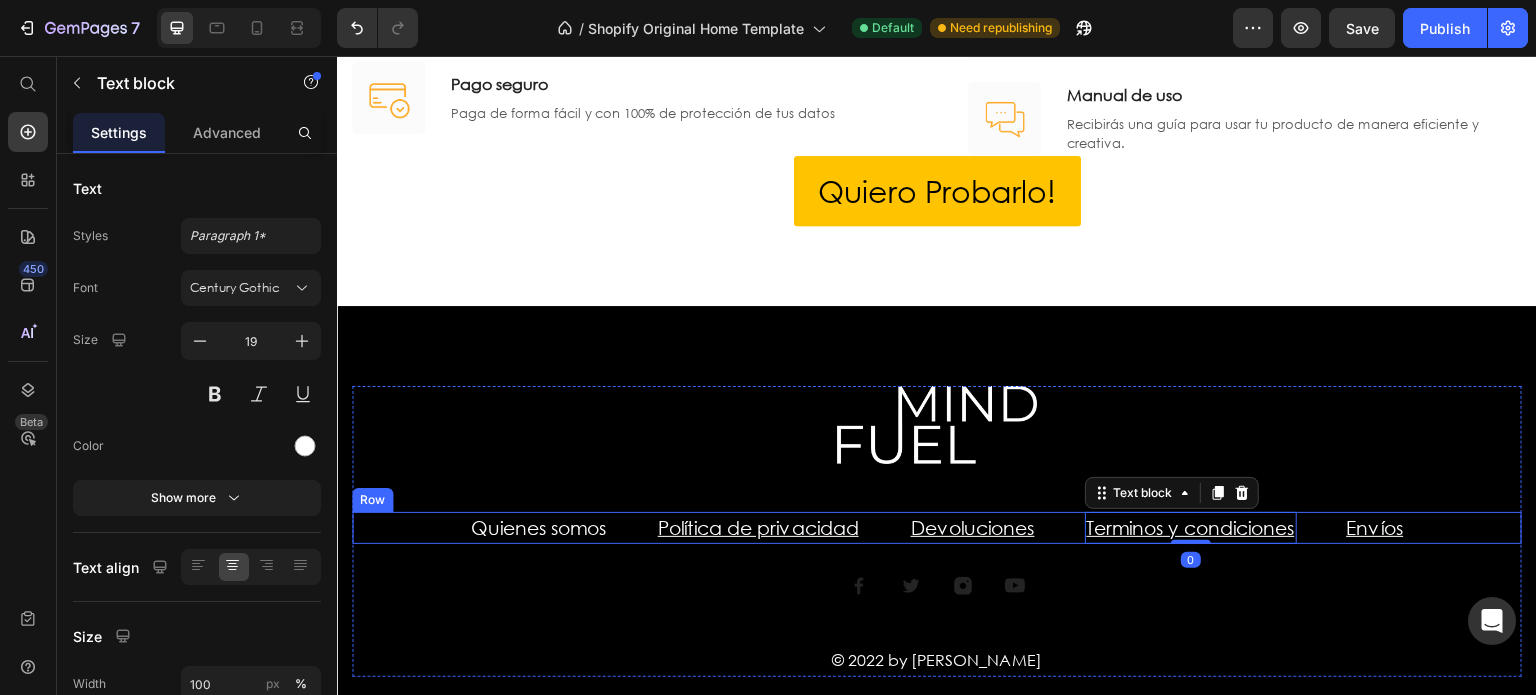 click on "Quienes somos Text block Política de privacidad Text block Devoluciones Text block Terminos y condiciones Text block   0 Envíos Text block Row" at bounding box center (937, 528) 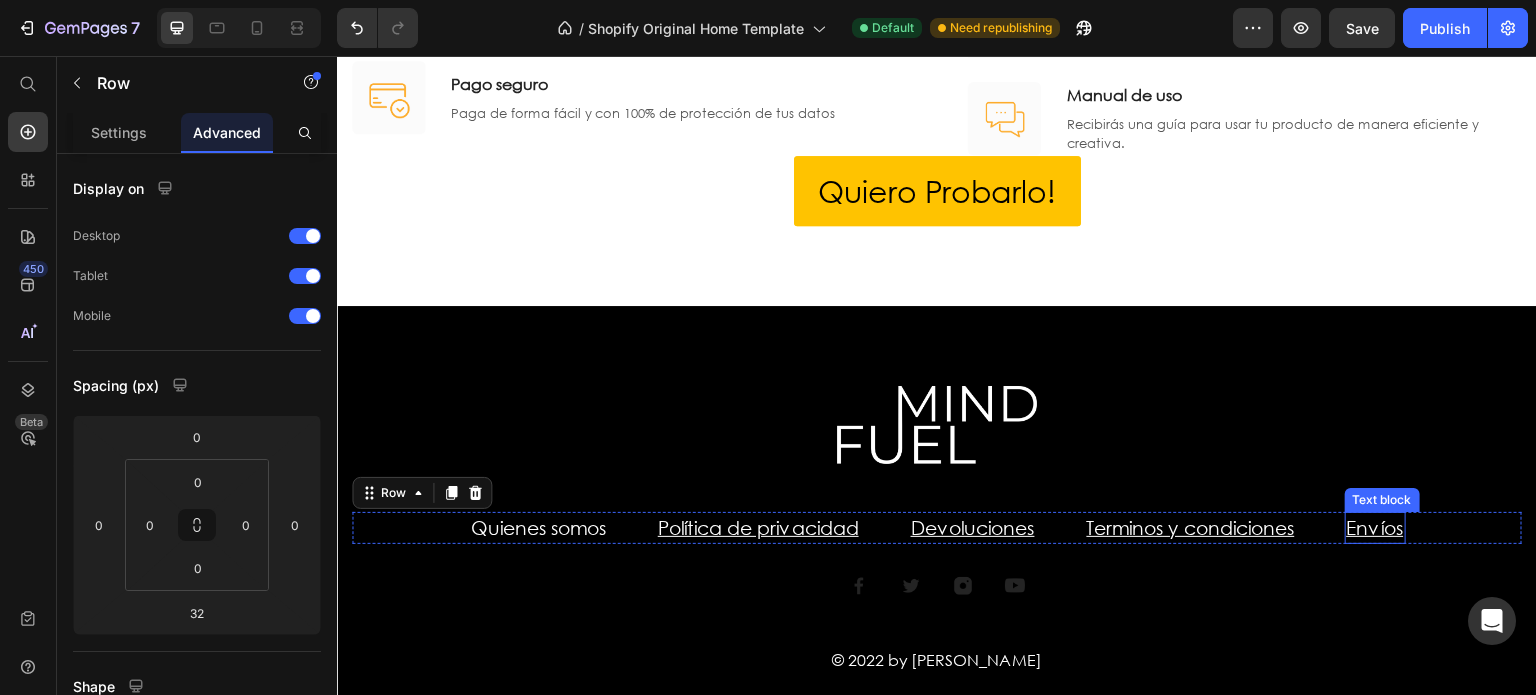 click on "Envíos" at bounding box center [1375, 527] 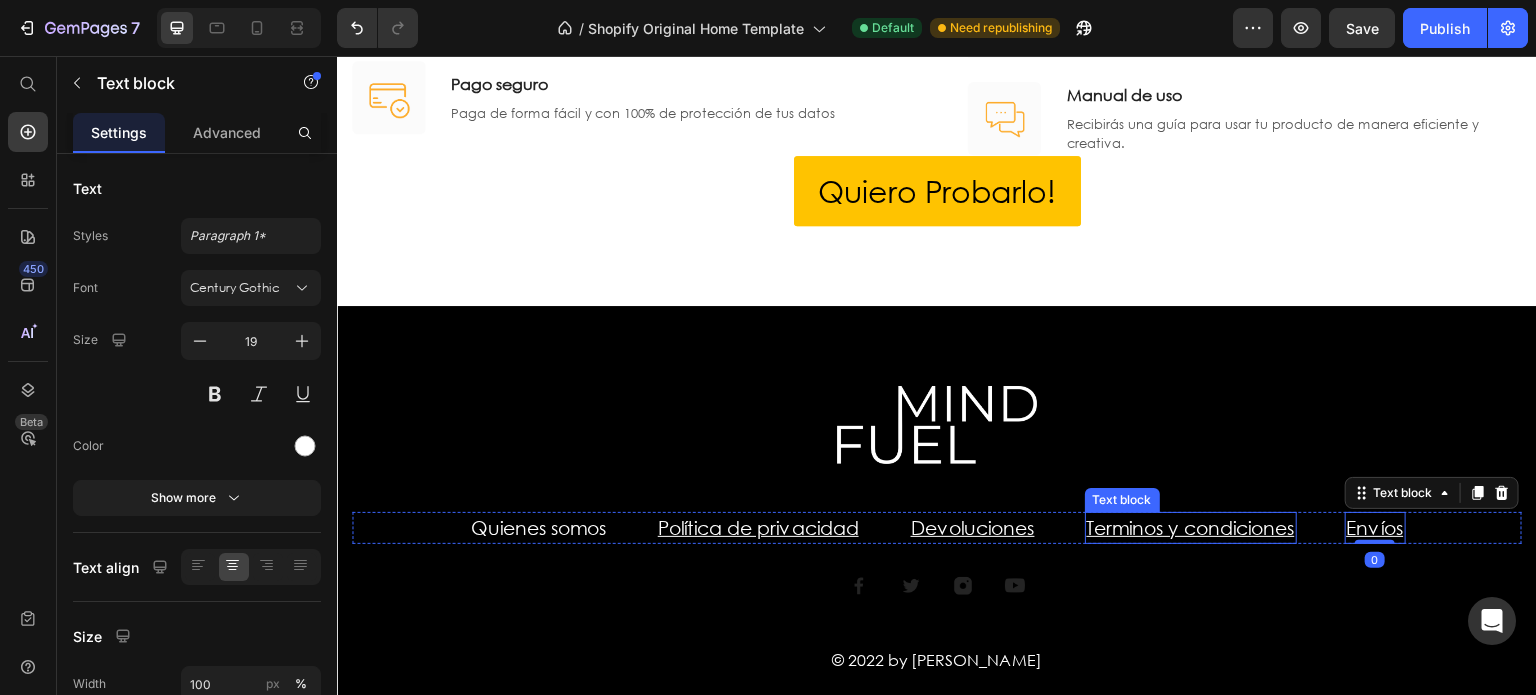 click on "Terminos y condiciones" at bounding box center (1191, 527) 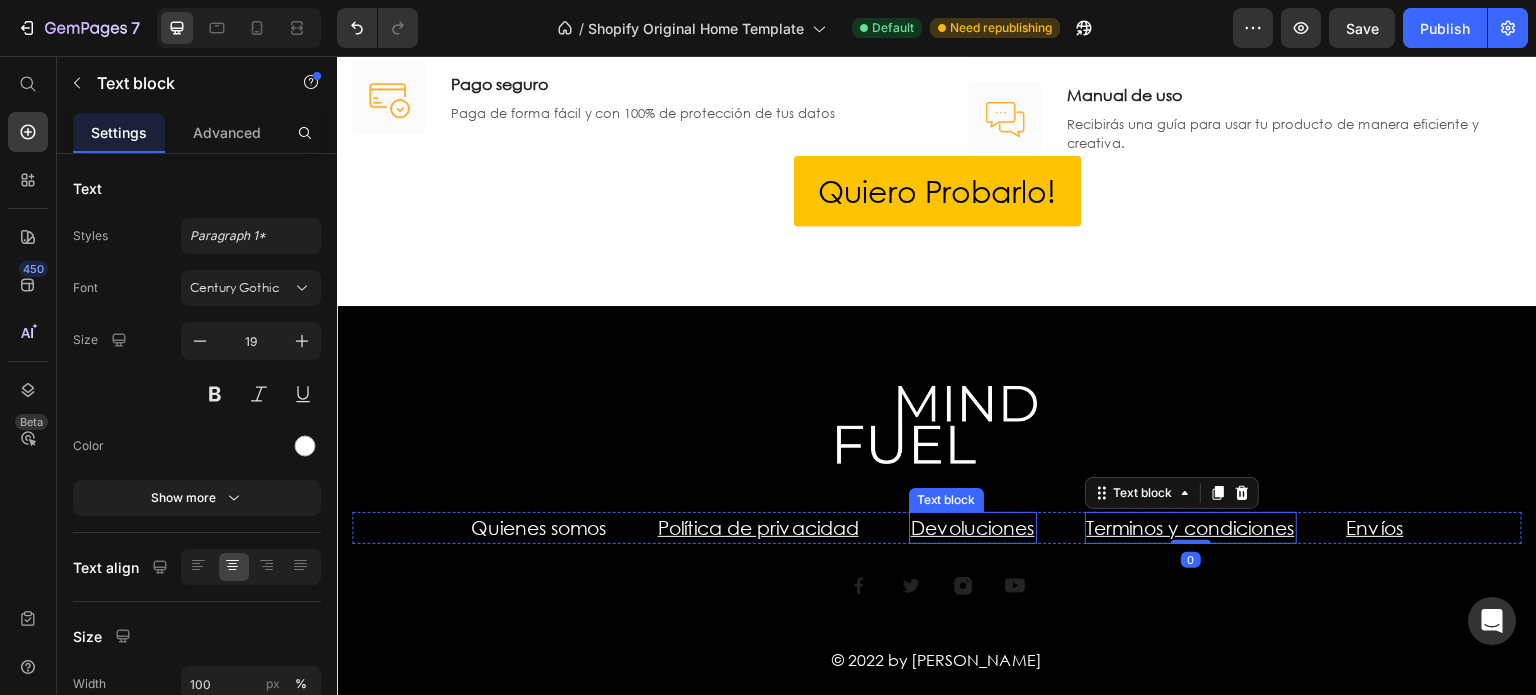 click on "Devoluciones" at bounding box center (973, 527) 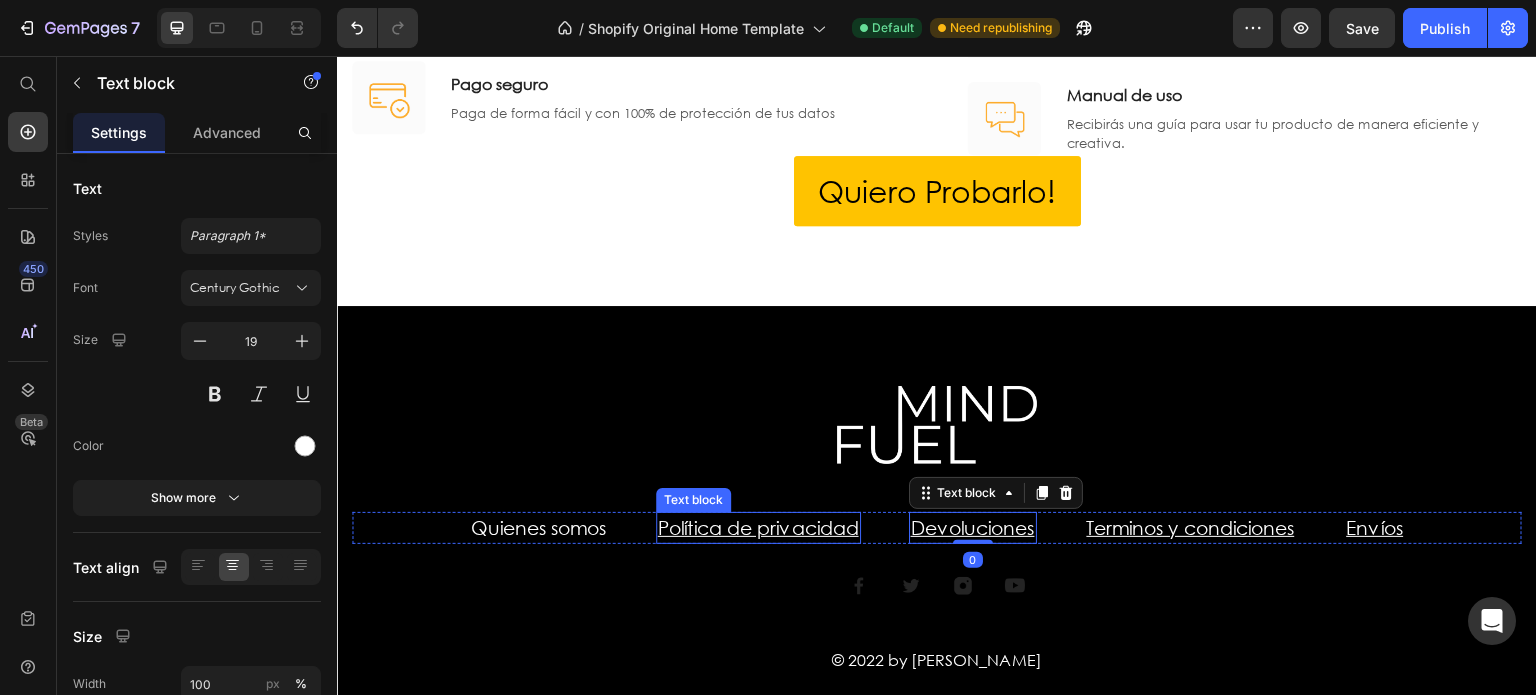 click on "Política de privacidad" at bounding box center [758, 527] 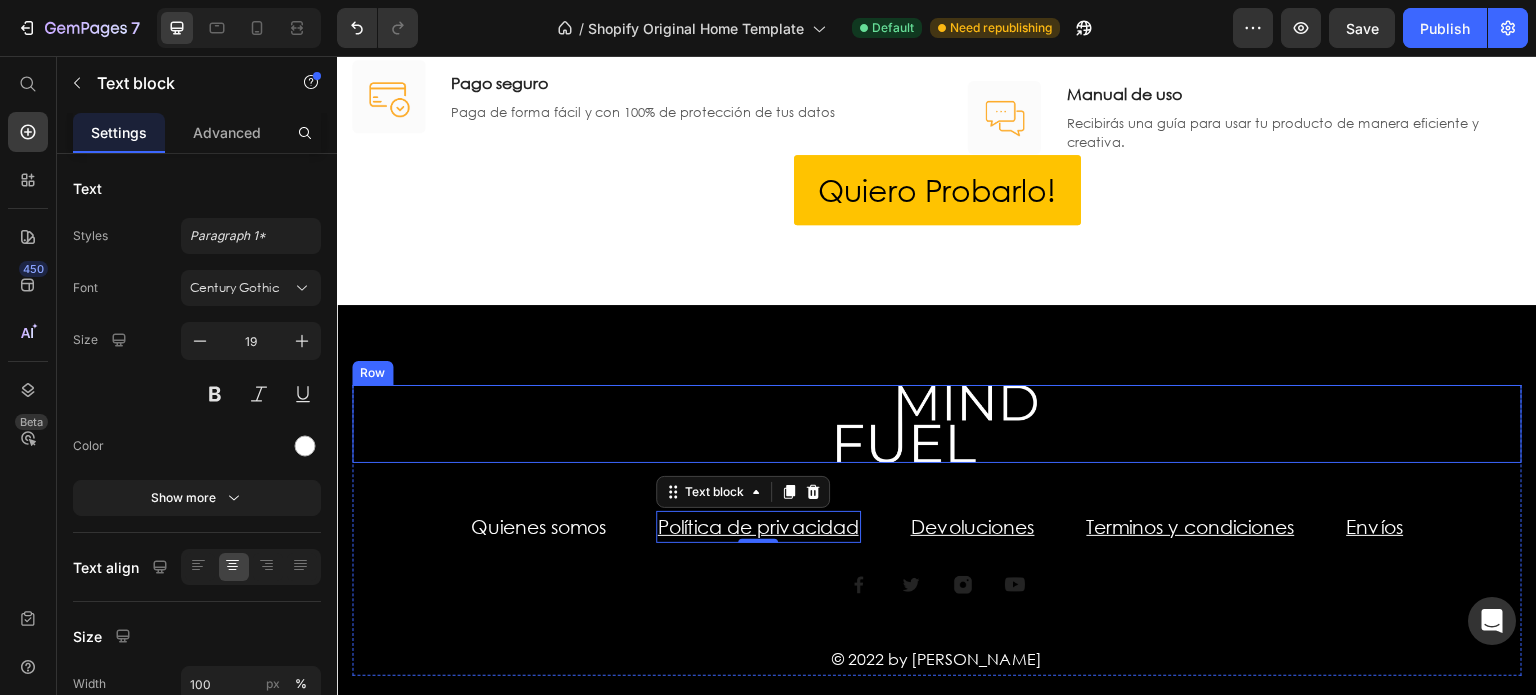 scroll, scrollTop: 4224, scrollLeft: 0, axis: vertical 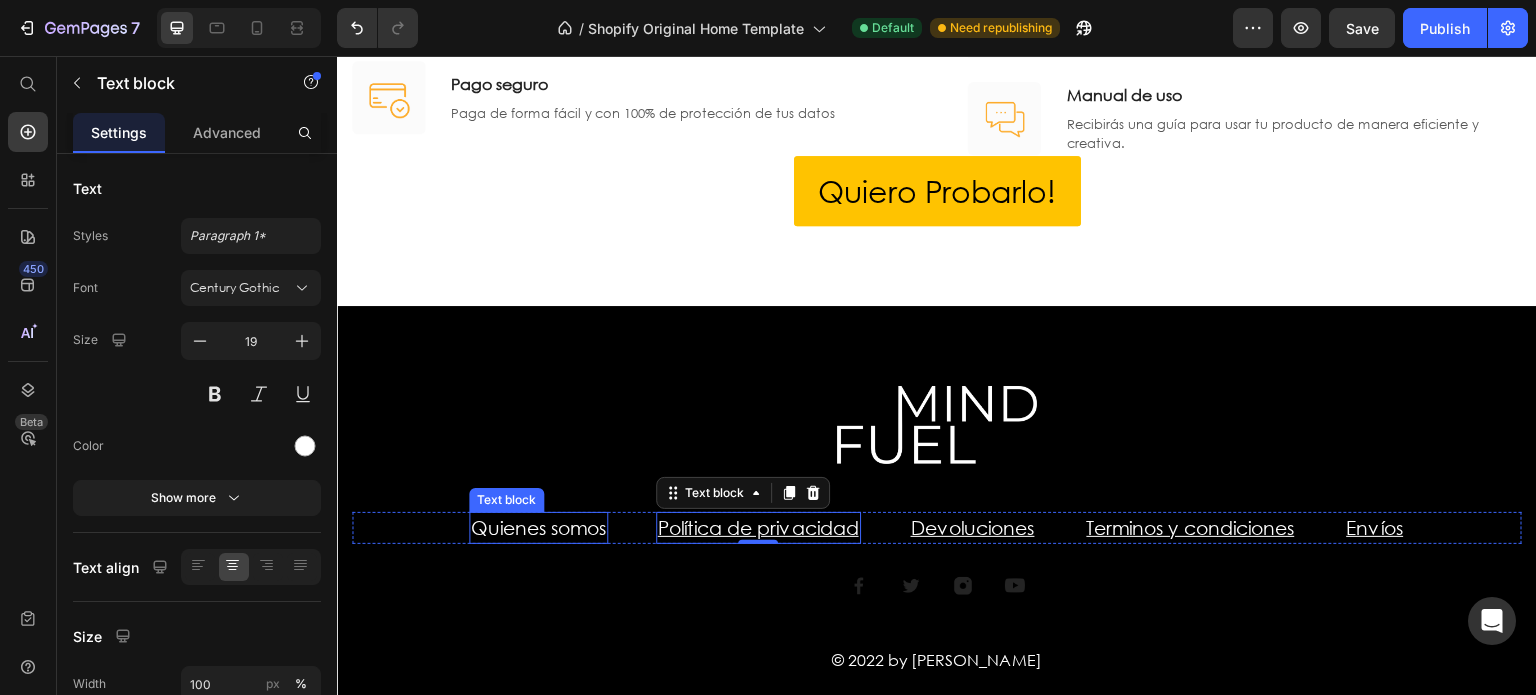 click on "Quienes somos" at bounding box center [538, 527] 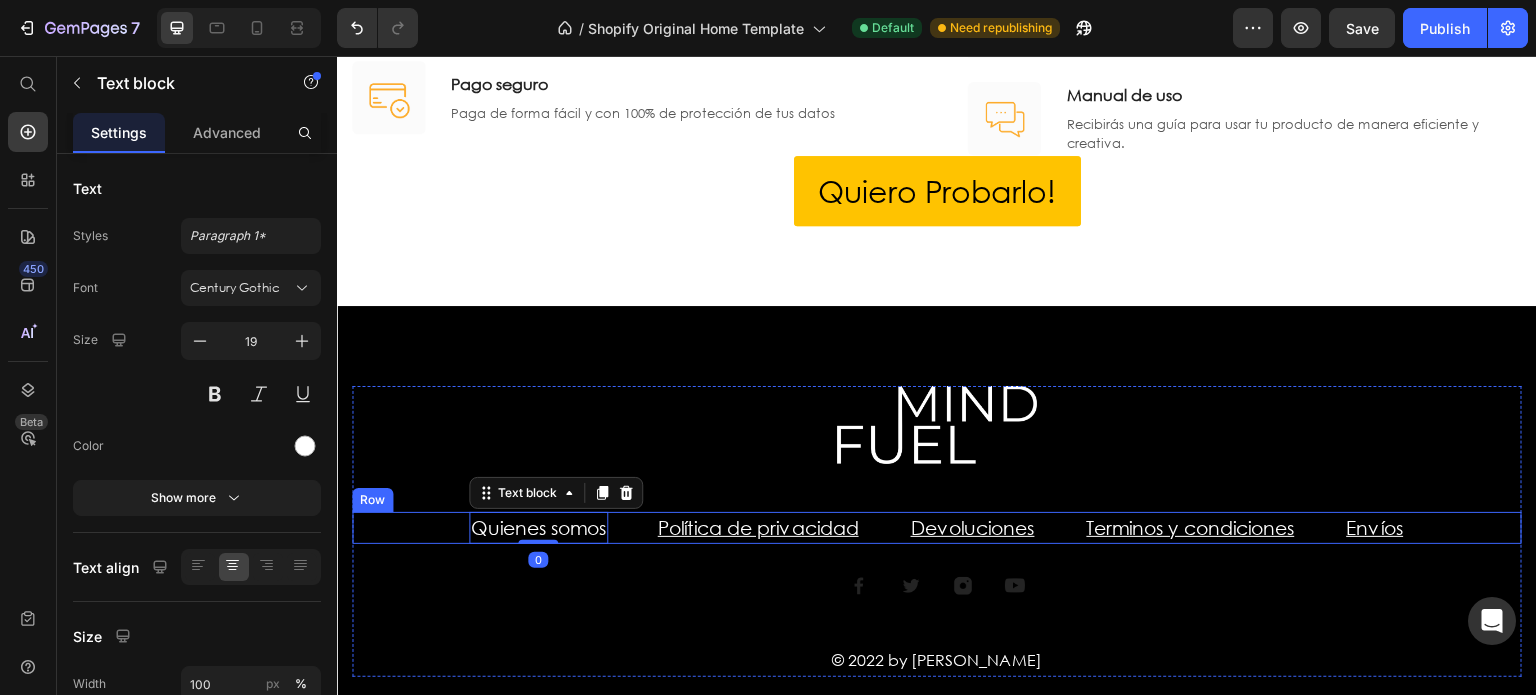 click on "Quienes somos Text block   0 Política de privacidad Text block Devoluciones Text block Terminos y condiciones Text block Envíos Text block Row" at bounding box center (937, 528) 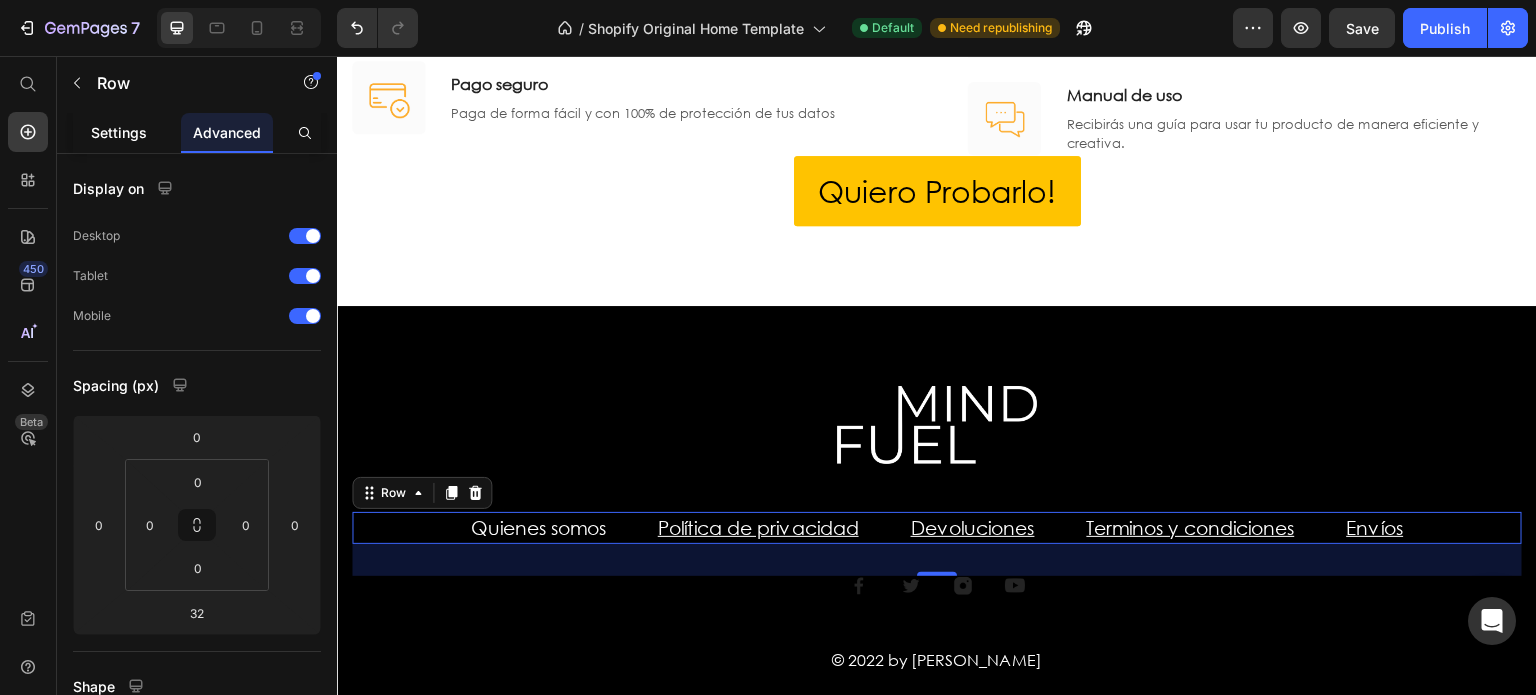 click on "Settings" 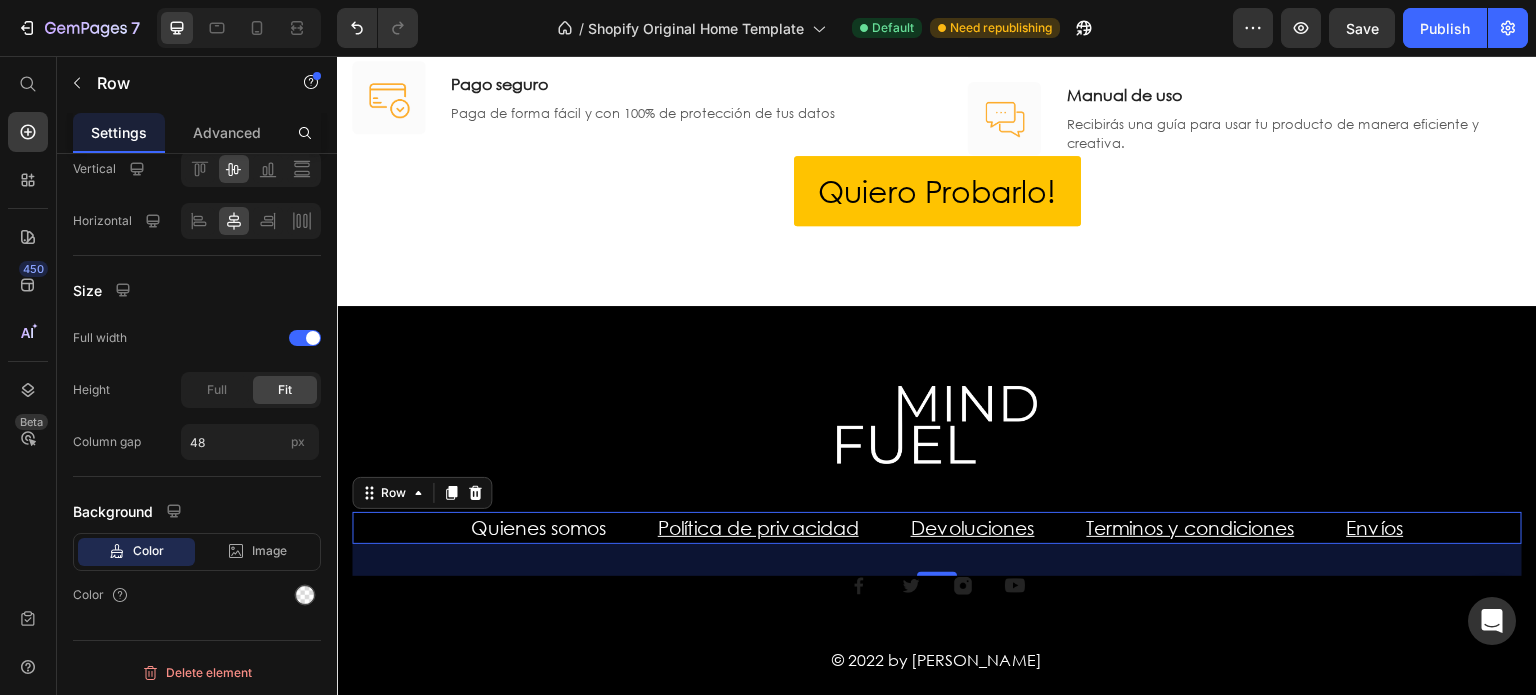scroll, scrollTop: 0, scrollLeft: 0, axis: both 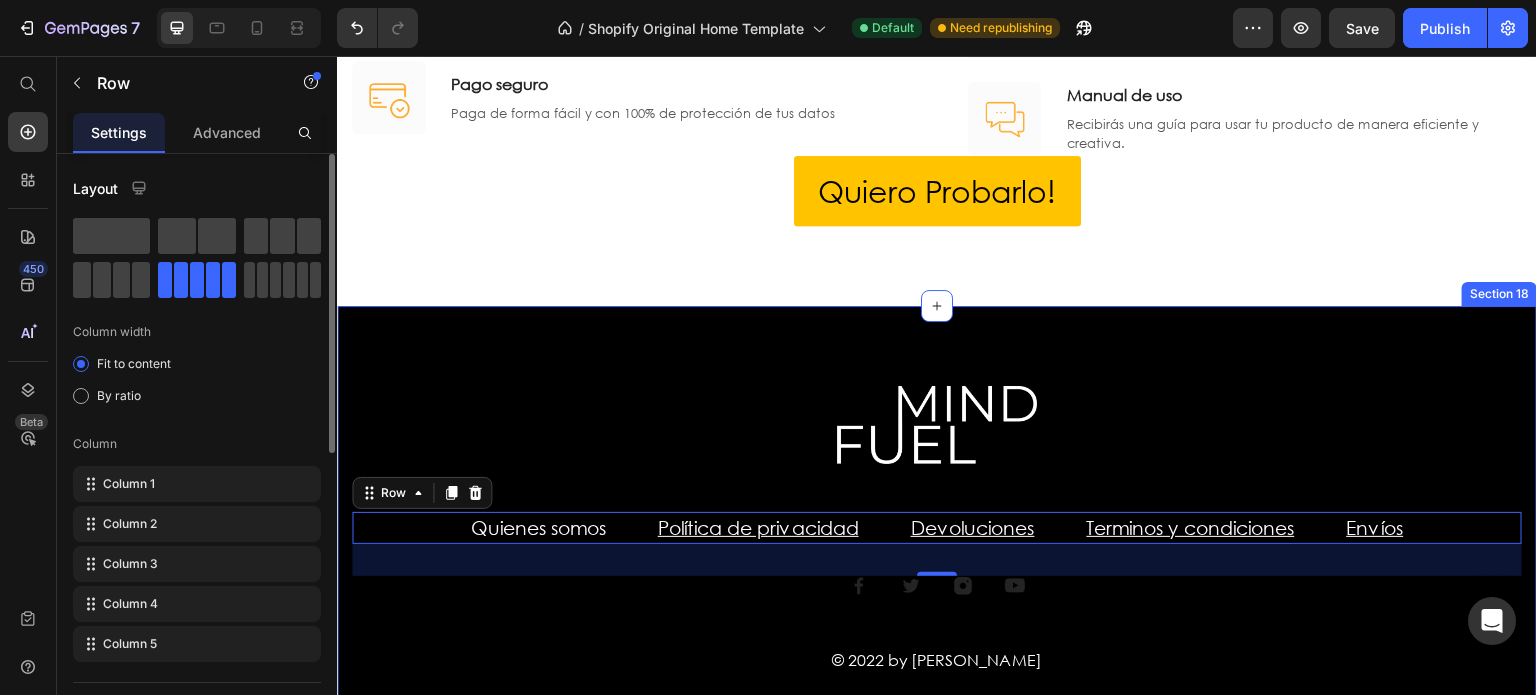 click on "Te garantizamos nuestro producto  Heading Por eso con tu compra obtienes los siguientes beneficios Text block Row Image Envío GRATIS Text block Envío a todo [GEOGRAPHIC_DATA] sin costo adicional Text block Row                Title Line Image Soporte 24/7 Text block Nuestro equipo esta a tu disposición para resolver todas tus preguntas Text block Row                Title Line Image Pago seguro Text block Paga de forma fácil y con 100% de protección de tus datos Text block Row Row                Title Line Image Garantia de satisfaccion Text block Si tu producto presenta algún desperfecto de fabrica te haremos devolución de tu dinero Text block Row                Title Line Image Ingredientes de alta pureza Text block Seleccionamos minuciosamente los mejores ingredientes para que obtengas un producto de excelencia.  Text block Row                Title Line Image Manual de uso Text block Recibirás una guía para usar tu producto de manera eficiente y creativa.   Text block Row Row Row Quiero Probarlo! Button" at bounding box center [937, -43] 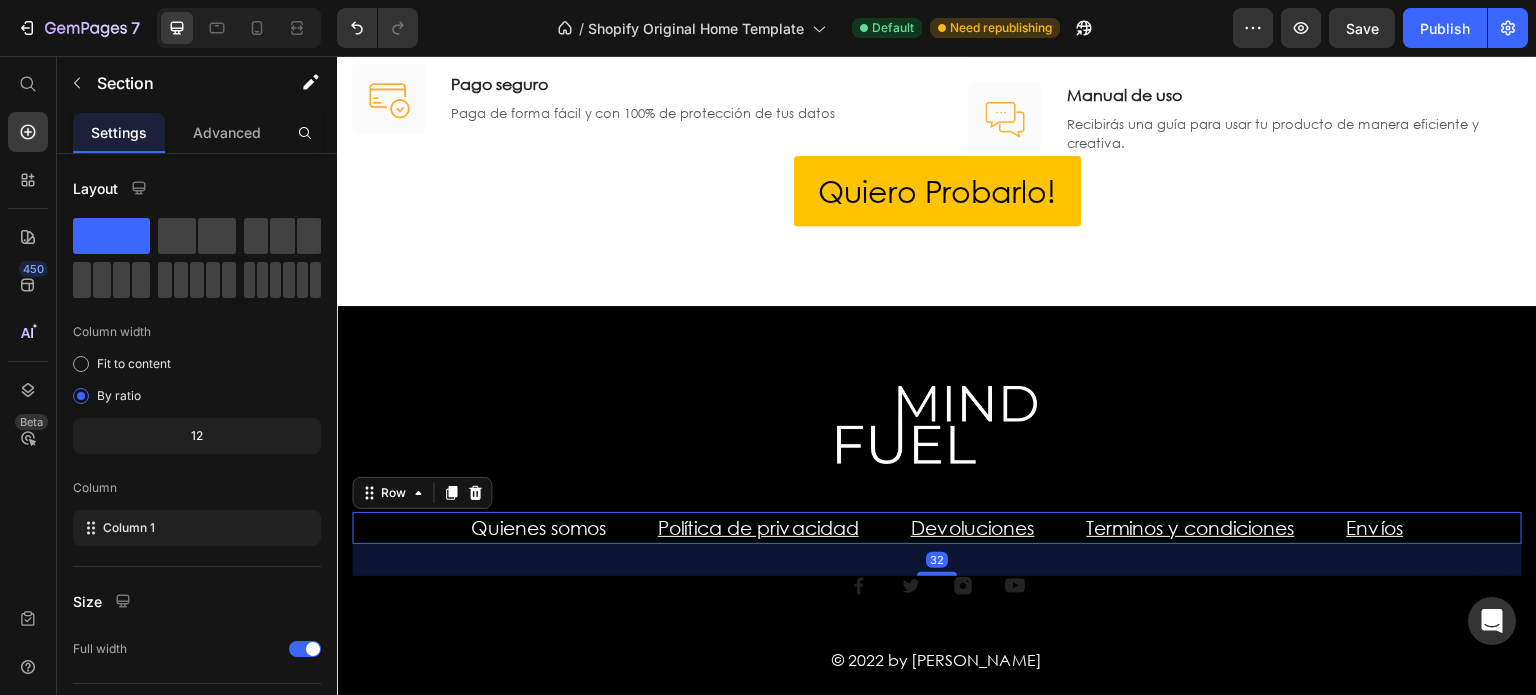 click on "Quienes somos Text block Política de privacidad Text block Devoluciones Text block Terminos y condiciones Text block Envíos Text block Row   32" at bounding box center [937, 528] 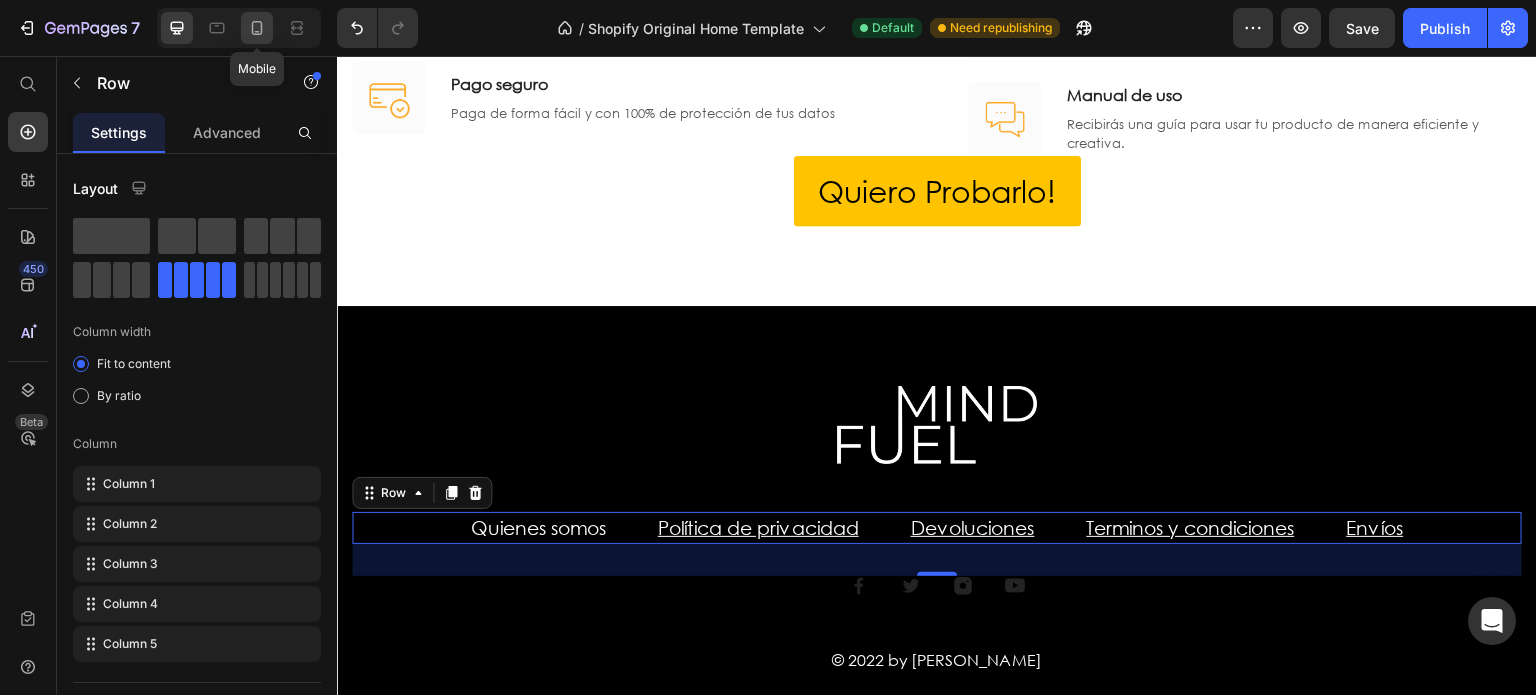 click 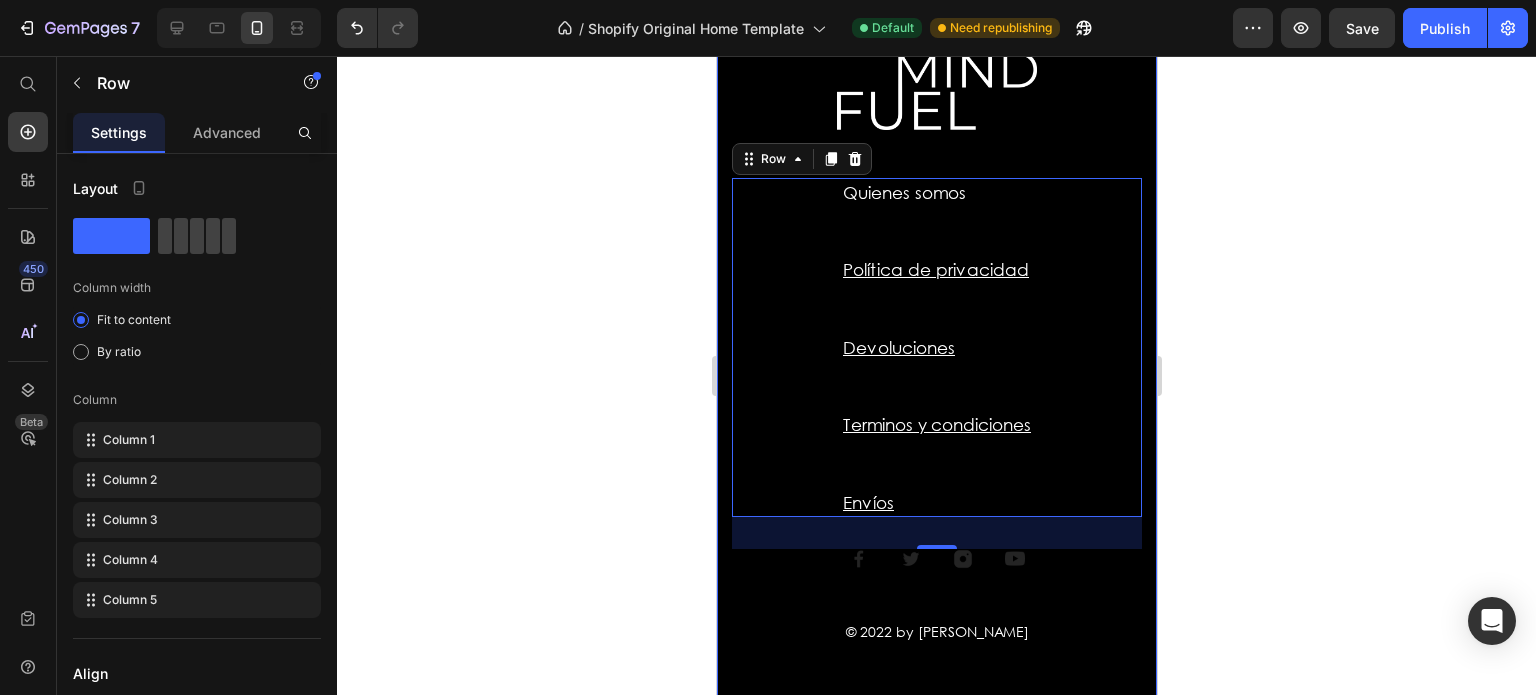 scroll, scrollTop: 4612, scrollLeft: 0, axis: vertical 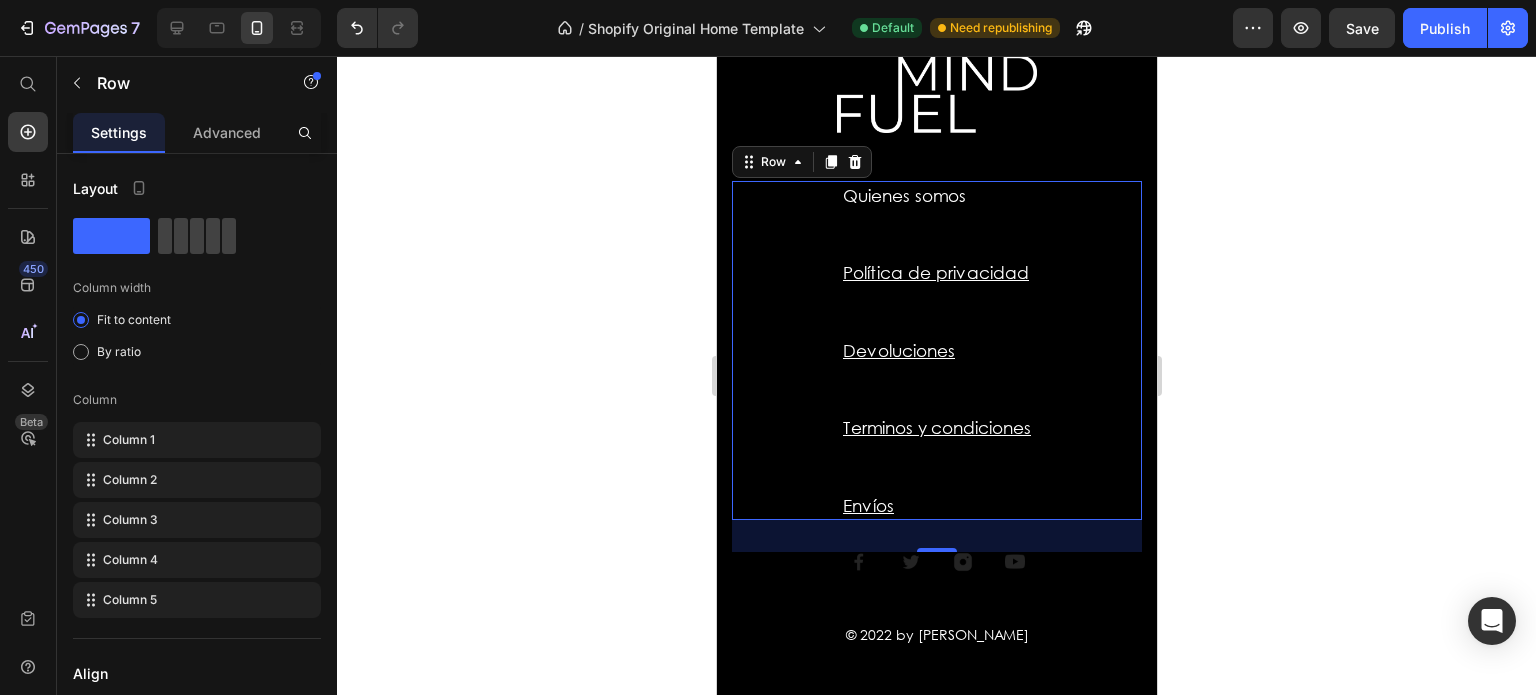 click 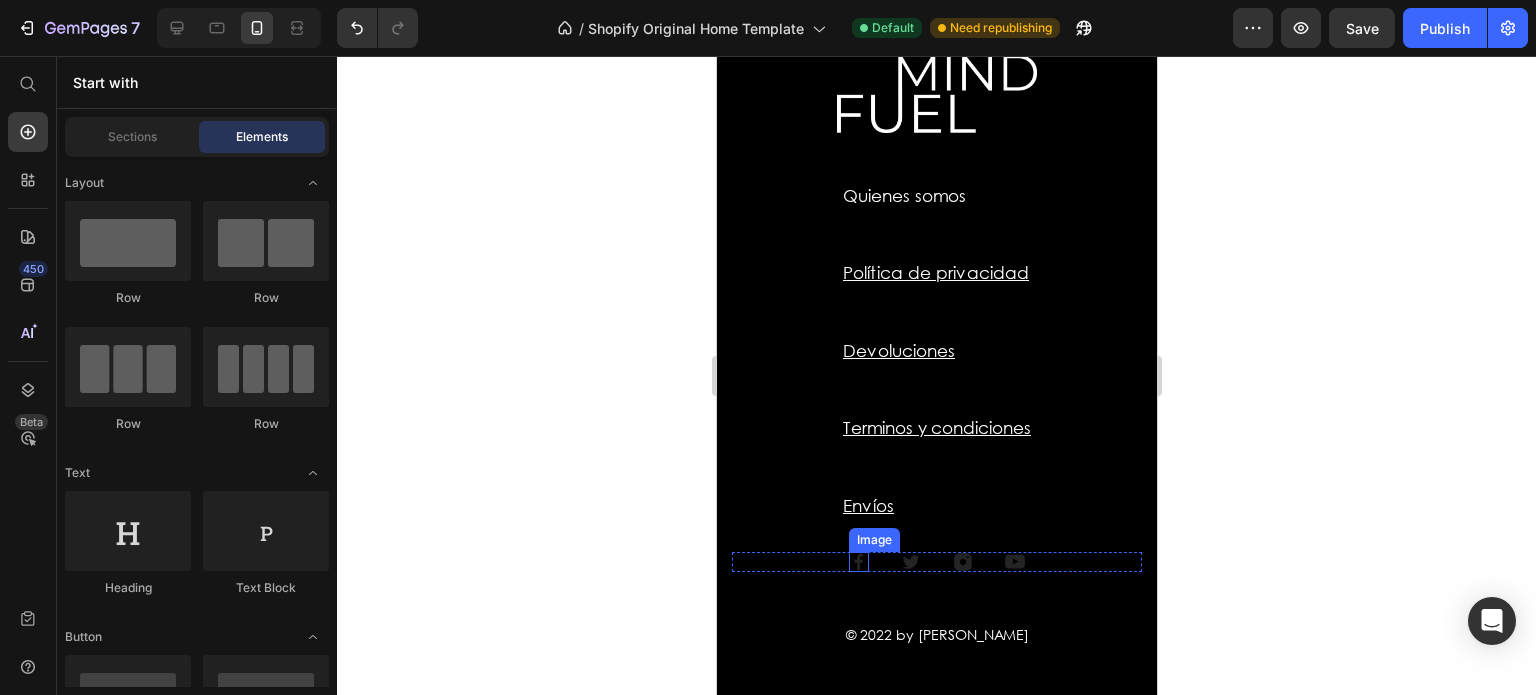 click at bounding box center (858, 562) 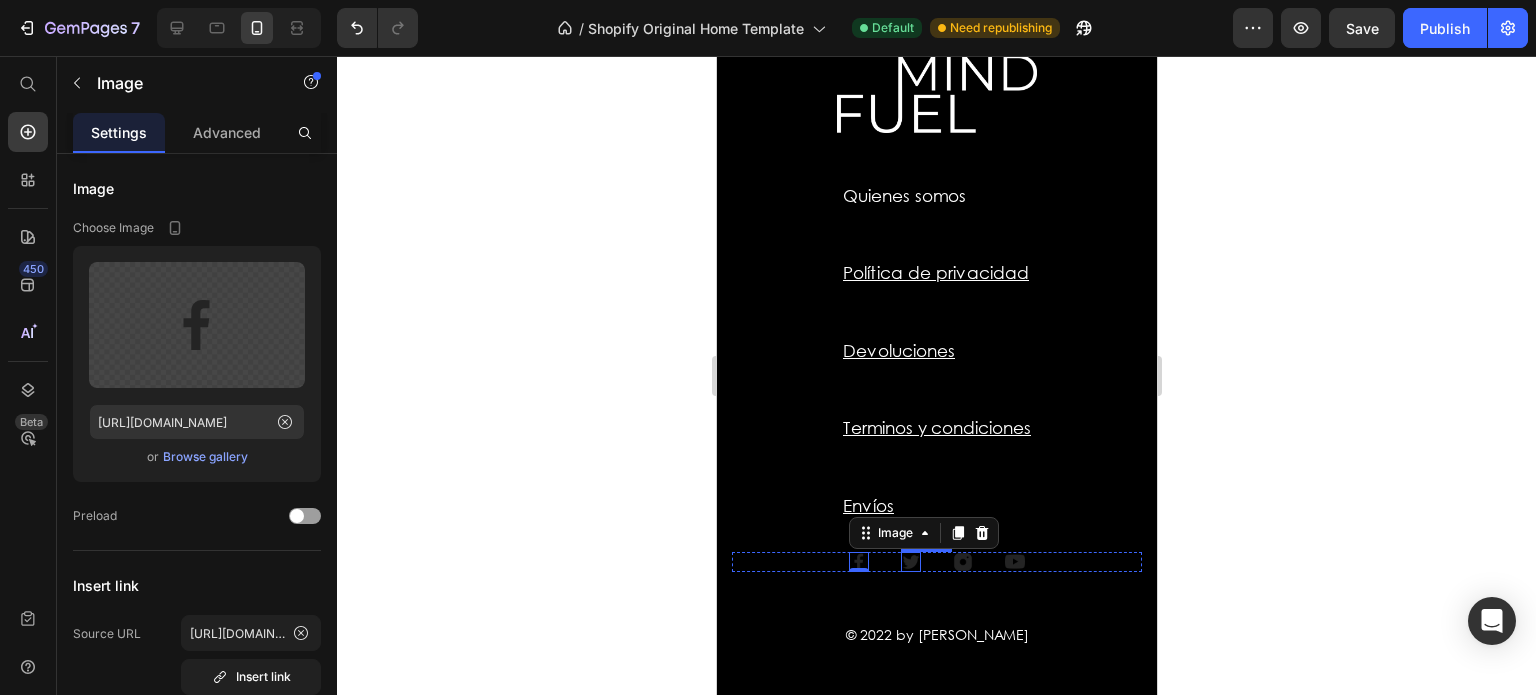 click at bounding box center [910, 562] 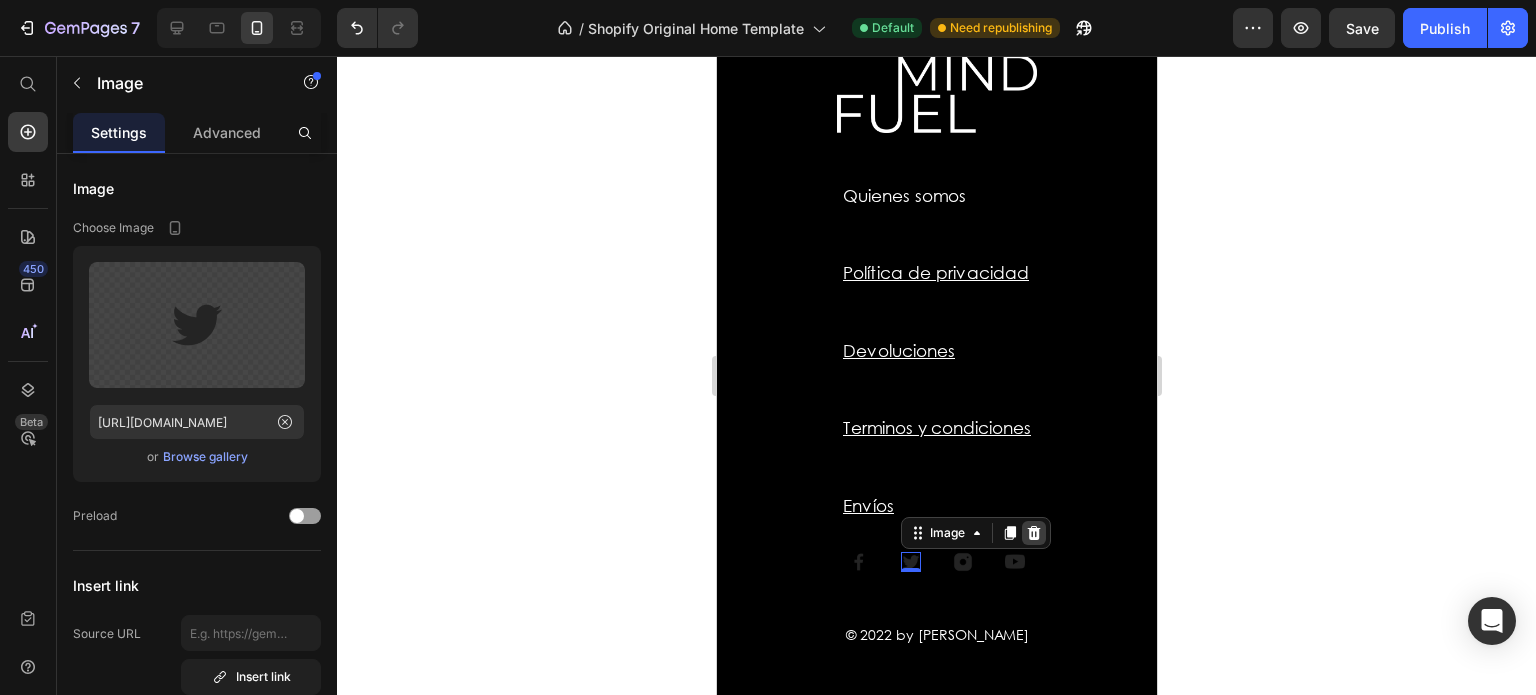 click 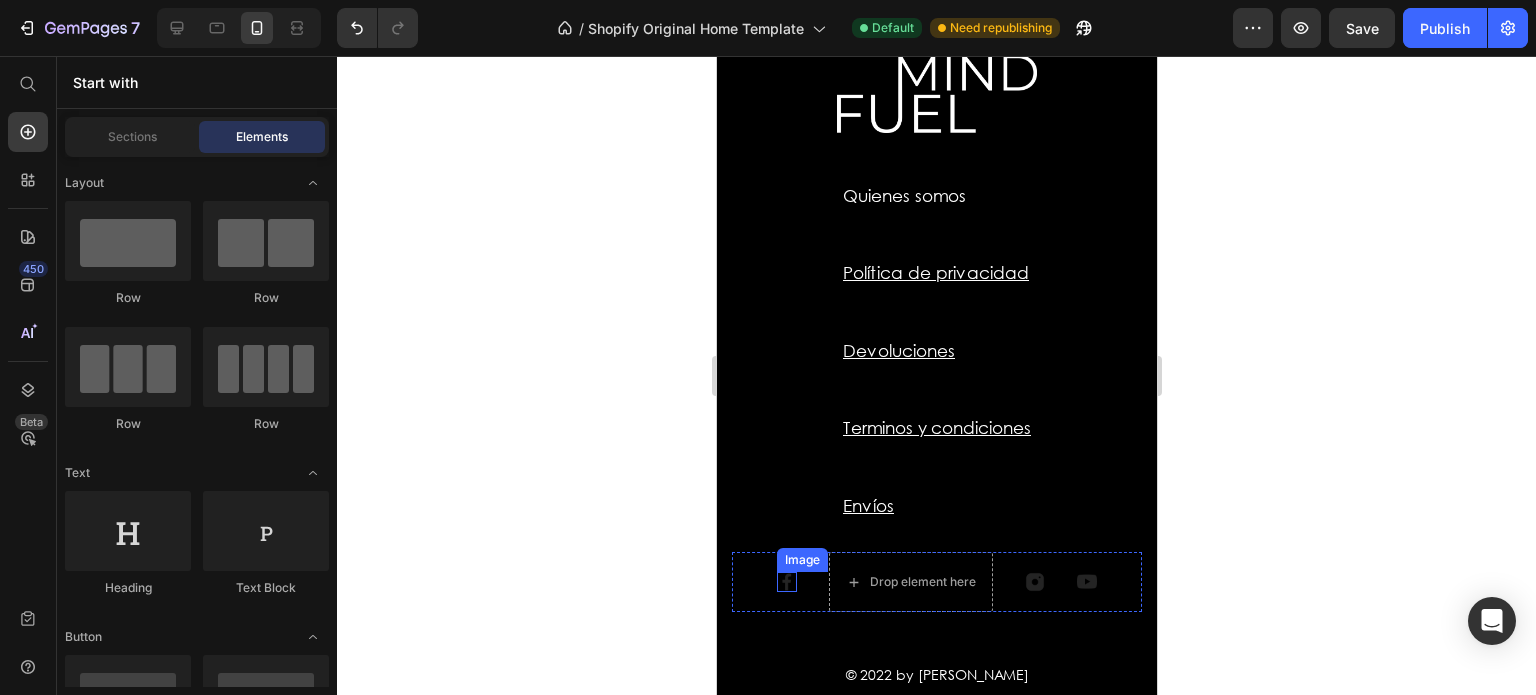 click at bounding box center (786, 582) 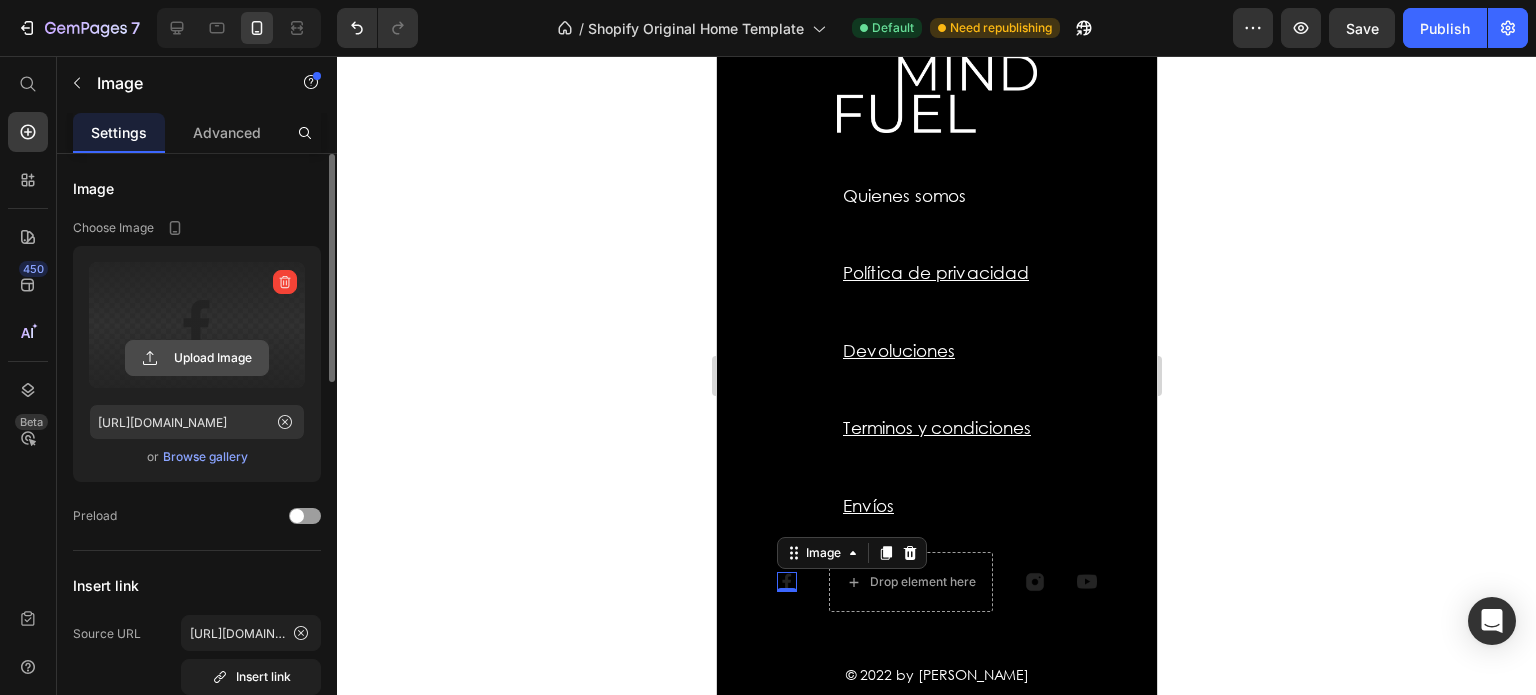 click 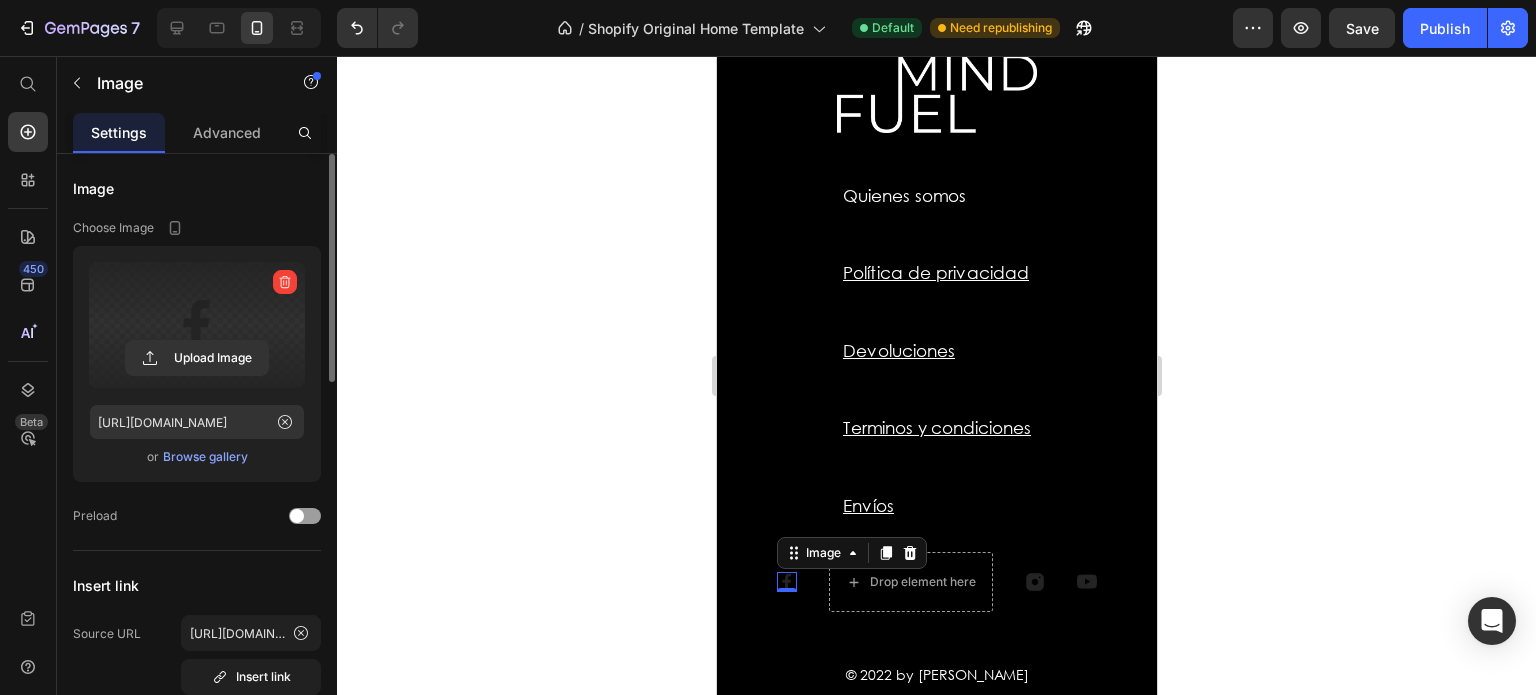 click at bounding box center [197, 325] 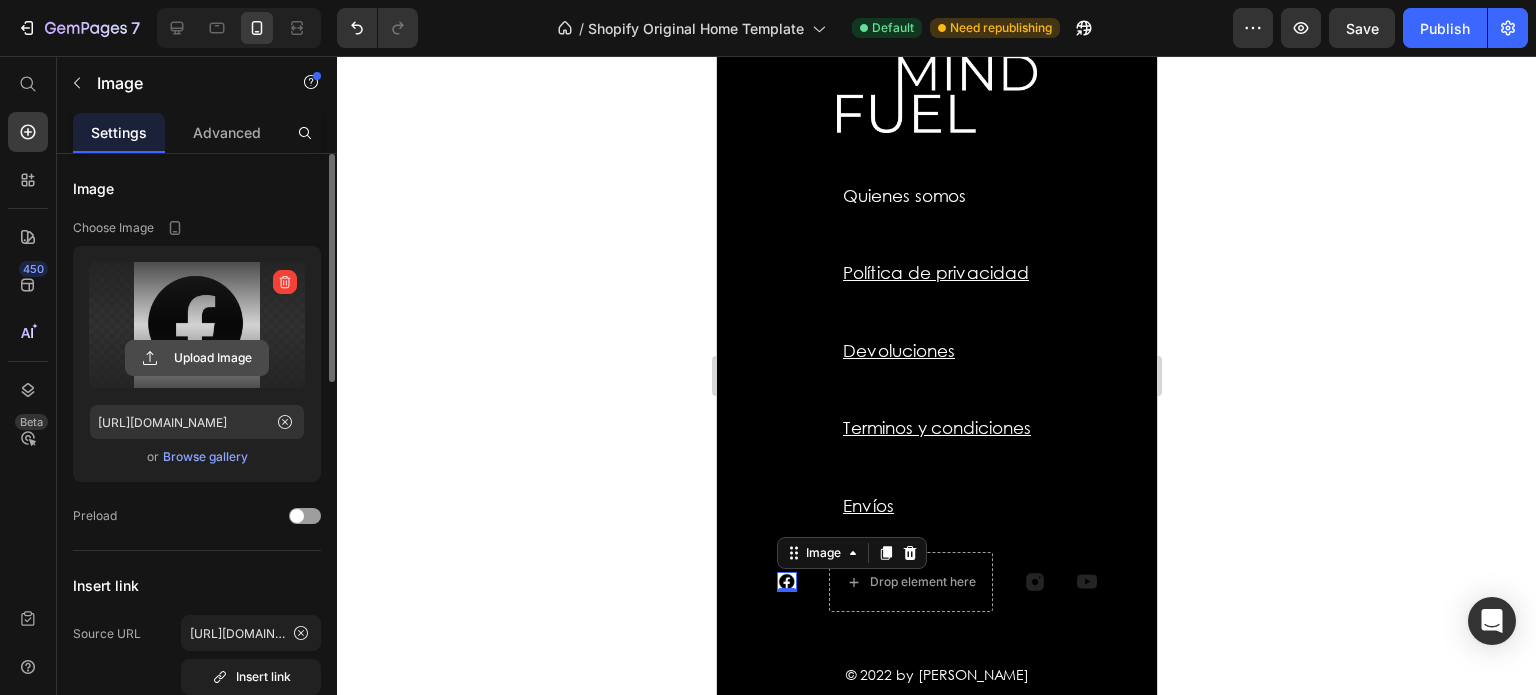 click 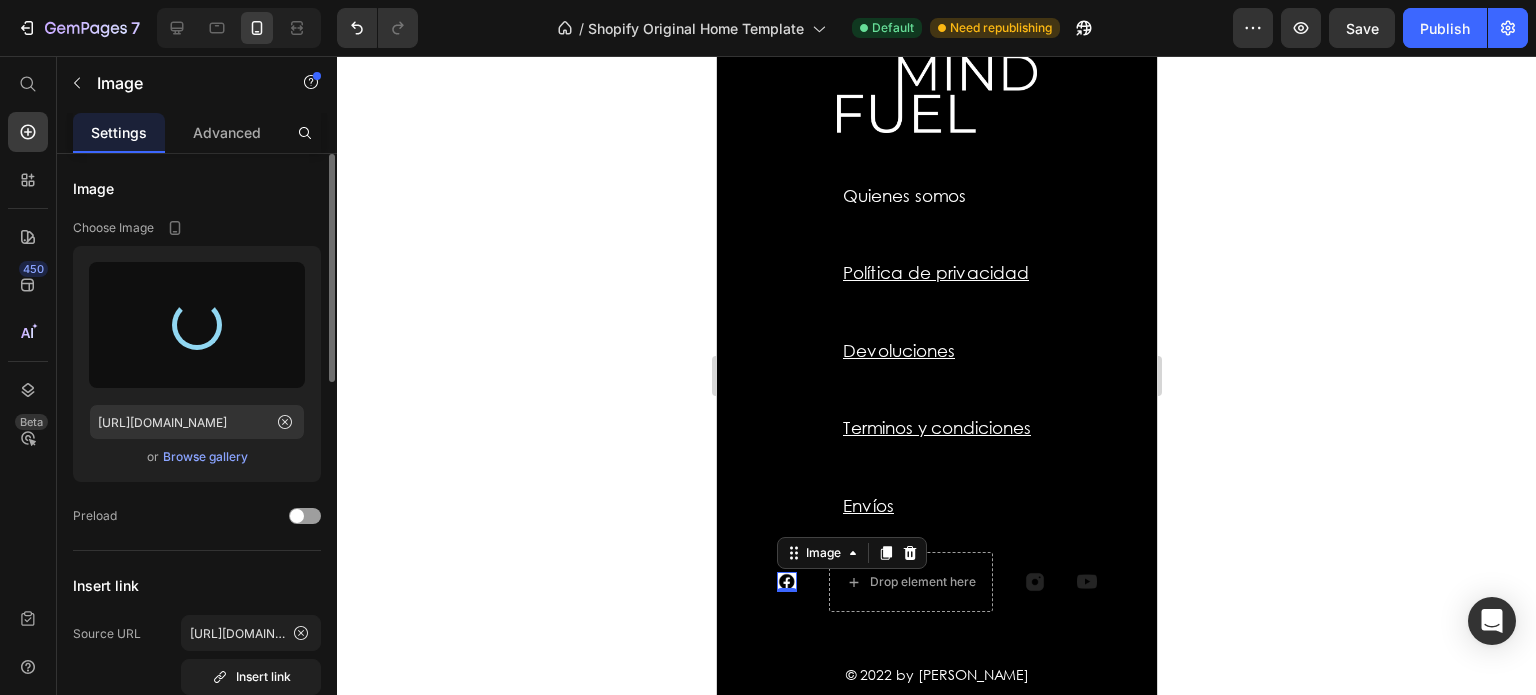 type on "[URL][DOMAIN_NAME]" 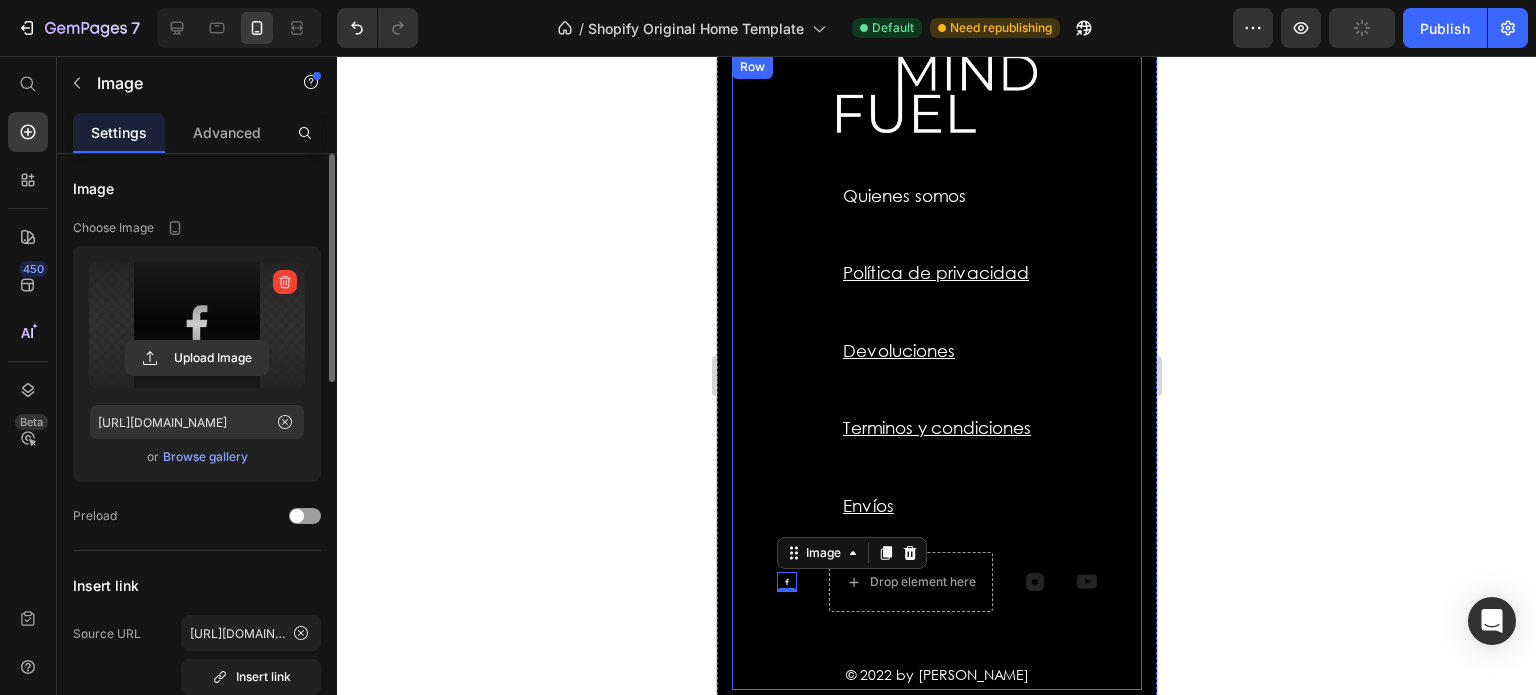 click on "Image Row Quienes somos Text block Política de privacidad Text block Devoluciones Text block Terminos y condiciones Text block Envíos Text block Row Image   0
Drop element here Image Image Row © 2022 by [PERSON_NAME] Text block" at bounding box center [936, 372] 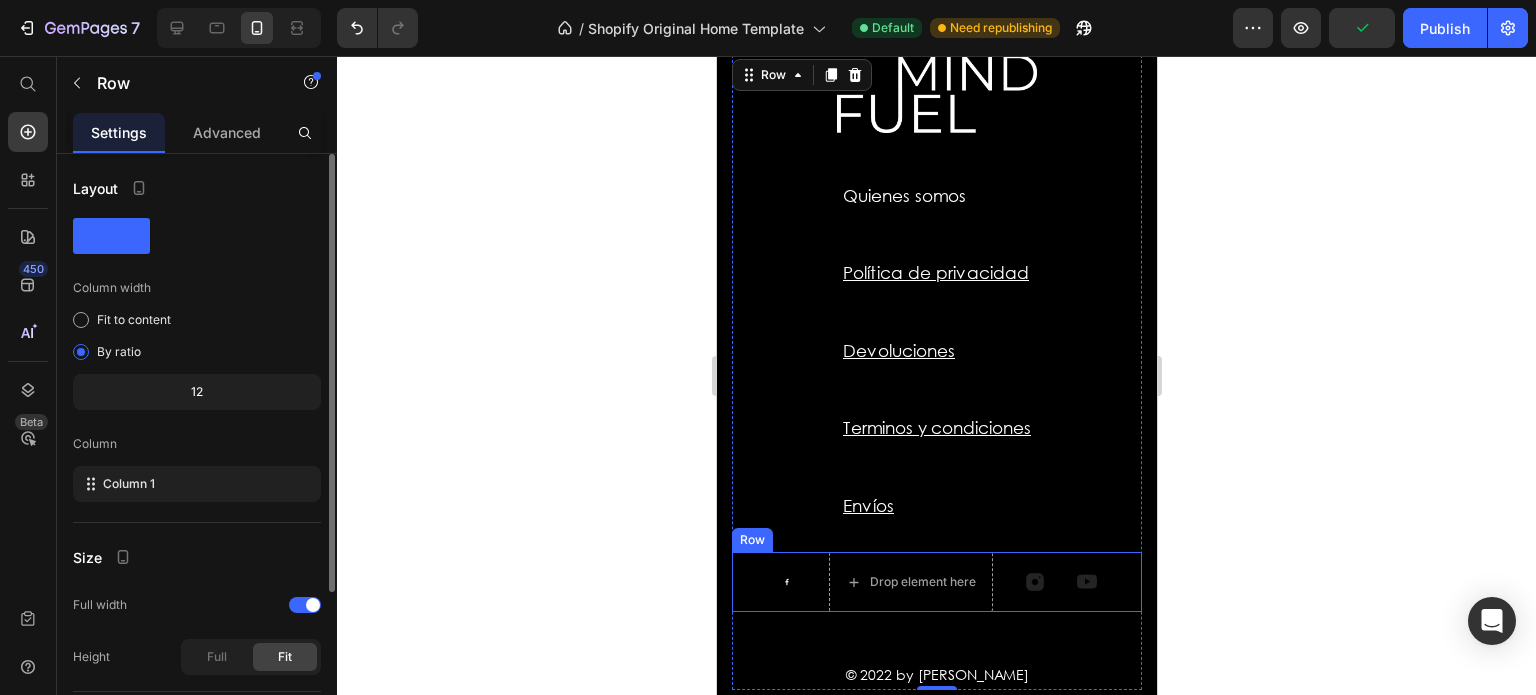 click at bounding box center [786, 582] 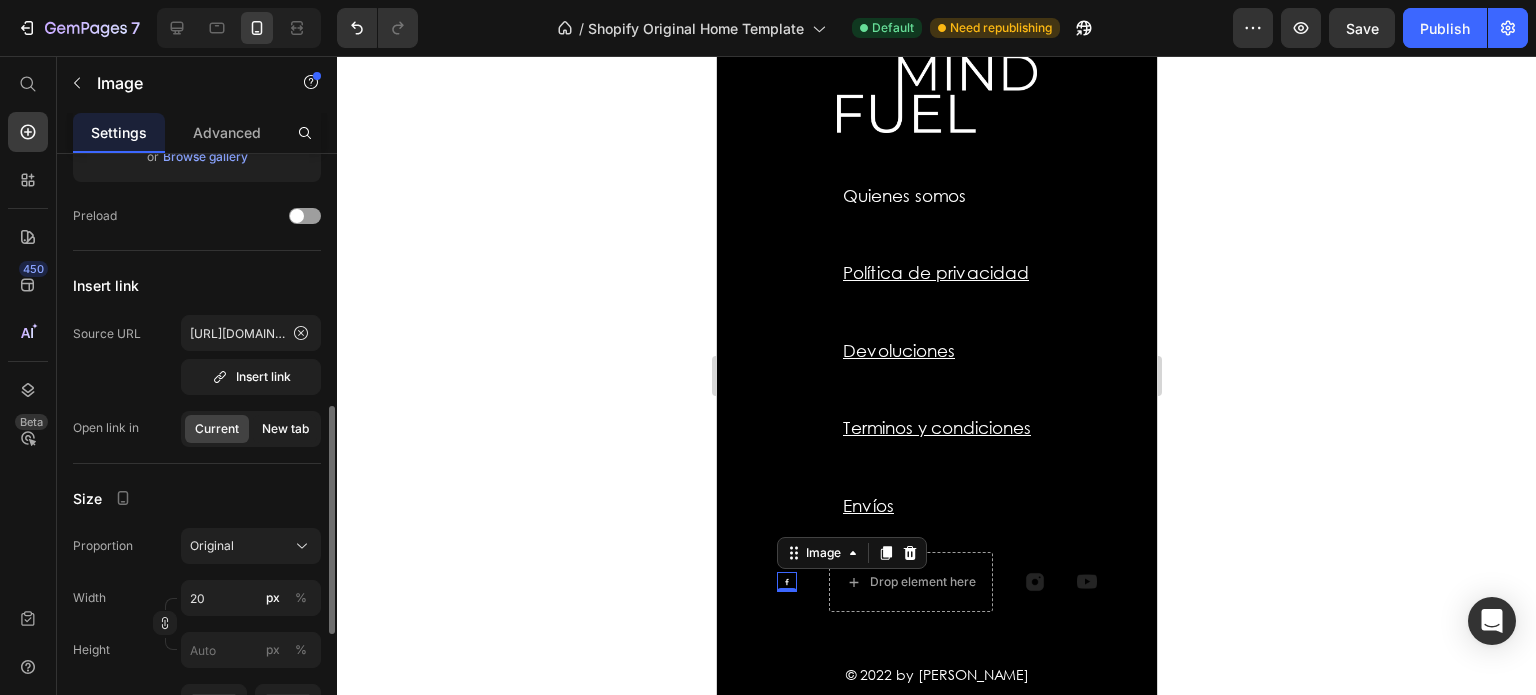 scroll, scrollTop: 400, scrollLeft: 0, axis: vertical 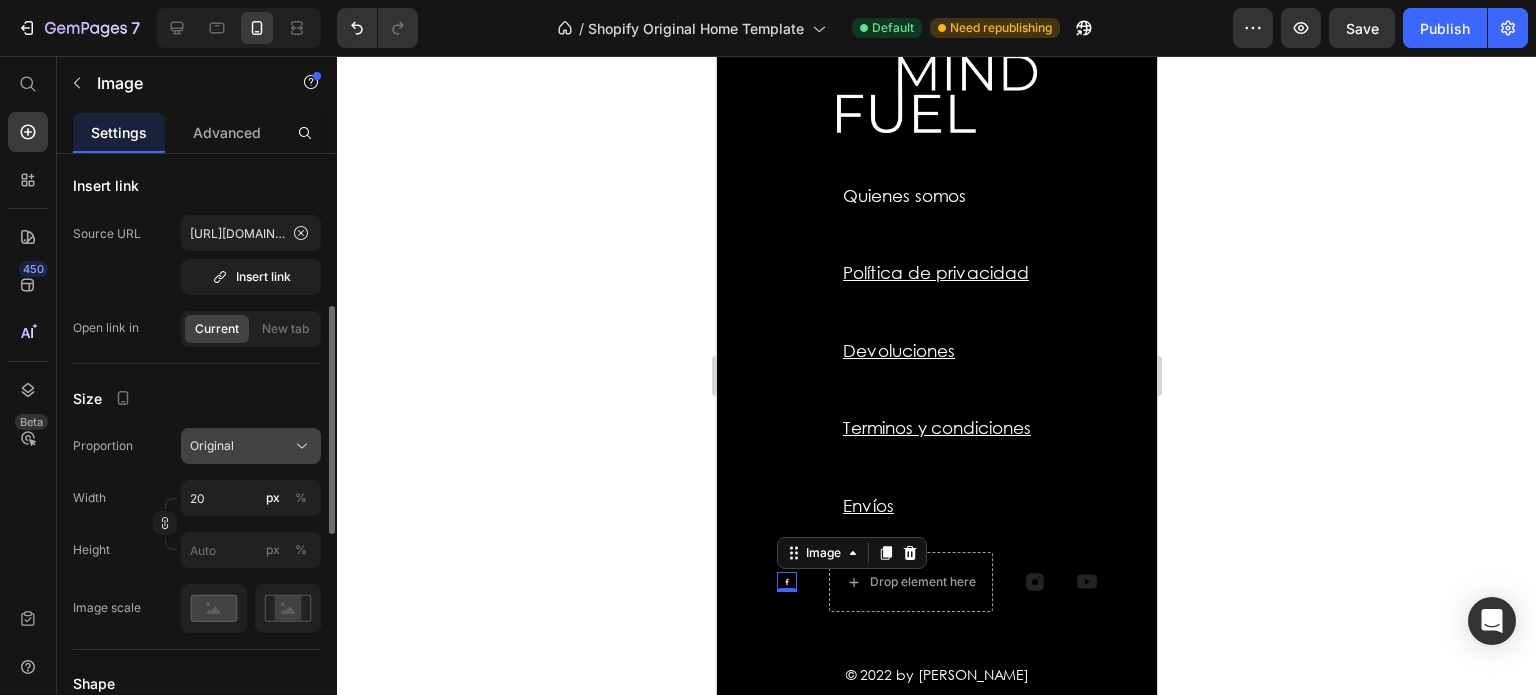 click 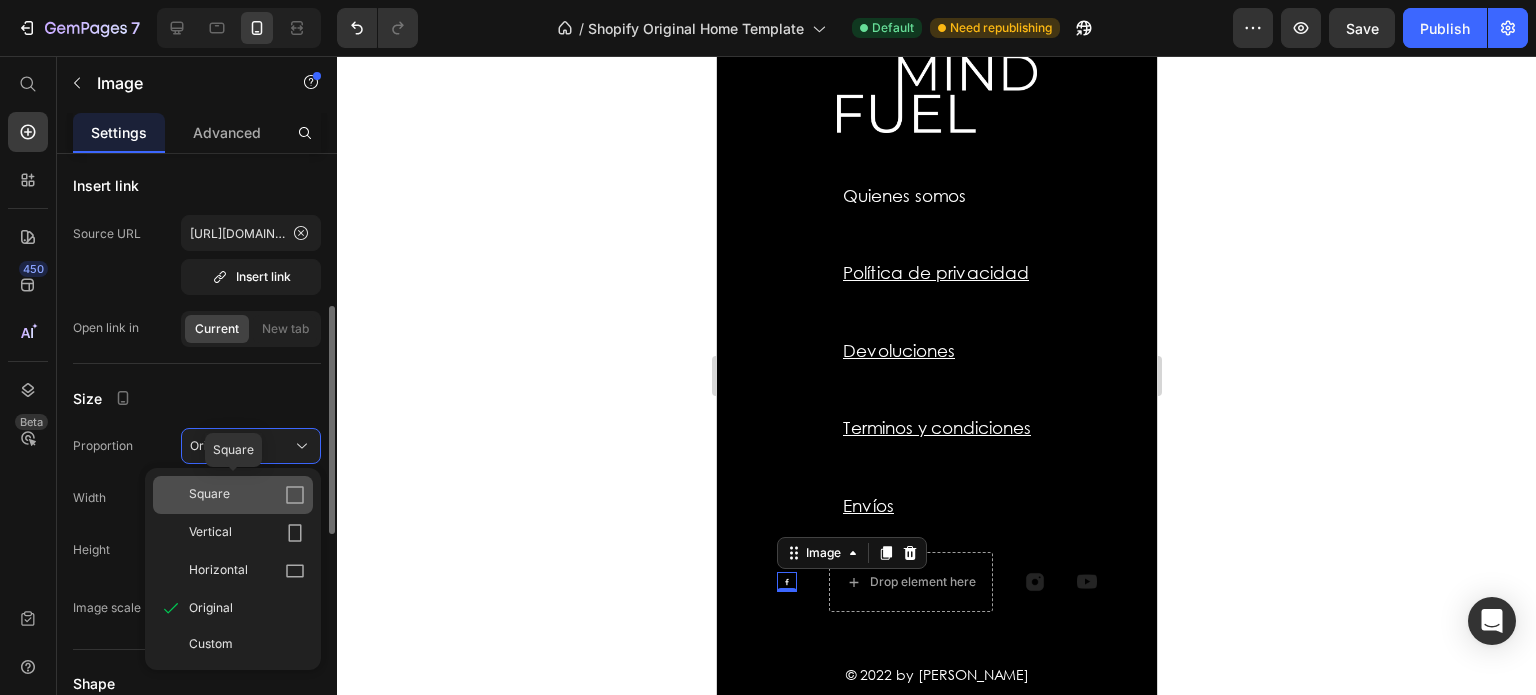 click on "Square" at bounding box center [247, 495] 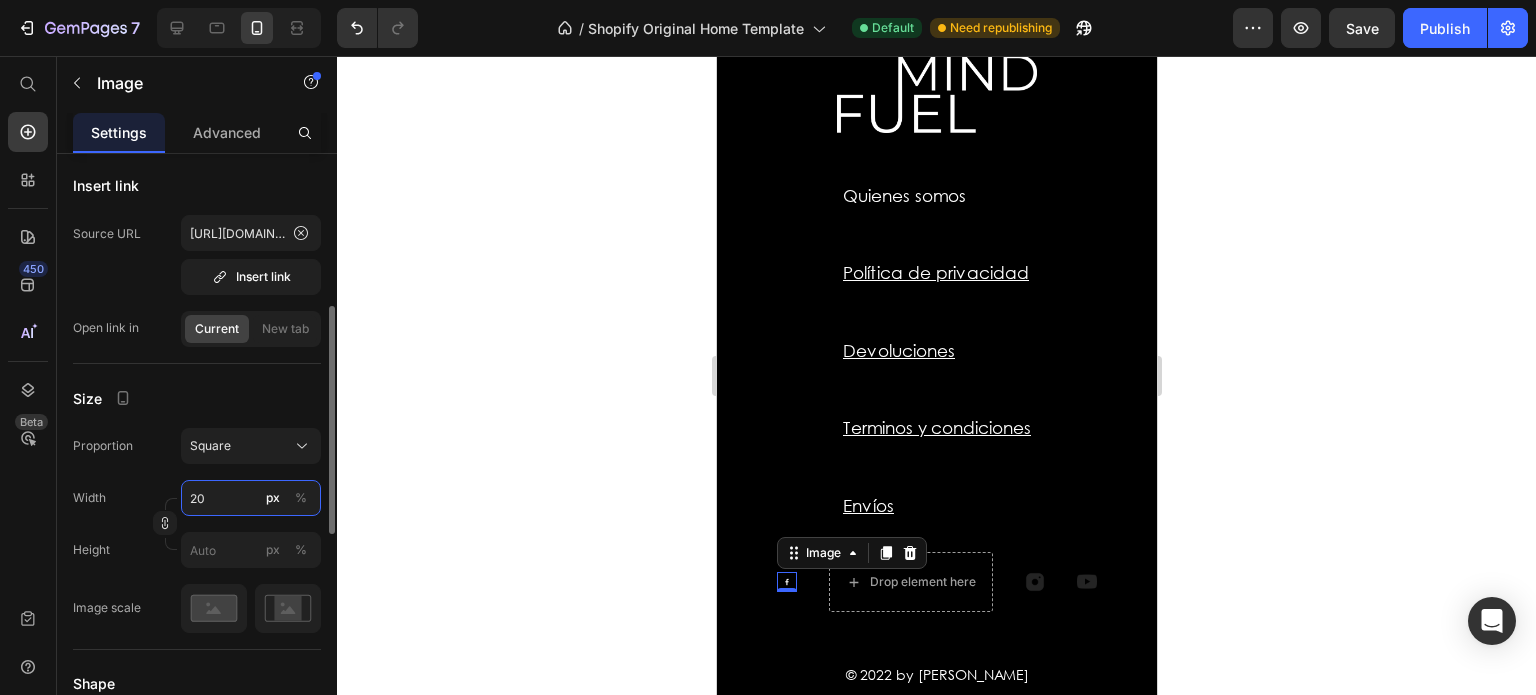 type on "5" 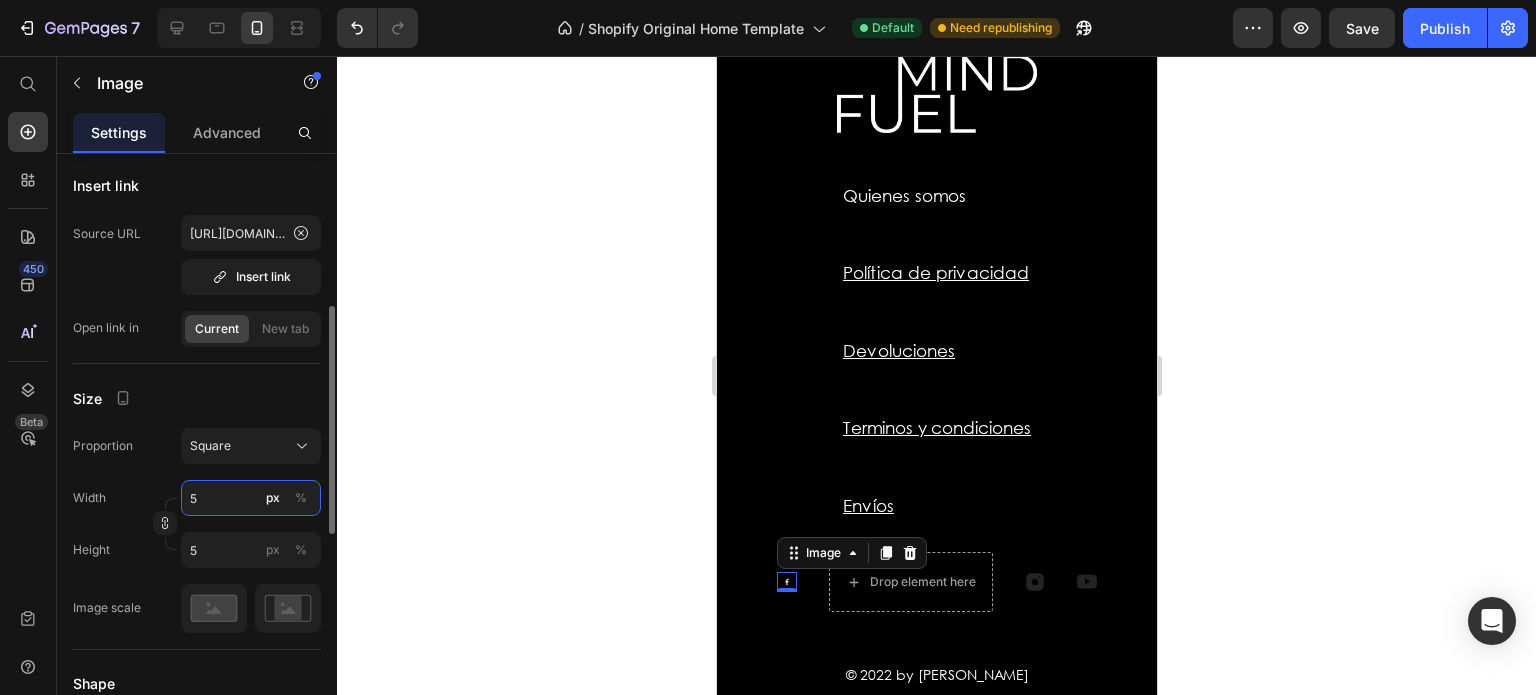 type on "50" 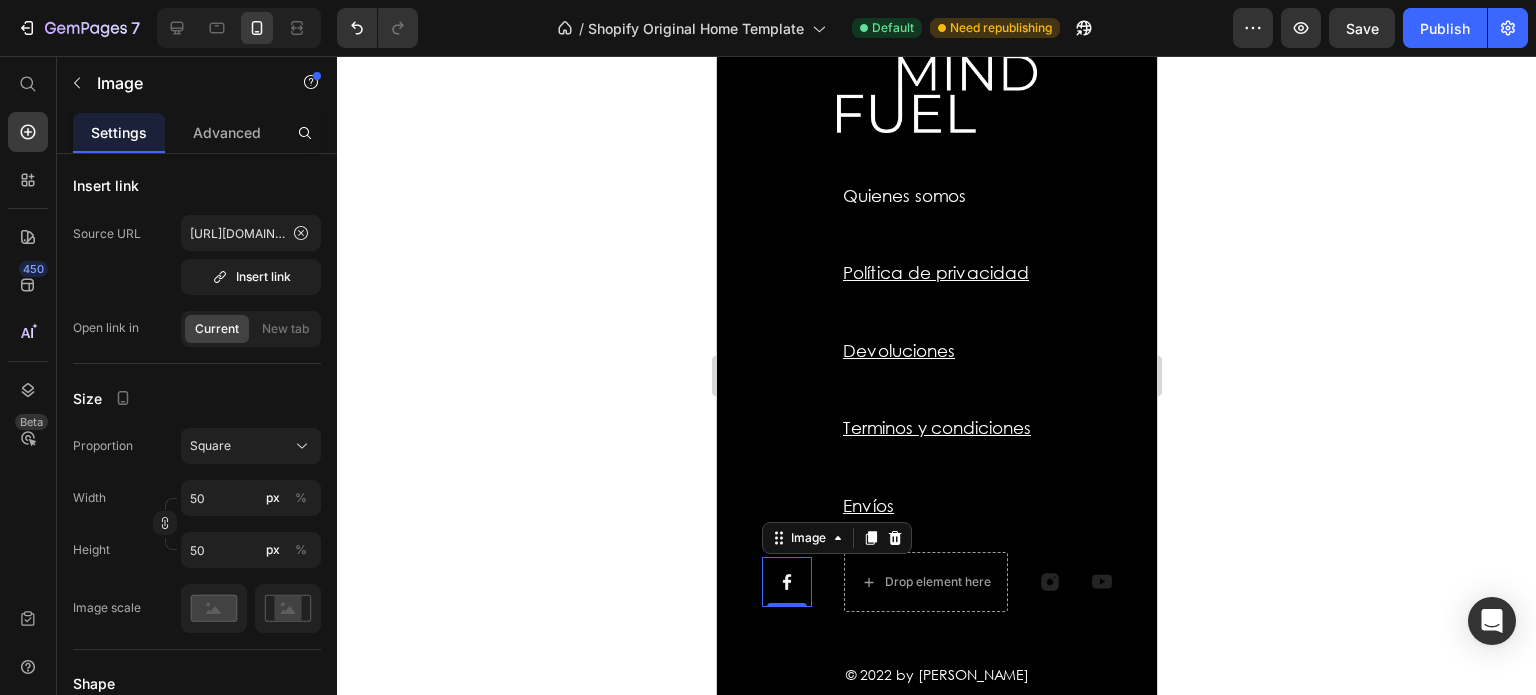 click 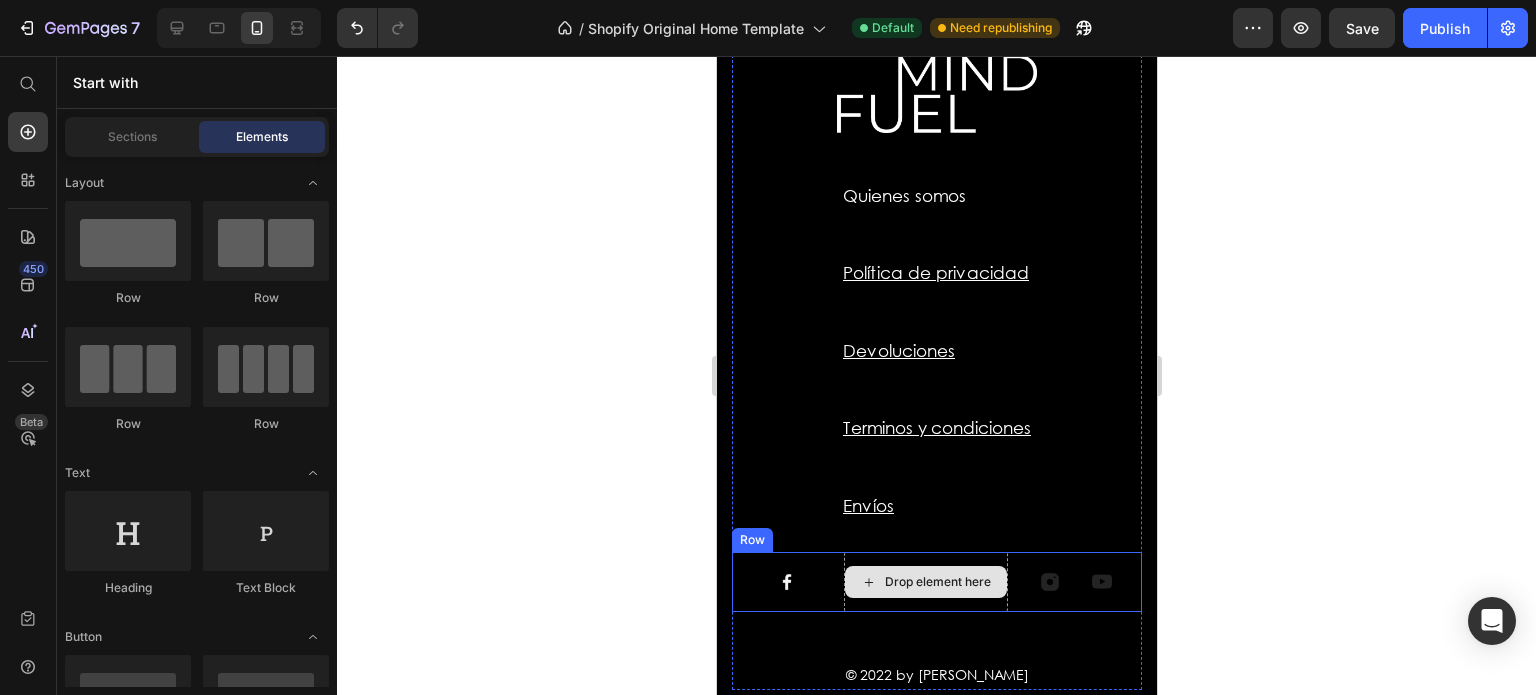 click on "Drop element here" at bounding box center (937, 582) 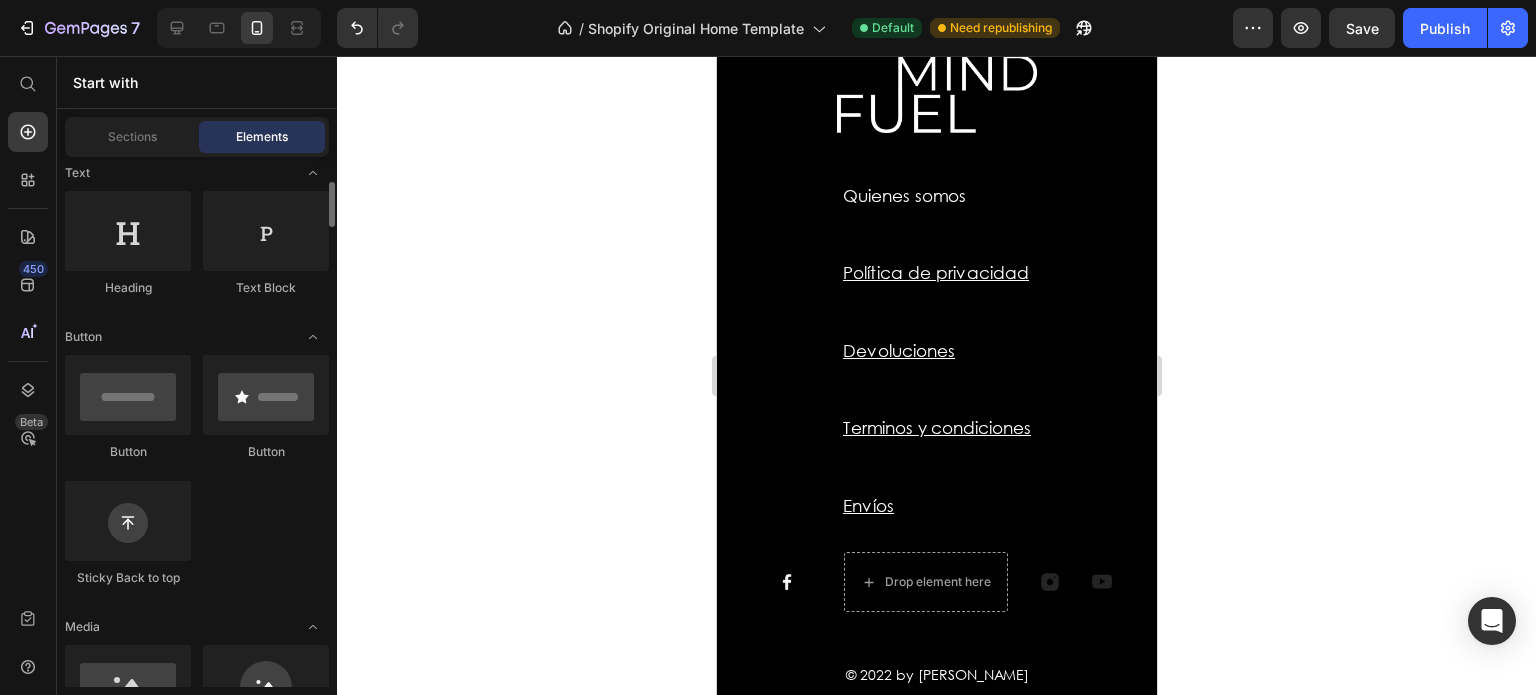 scroll, scrollTop: 400, scrollLeft: 0, axis: vertical 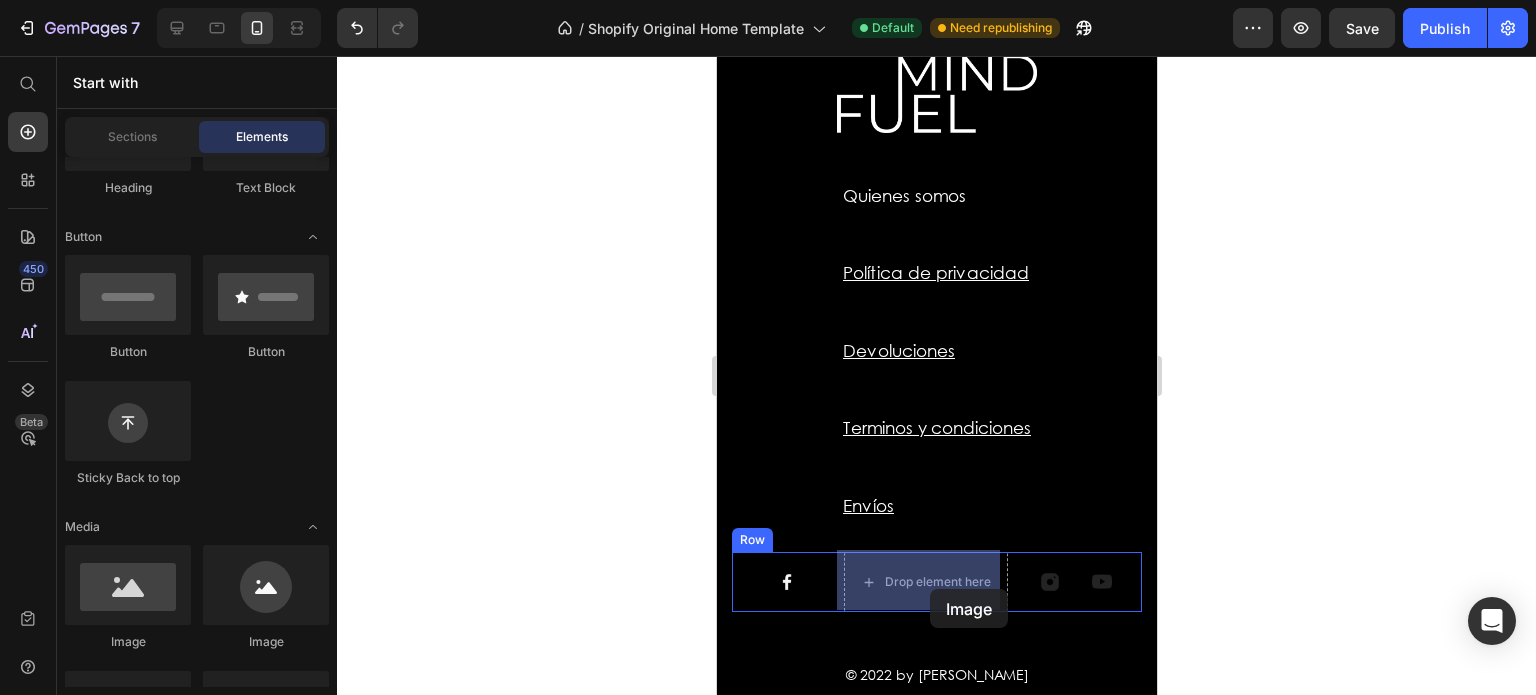 drag, startPoint x: 924, startPoint y: 650, endPoint x: 916, endPoint y: 587, distance: 63.505905 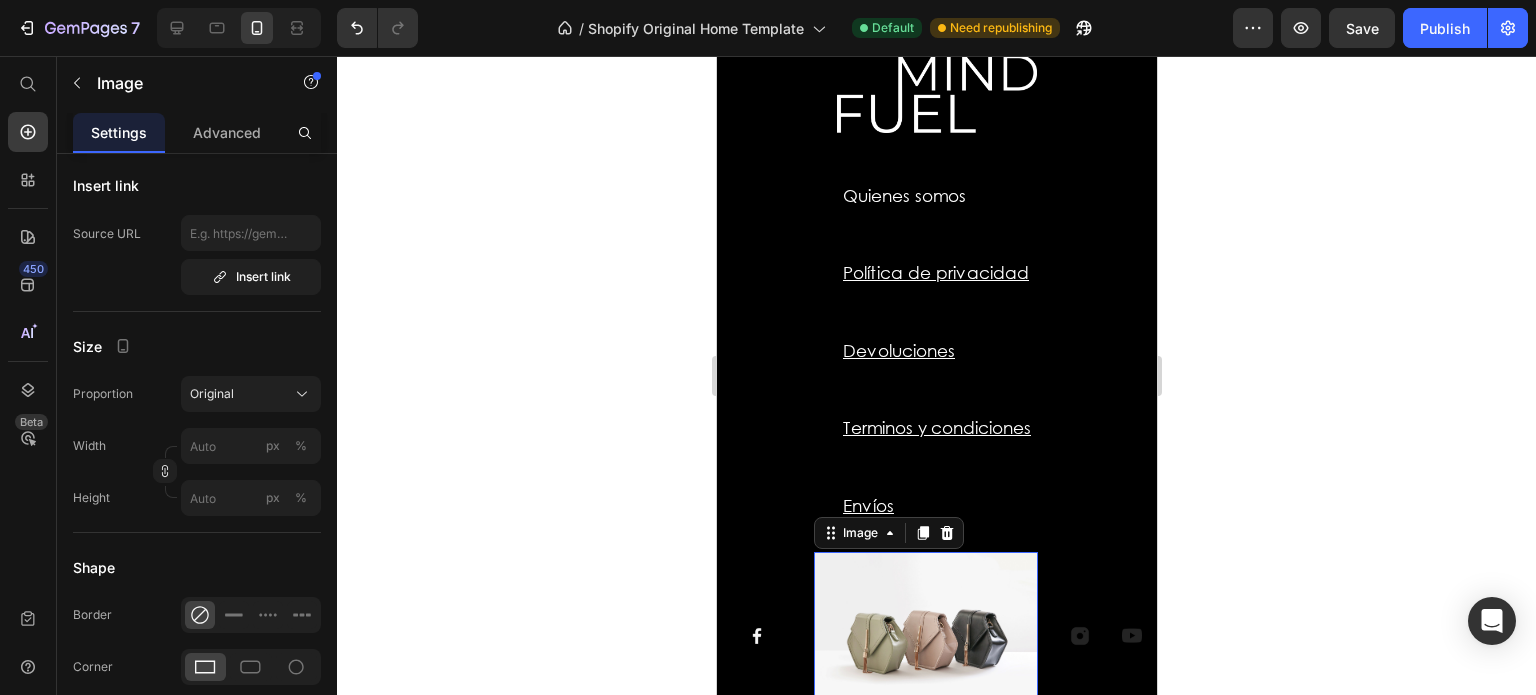 scroll, scrollTop: 4812, scrollLeft: 0, axis: vertical 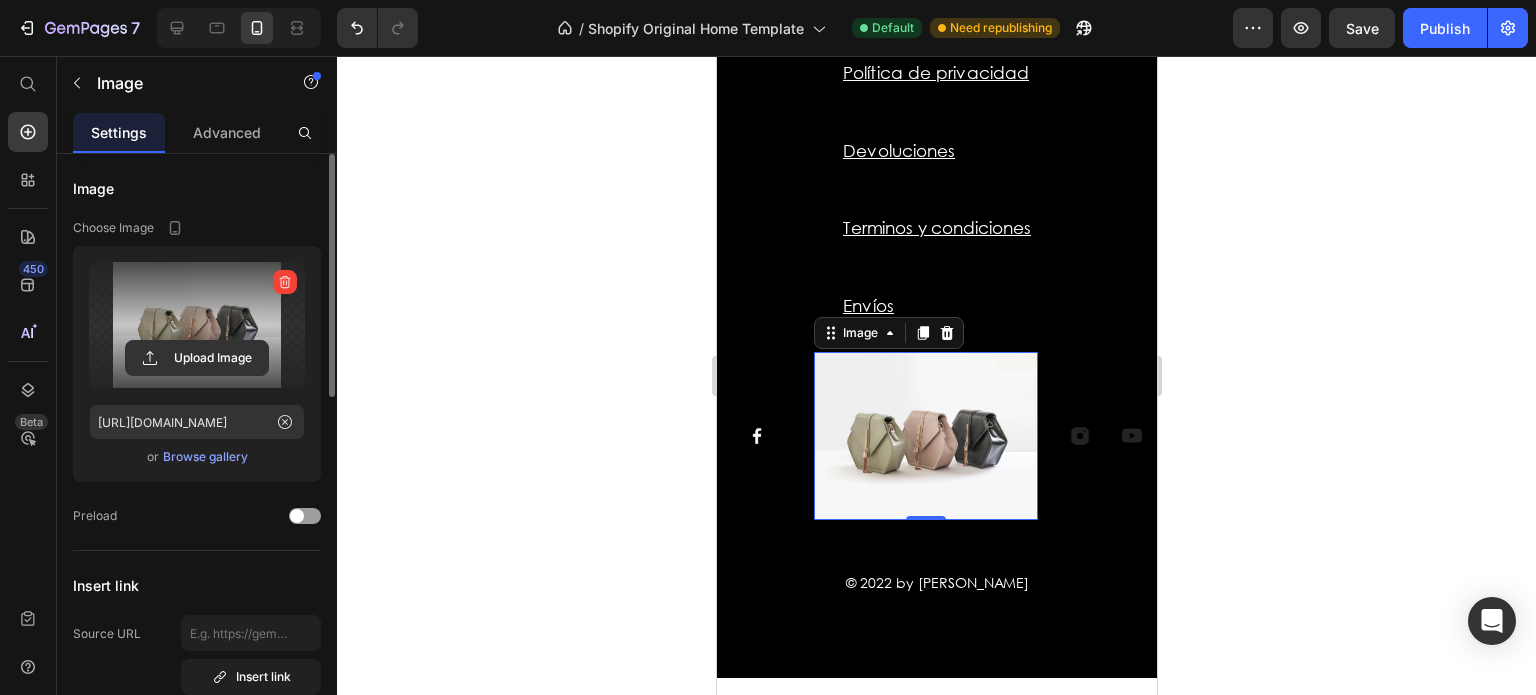 click at bounding box center [197, 325] 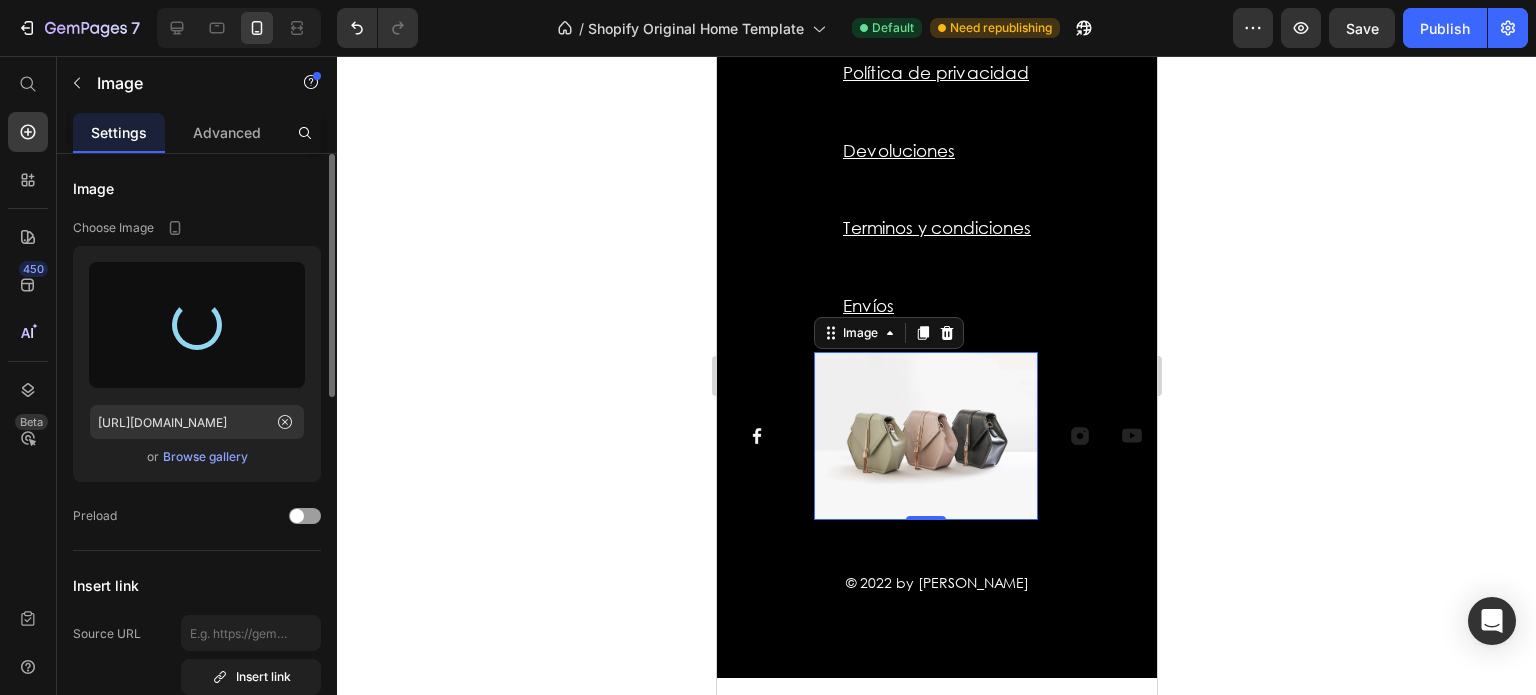 type on "[URL][DOMAIN_NAME]" 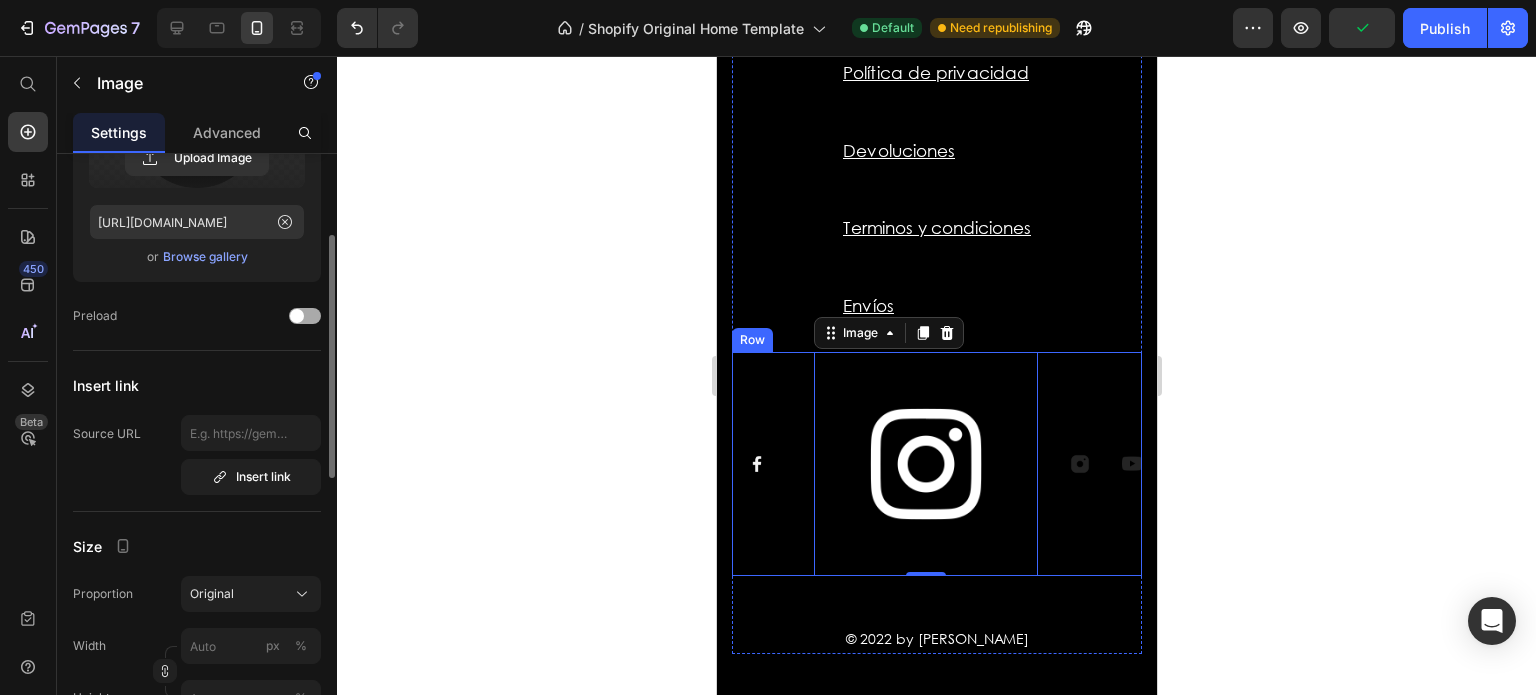 scroll, scrollTop: 400, scrollLeft: 0, axis: vertical 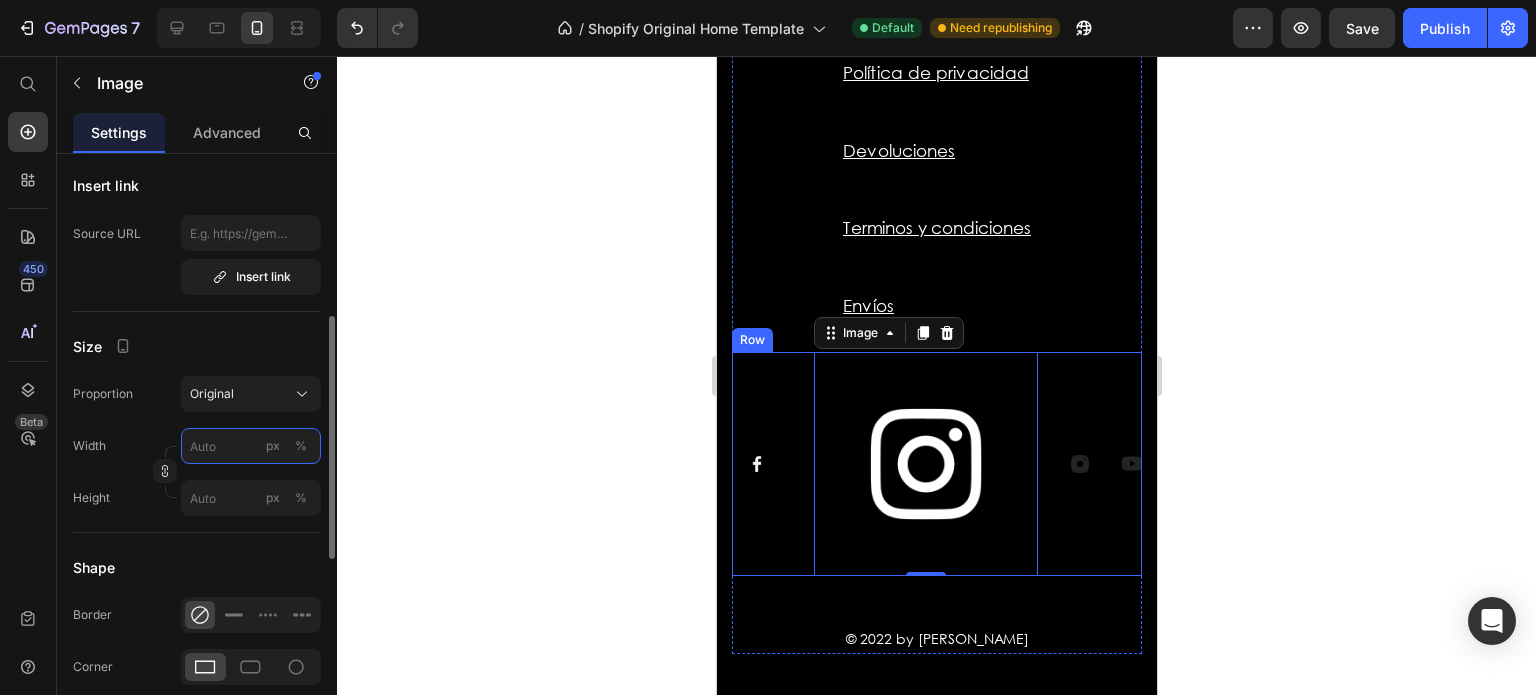click on "px %" at bounding box center (251, 446) 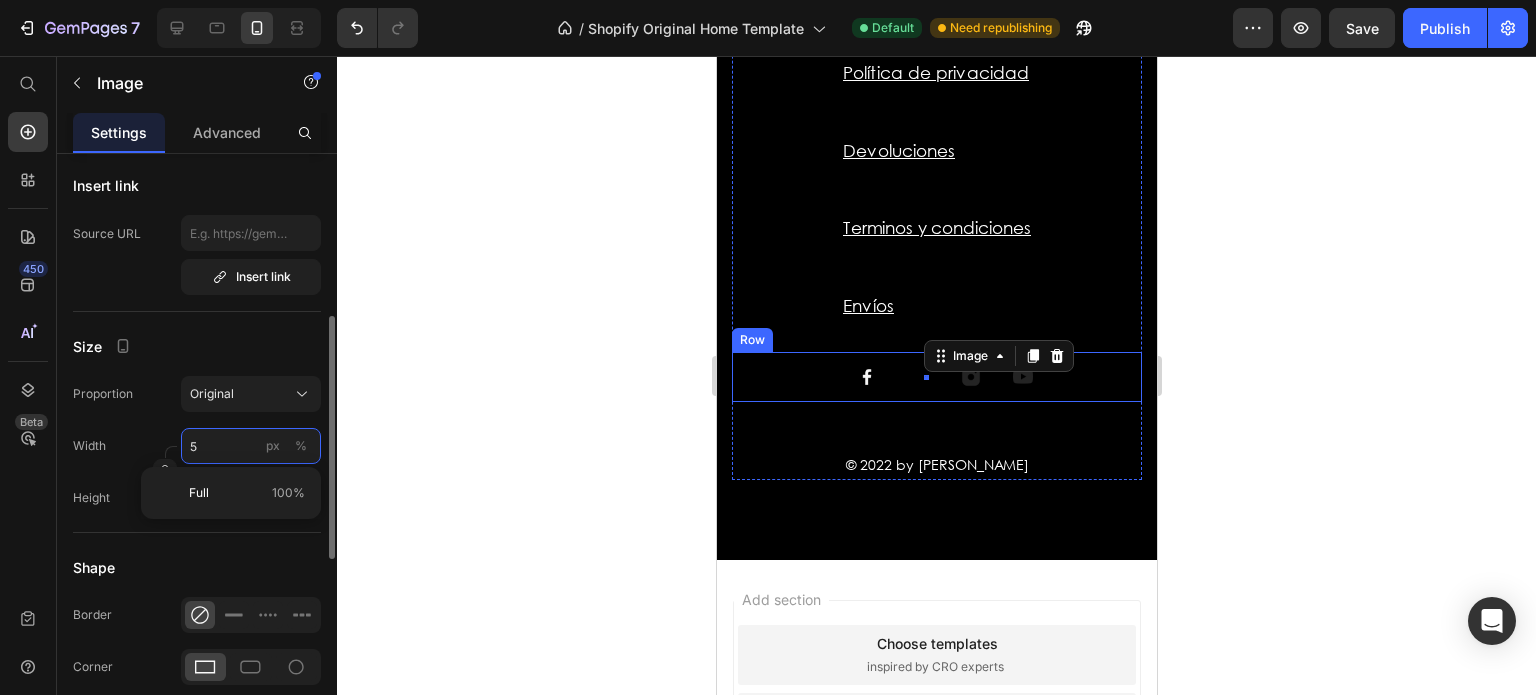 type on "50" 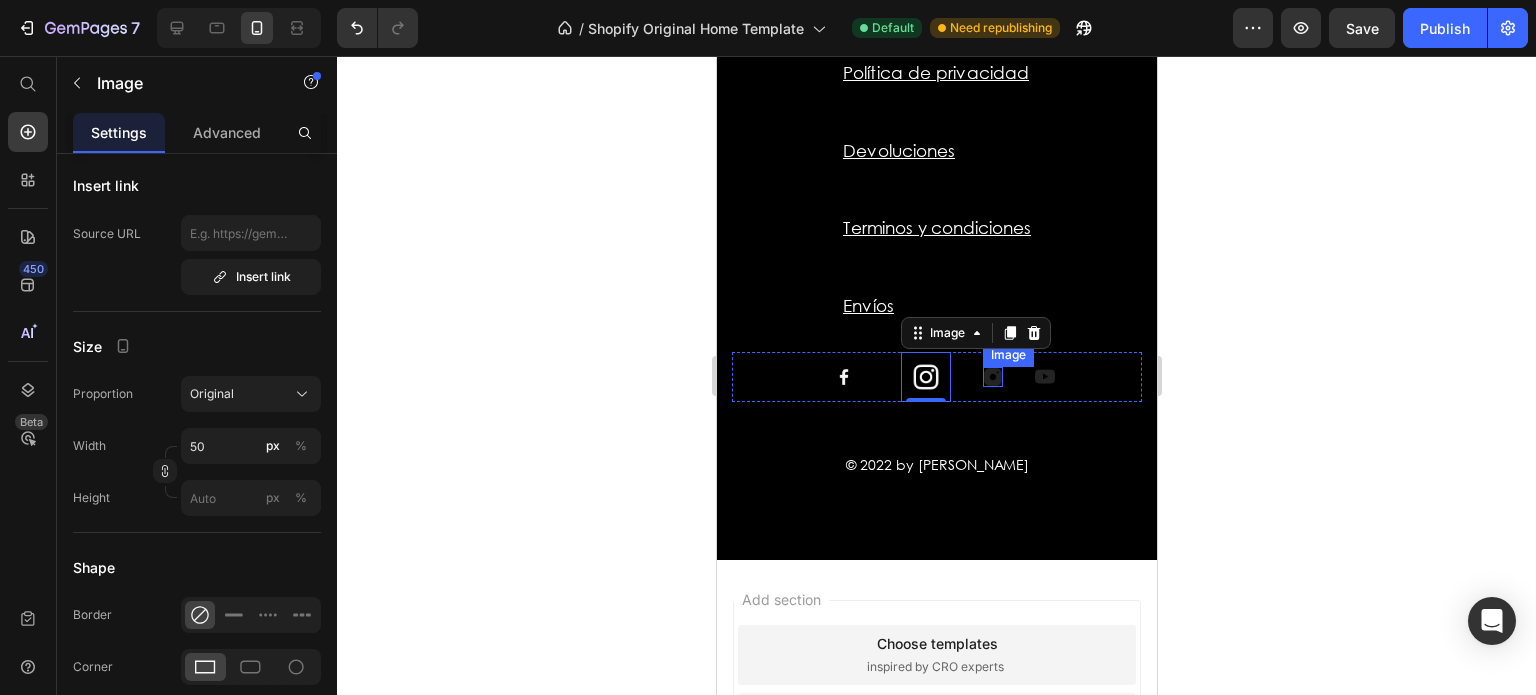 click at bounding box center (992, 377) 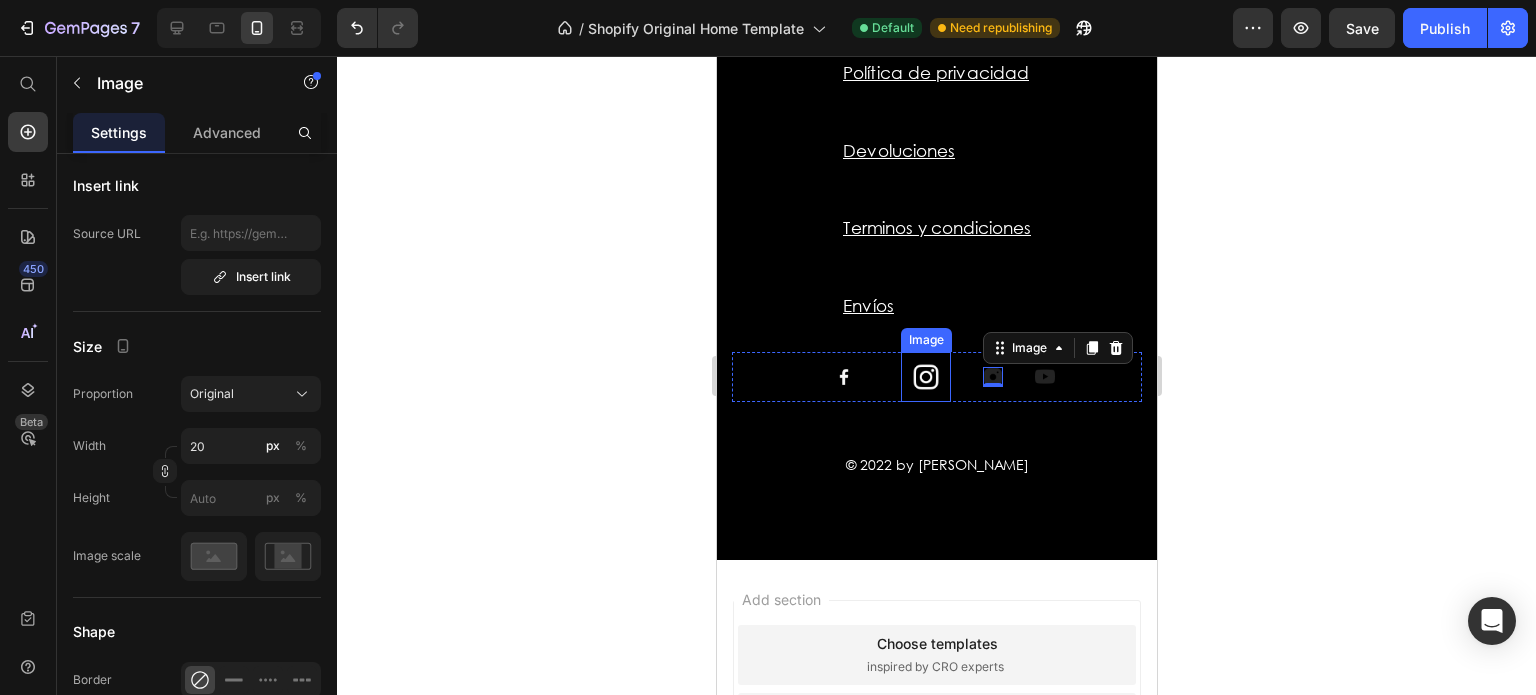 click at bounding box center (925, 377) 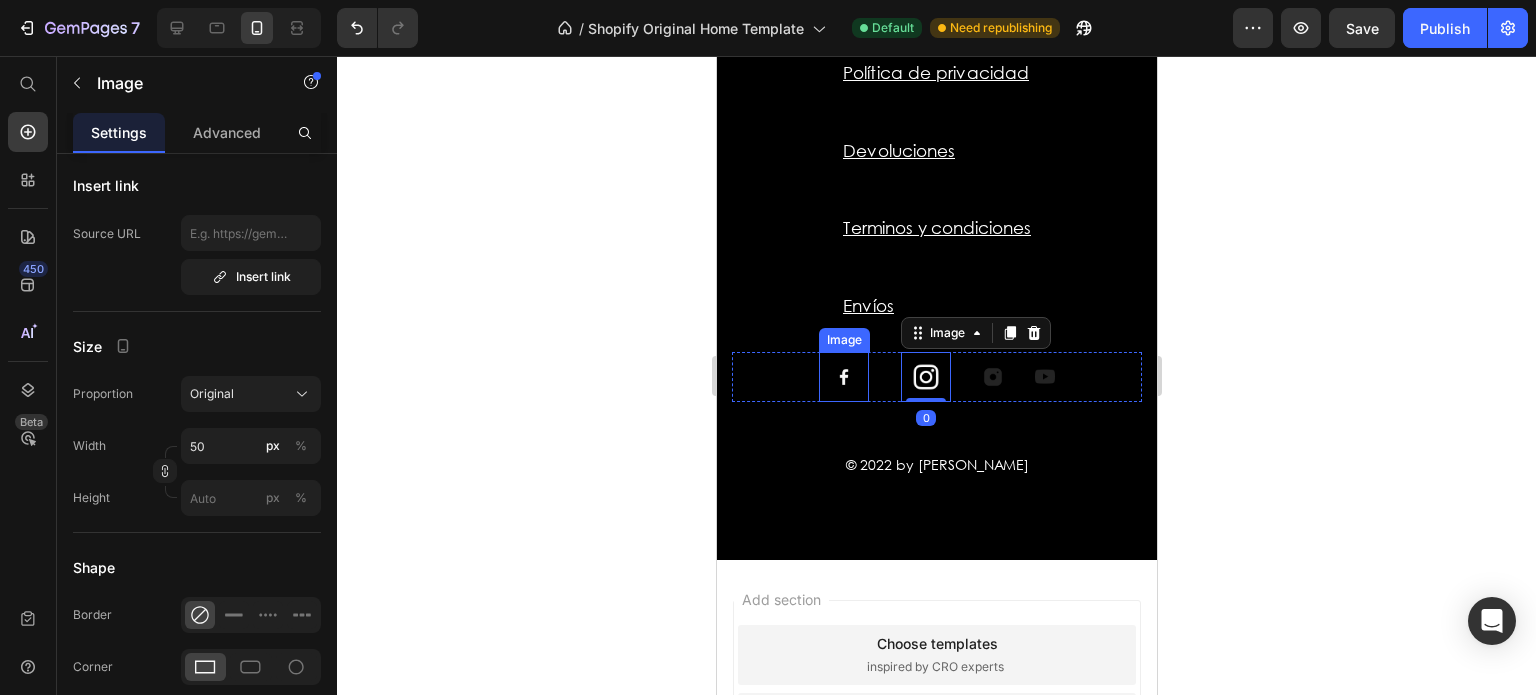 click at bounding box center (843, 377) 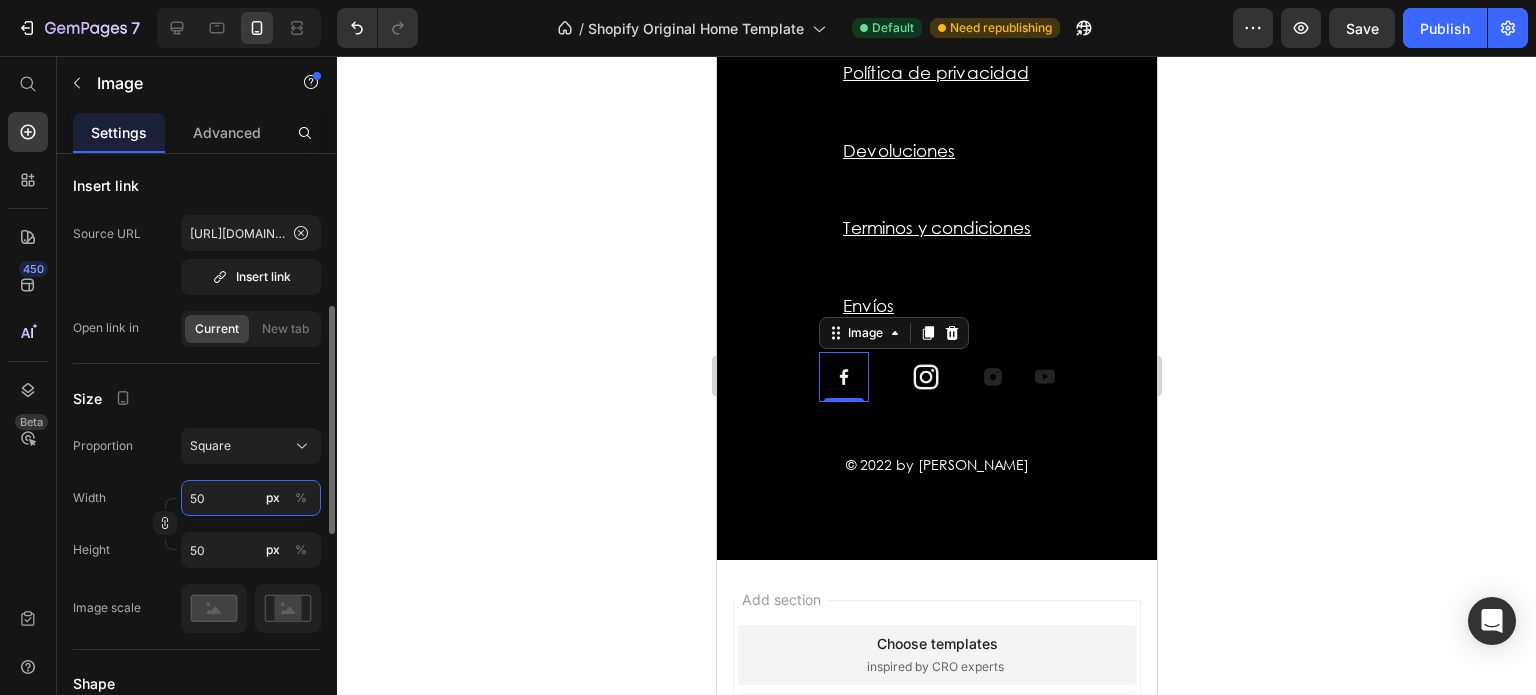 type on "7" 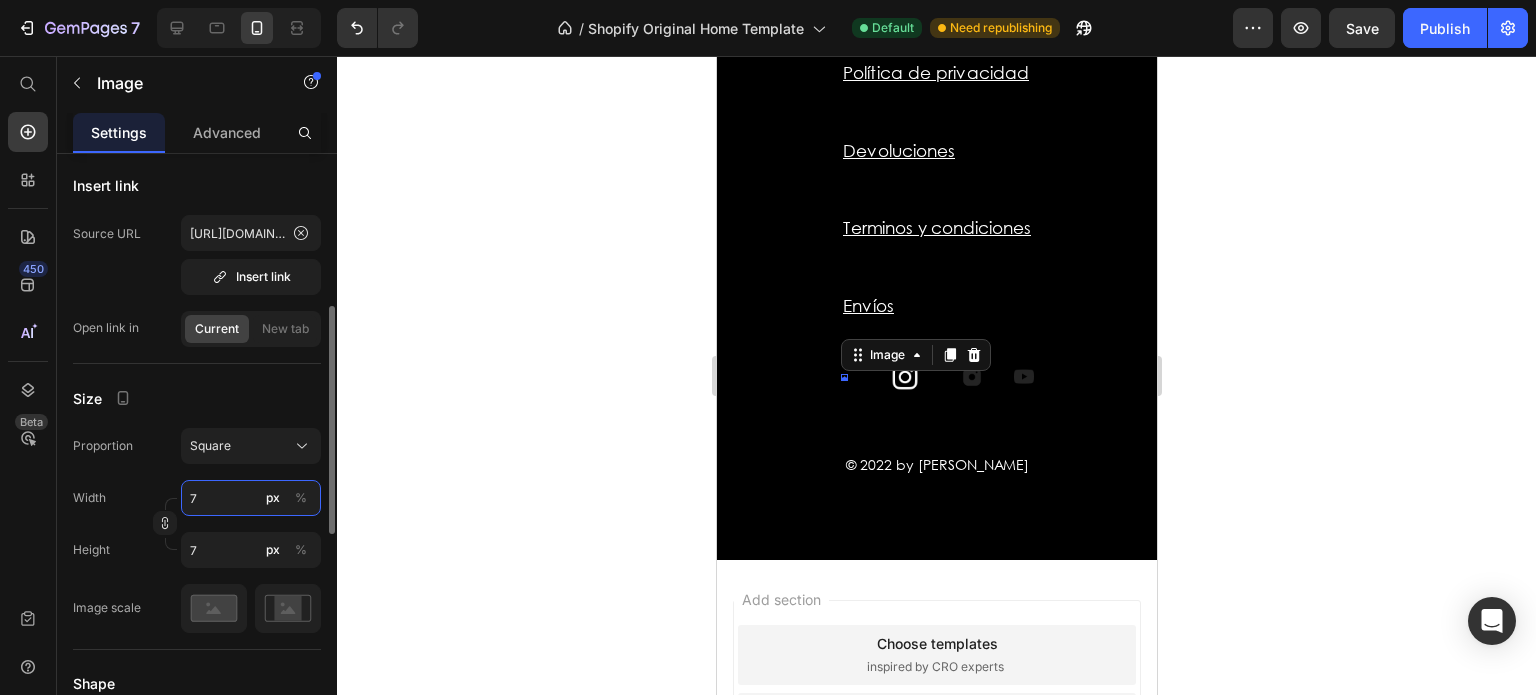 type on "70" 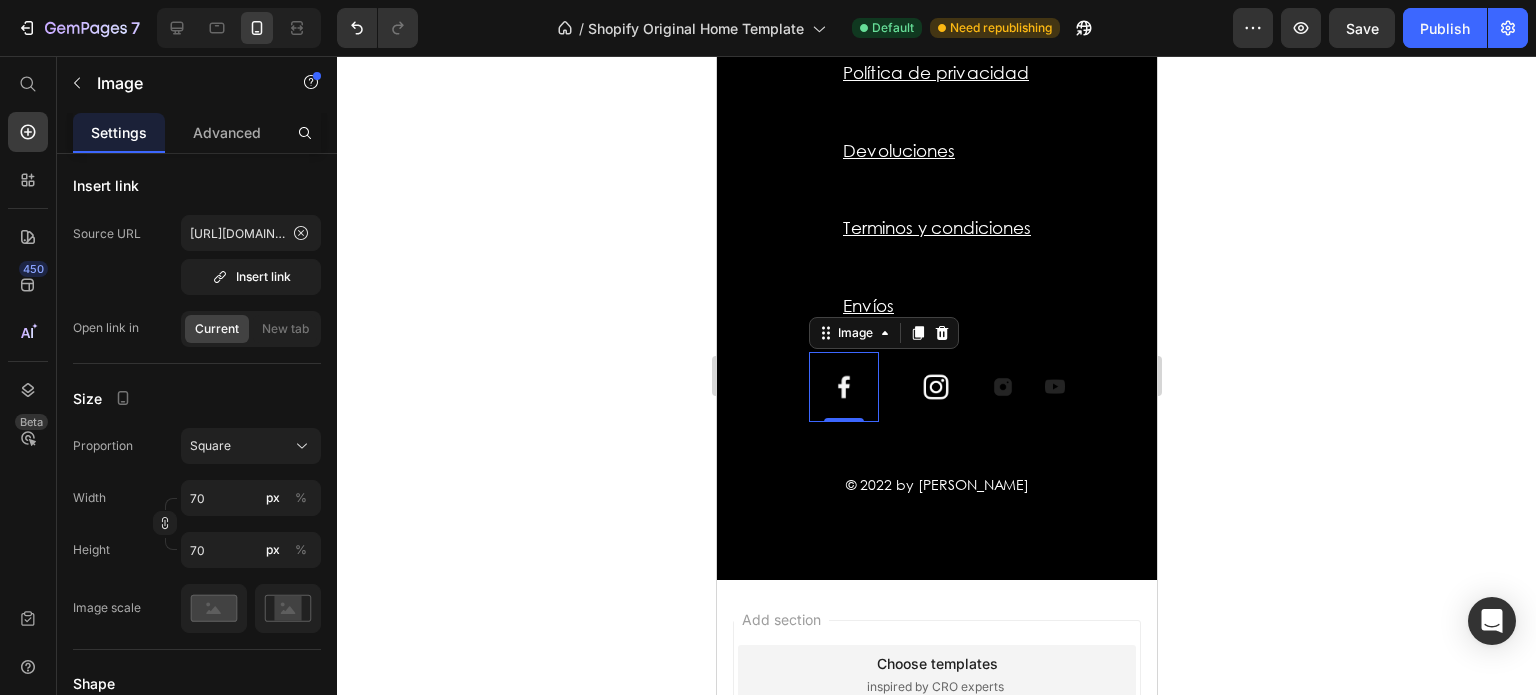 click 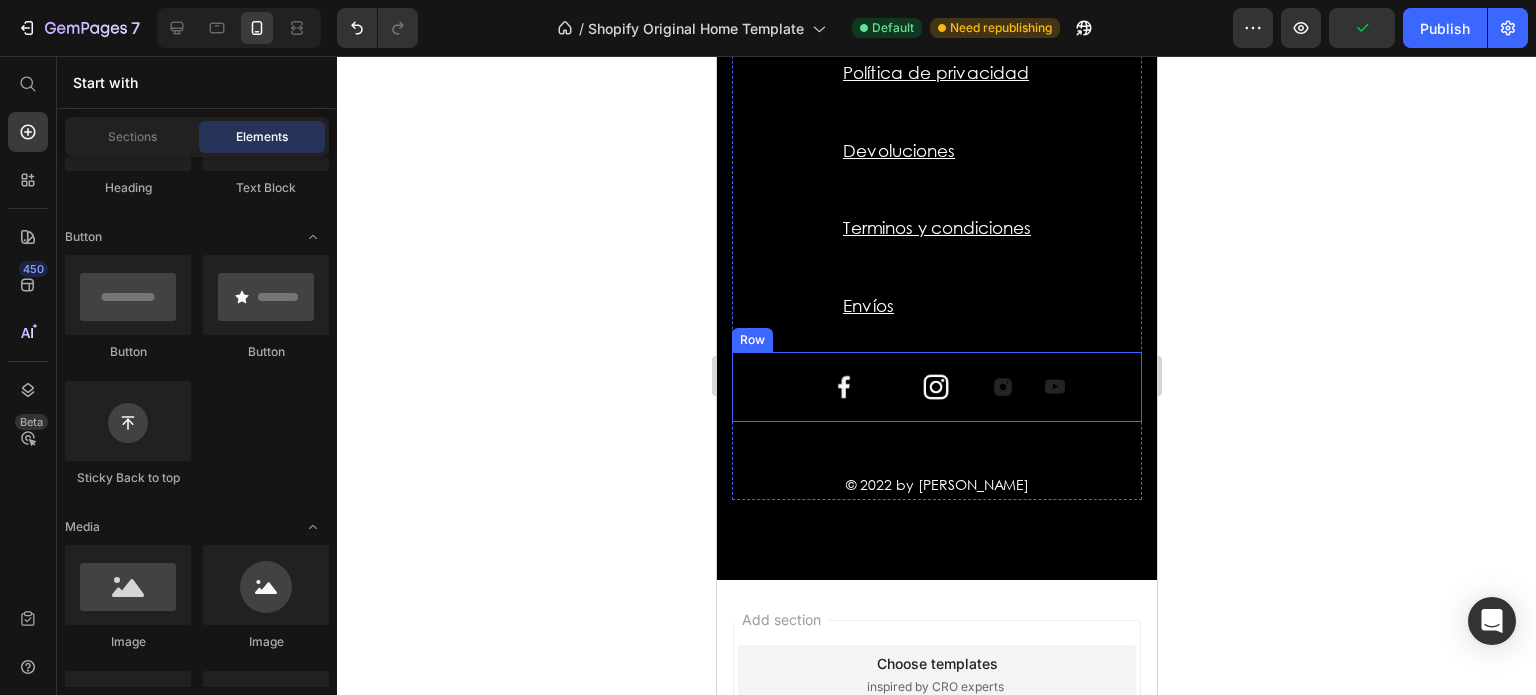 click at bounding box center (1002, 387) 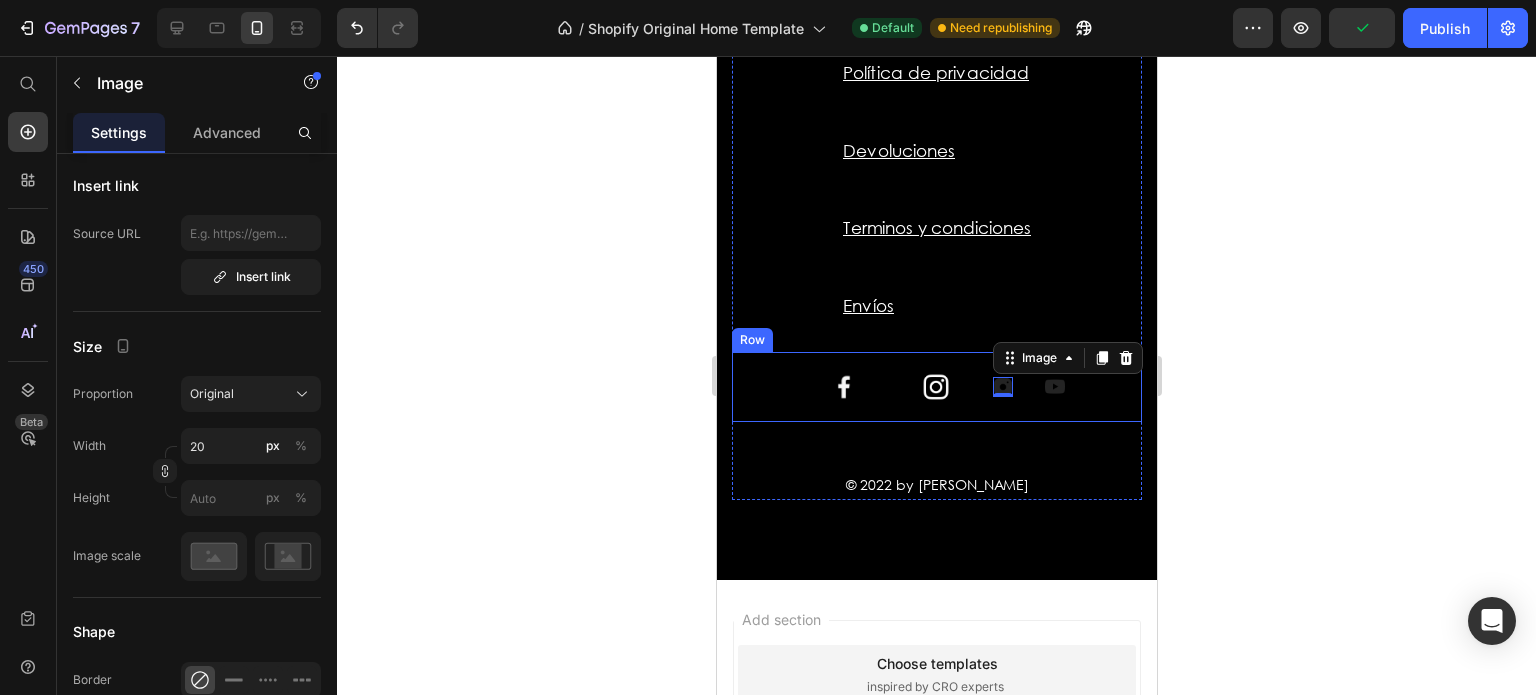 click on "Image" at bounding box center [1054, 387] 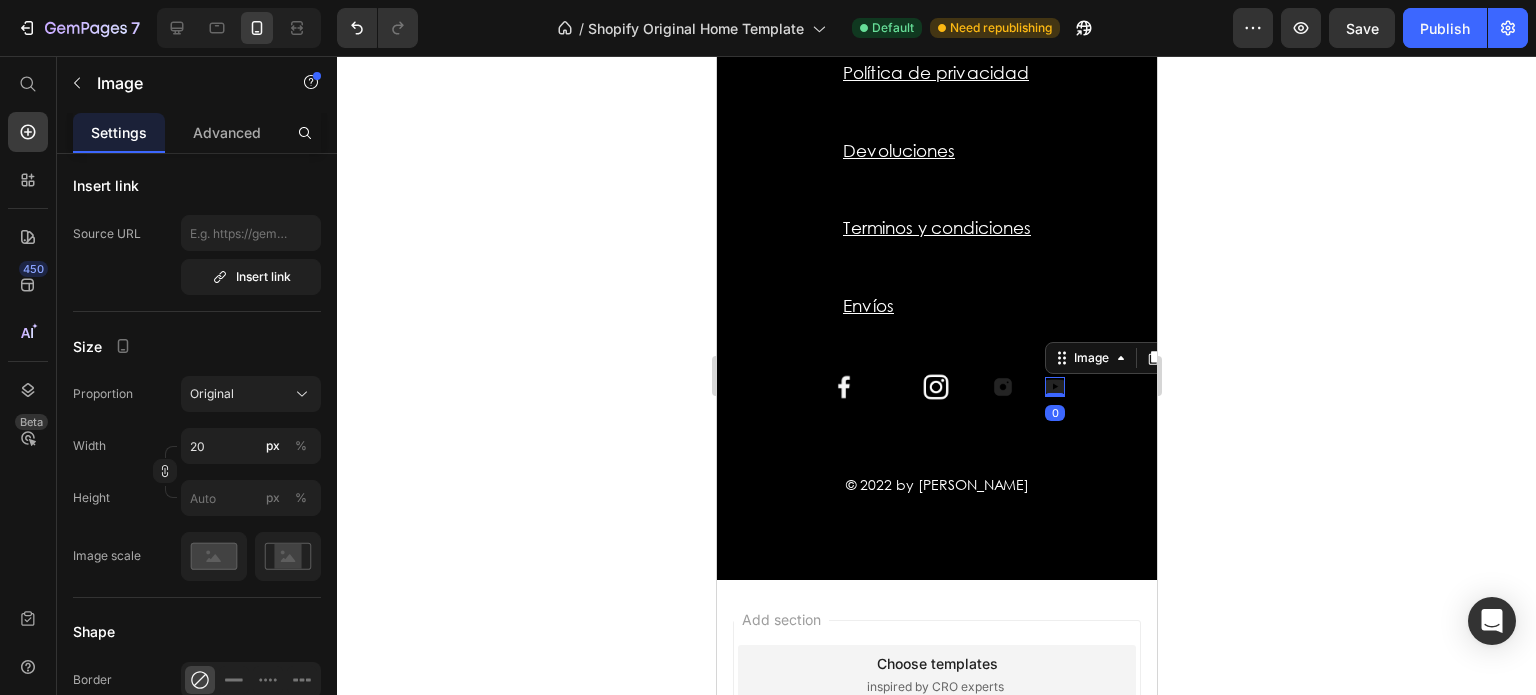 click at bounding box center [1054, 387] 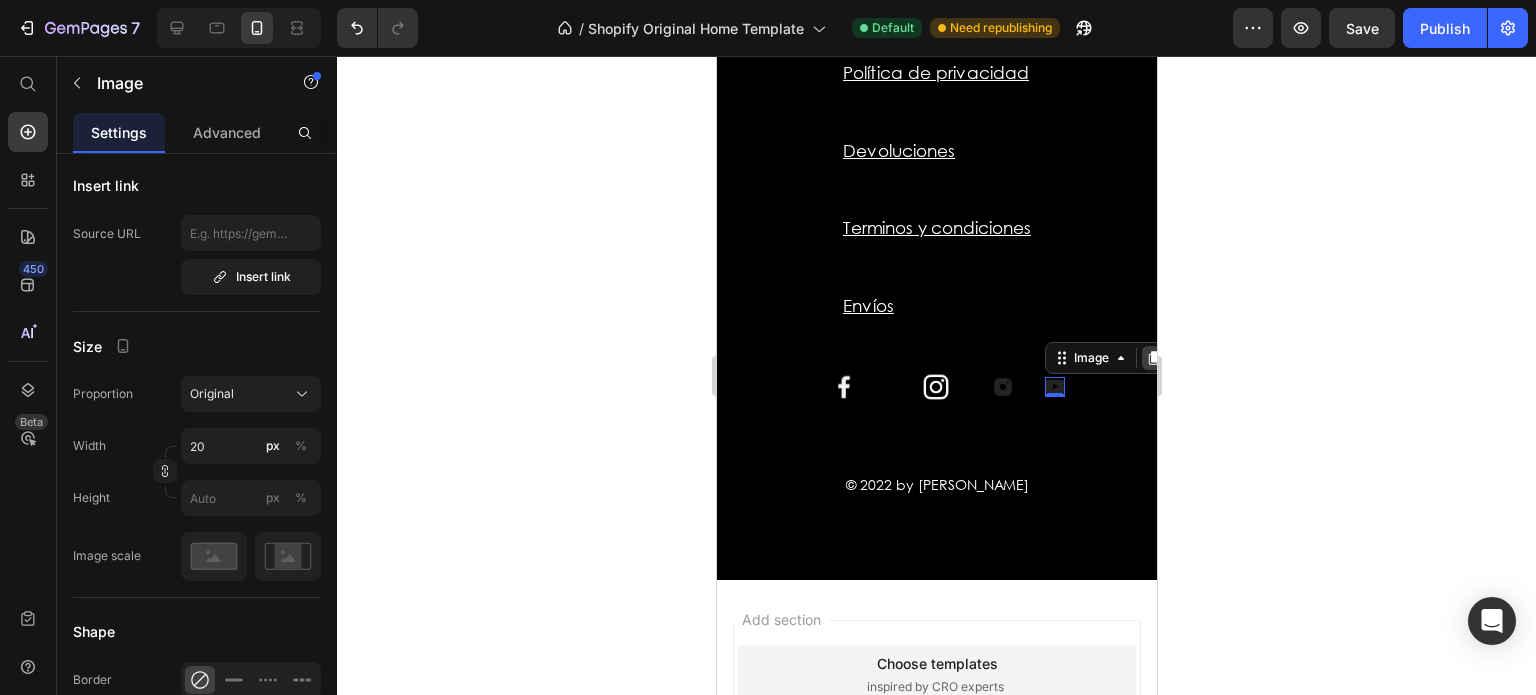 click at bounding box center (1153, 358) 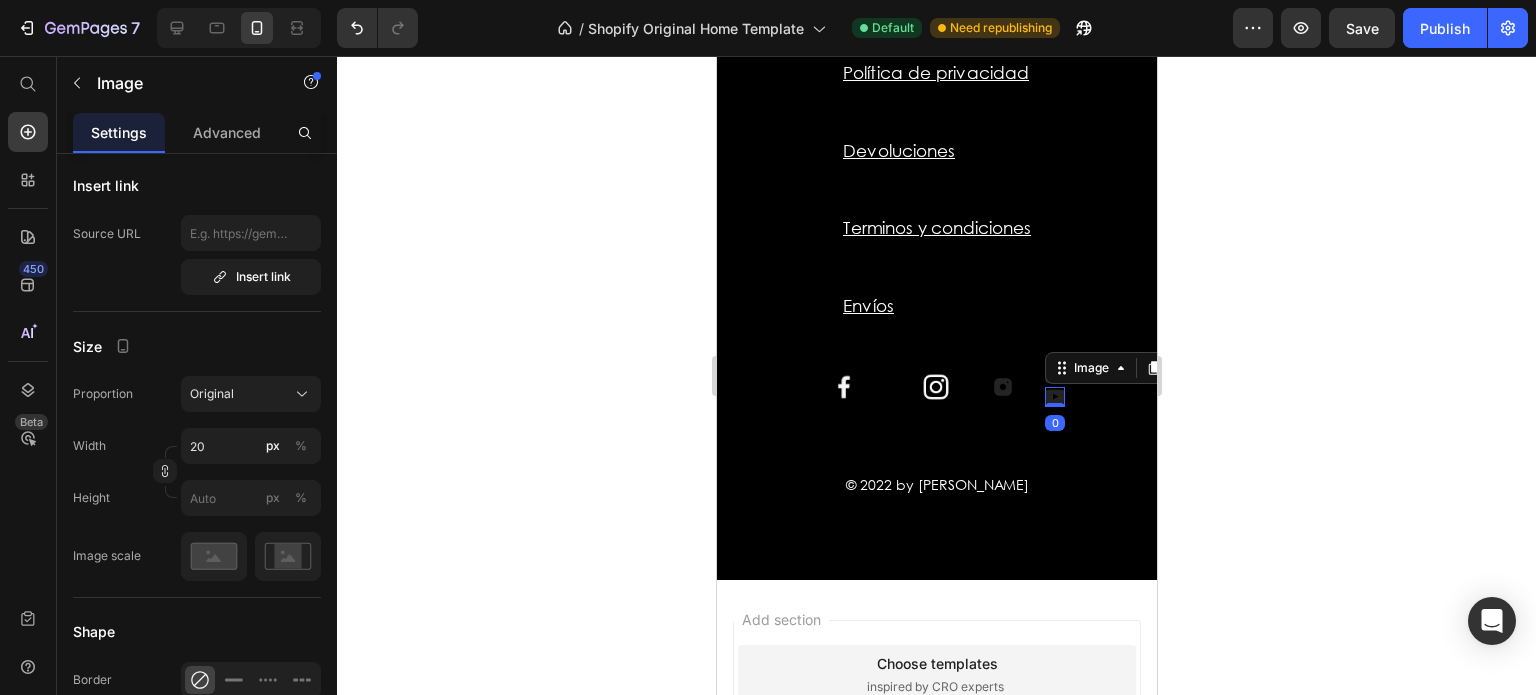 click 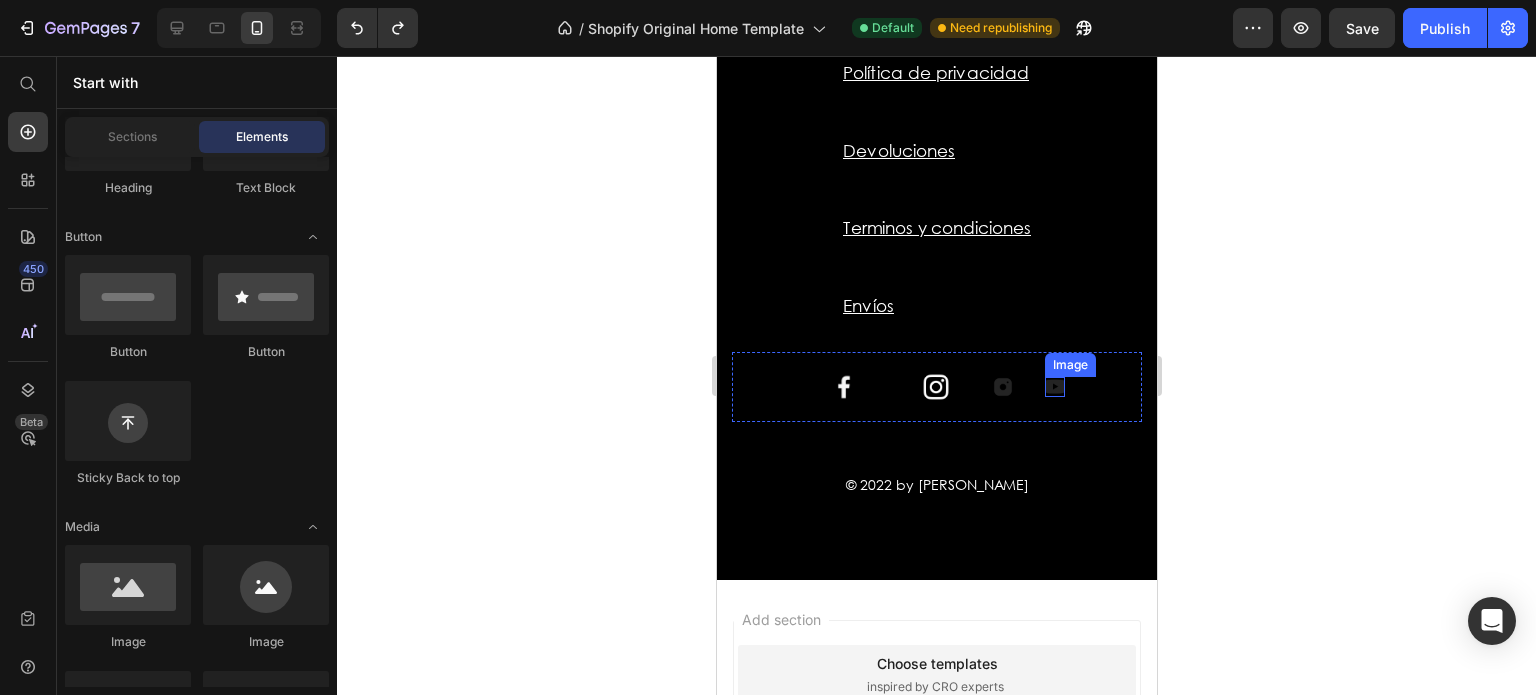 click at bounding box center [1054, 387] 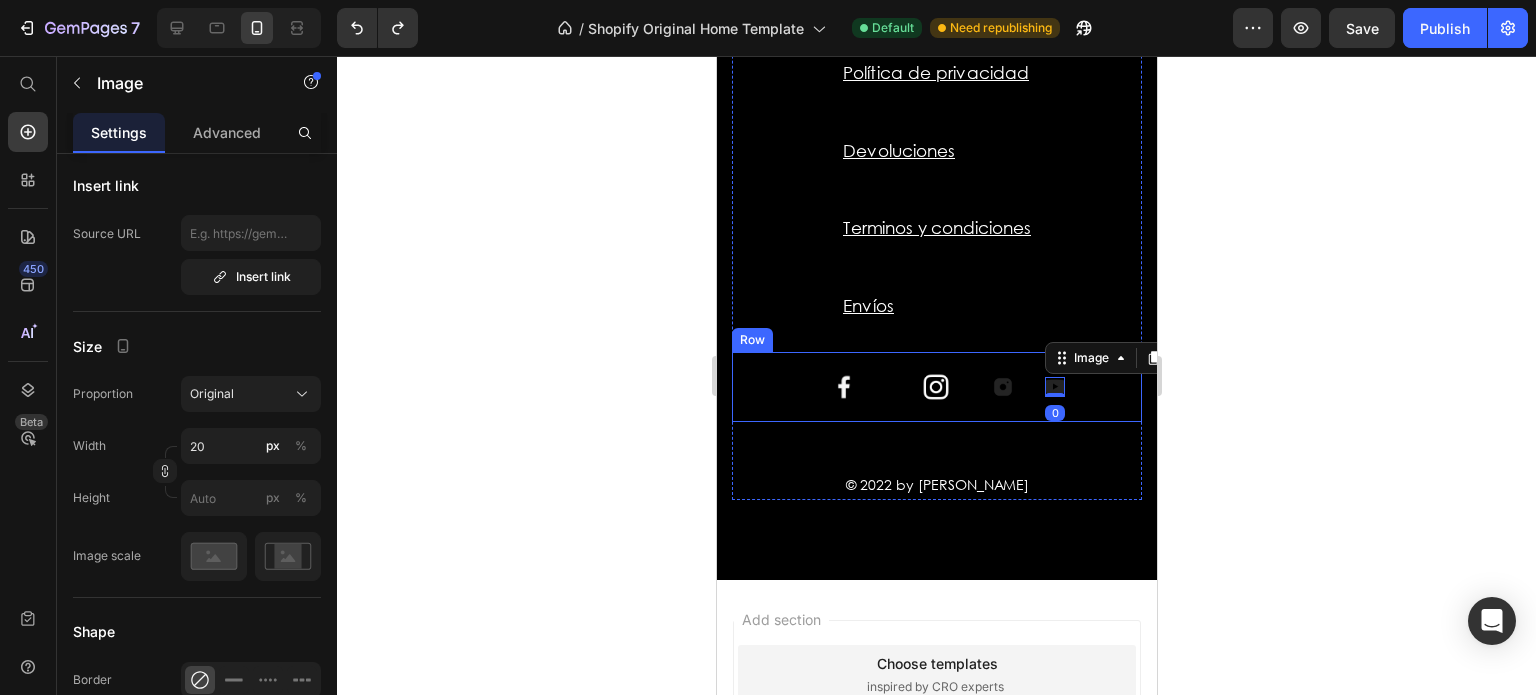 click on "Image Image Image Image   0 Row" at bounding box center [936, 387] 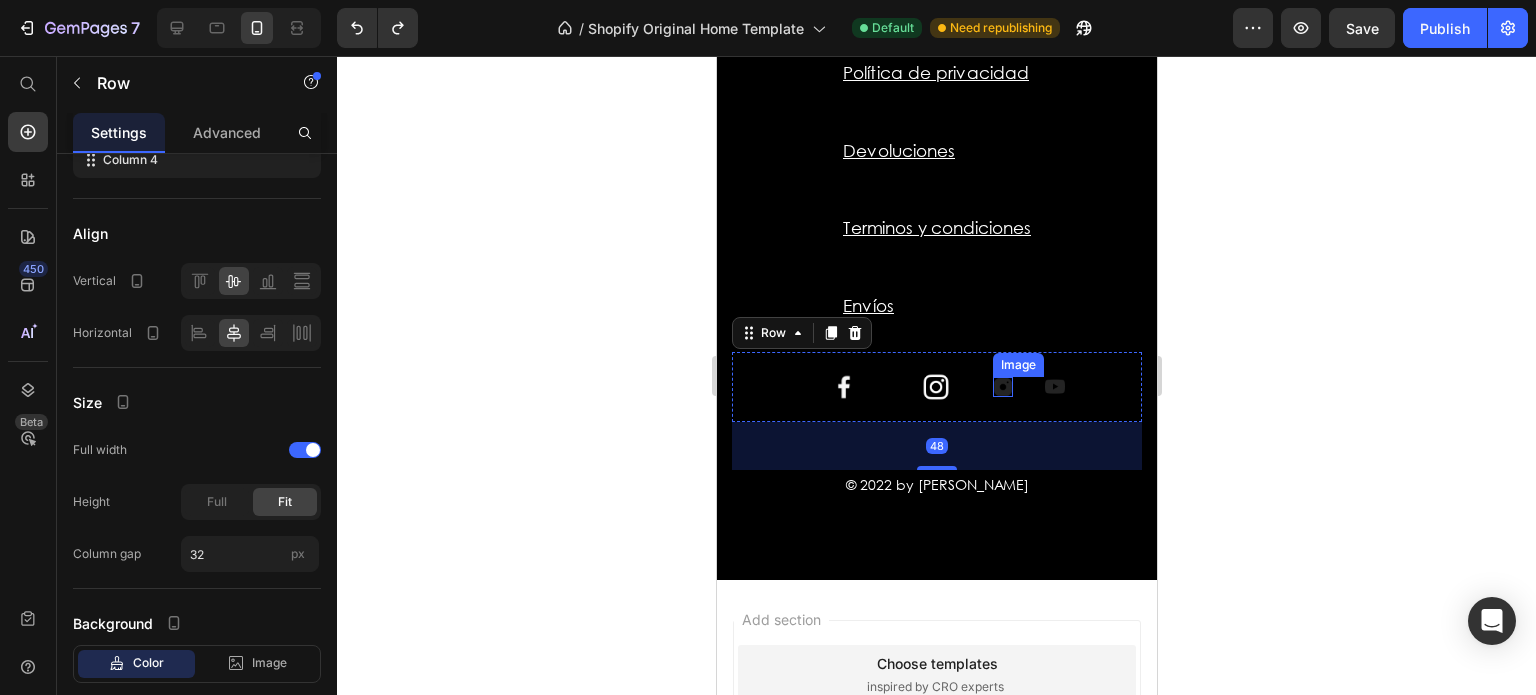 scroll, scrollTop: 0, scrollLeft: 0, axis: both 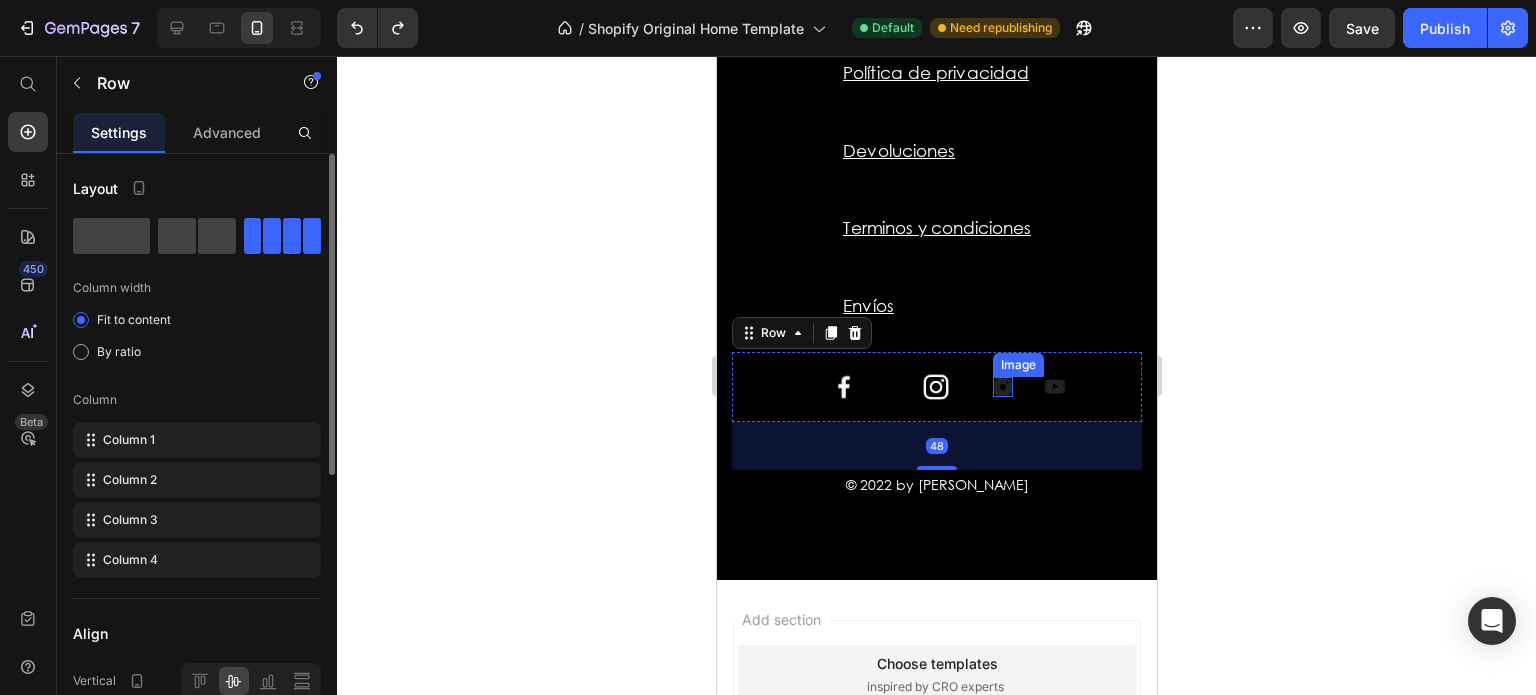 click at bounding box center [1002, 387] 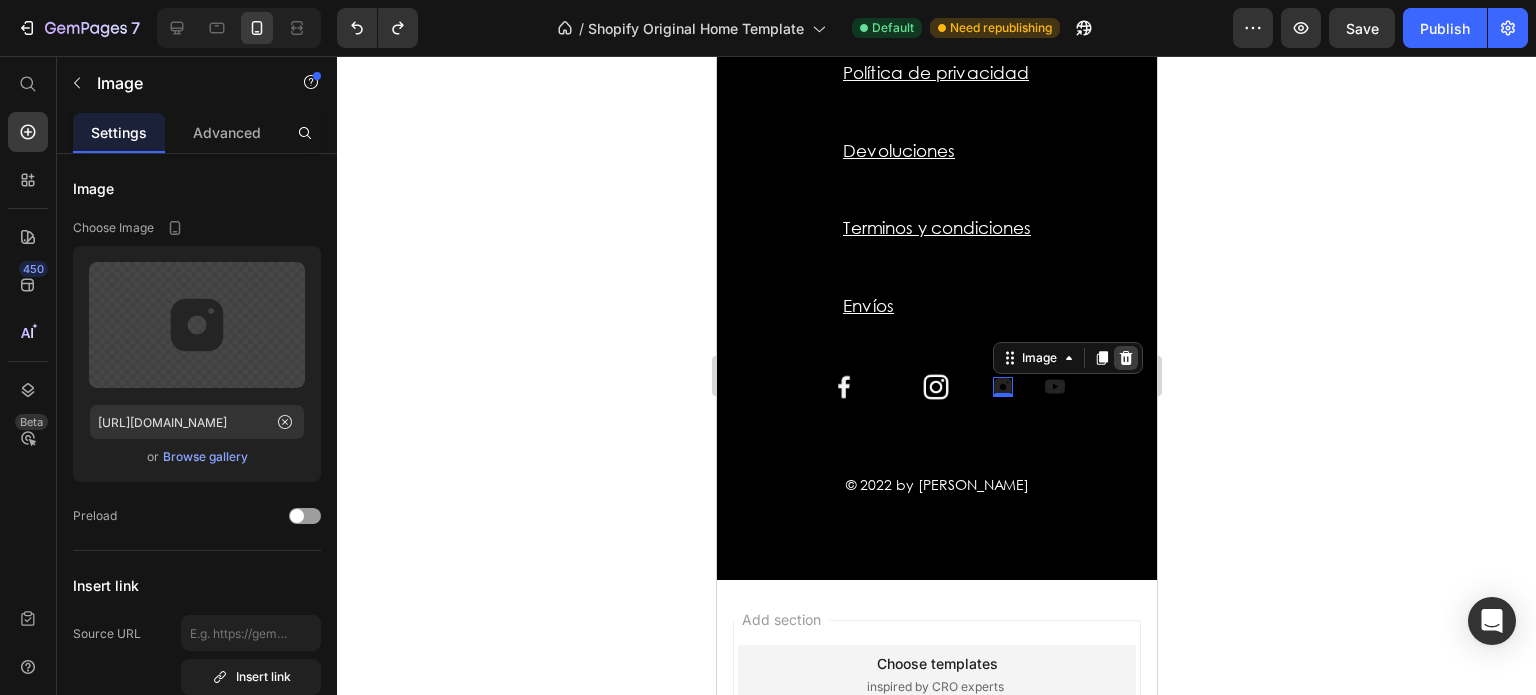 click 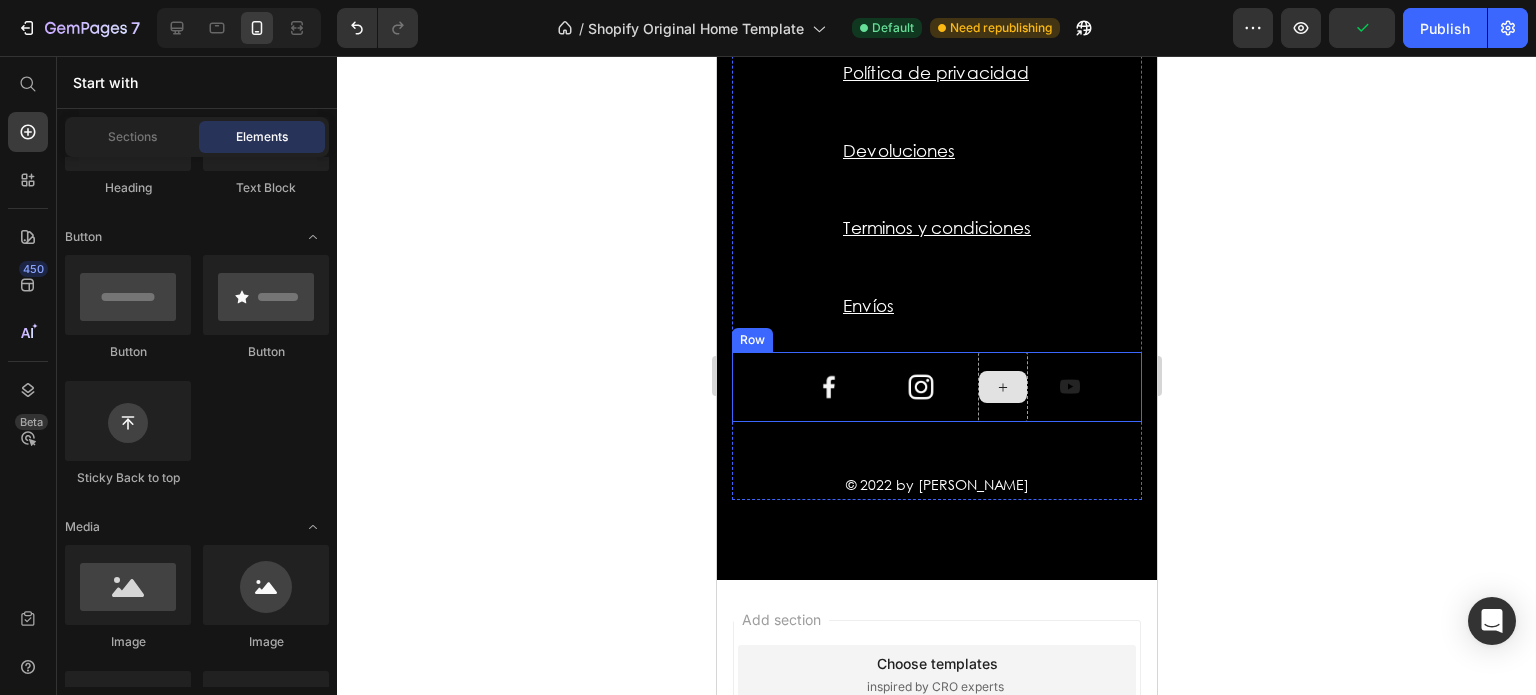 click at bounding box center [1002, 387] 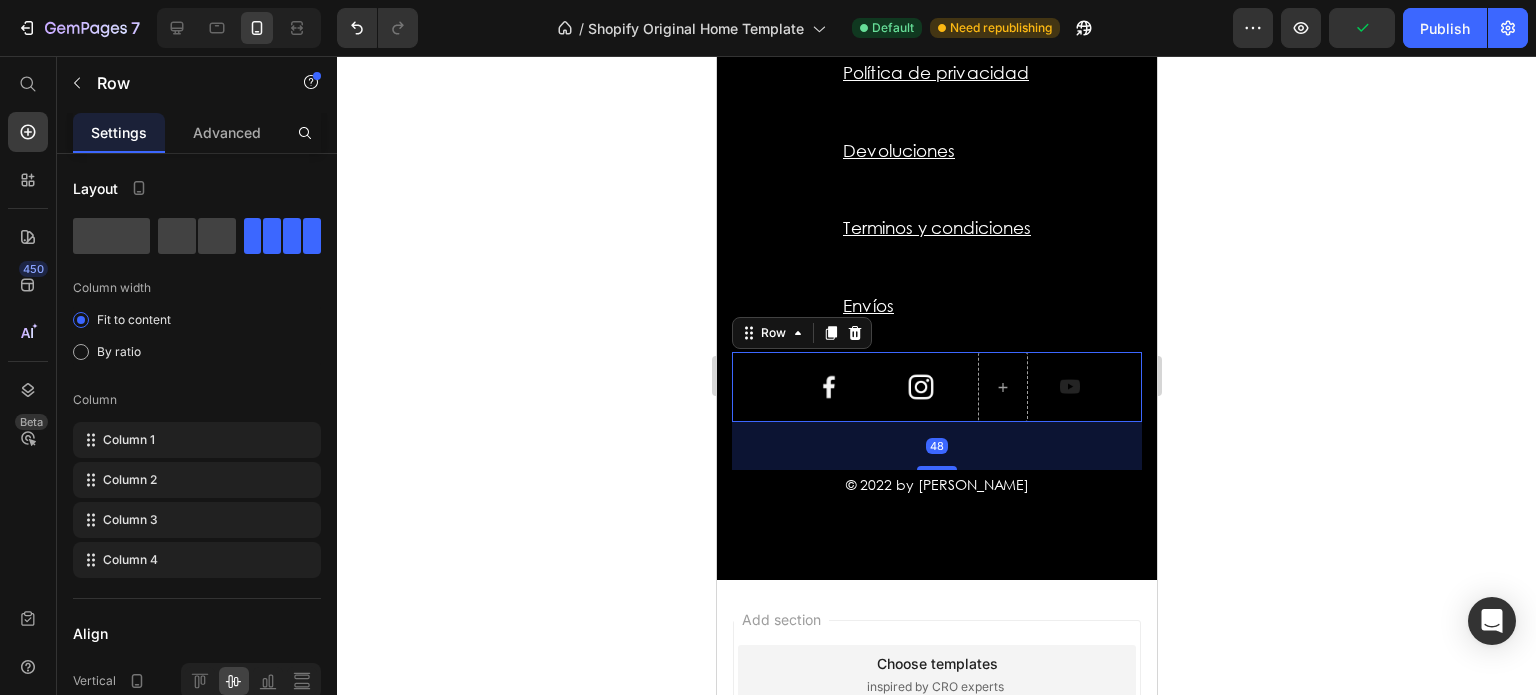 click at bounding box center (1069, 387) 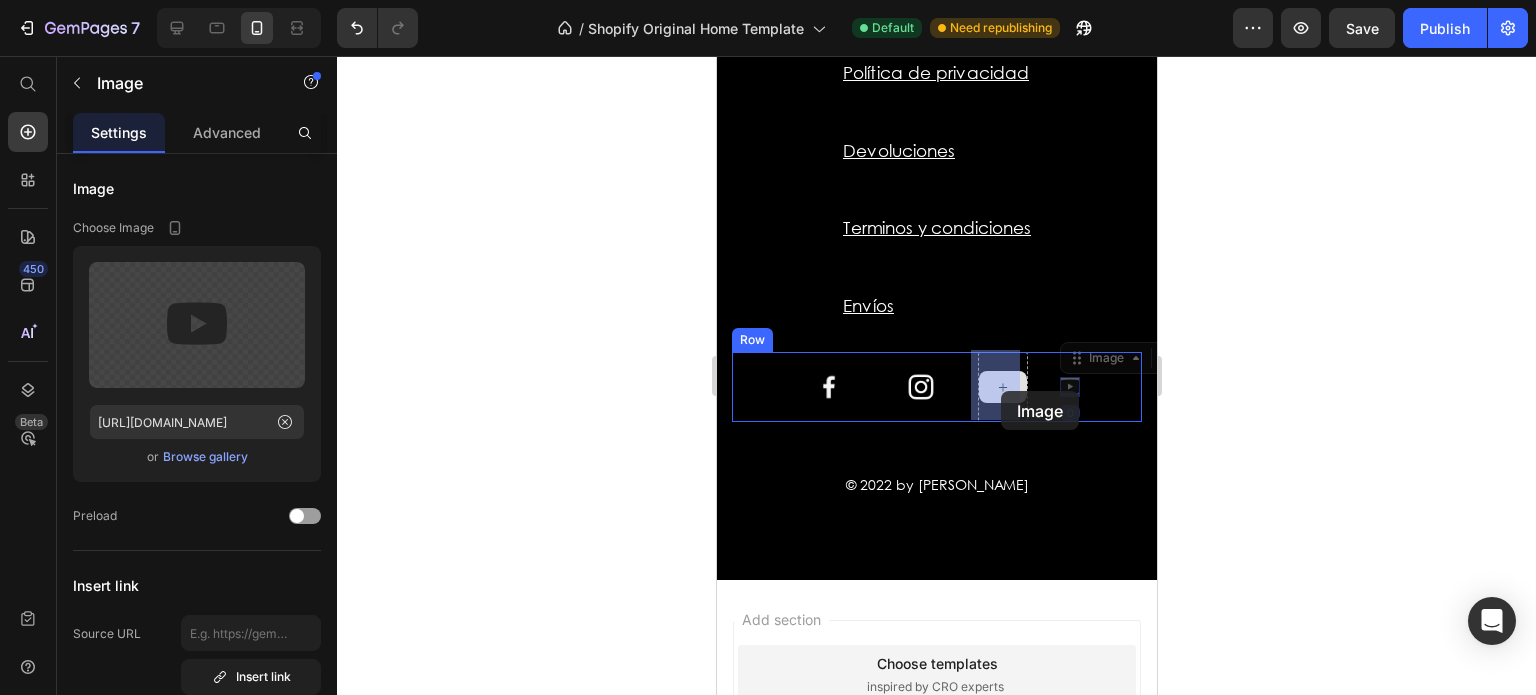 drag, startPoint x: 1060, startPoint y: 385, endPoint x: 1013, endPoint y: 390, distance: 47.26521 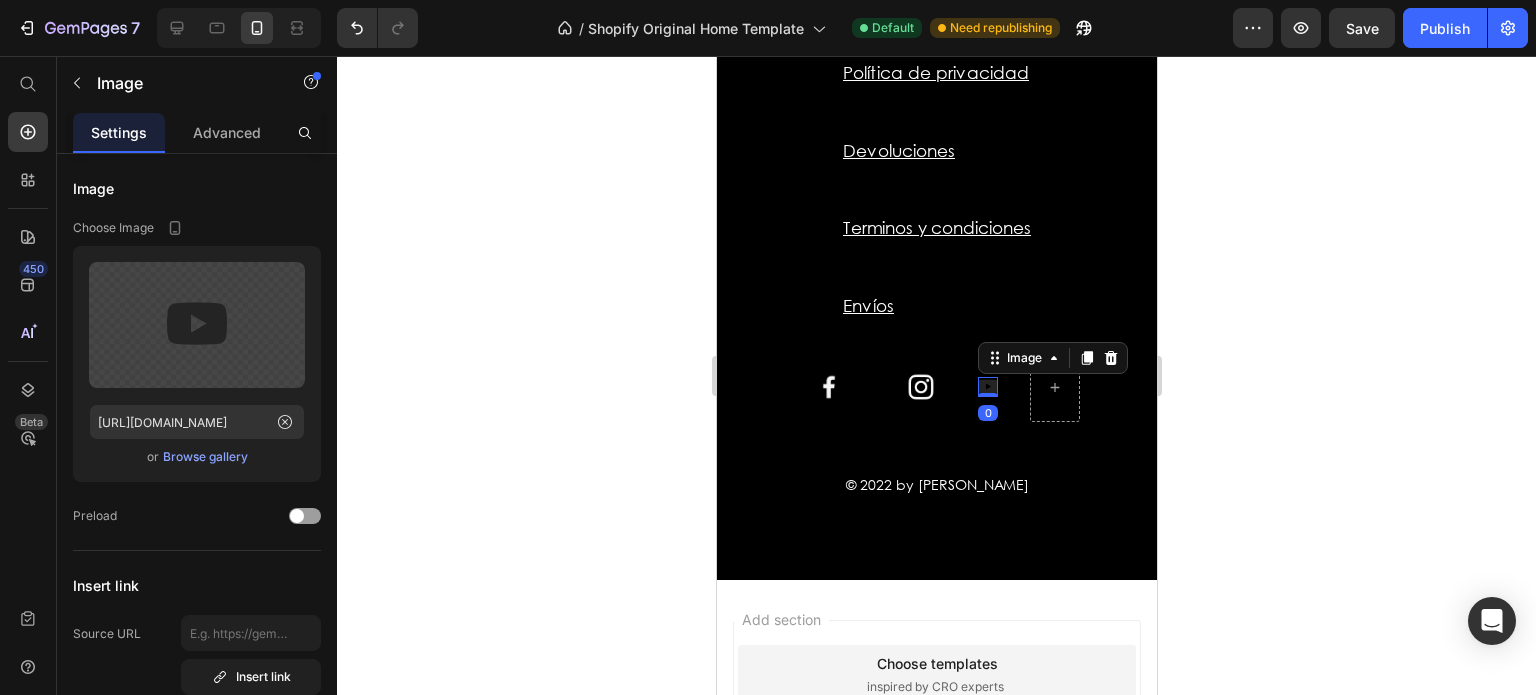 click 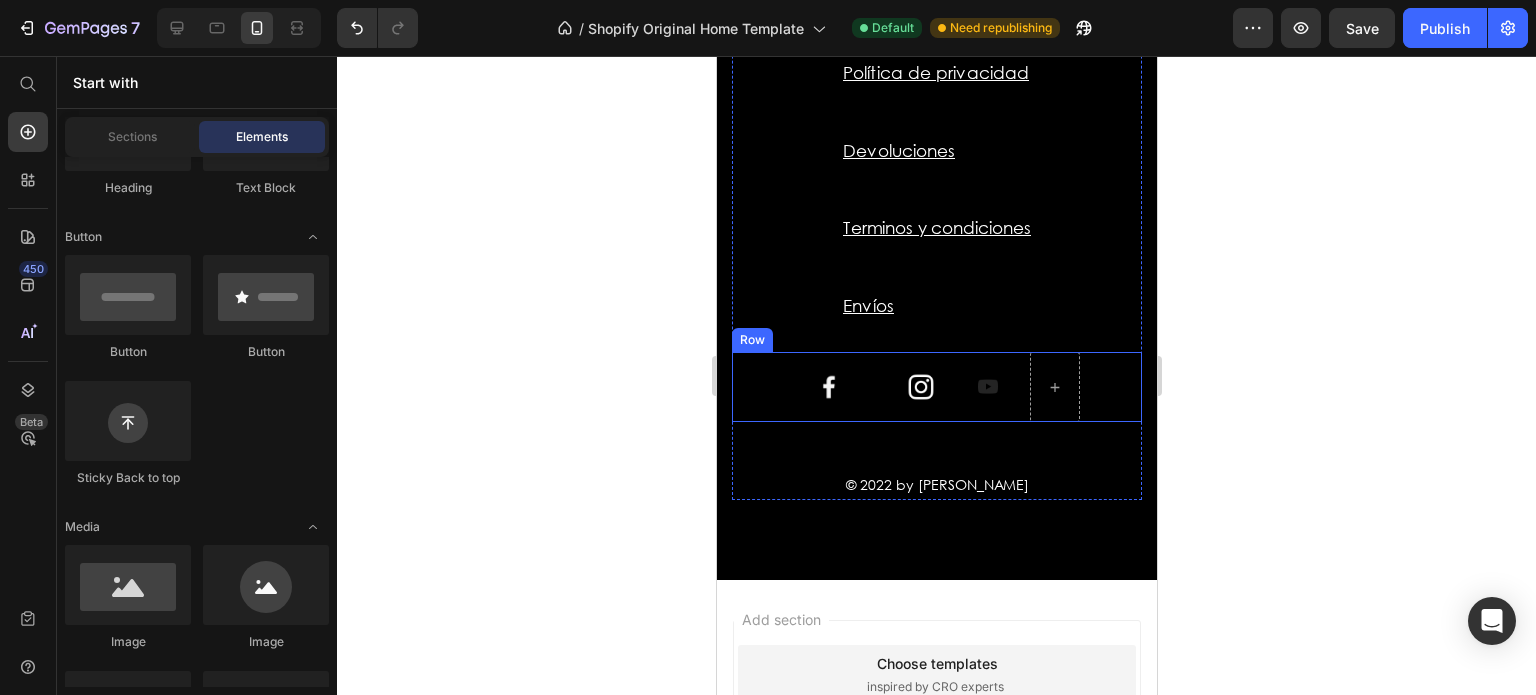 click on "Image Image Image
Row" at bounding box center (936, 387) 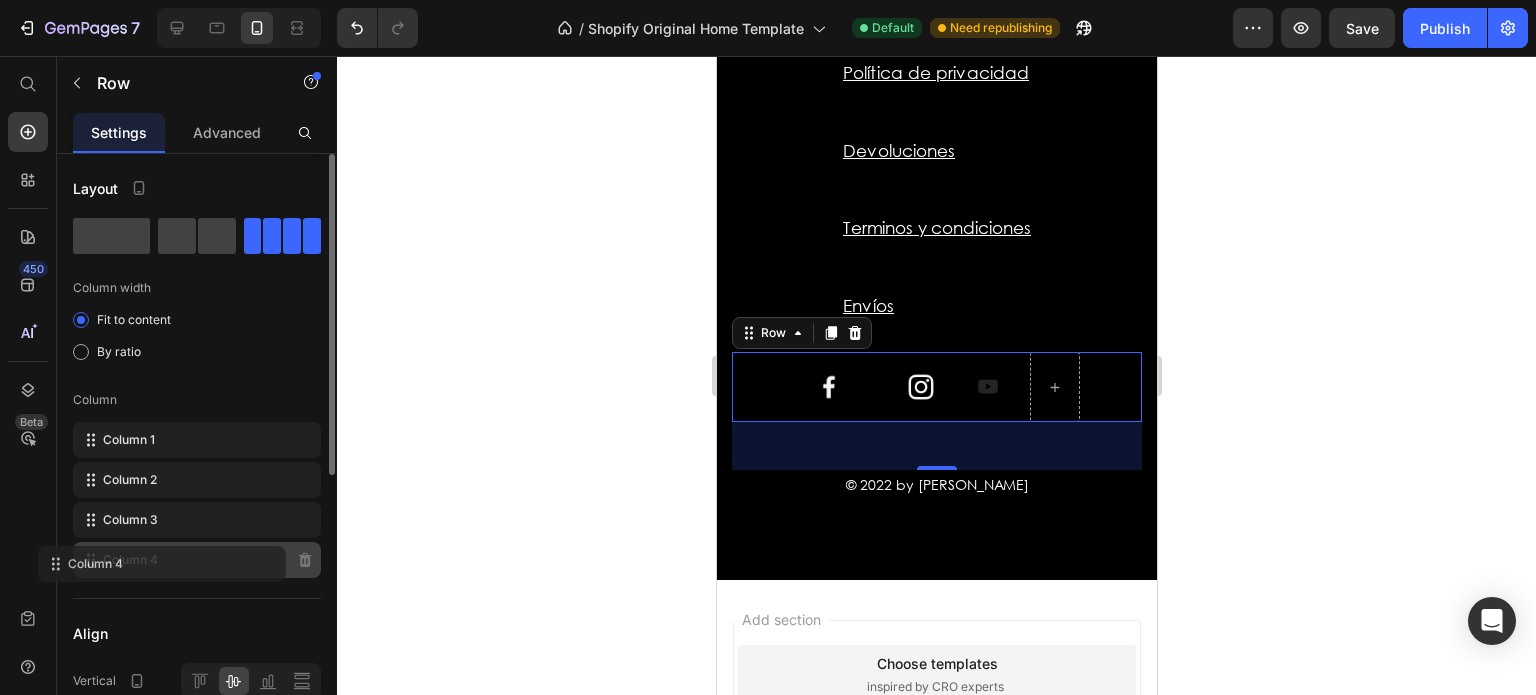 click on "Column 4" 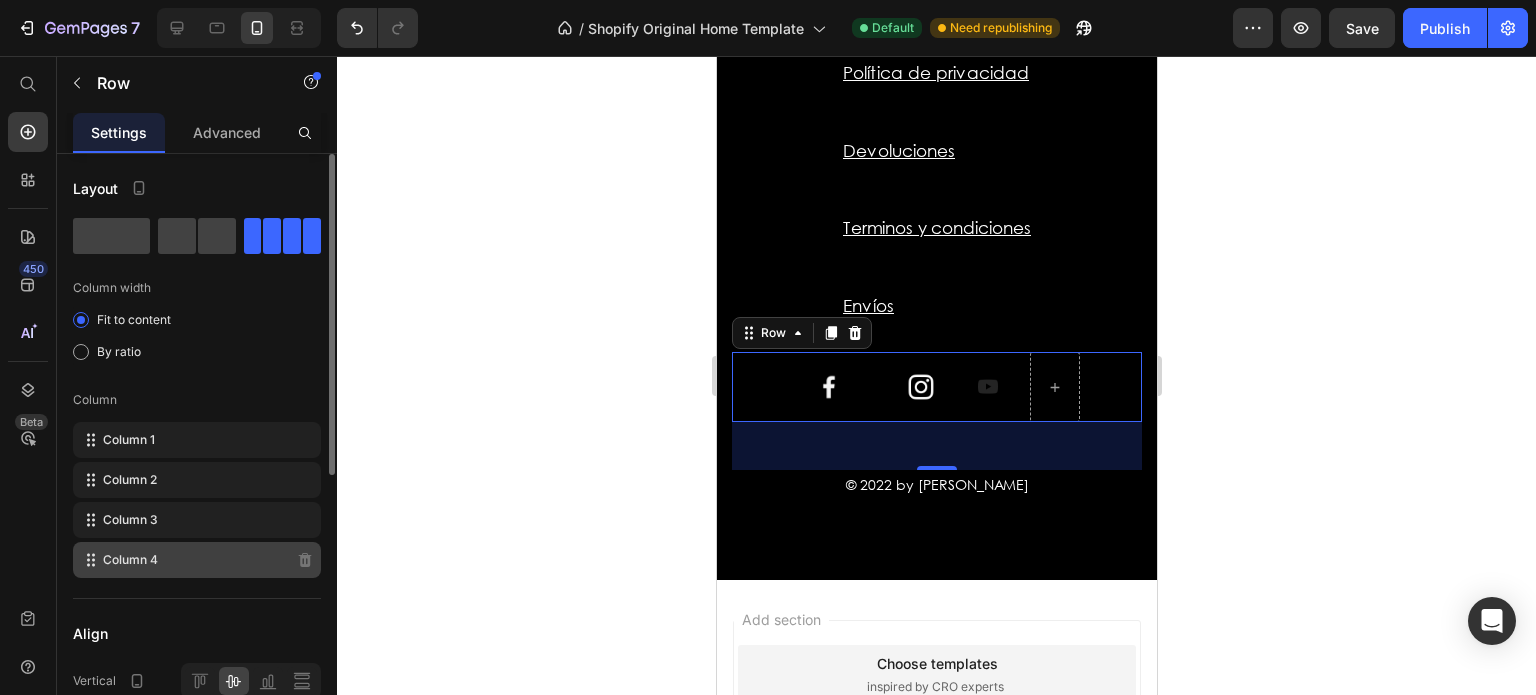 click on "Column 4" 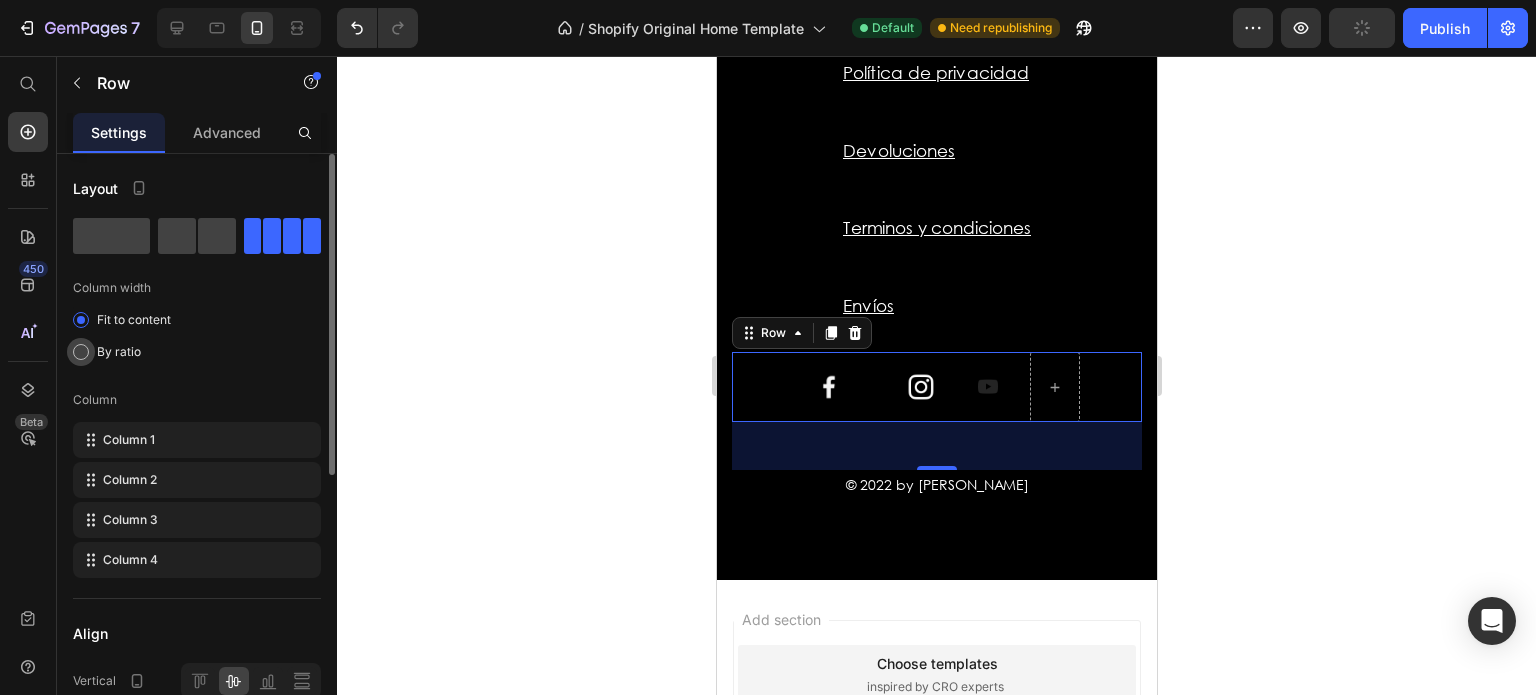 click on "By ratio" at bounding box center [119, 352] 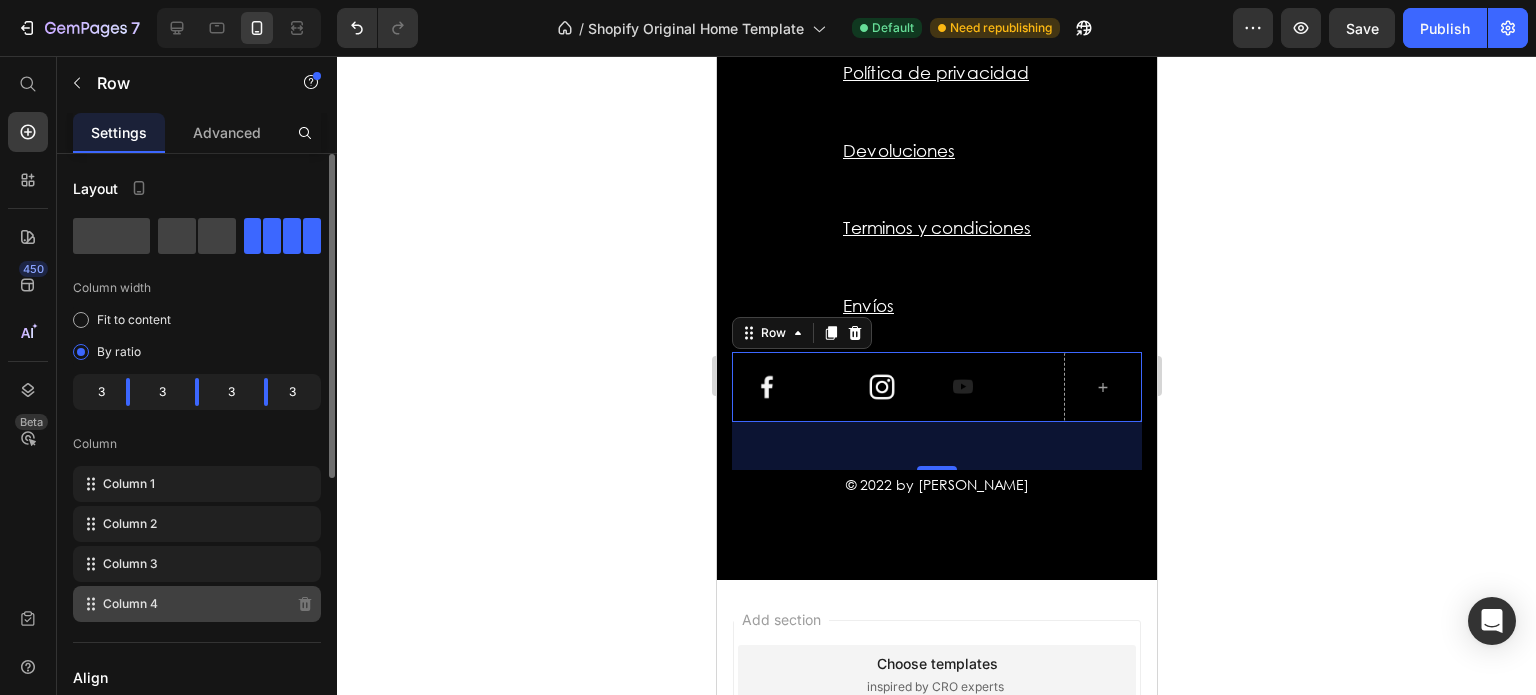 click on "Column 4" 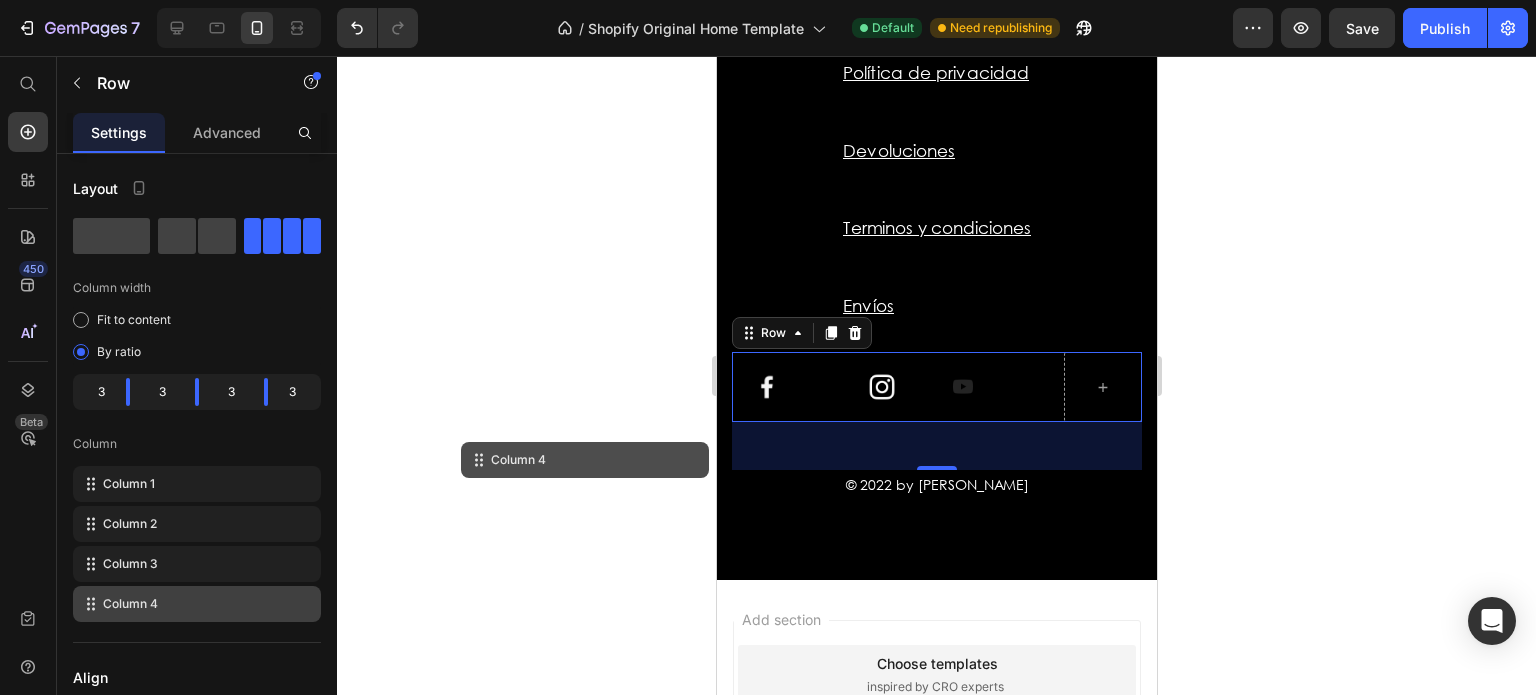 click on "Image Image Image
Row   48" at bounding box center [936, 387] 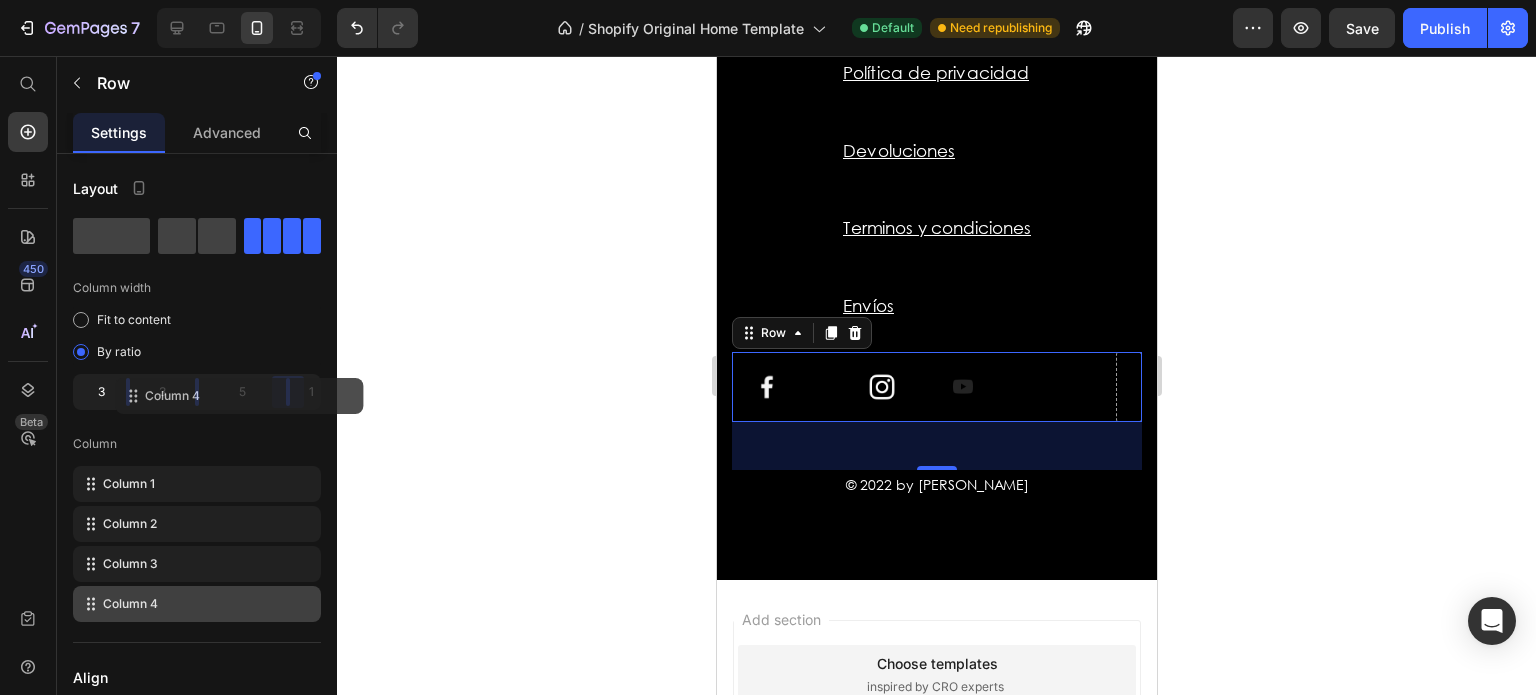 drag, startPoint x: 271, startPoint y: 393, endPoint x: 343, endPoint y: 396, distance: 72.06247 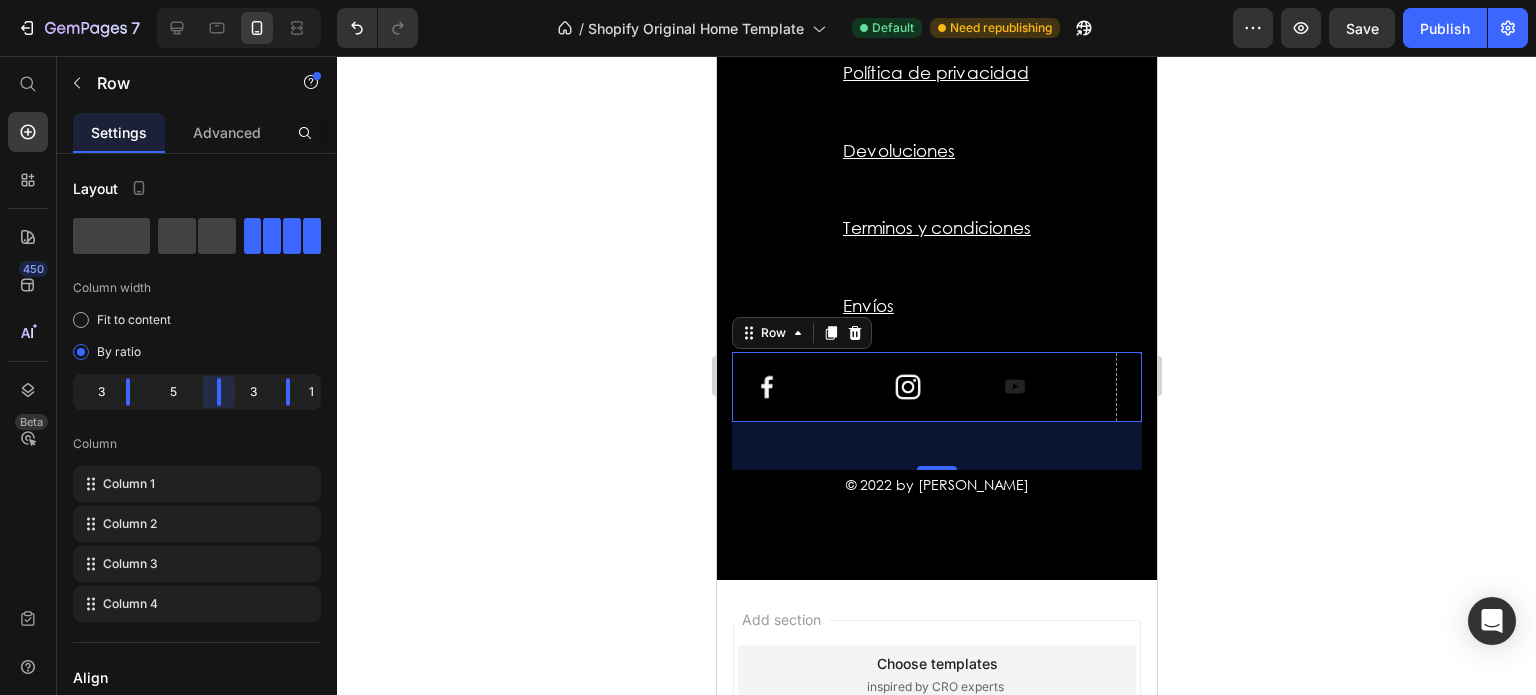 drag, startPoint x: 200, startPoint y: 391, endPoint x: 151, endPoint y: 394, distance: 49.09175 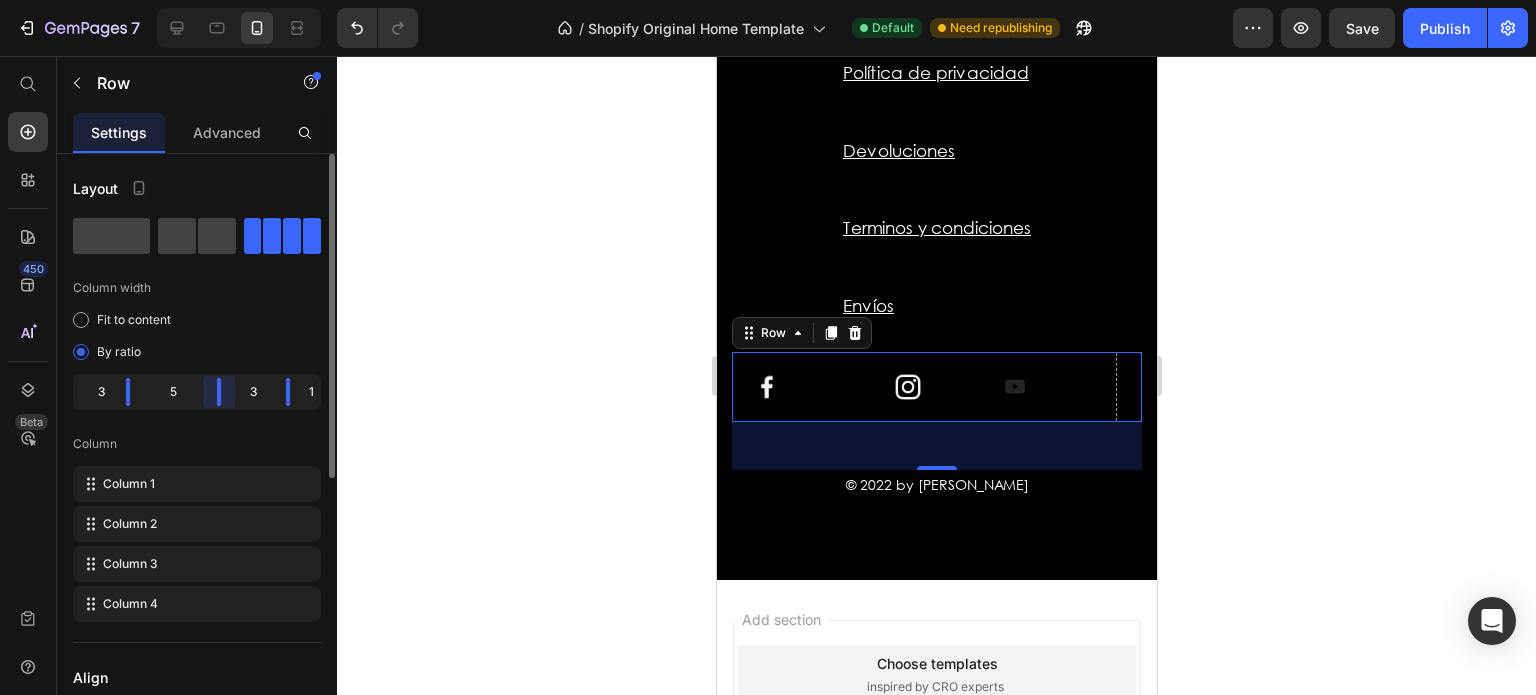 click on "7   /  Shopify Original Home Template Default Need republishing Preview  Save   Publish  450 Beta Start with Sections Elements Hero Section Product Detail Brands Trusted Badges Guarantee Product Breakdown How to use Testimonials Compare Bundle FAQs Social Proof Brand Story Product List Collection Blog List Contact Sticky Add to Cart Custom Footer Browse Library 450 Layout
Row
Row
Row
Row Text
Heading
Text Block Button
Button
Button
Sticky Back to top Media
Image Image" at bounding box center (768, 0) 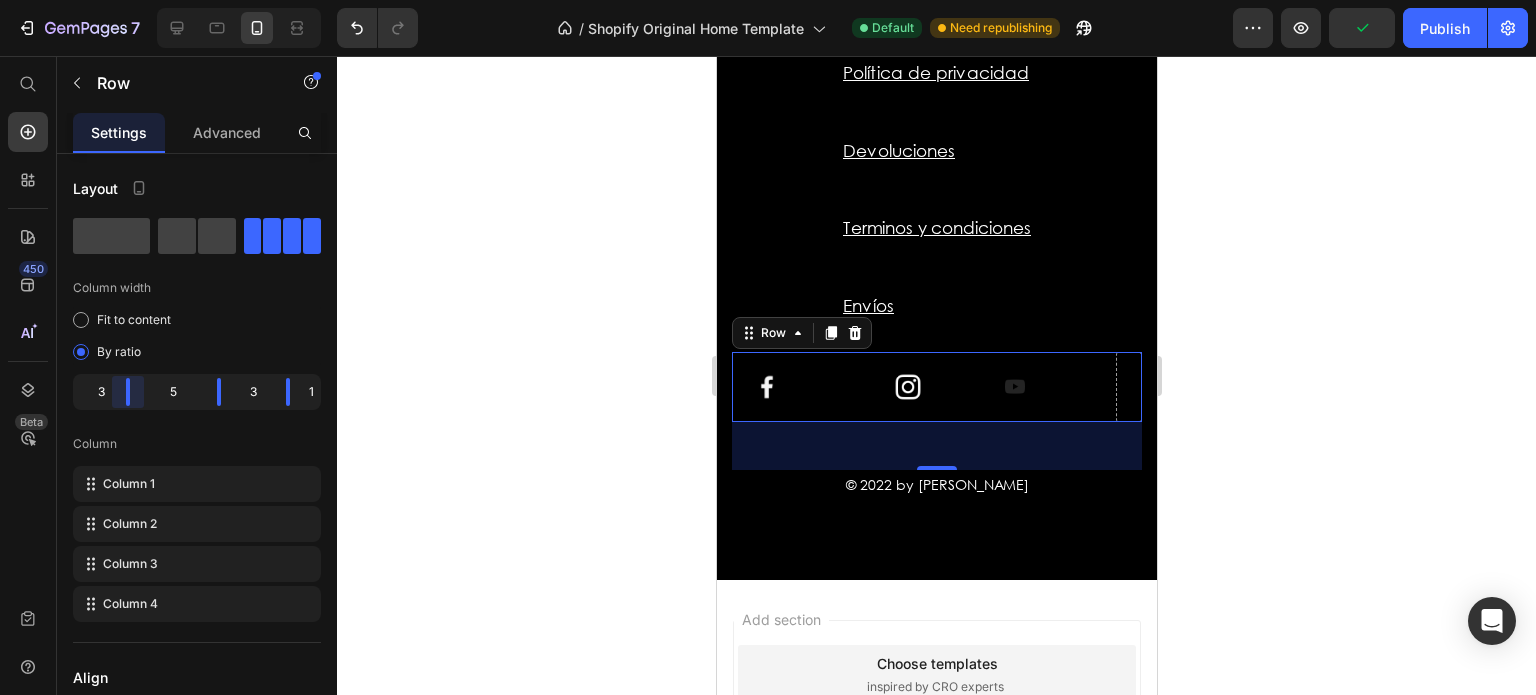 drag, startPoint x: 124, startPoint y: 391, endPoint x: 145, endPoint y: 390, distance: 21.023796 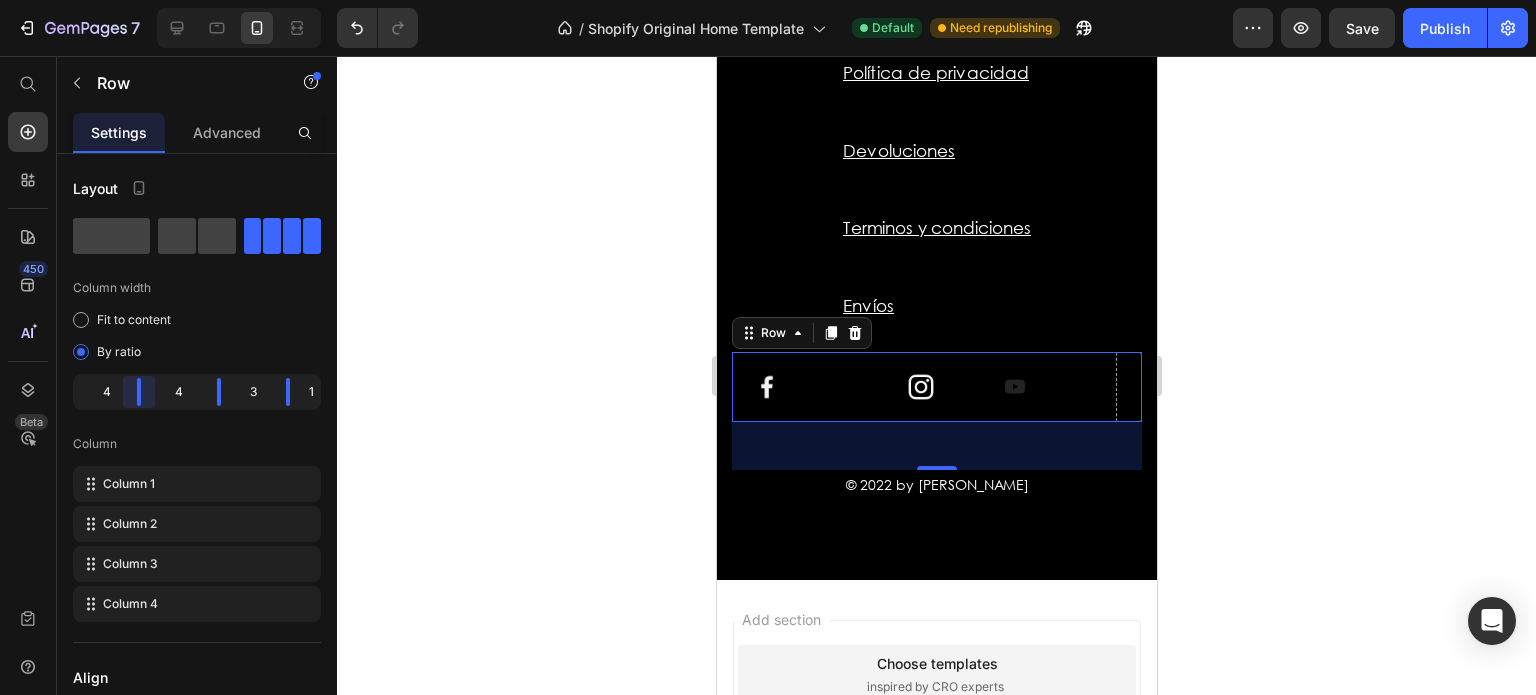 drag, startPoint x: 136, startPoint y: 392, endPoint x: 155, endPoint y: 391, distance: 19.026299 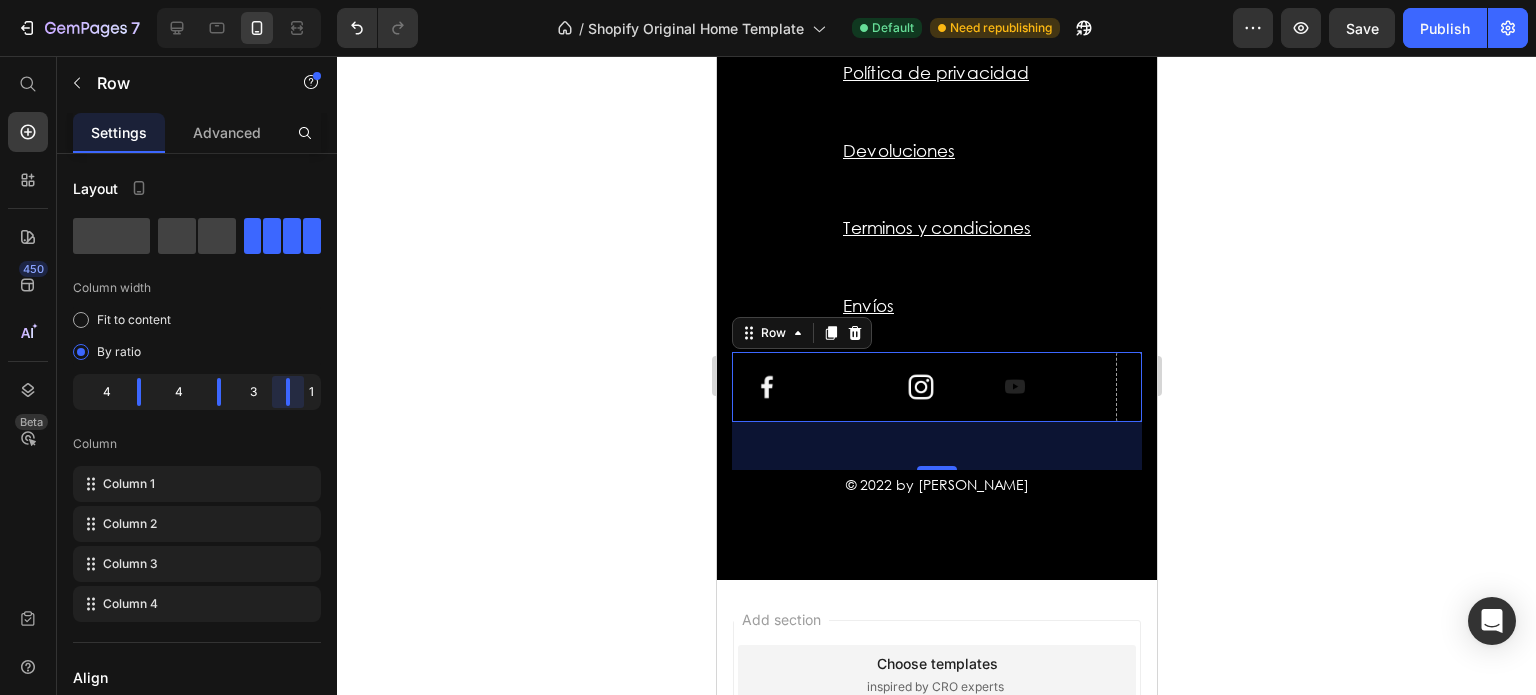 drag, startPoint x: 286, startPoint y: 391, endPoint x: 340, endPoint y: 388, distance: 54.08327 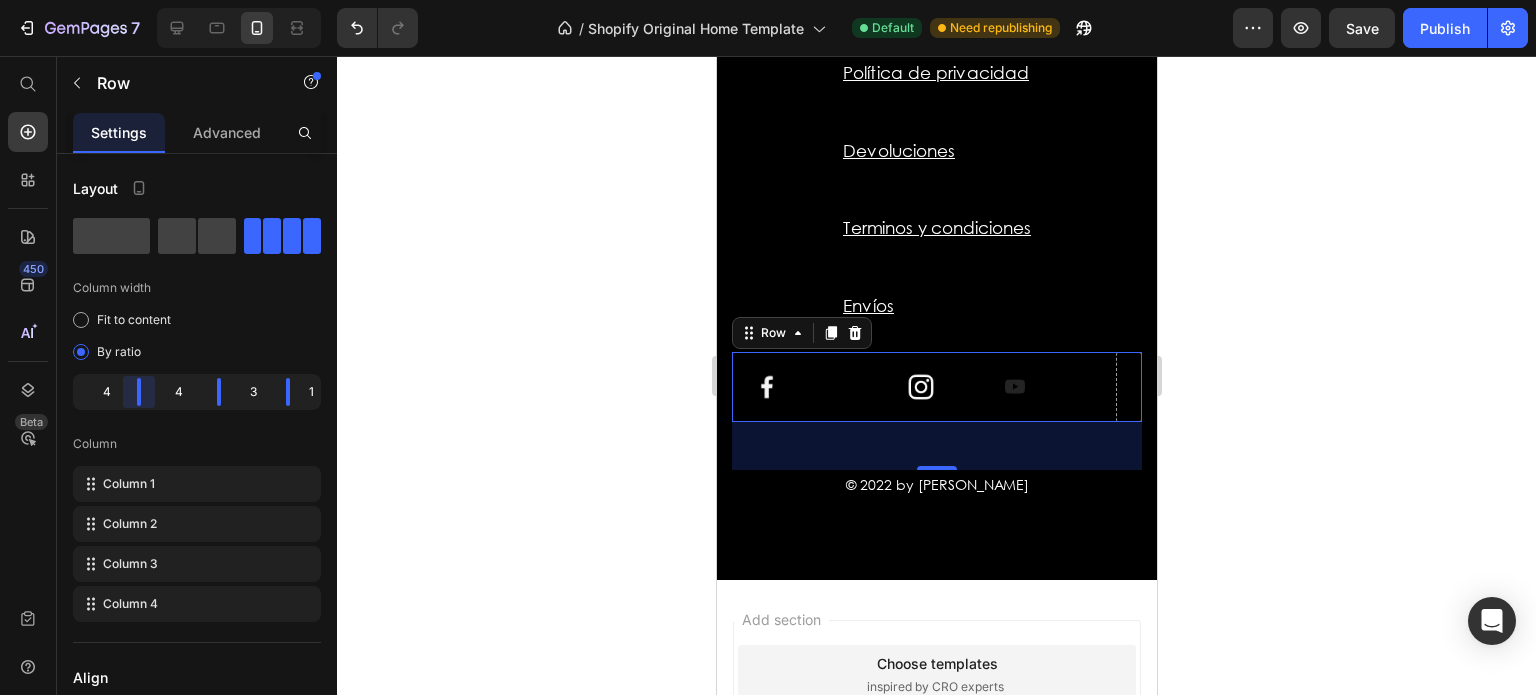 drag, startPoint x: 140, startPoint y: 395, endPoint x: 160, endPoint y: 395, distance: 20 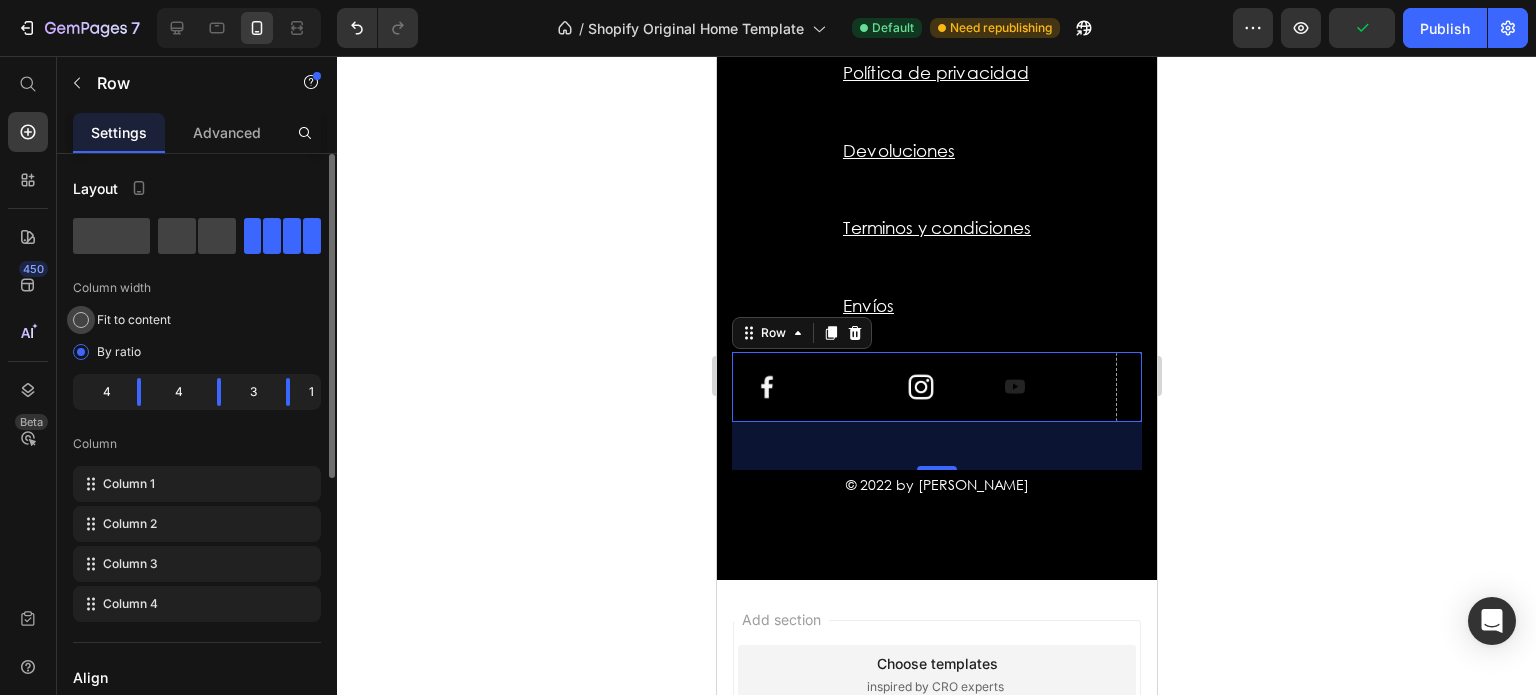 click on "Fit to content" at bounding box center [134, 320] 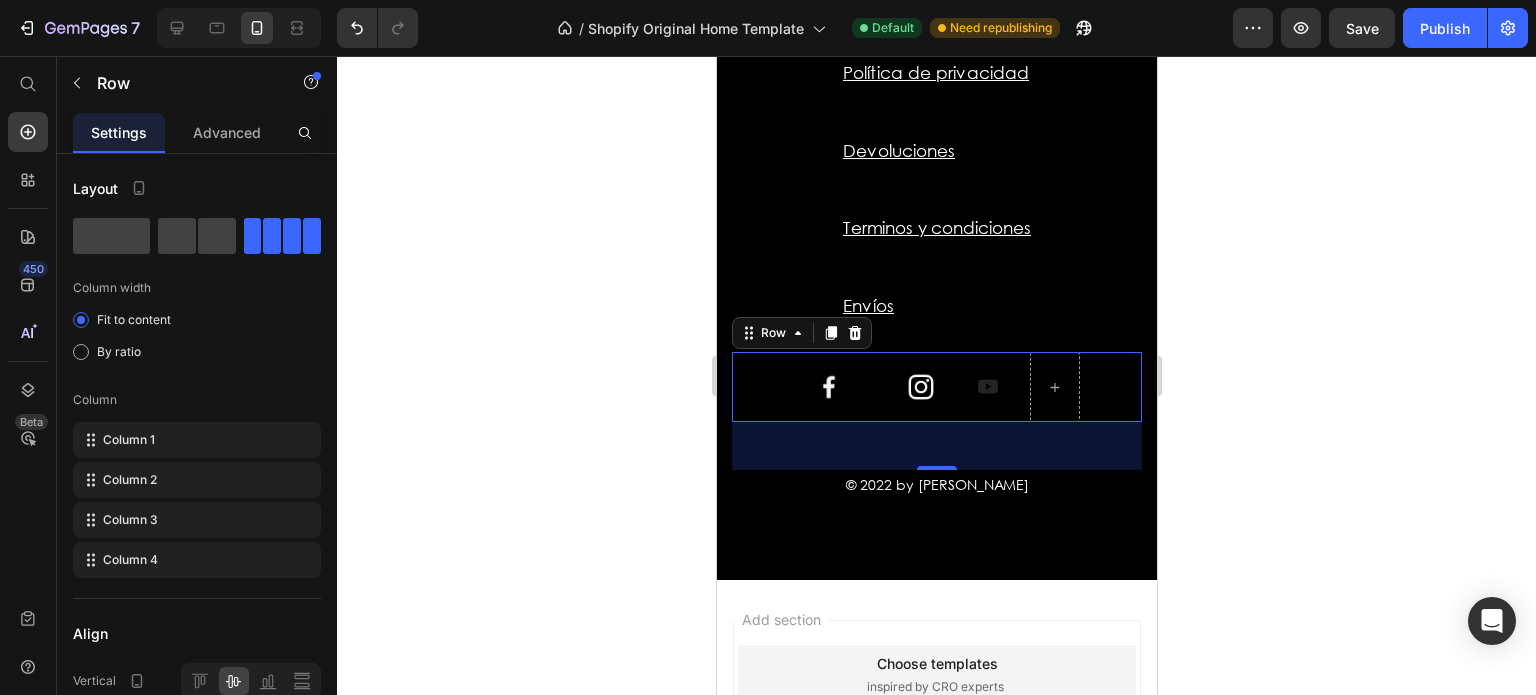 click 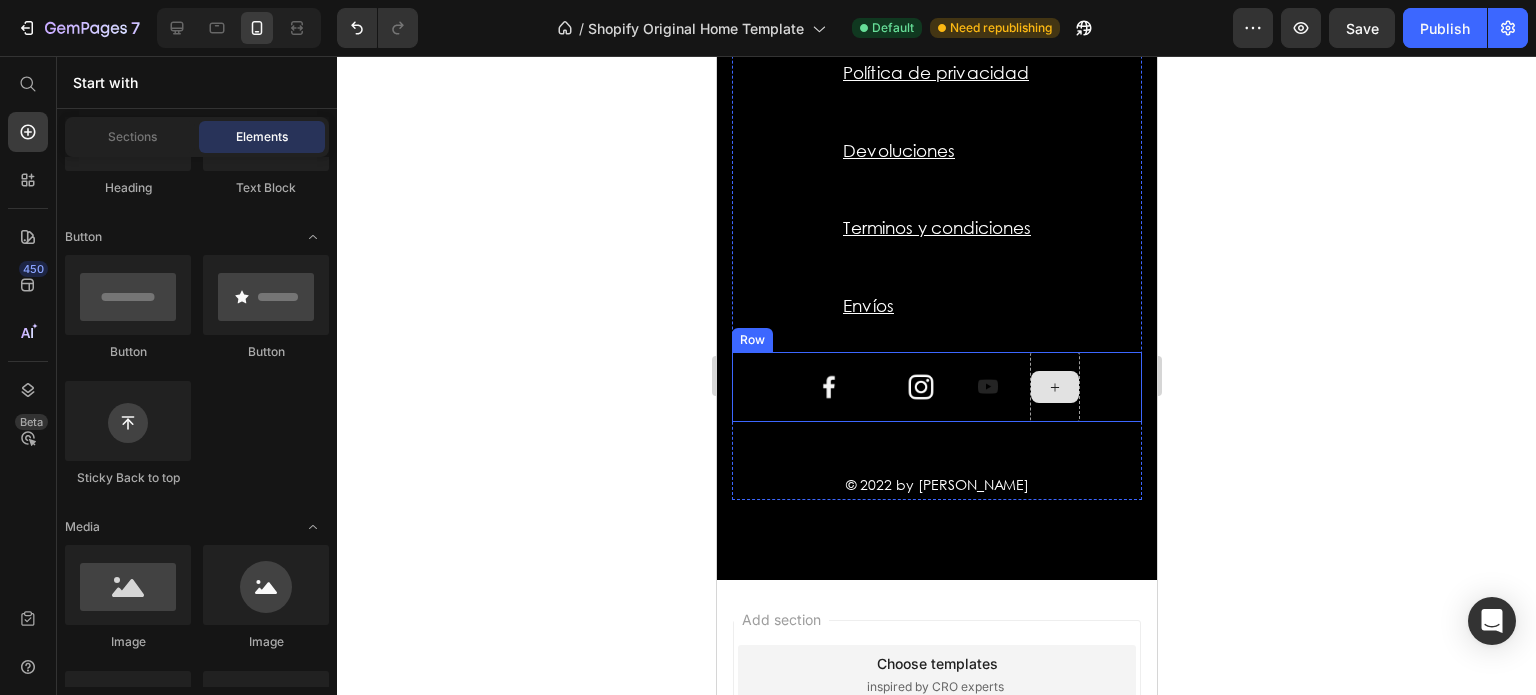 click at bounding box center [1054, 387] 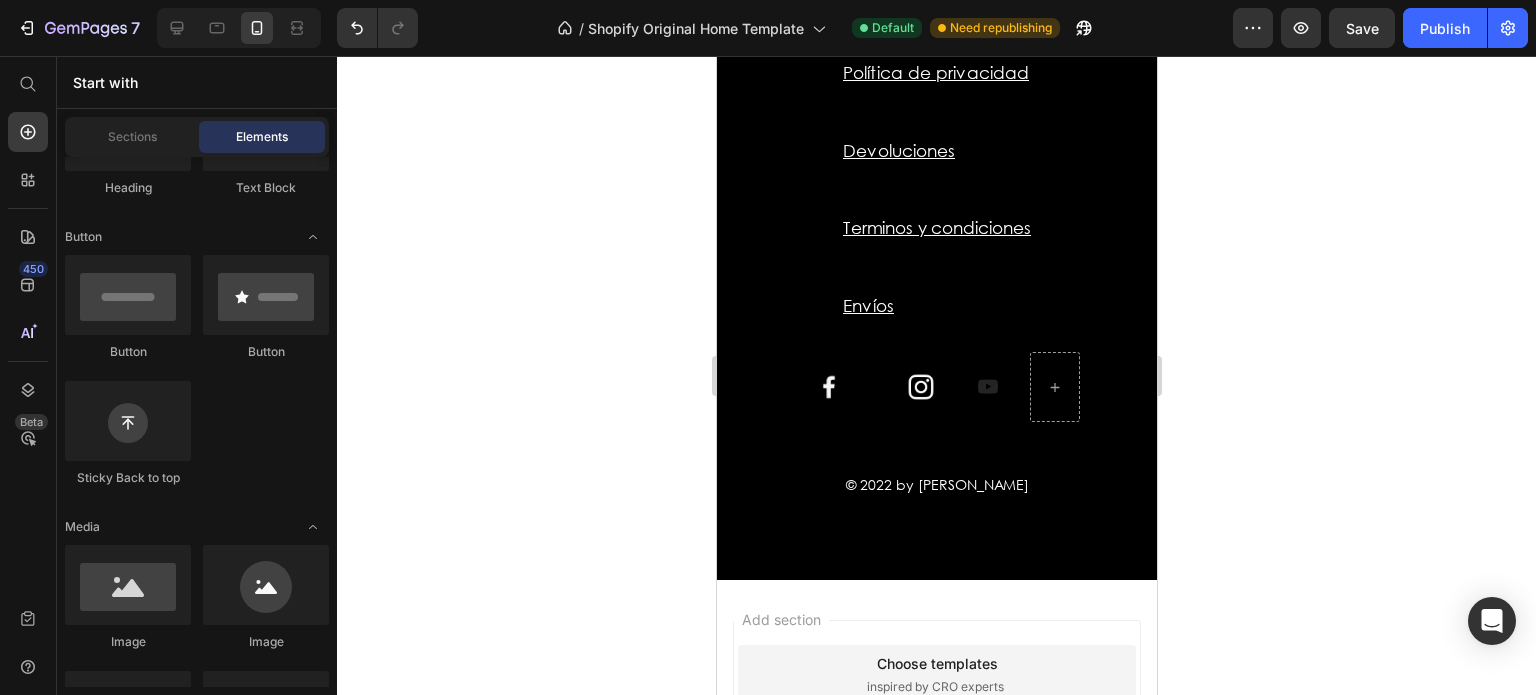 scroll, scrollTop: 0, scrollLeft: 0, axis: both 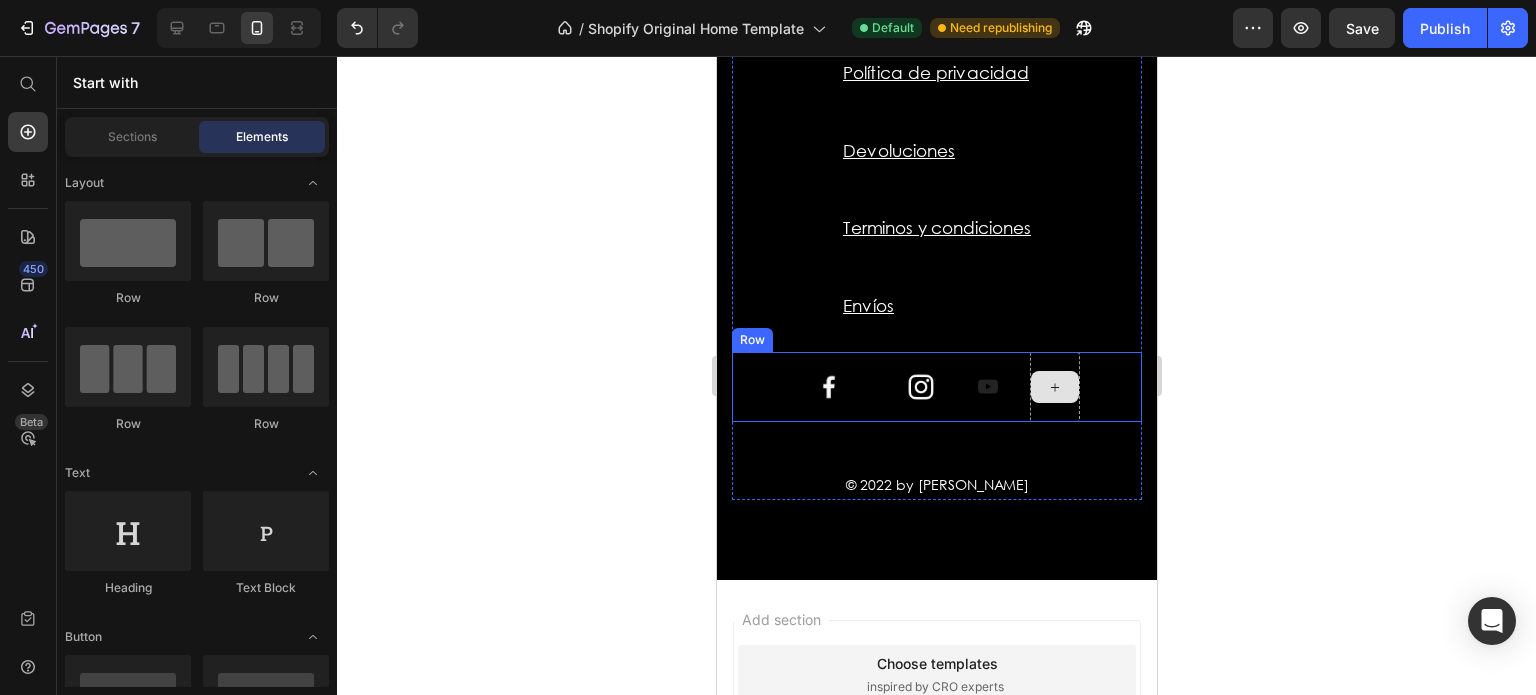 click at bounding box center [1054, 387] 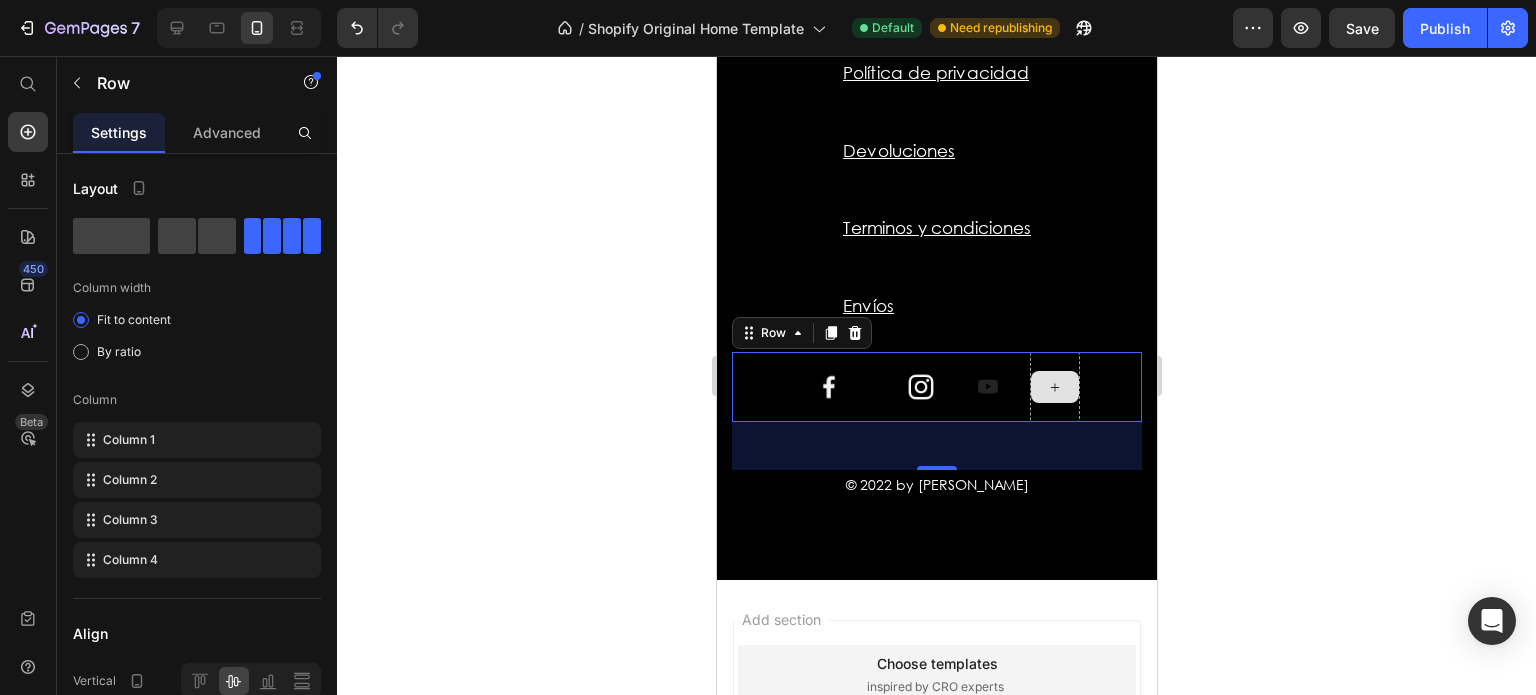 click at bounding box center [1054, 387] 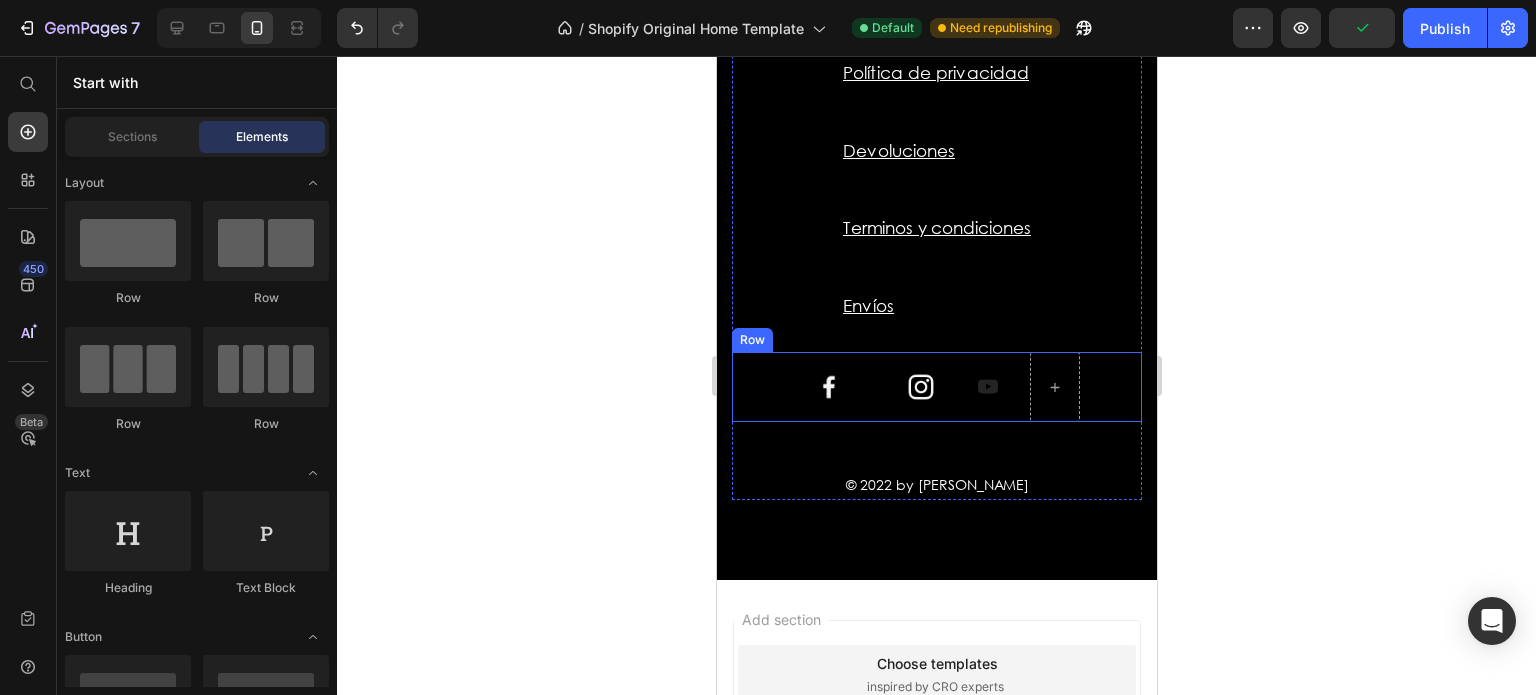 click on "Image Image Image
Row" at bounding box center (936, 387) 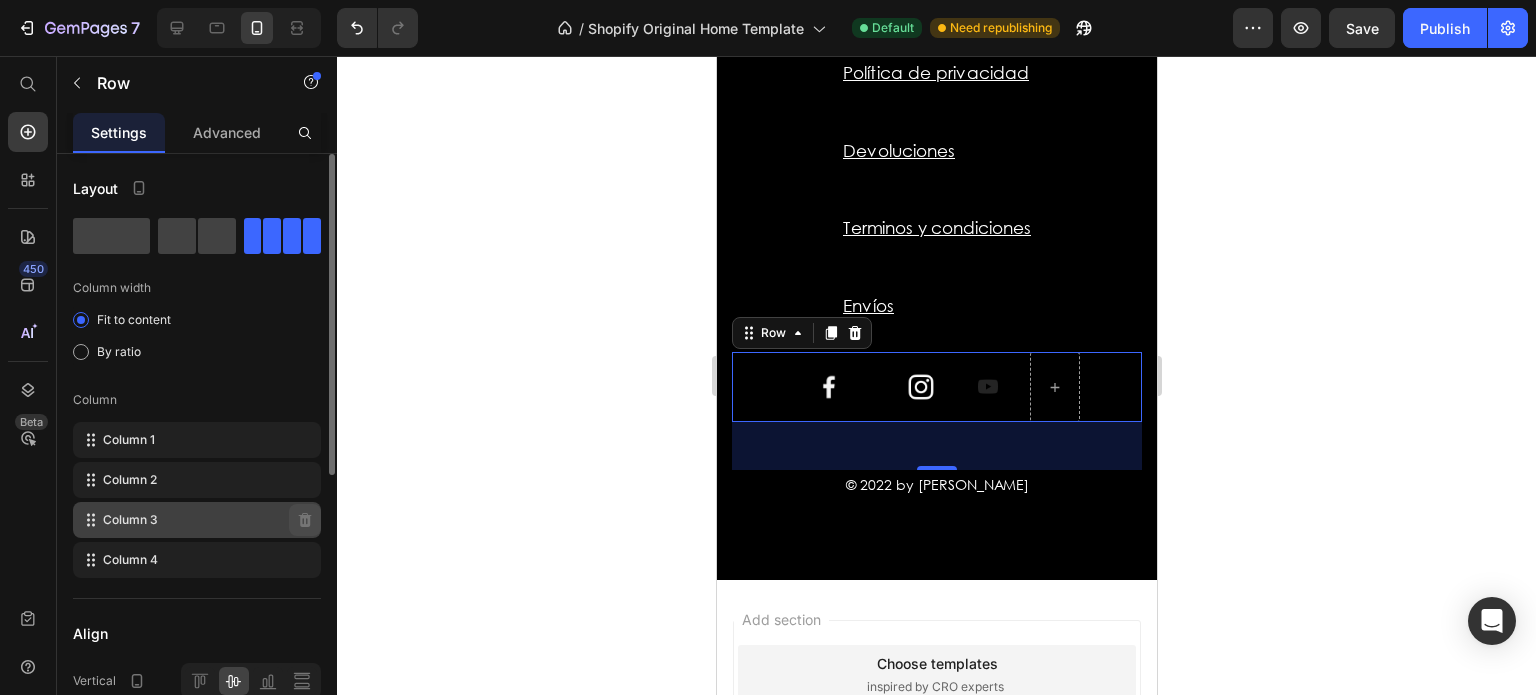 type 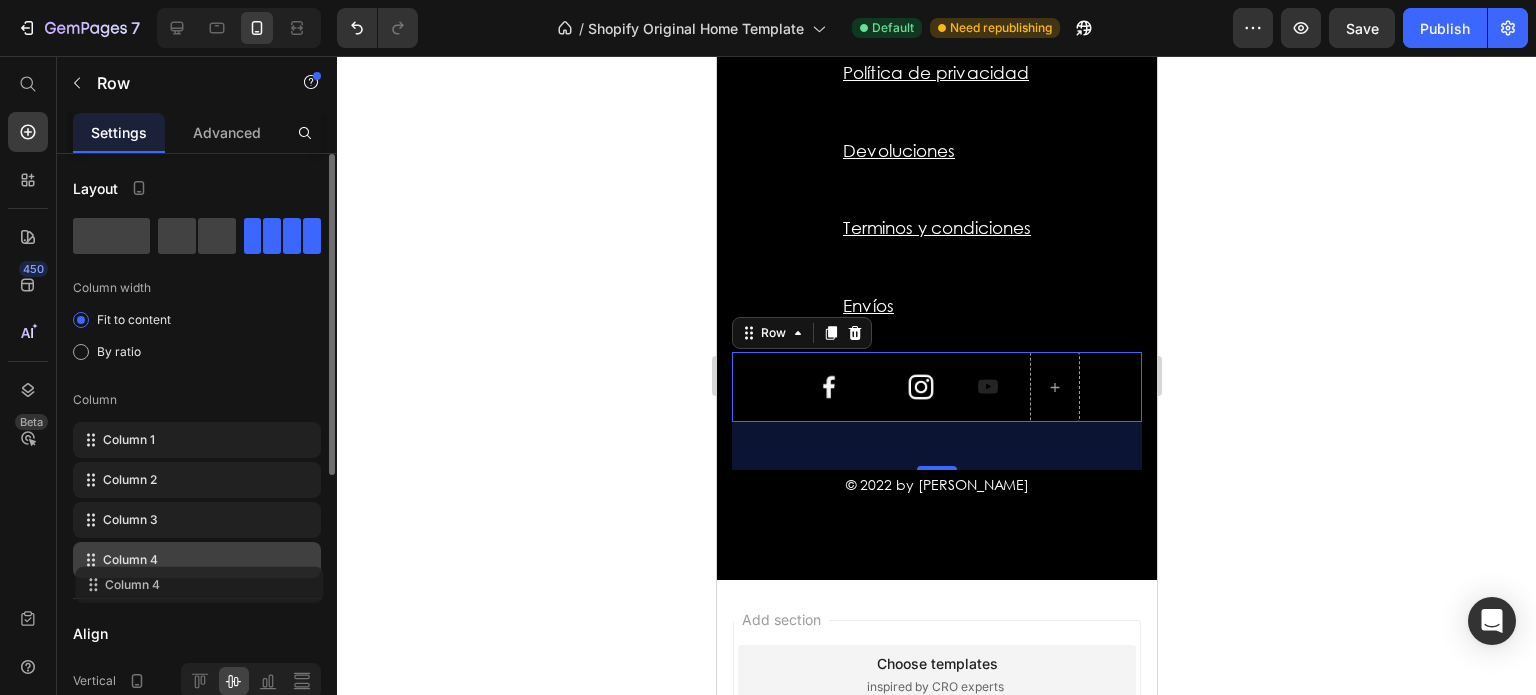 click on "Layout Column width Fit to content By ratio Column Column 1 Column 2 Column 3 Column 4" 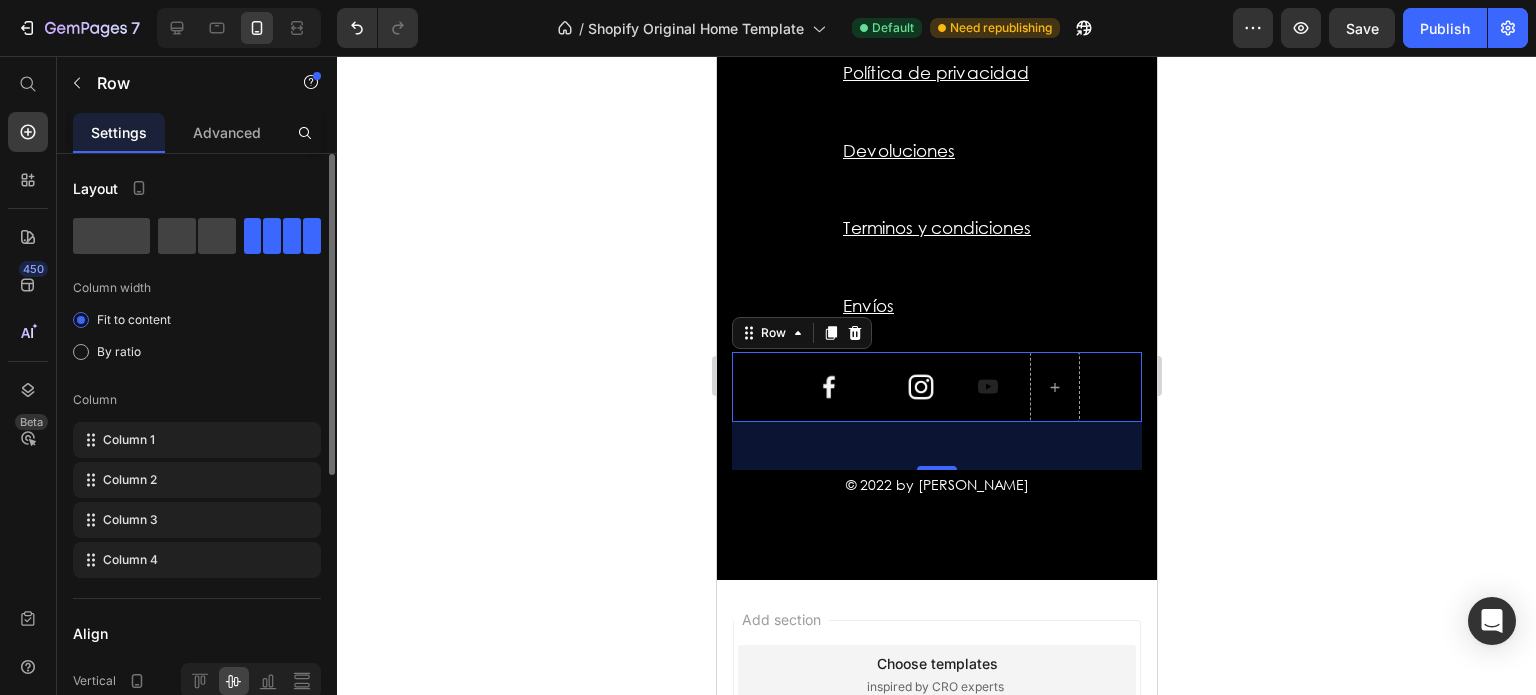 click 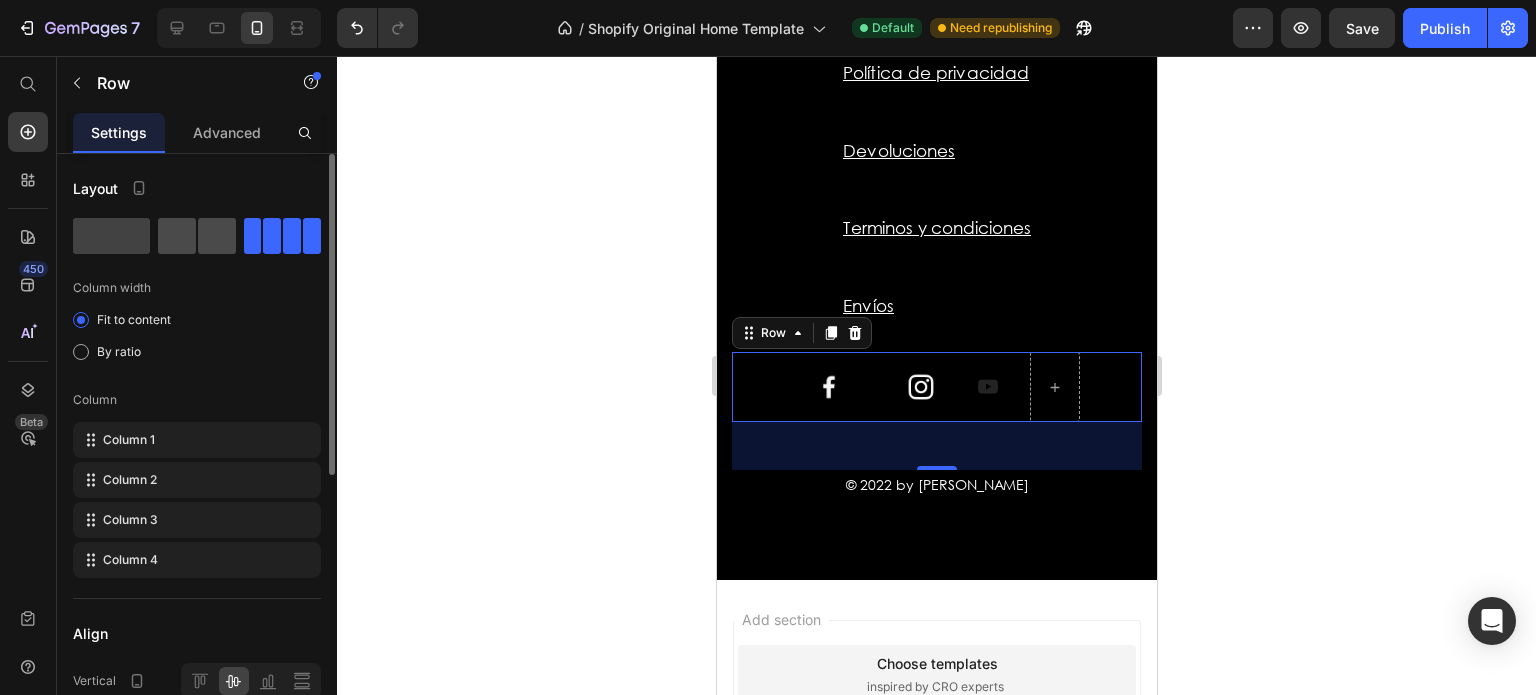 click 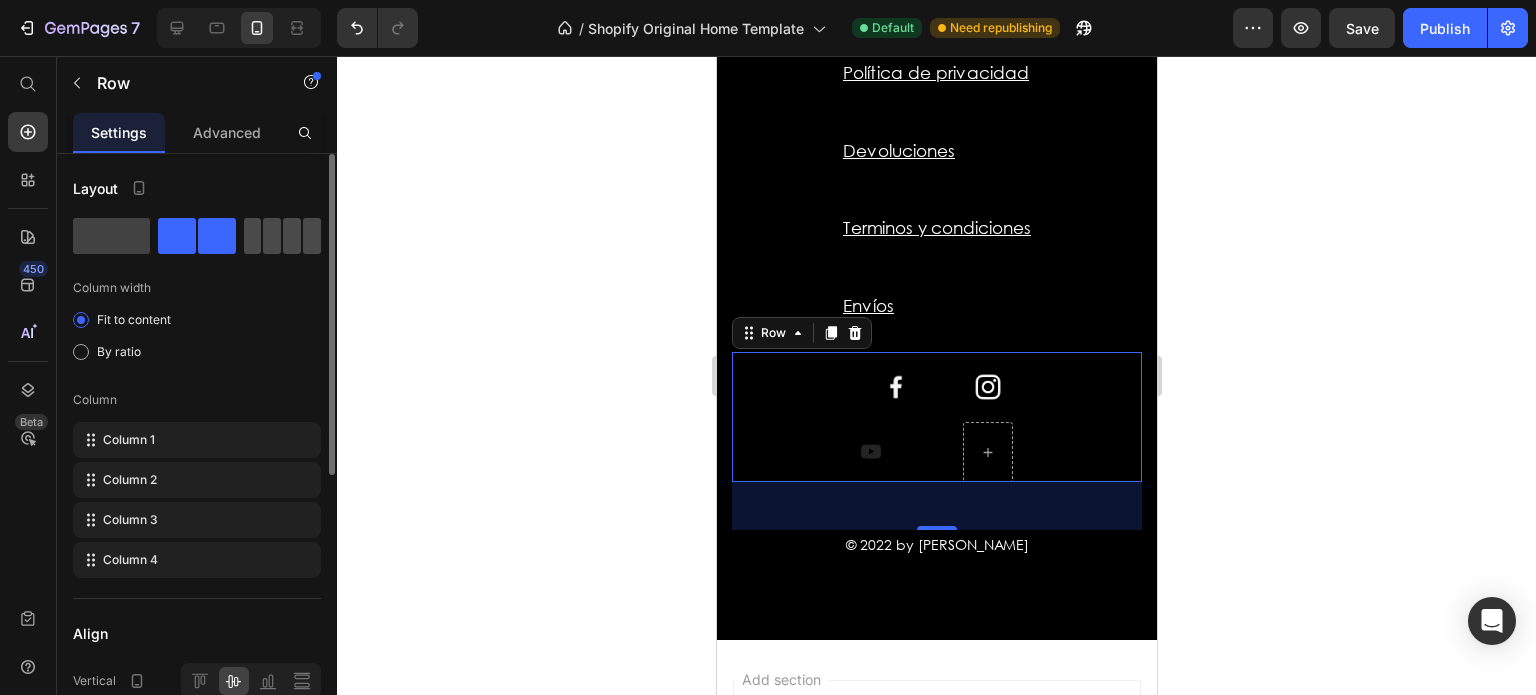 click 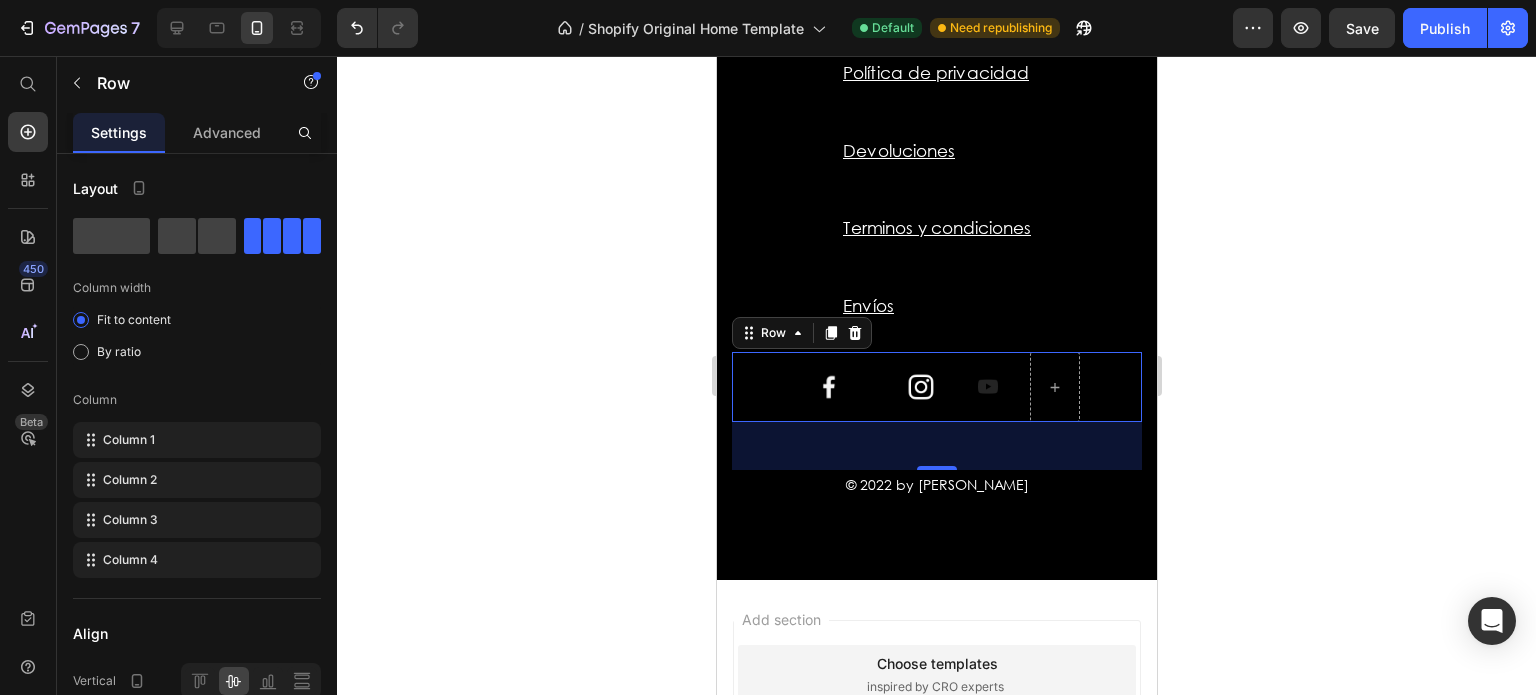 click 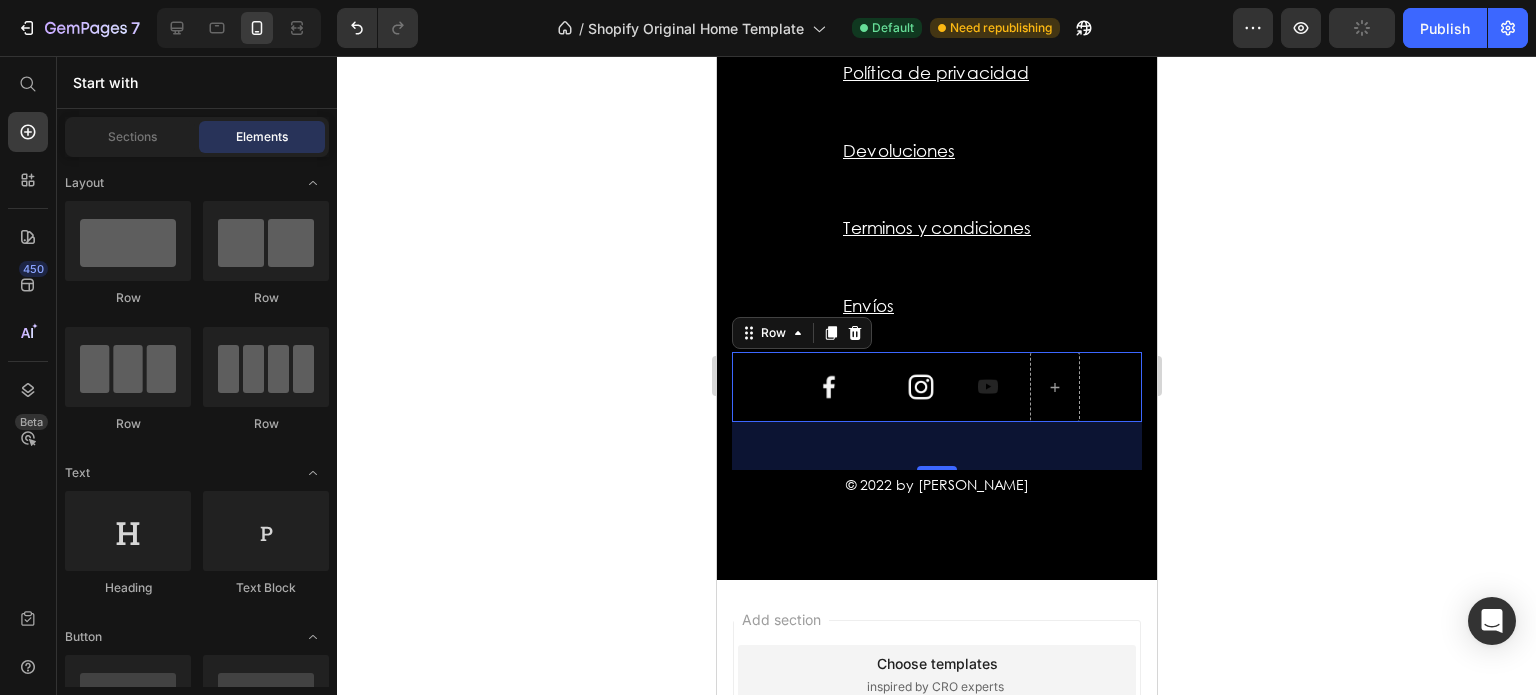 click on "Image Image Image
Row   0" at bounding box center [936, 387] 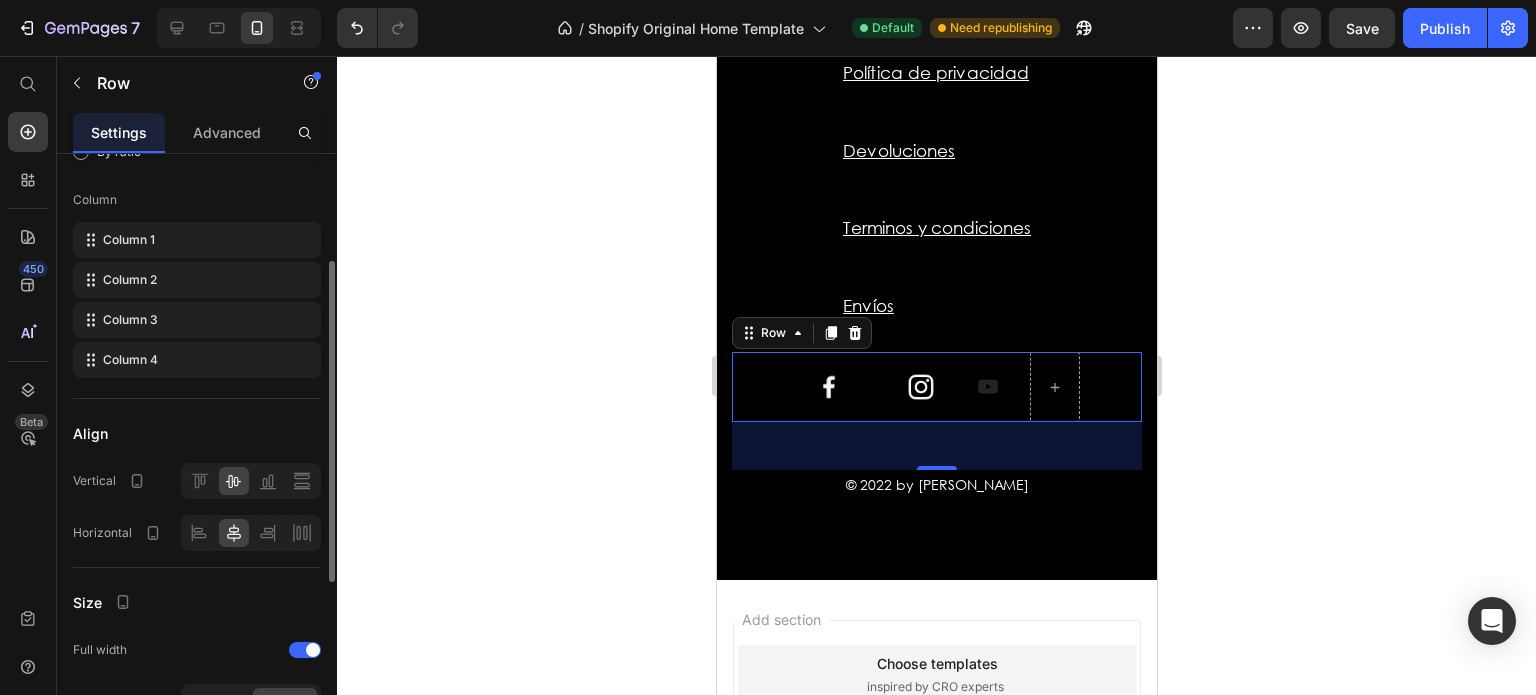 scroll, scrollTop: 0, scrollLeft: 0, axis: both 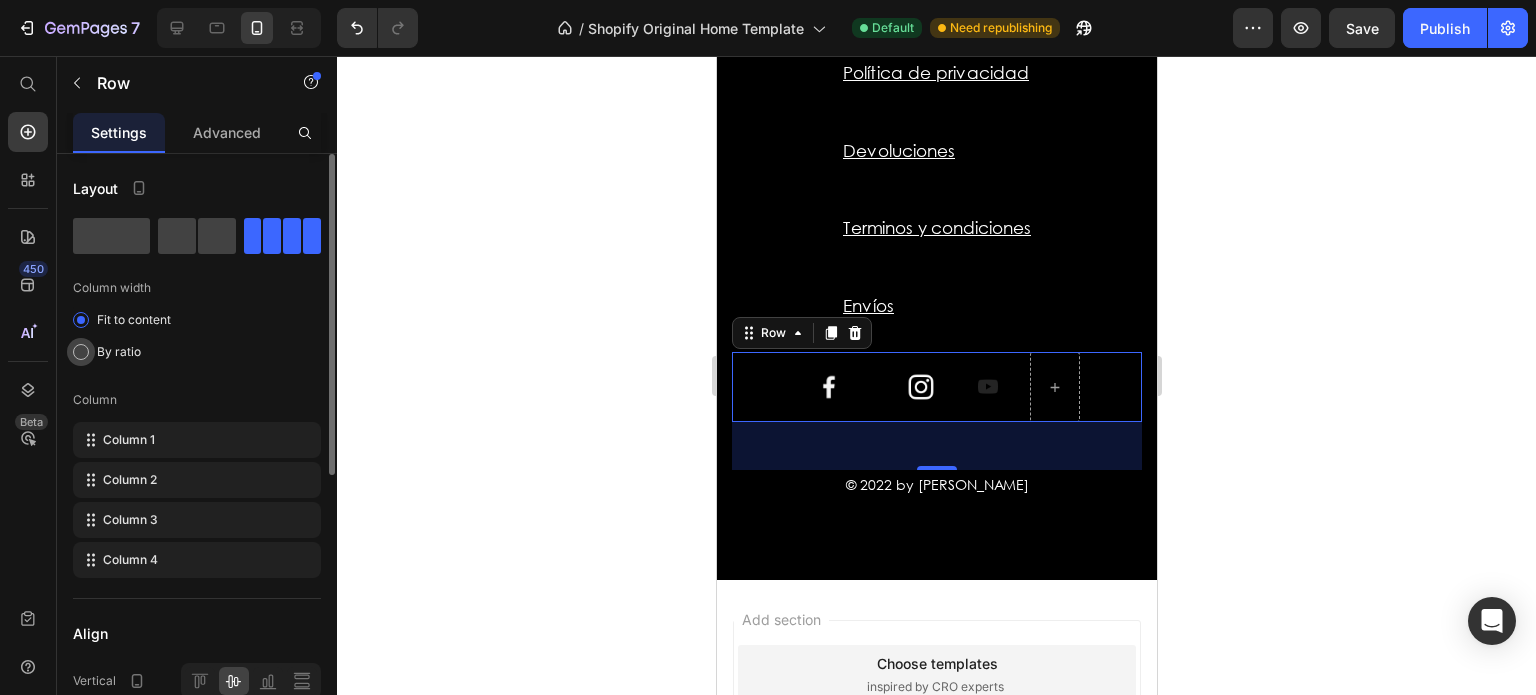click on "By ratio" at bounding box center [119, 352] 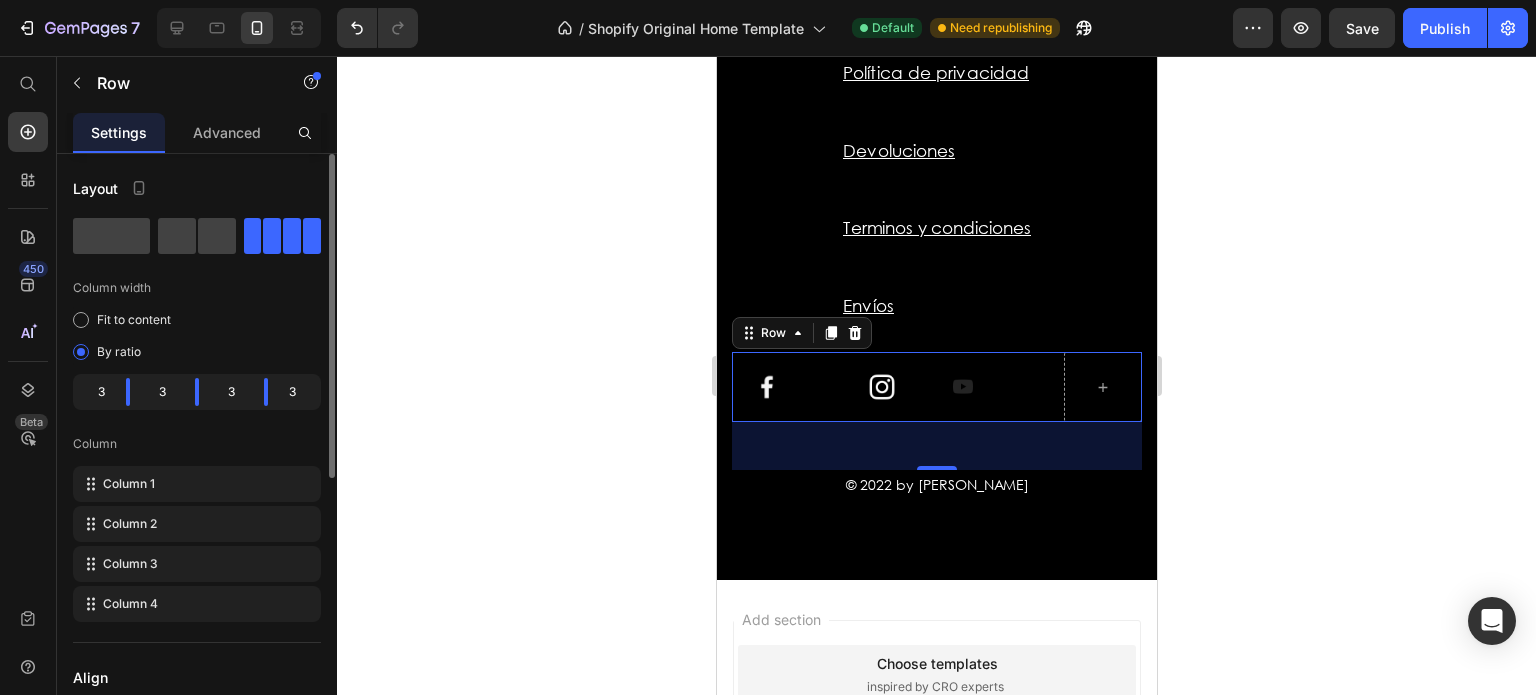 click on "3 3 3 3" at bounding box center [197, 392] 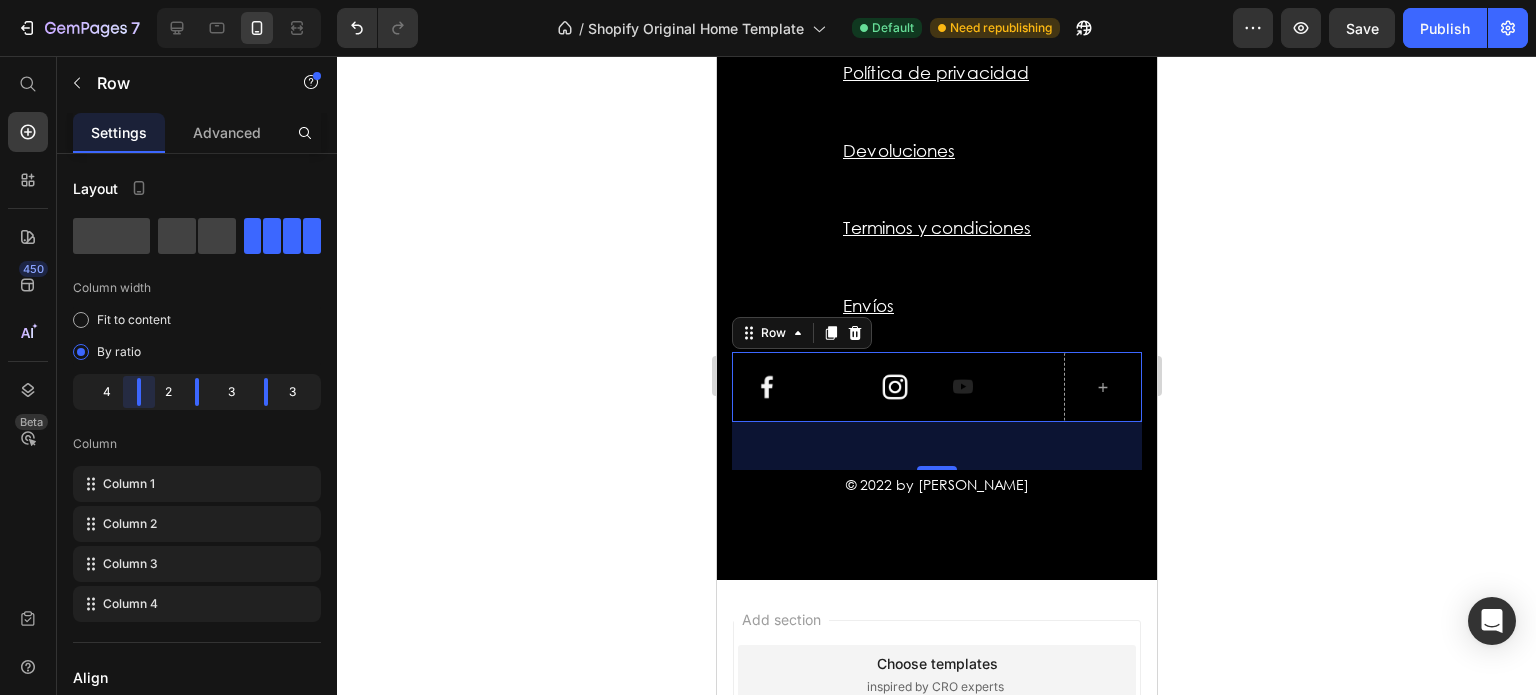 drag, startPoint x: 121, startPoint y: 390, endPoint x: 148, endPoint y: 394, distance: 27.294687 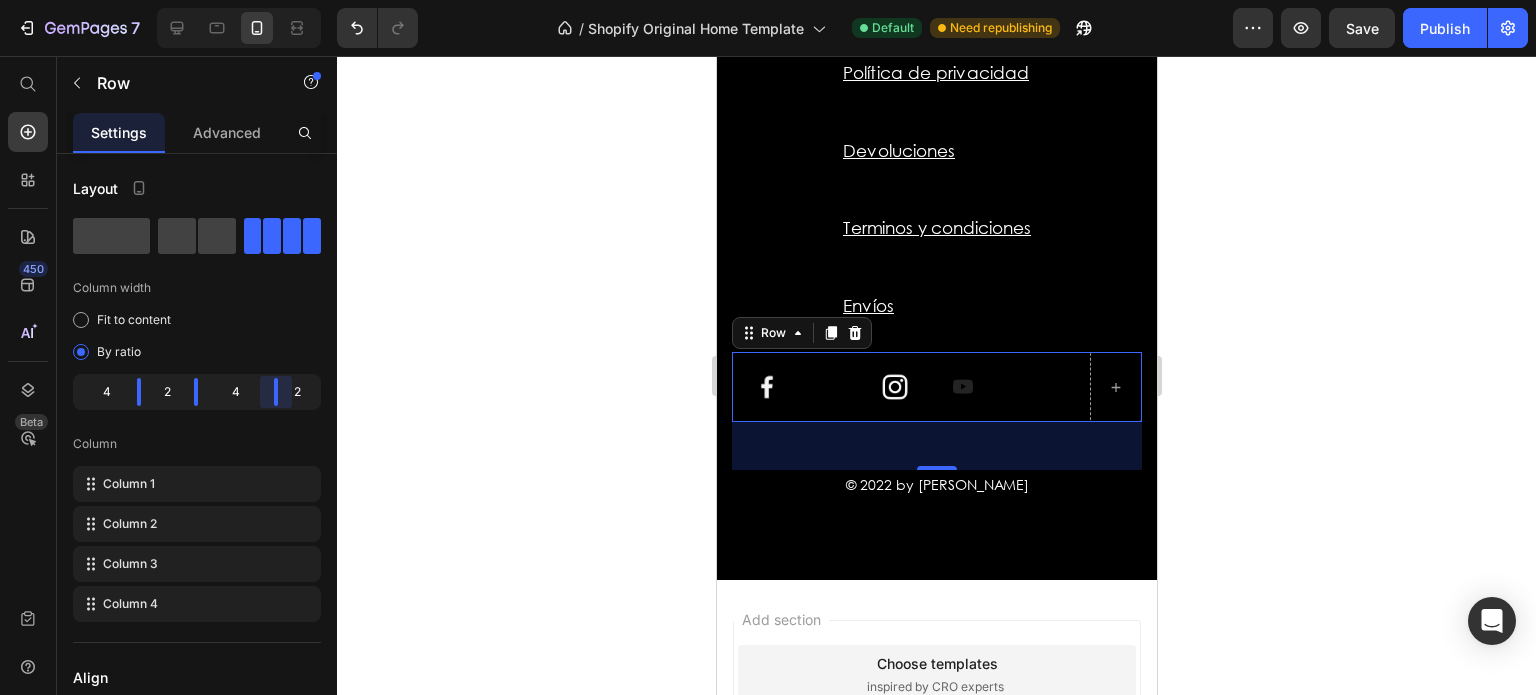 drag, startPoint x: 260, startPoint y: 393, endPoint x: 403, endPoint y: 392, distance: 143.0035 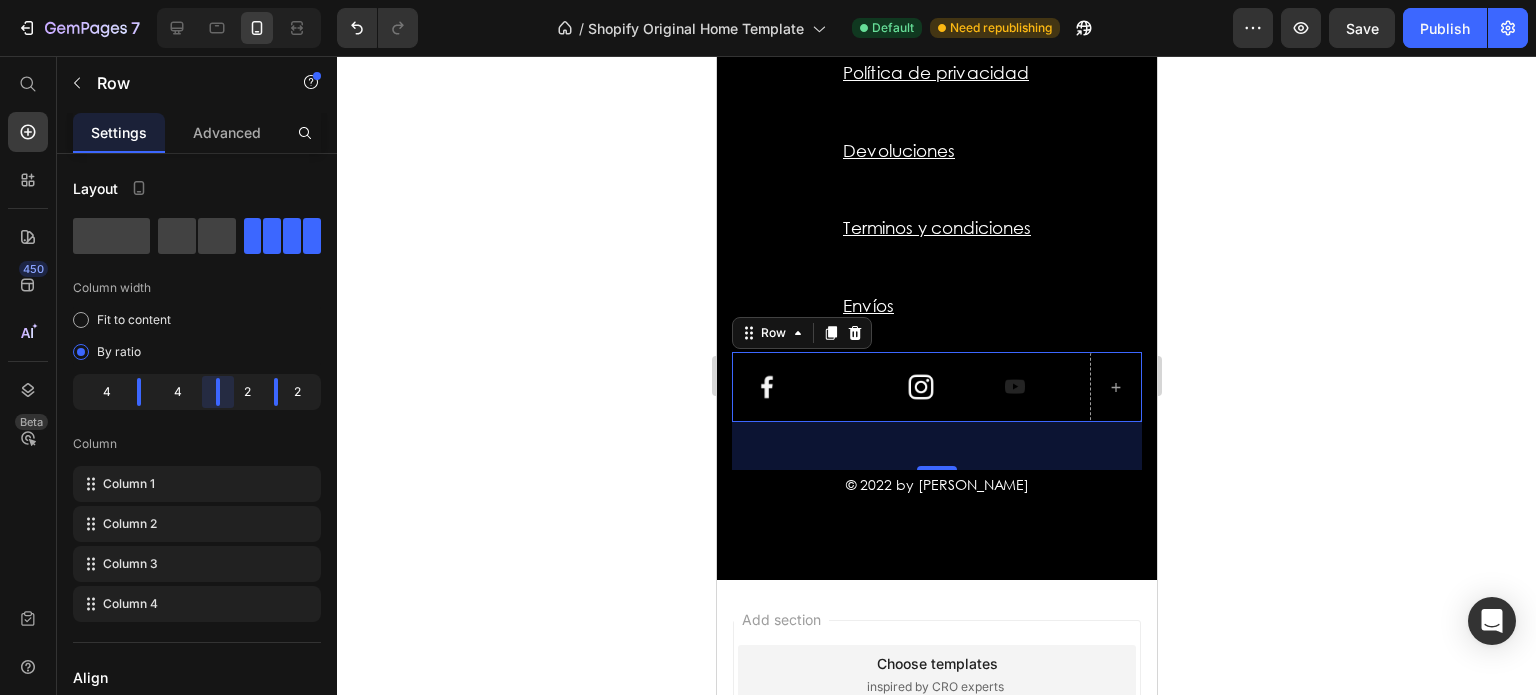 drag, startPoint x: 200, startPoint y: 390, endPoint x: 244, endPoint y: 391, distance: 44.011364 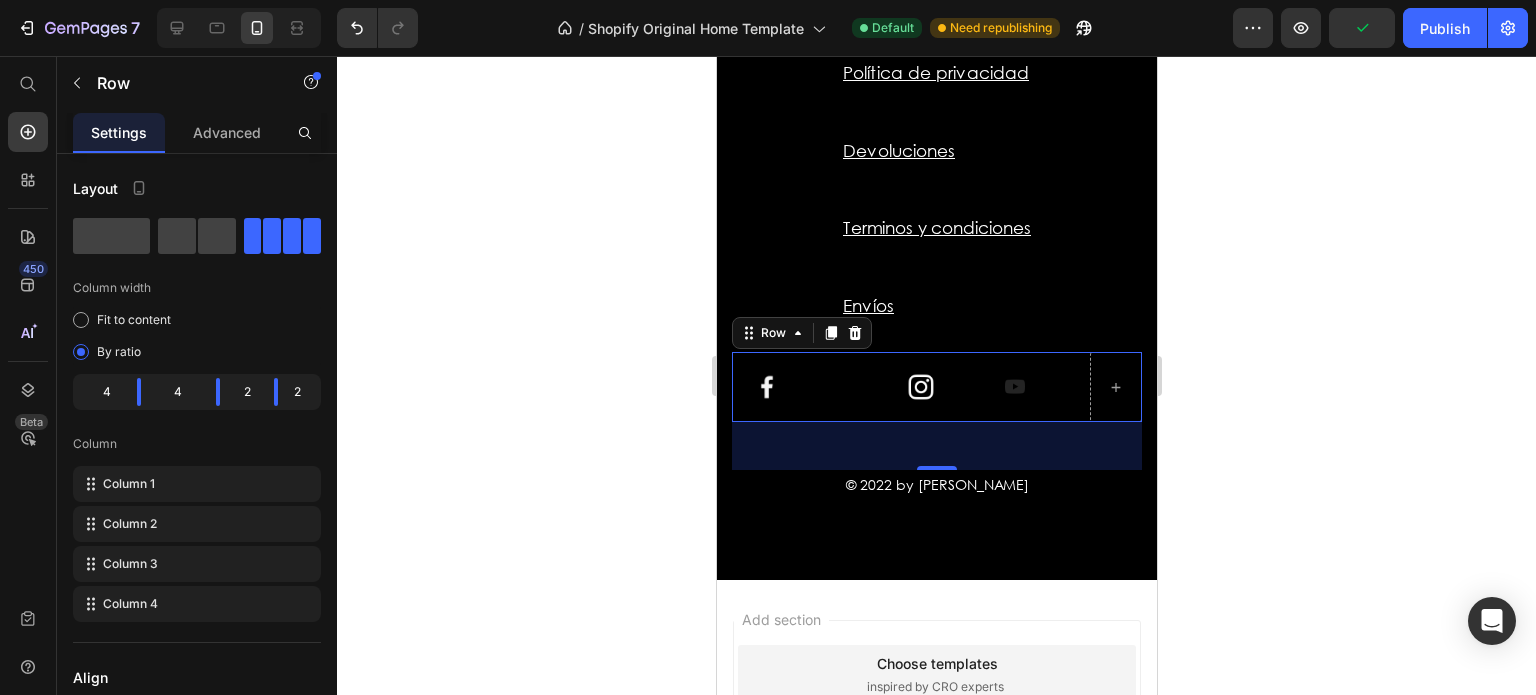 click 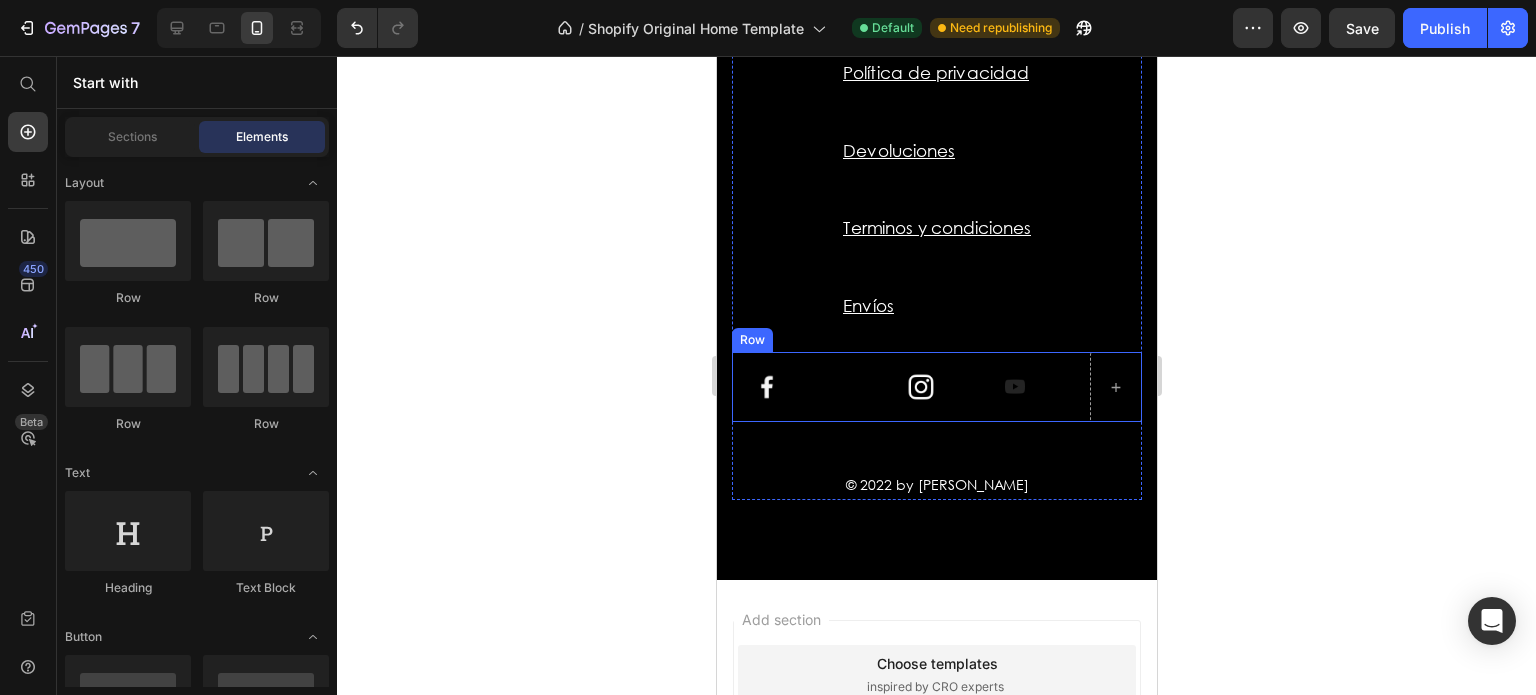 click on "Image Image Image
Row" at bounding box center (936, 387) 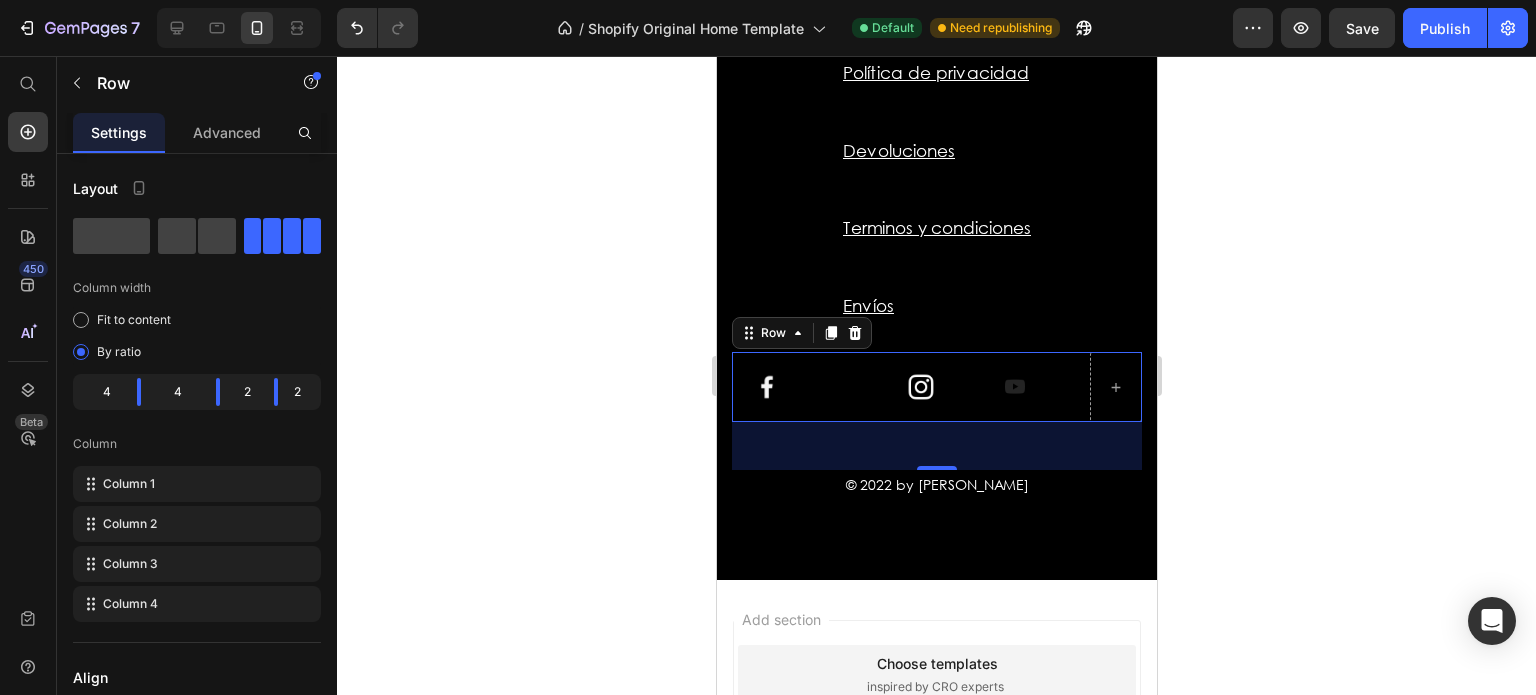 click 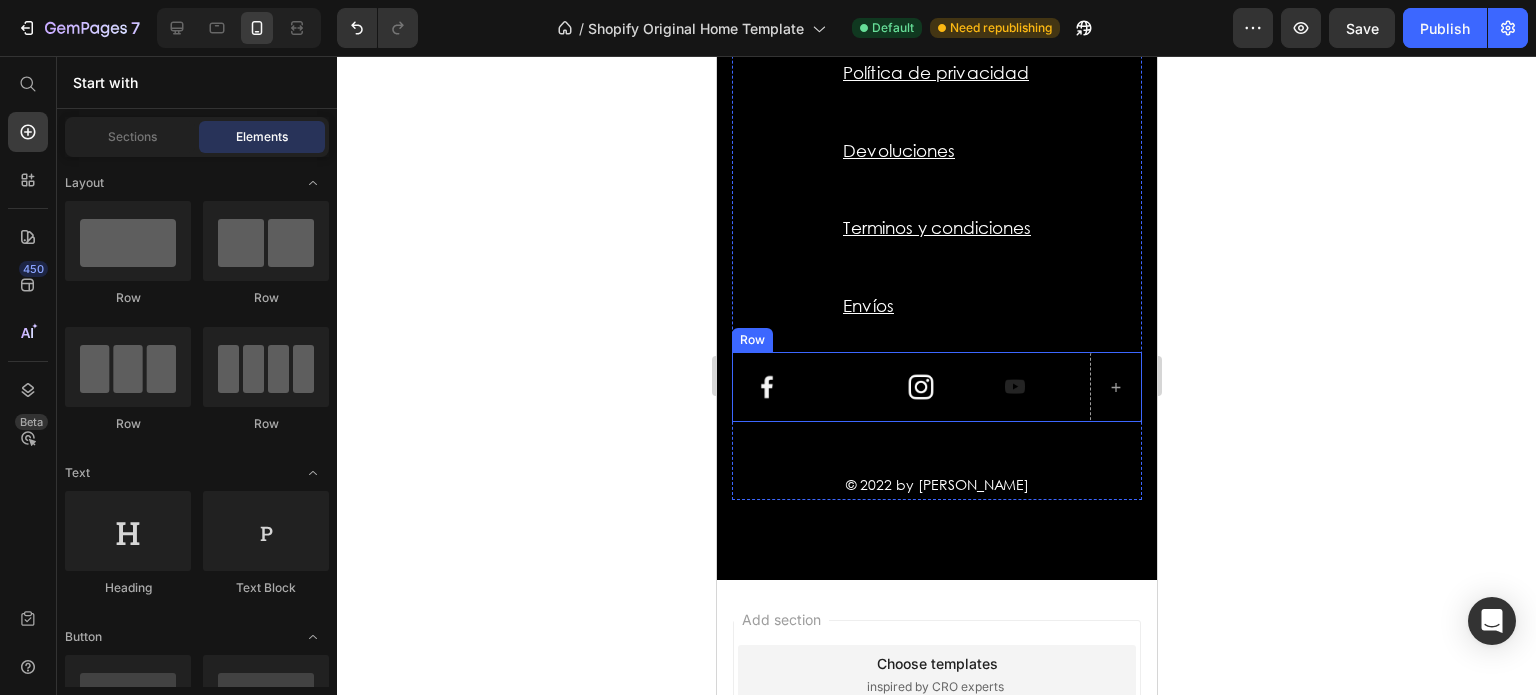 click on "Image" at bounding box center [920, 387] 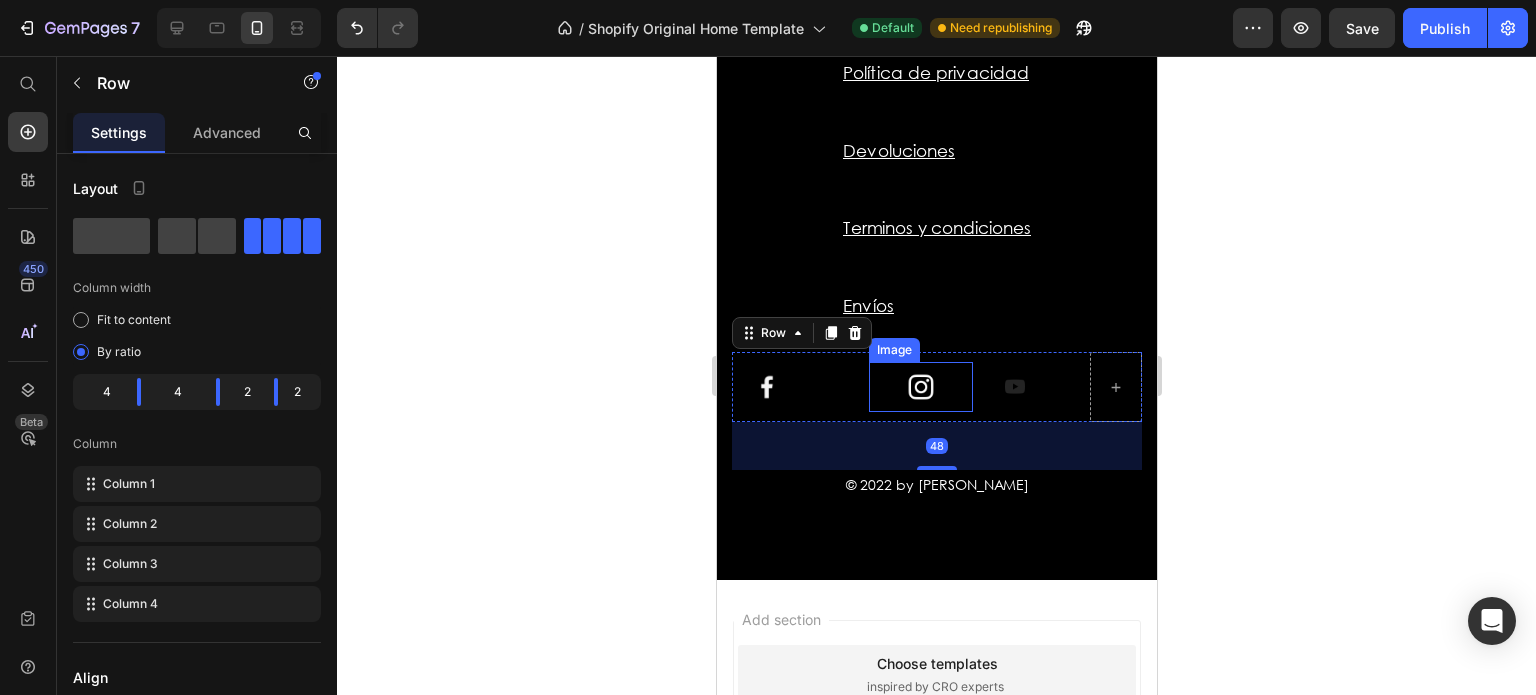 click at bounding box center (920, 387) 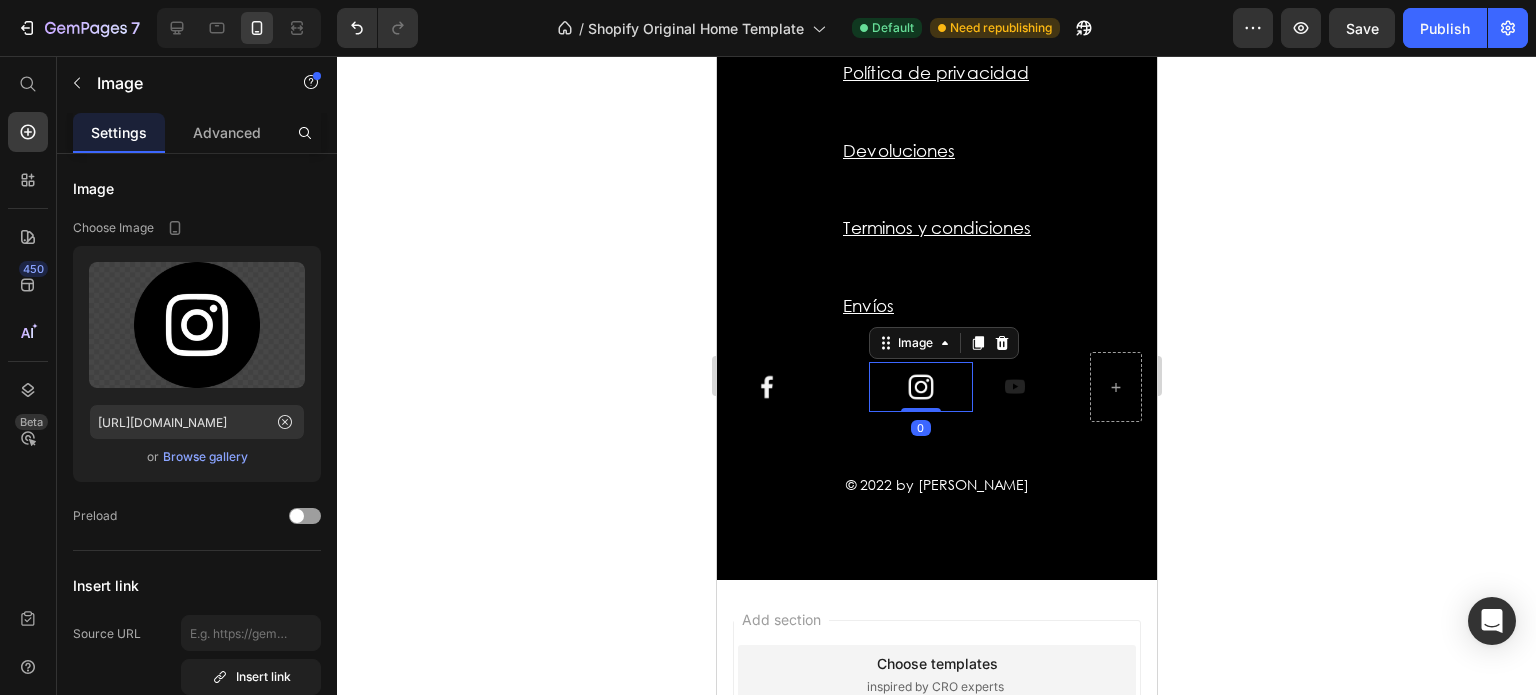 click on "Image Image   0 Image
Row" at bounding box center (936, 387) 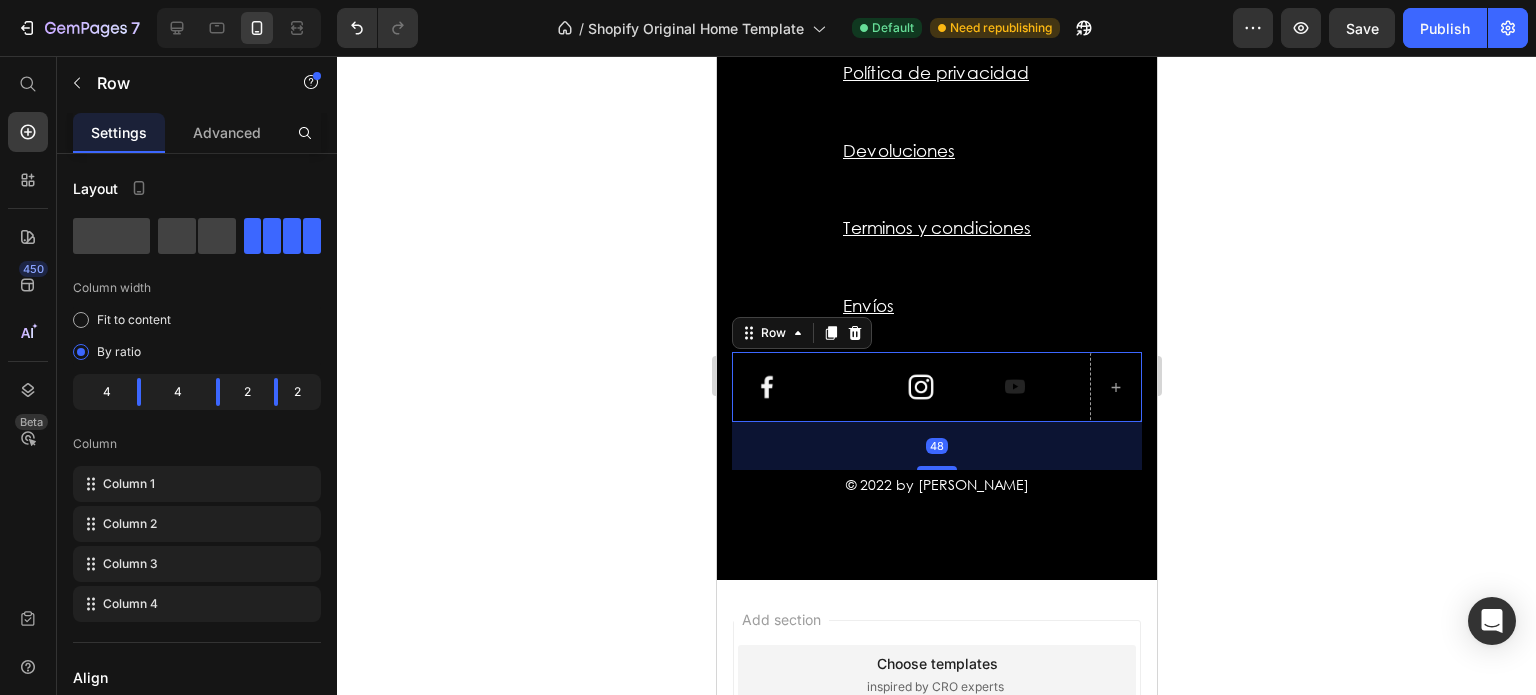 click on "Image" at bounding box center (920, 387) 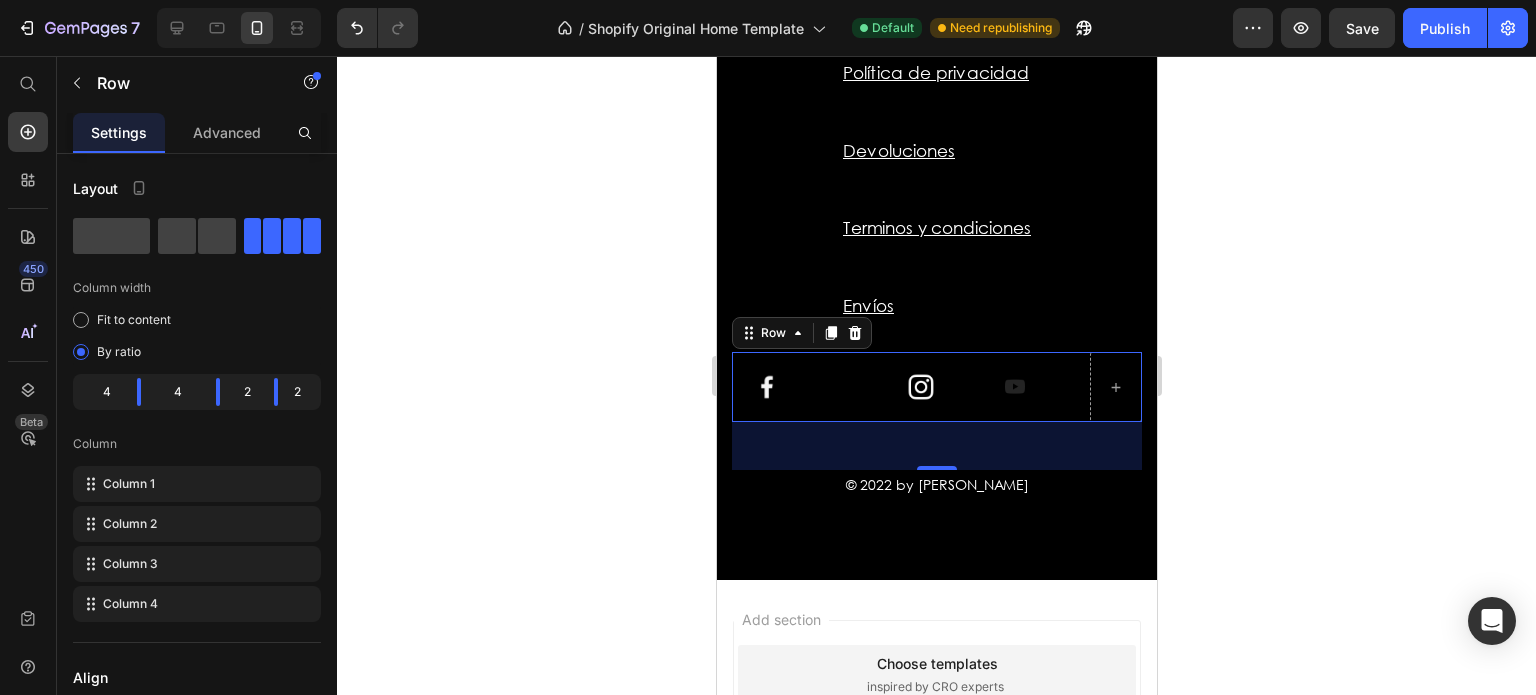 click 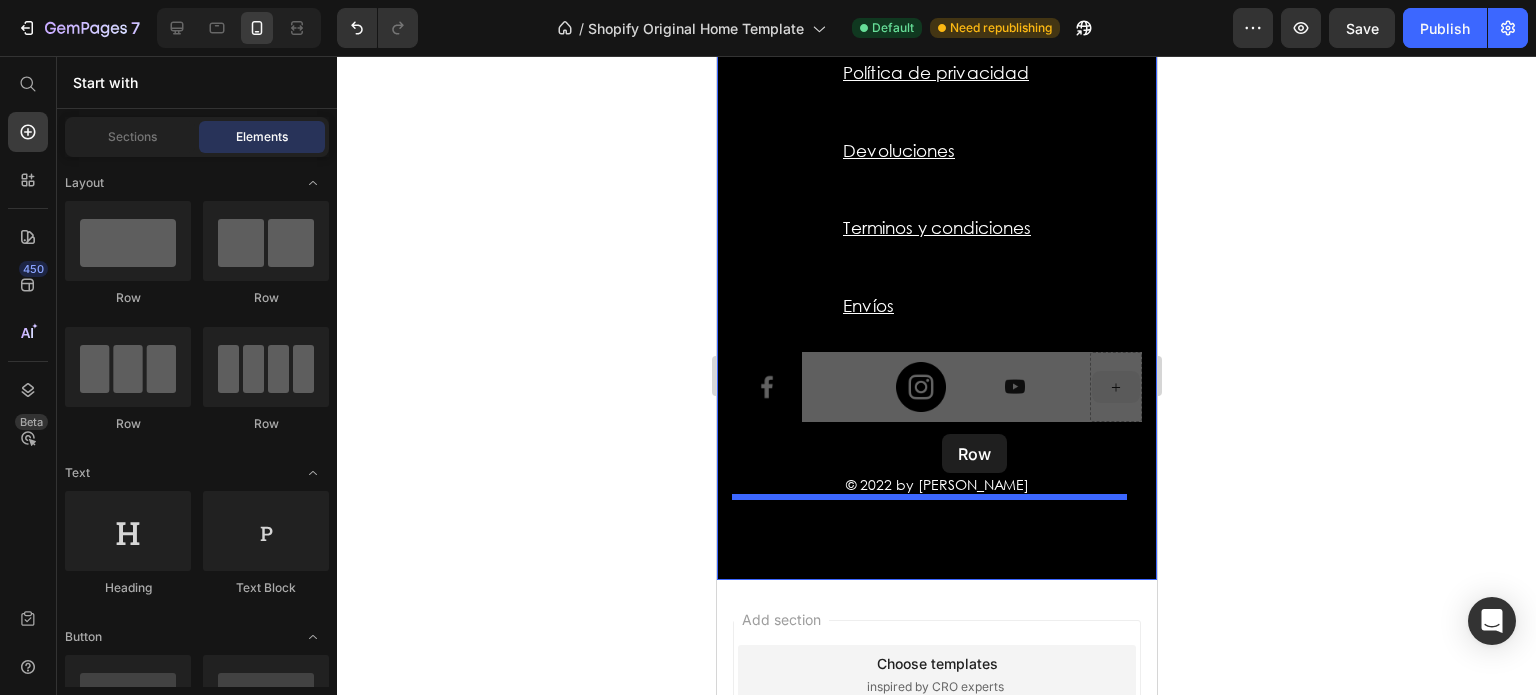drag, startPoint x: 1093, startPoint y: 382, endPoint x: 941, endPoint y: 434, distance: 160.64868 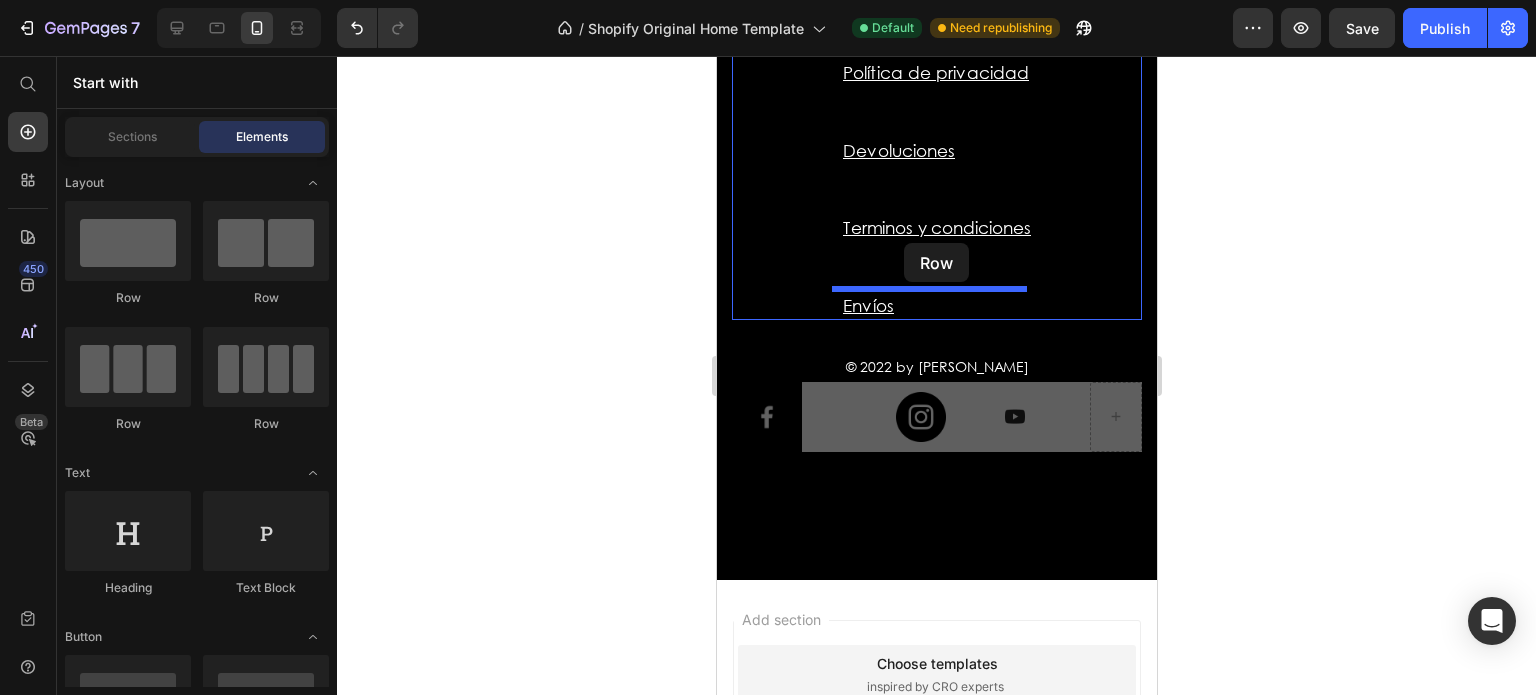 drag, startPoint x: 1117, startPoint y: 398, endPoint x: 903, endPoint y: 243, distance: 264.23663 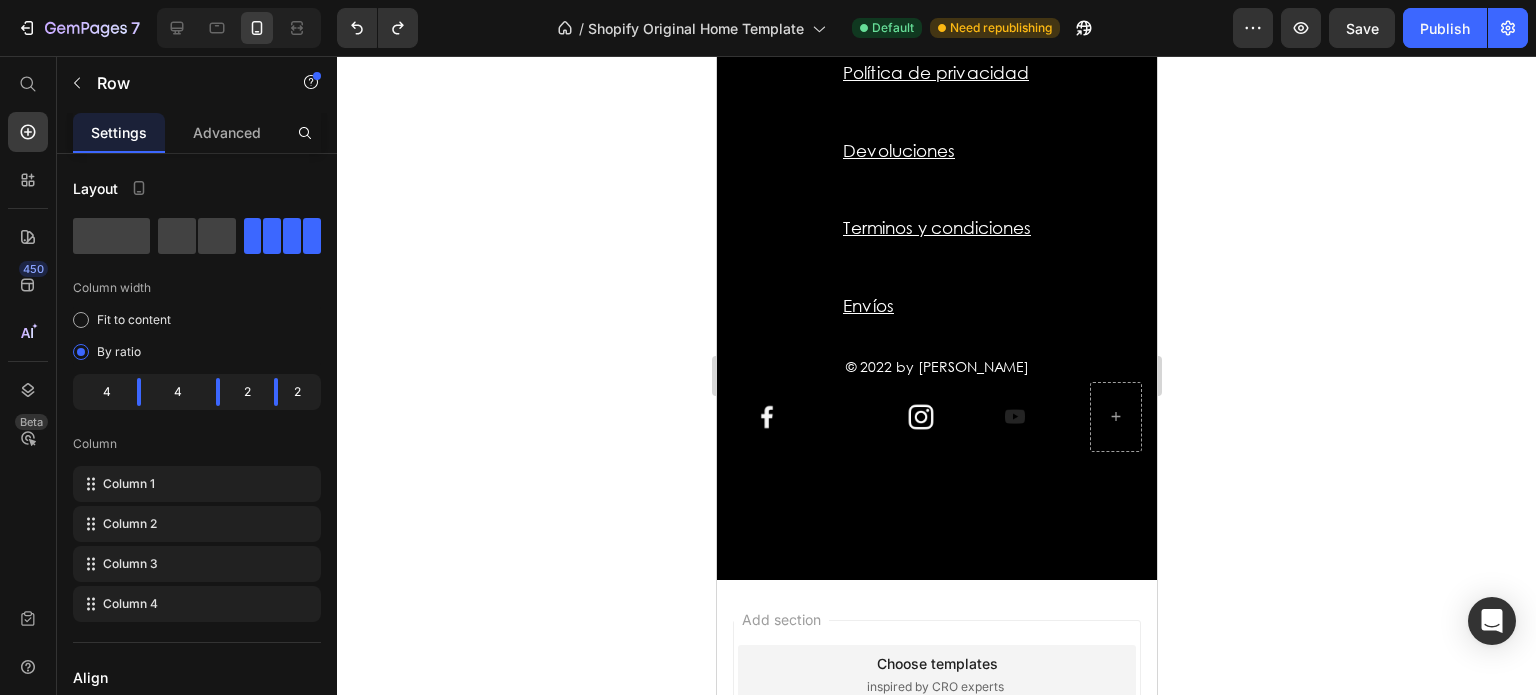 click 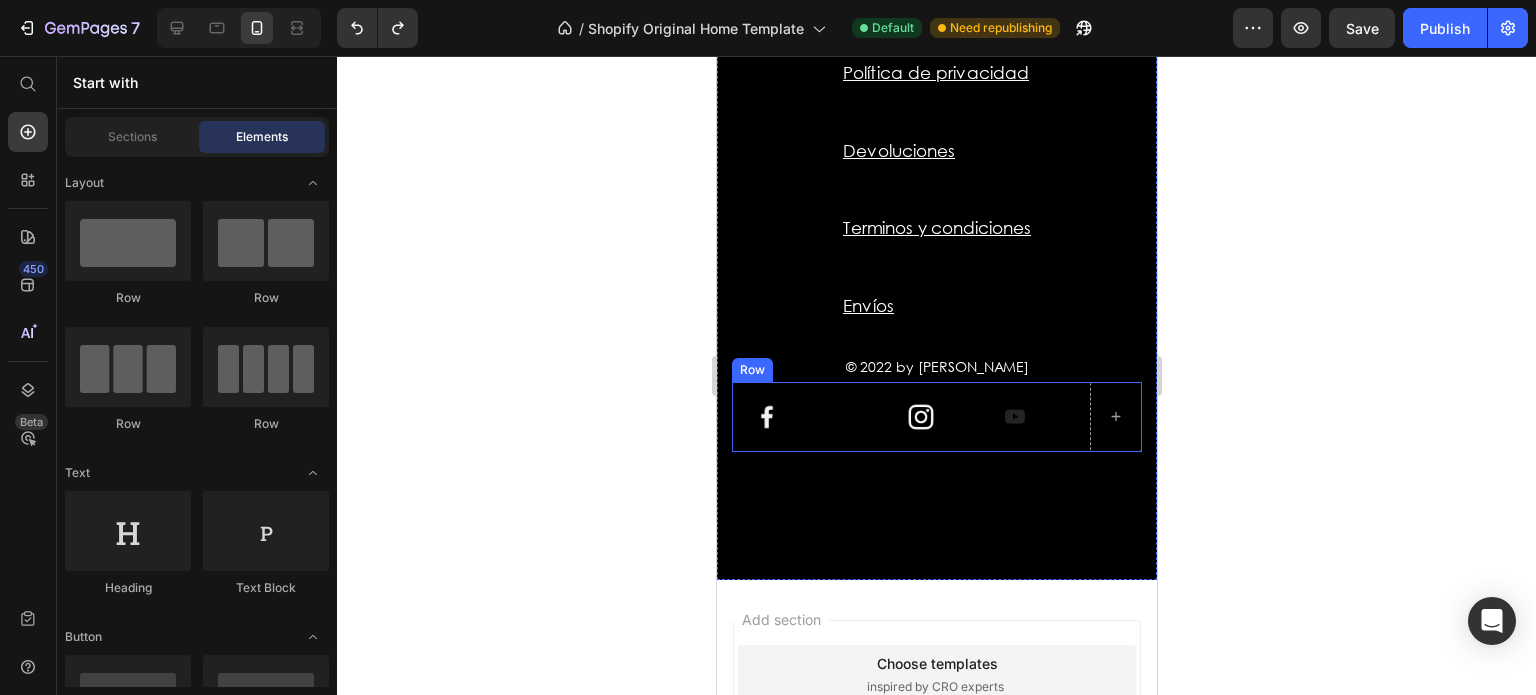 click on "Image Image Image
Row" at bounding box center (936, 417) 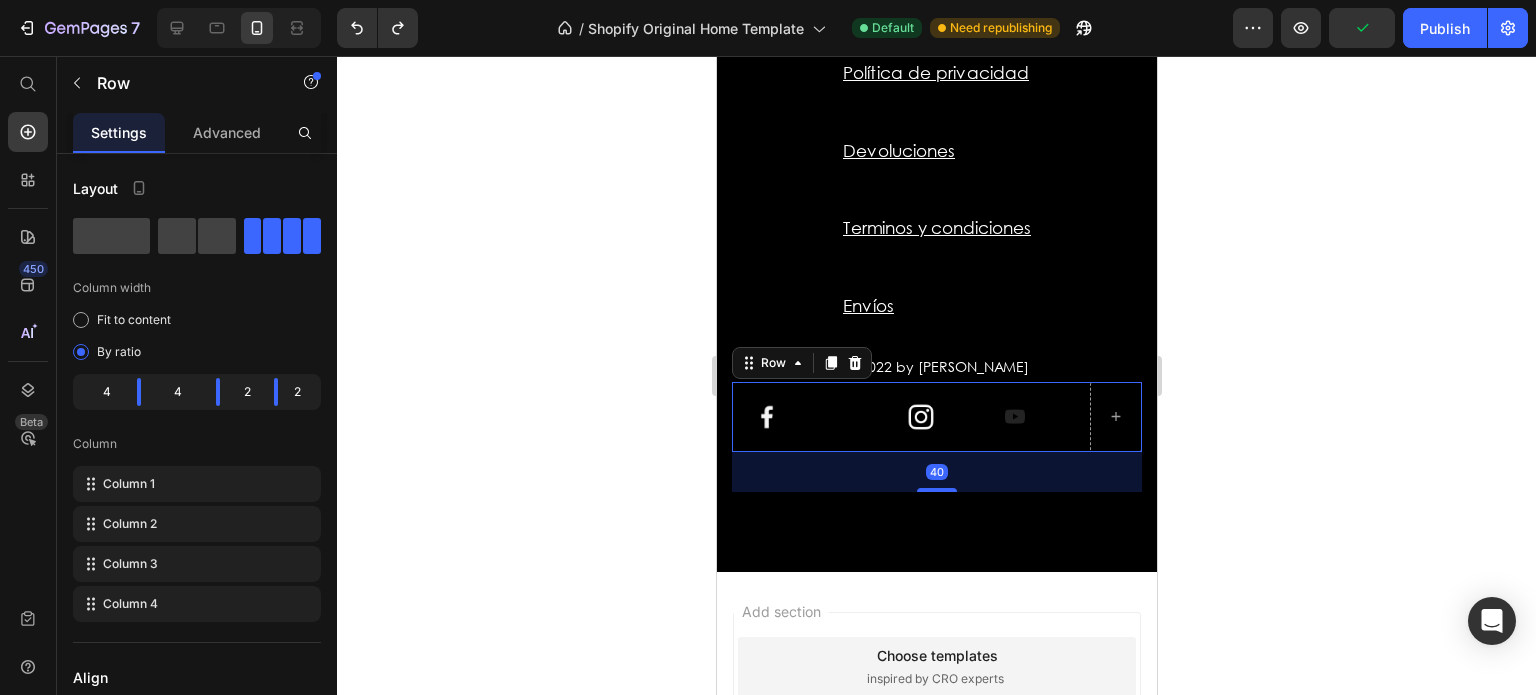drag, startPoint x: 937, startPoint y: 495, endPoint x: 945, endPoint y: 507, distance: 14.422205 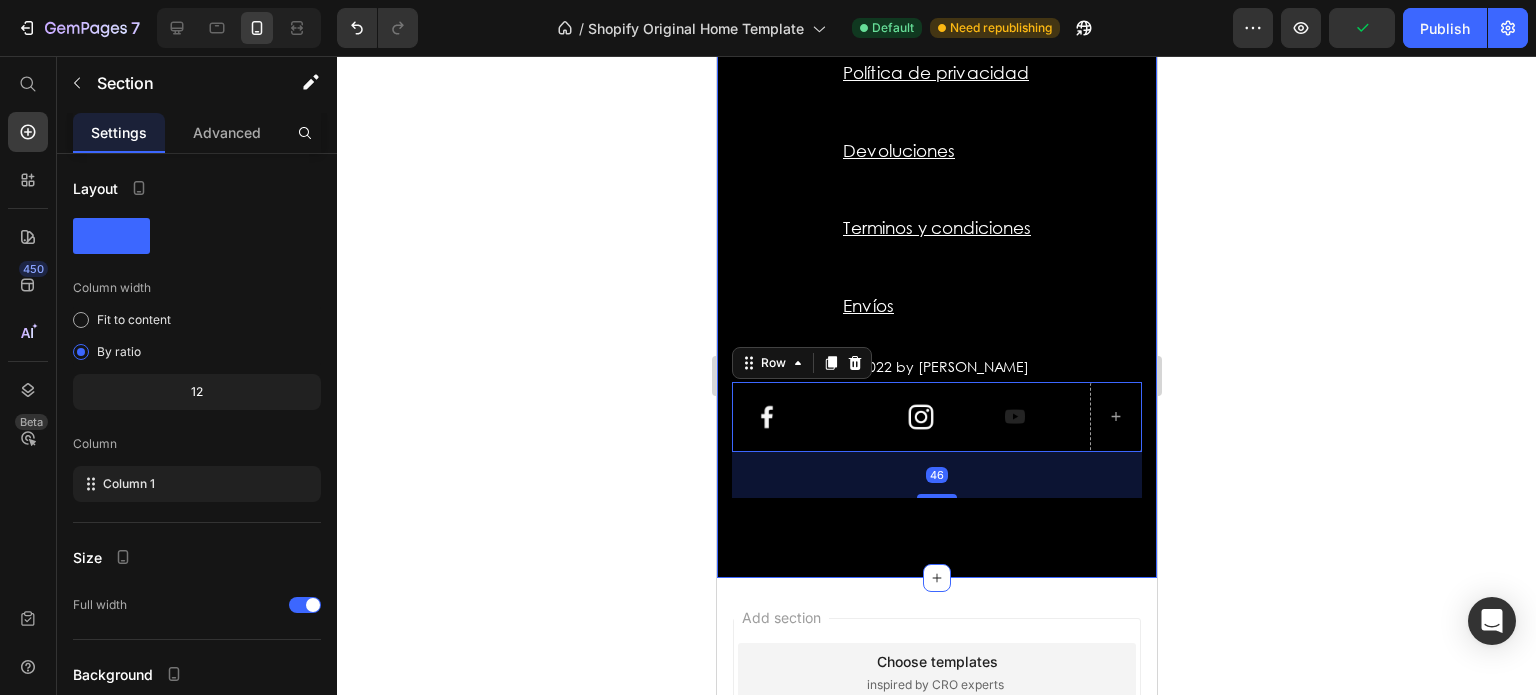 click on "Image Row Quienes somos Text block Política de privacidad Text block Devoluciones Text block Terminos y condiciones Text block Envíos Text block Row © 2022 by [PERSON_NAME] Text block Row Image Image Image
Row   46 Section 18" at bounding box center (936, 176) 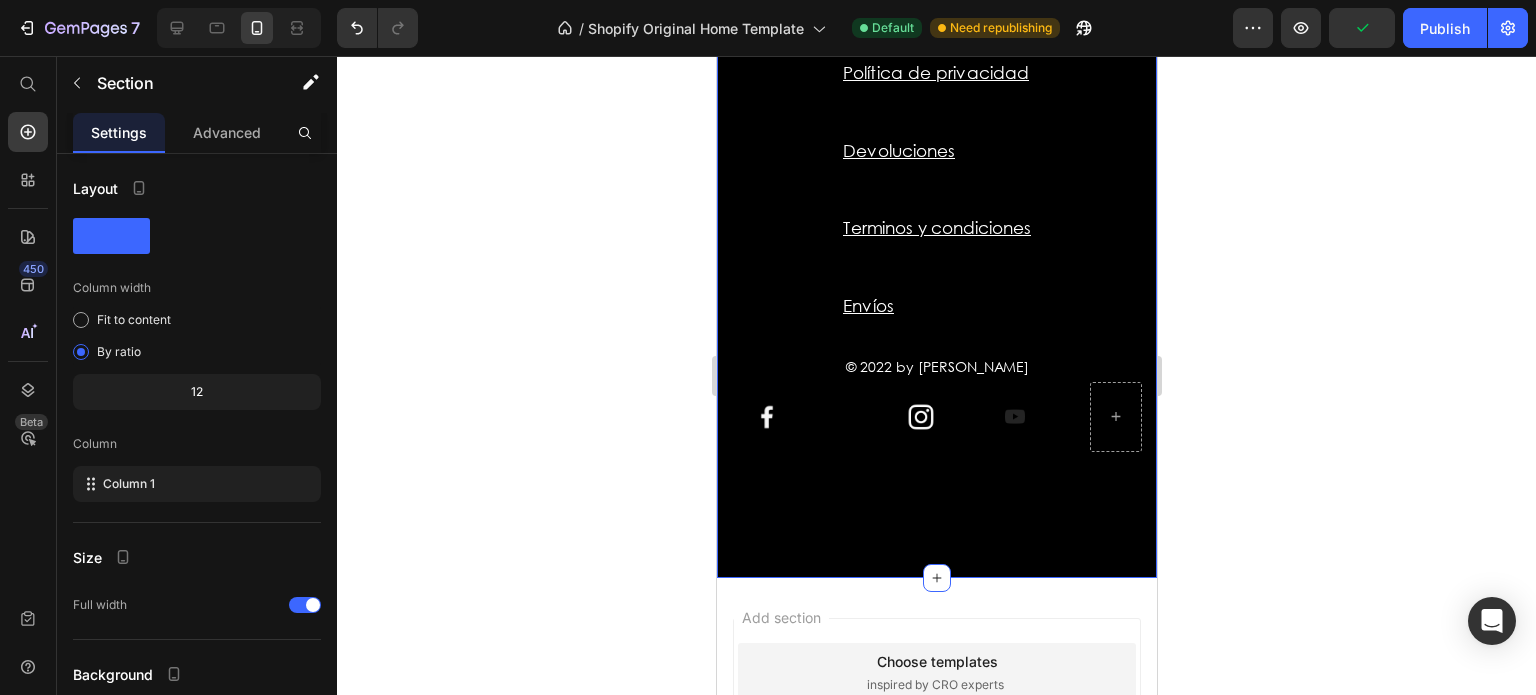 click 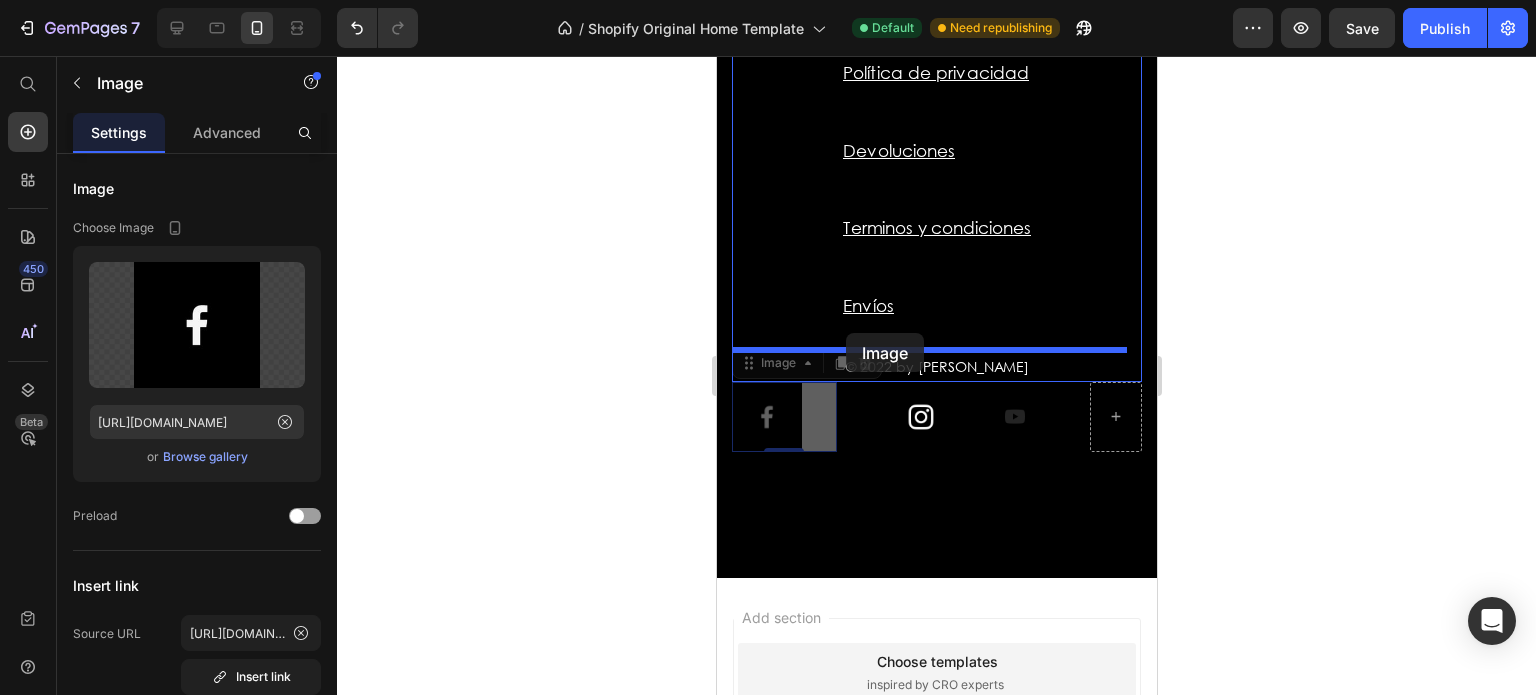 drag, startPoint x: 828, startPoint y: 395, endPoint x: 845, endPoint y: 333, distance: 64.288414 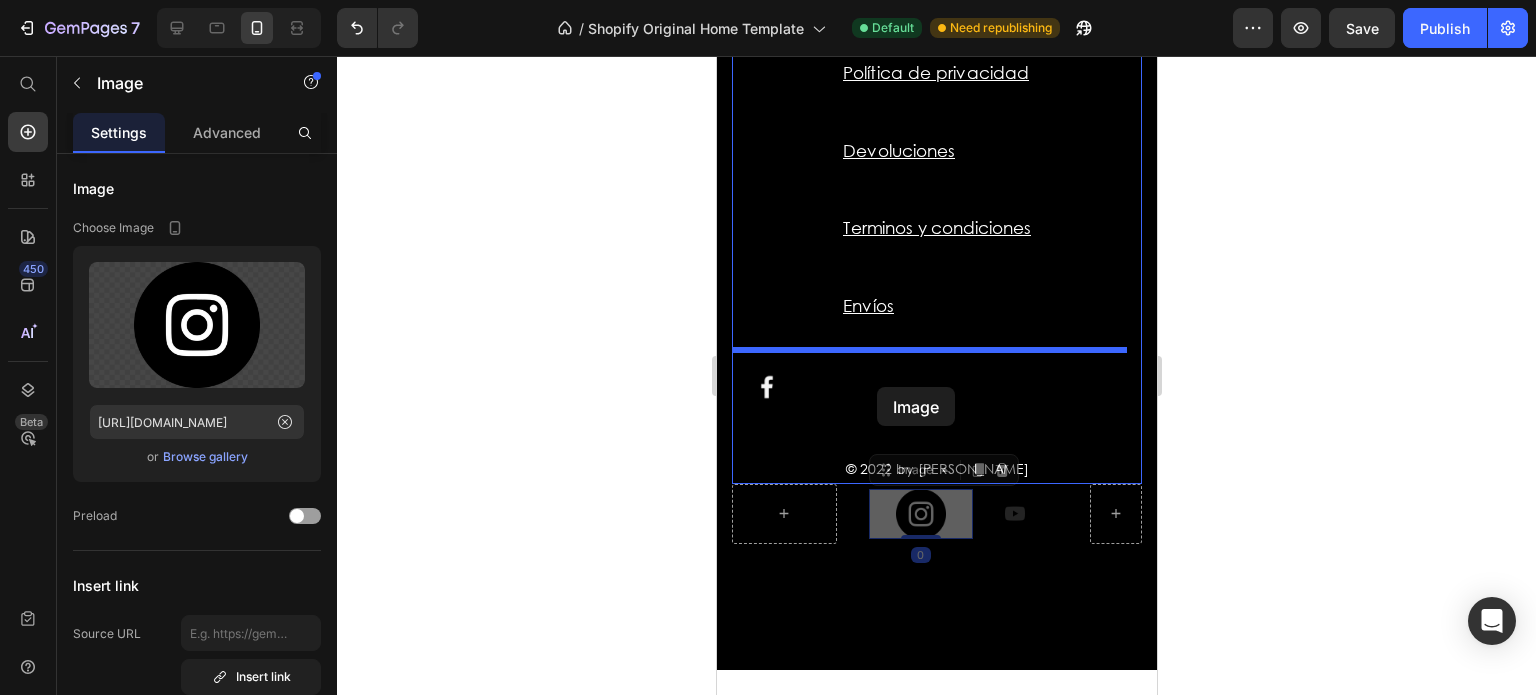 drag, startPoint x: 901, startPoint y: 491, endPoint x: 876, endPoint y: 387, distance: 106.96261 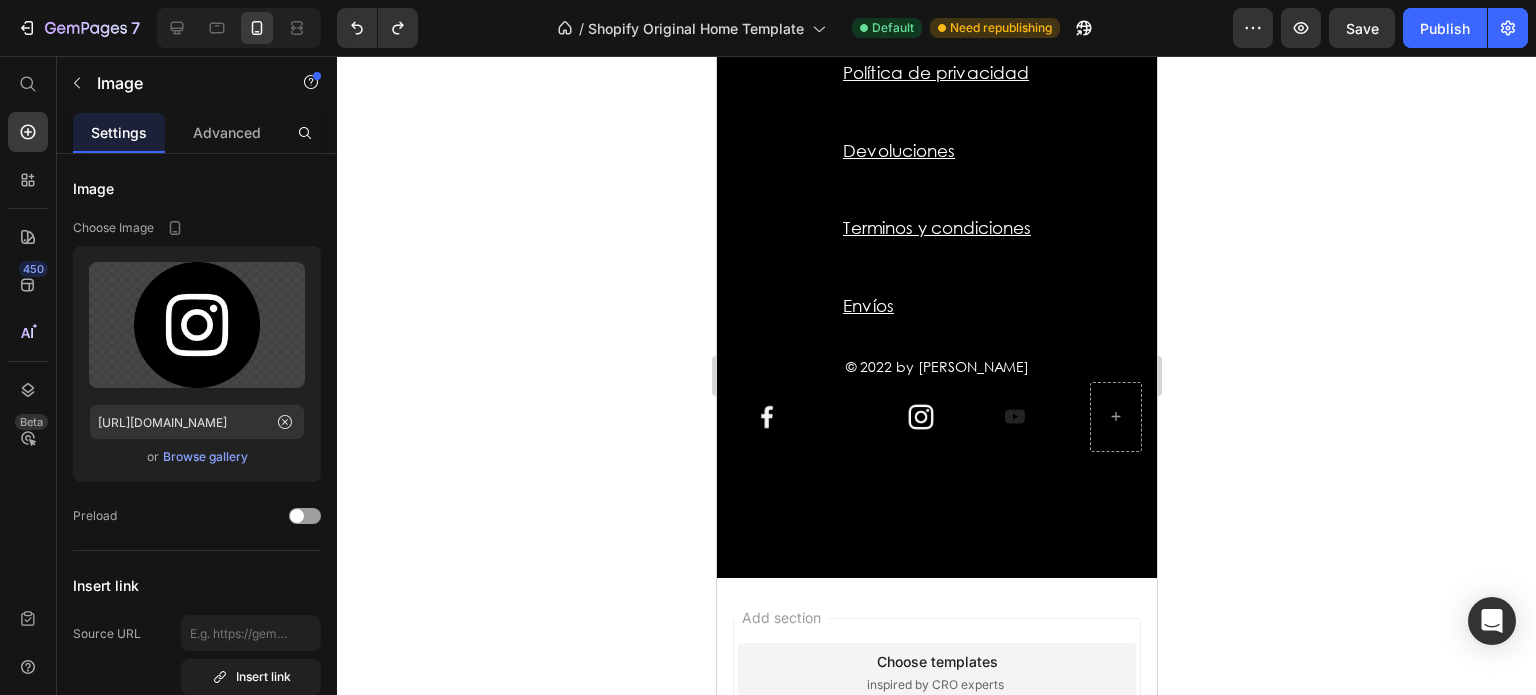 click 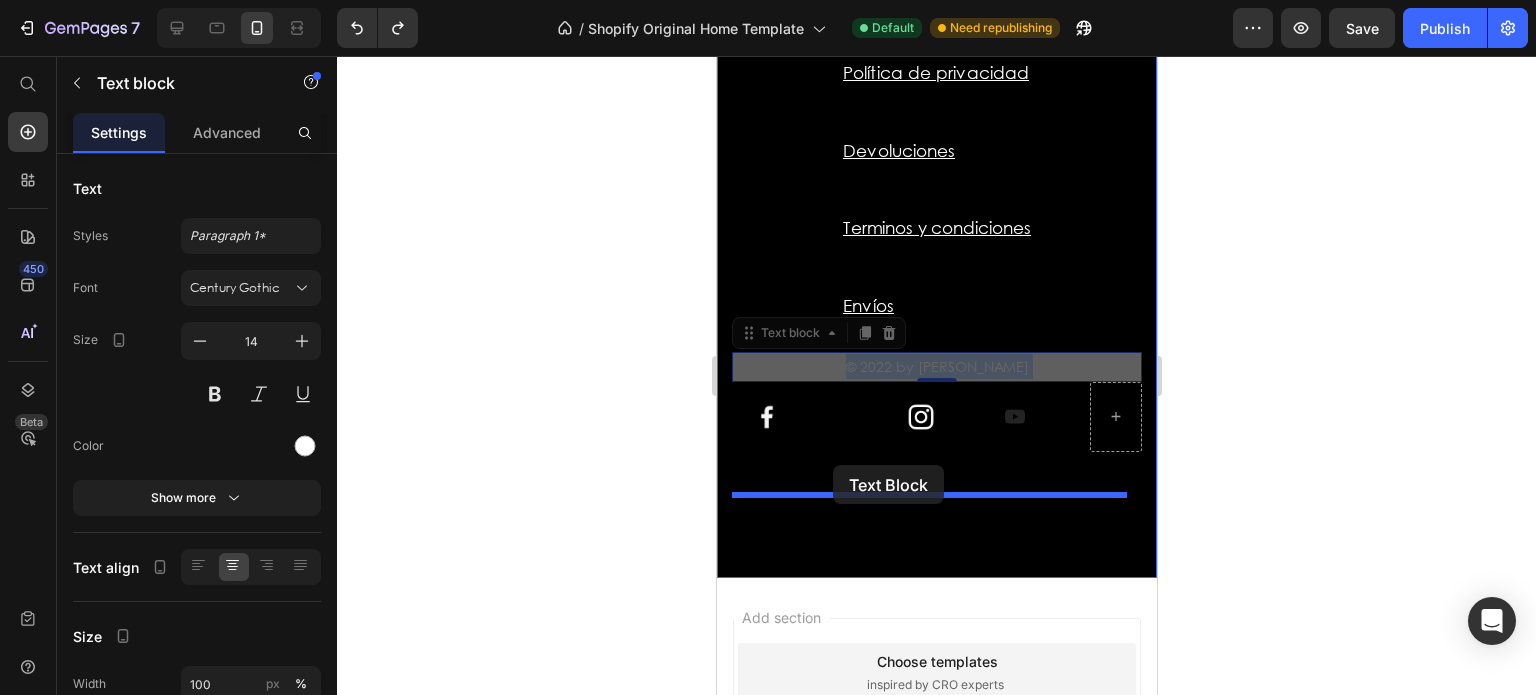 drag, startPoint x: 820, startPoint y: 371, endPoint x: 832, endPoint y: 465, distance: 94.76286 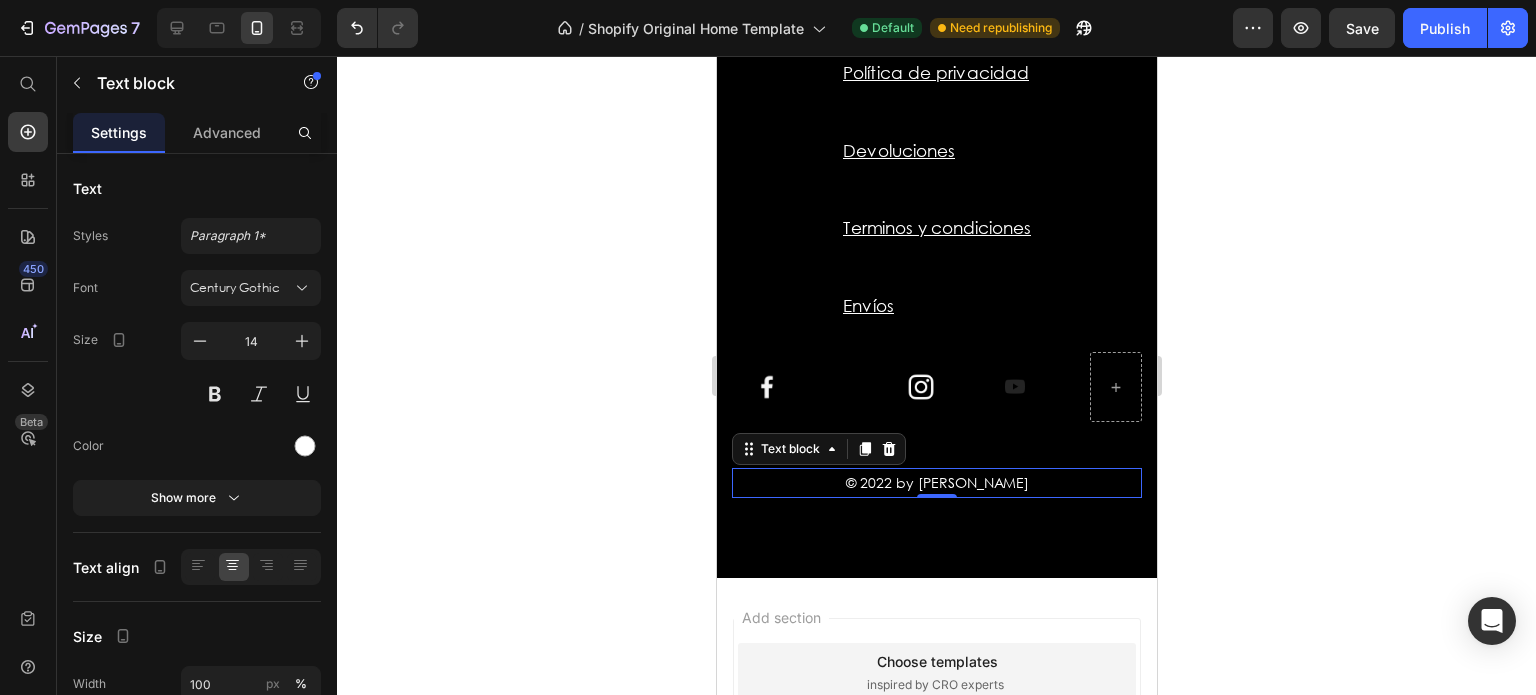 click 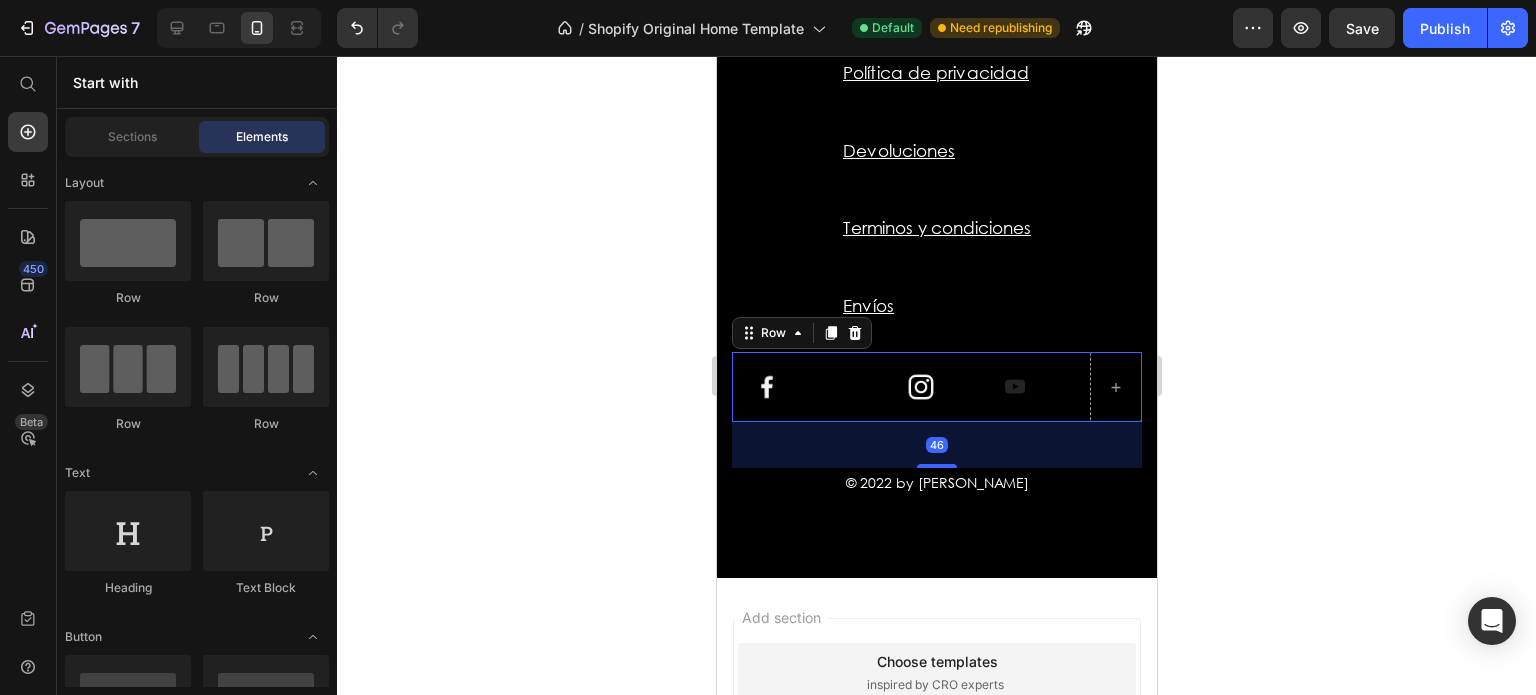 click on "Image Image Image
Row   46" at bounding box center [936, 387] 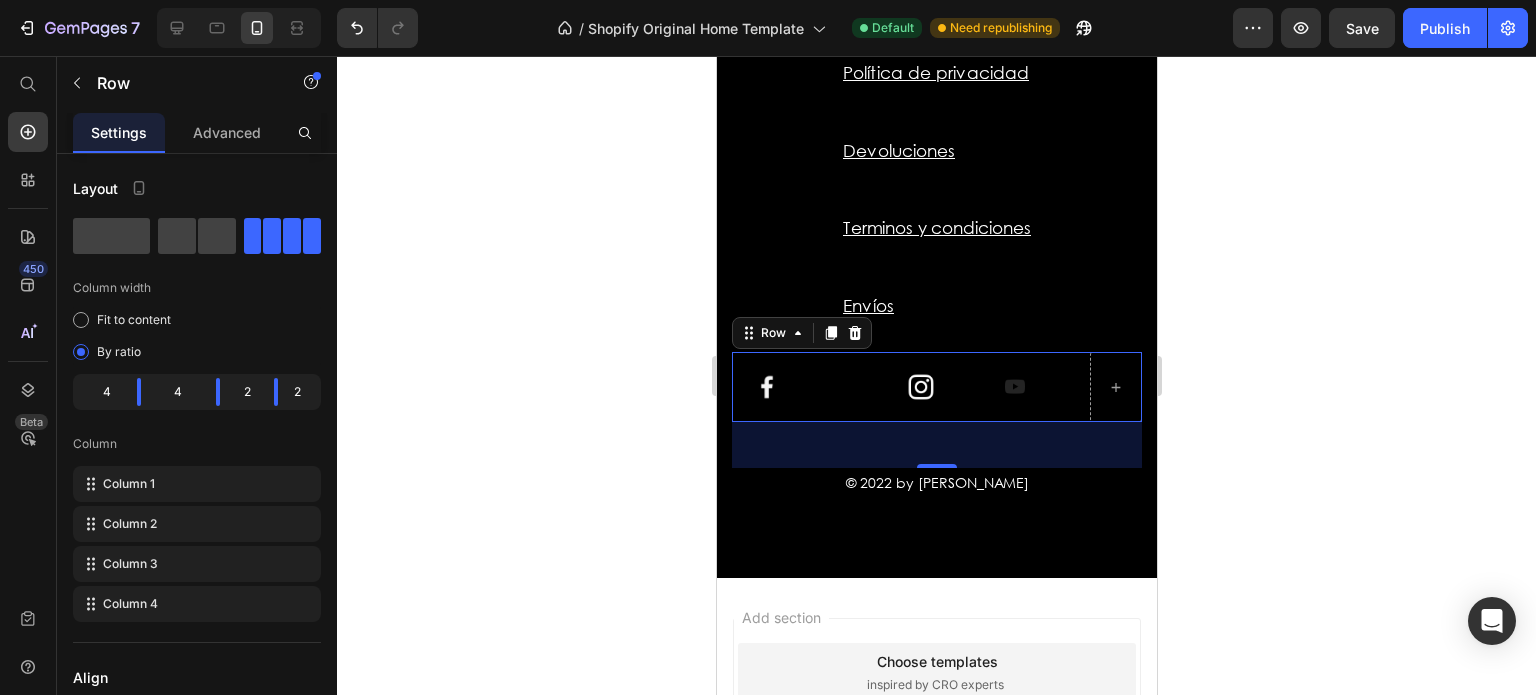 click 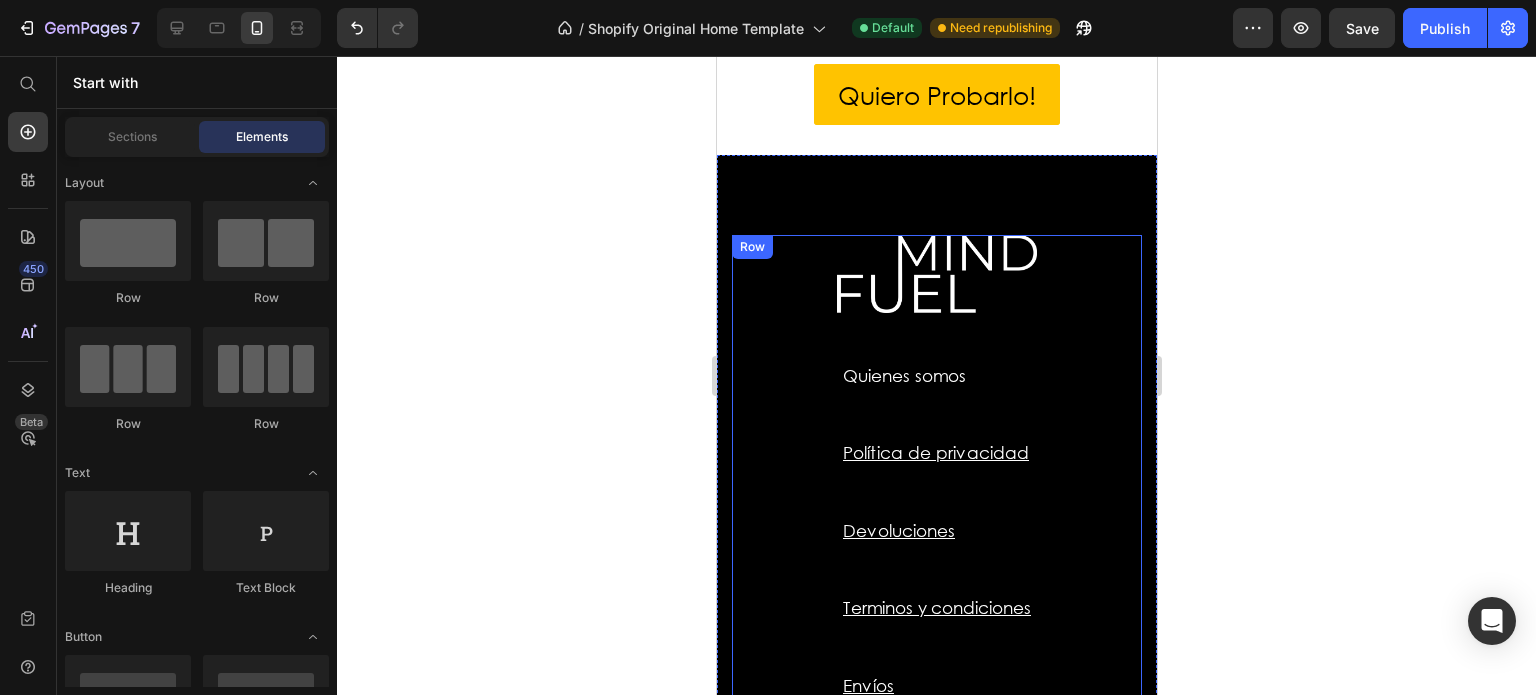 scroll, scrollTop: 4412, scrollLeft: 0, axis: vertical 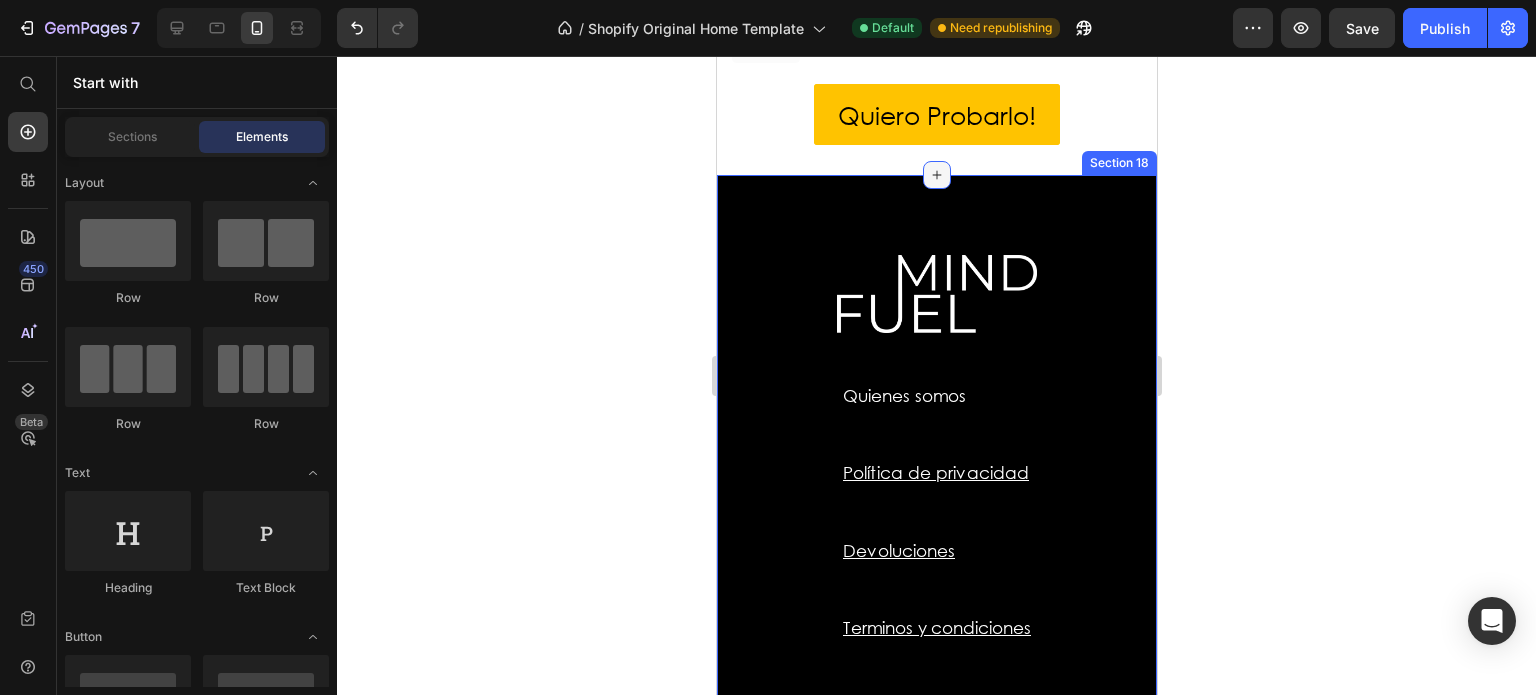 click 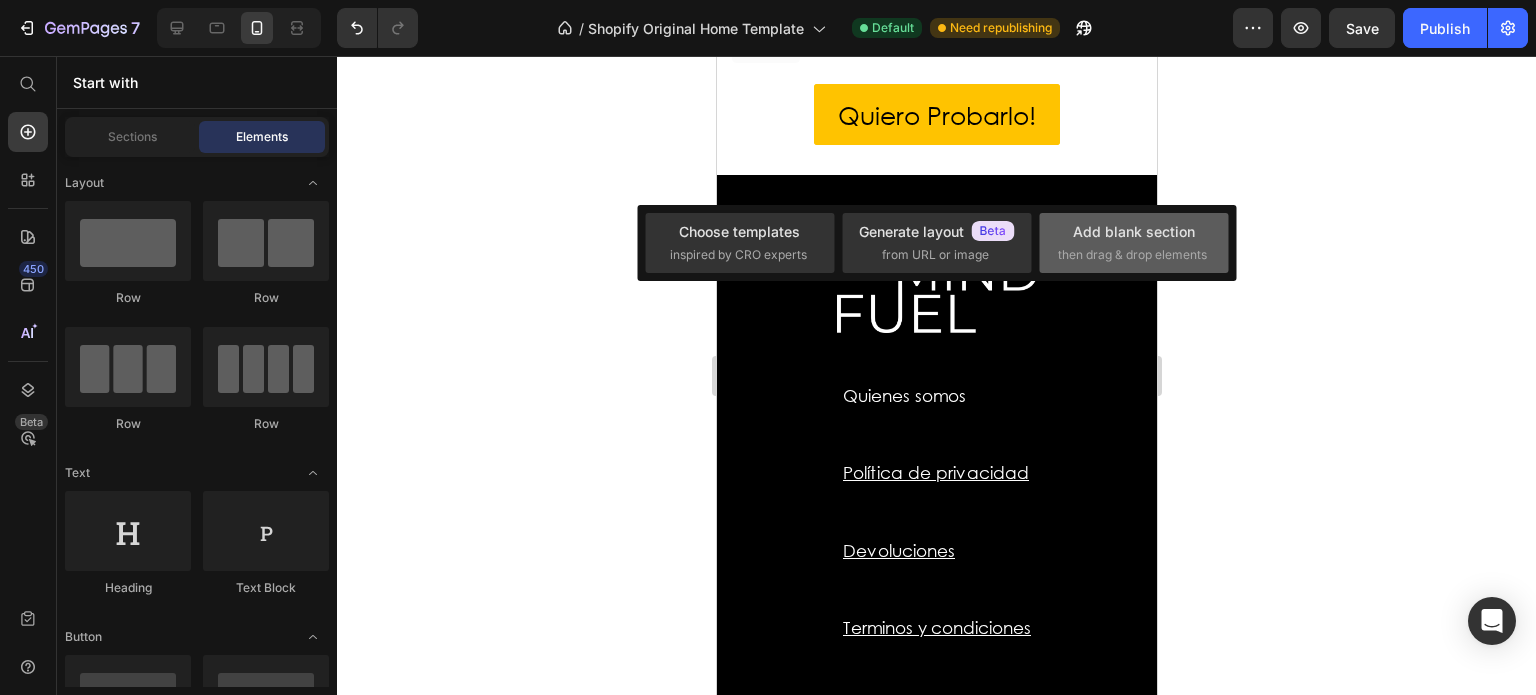 click on "Add blank section" at bounding box center [1134, 231] 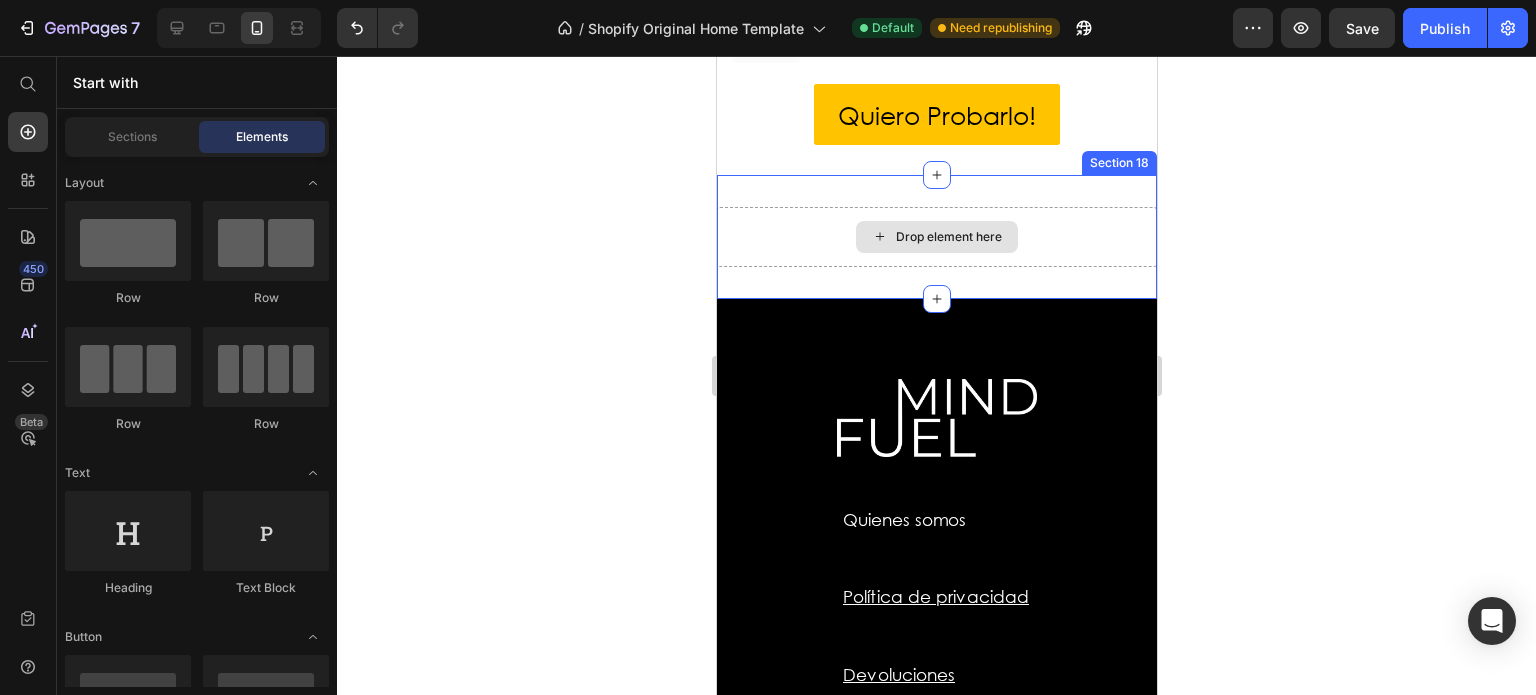 click on "Drop element here" at bounding box center [936, 237] 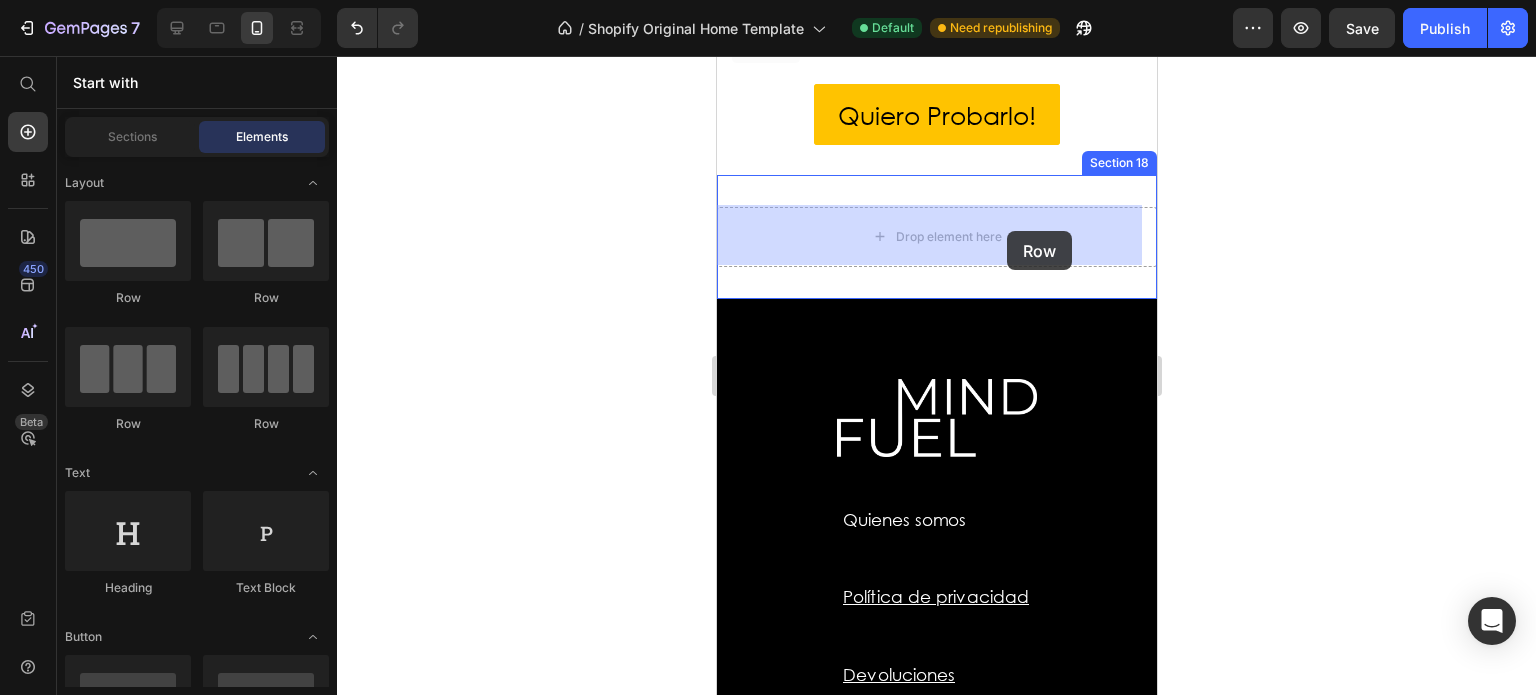 drag, startPoint x: 843, startPoint y: 436, endPoint x: 1006, endPoint y: 231, distance: 261.90457 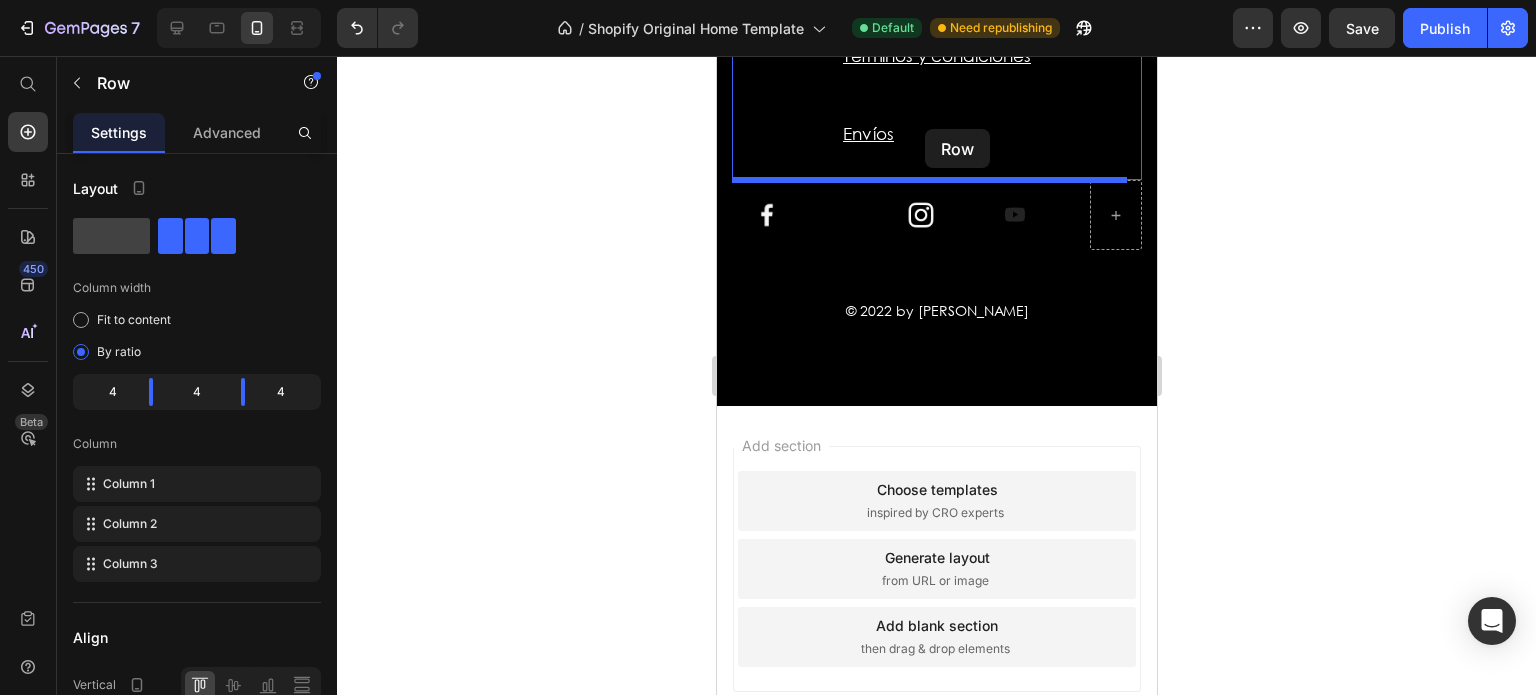scroll, scrollTop: 5102, scrollLeft: 0, axis: vertical 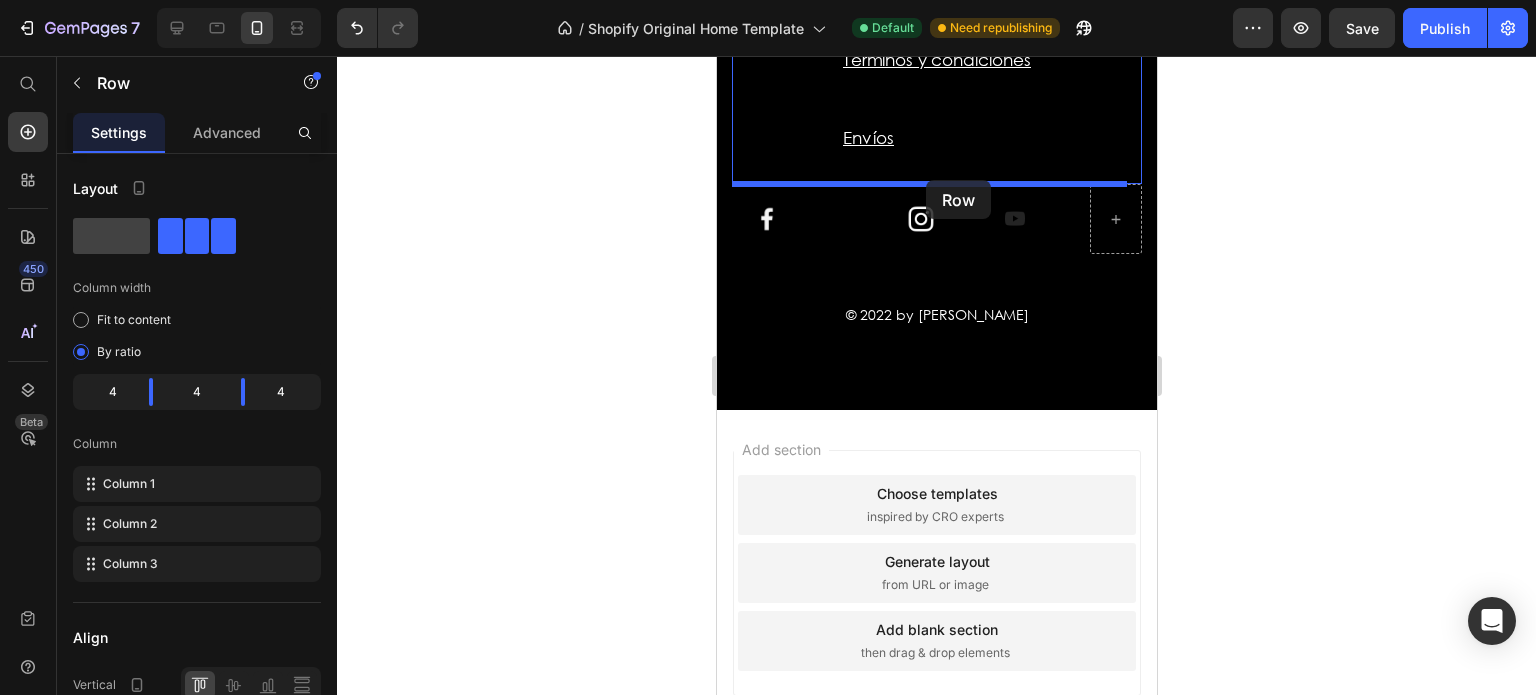 drag, startPoint x: 855, startPoint y: 239, endPoint x: 925, endPoint y: 180, distance: 91.5478 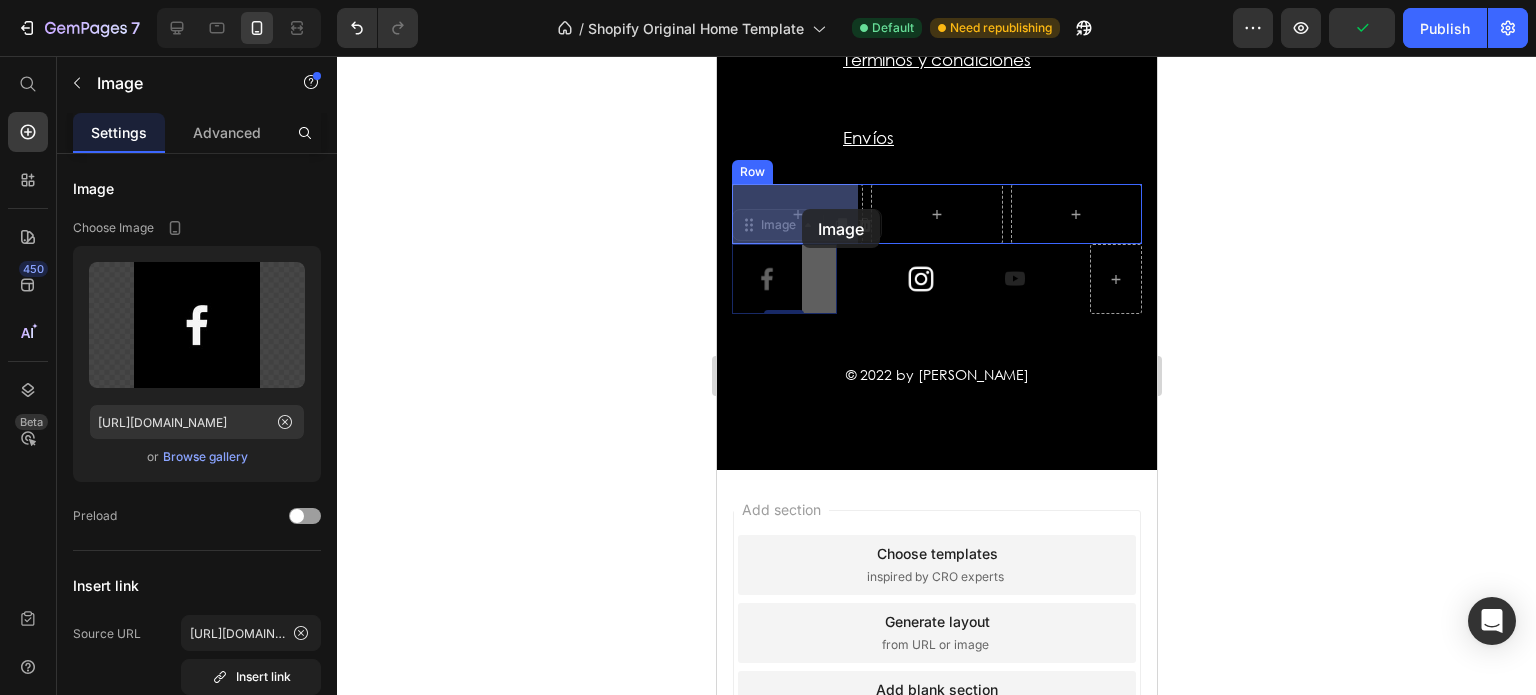 drag, startPoint x: 761, startPoint y: 278, endPoint x: 879, endPoint y: 256, distance: 120.033325 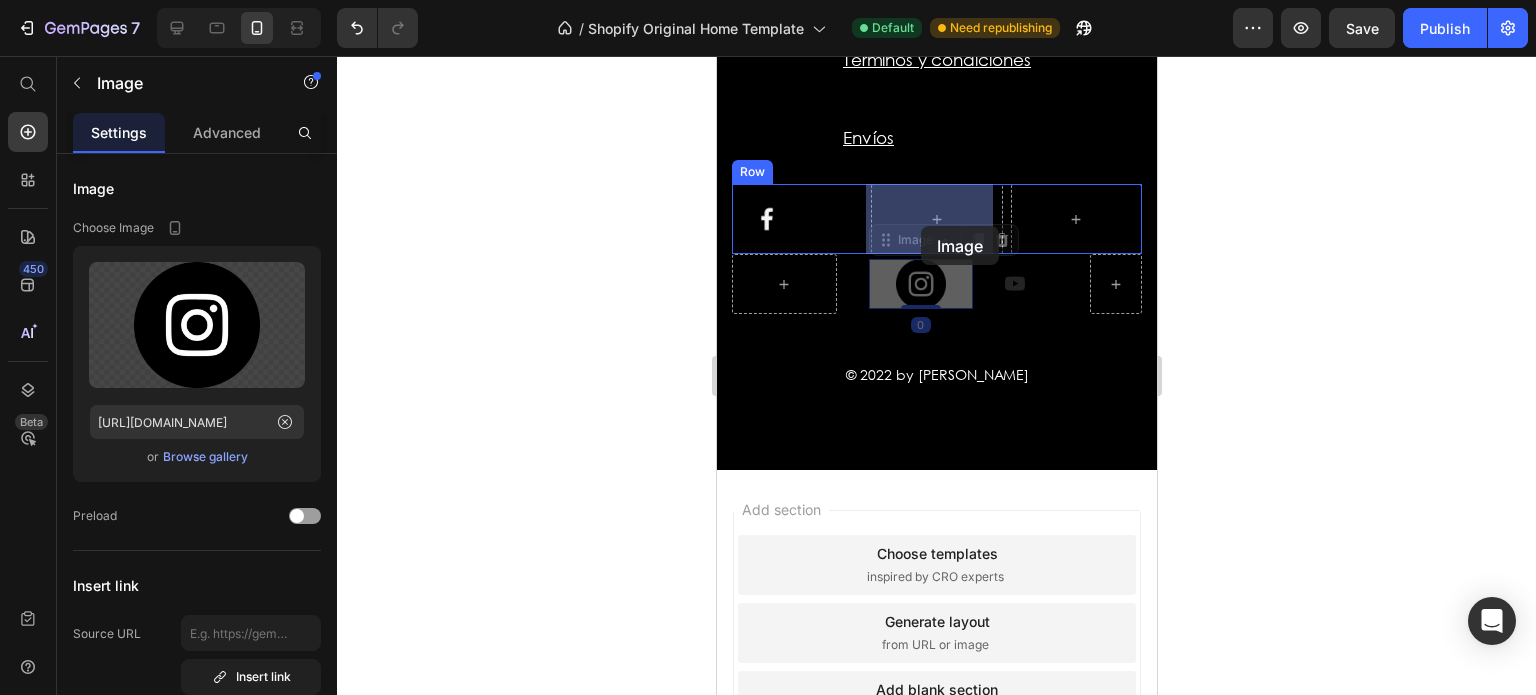 drag, startPoint x: 911, startPoint y: 289, endPoint x: 920, endPoint y: 225, distance: 64.629715 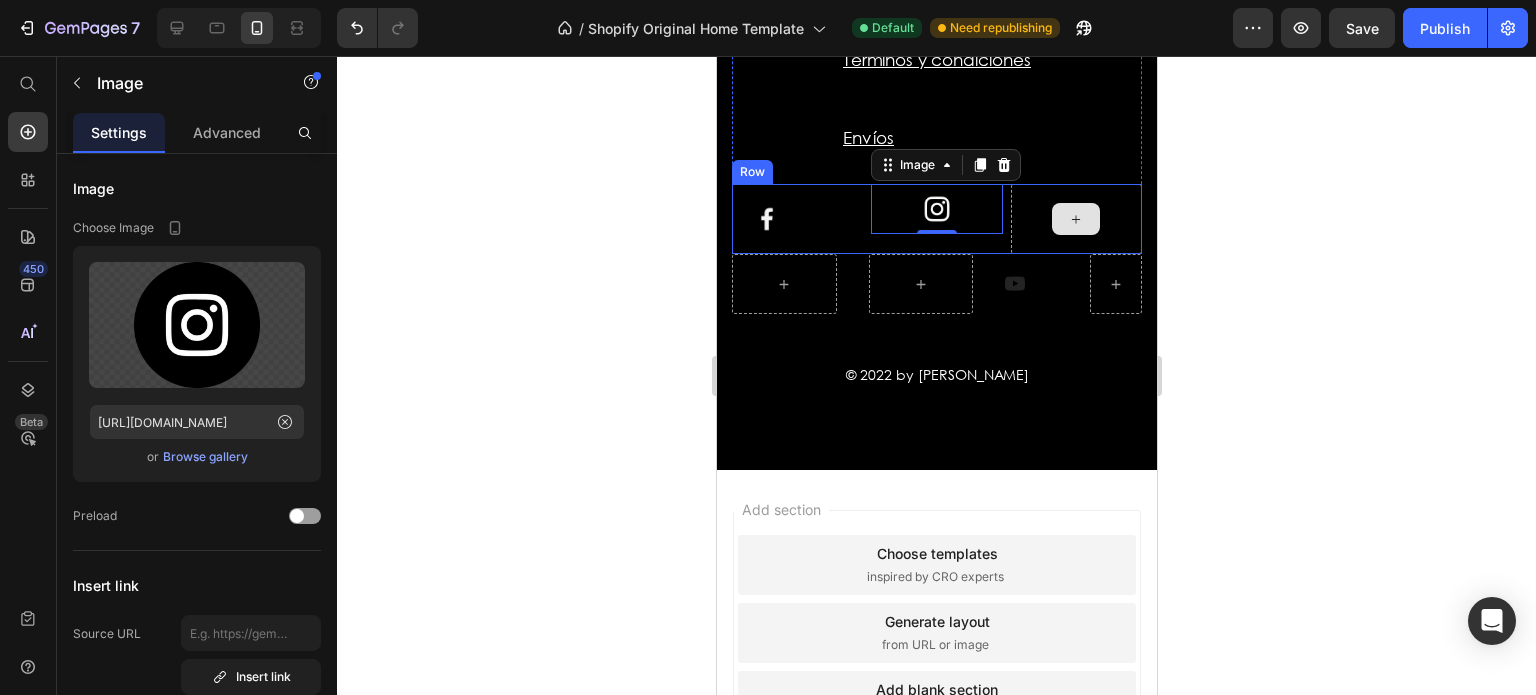 click at bounding box center [1075, 219] 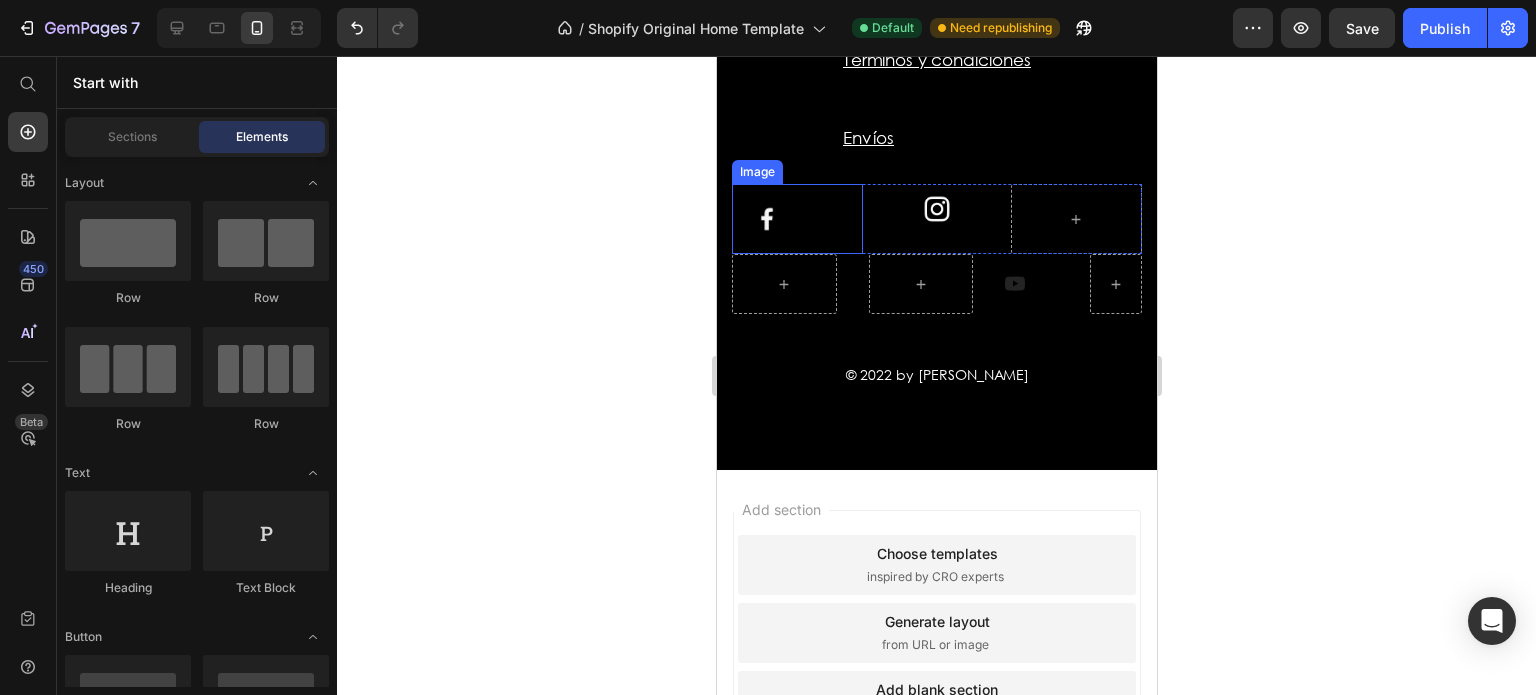 click at bounding box center (796, 219) 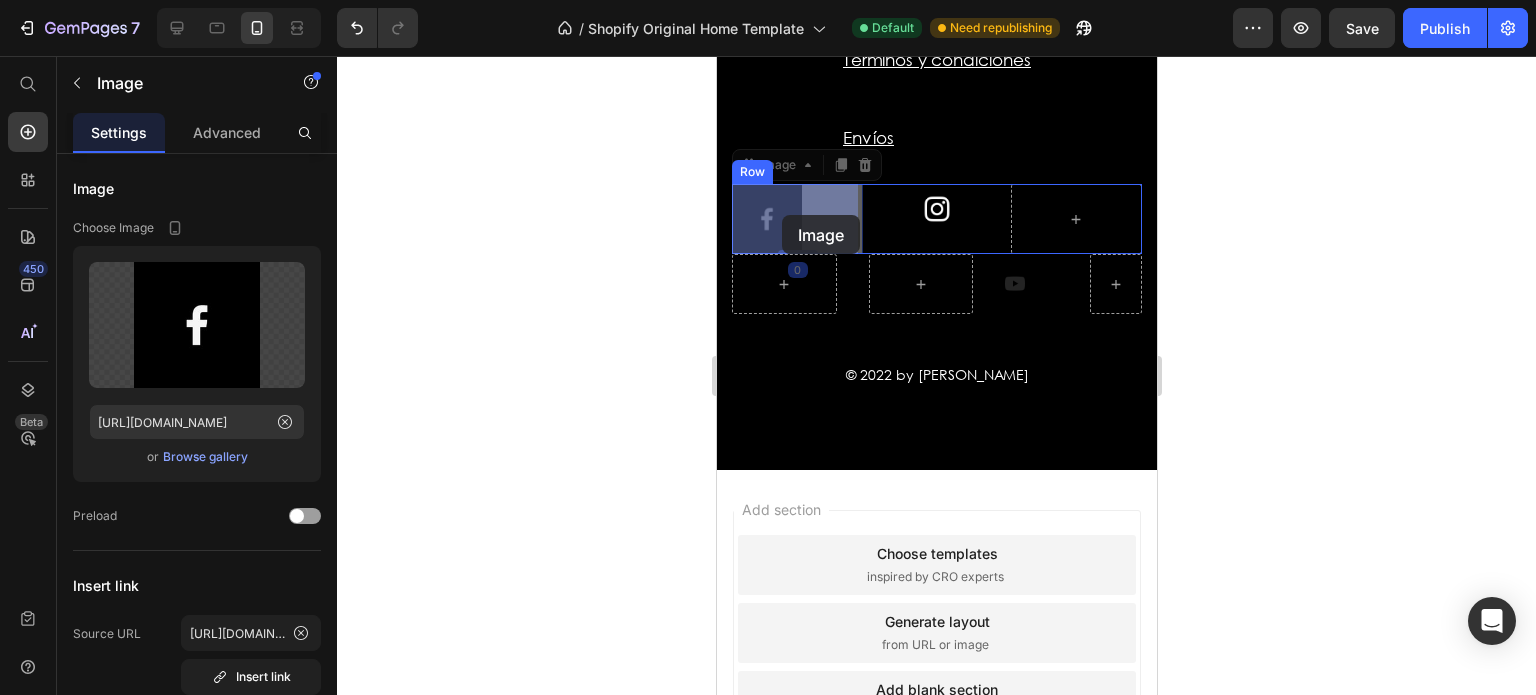 drag, startPoint x: 767, startPoint y: 217, endPoint x: 778, endPoint y: 217, distance: 11 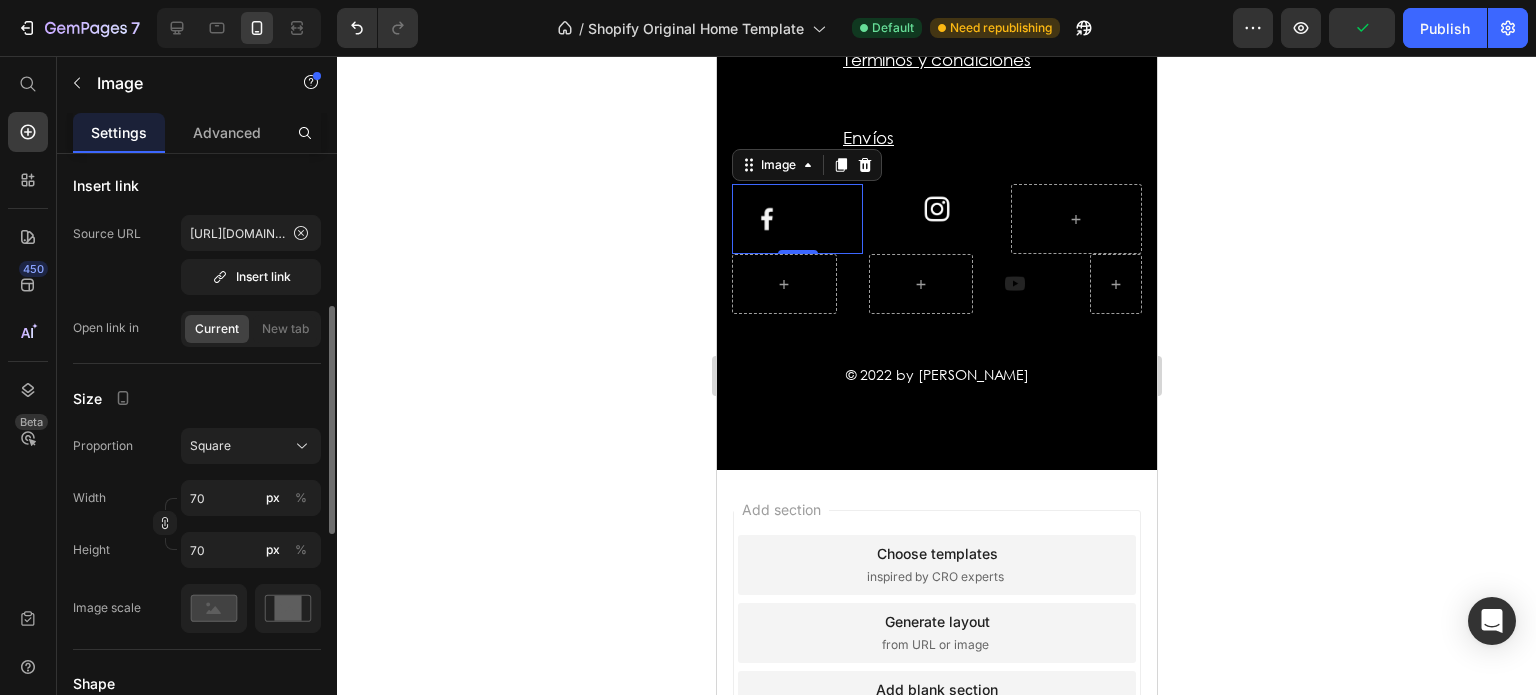 scroll, scrollTop: 500, scrollLeft: 0, axis: vertical 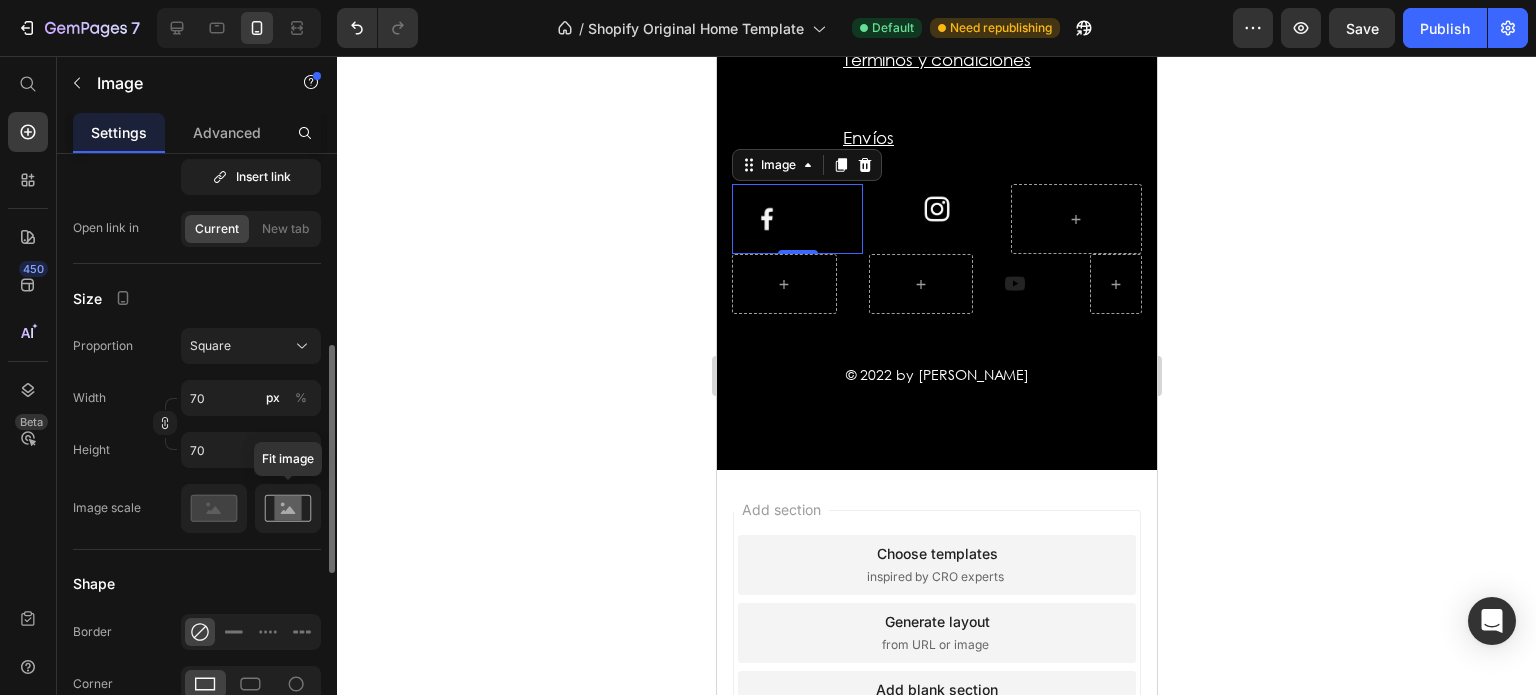 click 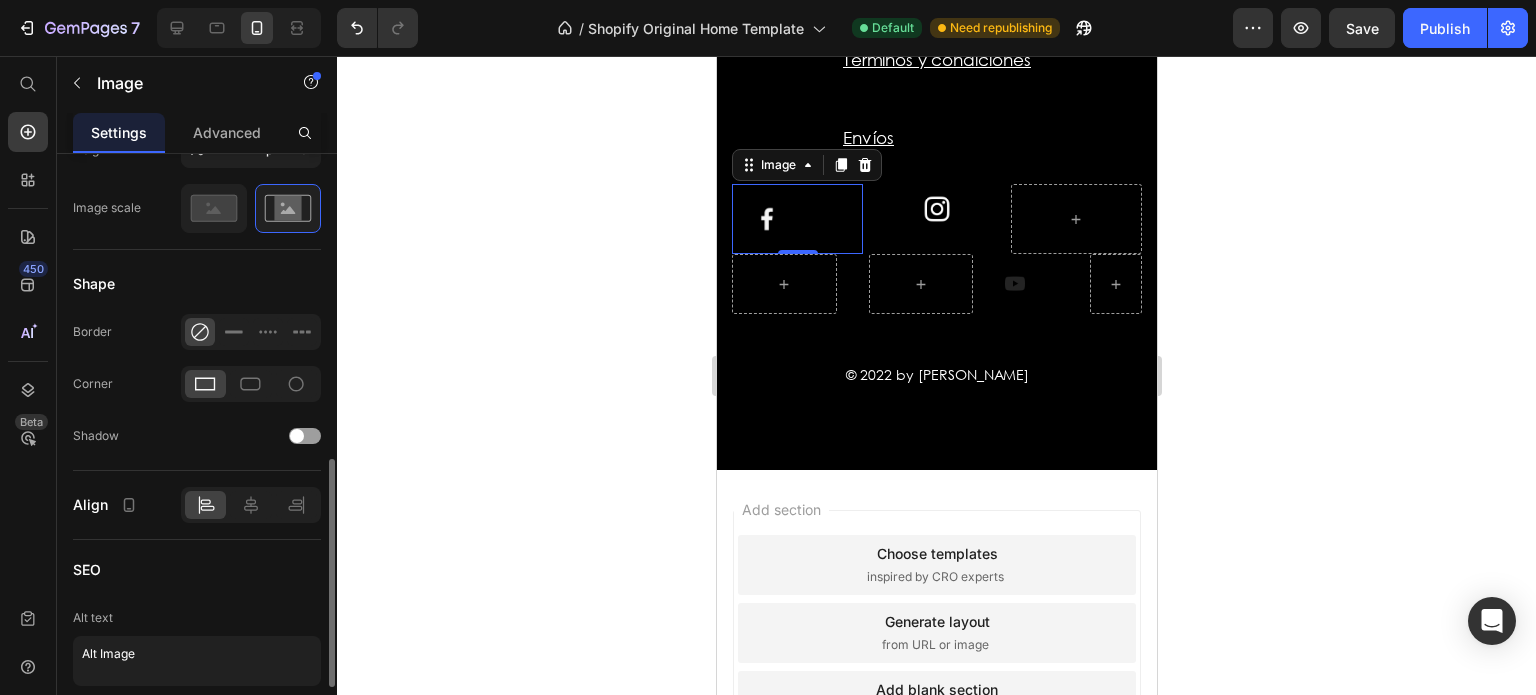 scroll, scrollTop: 900, scrollLeft: 0, axis: vertical 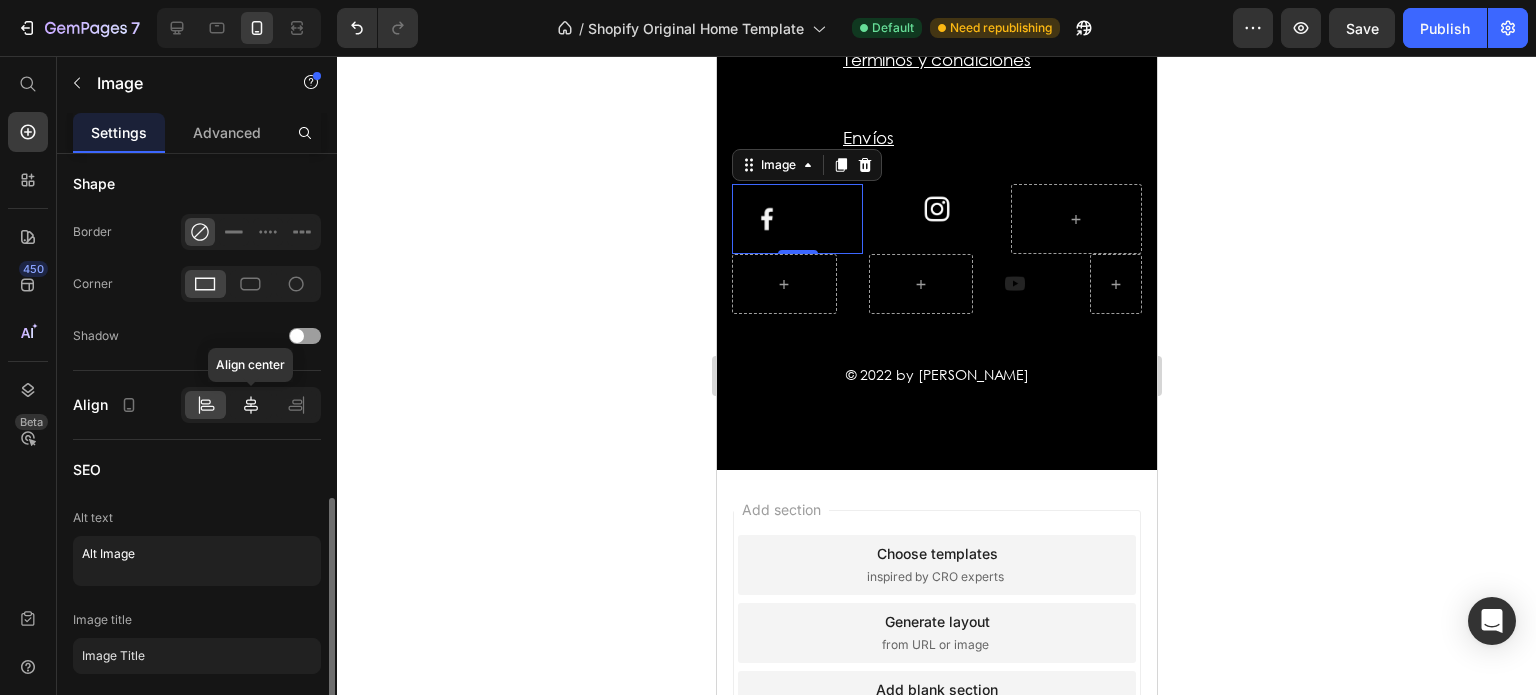 click 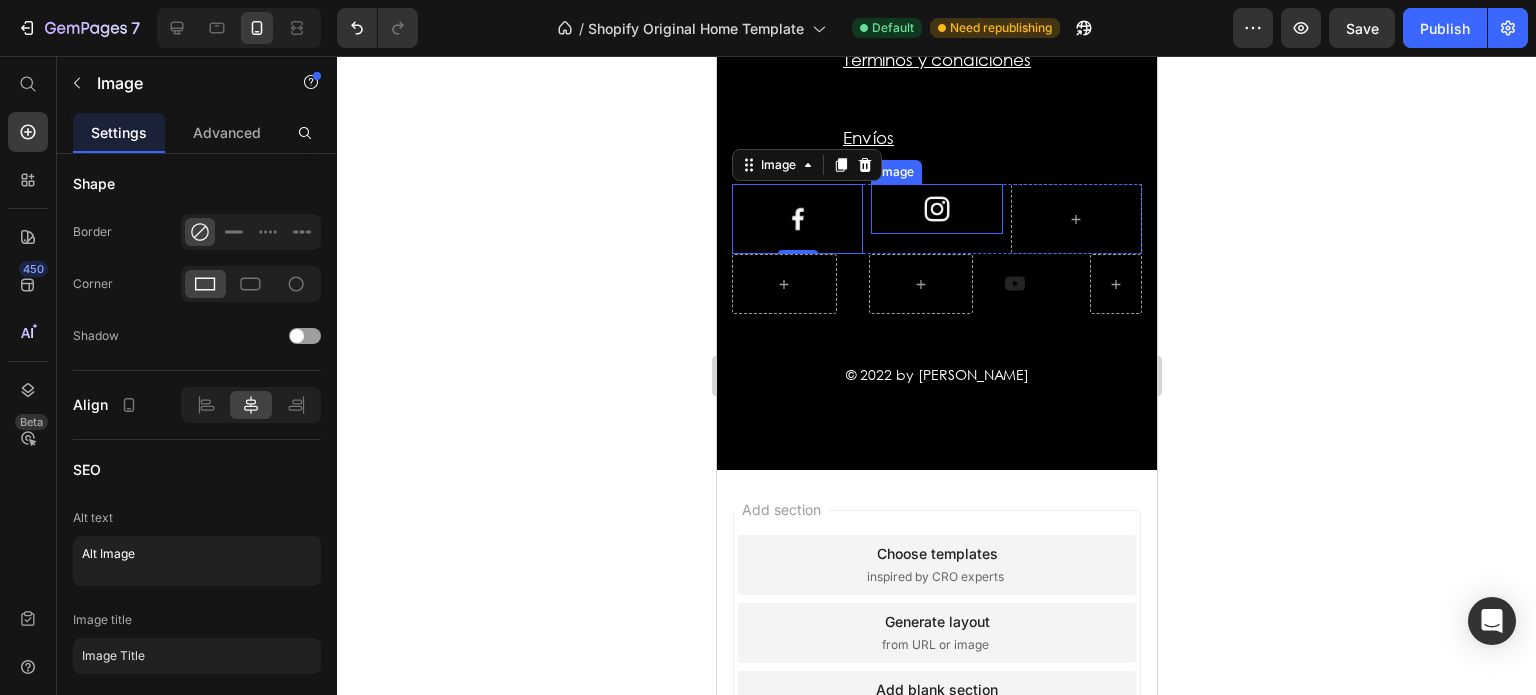 click at bounding box center (935, 209) 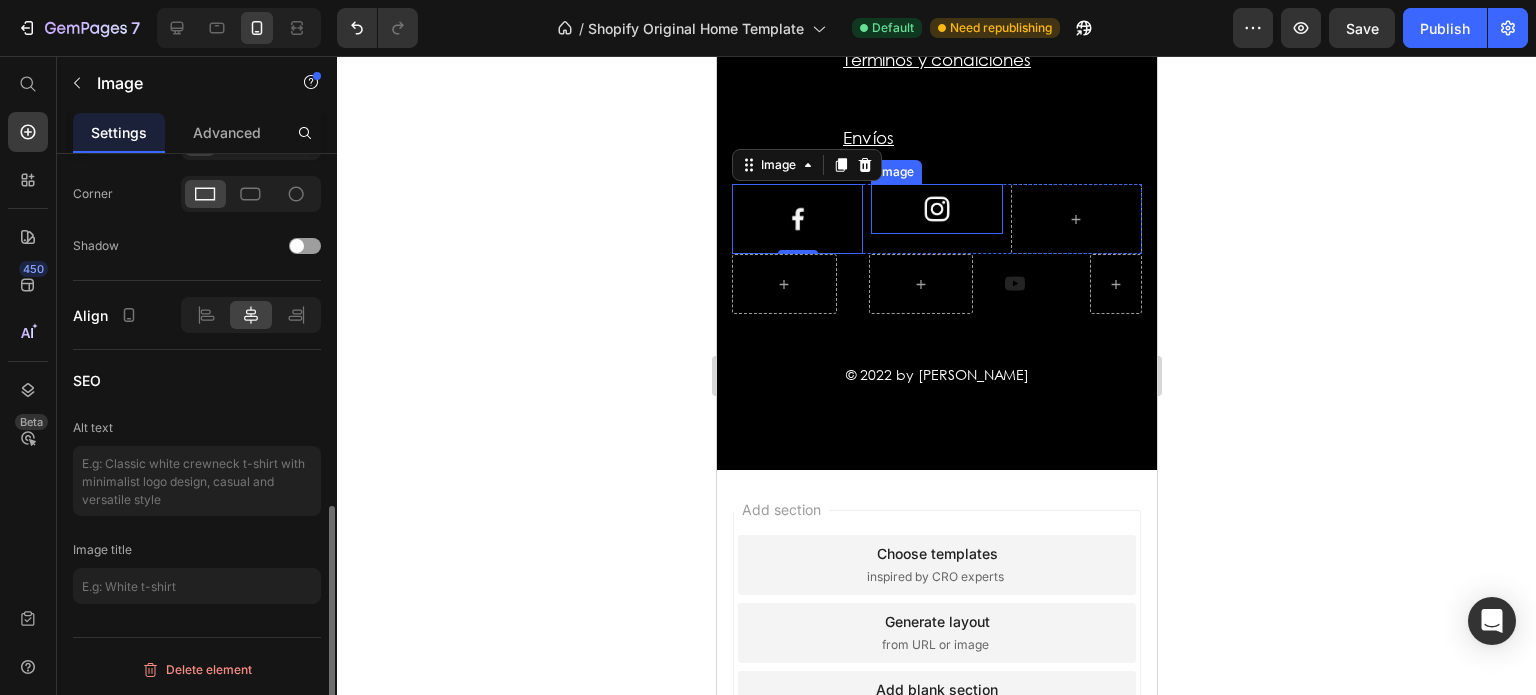 scroll, scrollTop: 871, scrollLeft: 0, axis: vertical 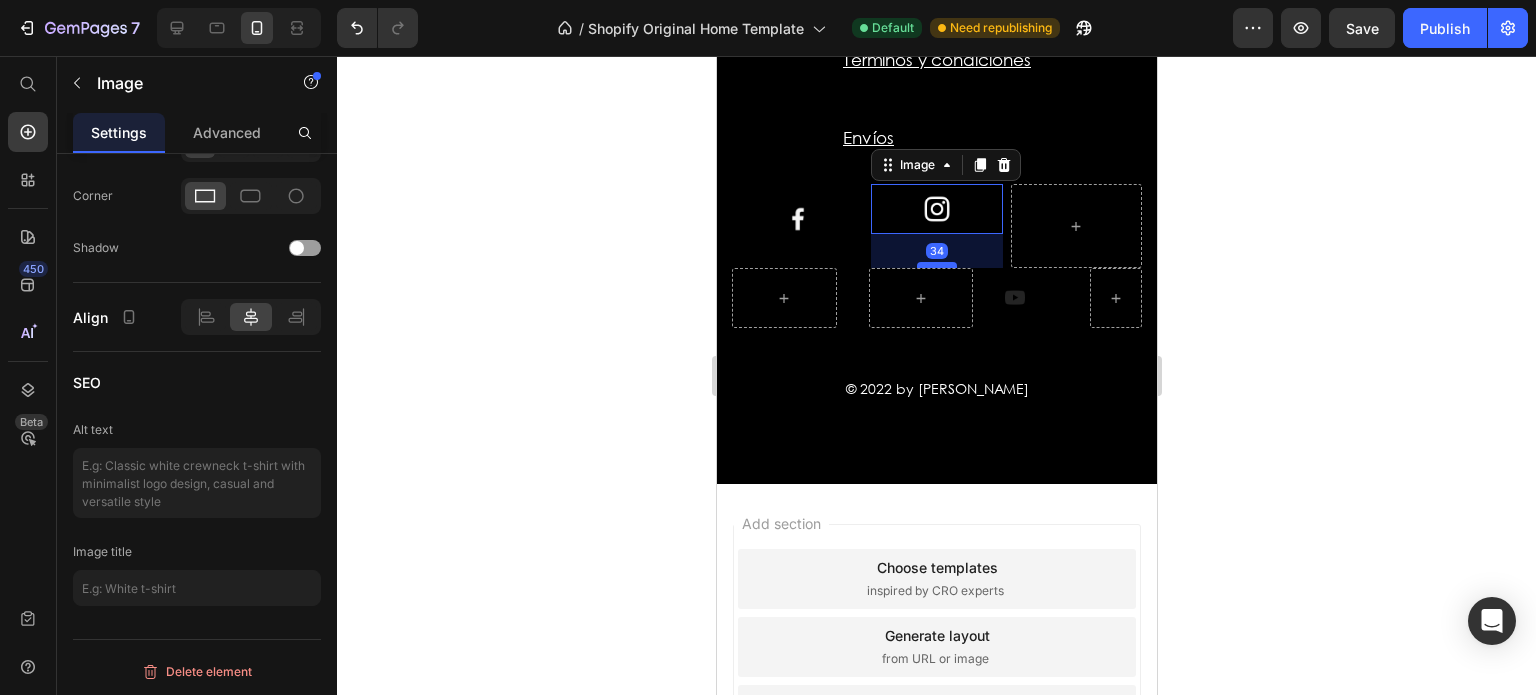 drag, startPoint x: 933, startPoint y: 229, endPoint x: 936, endPoint y: 263, distance: 34.132095 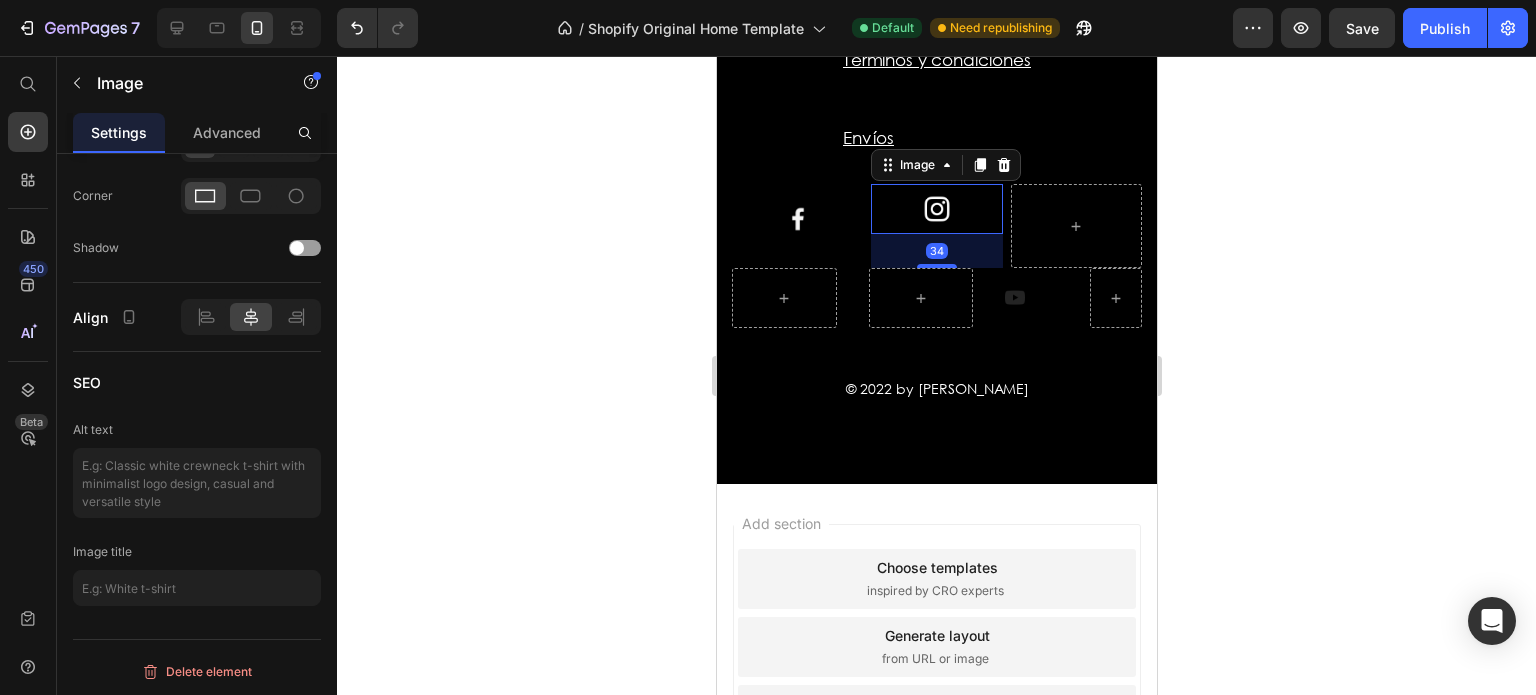 click at bounding box center (935, 209) 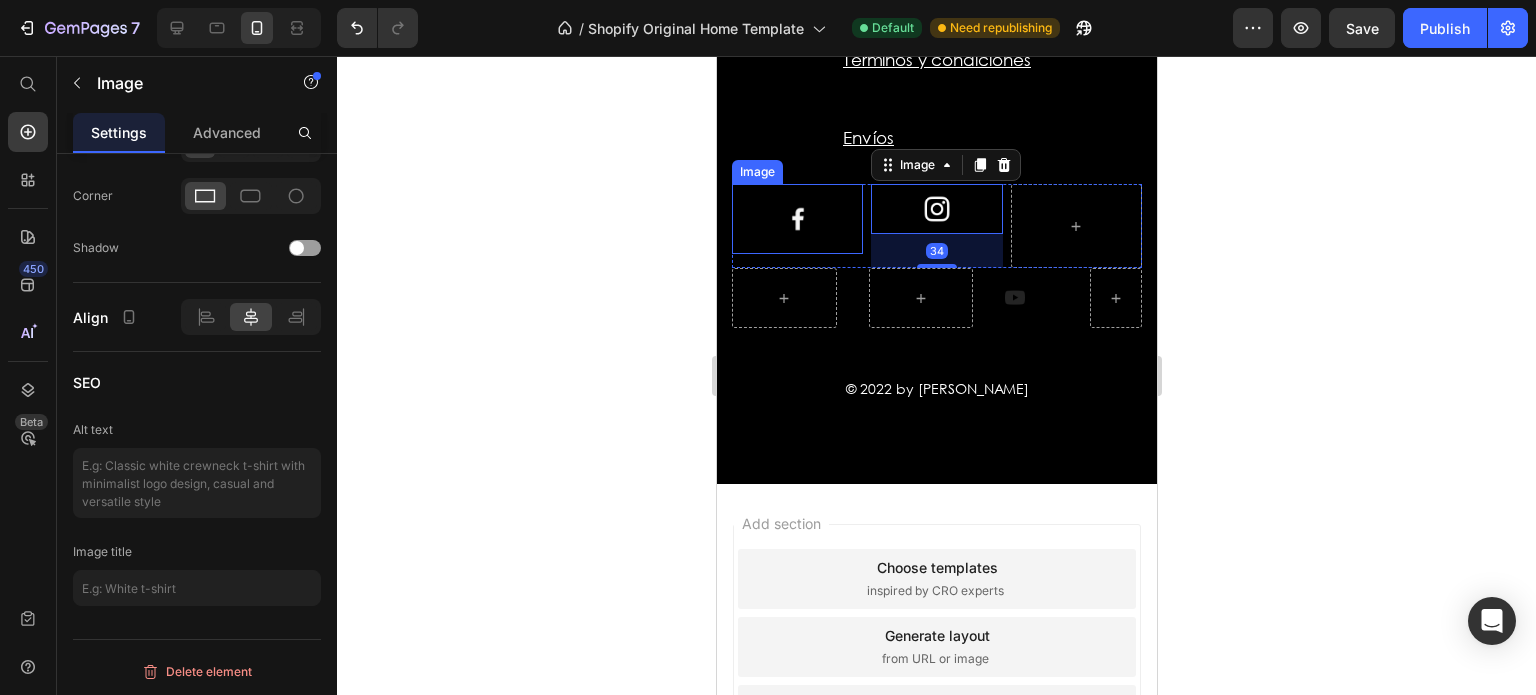click at bounding box center (796, 219) 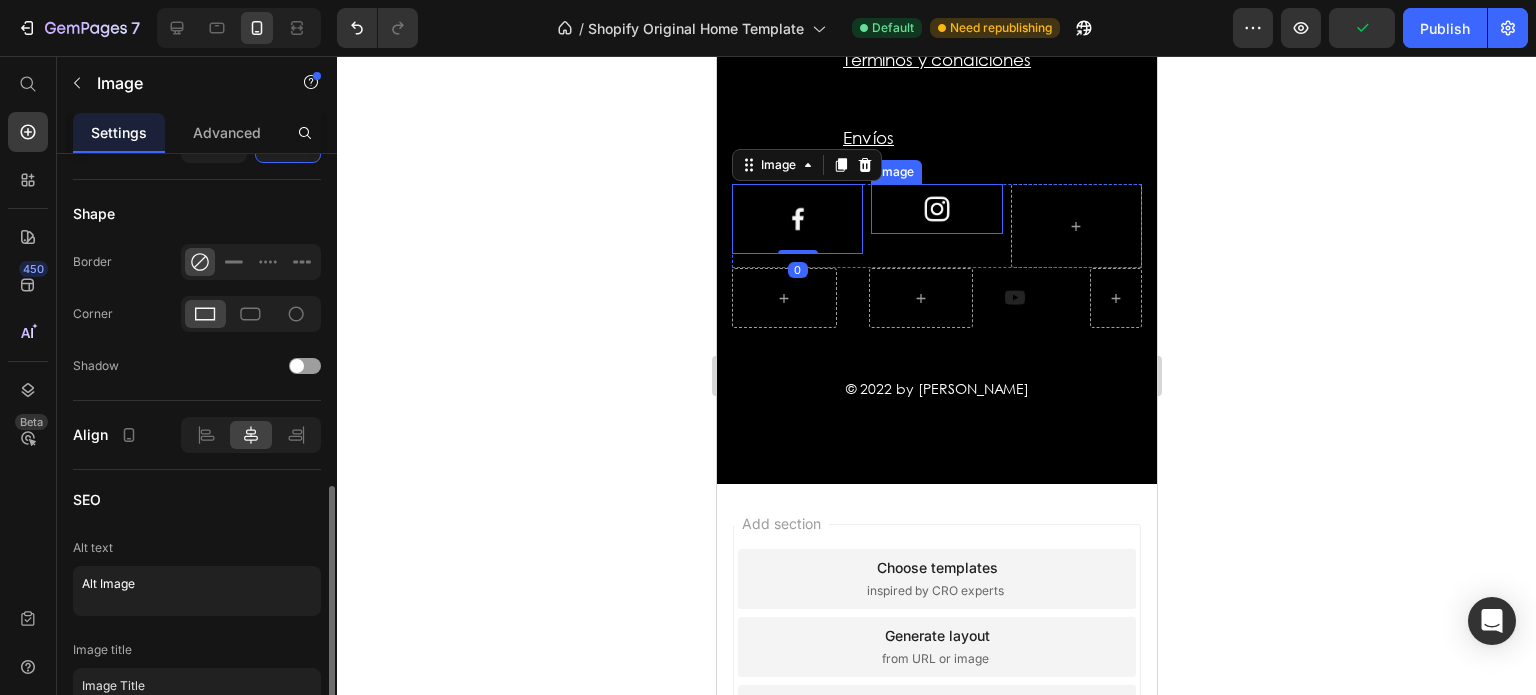 click at bounding box center [935, 209] 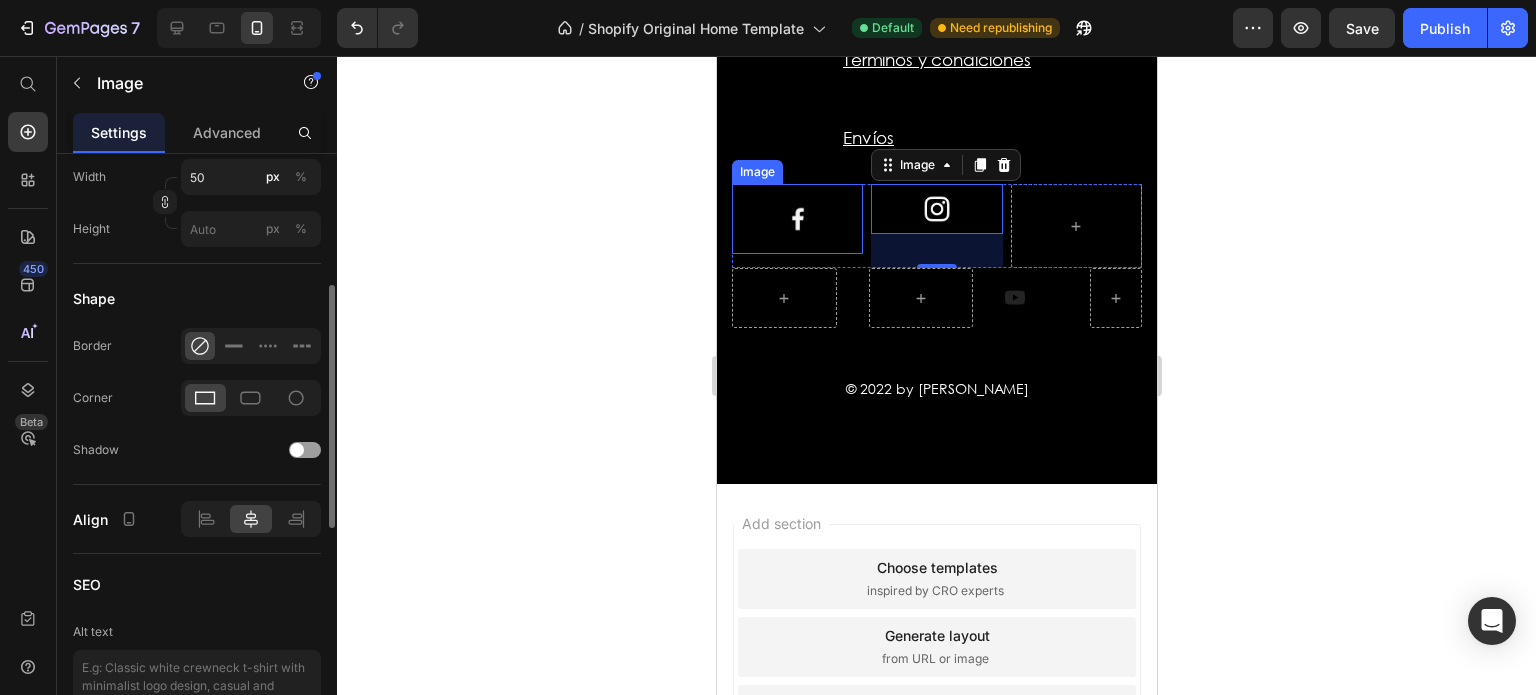 scroll, scrollTop: 569, scrollLeft: 0, axis: vertical 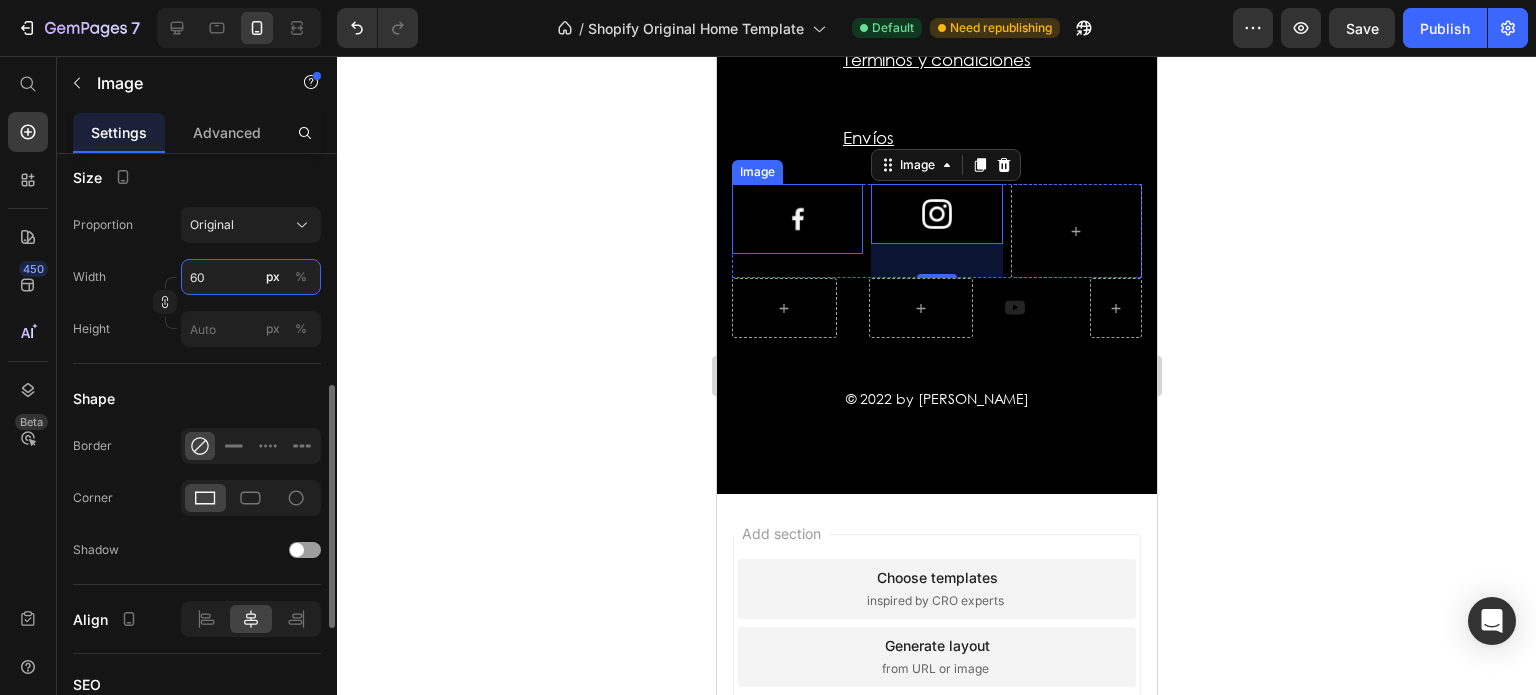 type on "6" 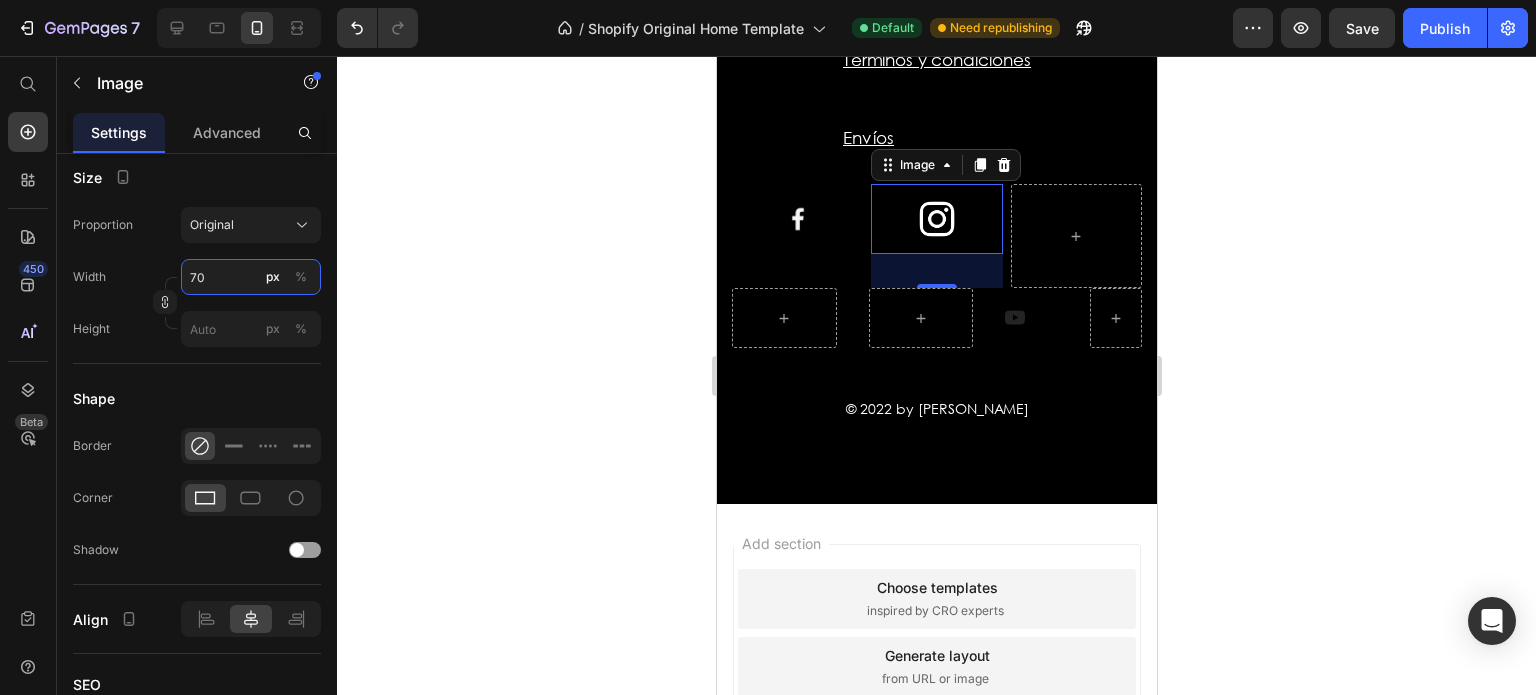 type on "70" 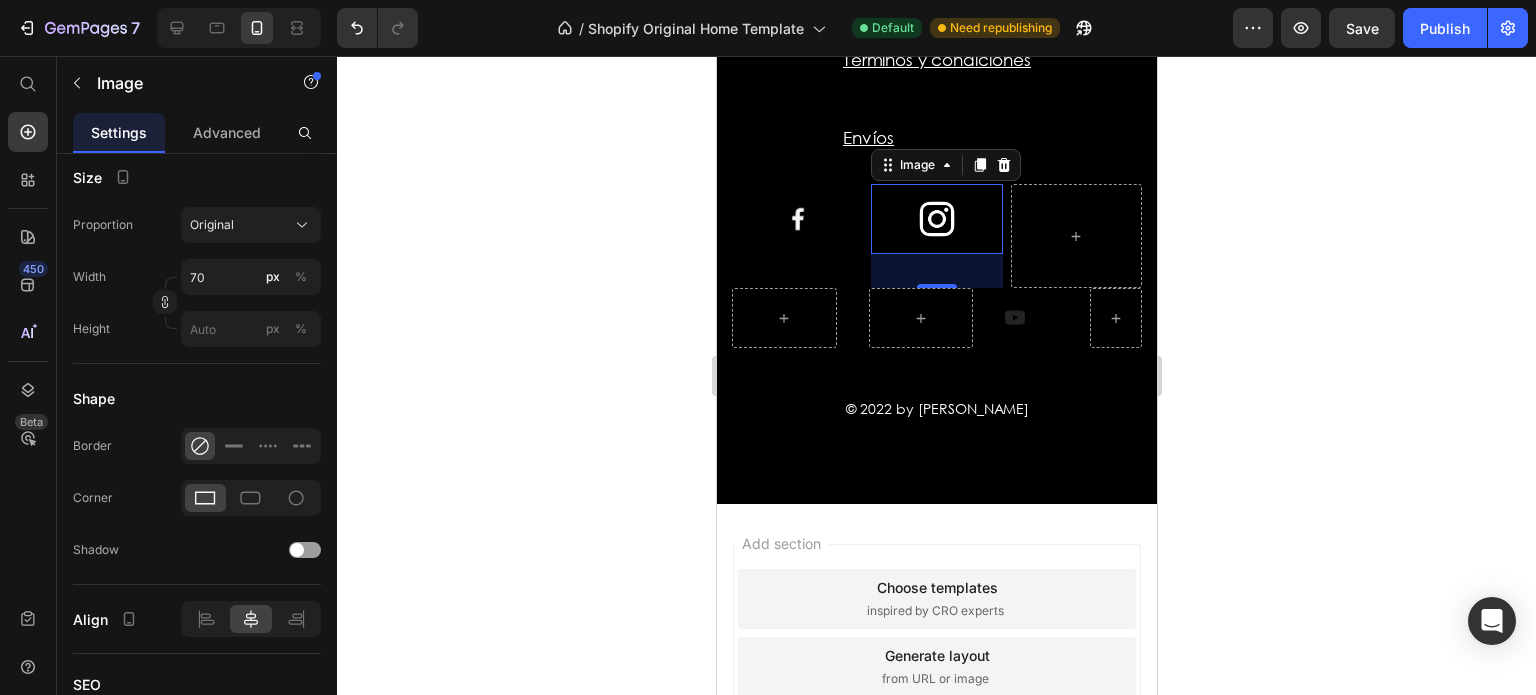 click 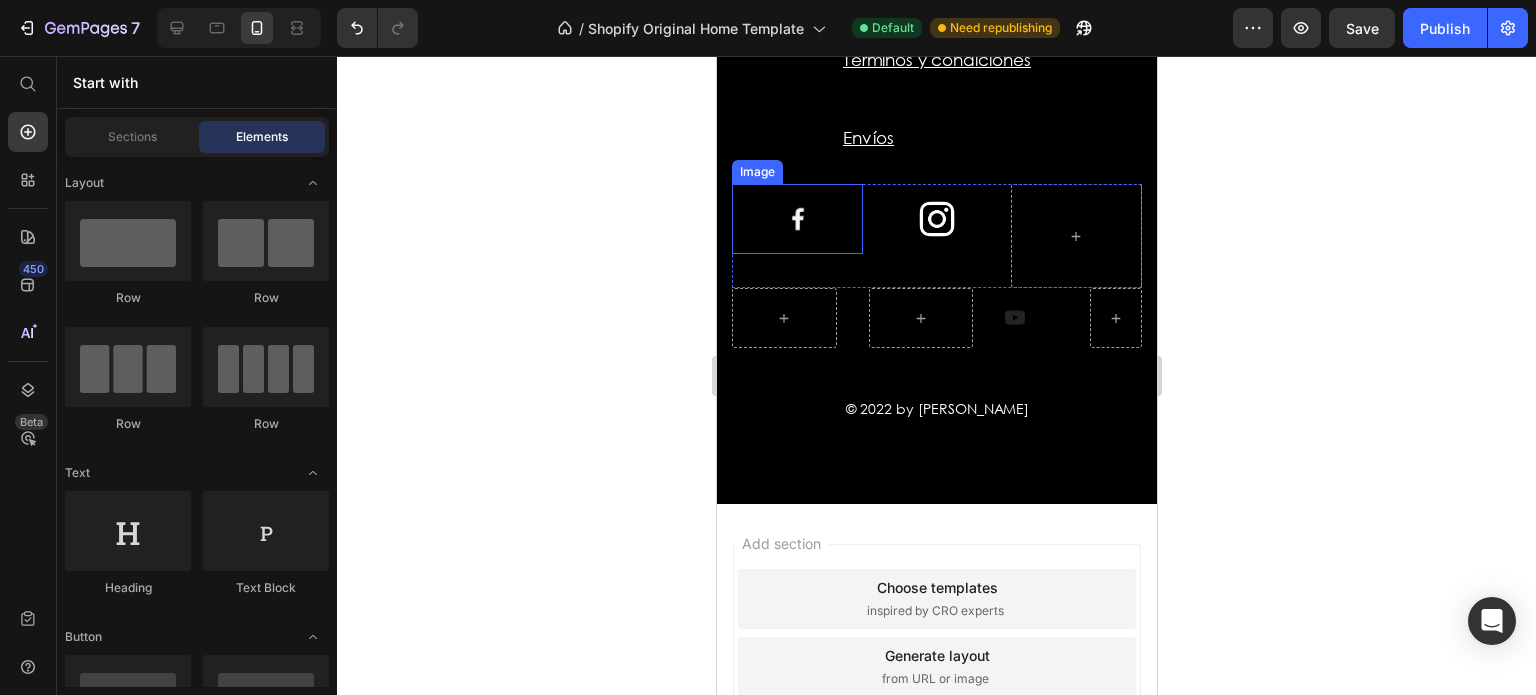 drag, startPoint x: 794, startPoint y: 235, endPoint x: 826, endPoint y: 231, distance: 32.24903 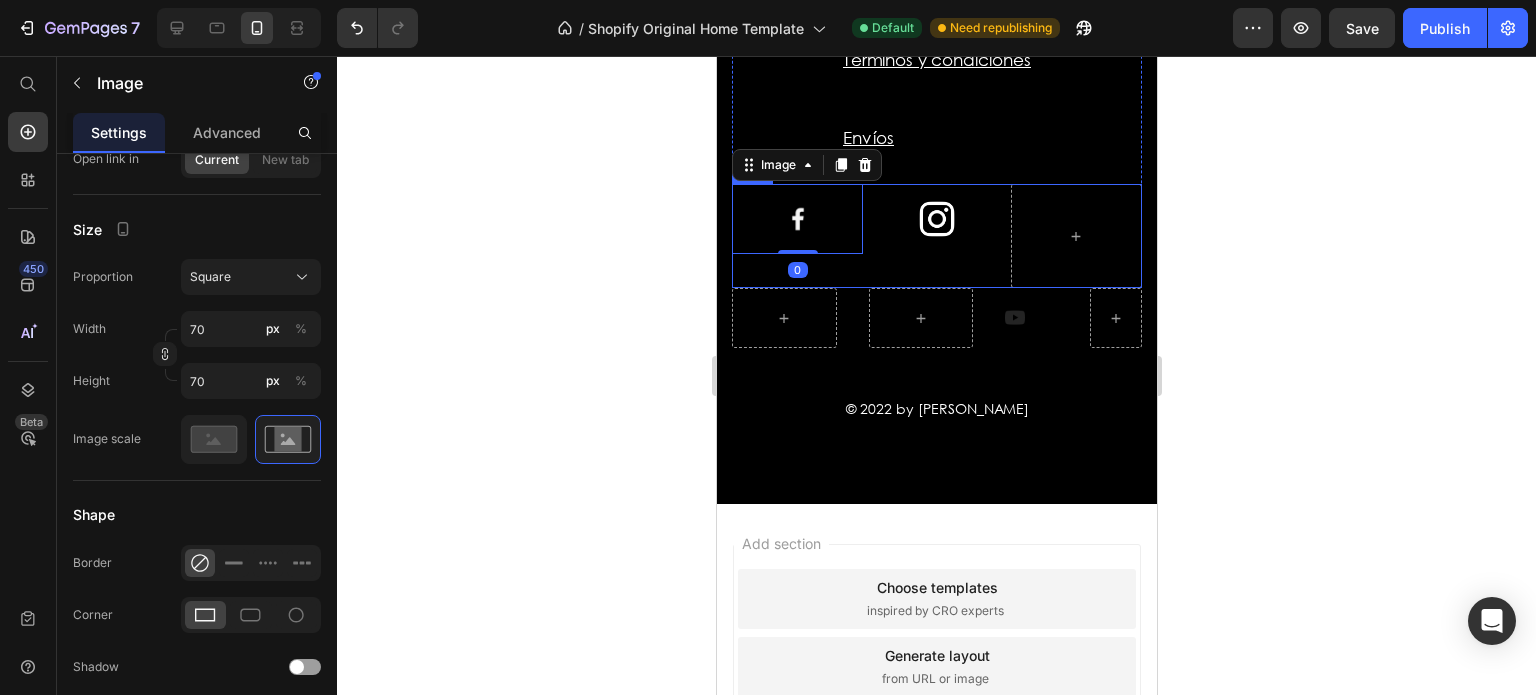 click at bounding box center [935, 219] 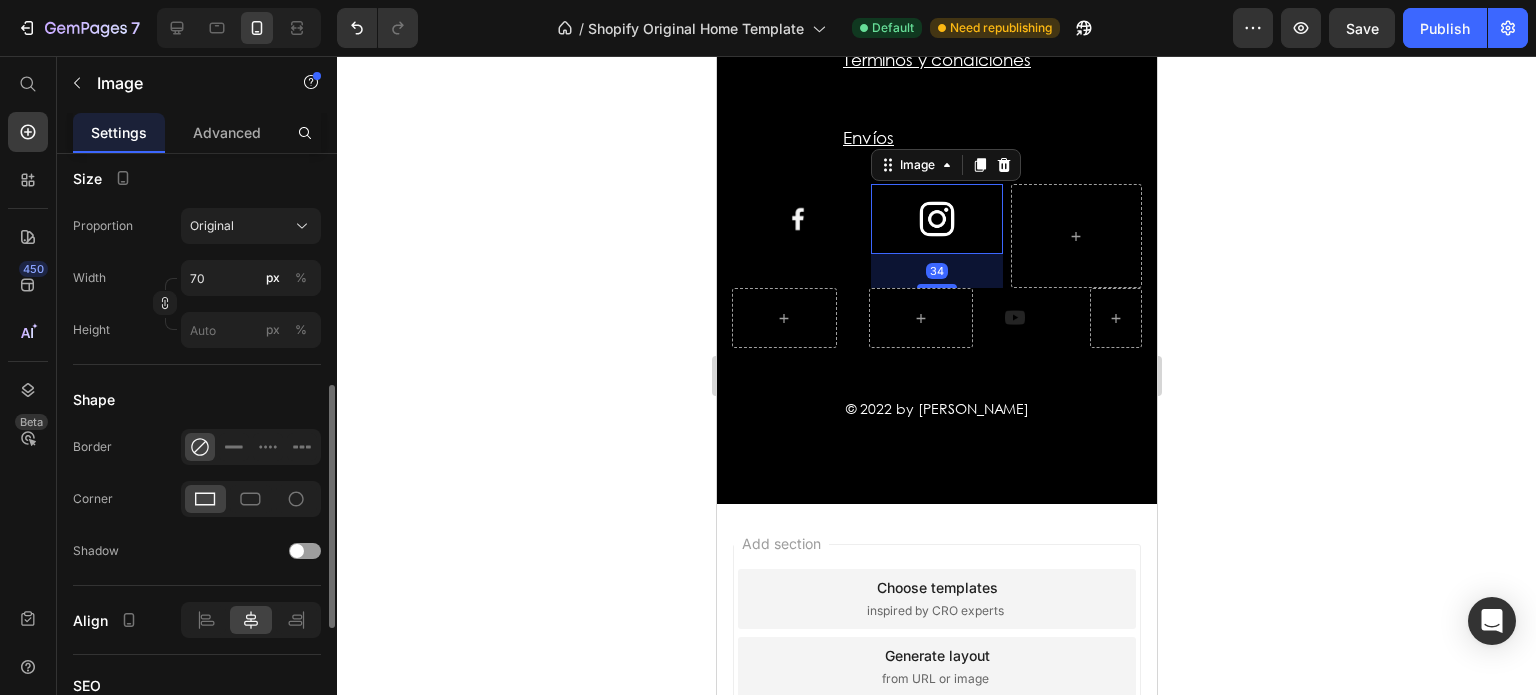 click at bounding box center [796, 219] 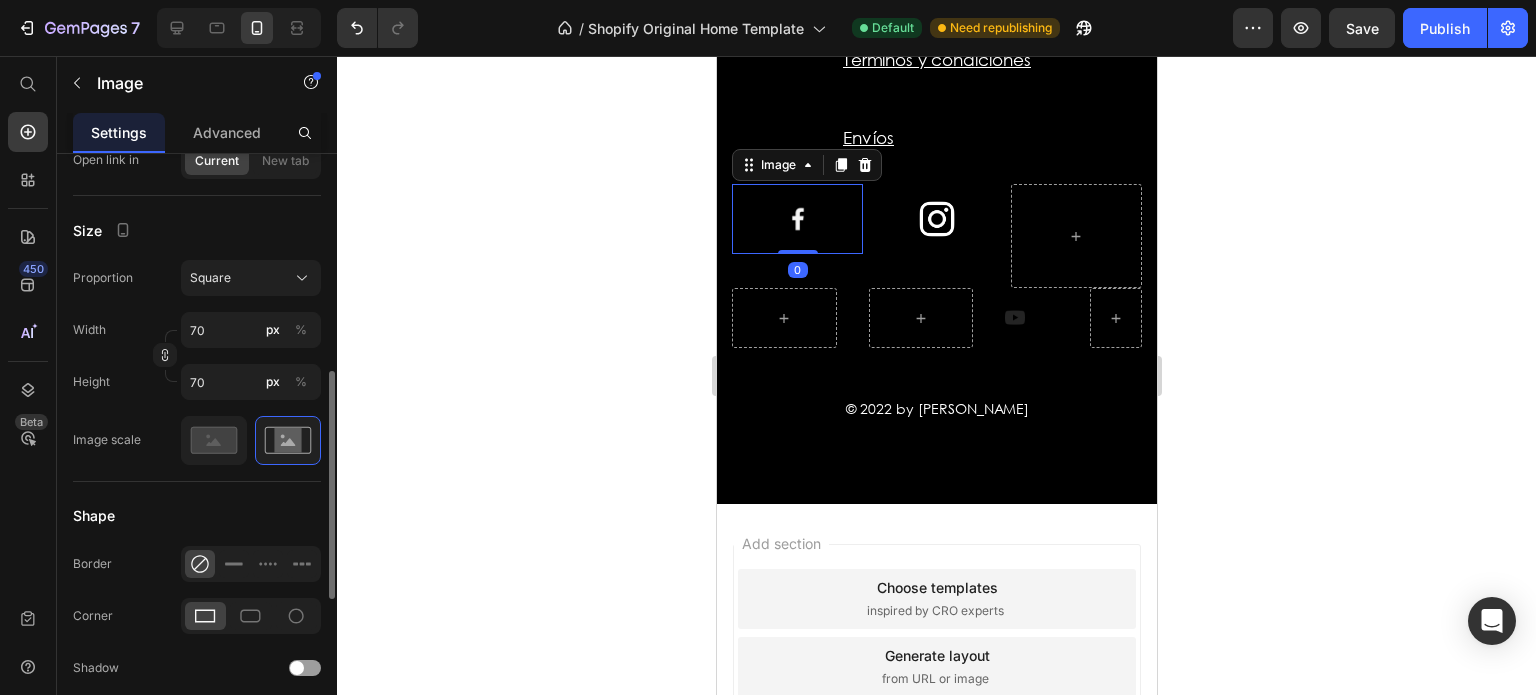scroll, scrollTop: 568, scrollLeft: 0, axis: vertical 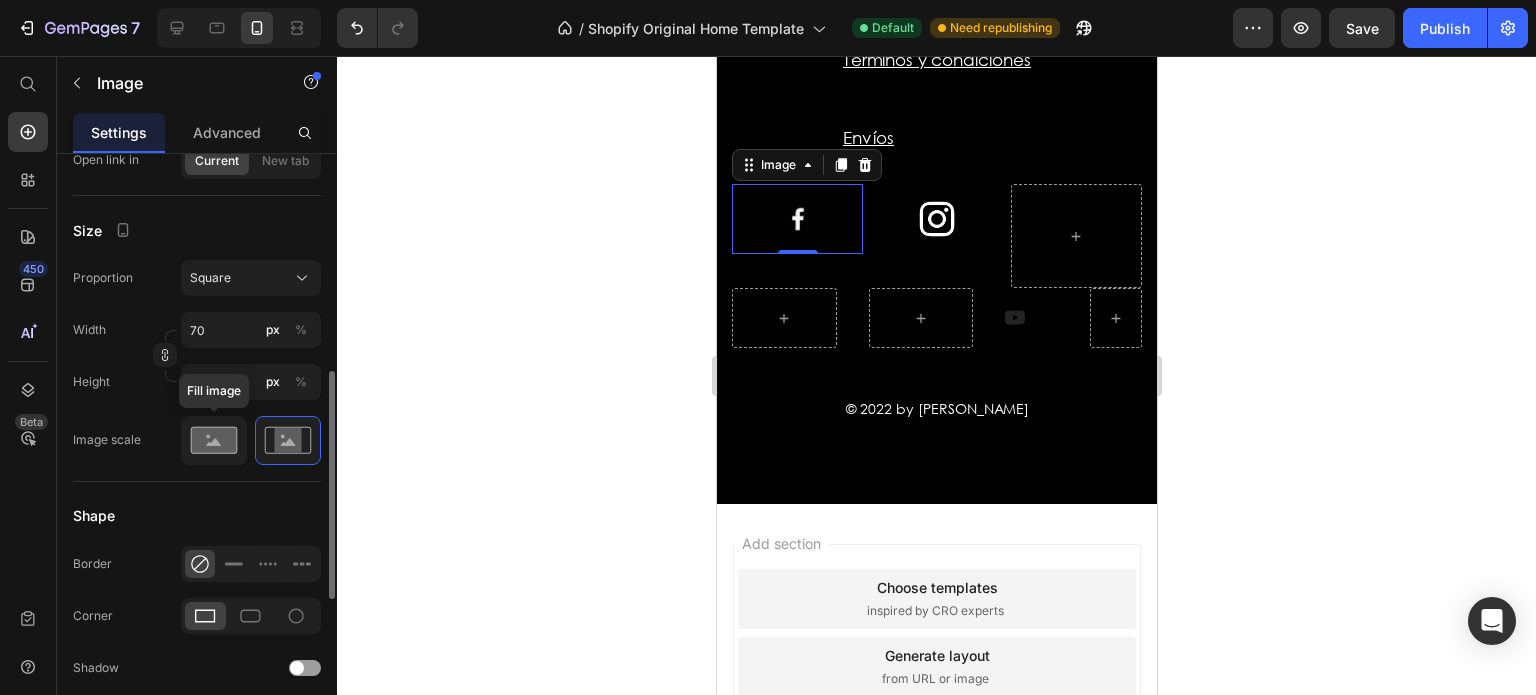 click 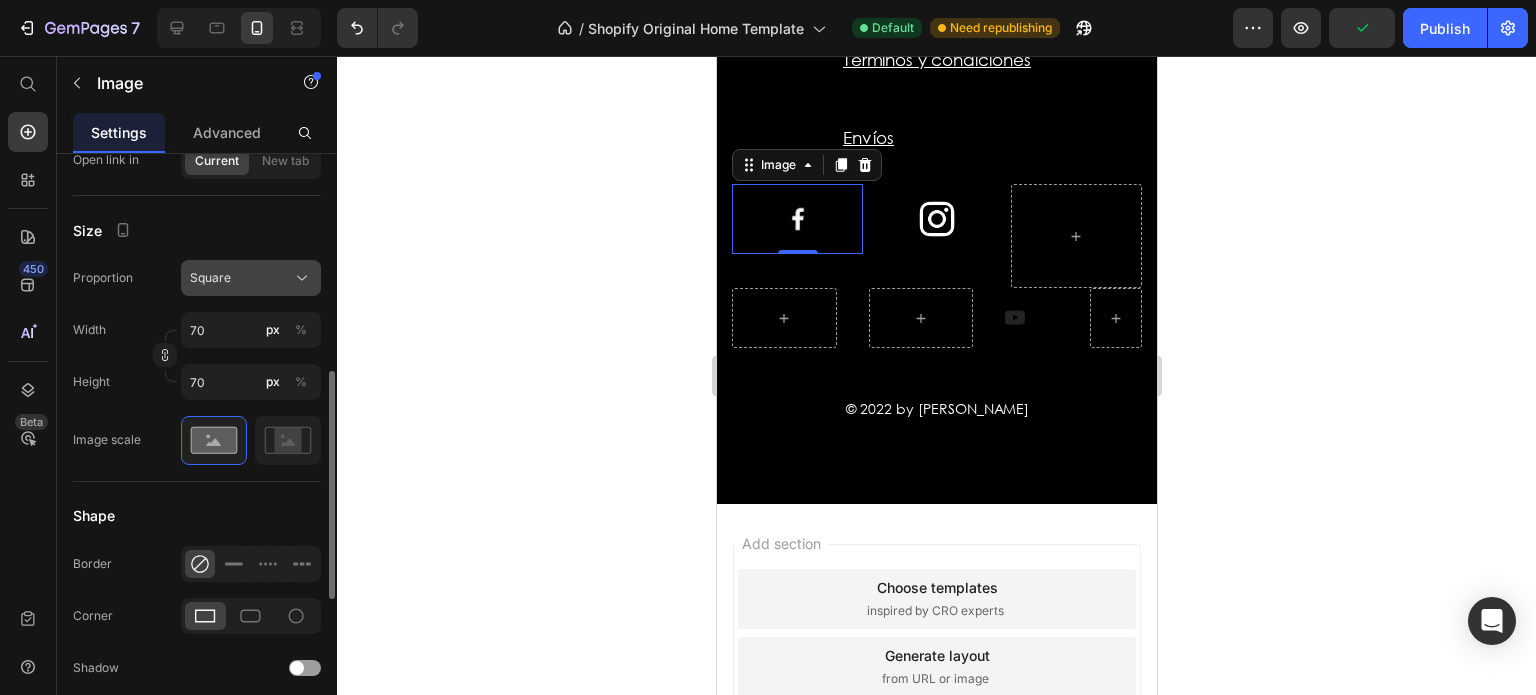click on "Square" at bounding box center [251, 278] 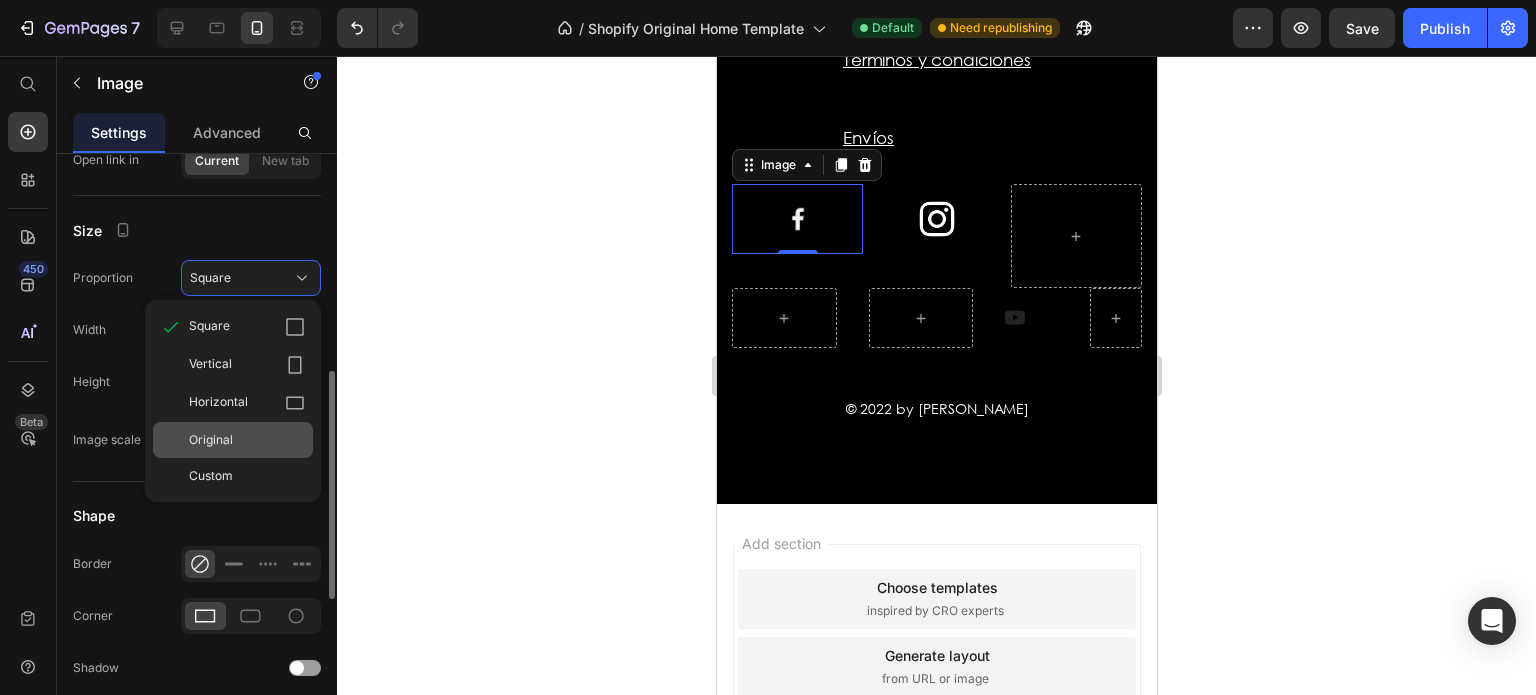 click on "Original" at bounding box center [247, 440] 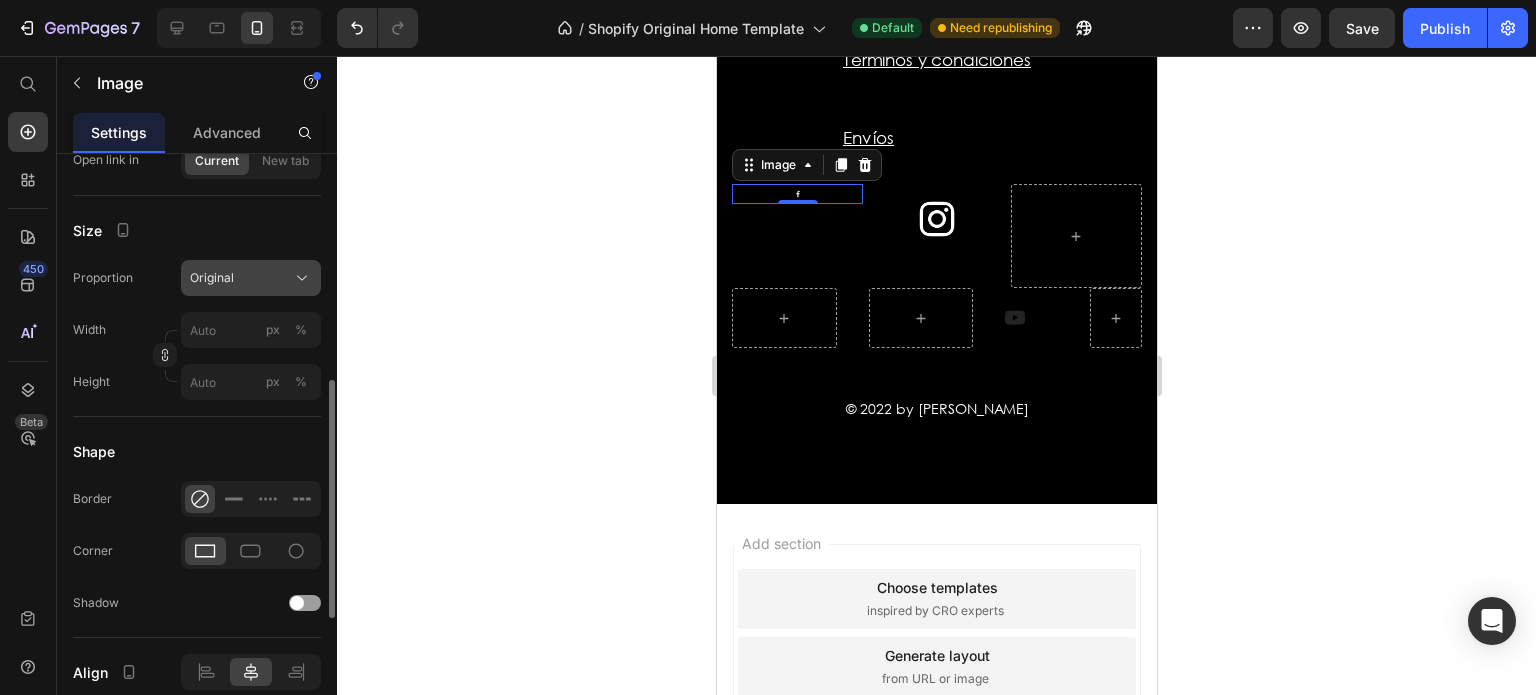 click on "Original" at bounding box center [251, 278] 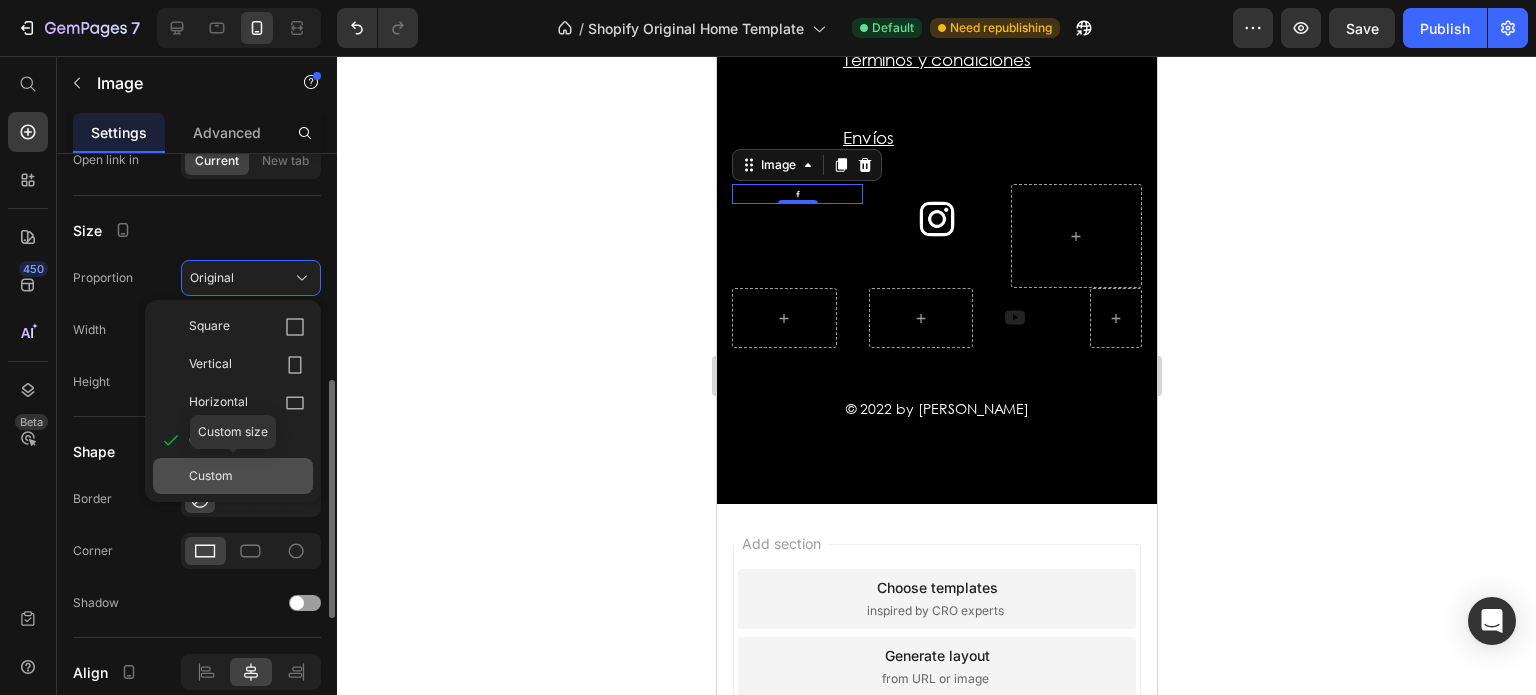 click on "Custom" 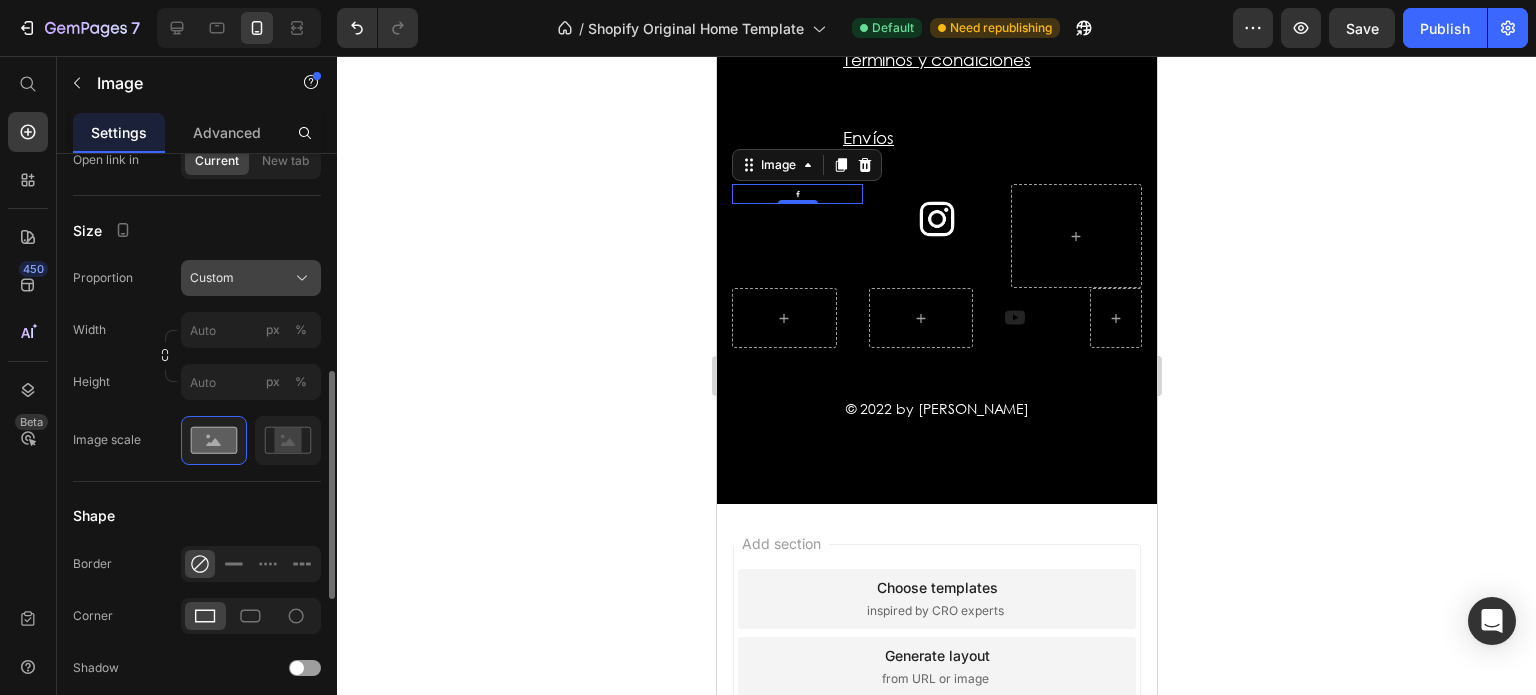 click 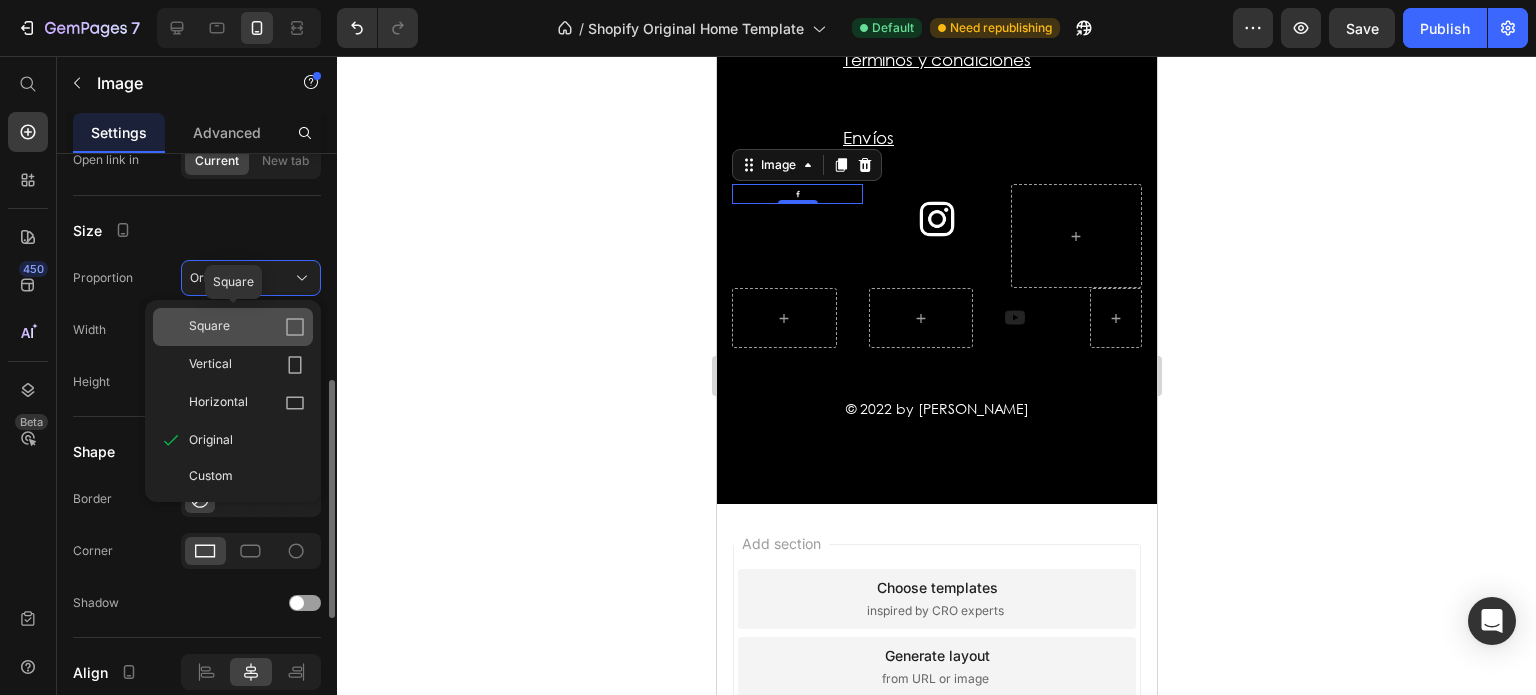 click on "Square" at bounding box center [247, 327] 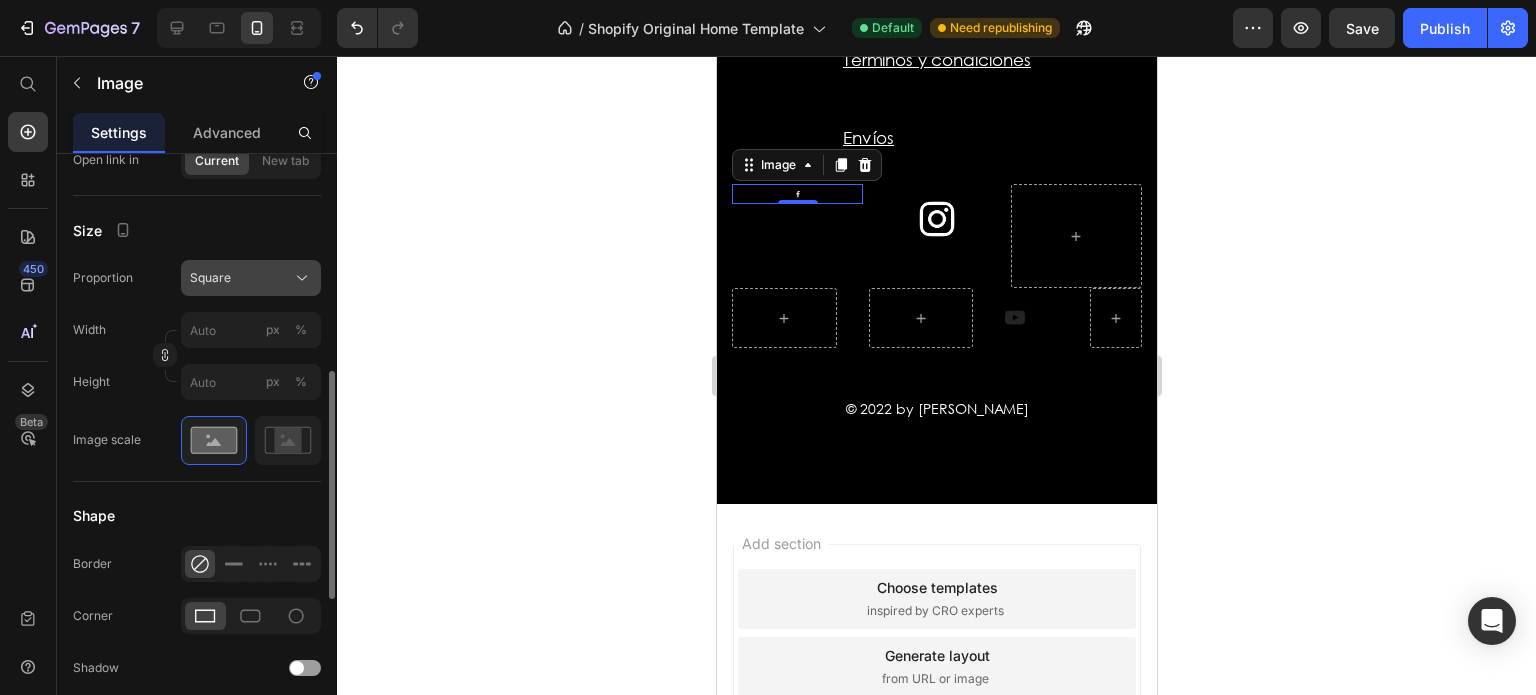 click on "Square" at bounding box center (251, 278) 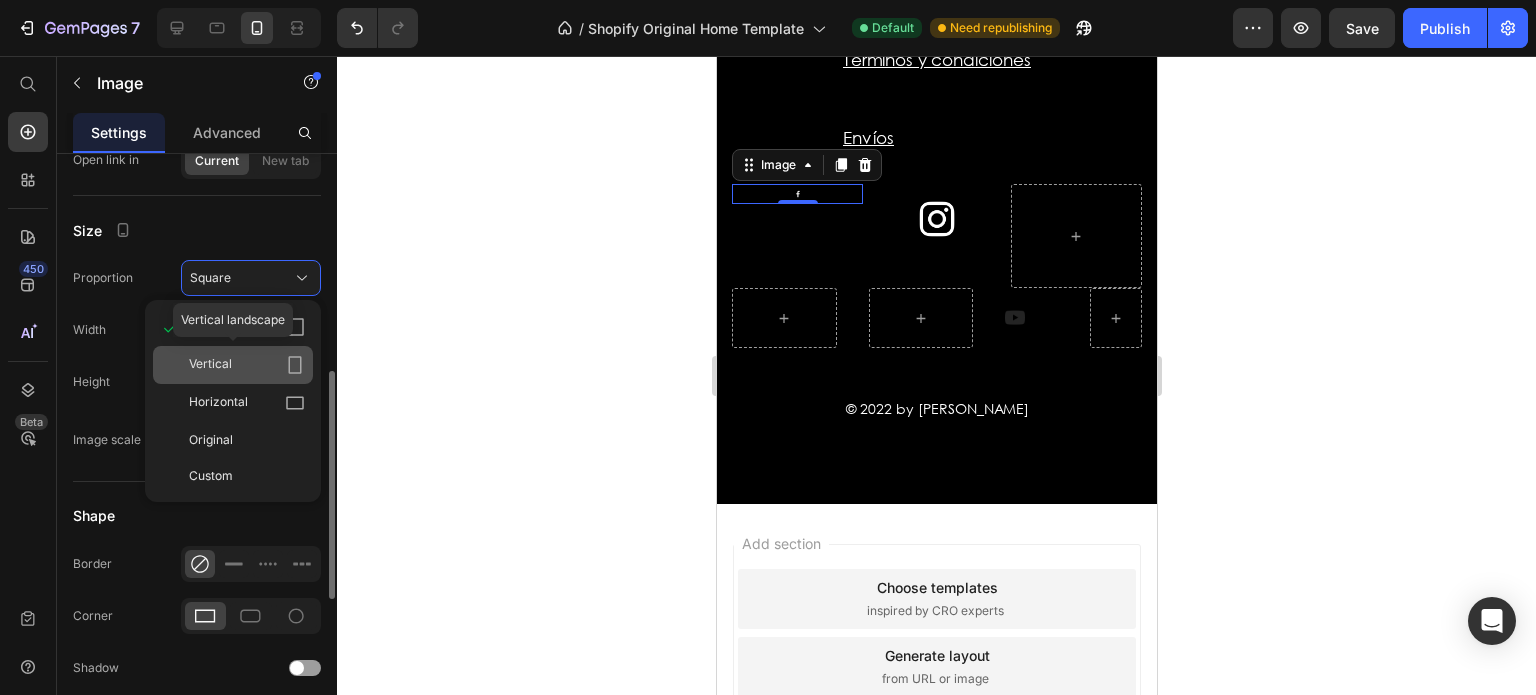 click on "Vertical" at bounding box center (247, 365) 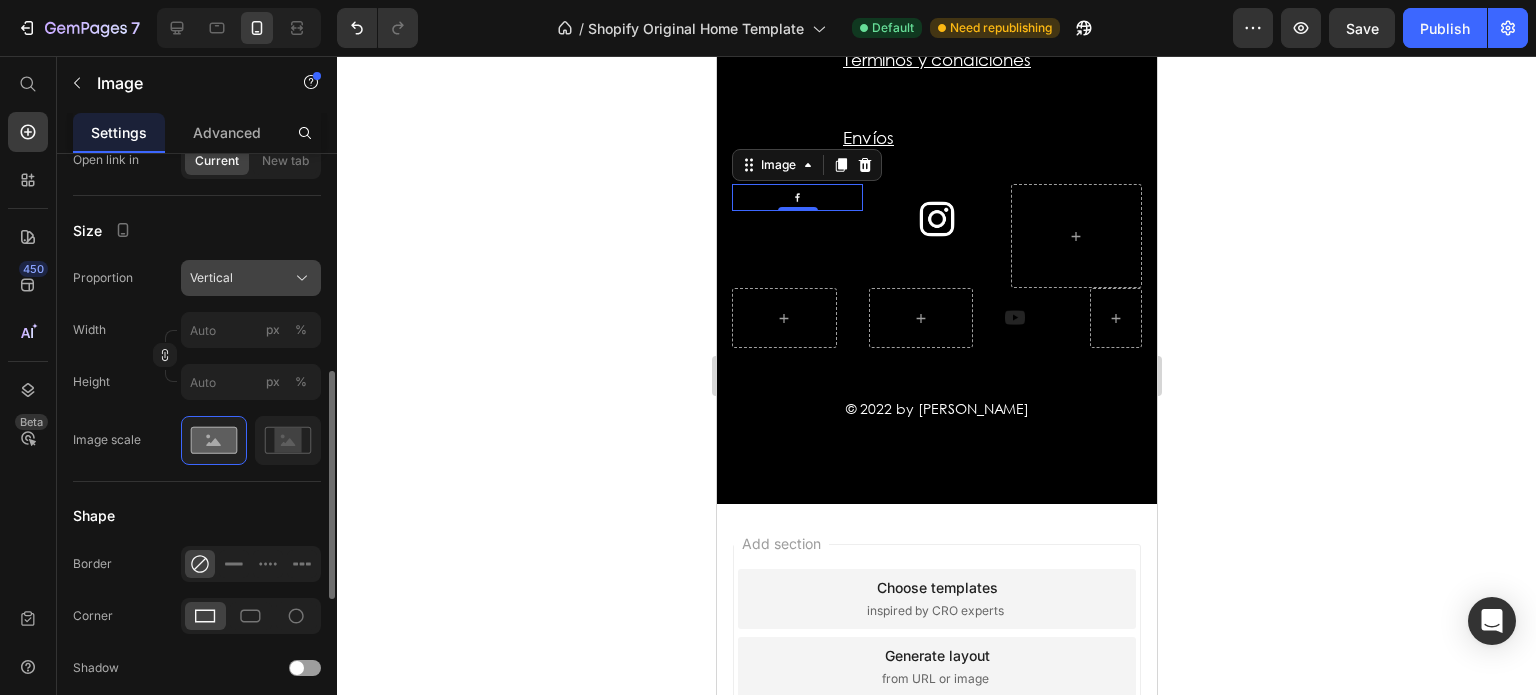 click 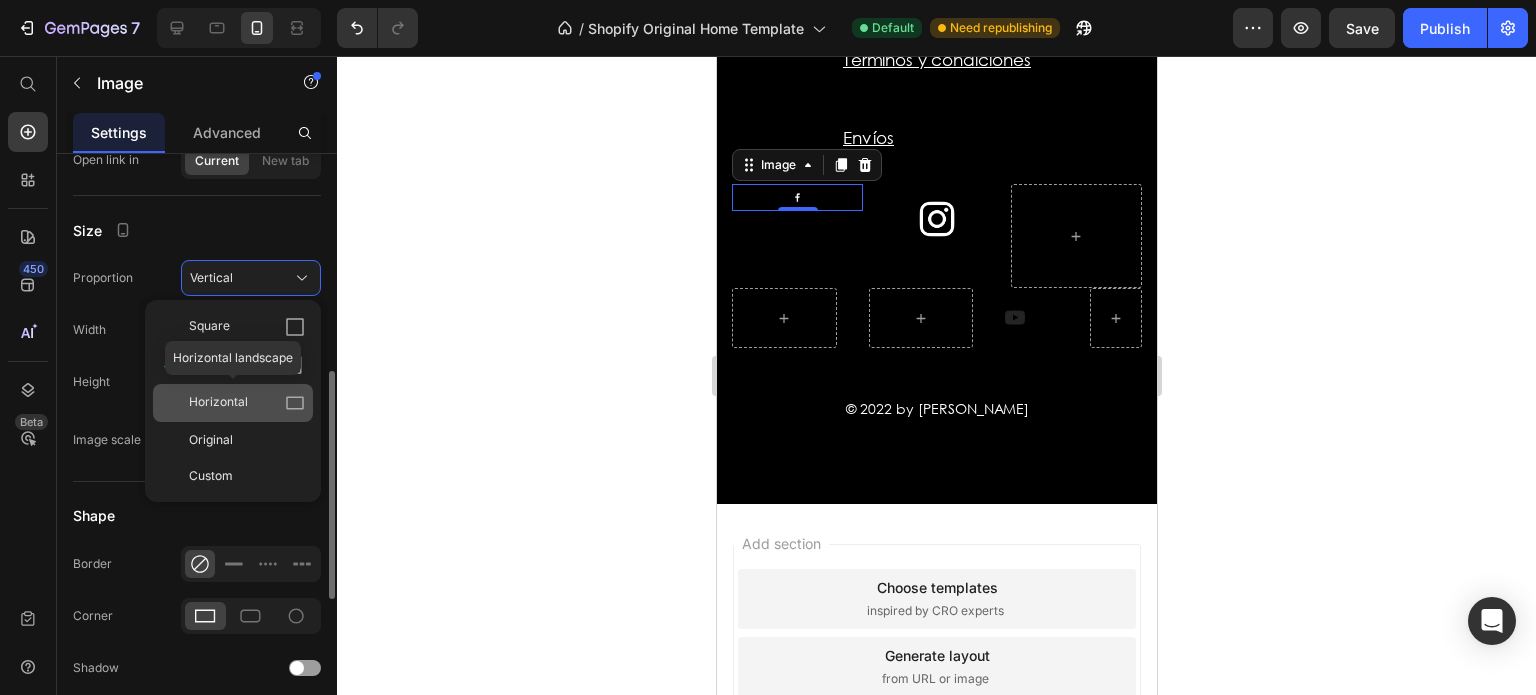 click on "Horizontal" at bounding box center [247, 403] 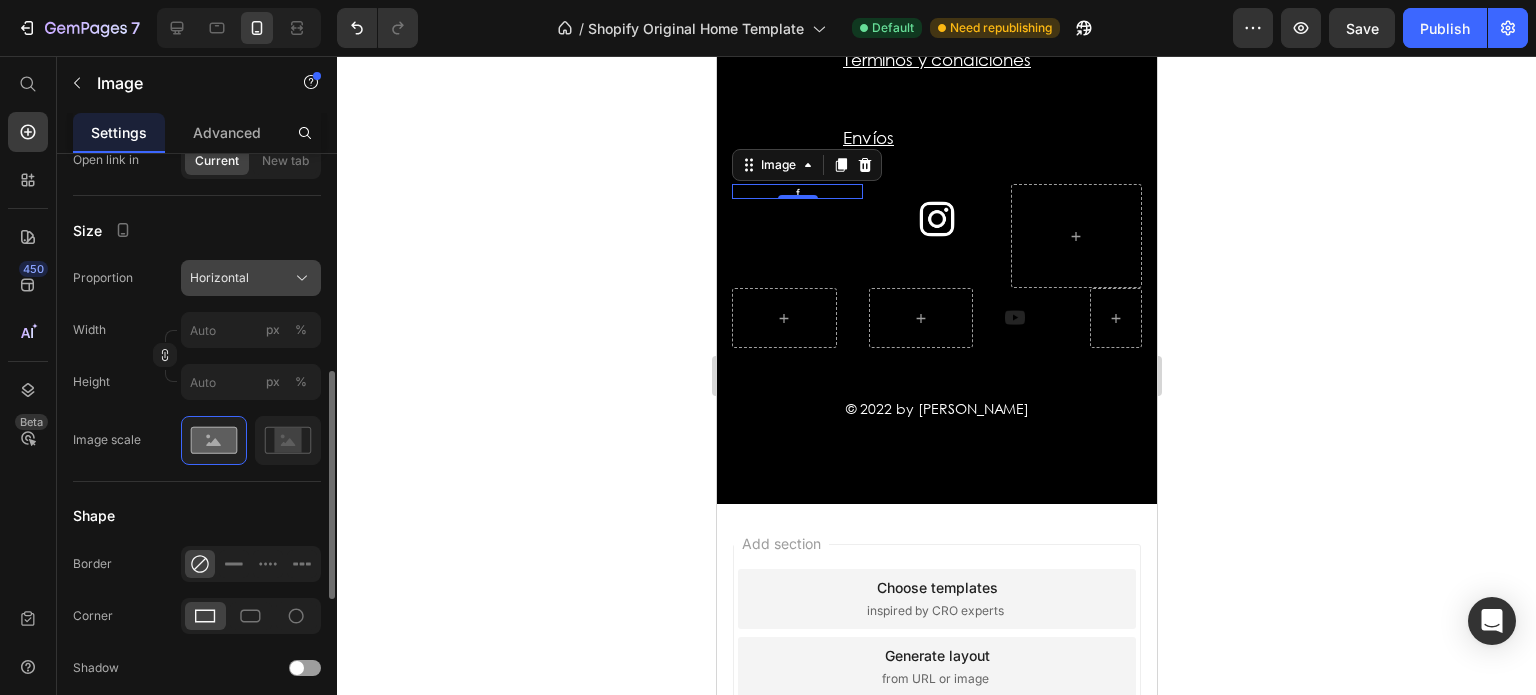 click 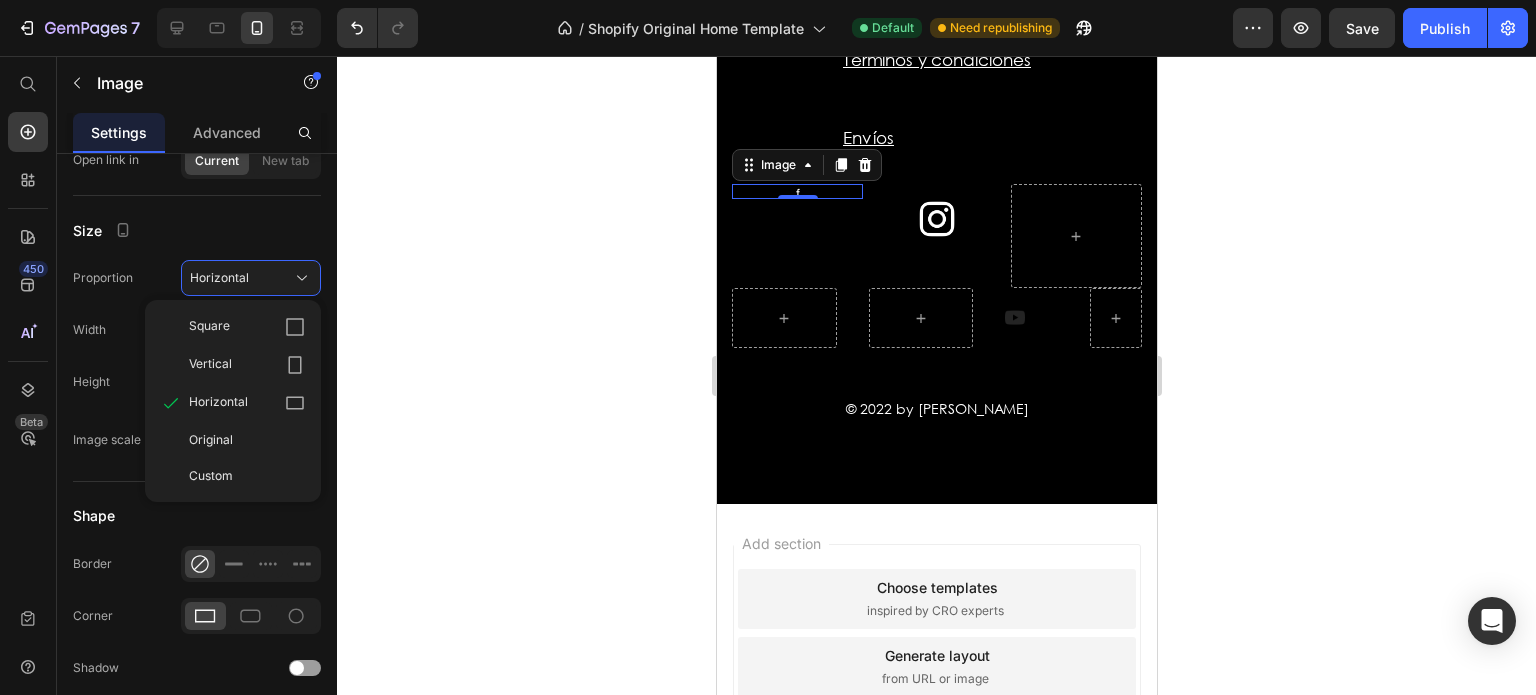 click 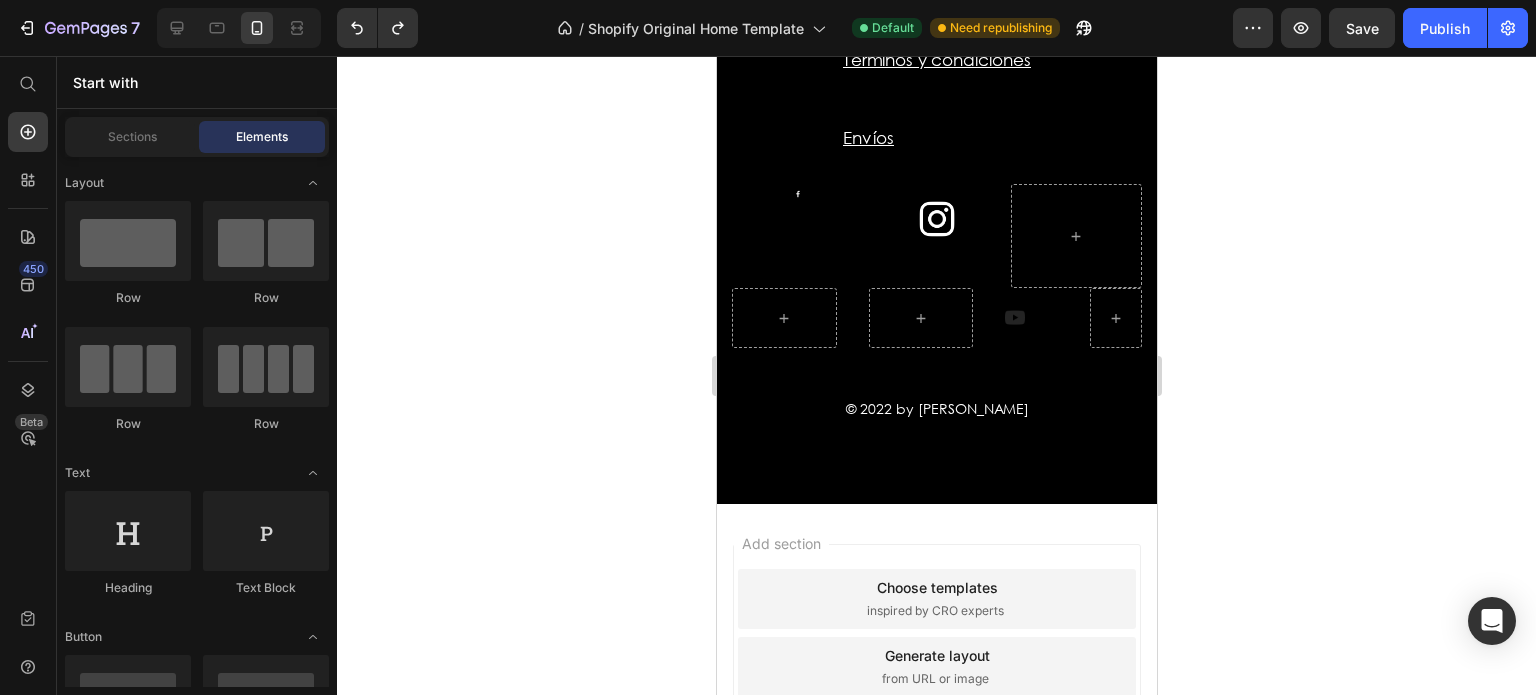 click 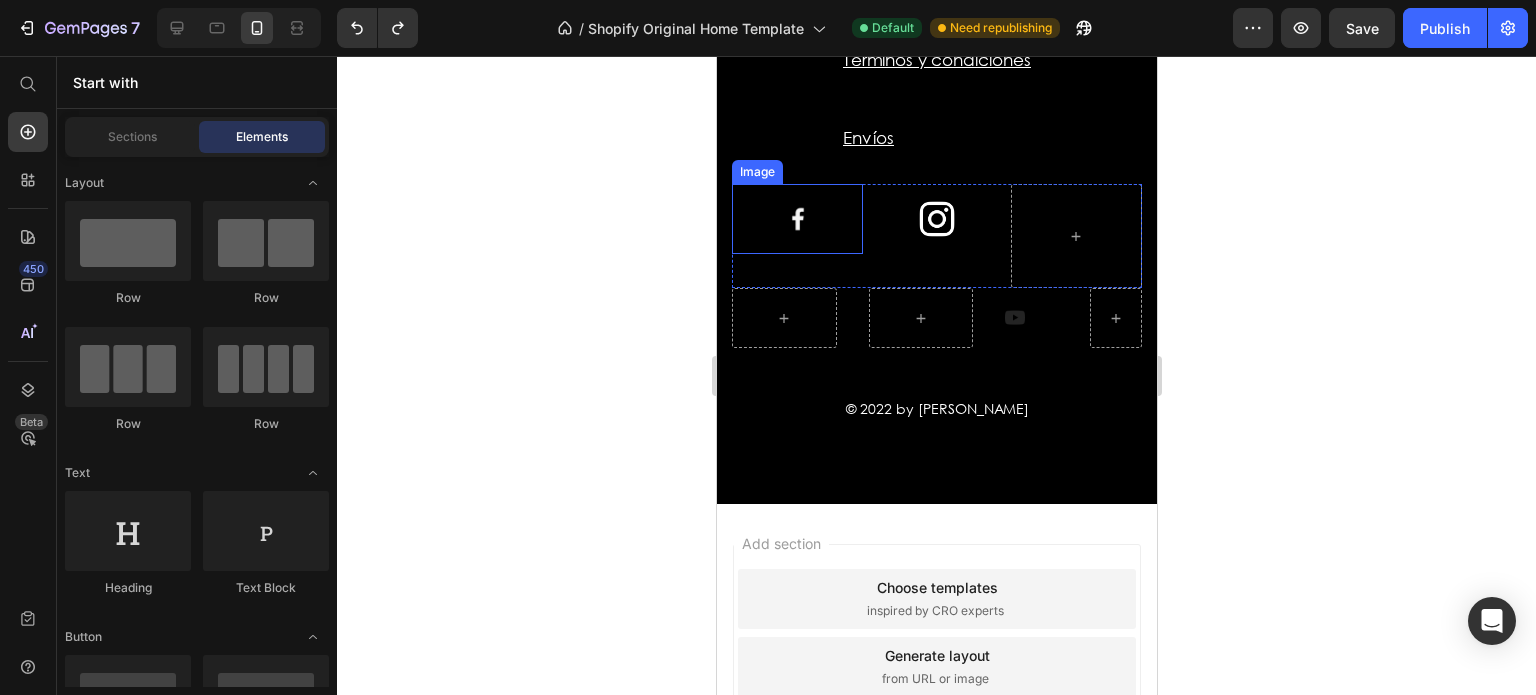 click at bounding box center (796, 219) 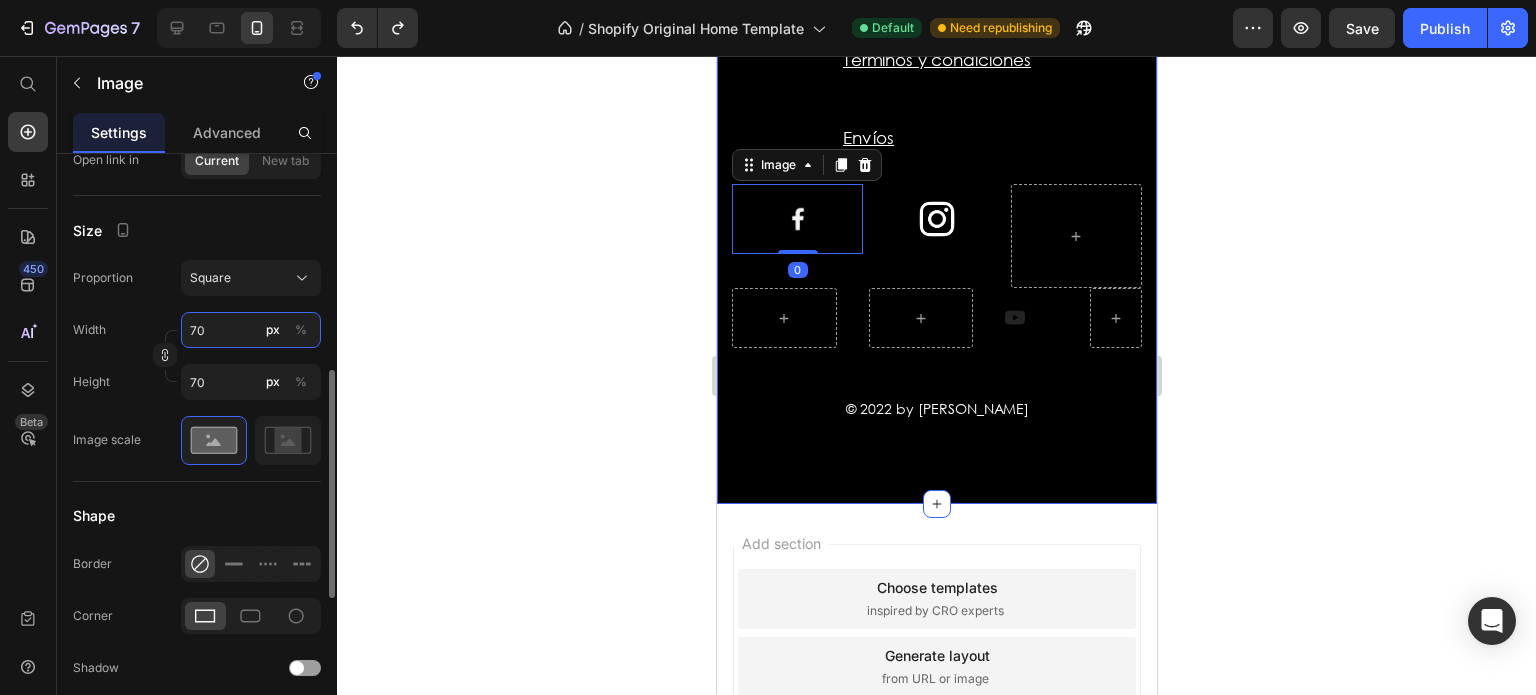type on "8" 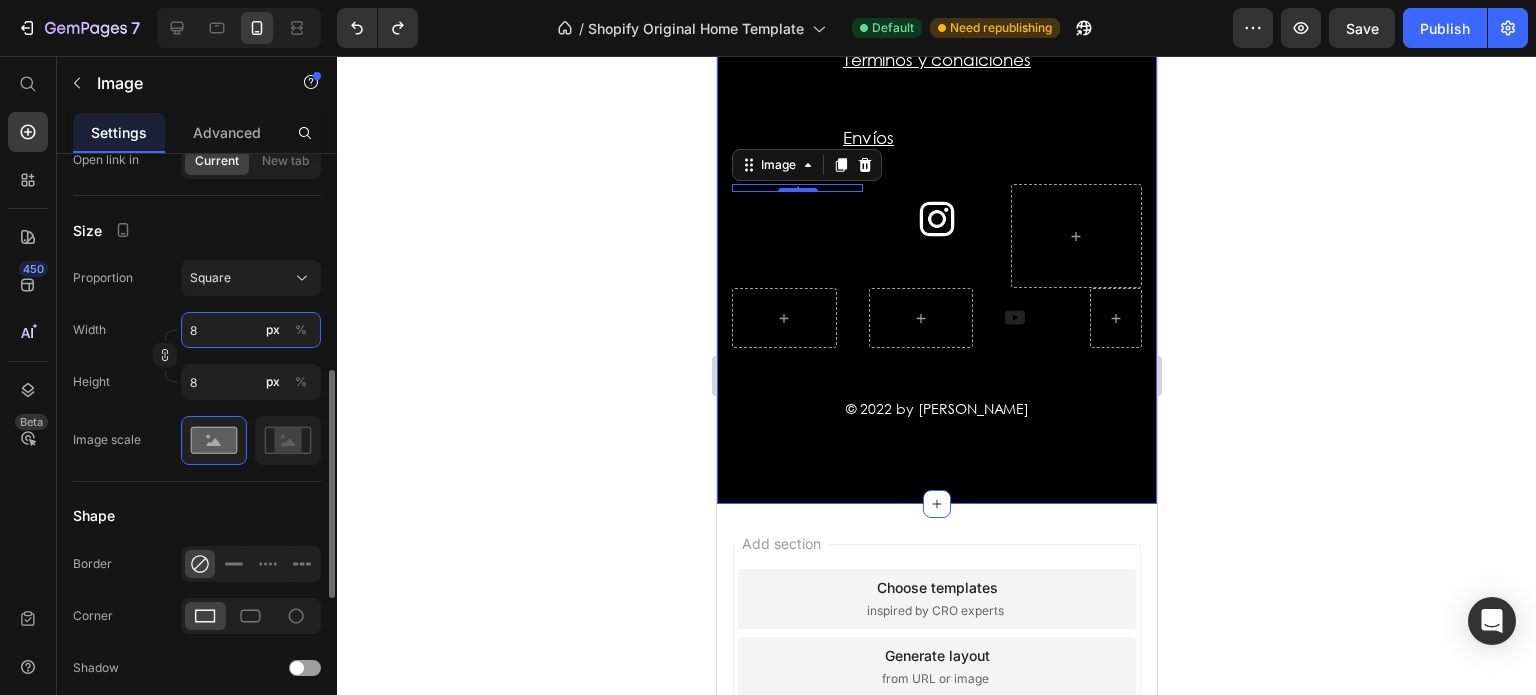 type on "80" 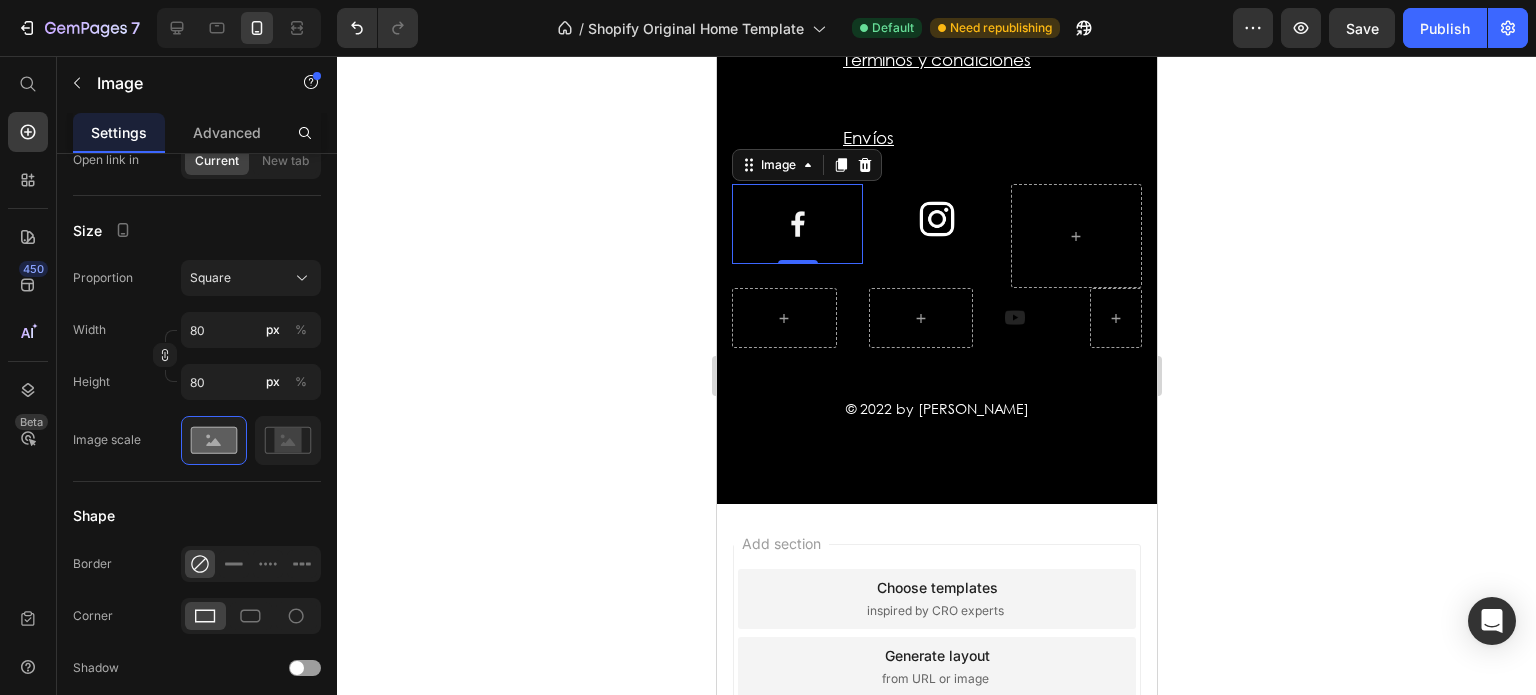 click 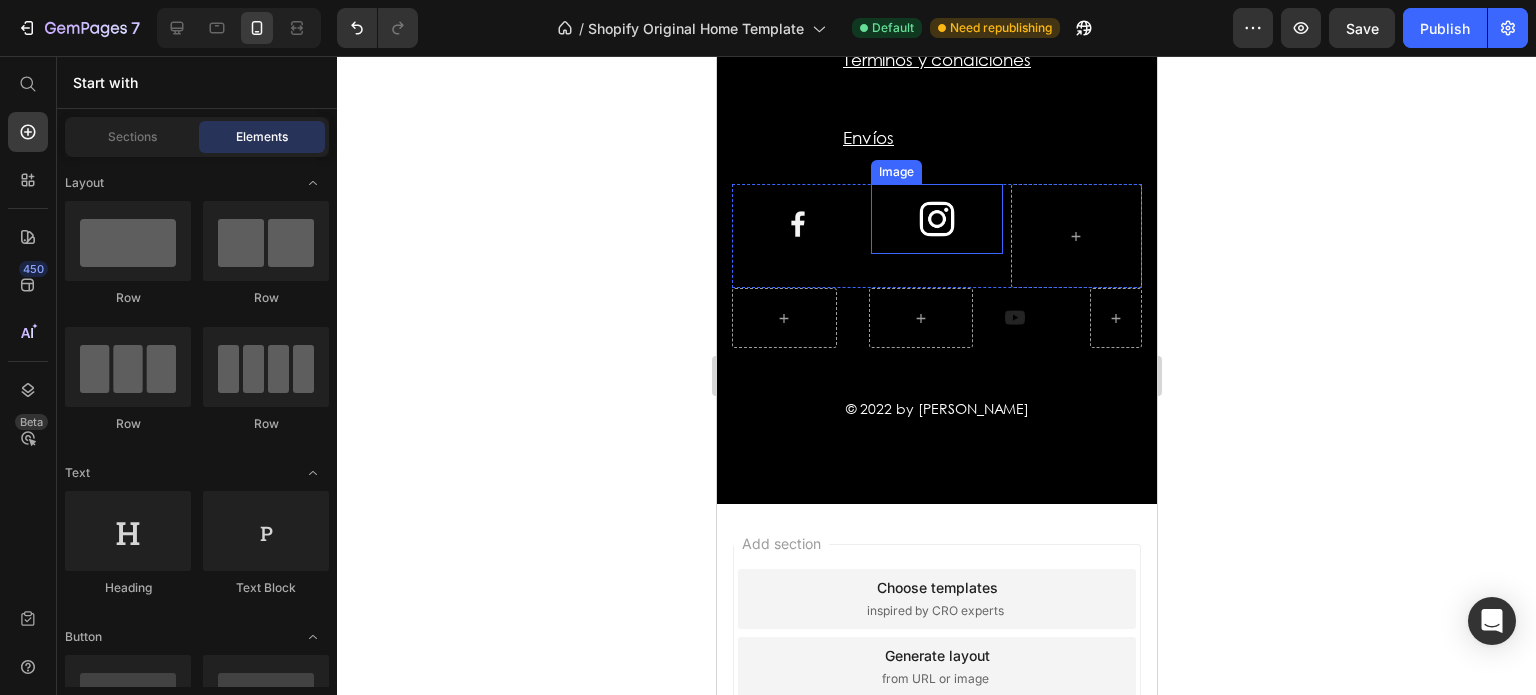 click at bounding box center (935, 219) 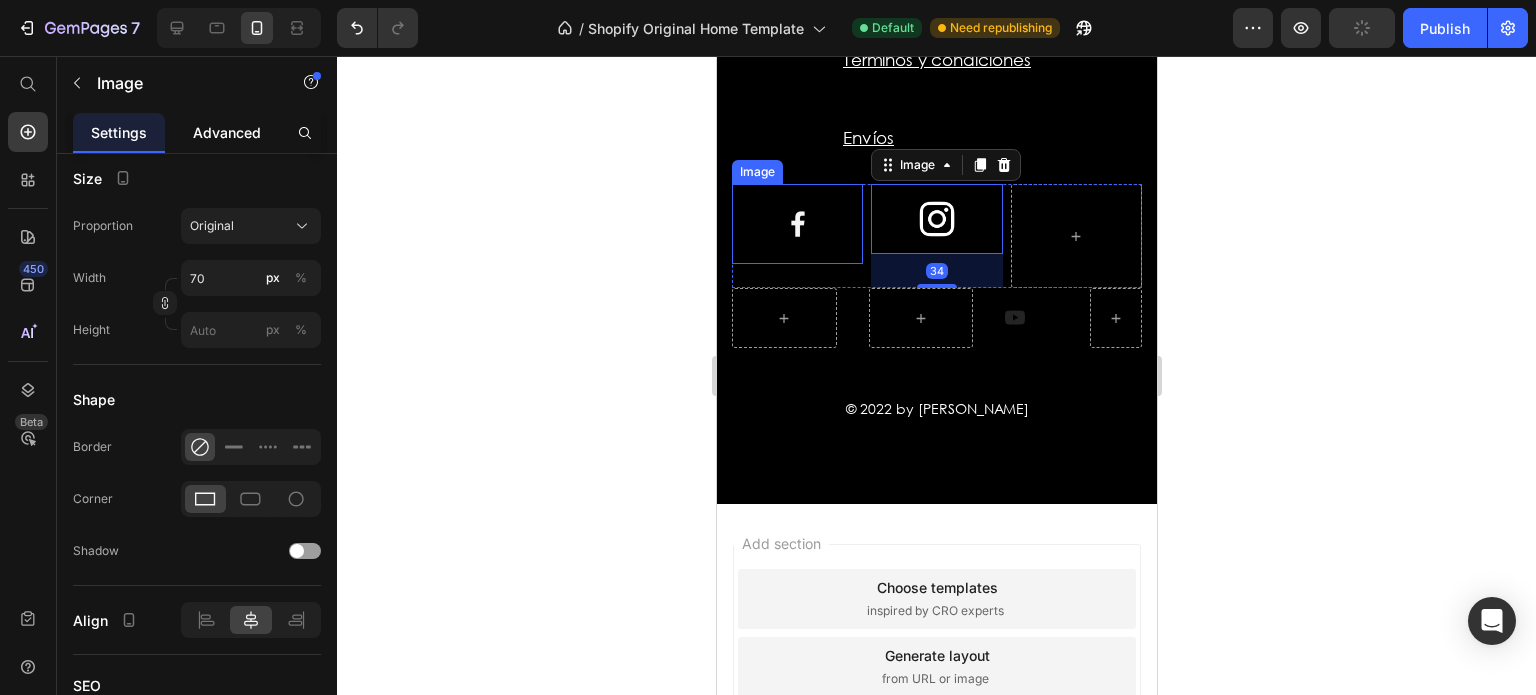 click on "Advanced" at bounding box center (227, 132) 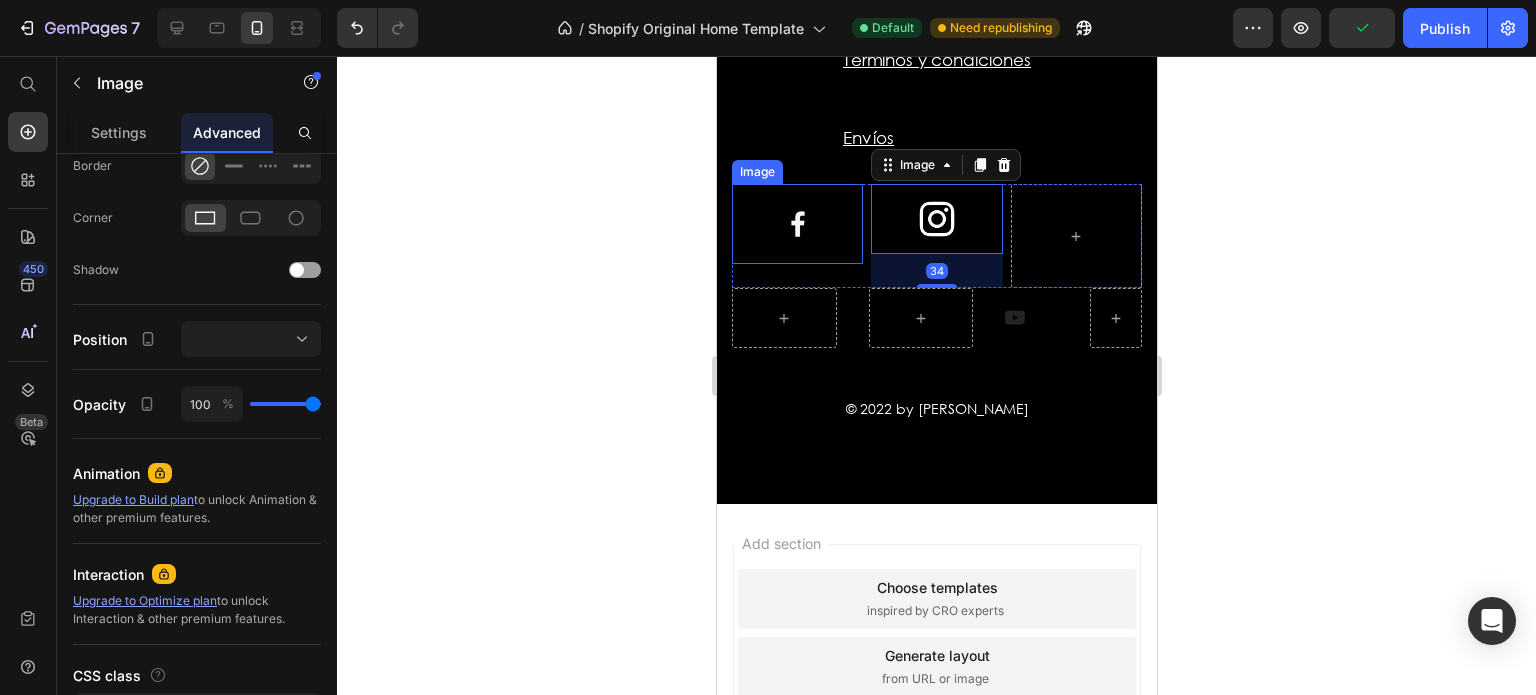scroll, scrollTop: 0, scrollLeft: 0, axis: both 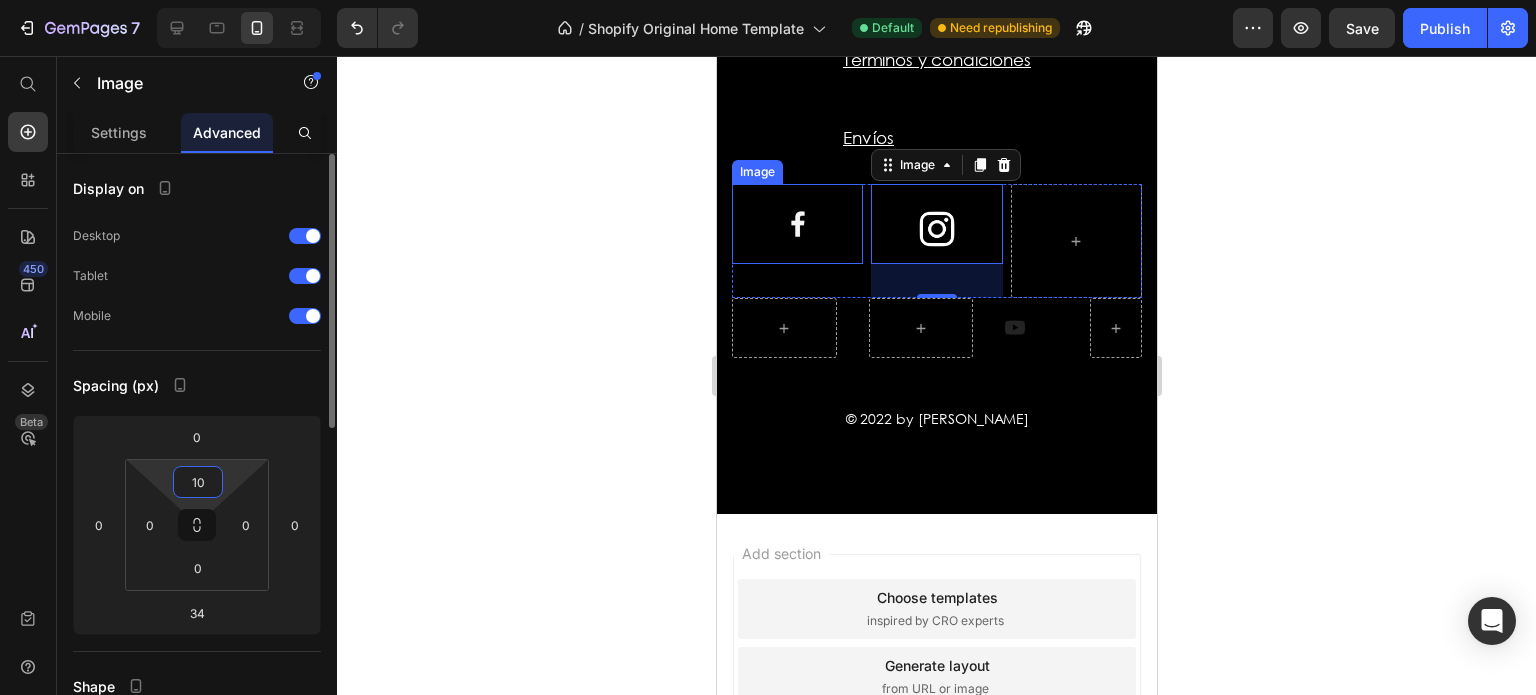type on "1" 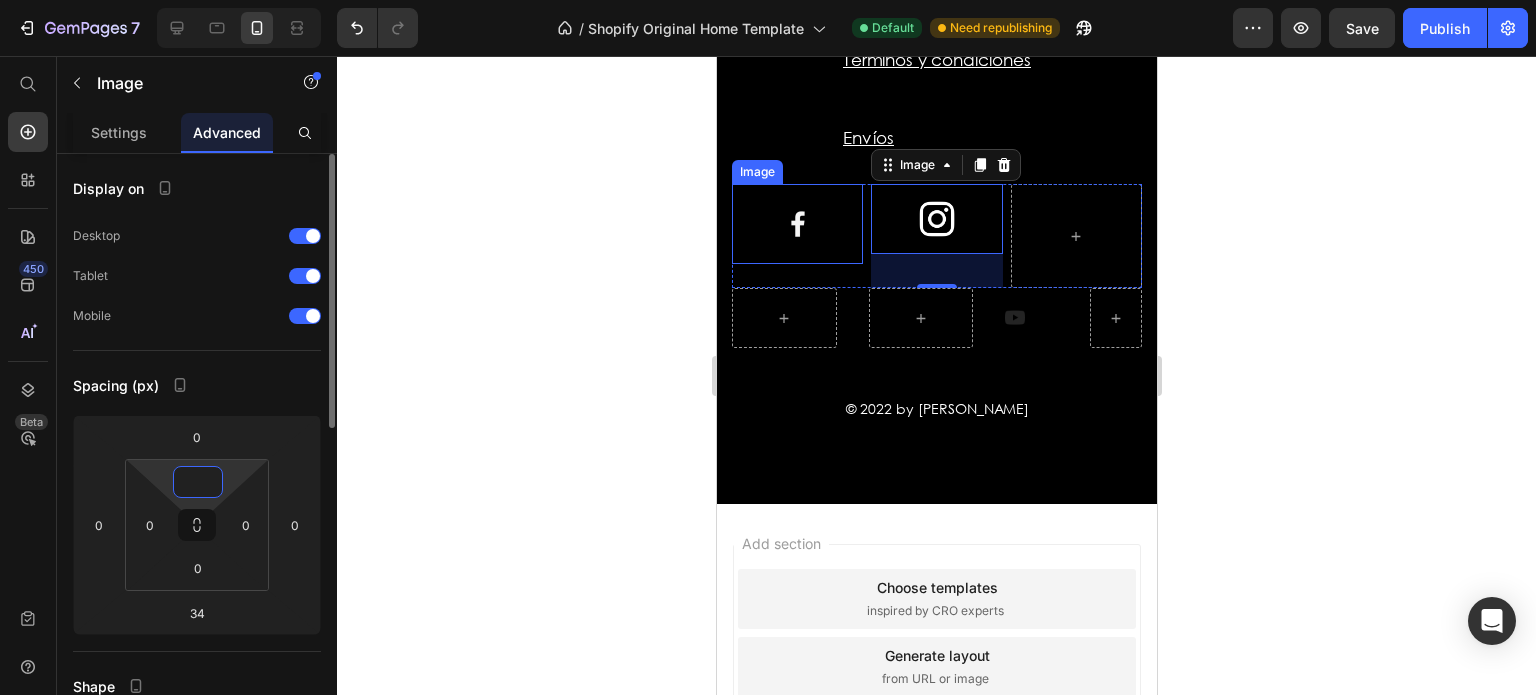 type on "8" 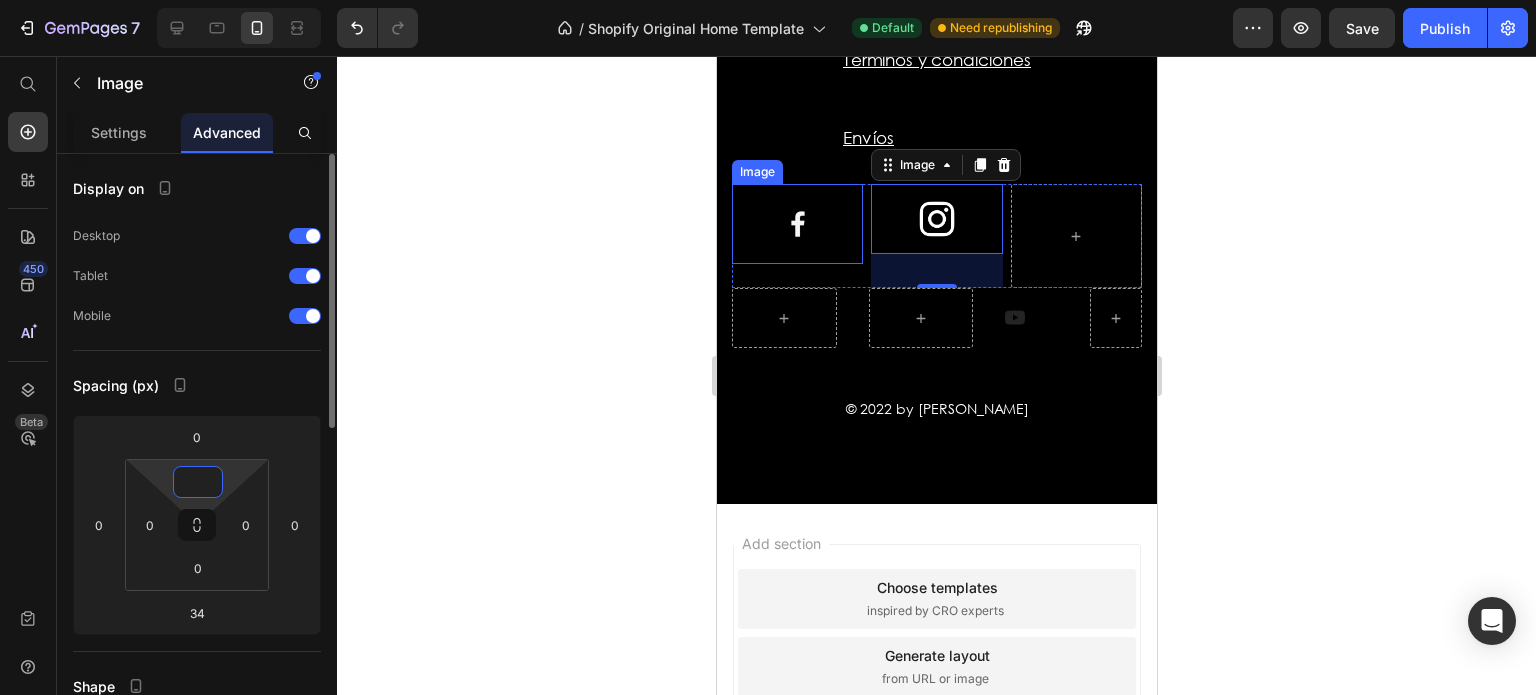 type on "7" 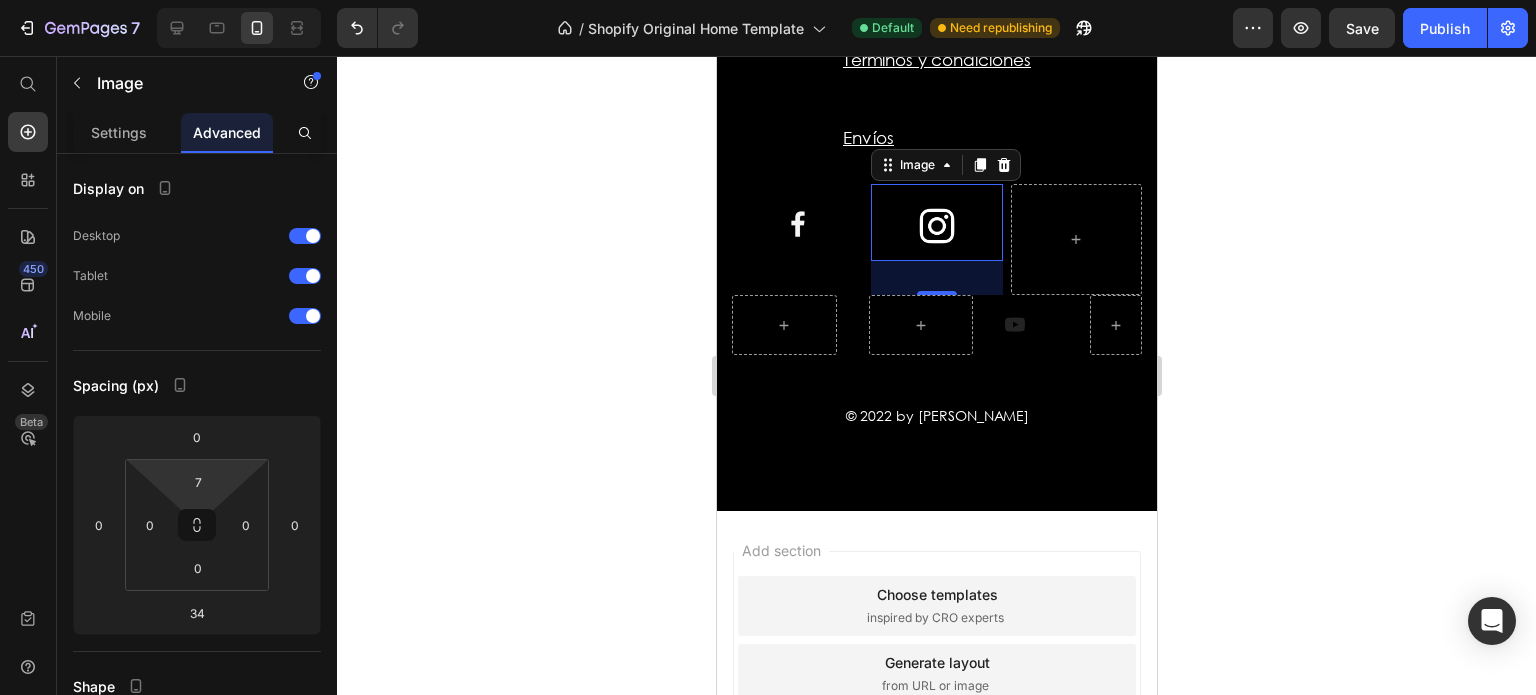 click 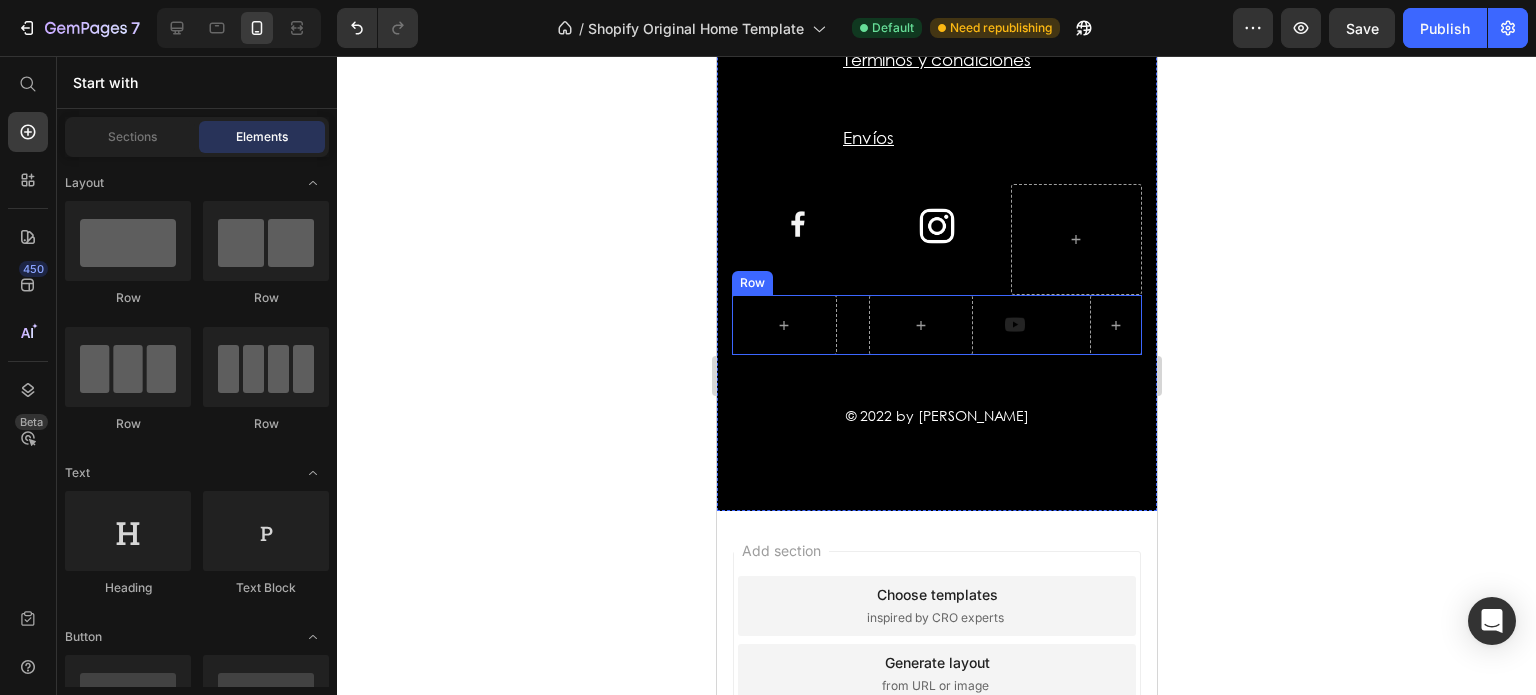 click on "Image
Row" at bounding box center (936, 325) 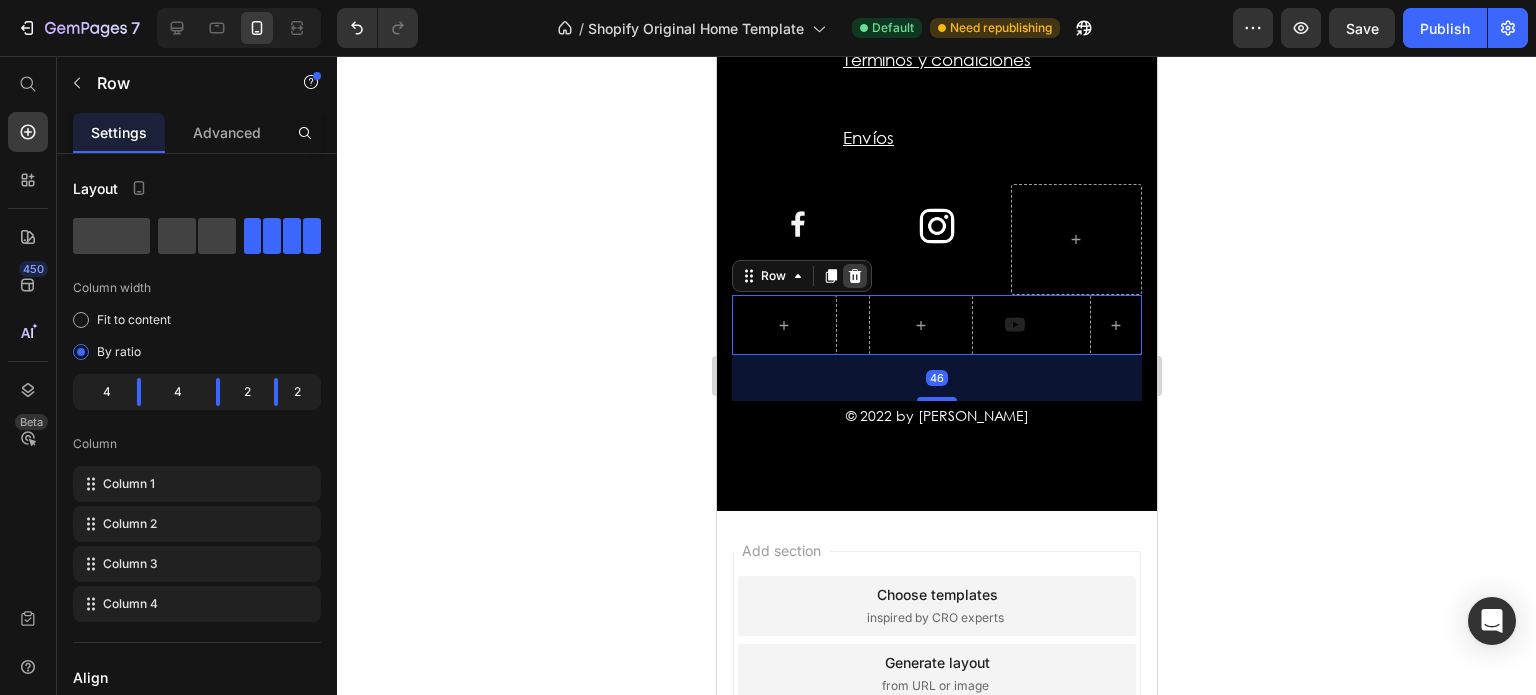 click 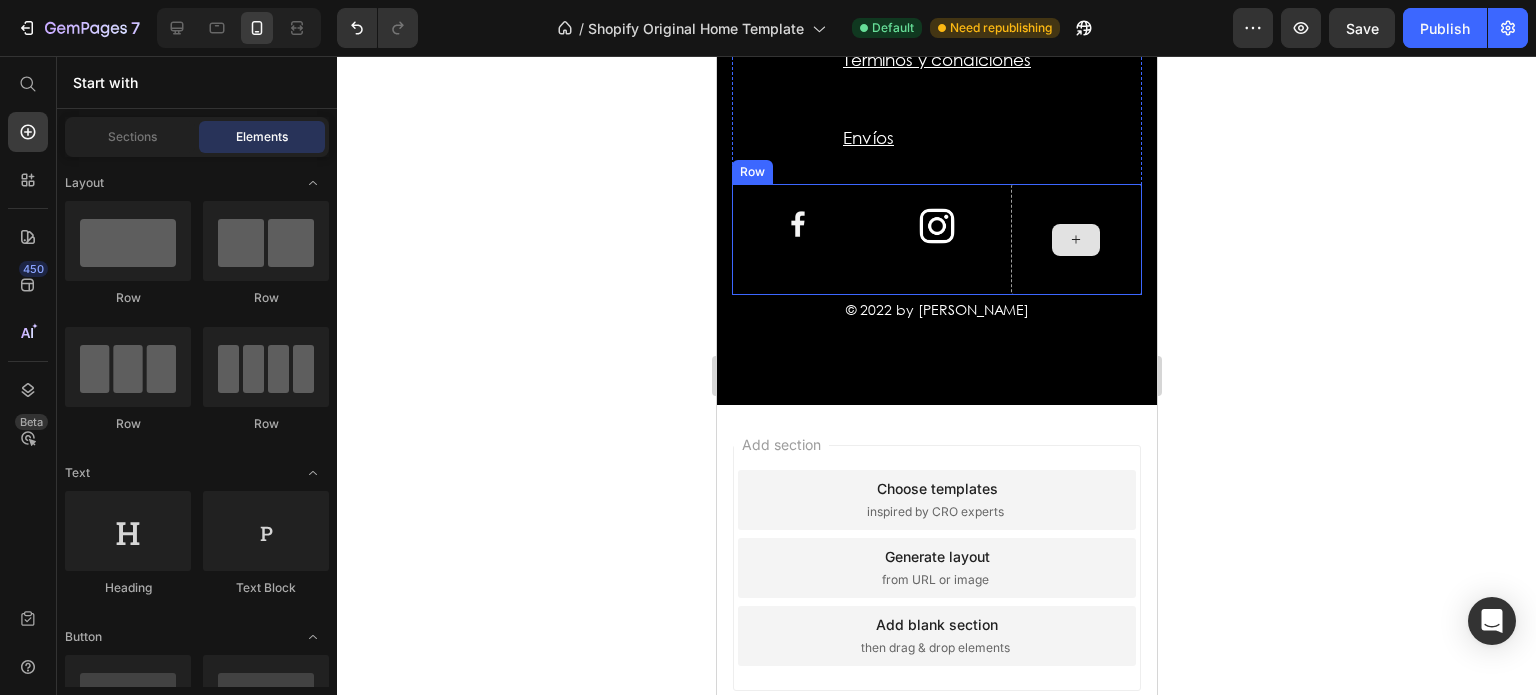 click 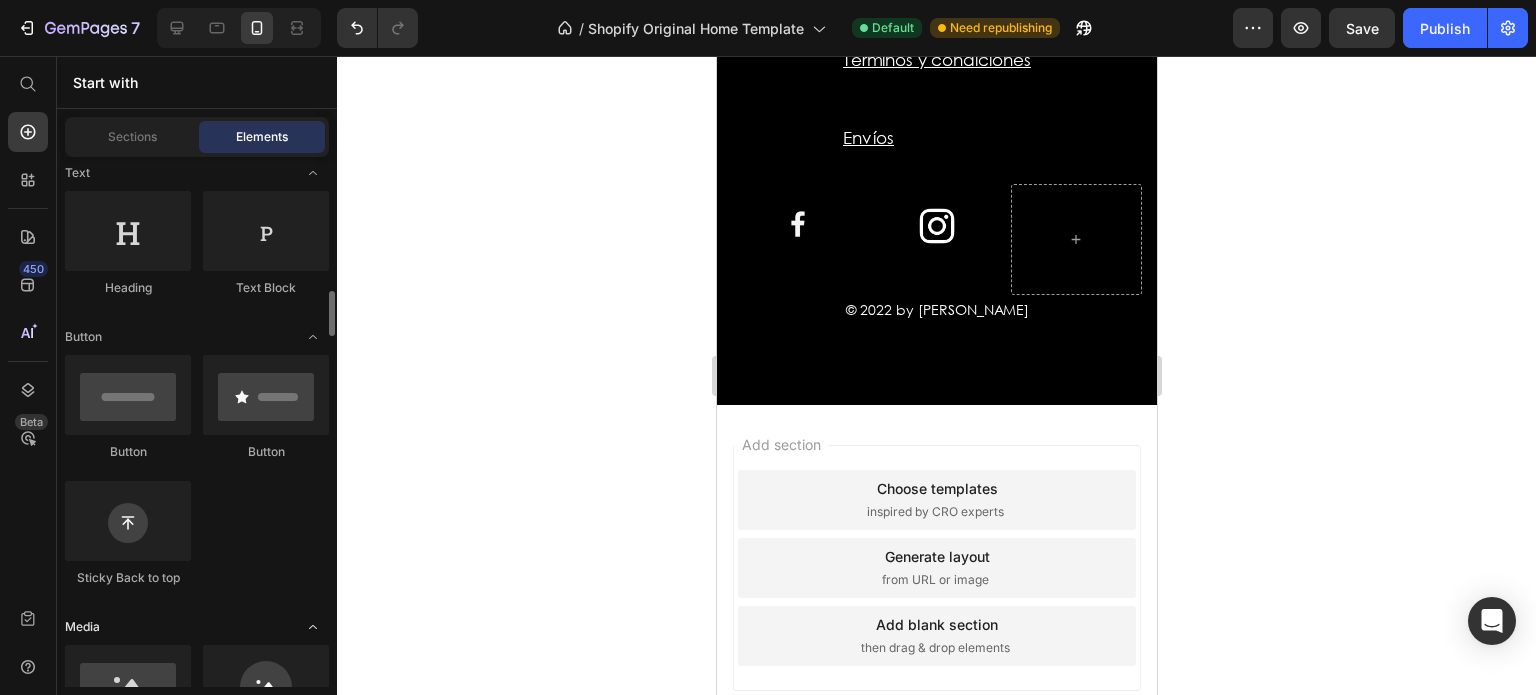 scroll, scrollTop: 400, scrollLeft: 0, axis: vertical 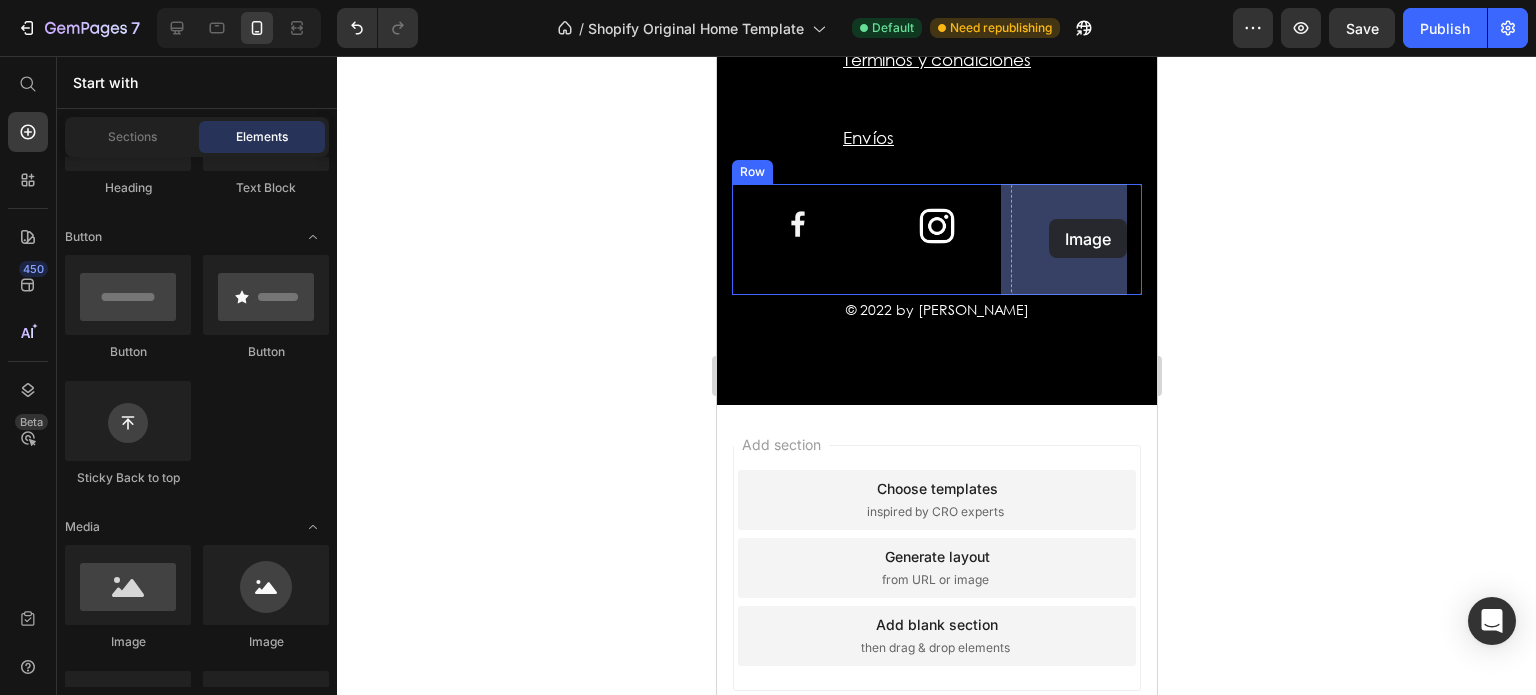 drag, startPoint x: 880, startPoint y: 636, endPoint x: 1049, endPoint y: 219, distance: 449.94443 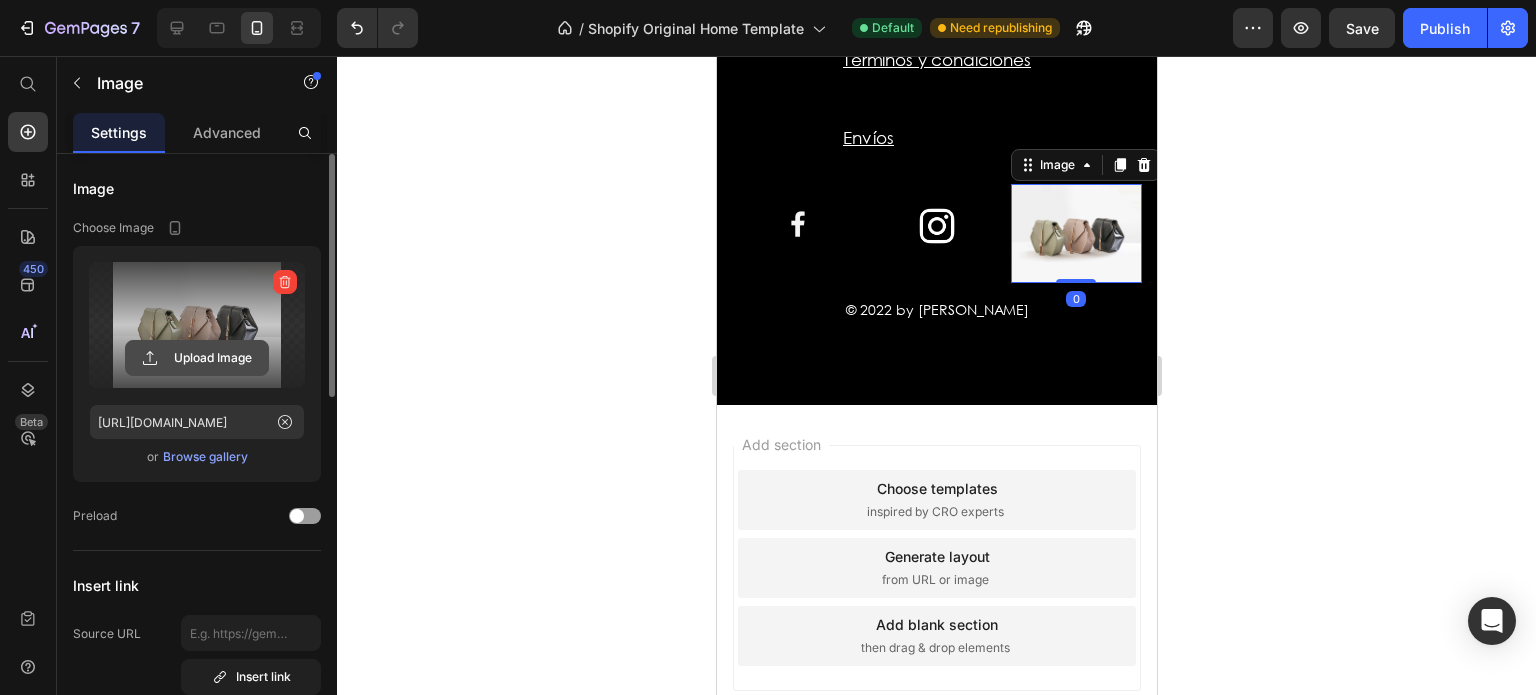 click 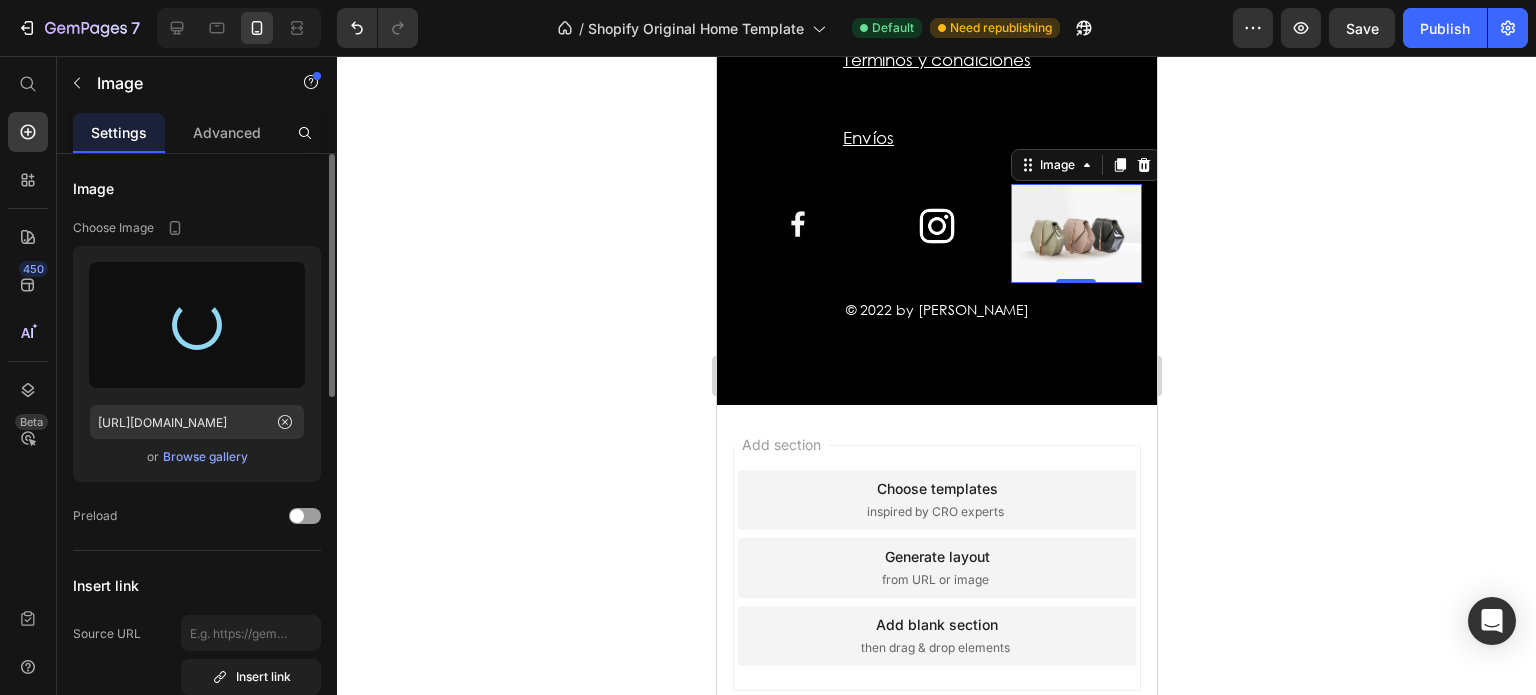 type on "[URL][DOMAIN_NAME]" 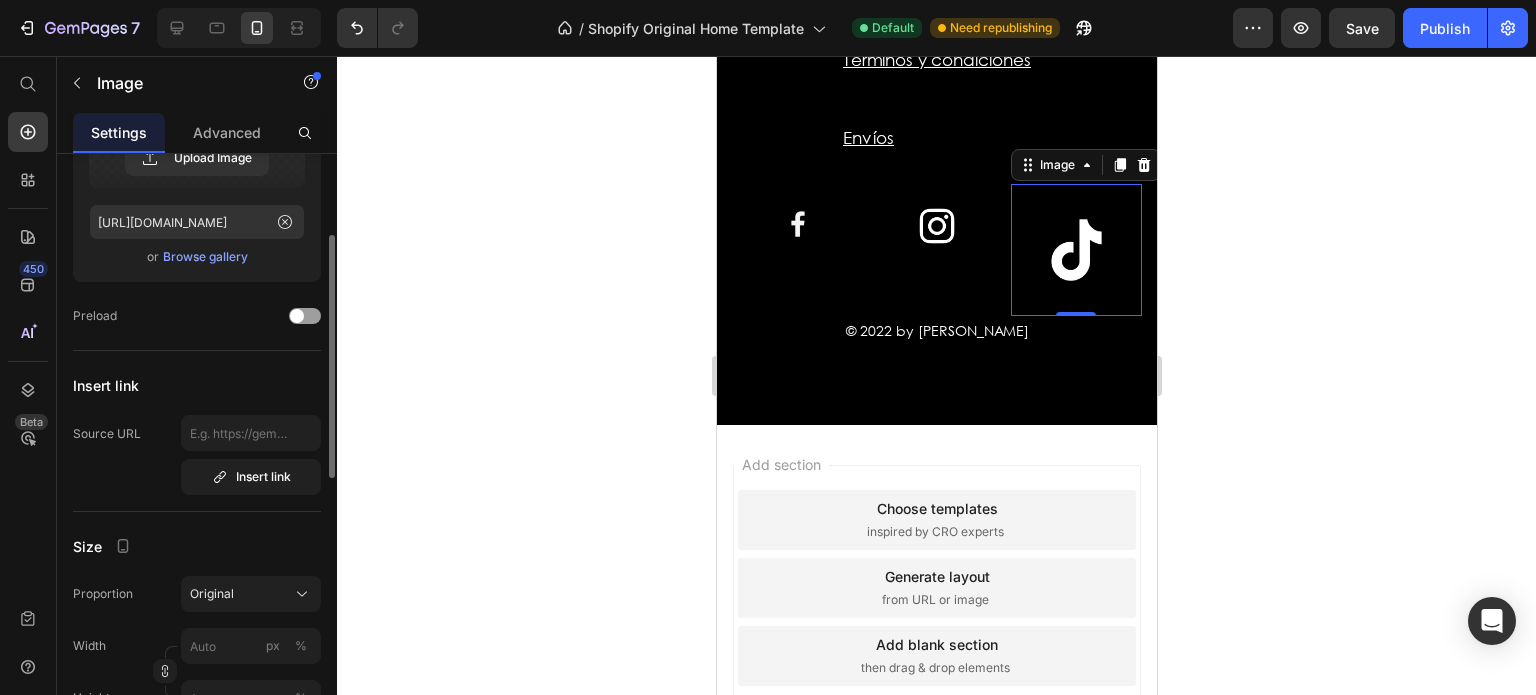 scroll, scrollTop: 300, scrollLeft: 0, axis: vertical 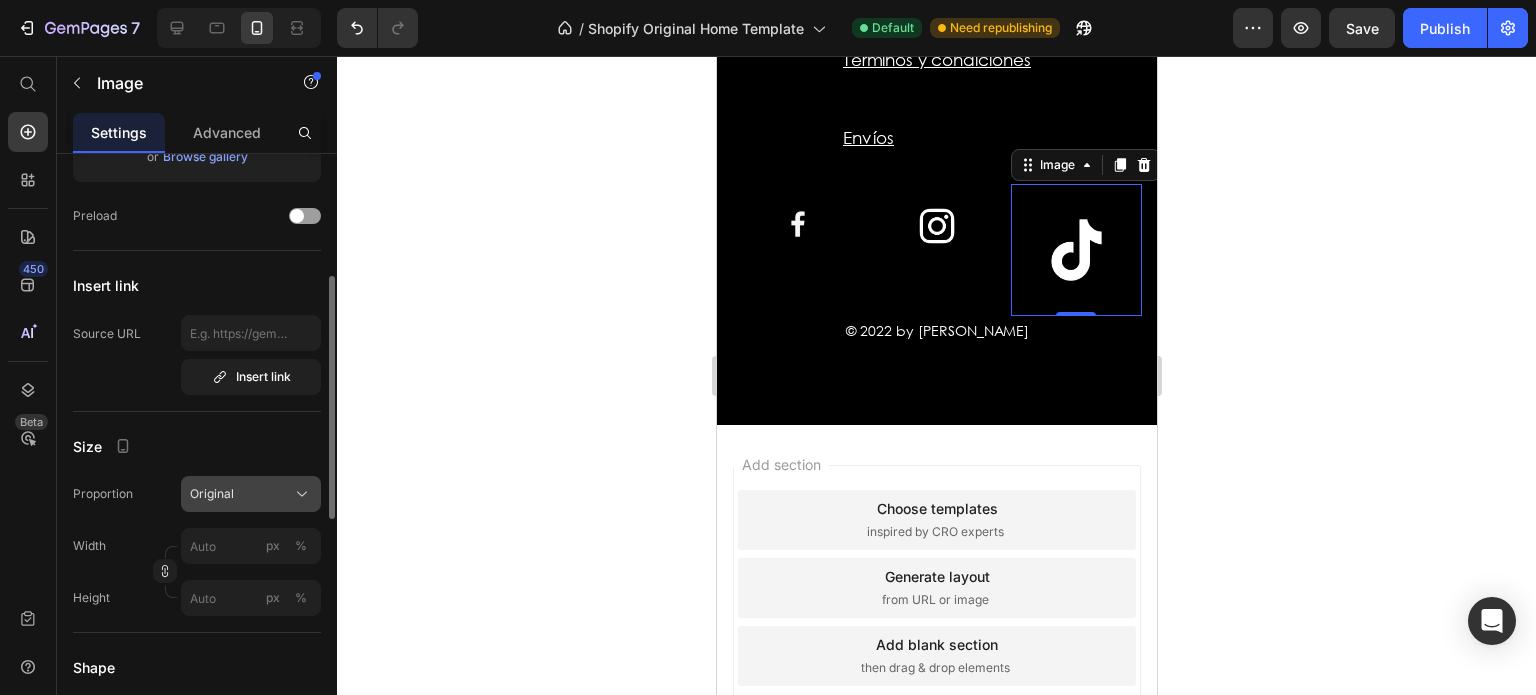 click on "Original" 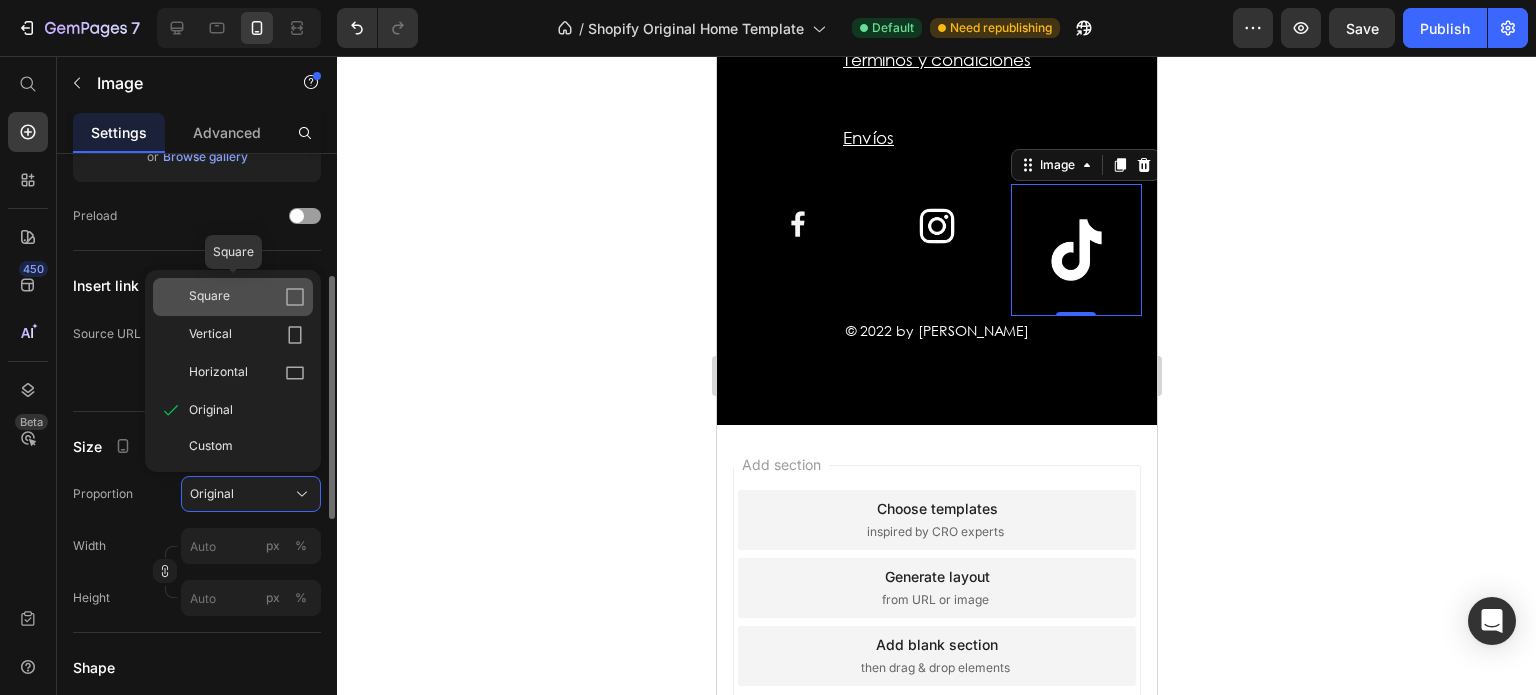 click on "Square" 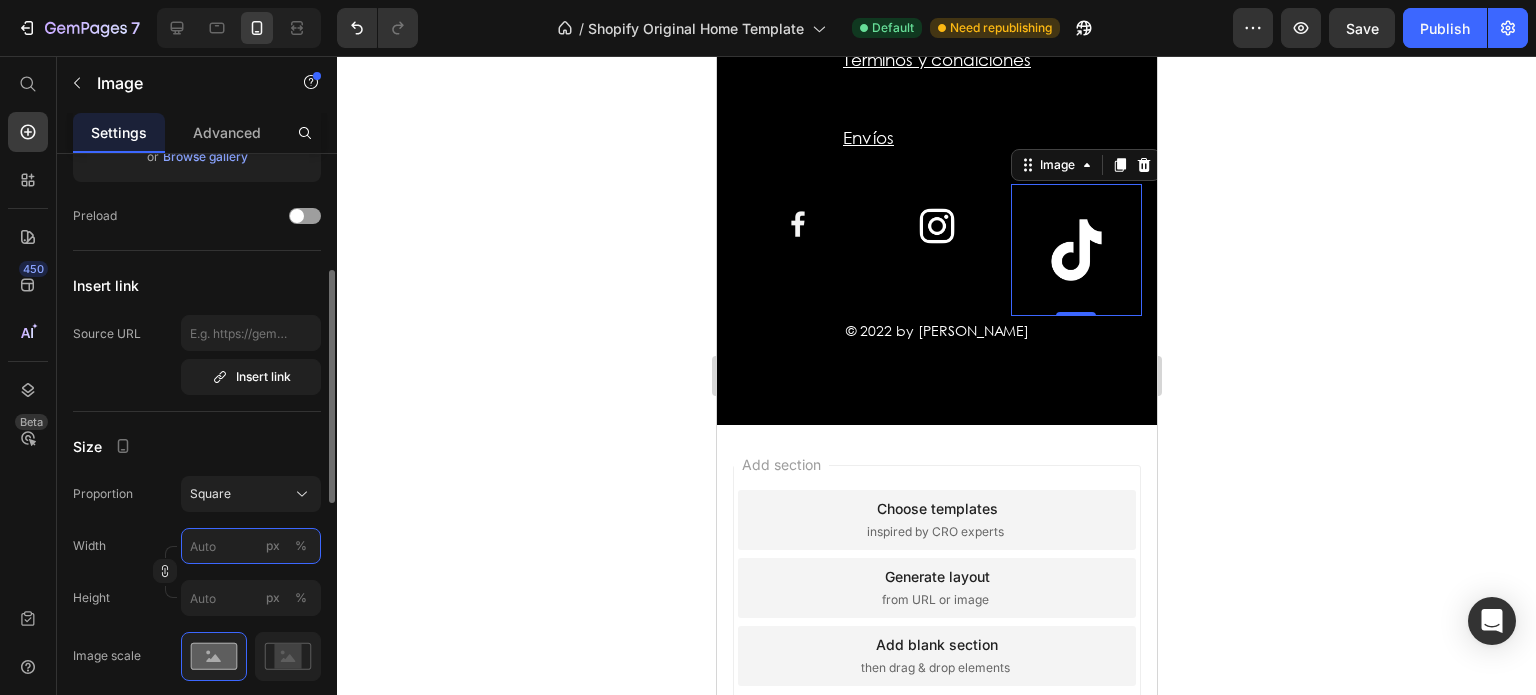 click on "px %" at bounding box center (251, 546) 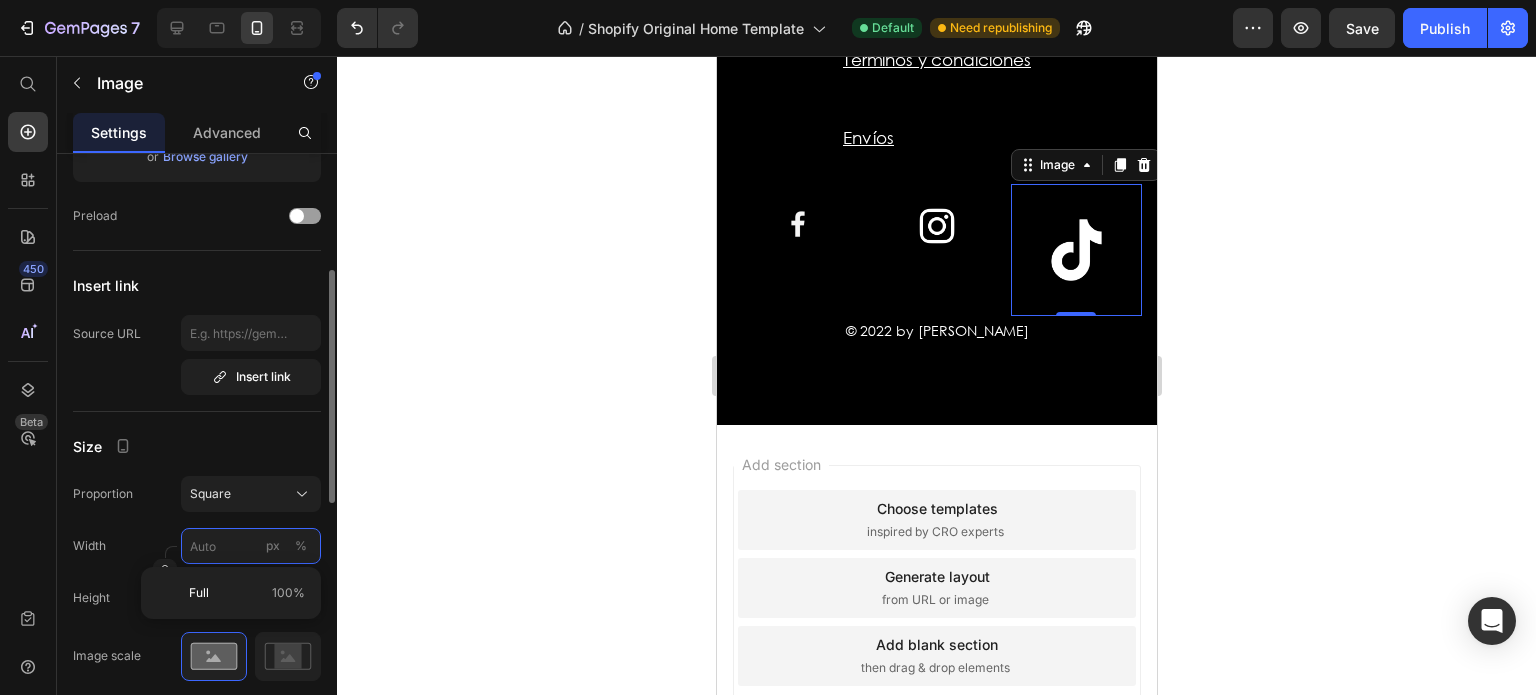 type on "5" 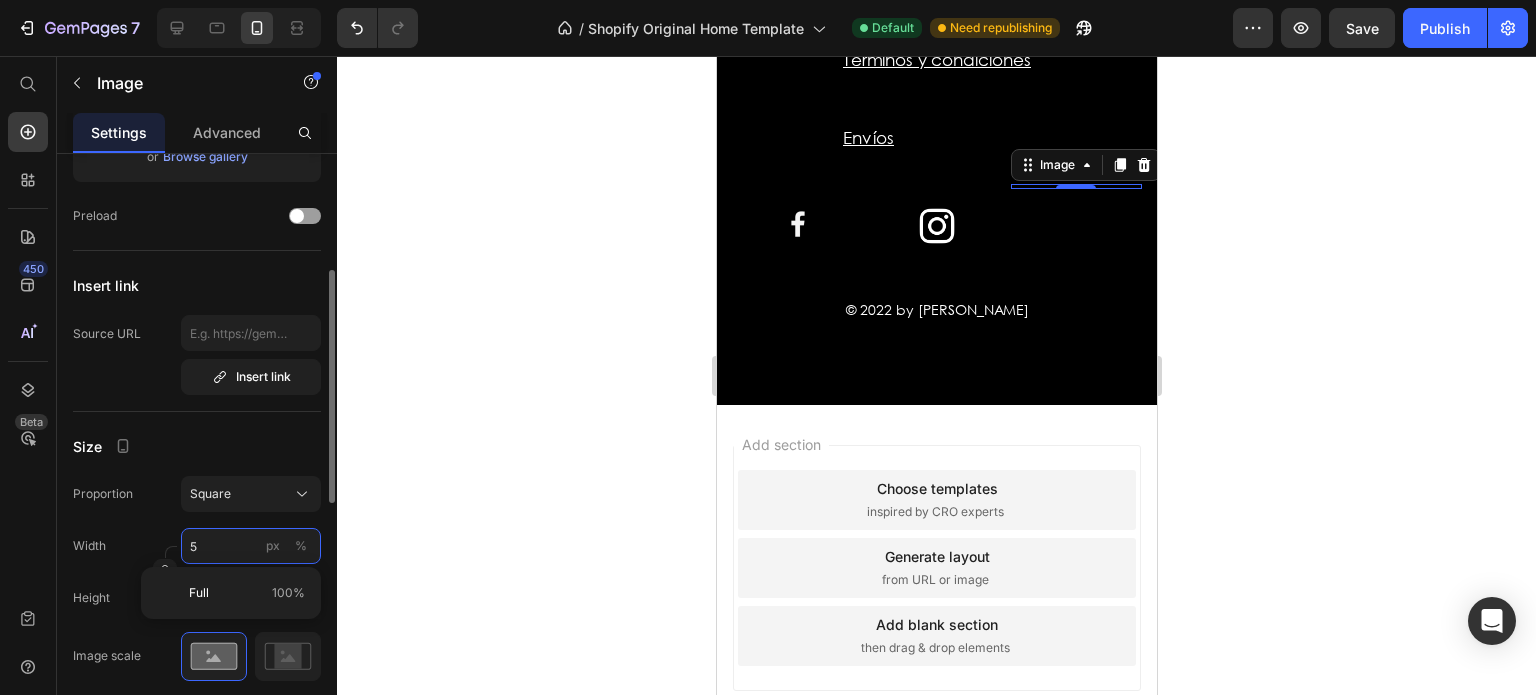 type on "50" 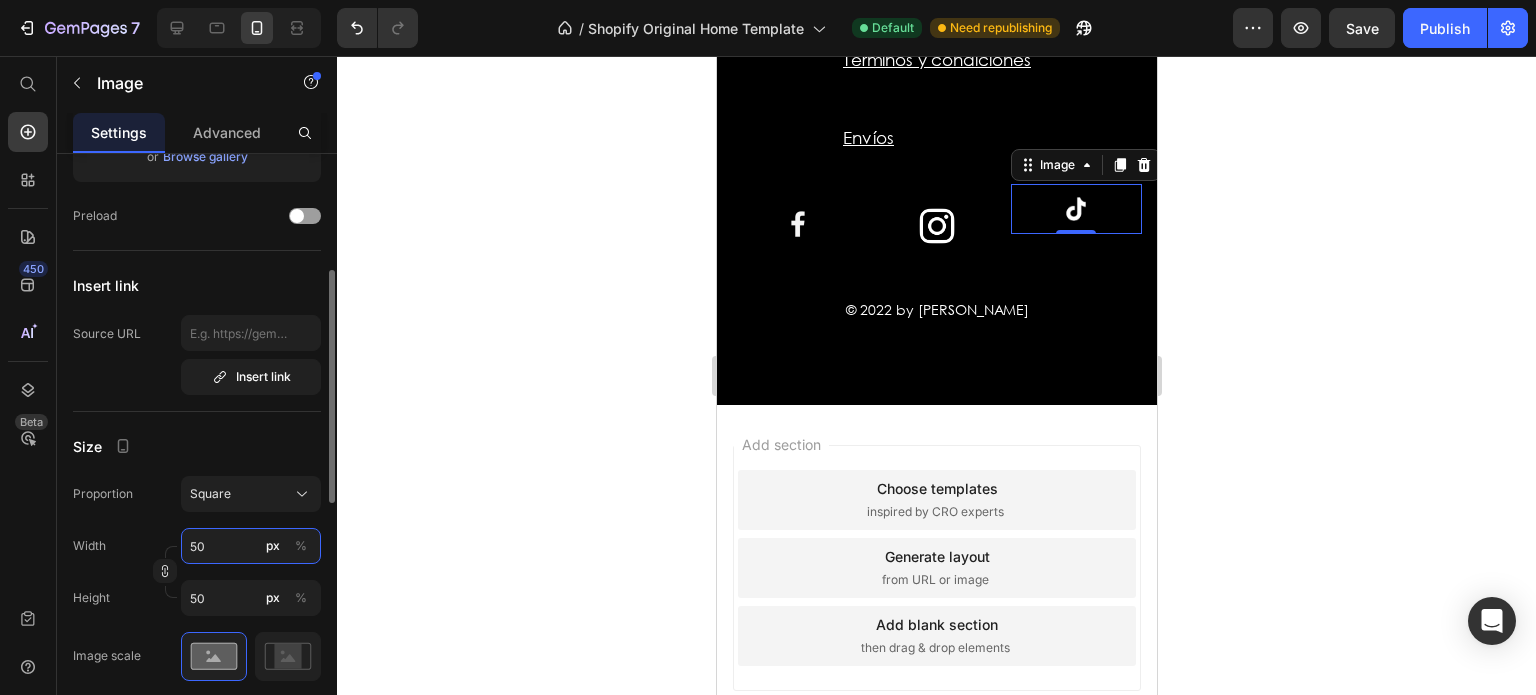 type on "5" 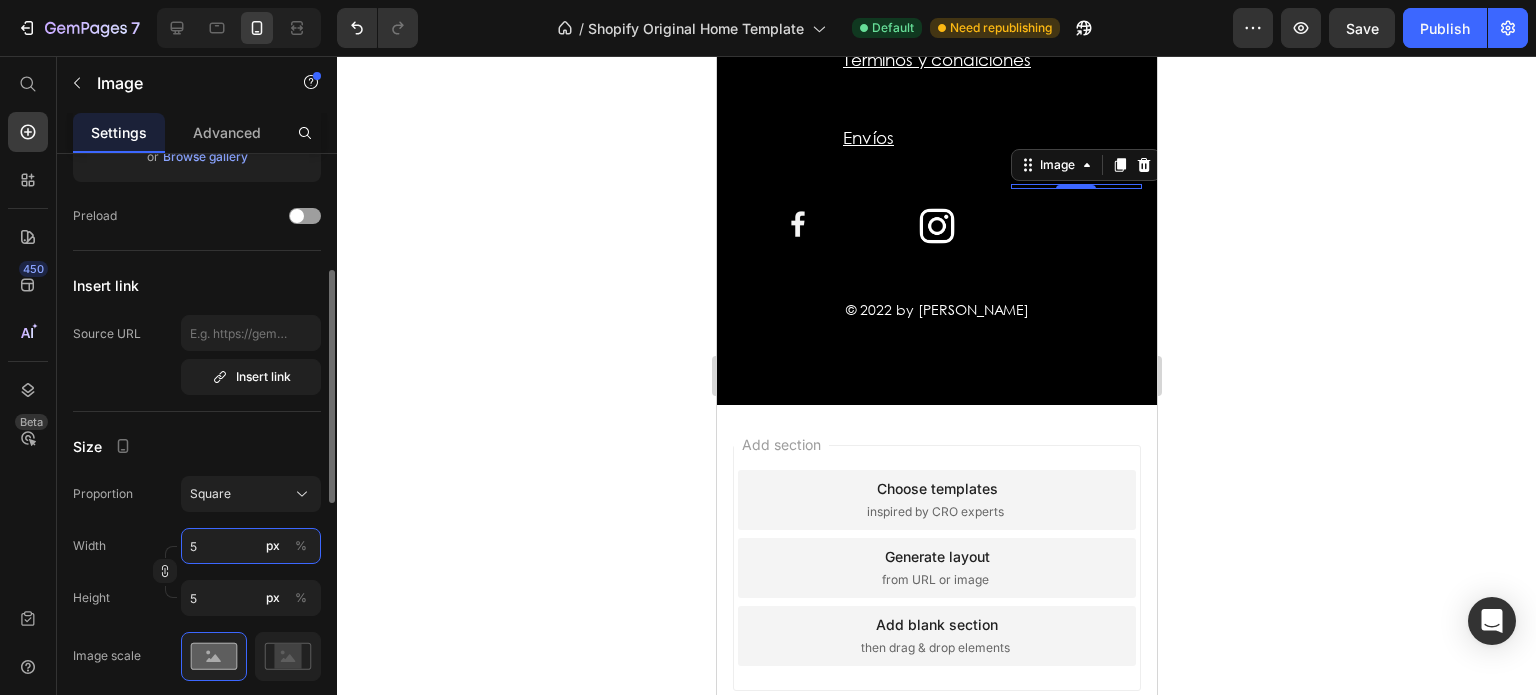 type 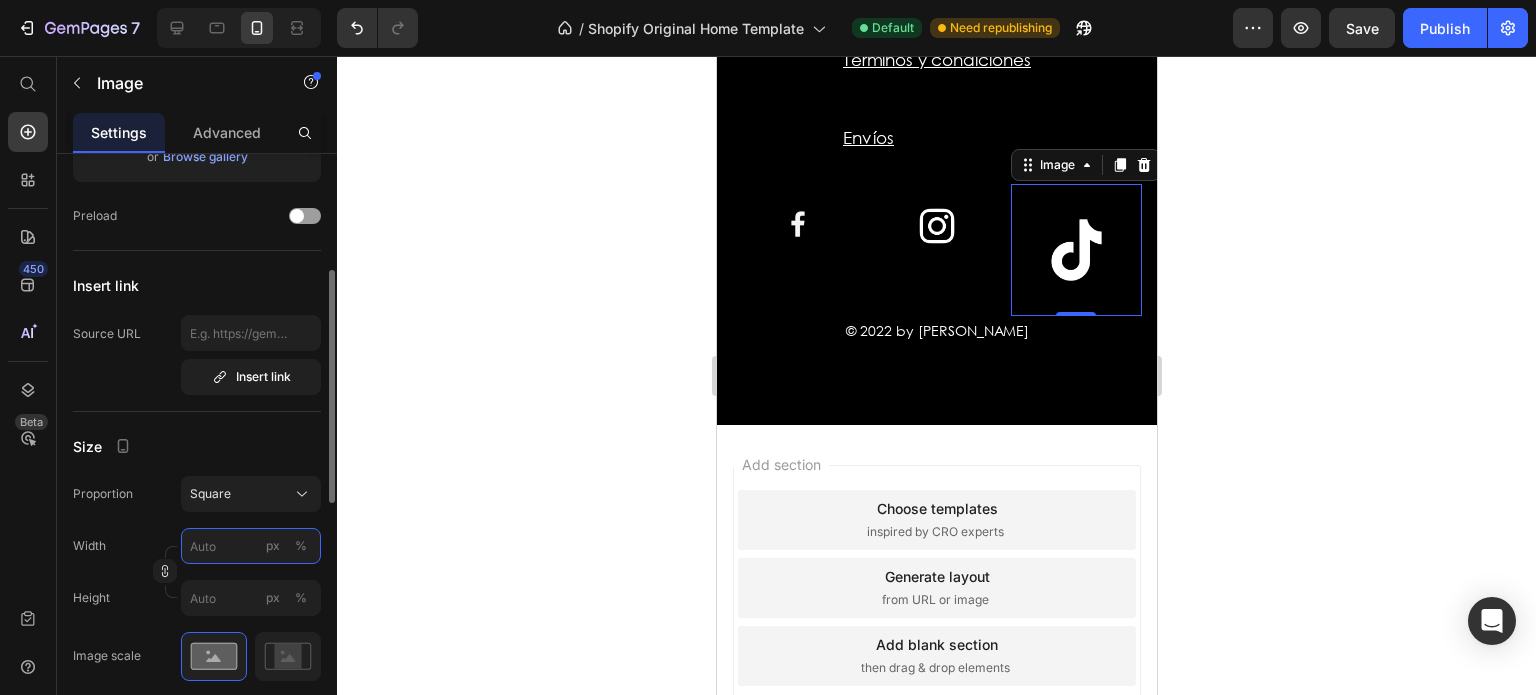 type on "7" 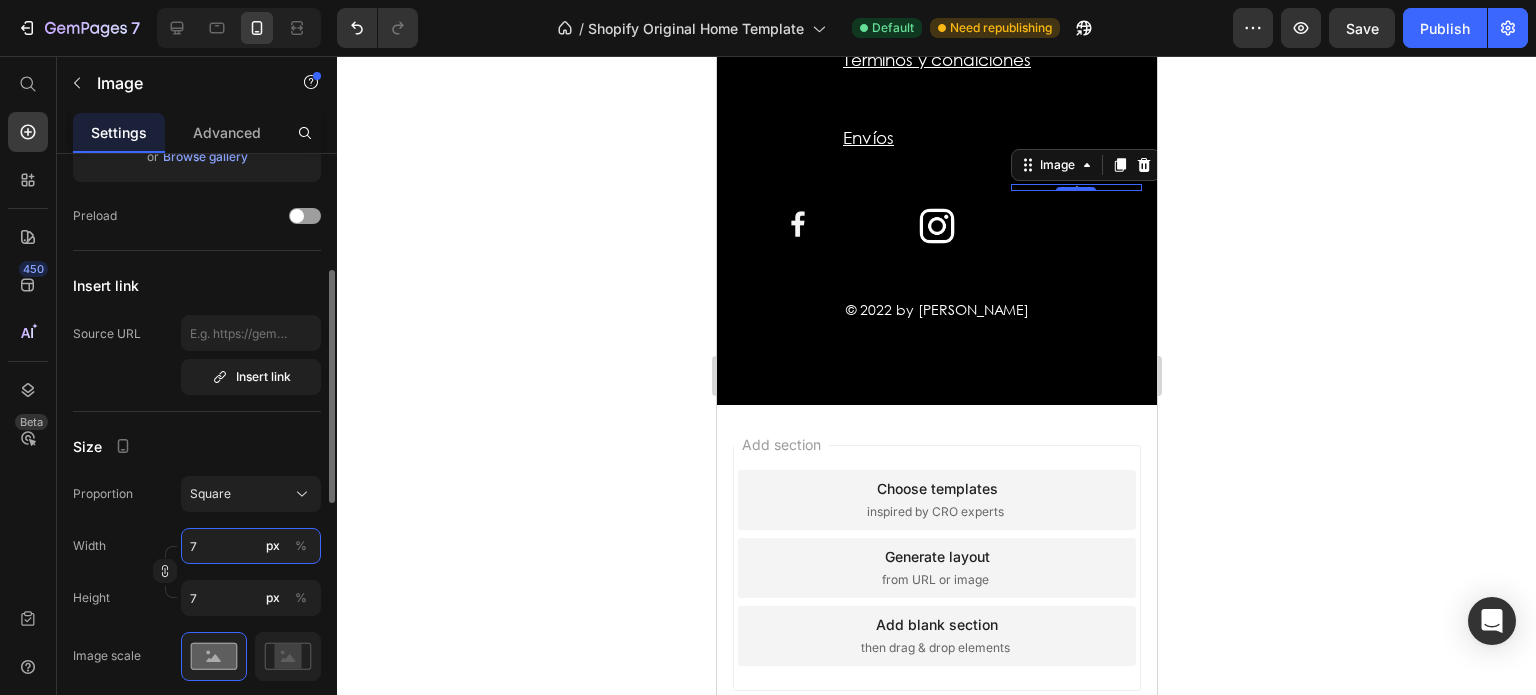 type on "70" 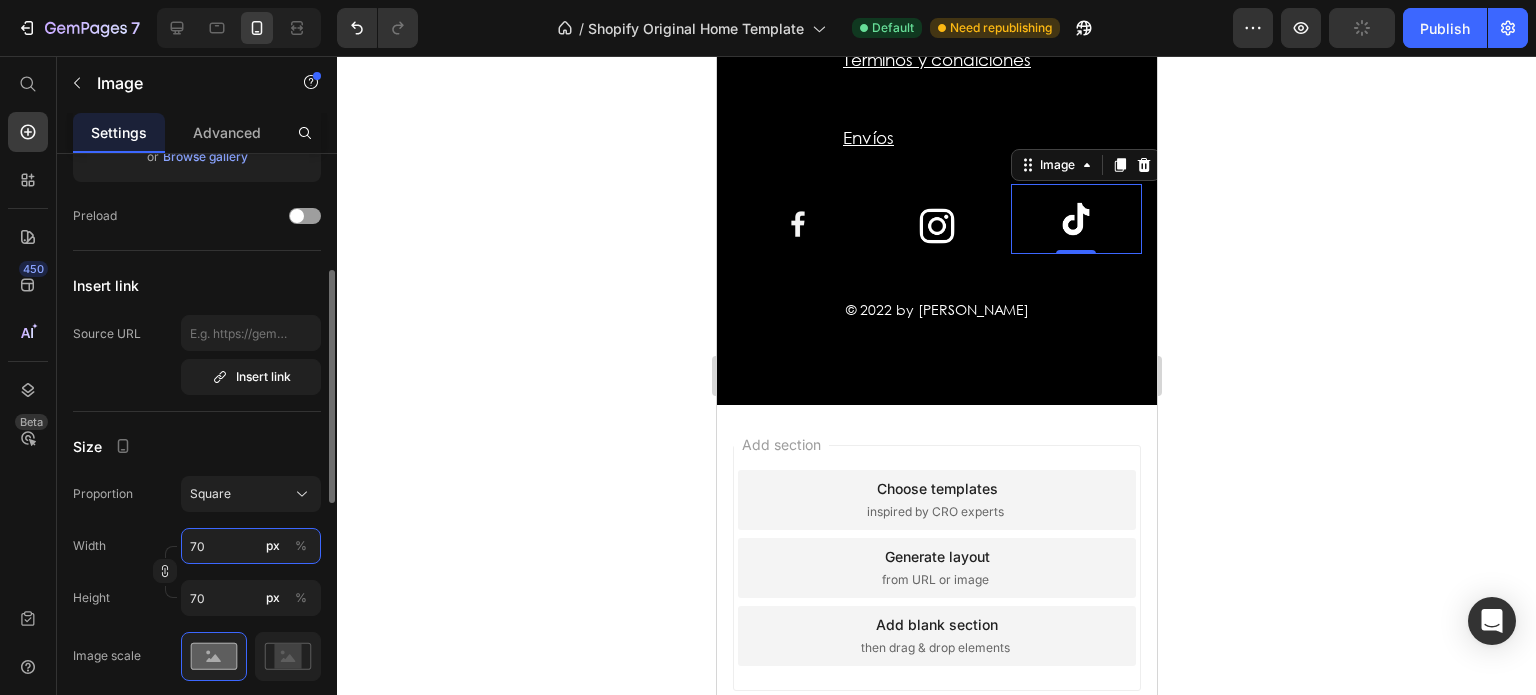 type on "7" 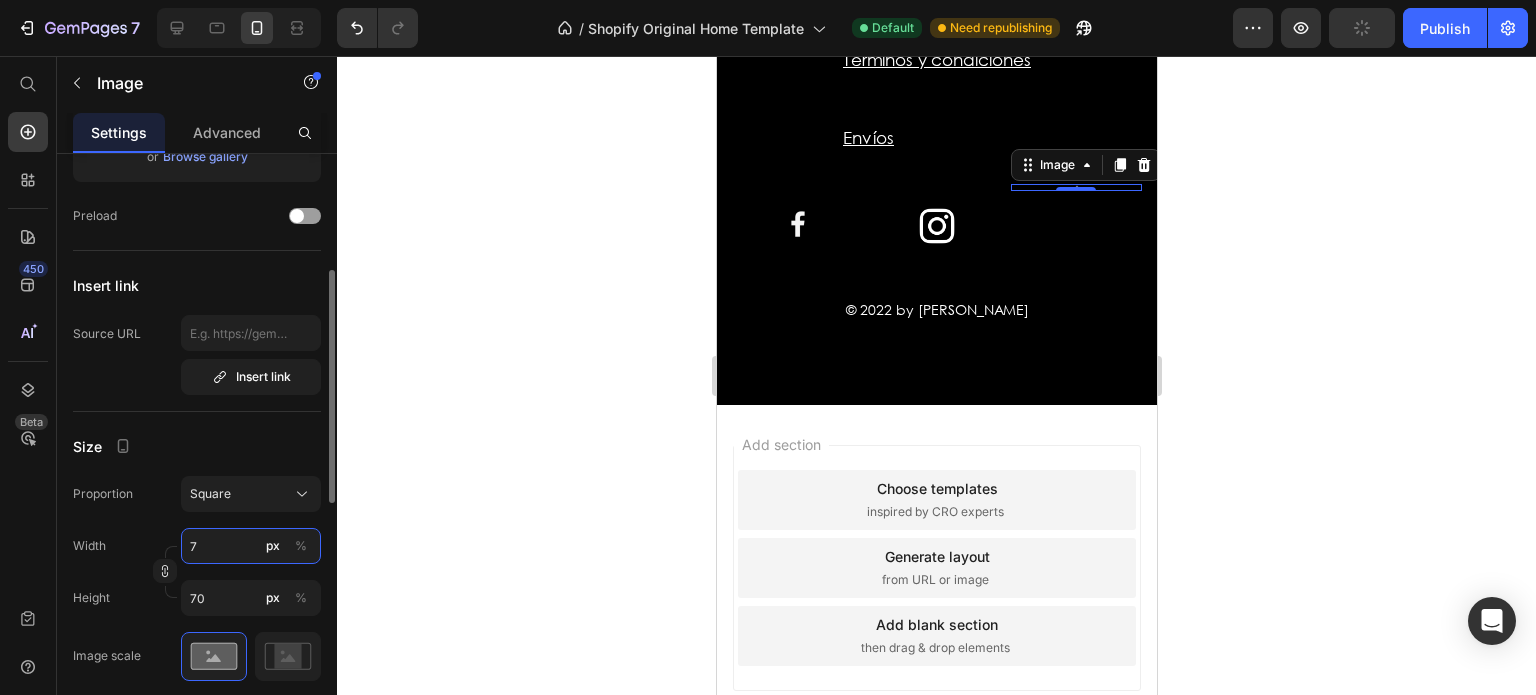 type on "7" 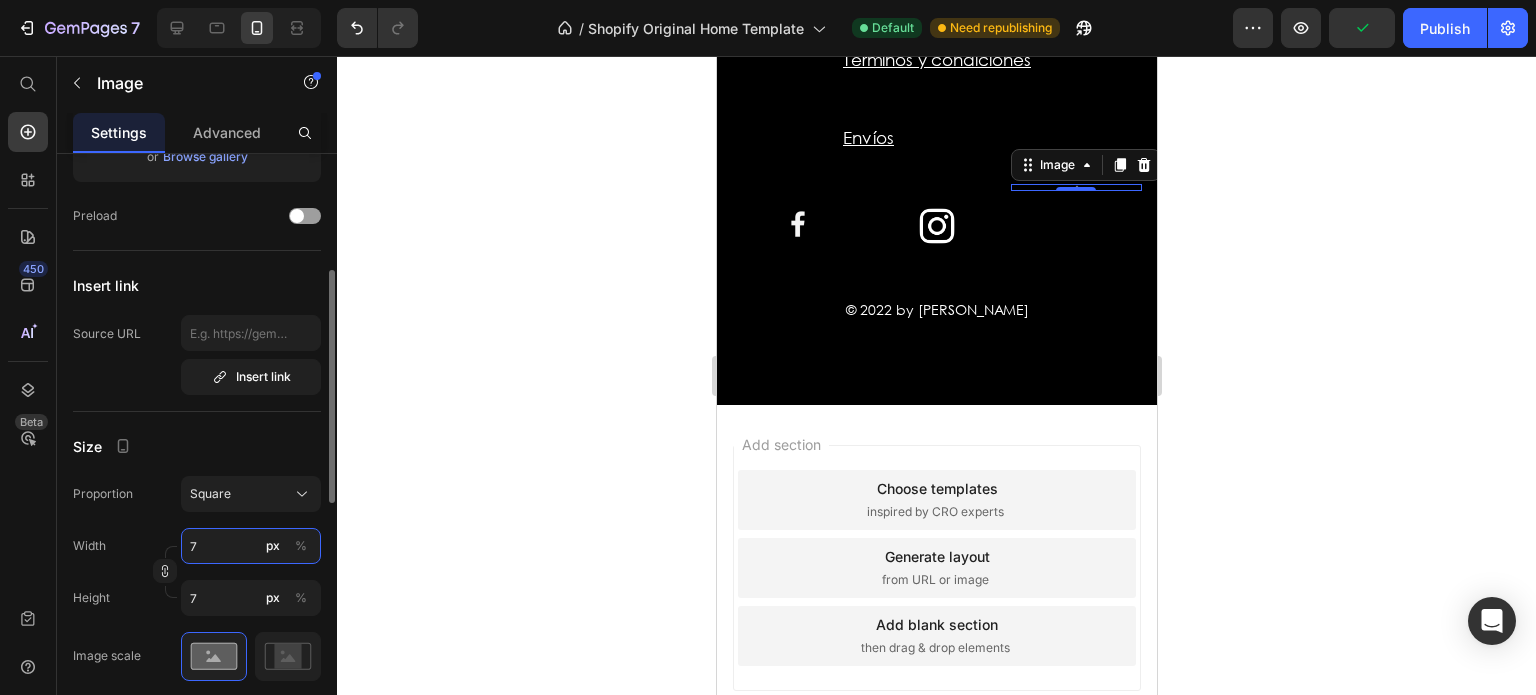 type on "75" 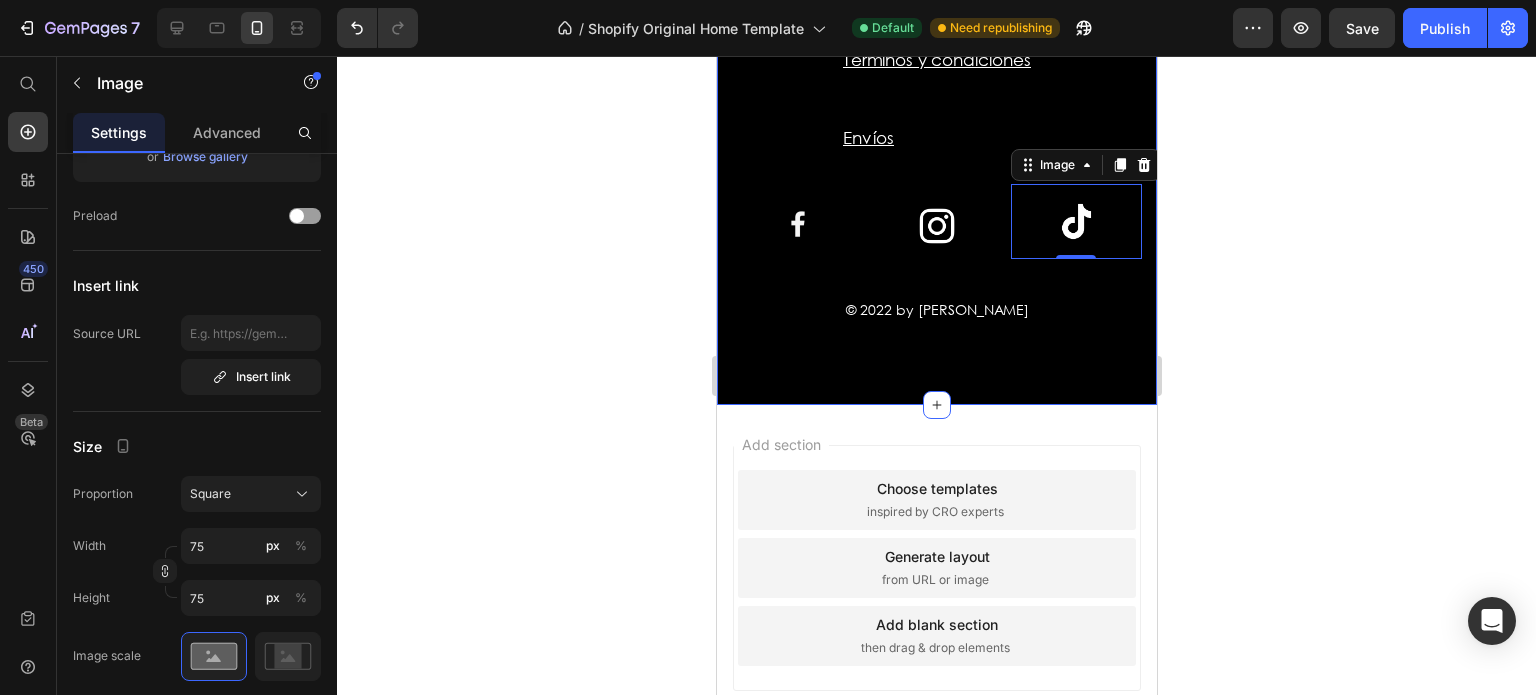 click 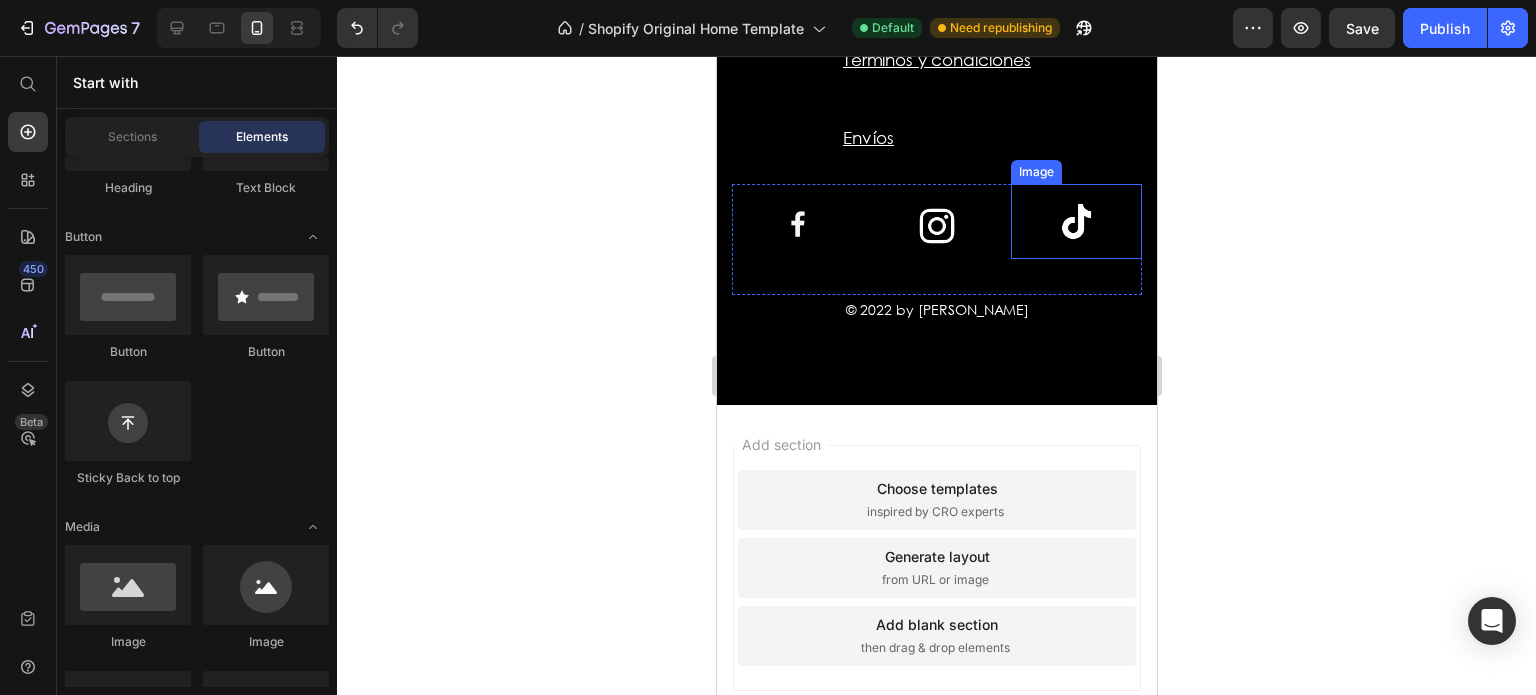 click at bounding box center (1075, 221) 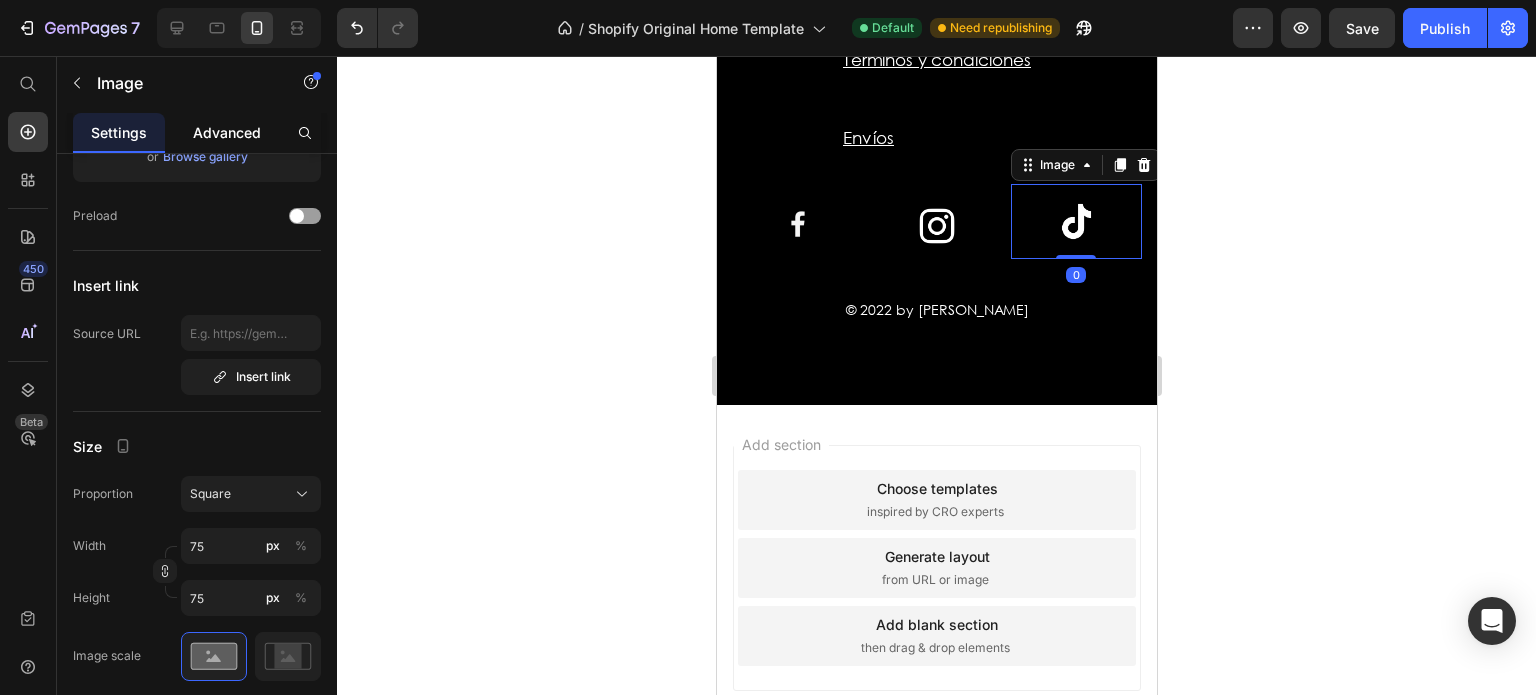 click on "Advanced" at bounding box center (227, 132) 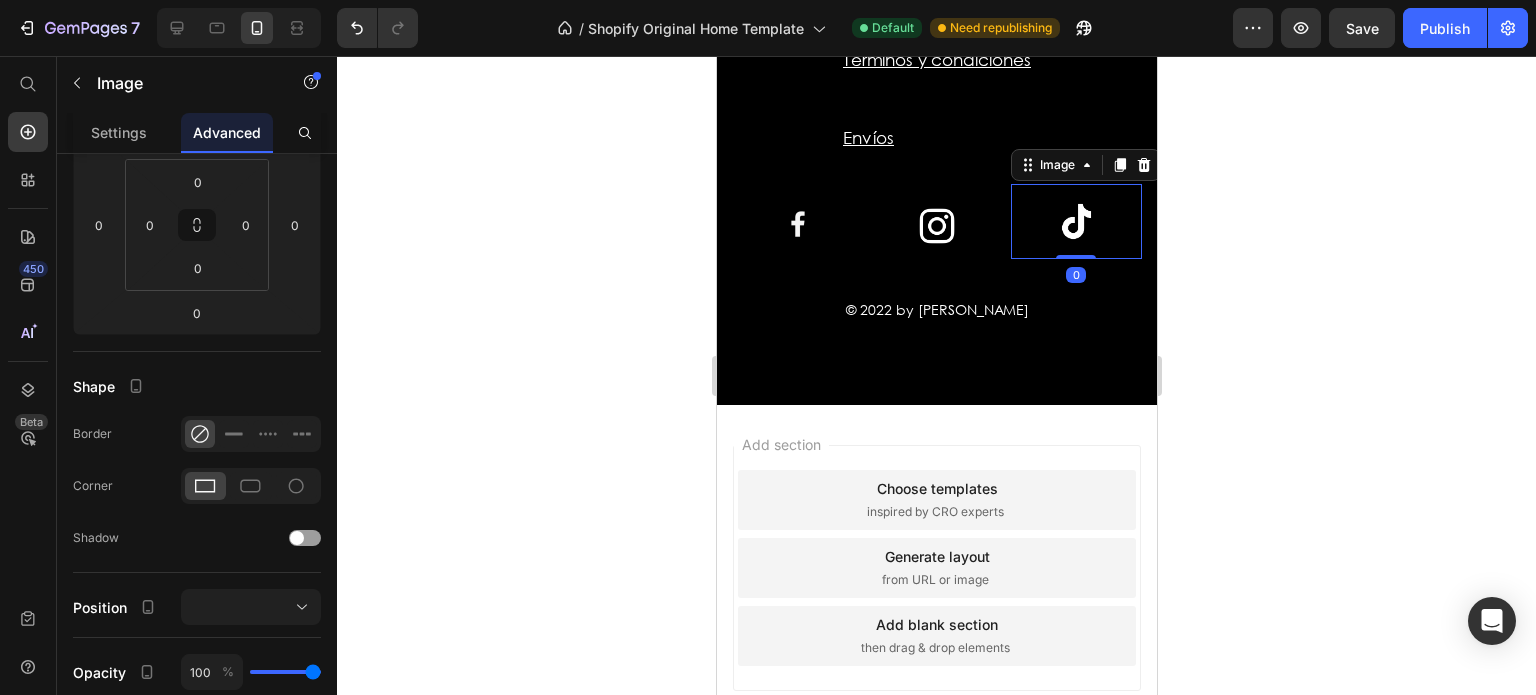 scroll, scrollTop: 0, scrollLeft: 0, axis: both 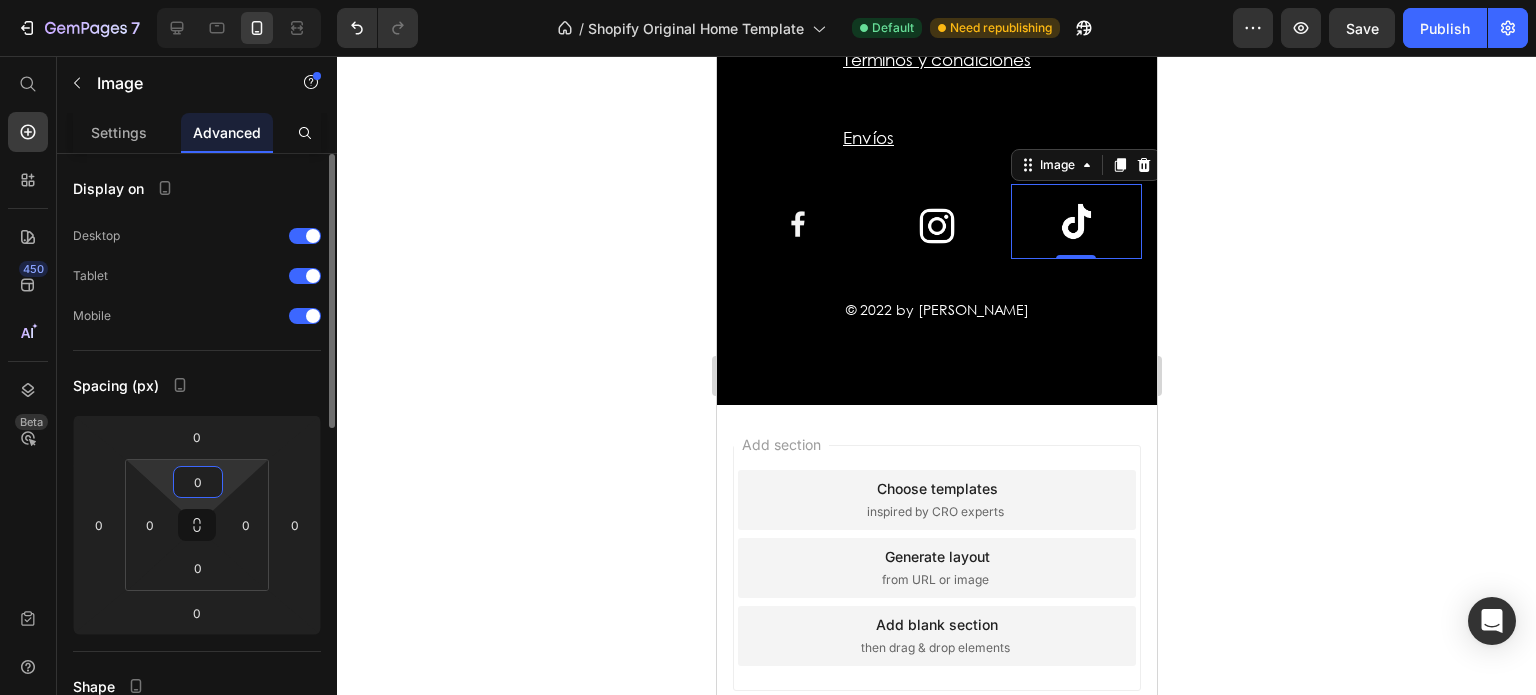 type on "8" 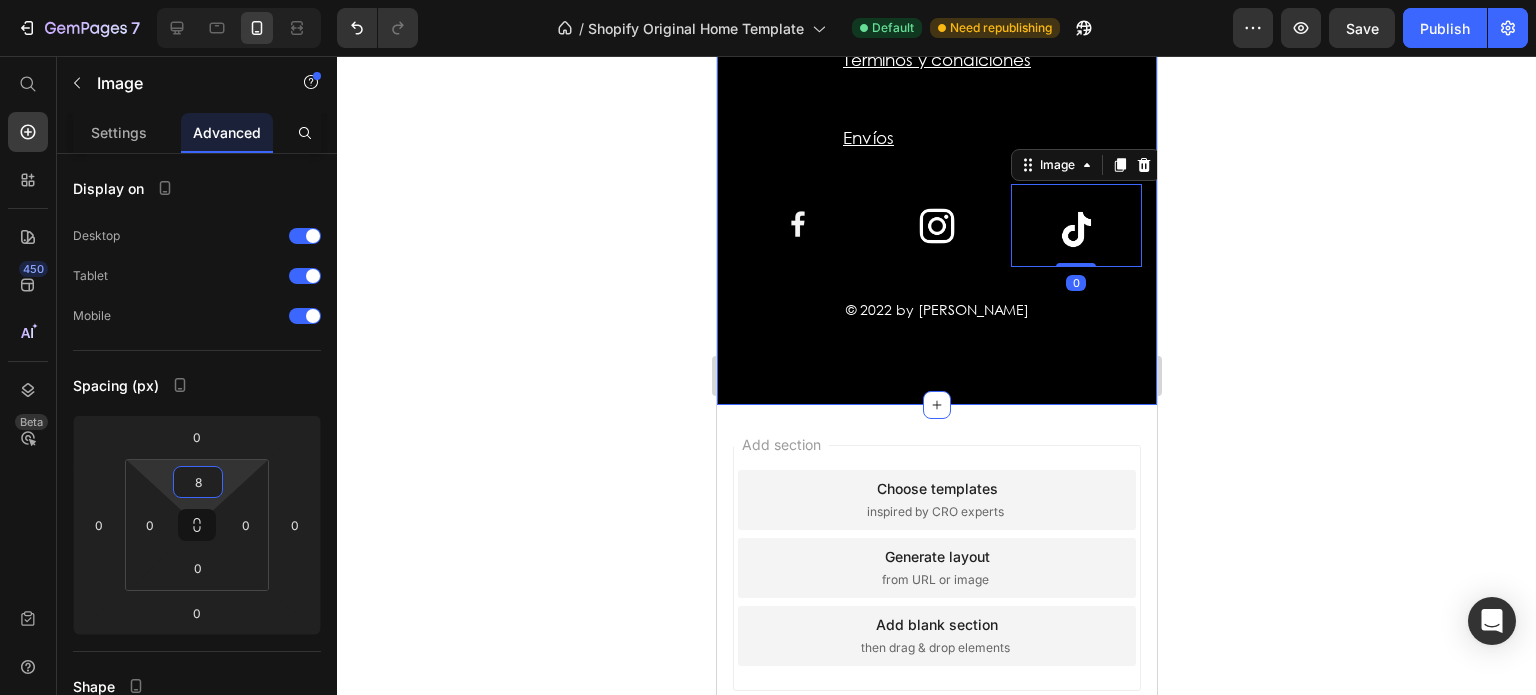 click 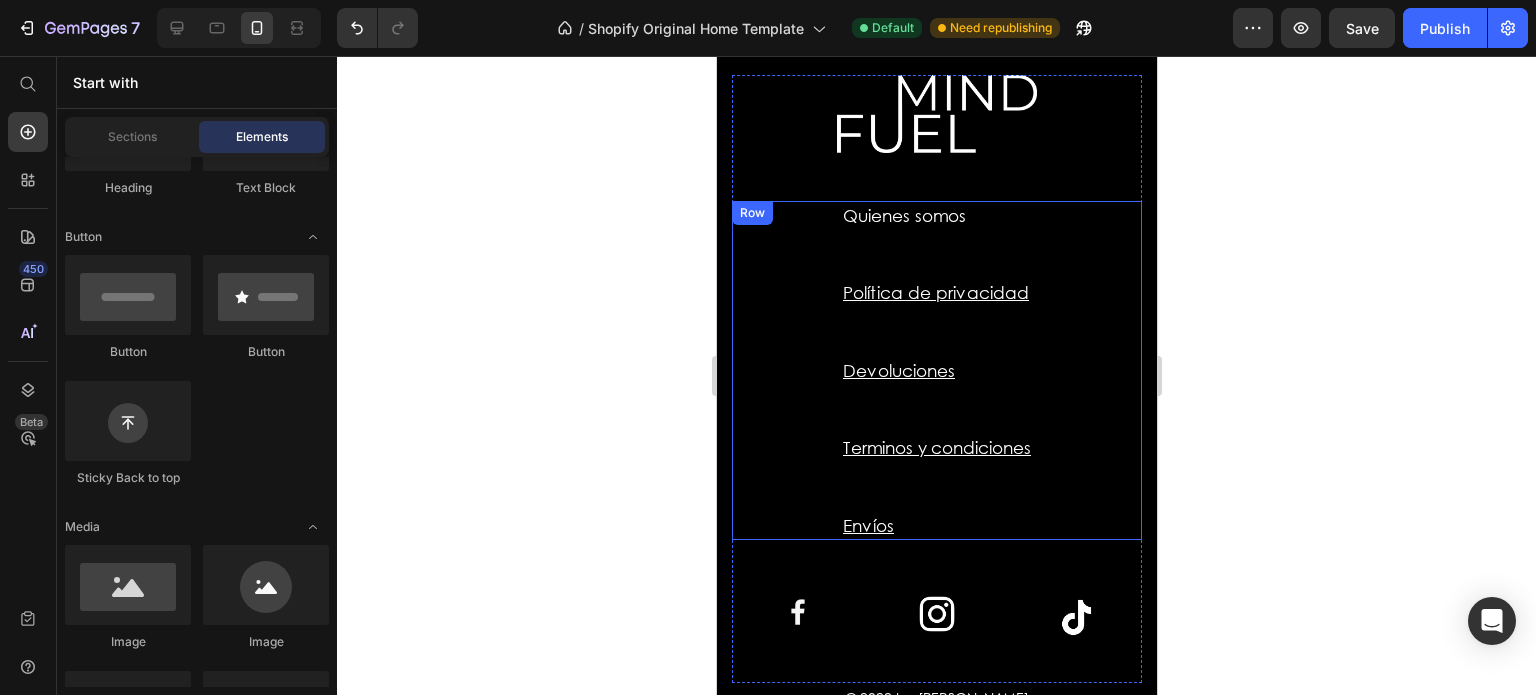 scroll, scrollTop: 4802, scrollLeft: 0, axis: vertical 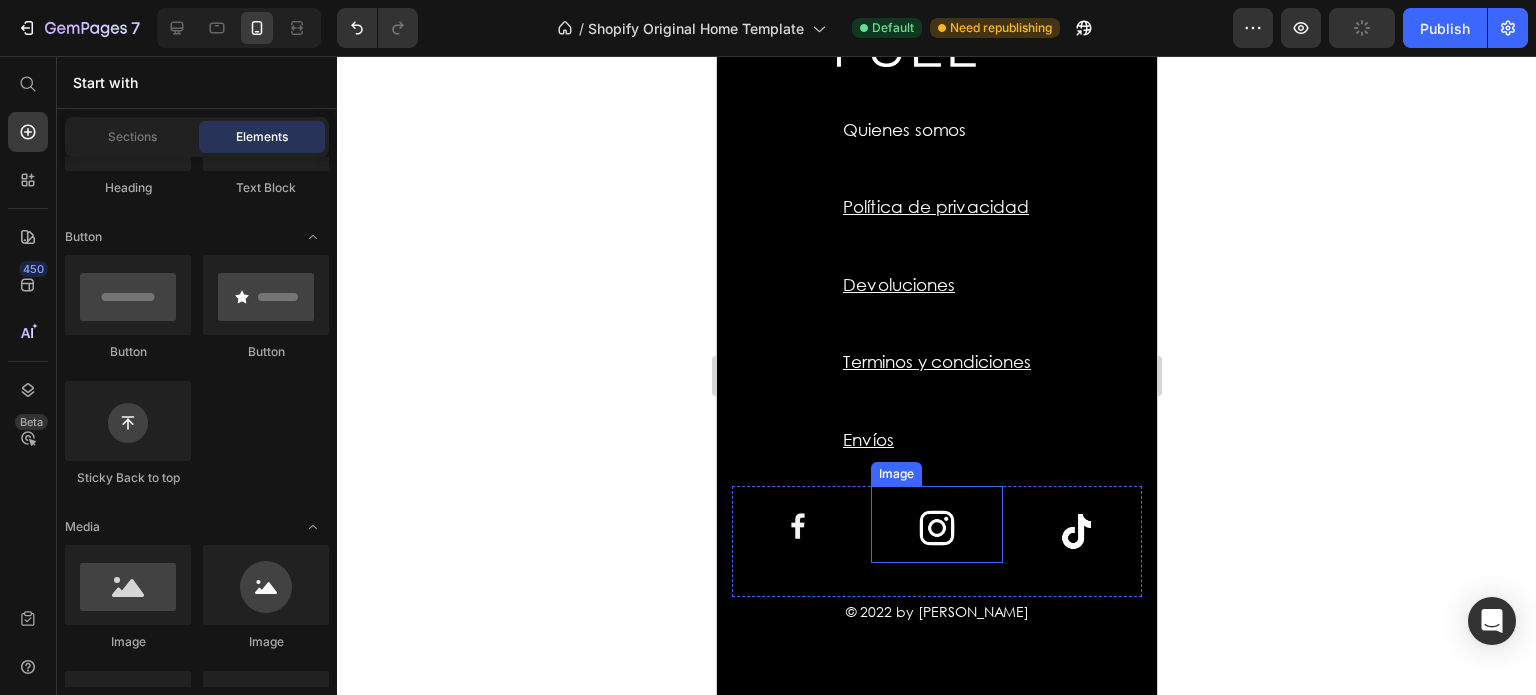 click at bounding box center (935, 524) 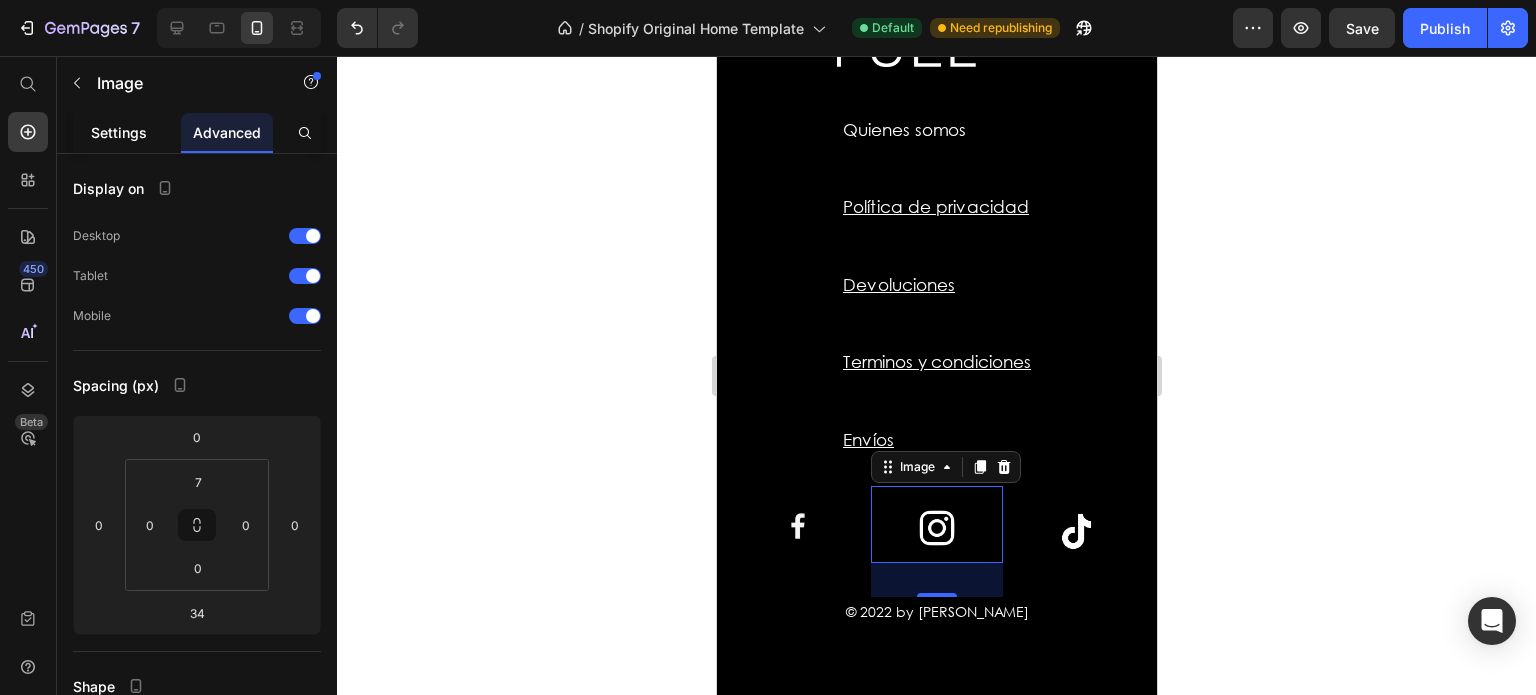 click on "Settings" at bounding box center (119, 132) 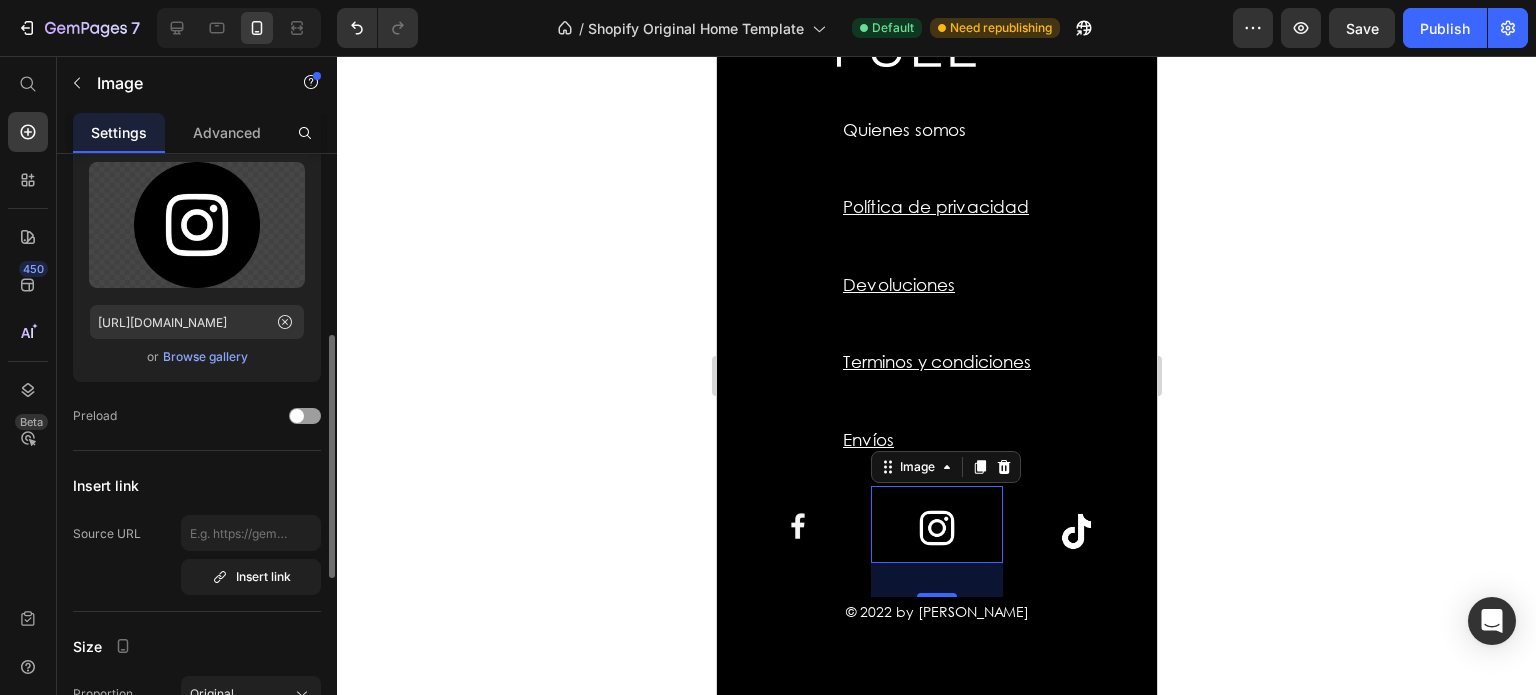 scroll, scrollTop: 200, scrollLeft: 0, axis: vertical 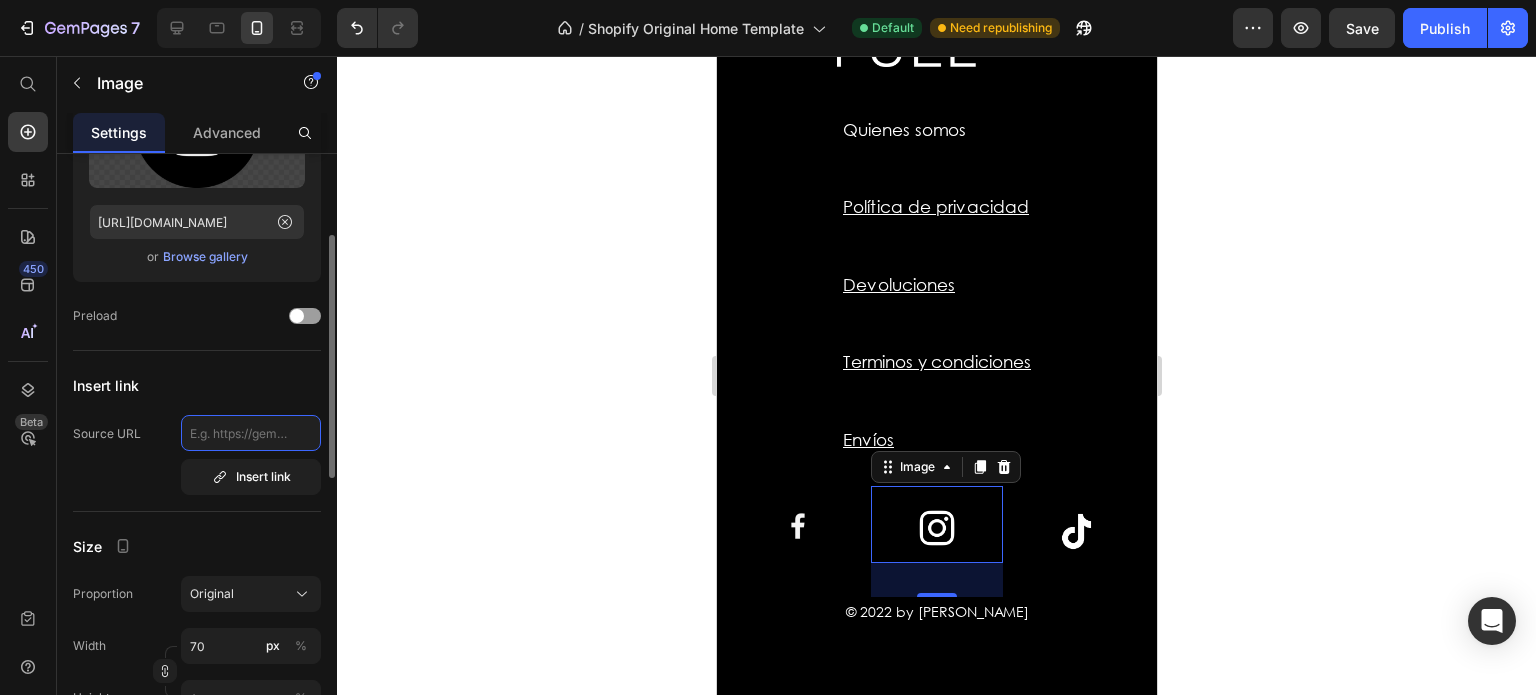 click 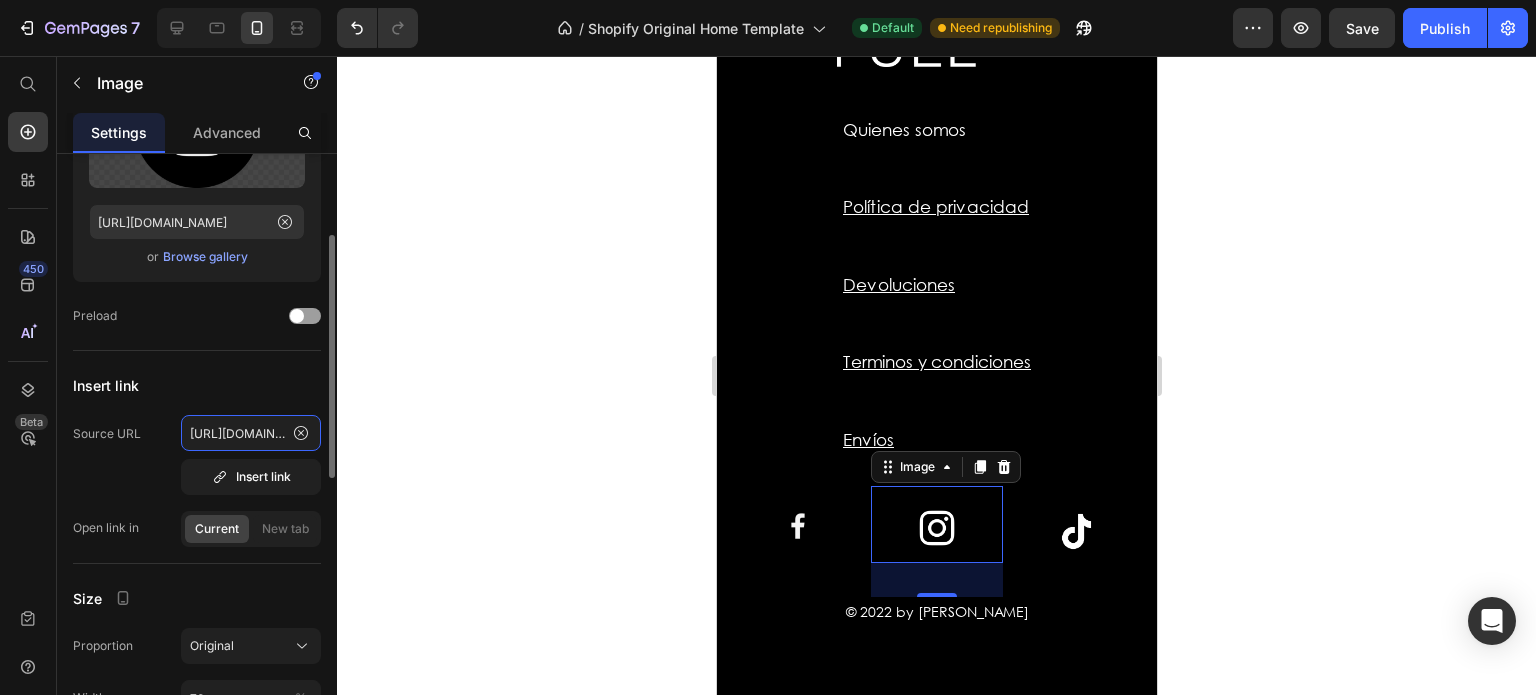 scroll, scrollTop: 0, scrollLeft: 133, axis: horizontal 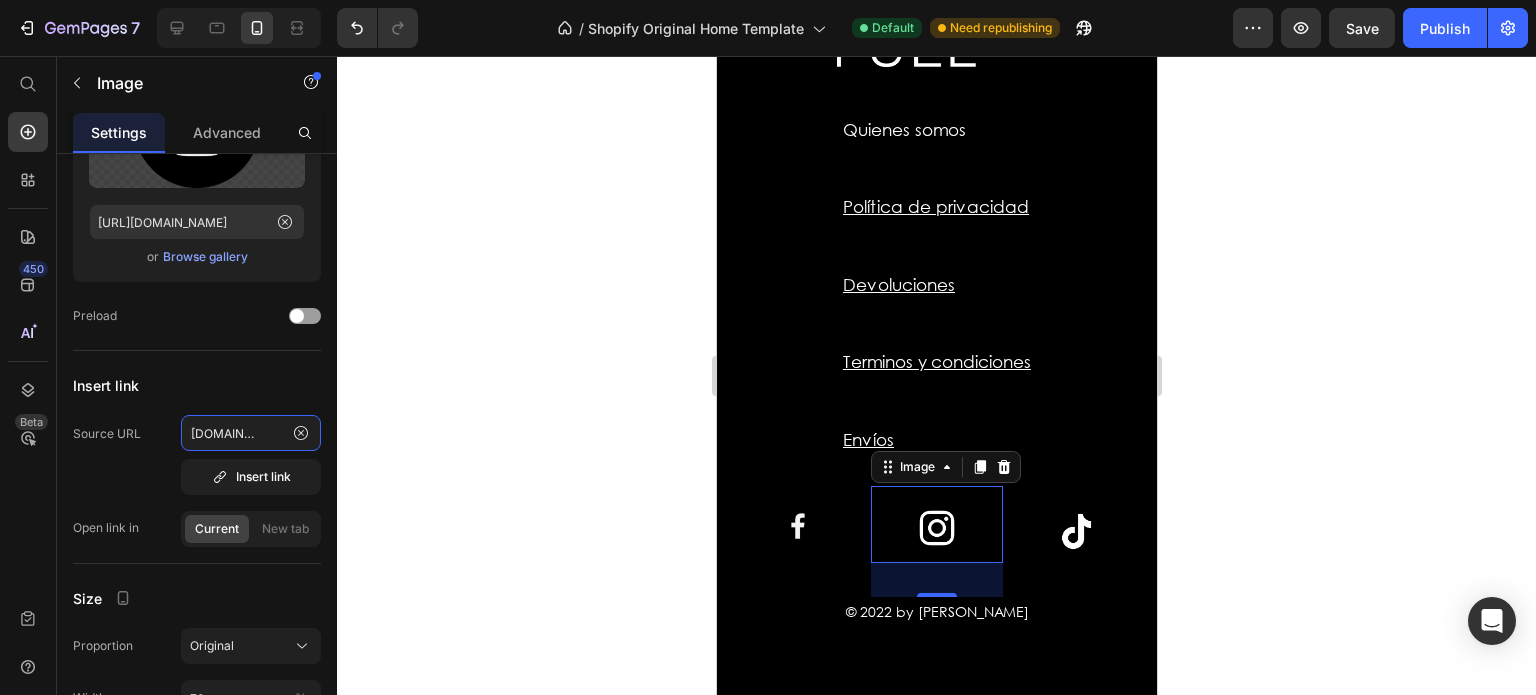 type on "[URL][DOMAIN_NAME]" 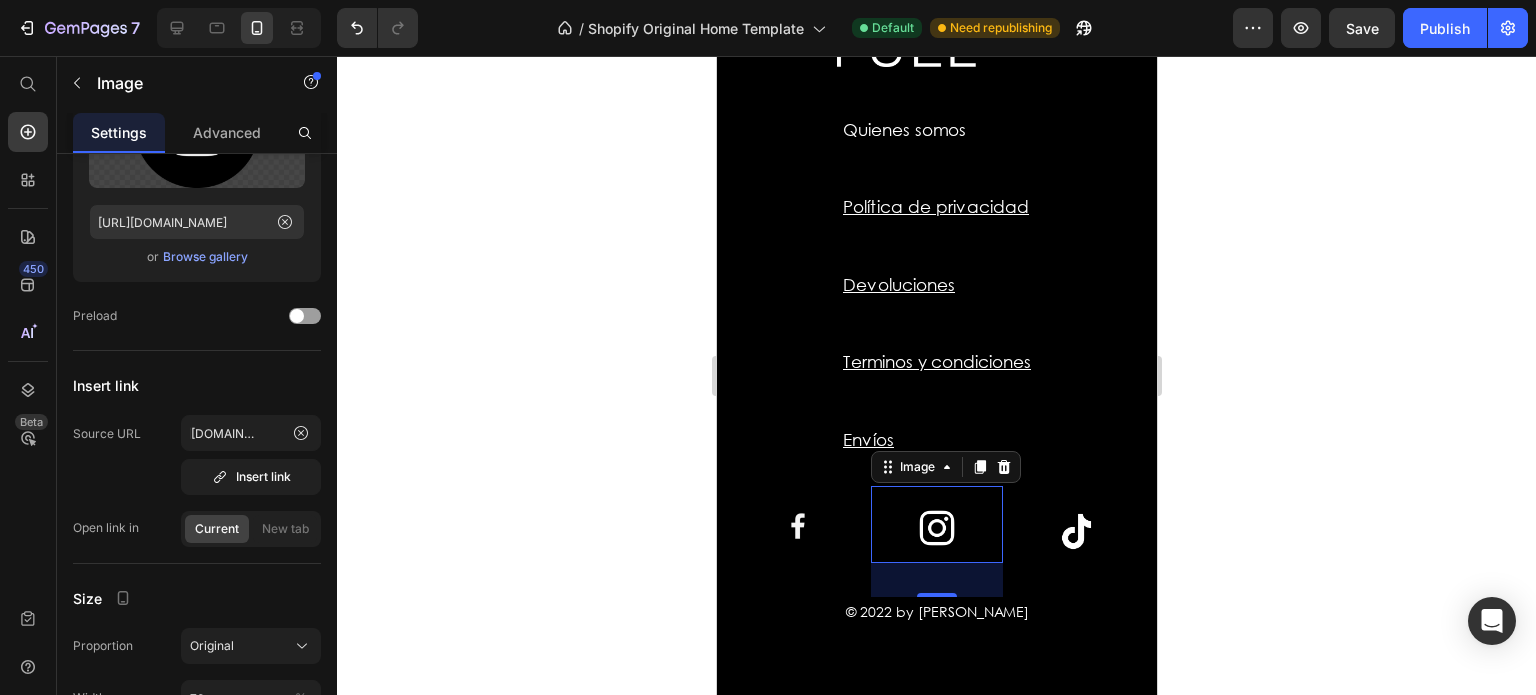 click 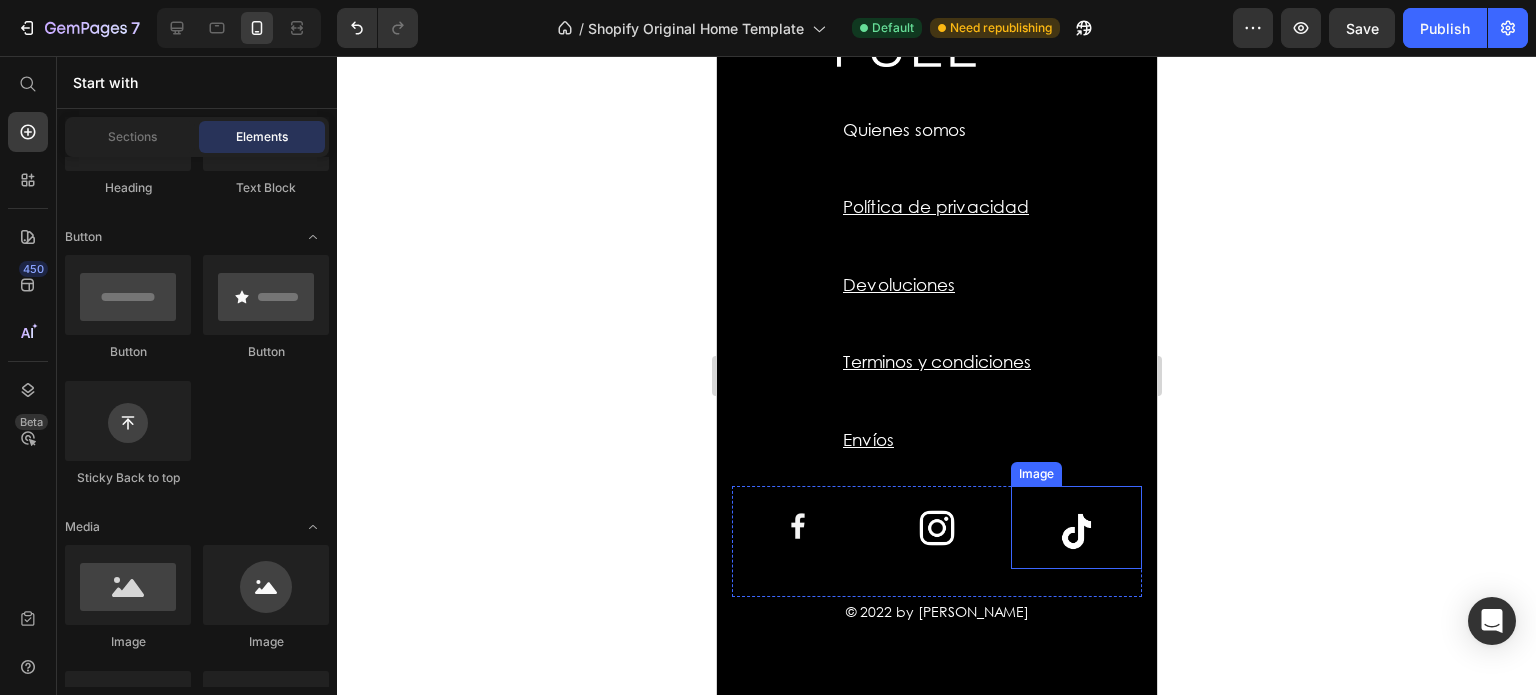 click at bounding box center [1075, 527] 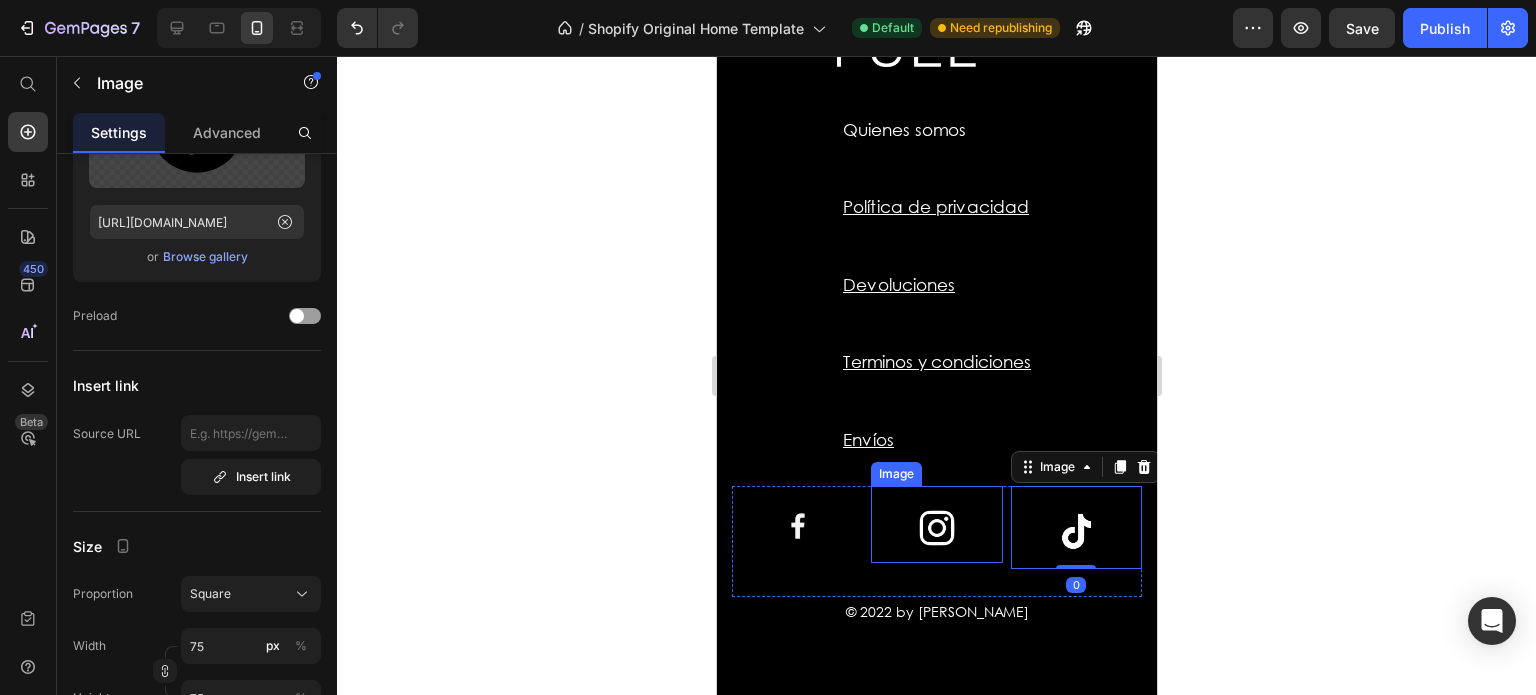 click at bounding box center [935, 524] 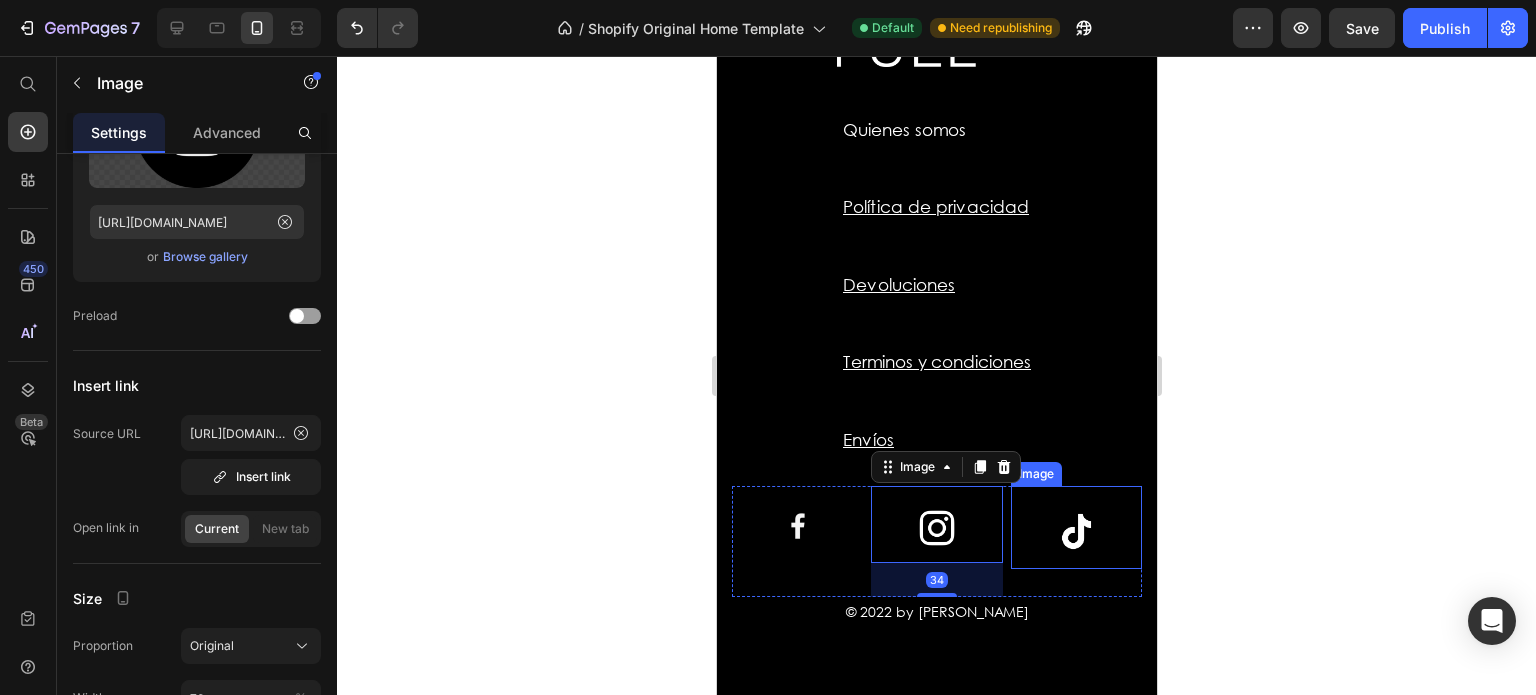 click at bounding box center (1075, 527) 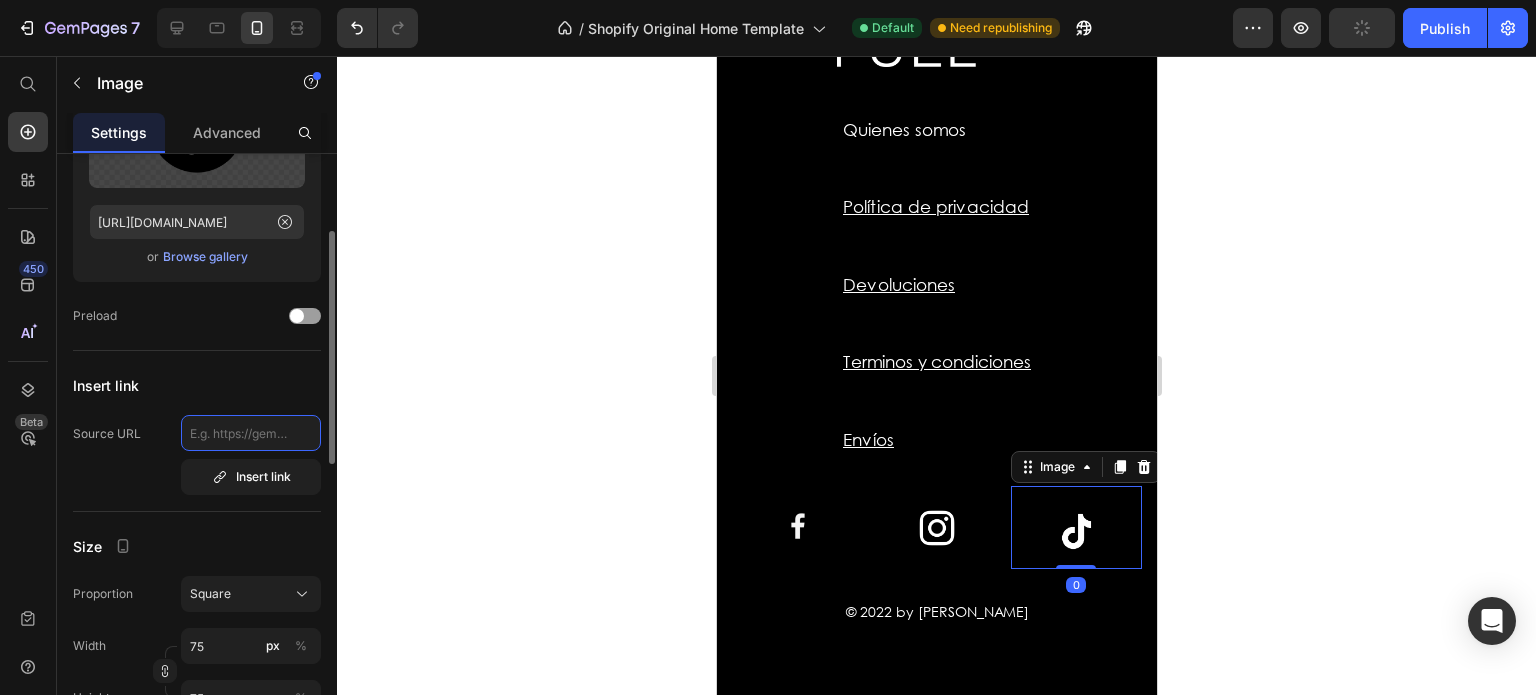 click 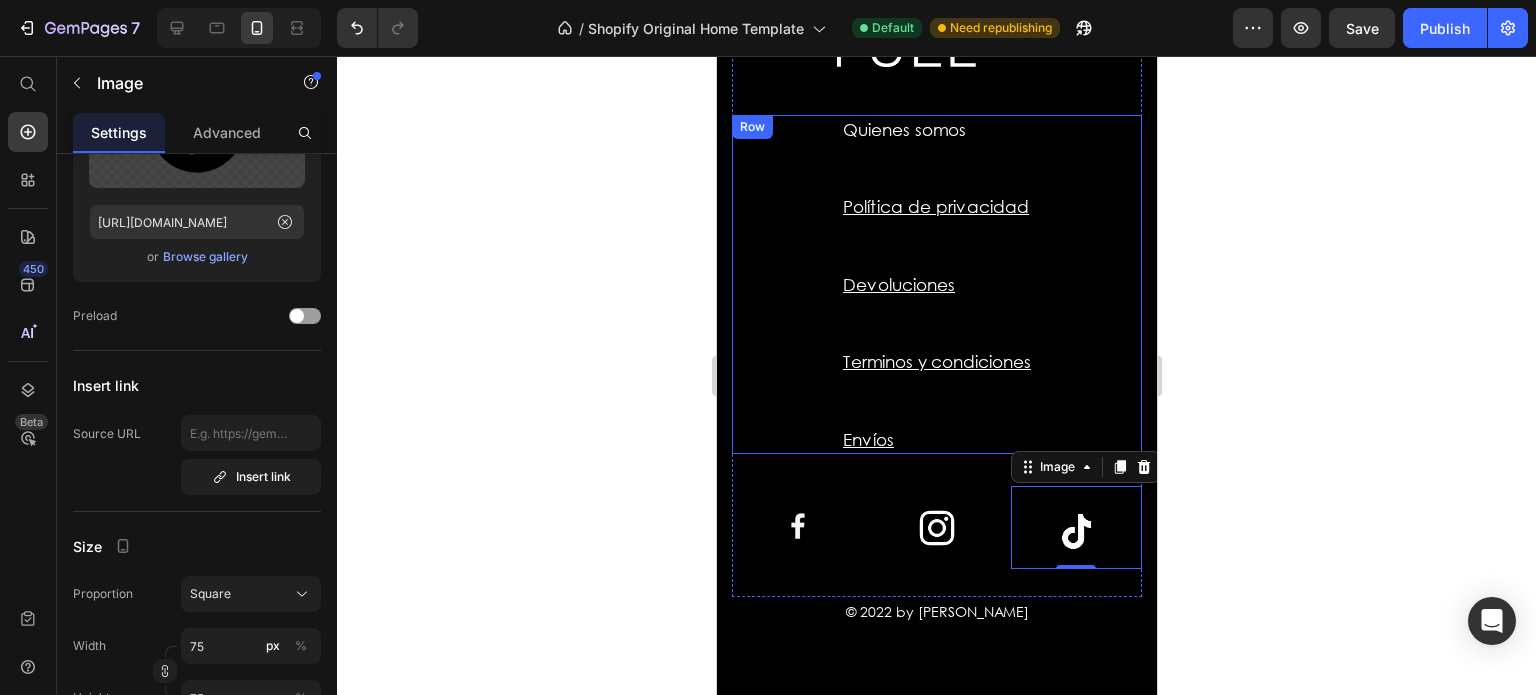 click 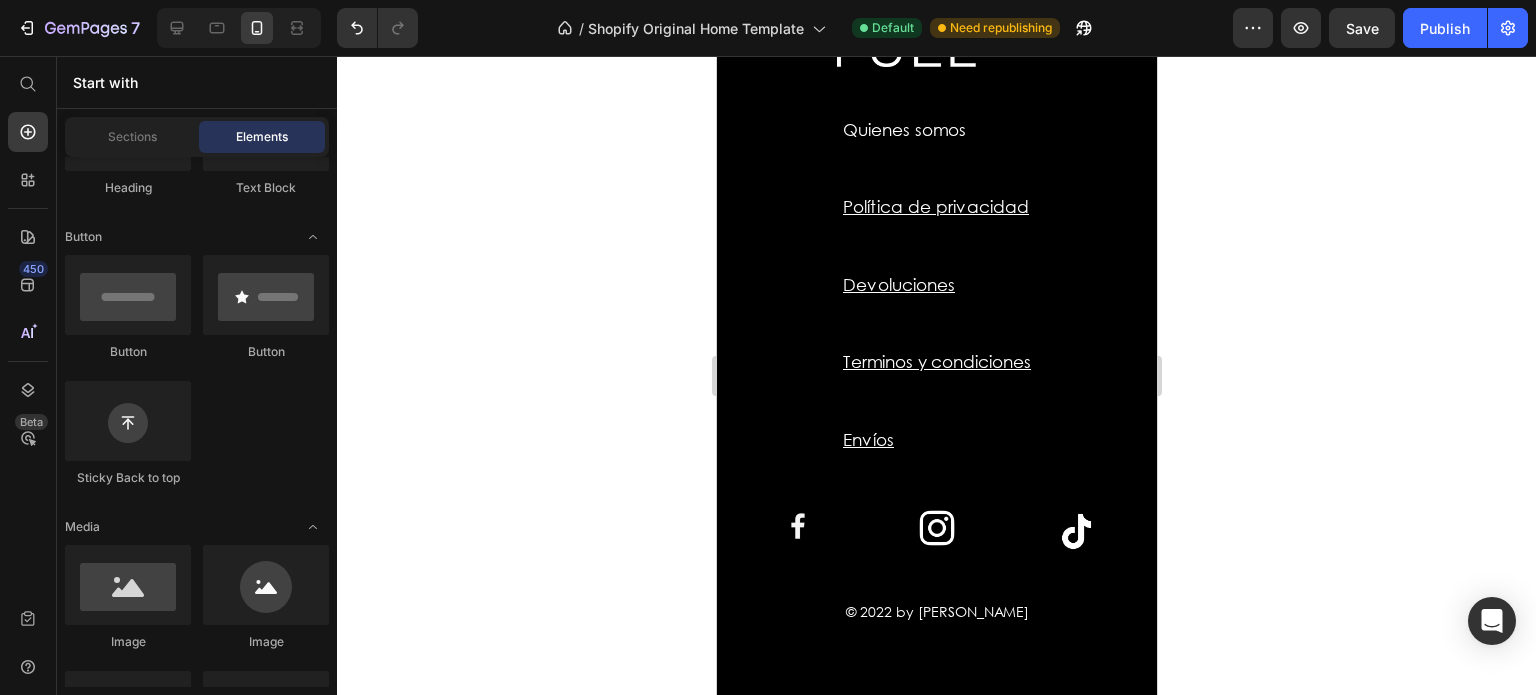 click 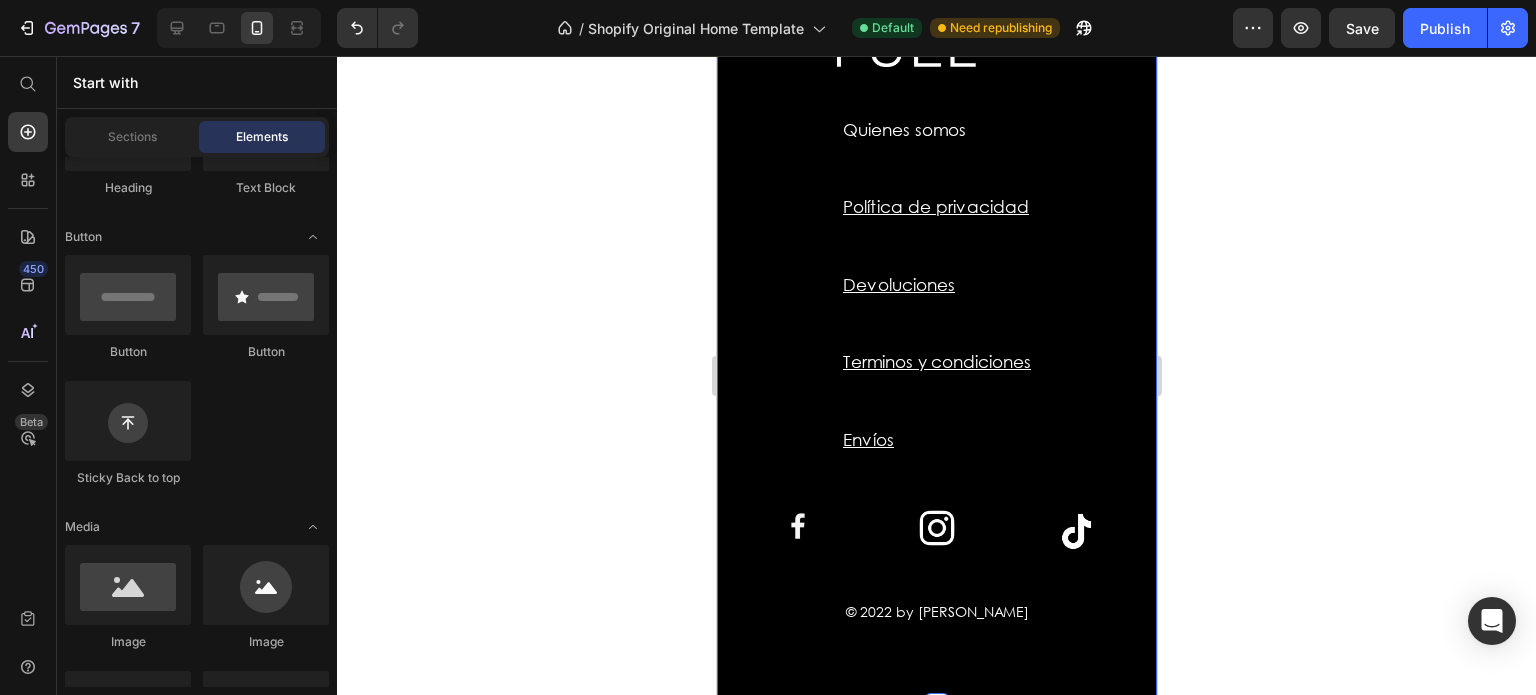 click 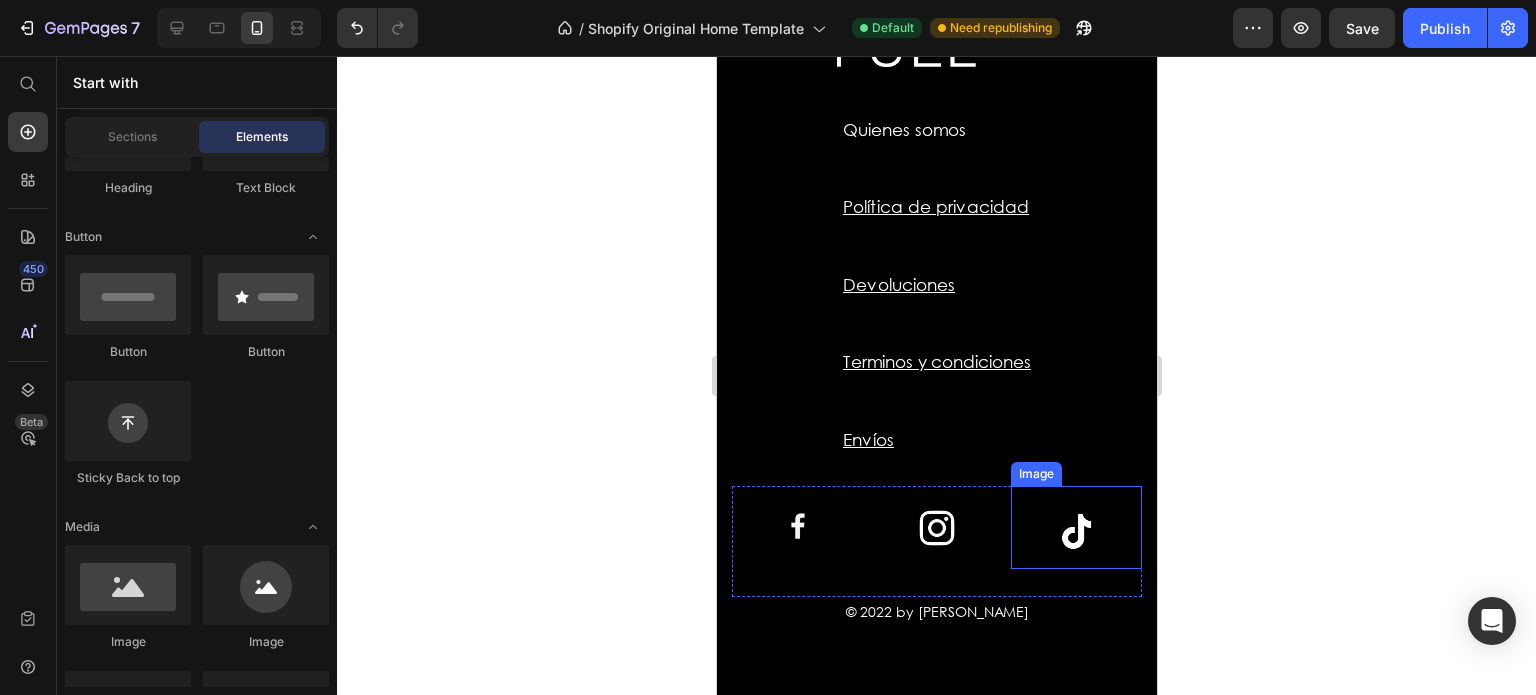 click at bounding box center (1075, 527) 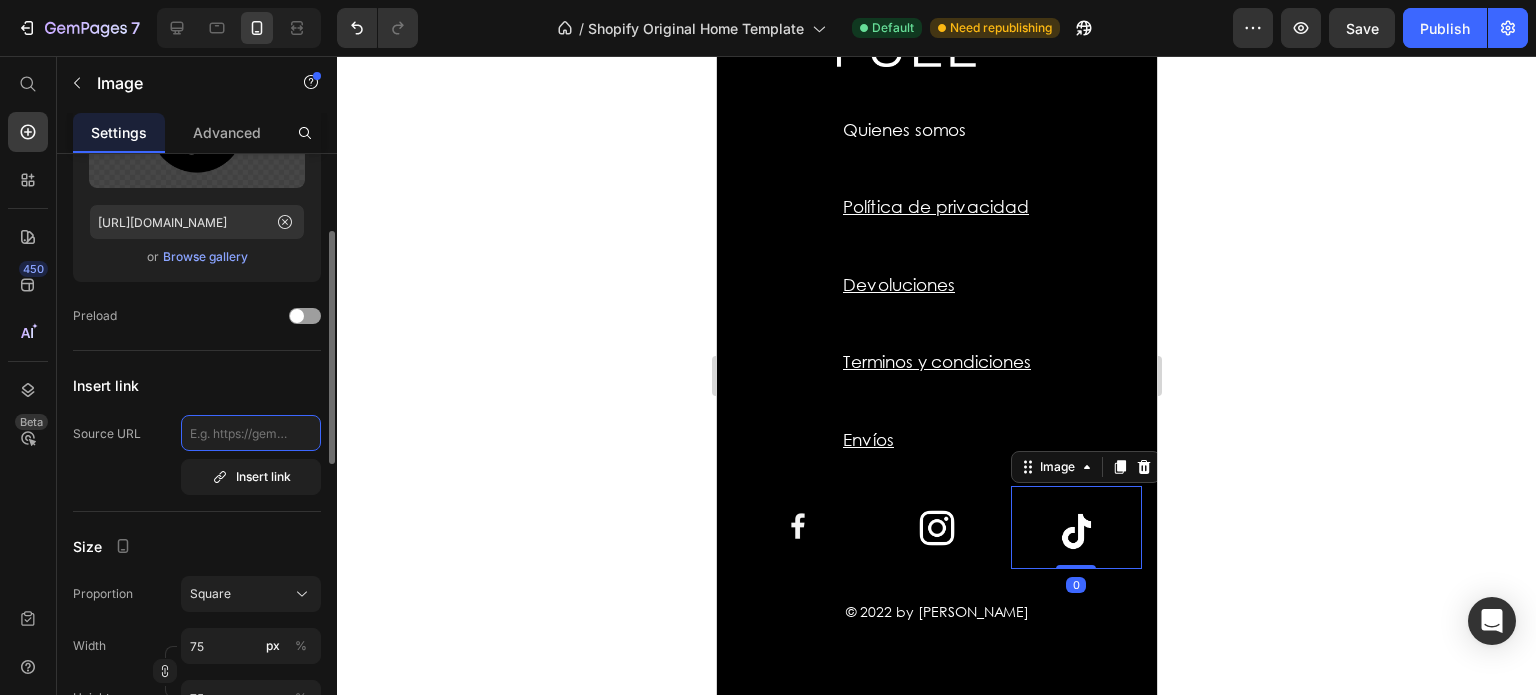 click 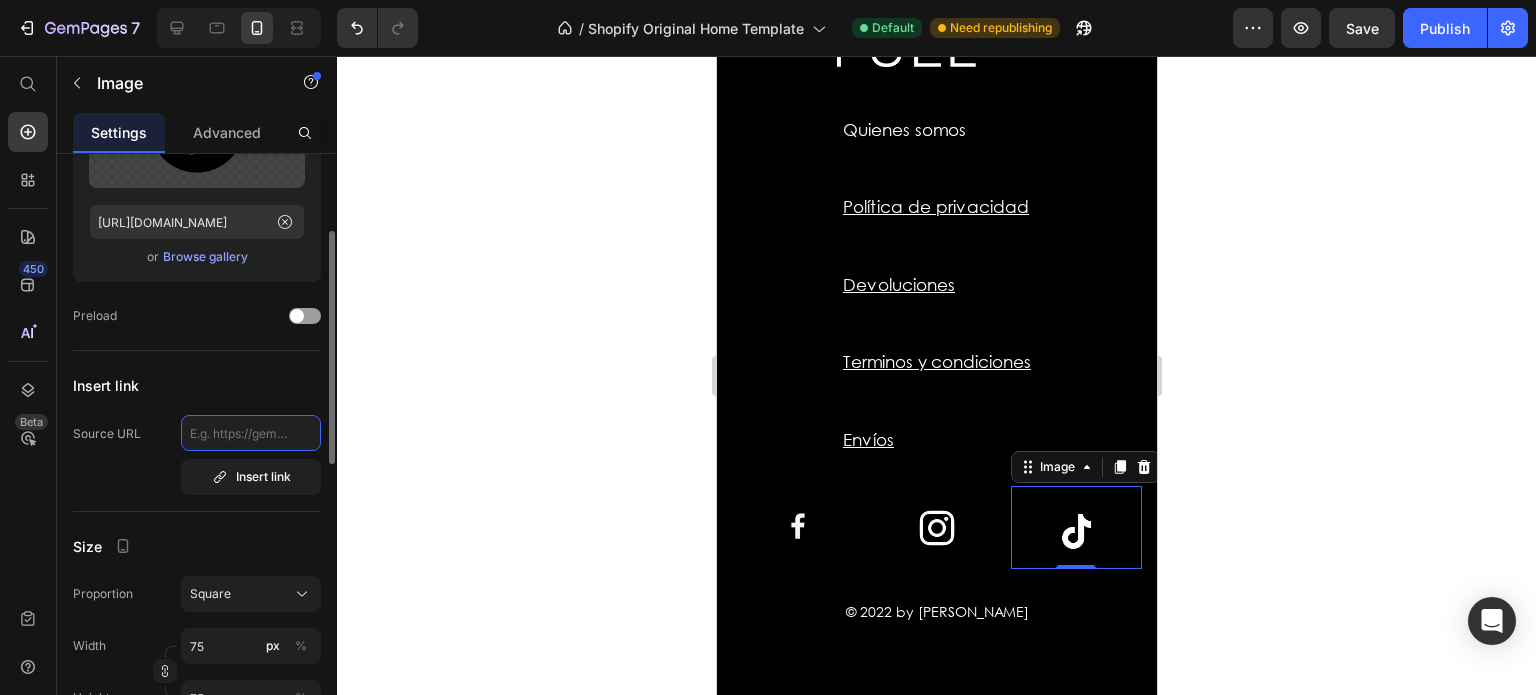 click 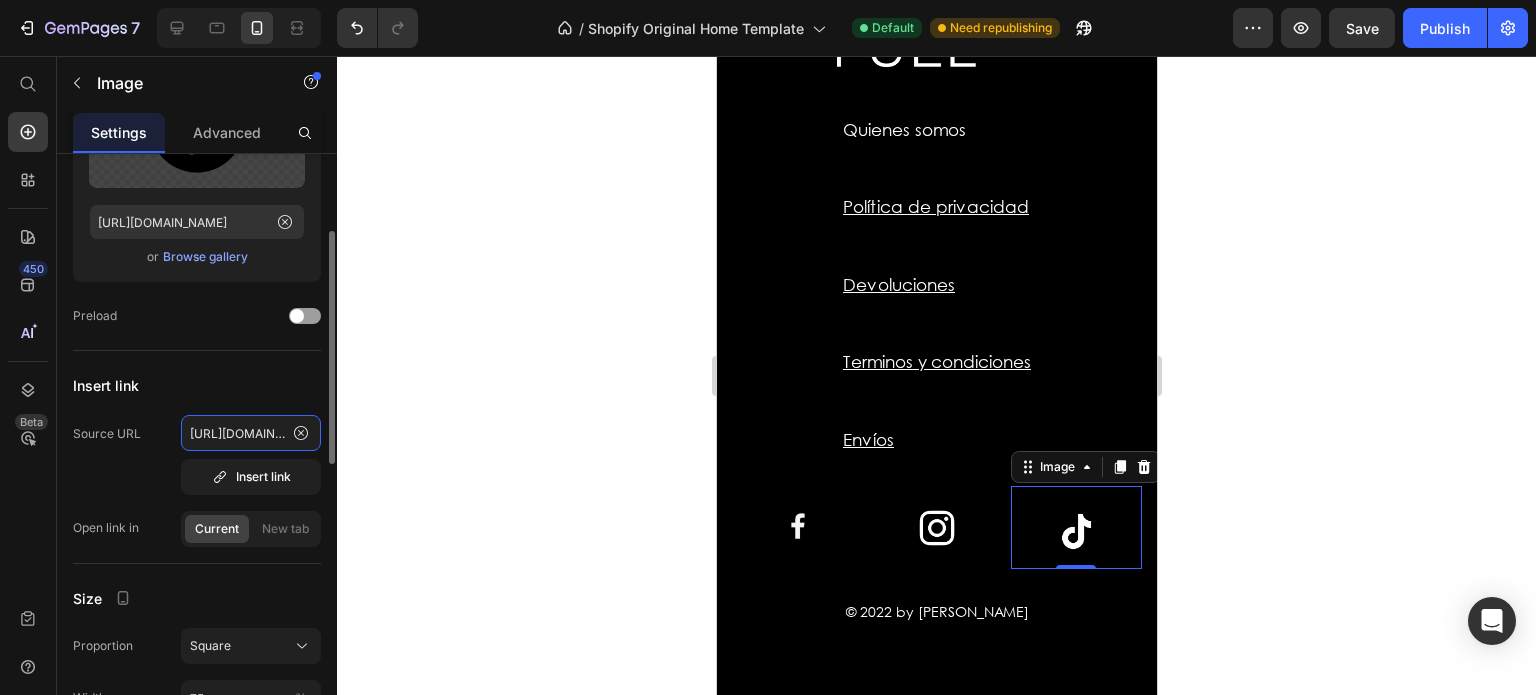 scroll, scrollTop: 0, scrollLeft: 267, axis: horizontal 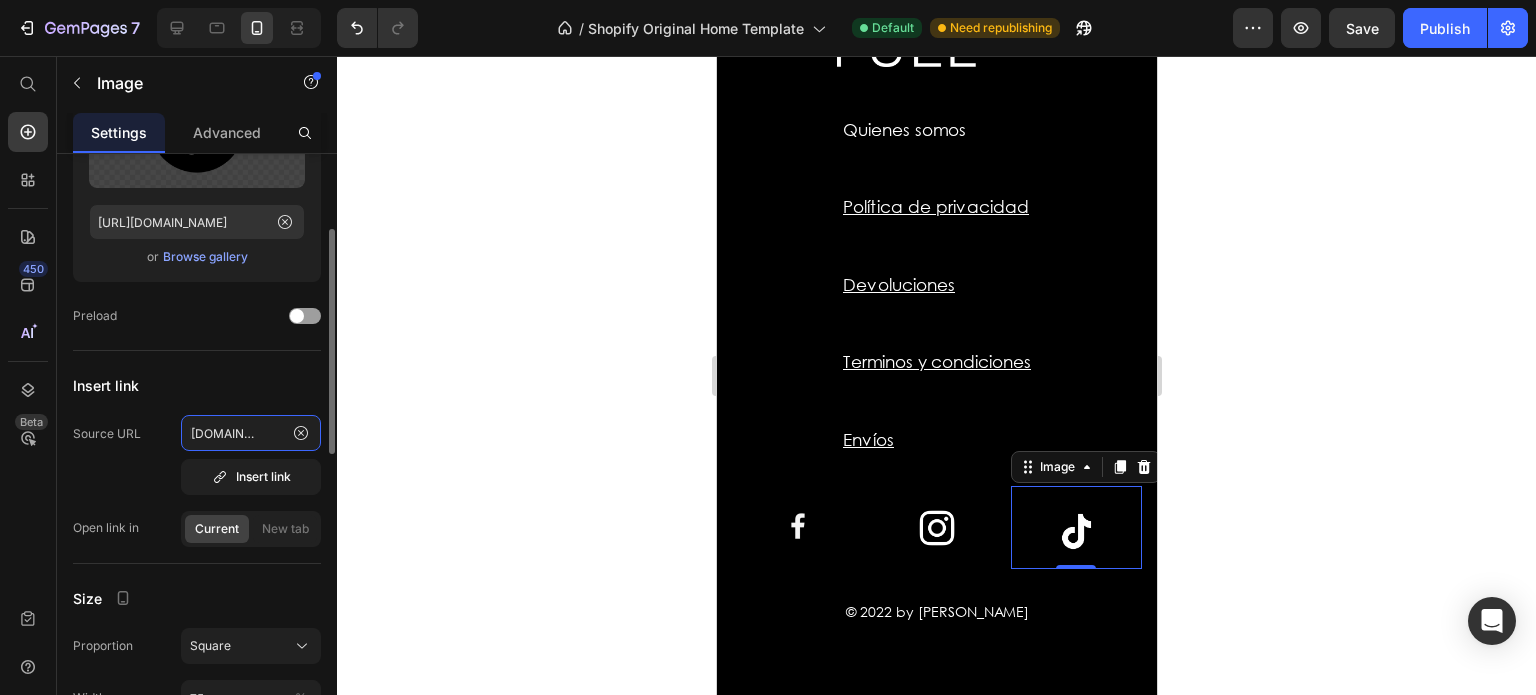 type on "[URL][DOMAIN_NAME]" 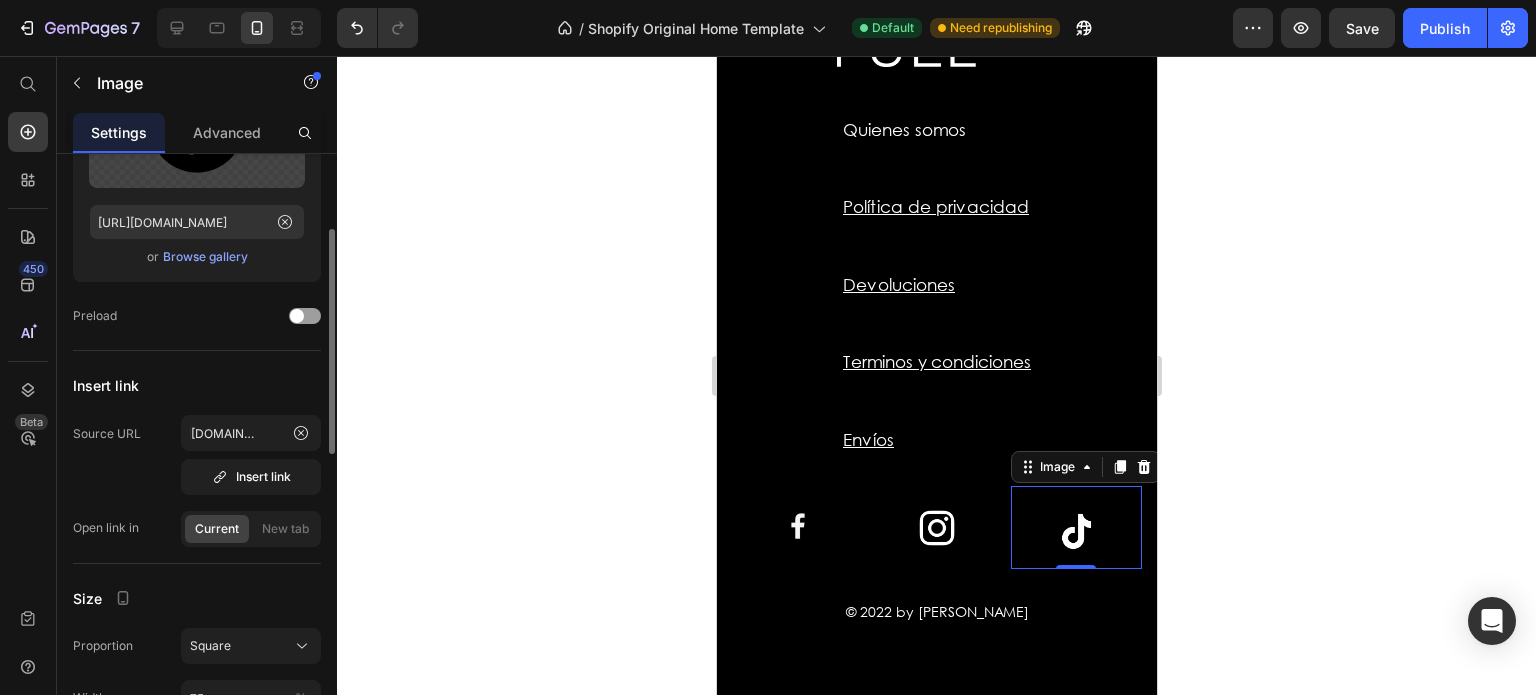 click on "Source URL [URL][DOMAIN_NAME]  Insert link" at bounding box center [197, 455] 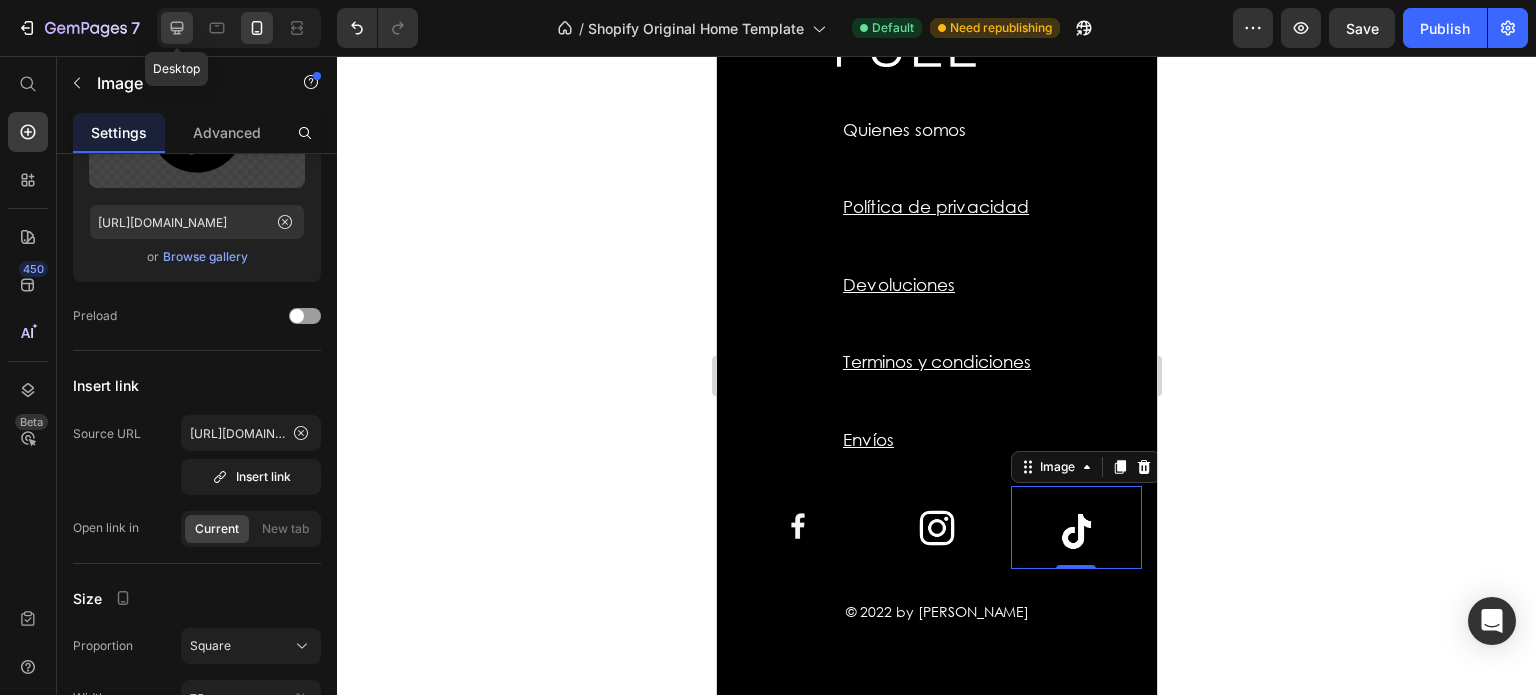 click 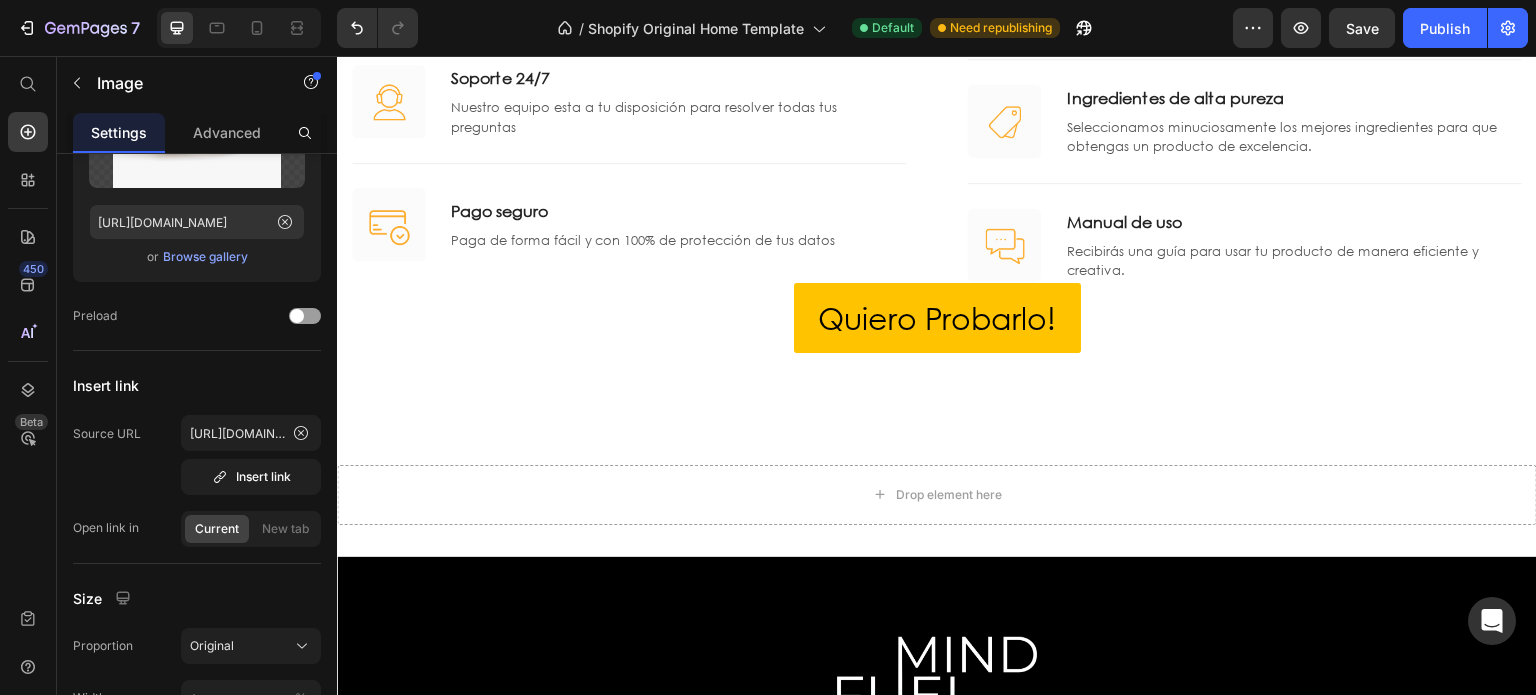 scroll, scrollTop: 4865, scrollLeft: 0, axis: vertical 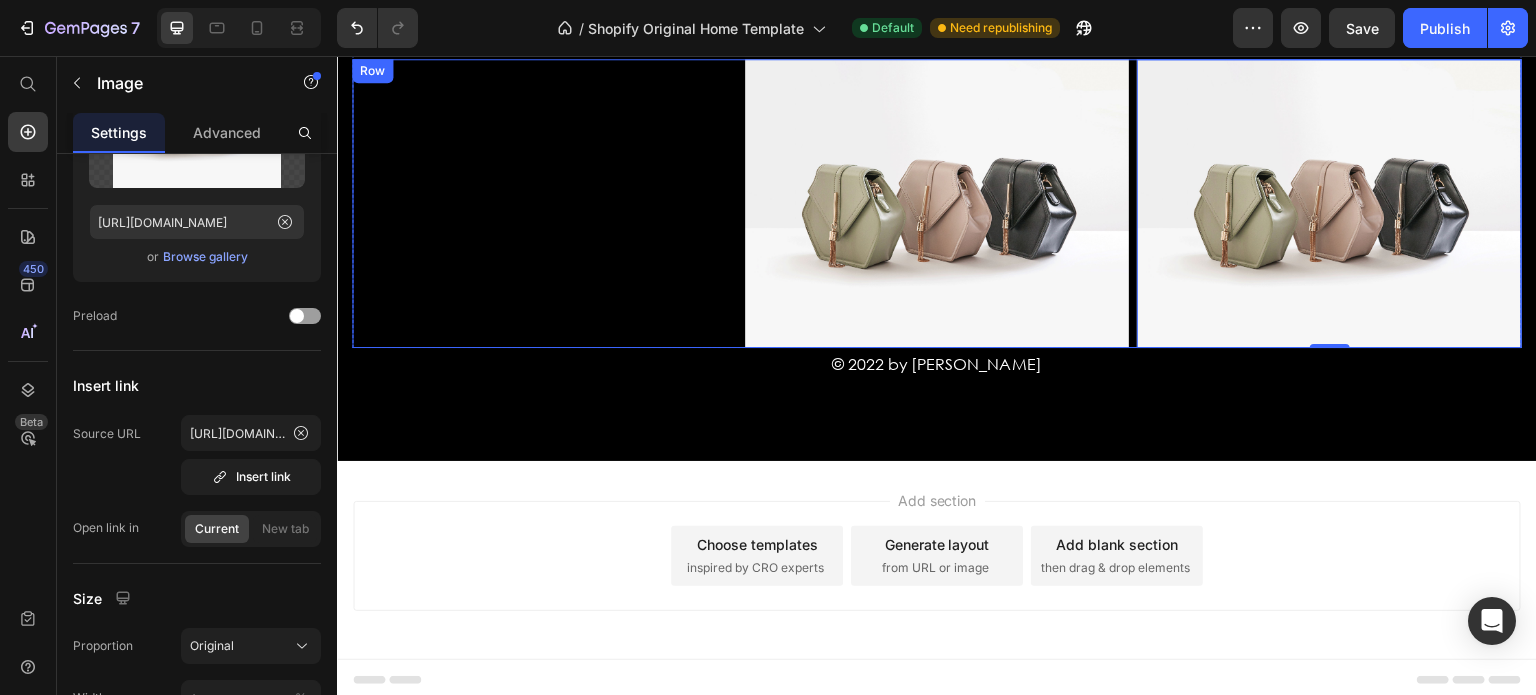 click on "Image" at bounding box center (544, 203) 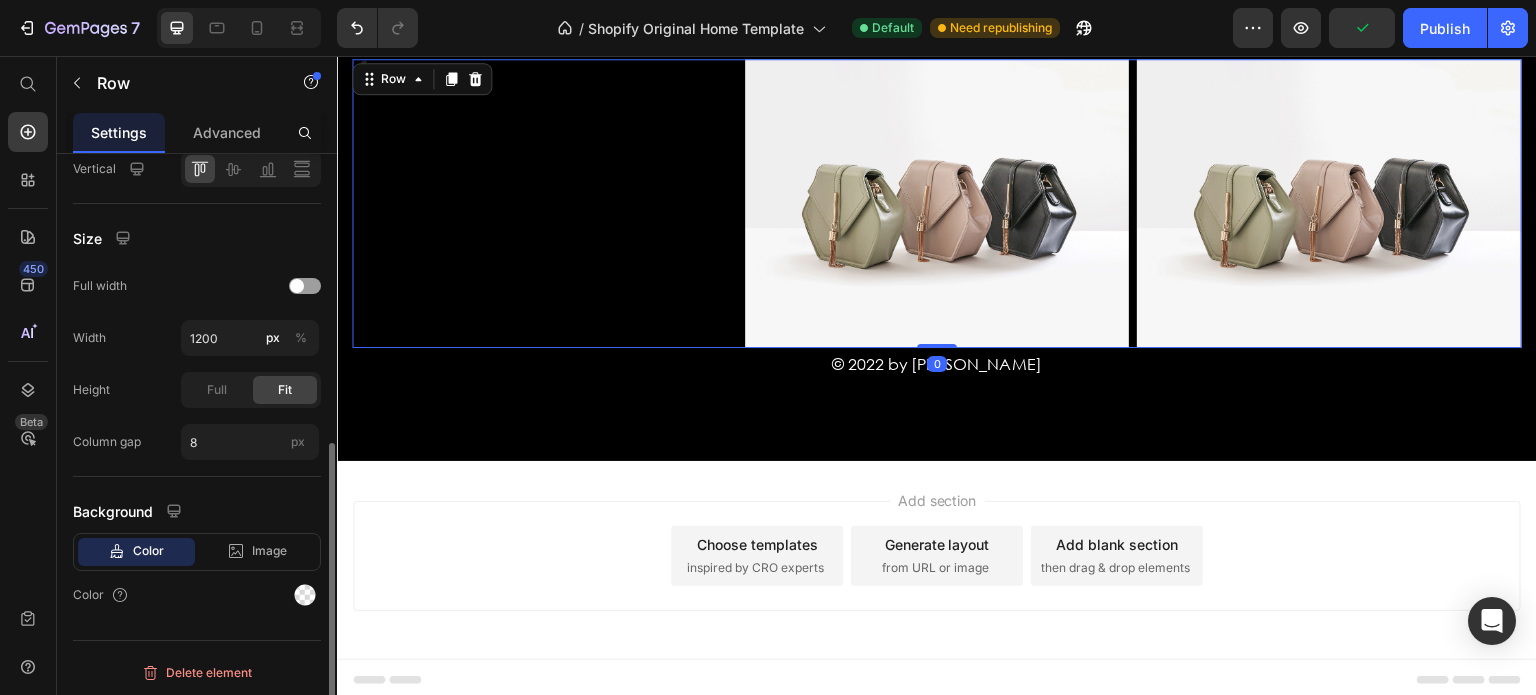 scroll, scrollTop: 0, scrollLeft: 0, axis: both 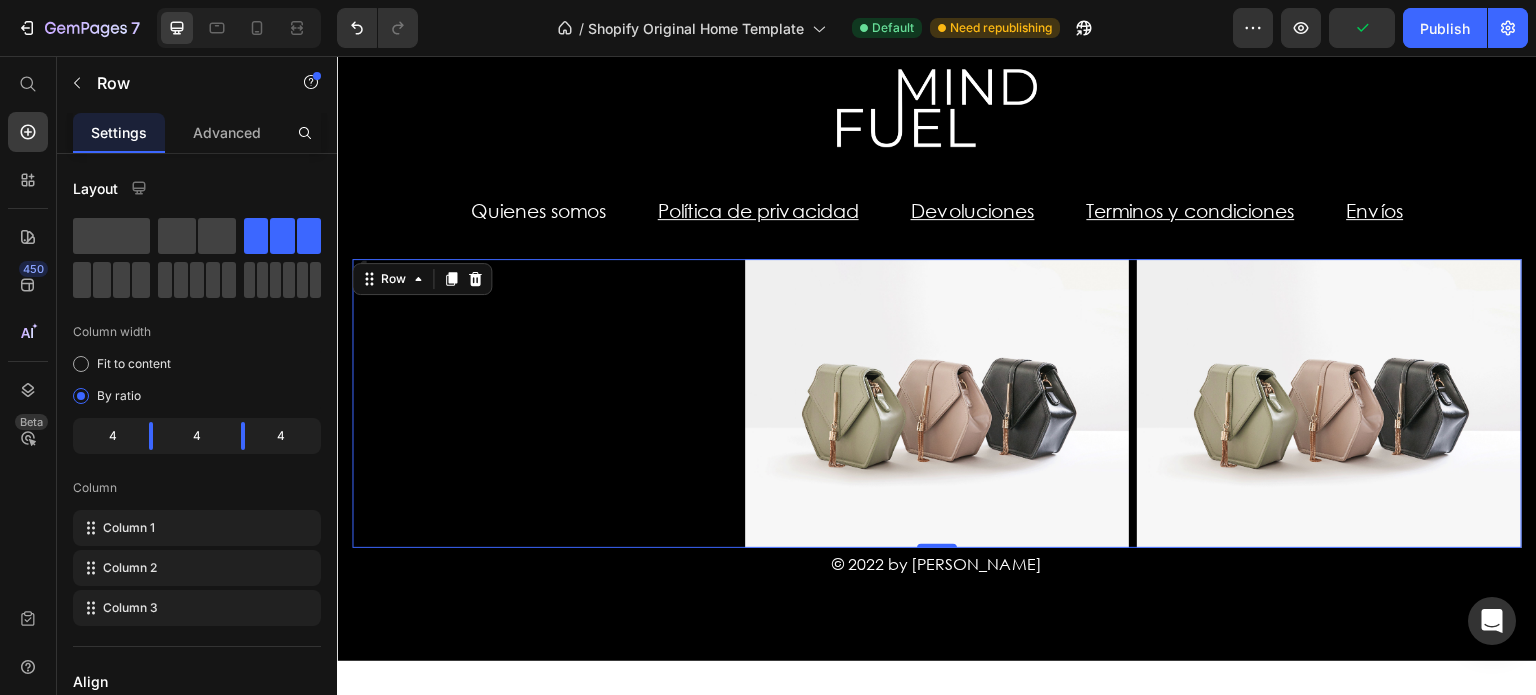 click on "Image" at bounding box center [544, 403] 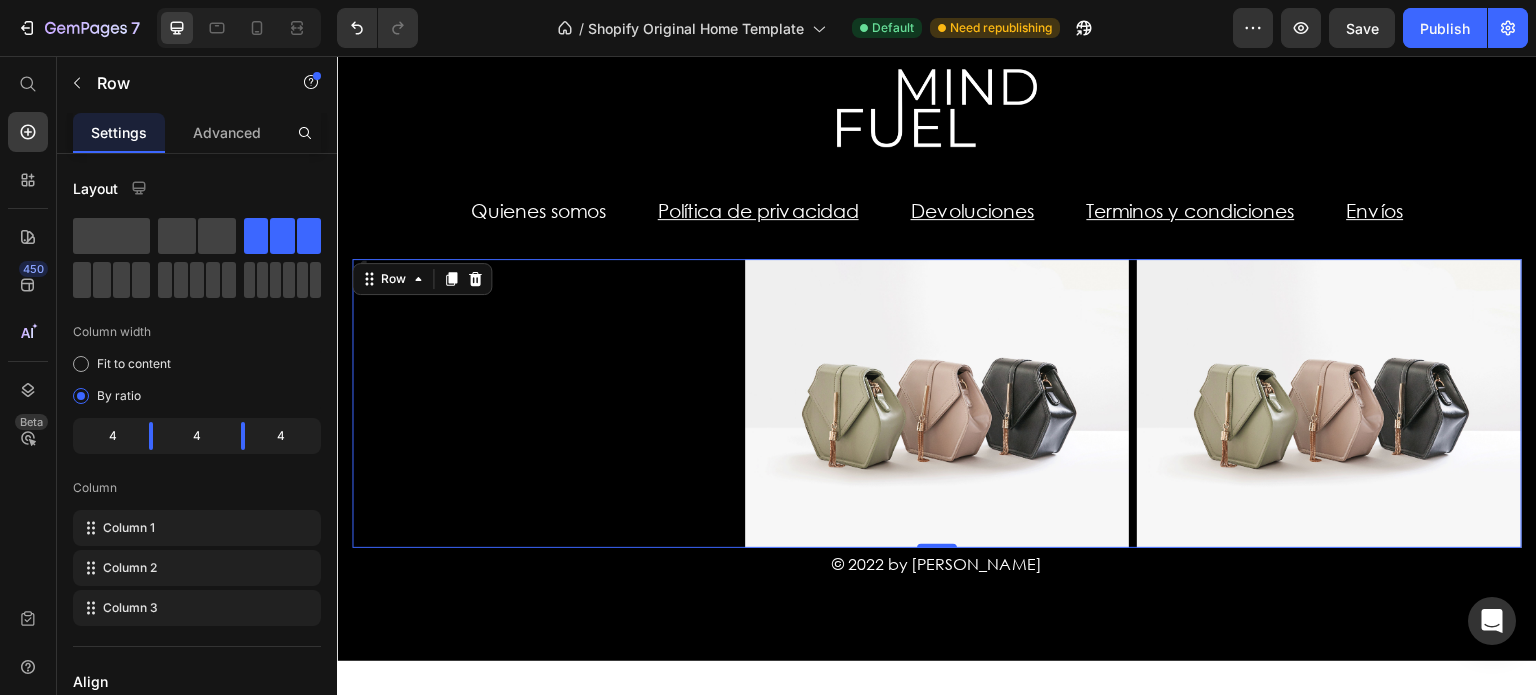 click on "Image" at bounding box center (544, 403) 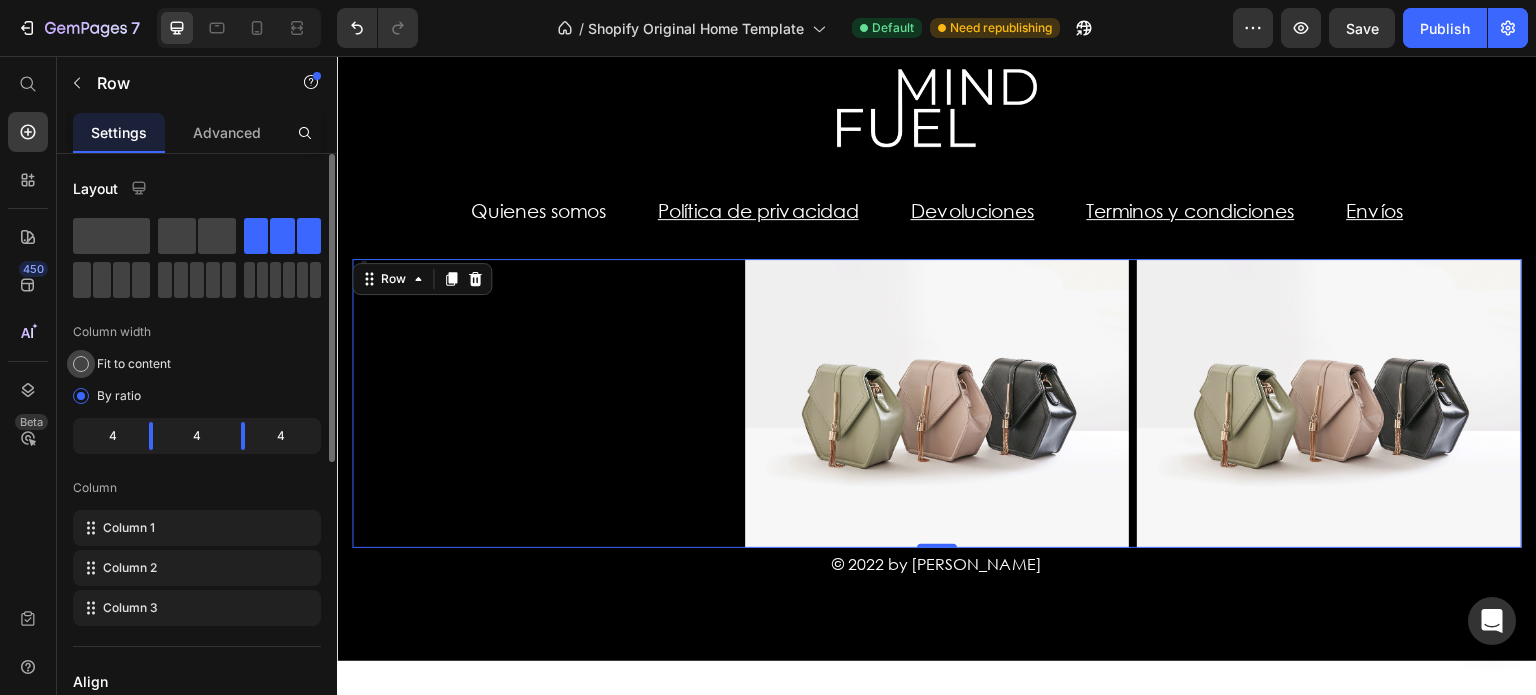scroll, scrollTop: 200, scrollLeft: 0, axis: vertical 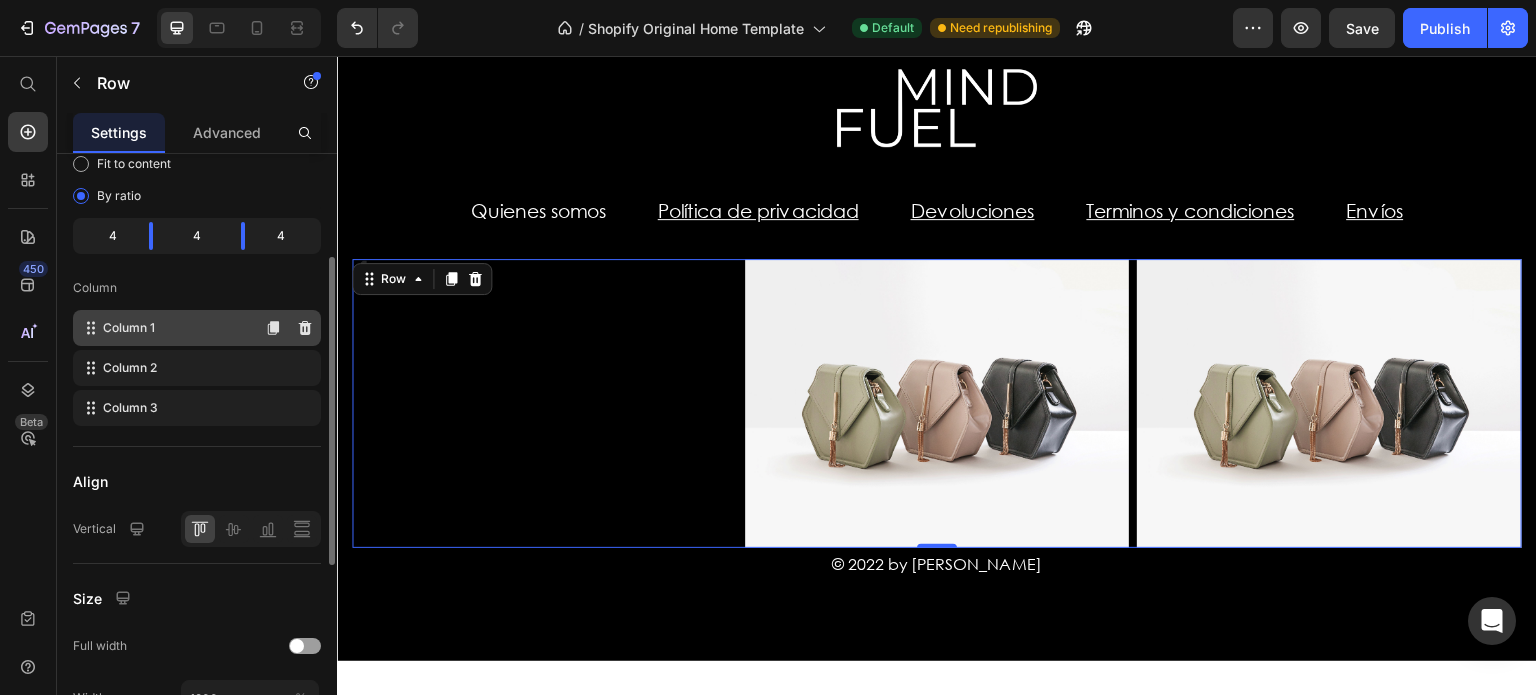 click on "Column 1" 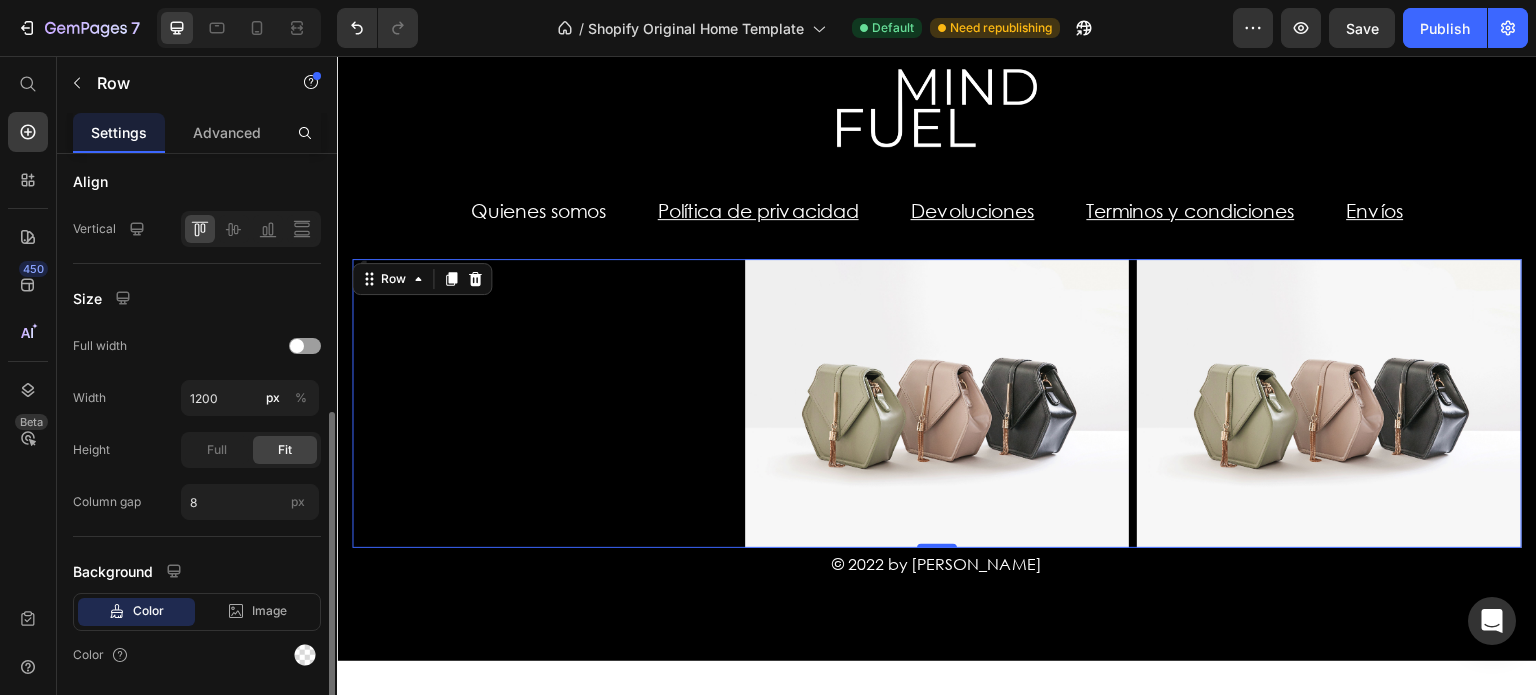 scroll, scrollTop: 560, scrollLeft: 0, axis: vertical 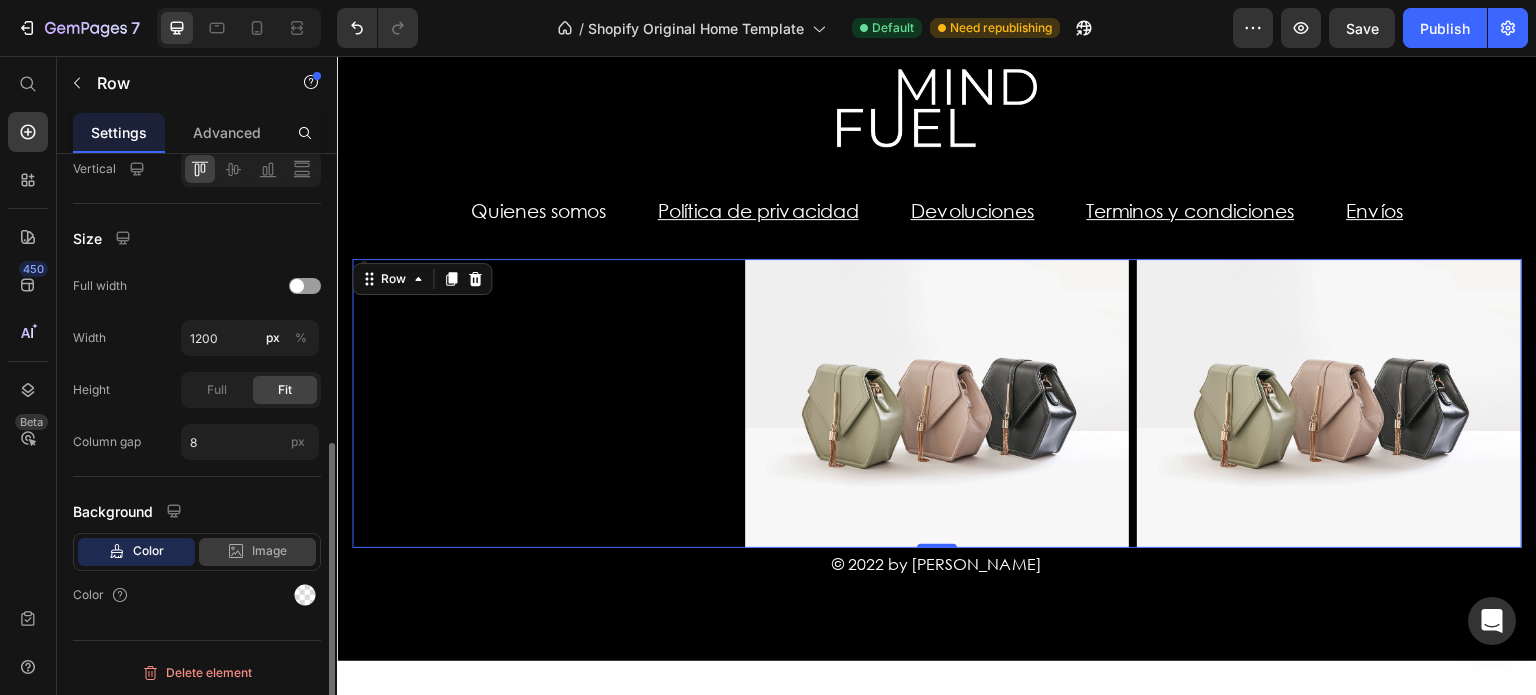 click on "Image" 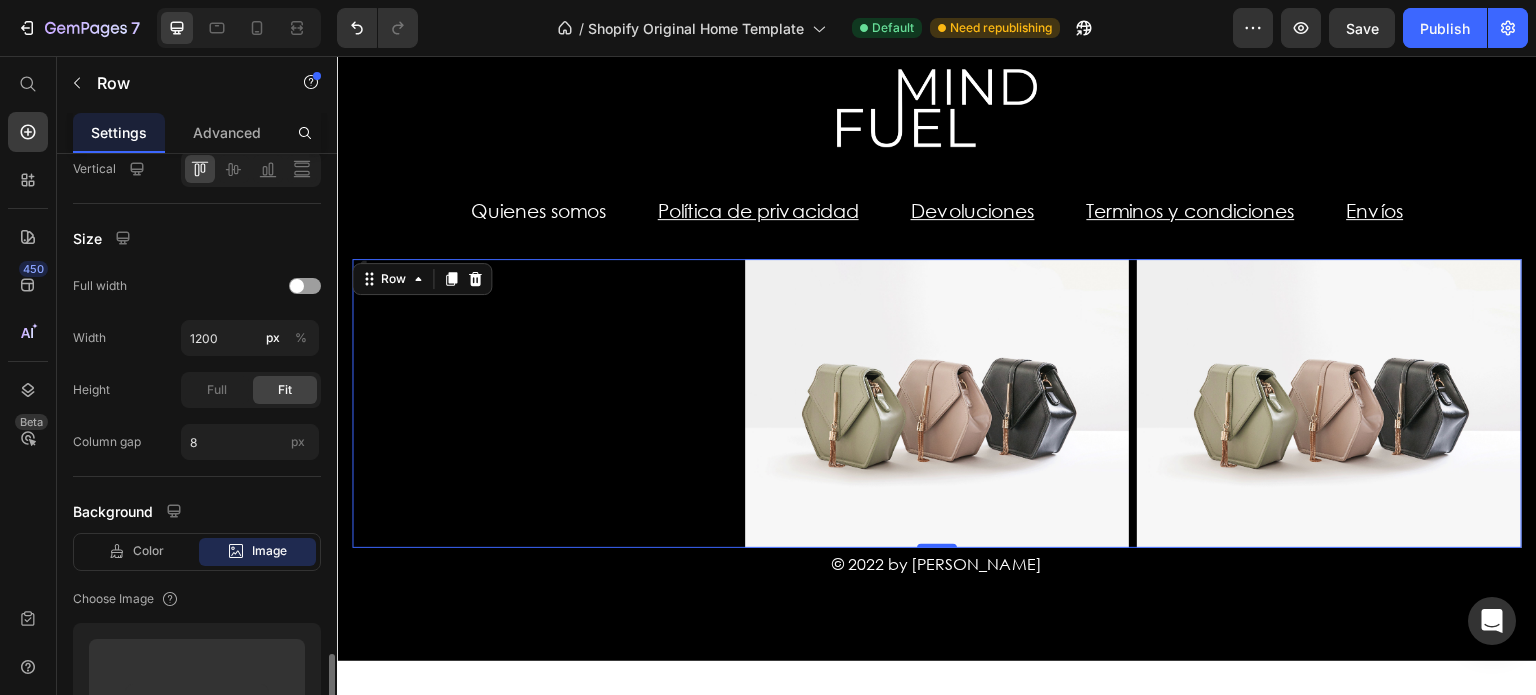 scroll, scrollTop: 860, scrollLeft: 0, axis: vertical 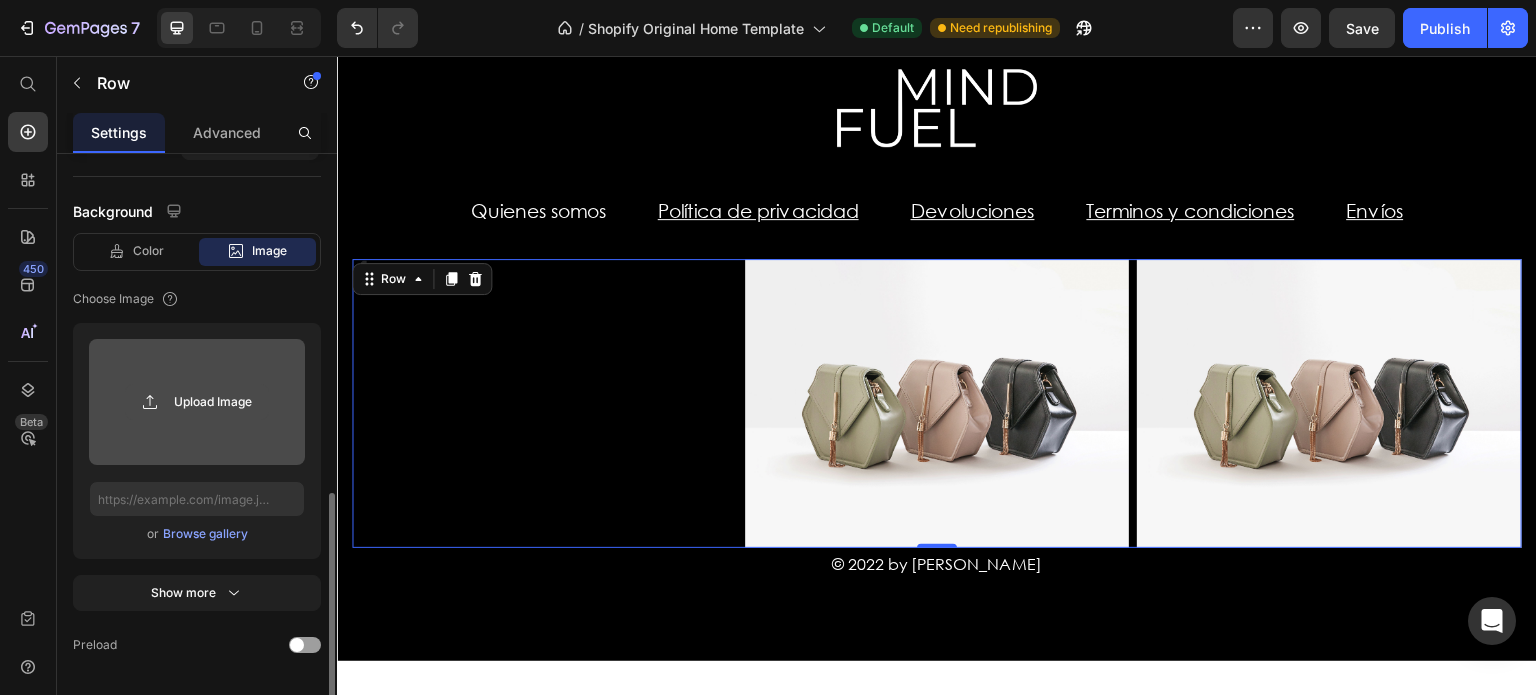 click 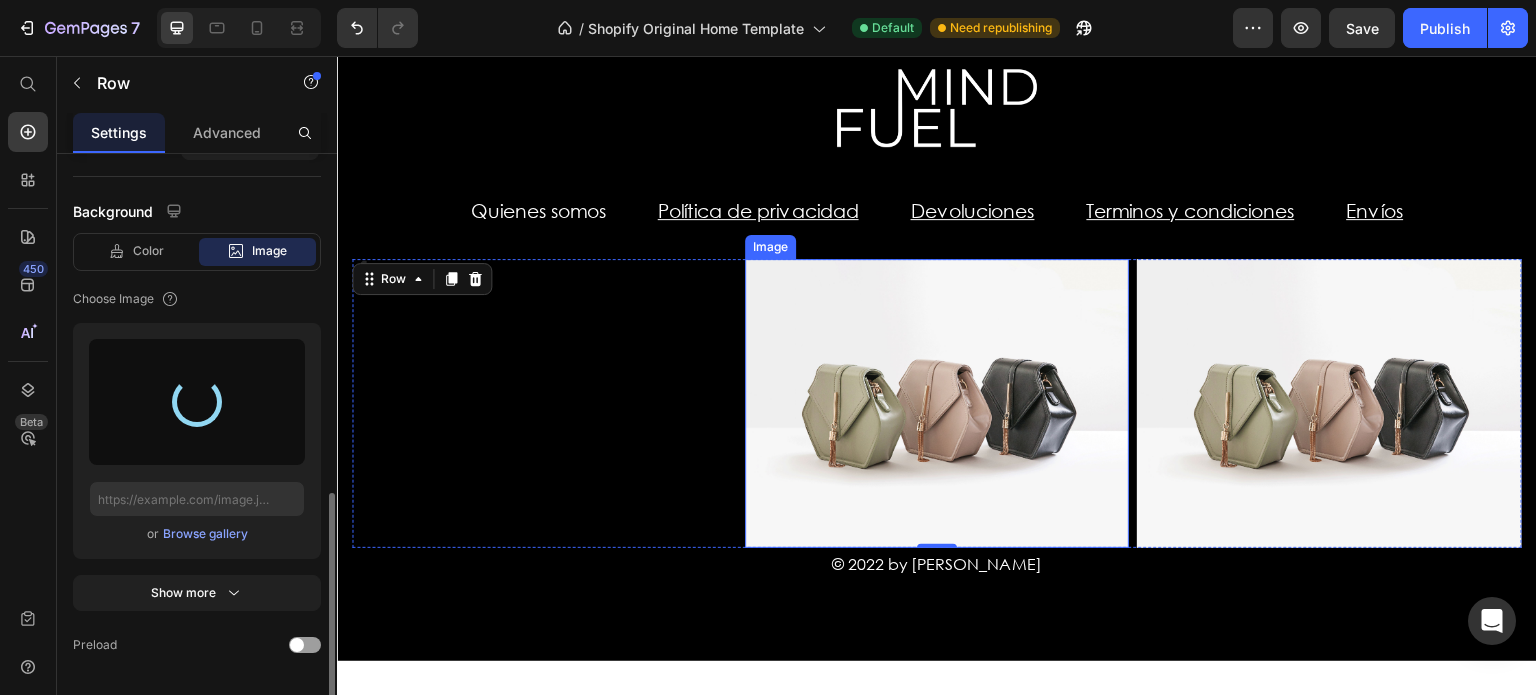type on "[URL][DOMAIN_NAME]" 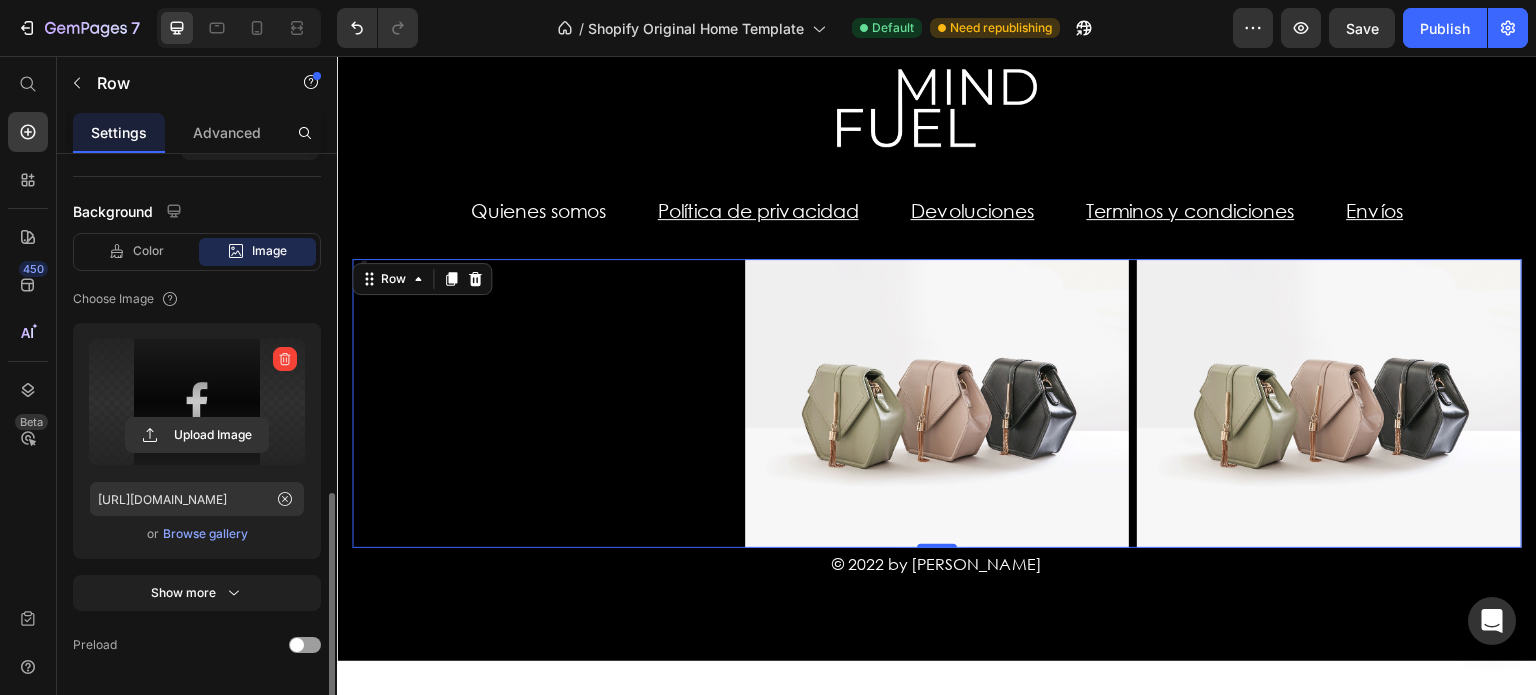 click on "Image" at bounding box center (544, 403) 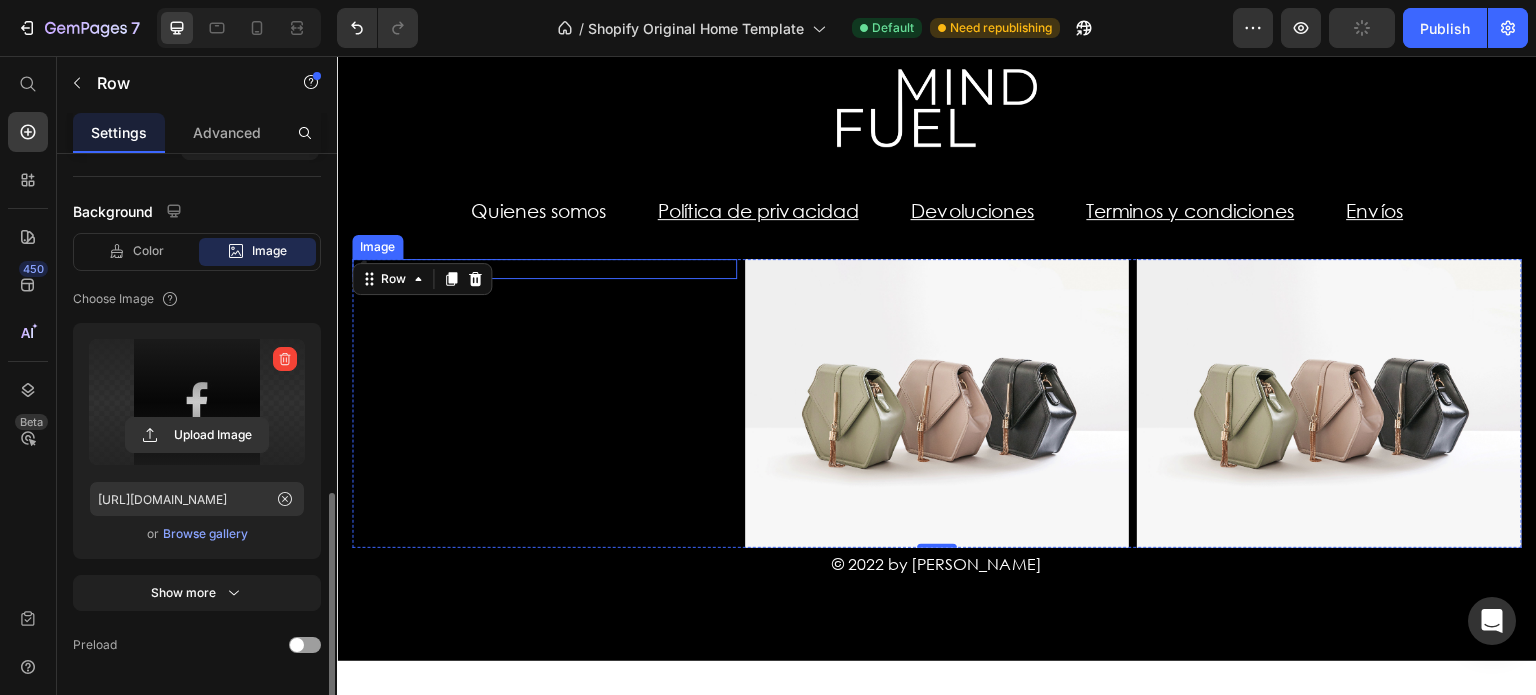 click at bounding box center (544, 269) 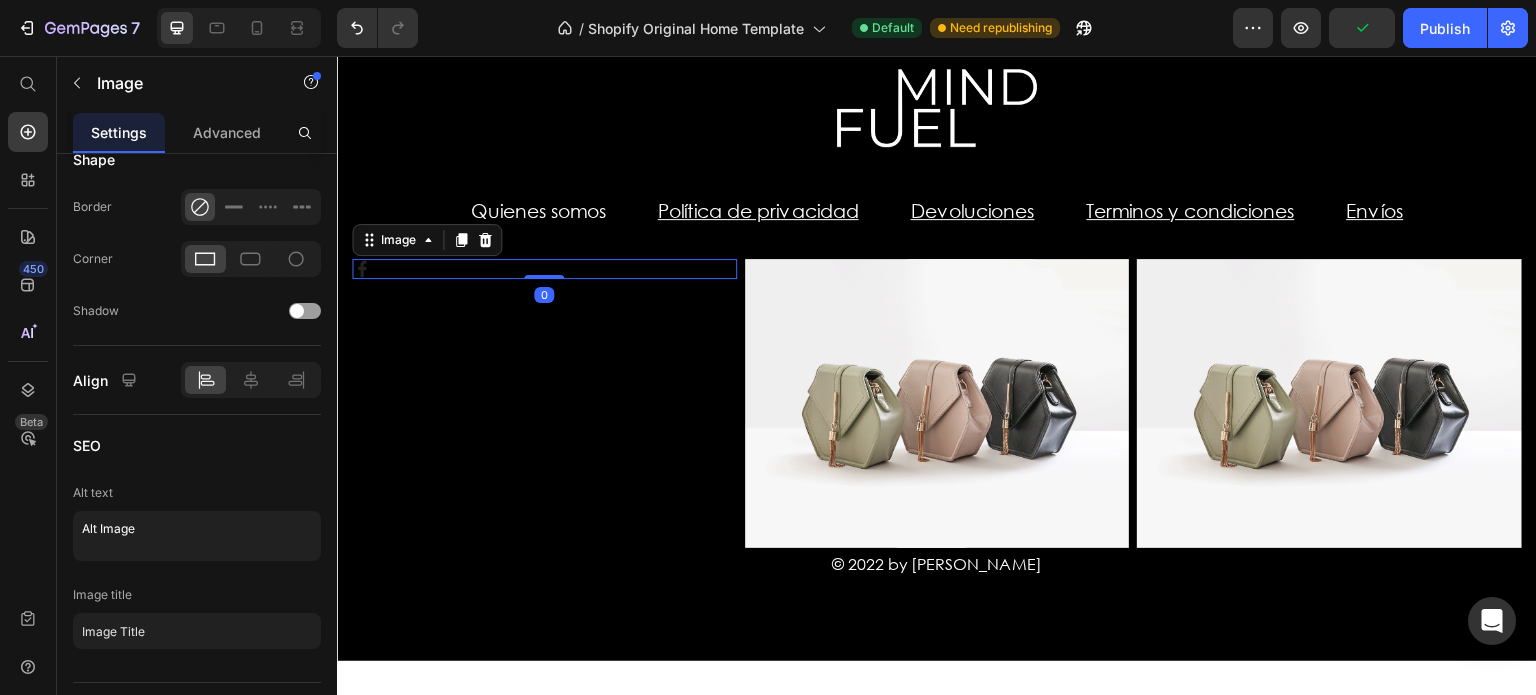 scroll, scrollTop: 0, scrollLeft: 0, axis: both 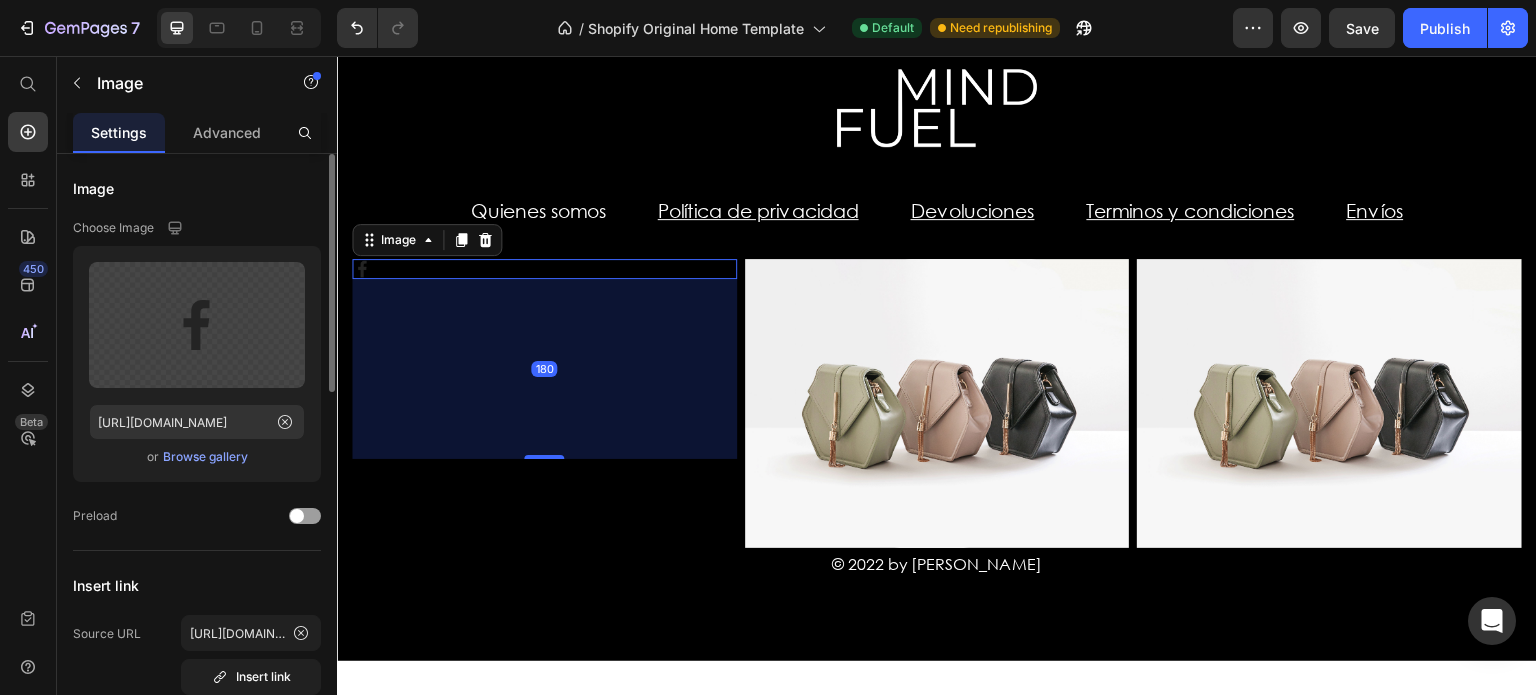 drag, startPoint x: 547, startPoint y: 277, endPoint x: 536, endPoint y: 457, distance: 180.3358 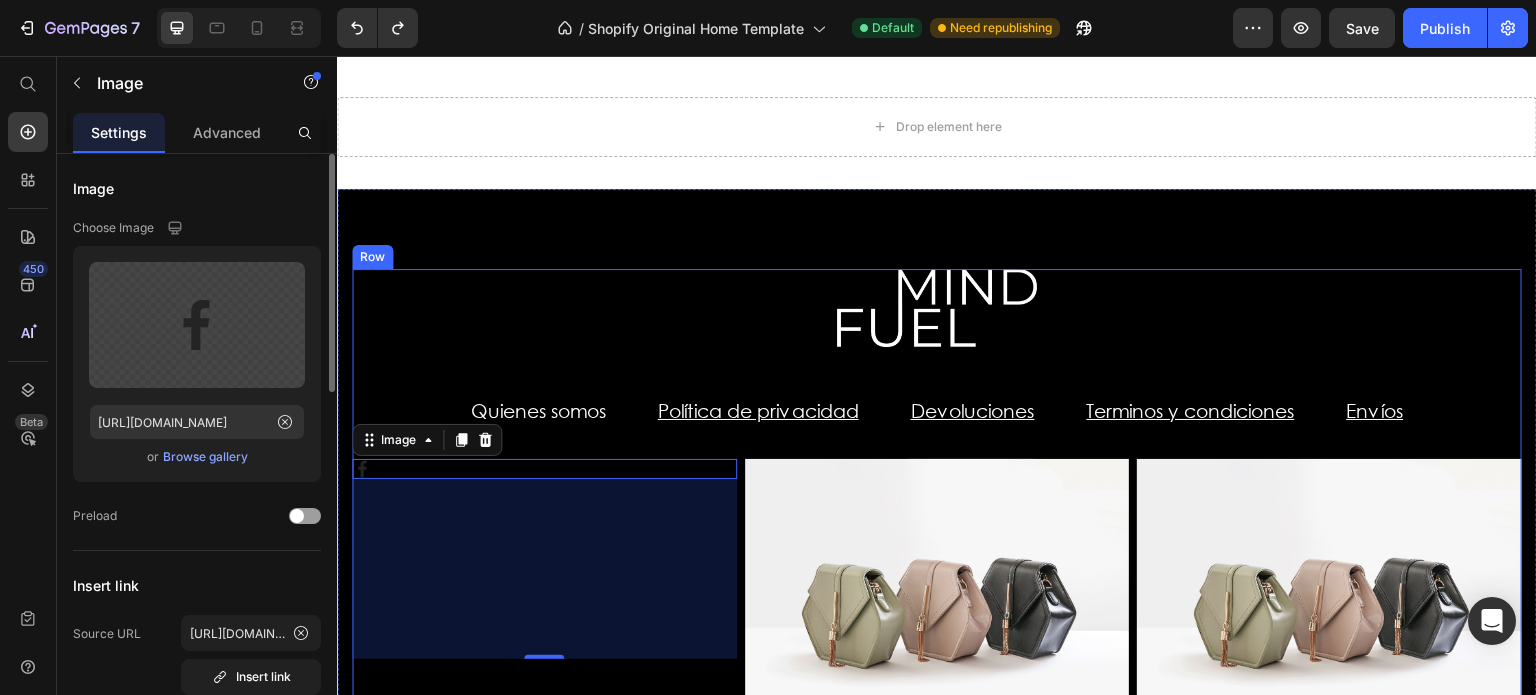 scroll, scrollTop: 4665, scrollLeft: 0, axis: vertical 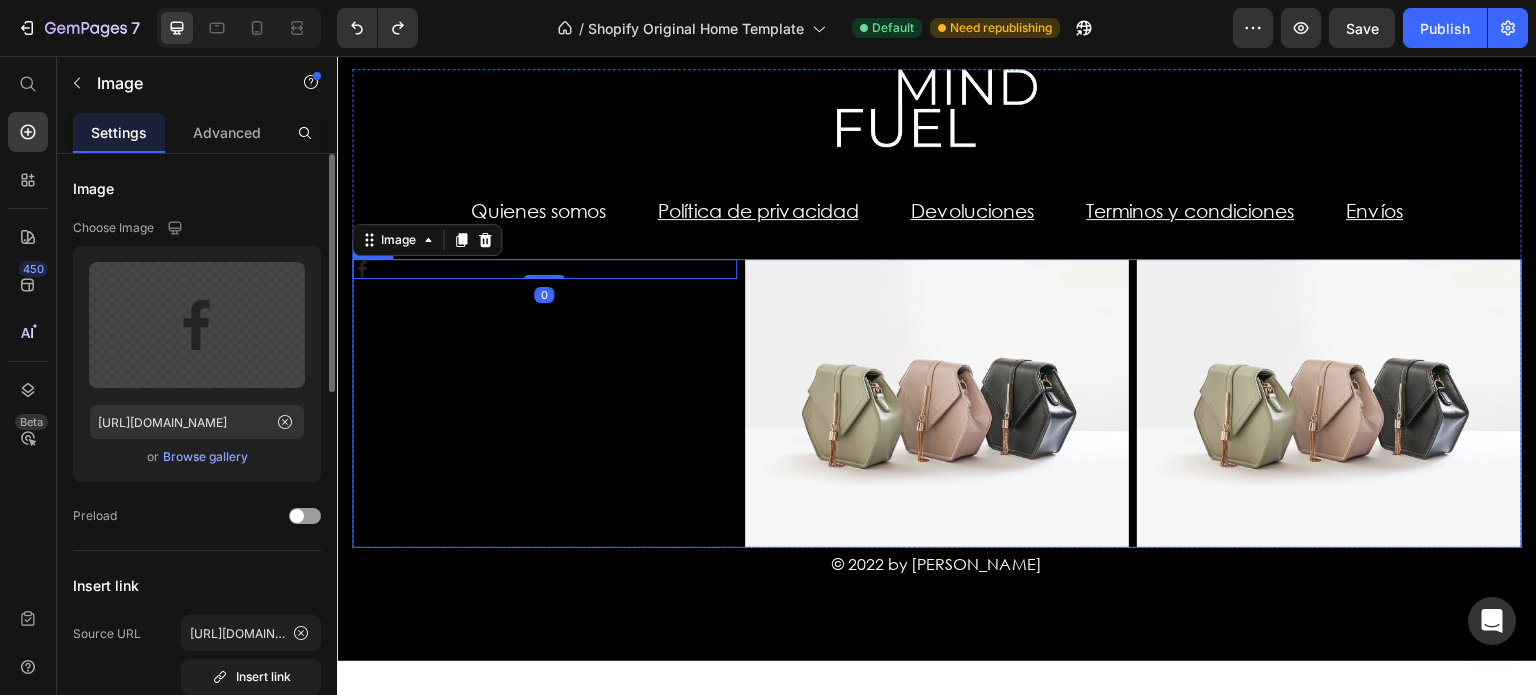 click on "Image   0" at bounding box center [544, 403] 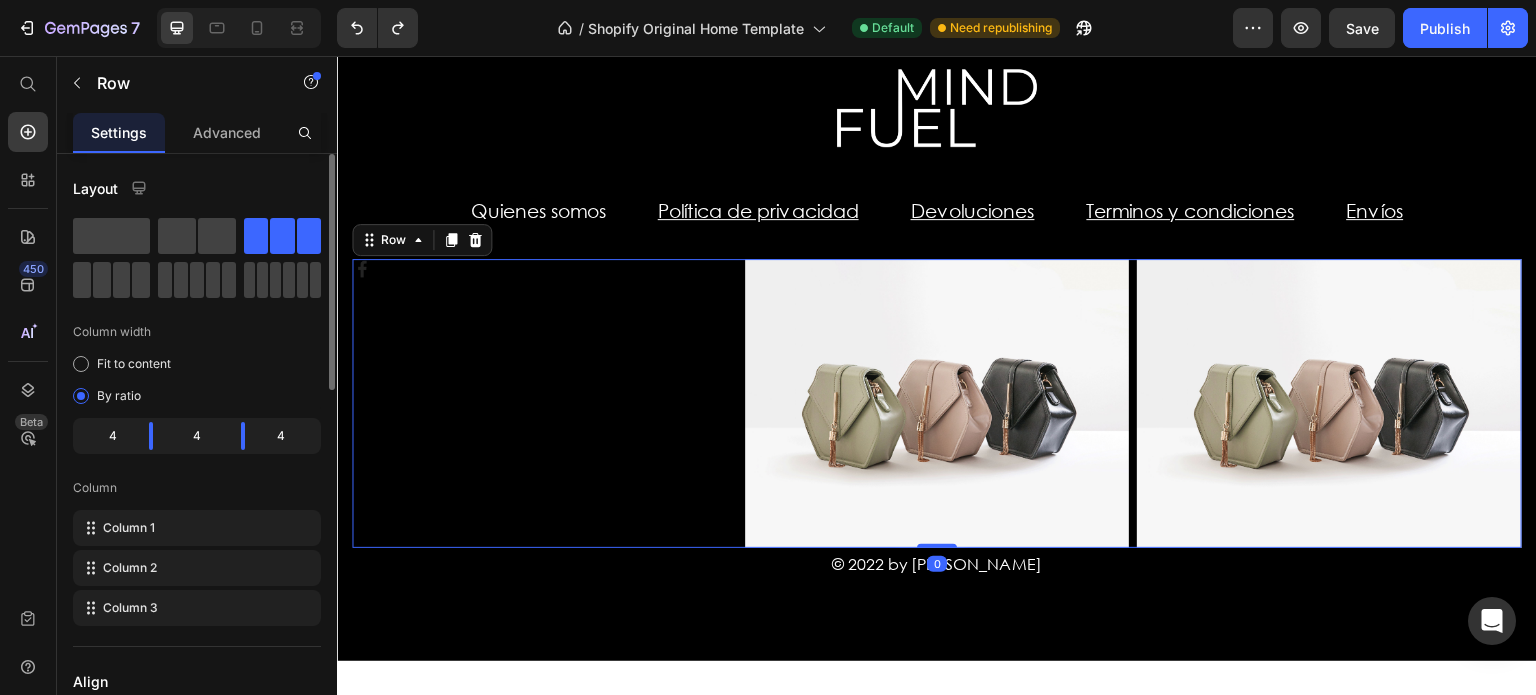 click at bounding box center [544, 269] 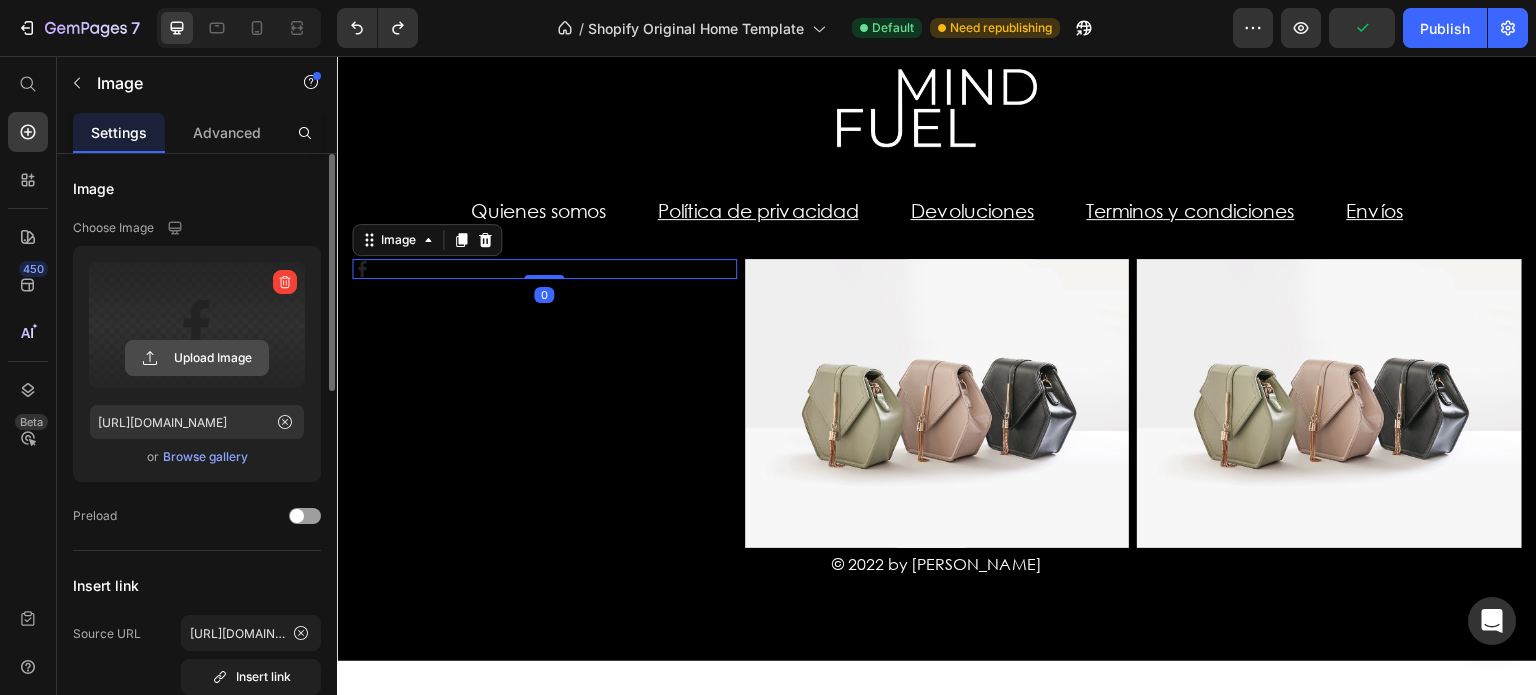 click 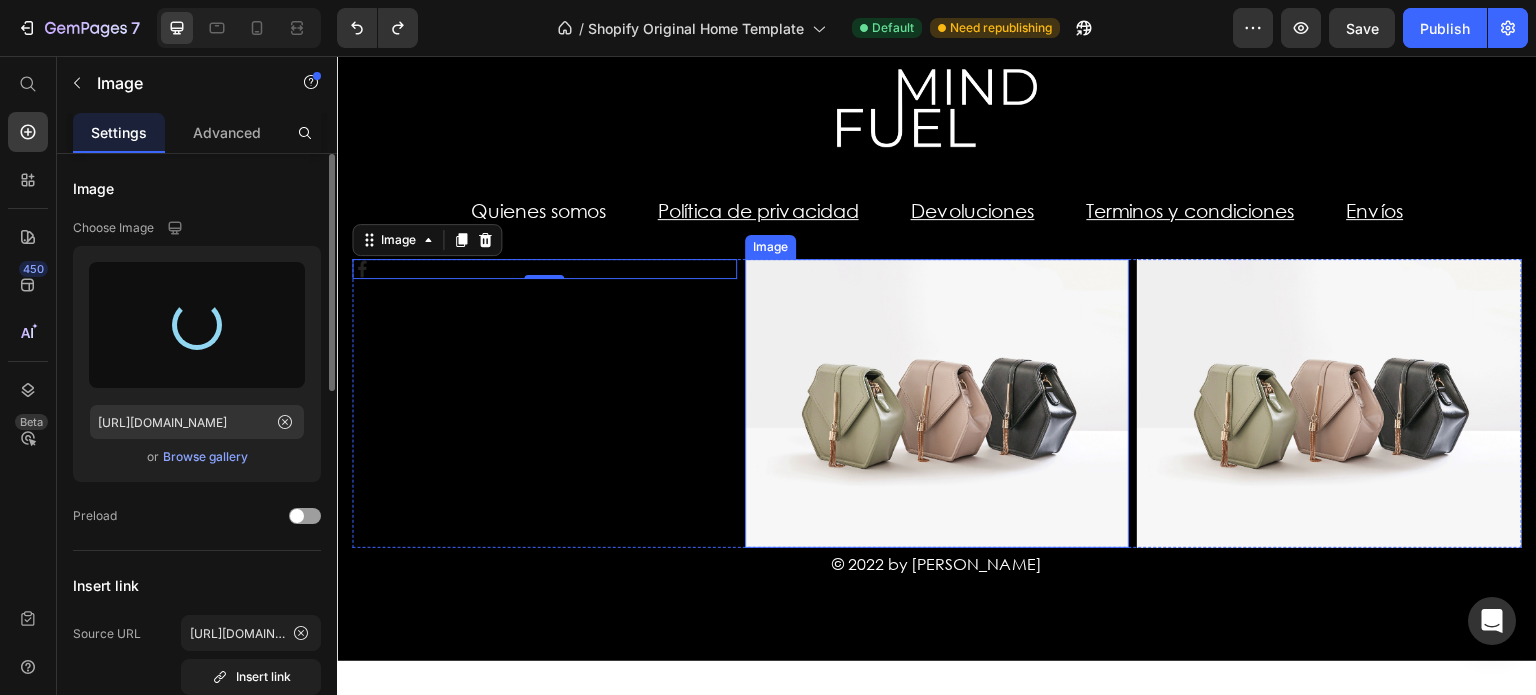 type on "[URL][DOMAIN_NAME]" 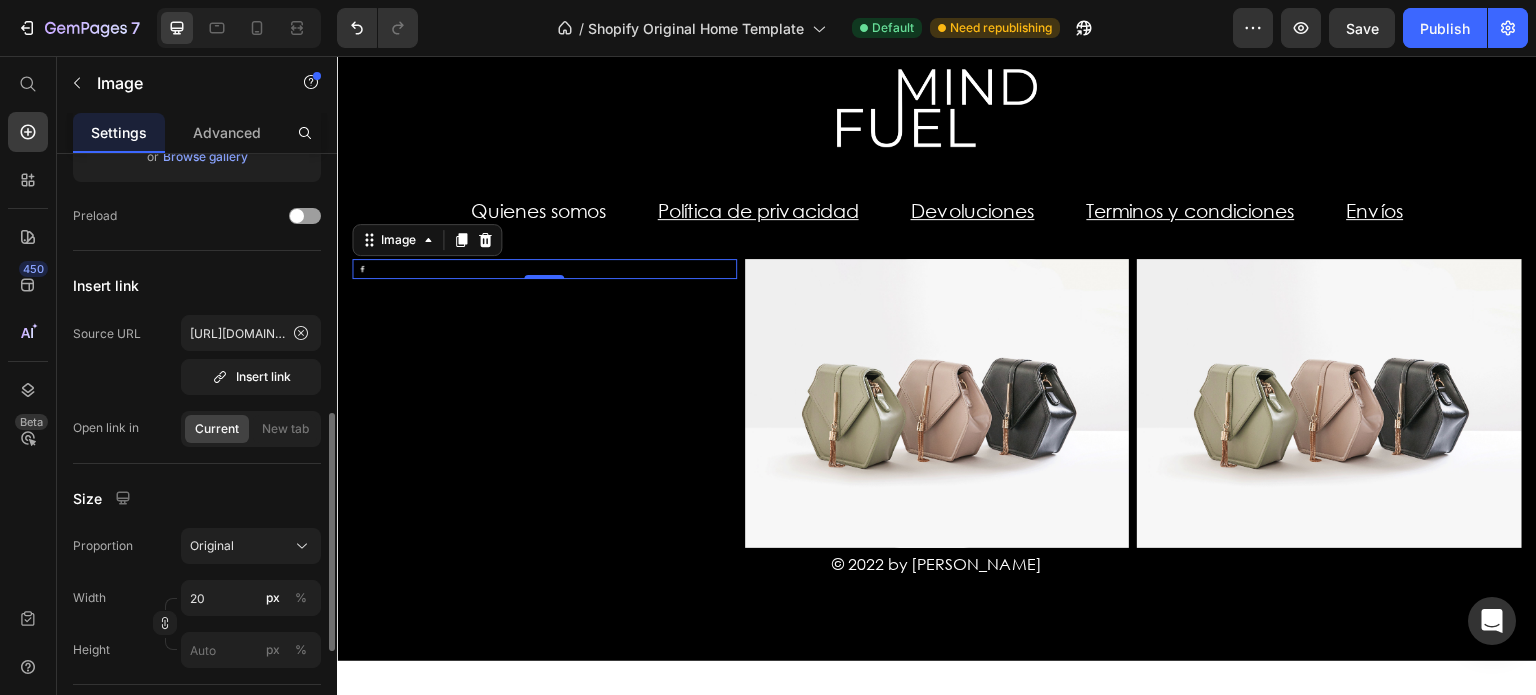 scroll, scrollTop: 400, scrollLeft: 0, axis: vertical 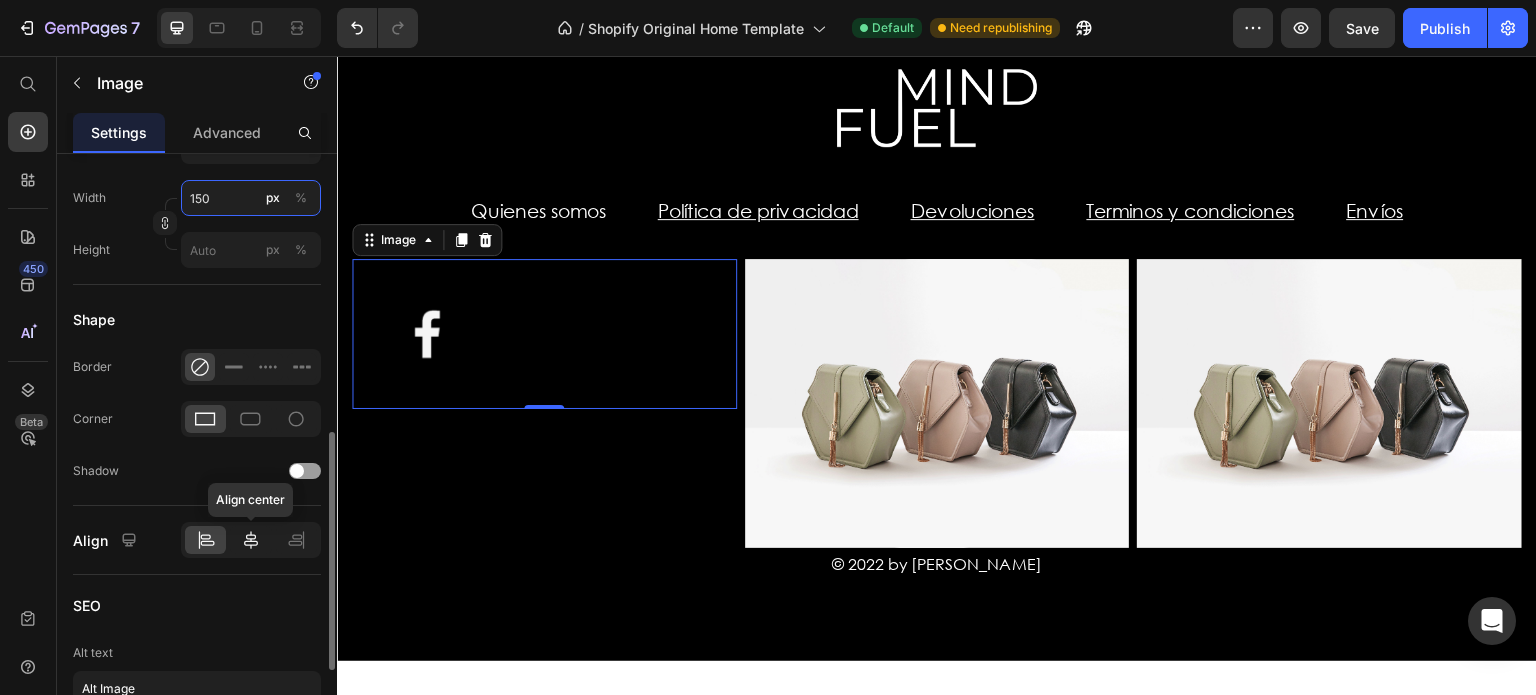 type on "150" 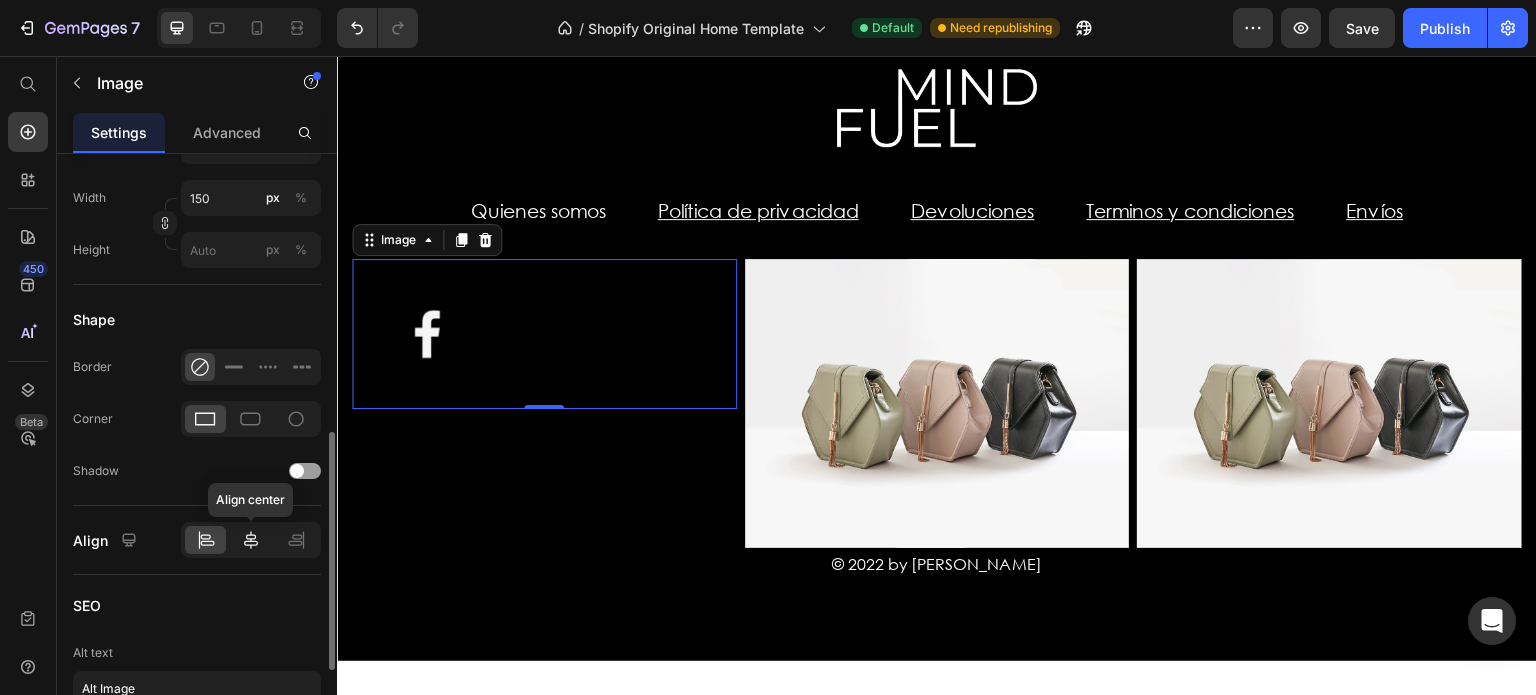 click 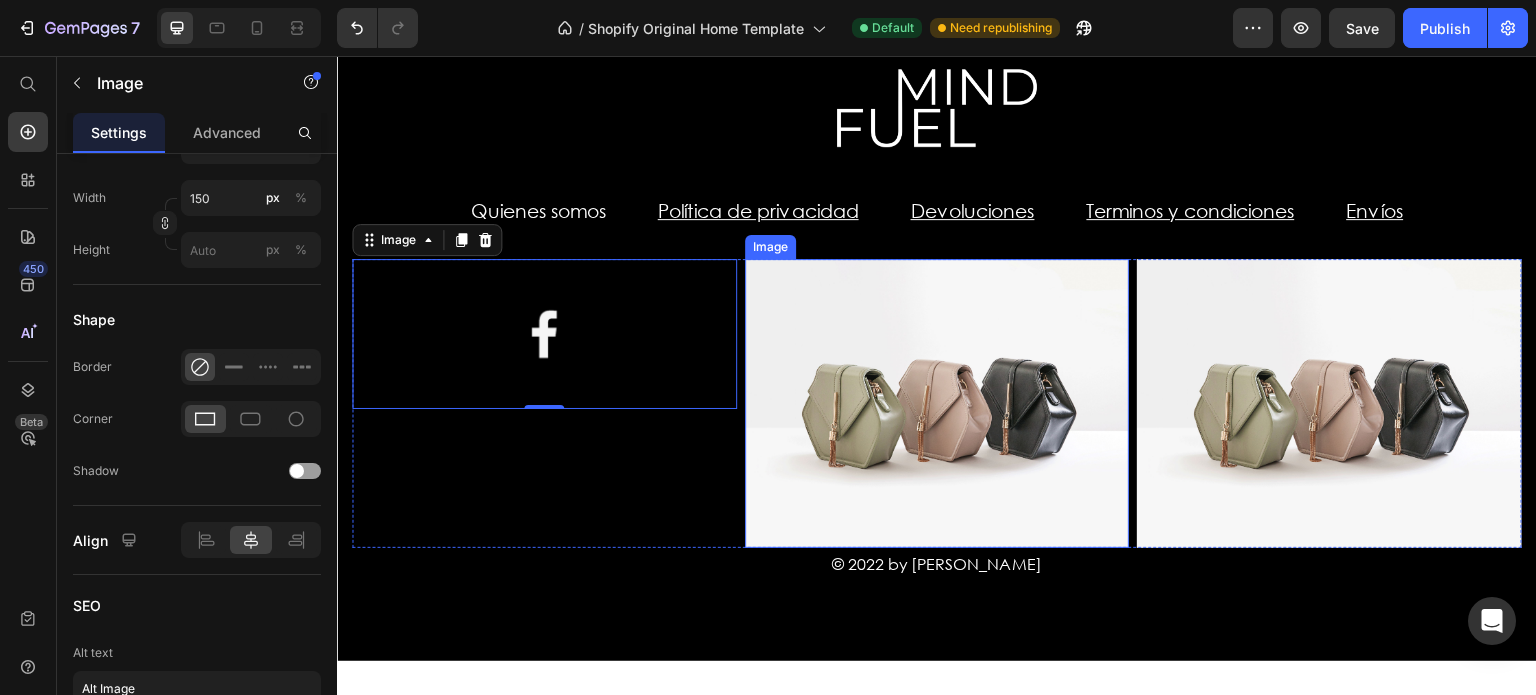 click at bounding box center (937, 403) 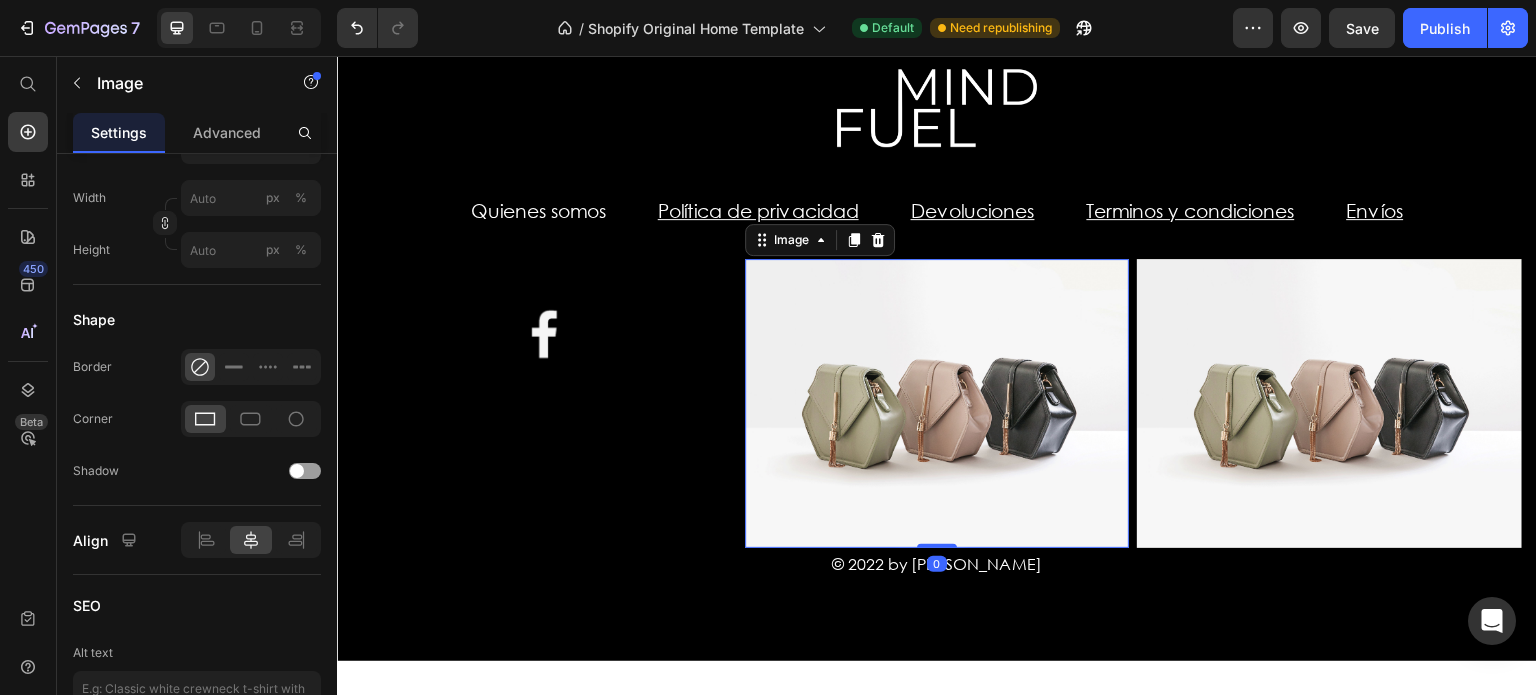 click at bounding box center [937, 403] 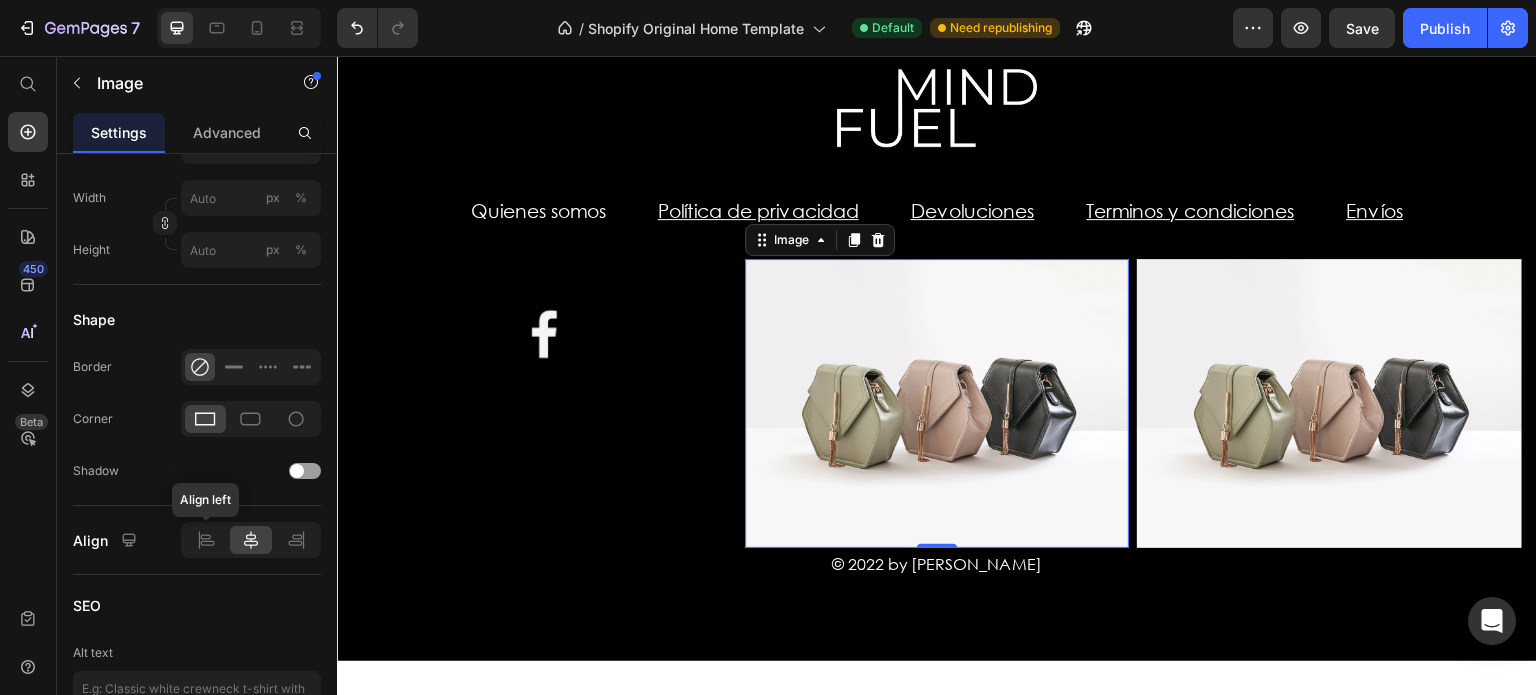 scroll, scrollTop: 923, scrollLeft: 0, axis: vertical 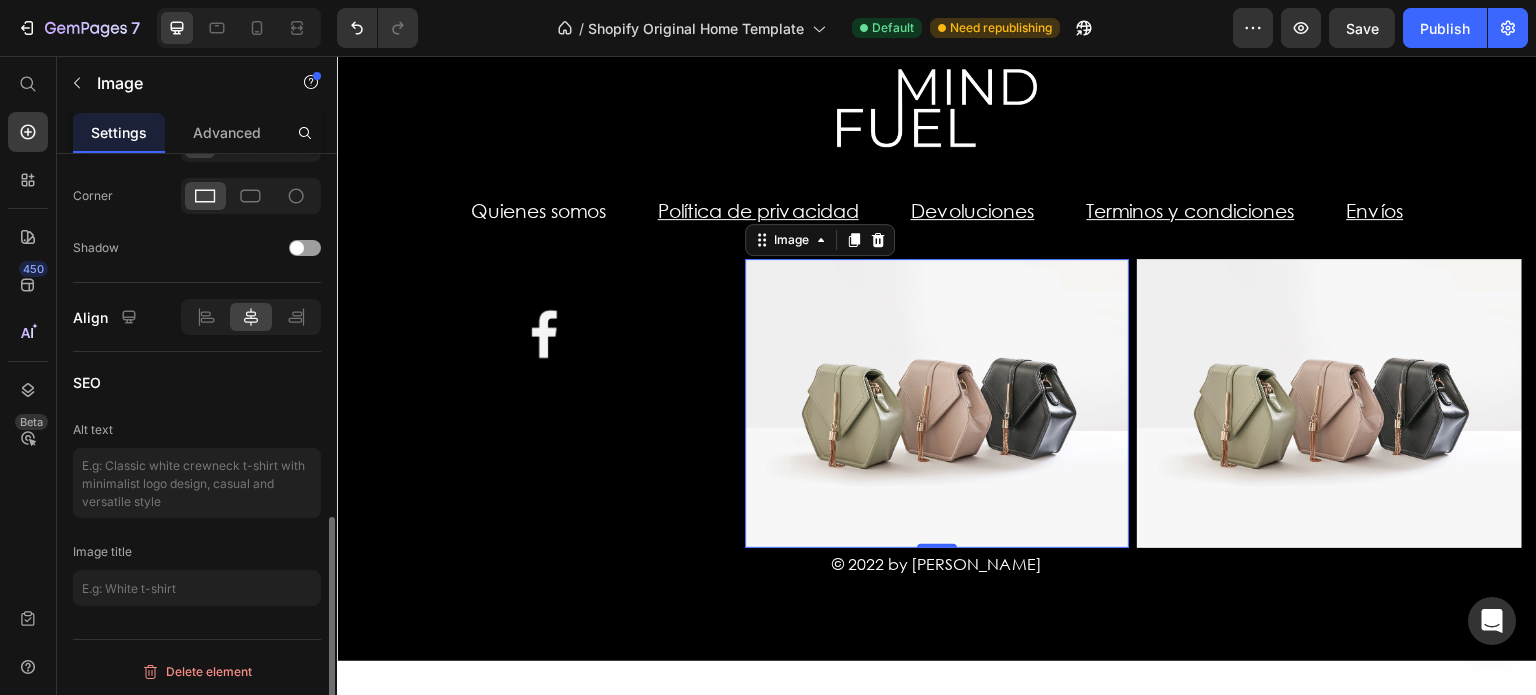 click at bounding box center [937, 403] 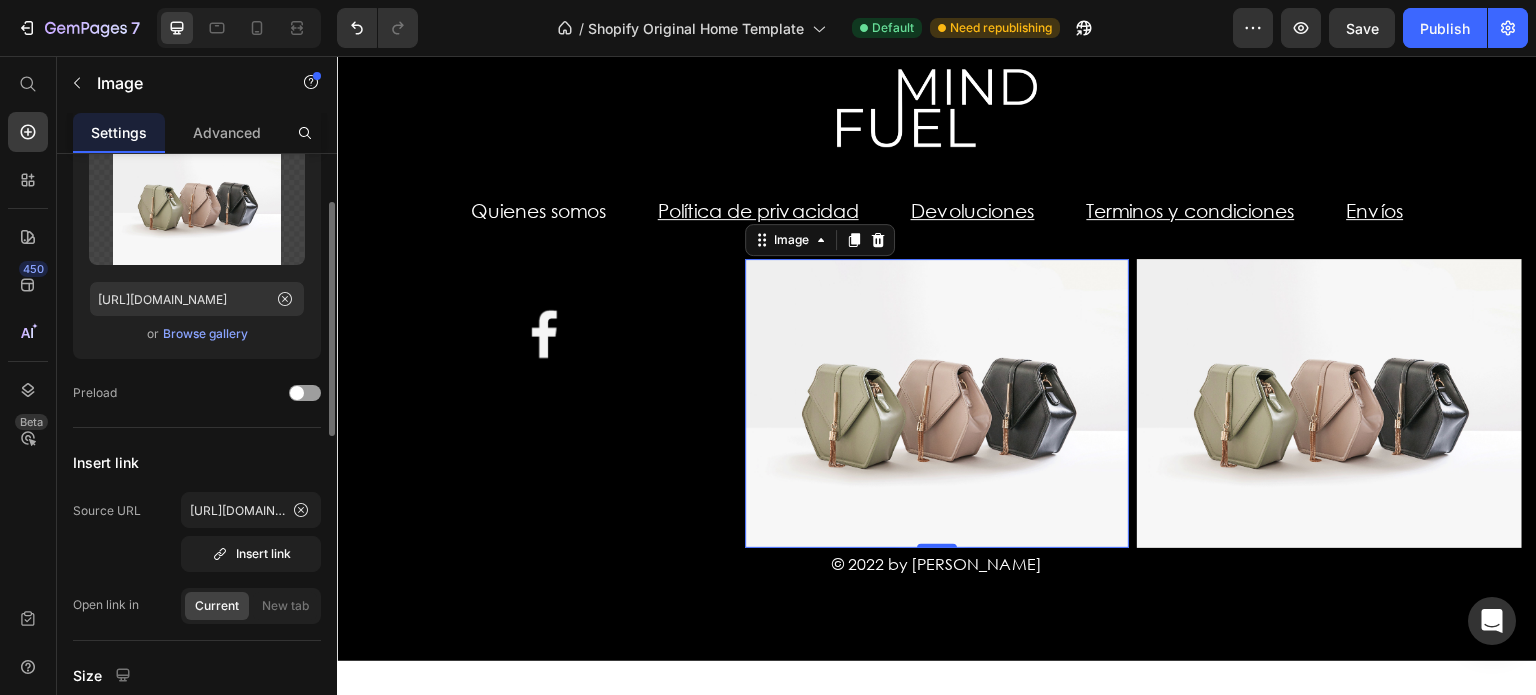 scroll, scrollTop: 0, scrollLeft: 0, axis: both 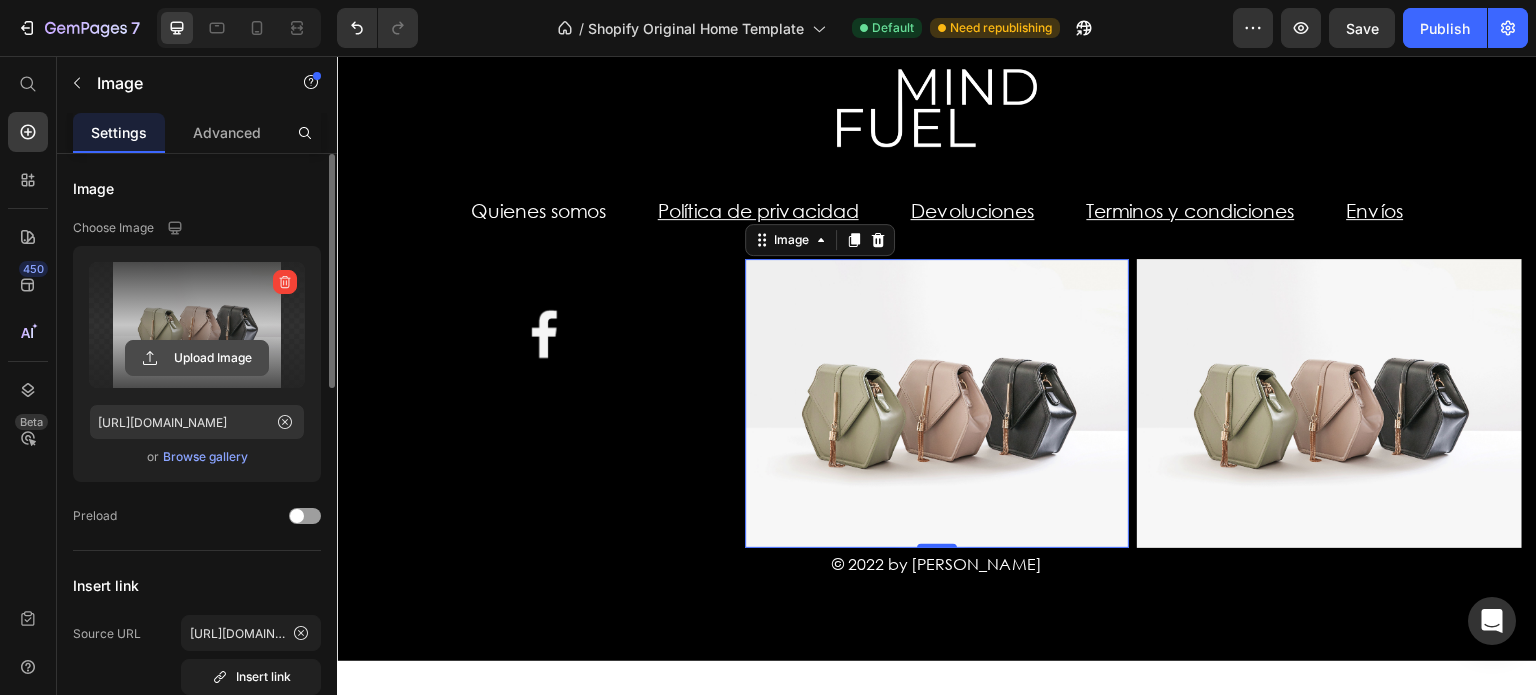 click 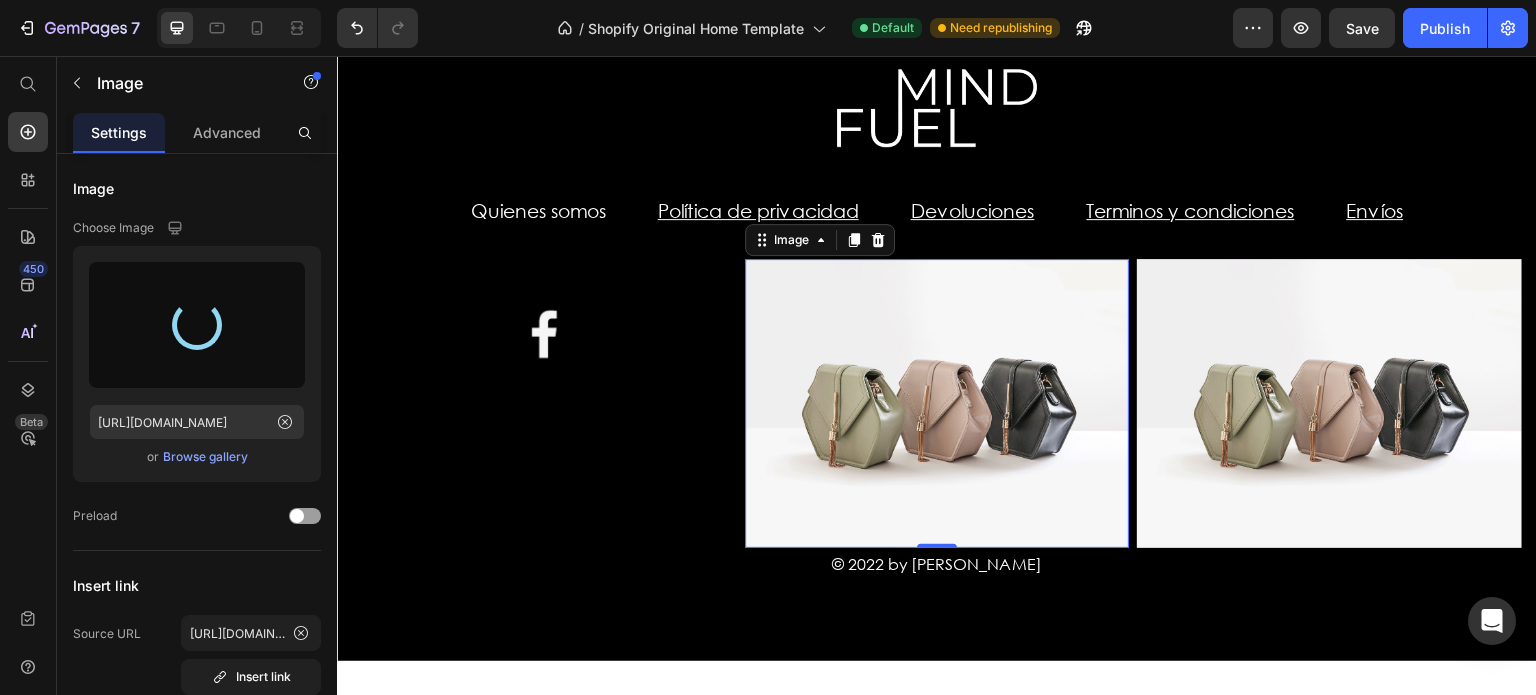 type on "[URL][DOMAIN_NAME]" 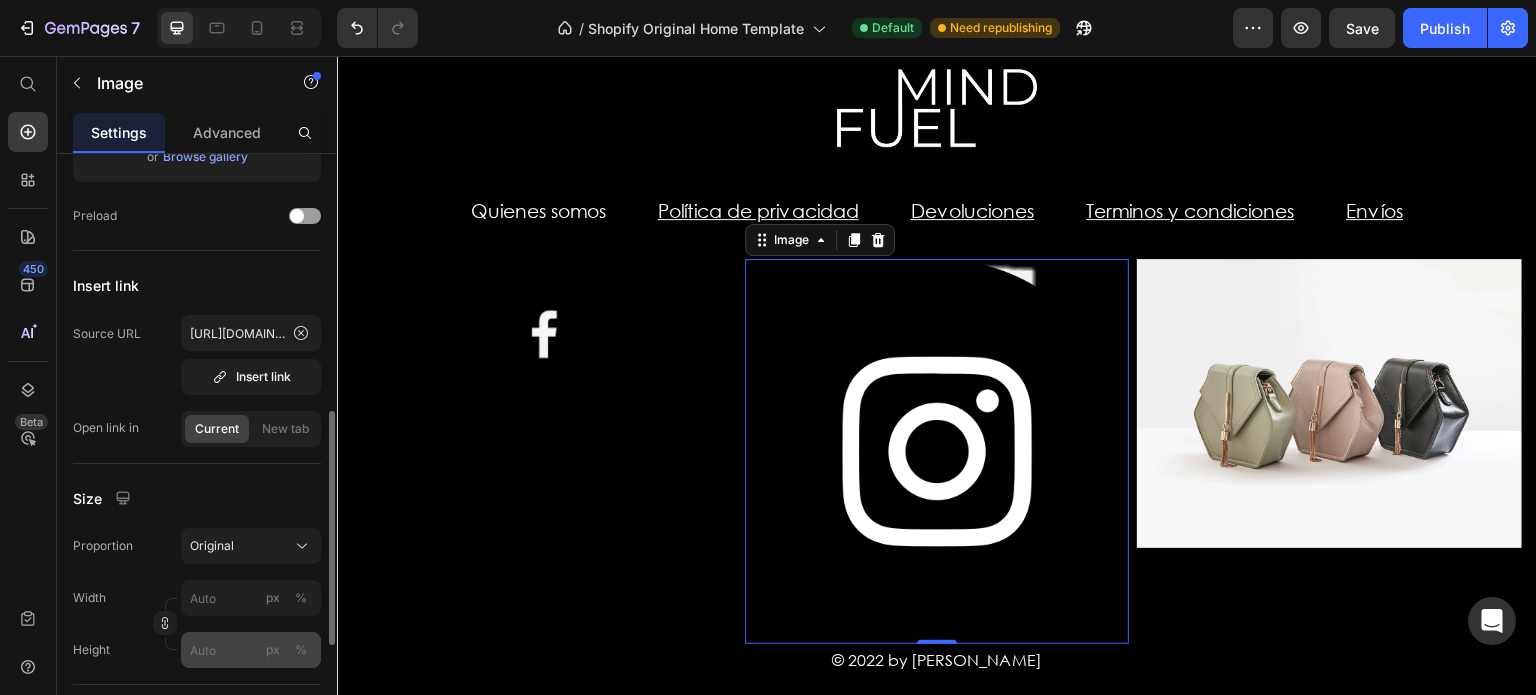 scroll, scrollTop: 500, scrollLeft: 0, axis: vertical 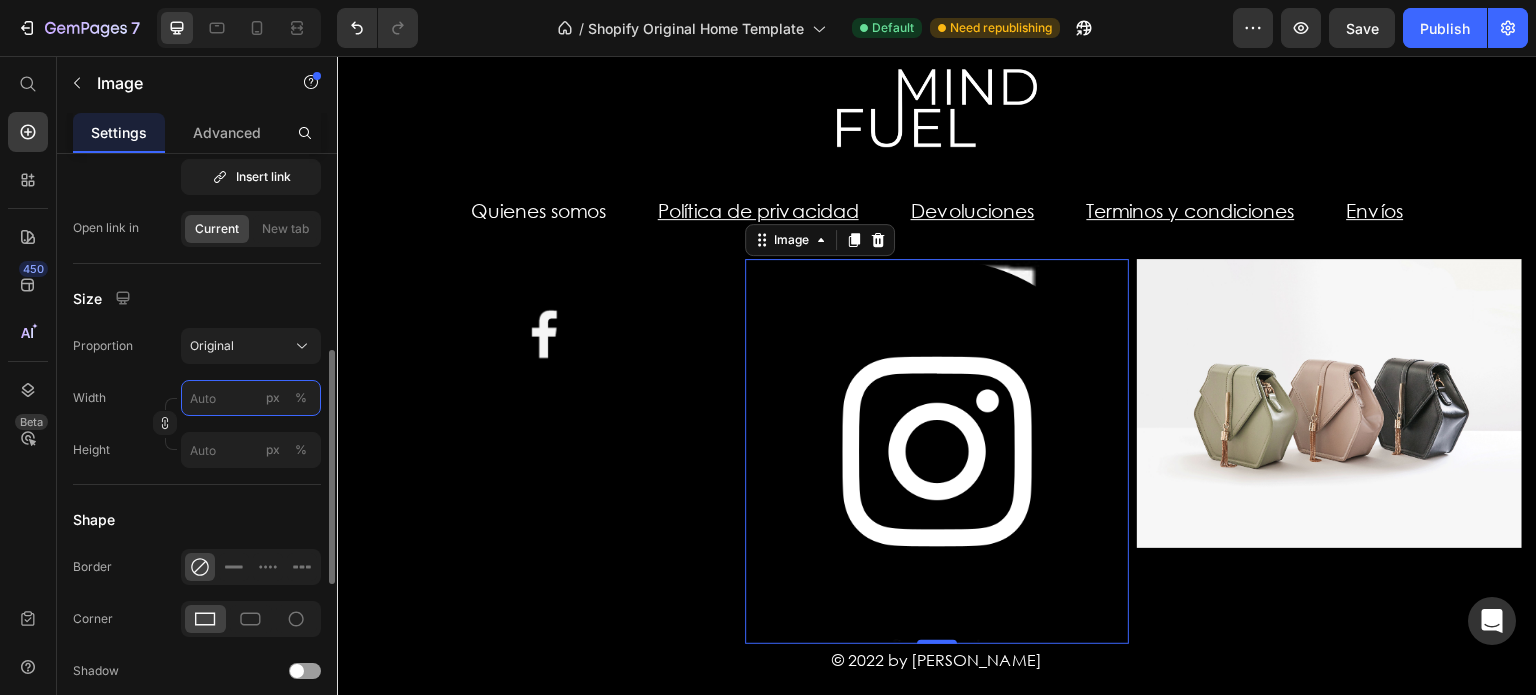click on "px %" at bounding box center [251, 398] 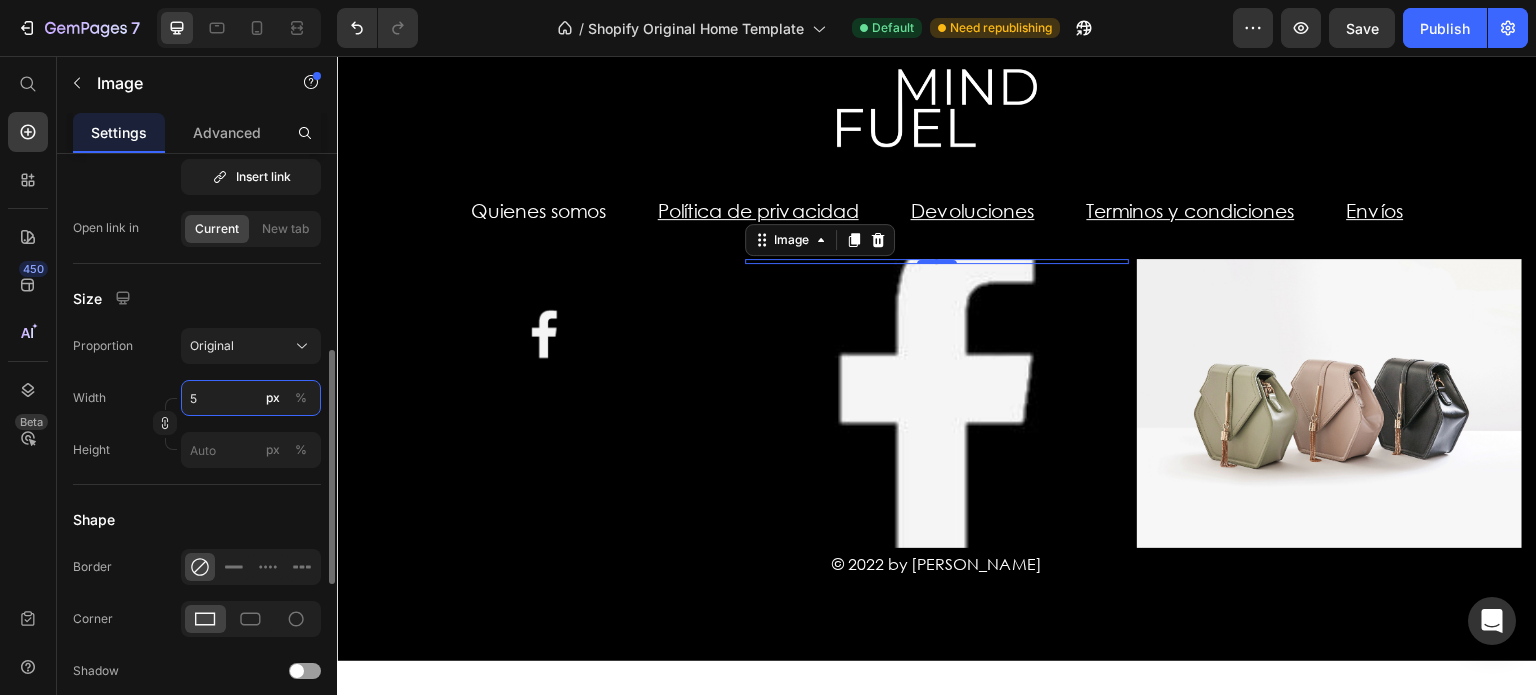 type on "50" 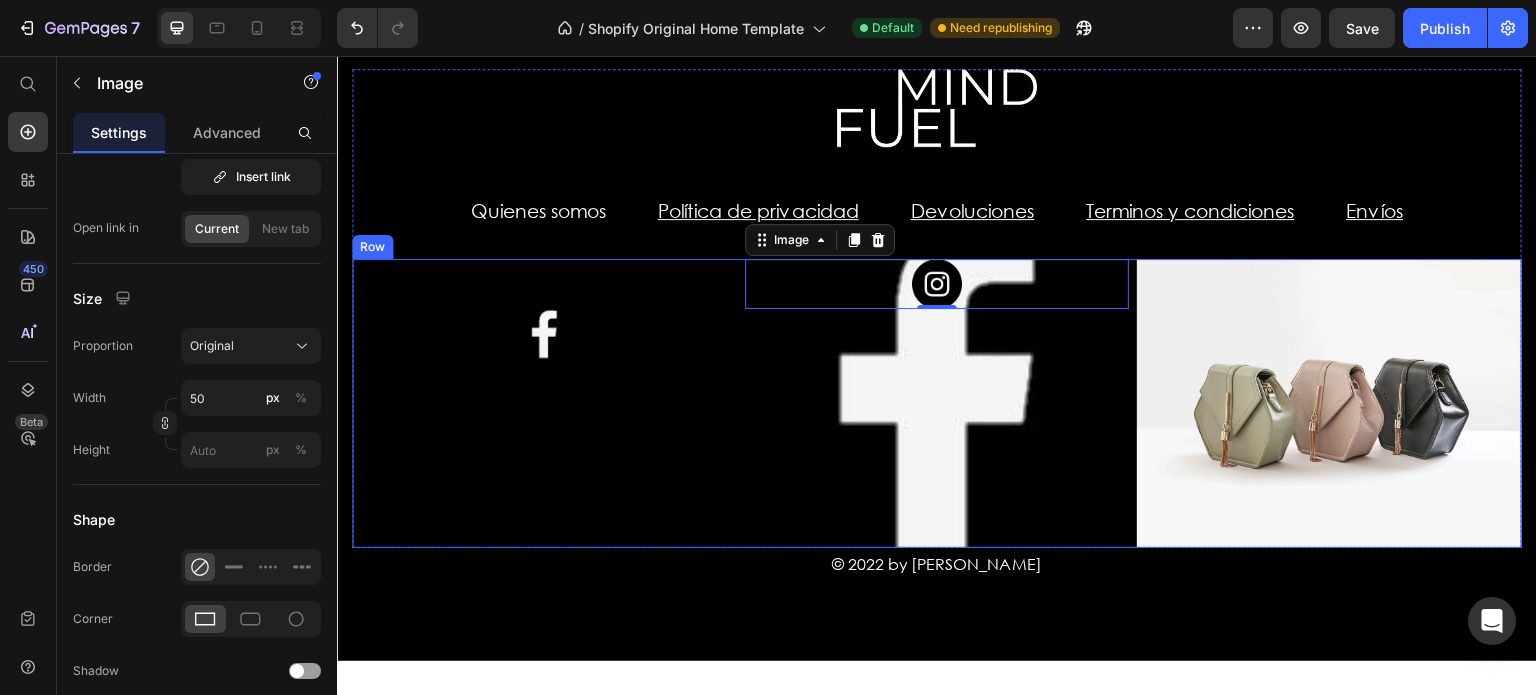 click on "Image   0" at bounding box center [937, 403] 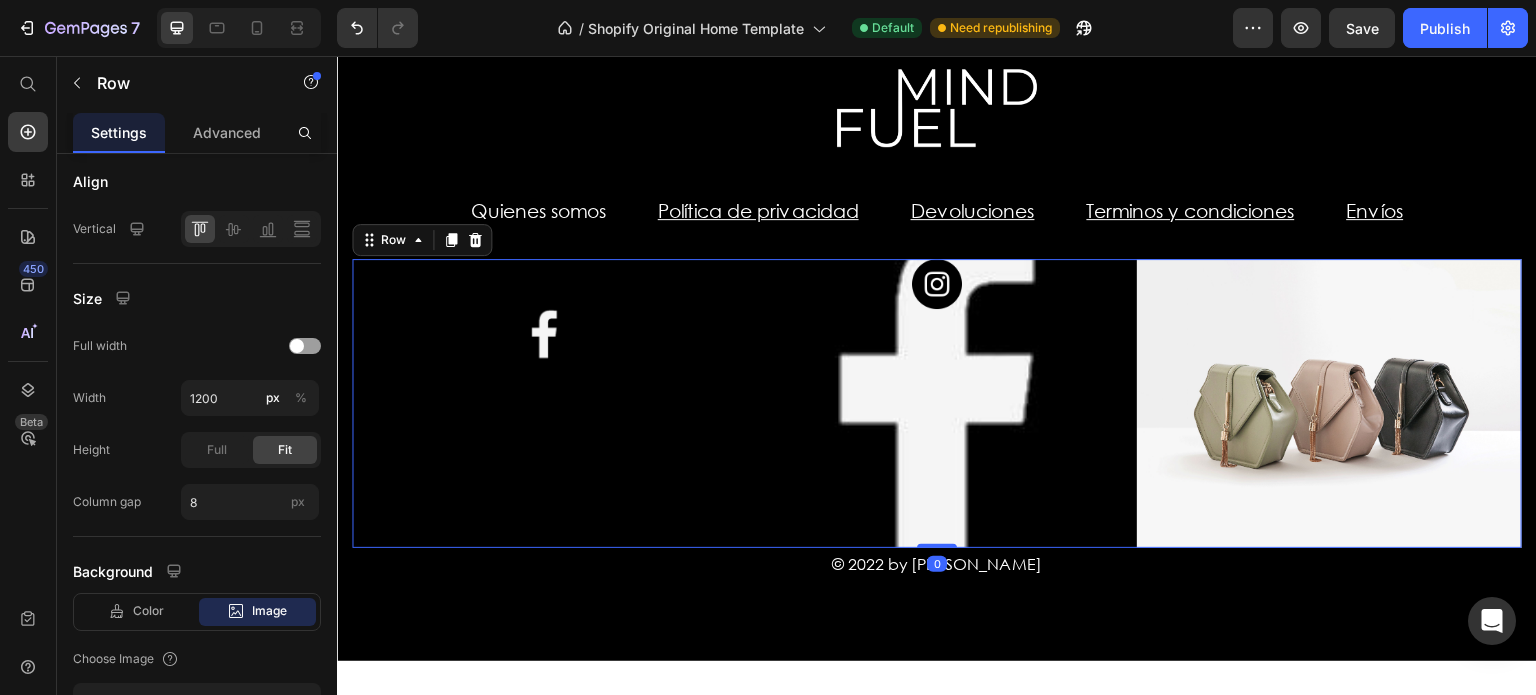 scroll, scrollTop: 0, scrollLeft: 0, axis: both 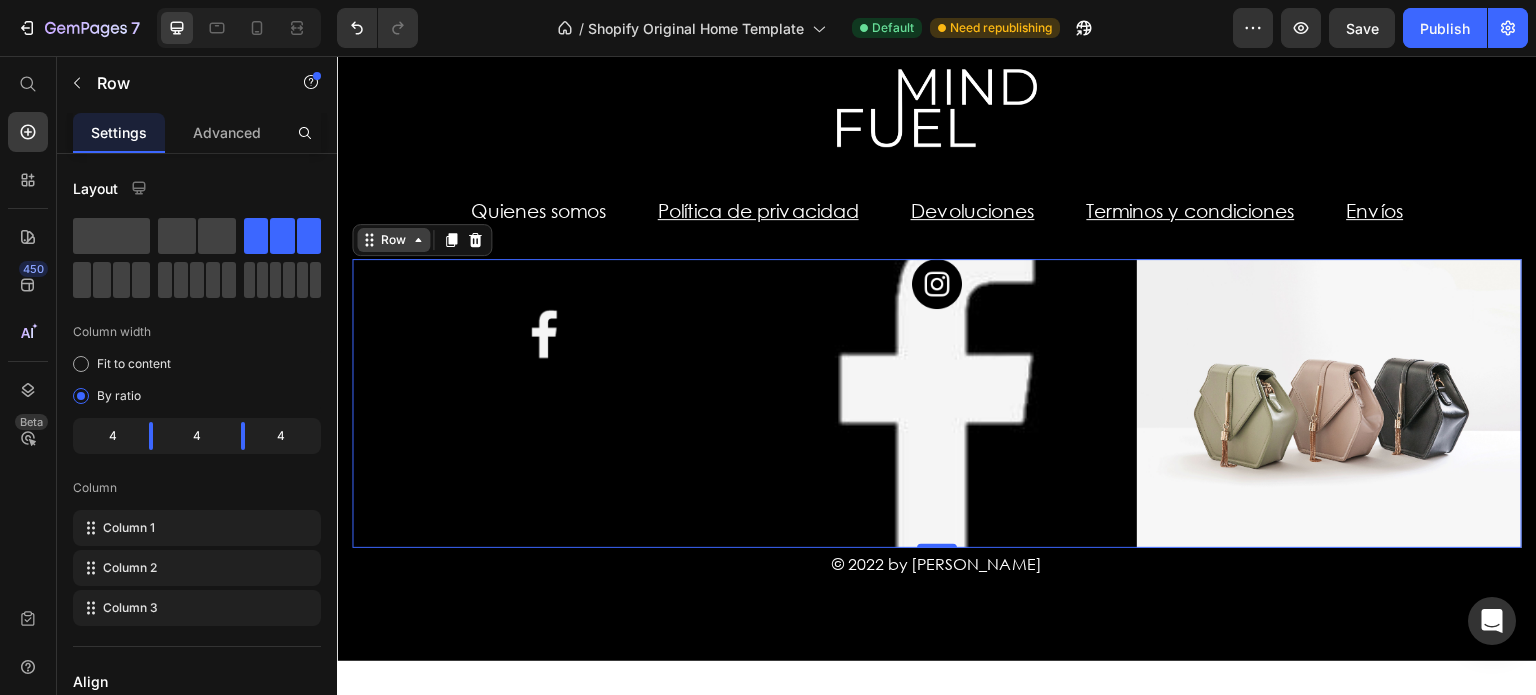 click 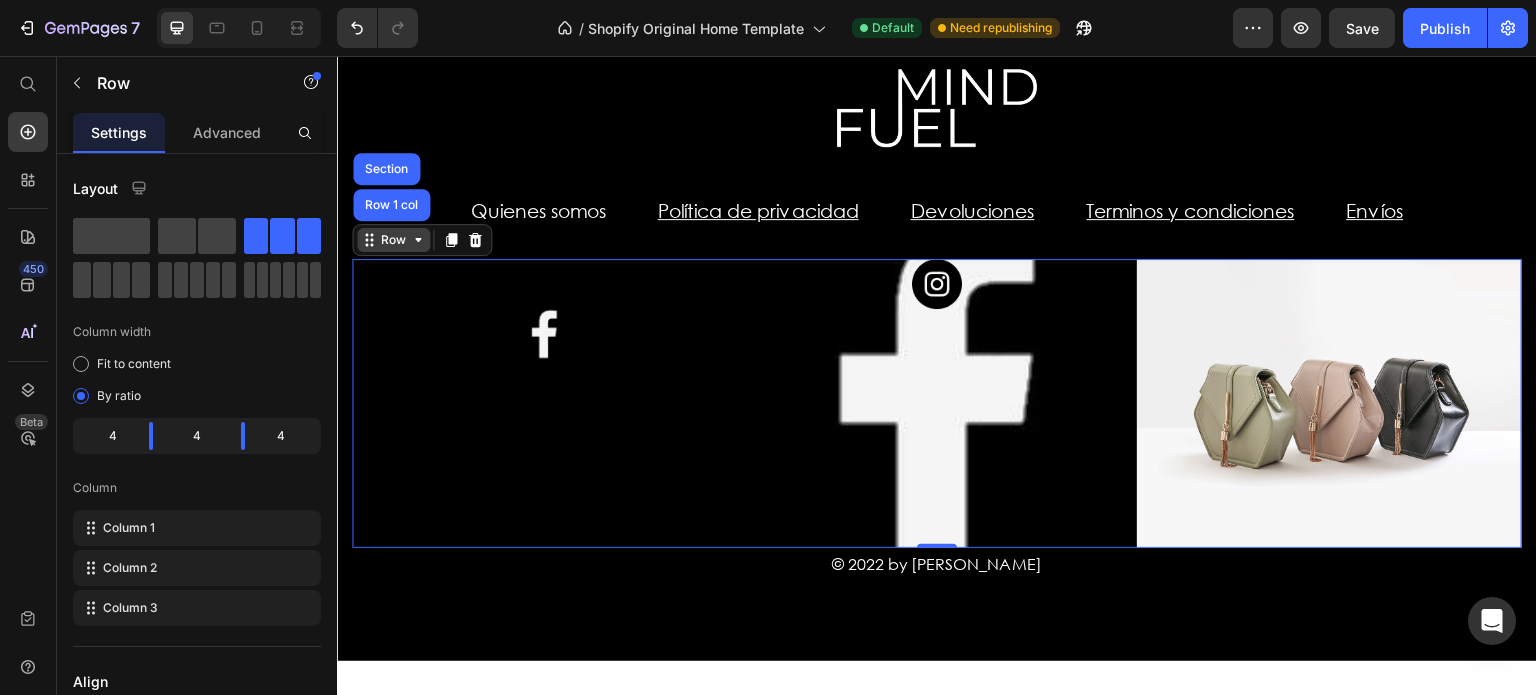 click on "Row" at bounding box center [393, 240] 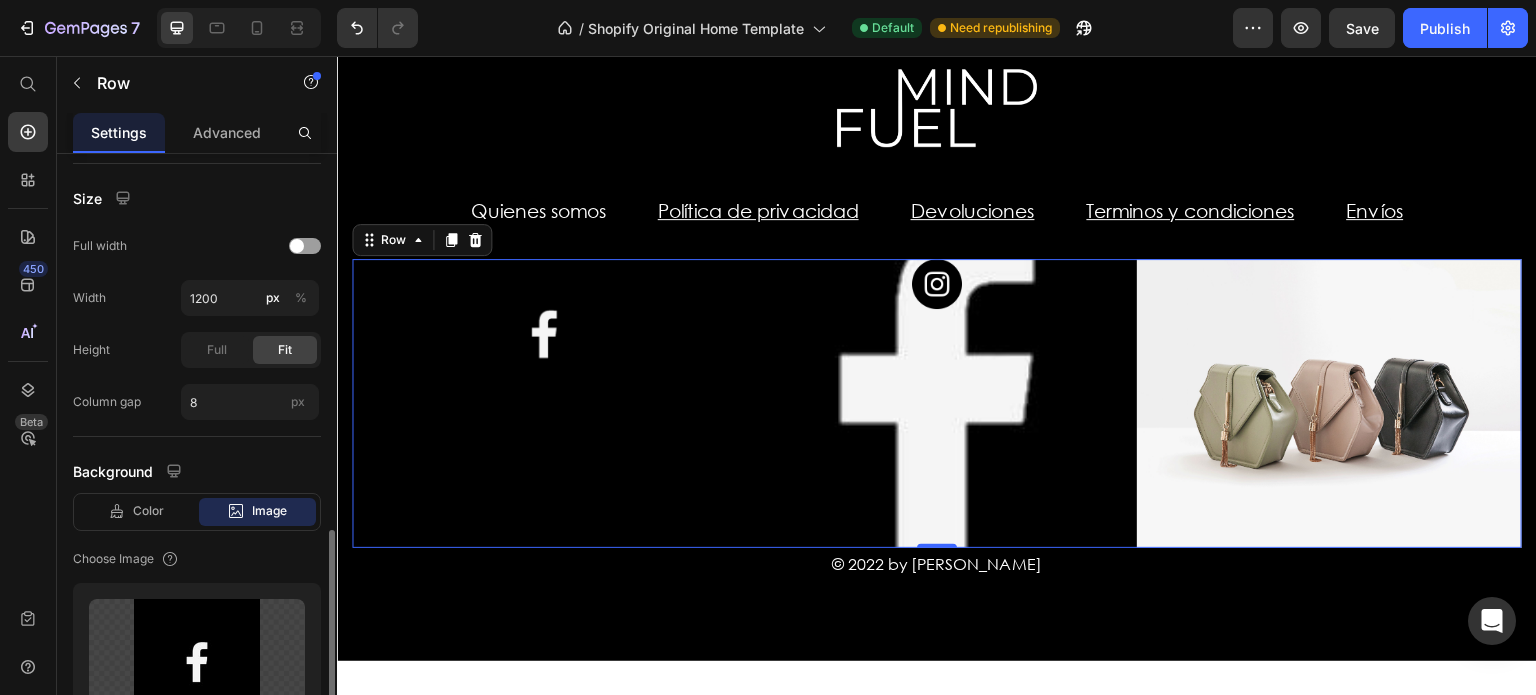scroll, scrollTop: 800, scrollLeft: 0, axis: vertical 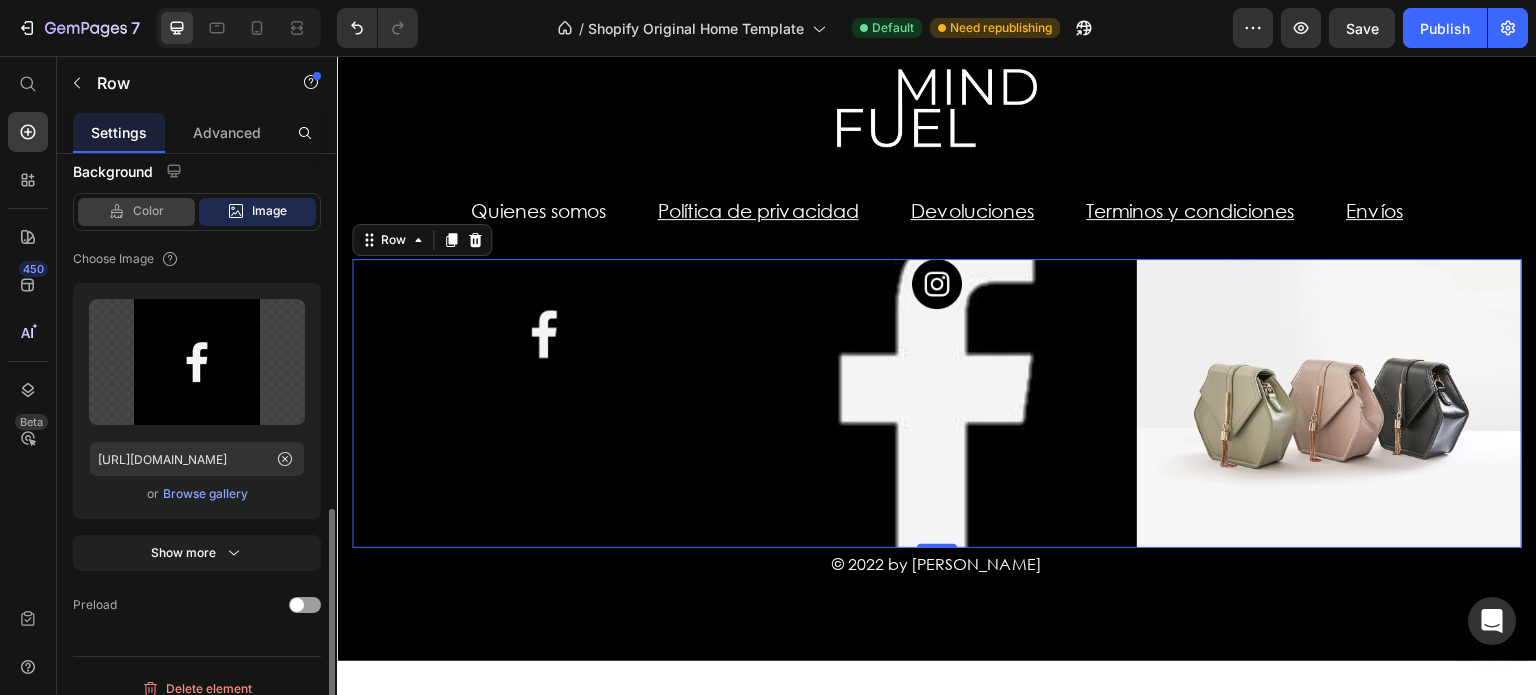 click on "Color" at bounding box center (148, 211) 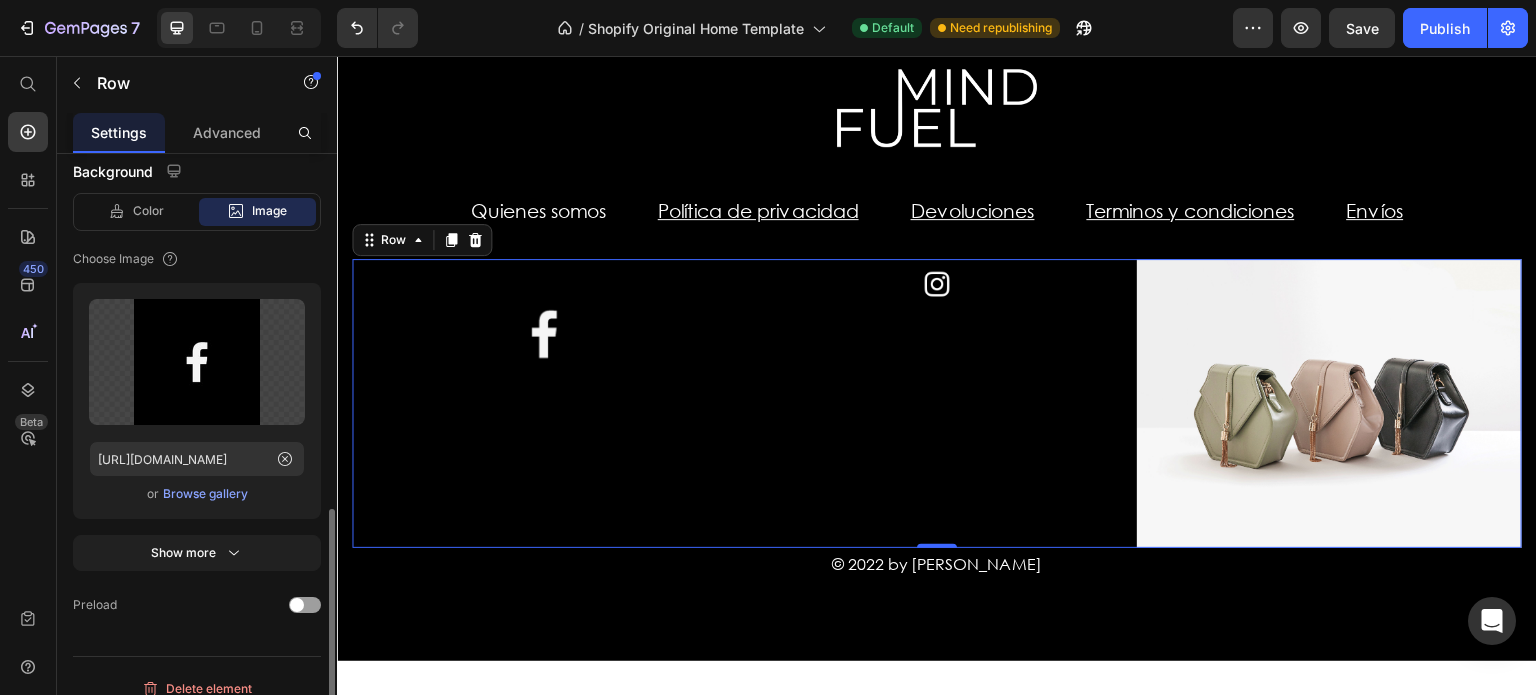 scroll, scrollTop: 560, scrollLeft: 0, axis: vertical 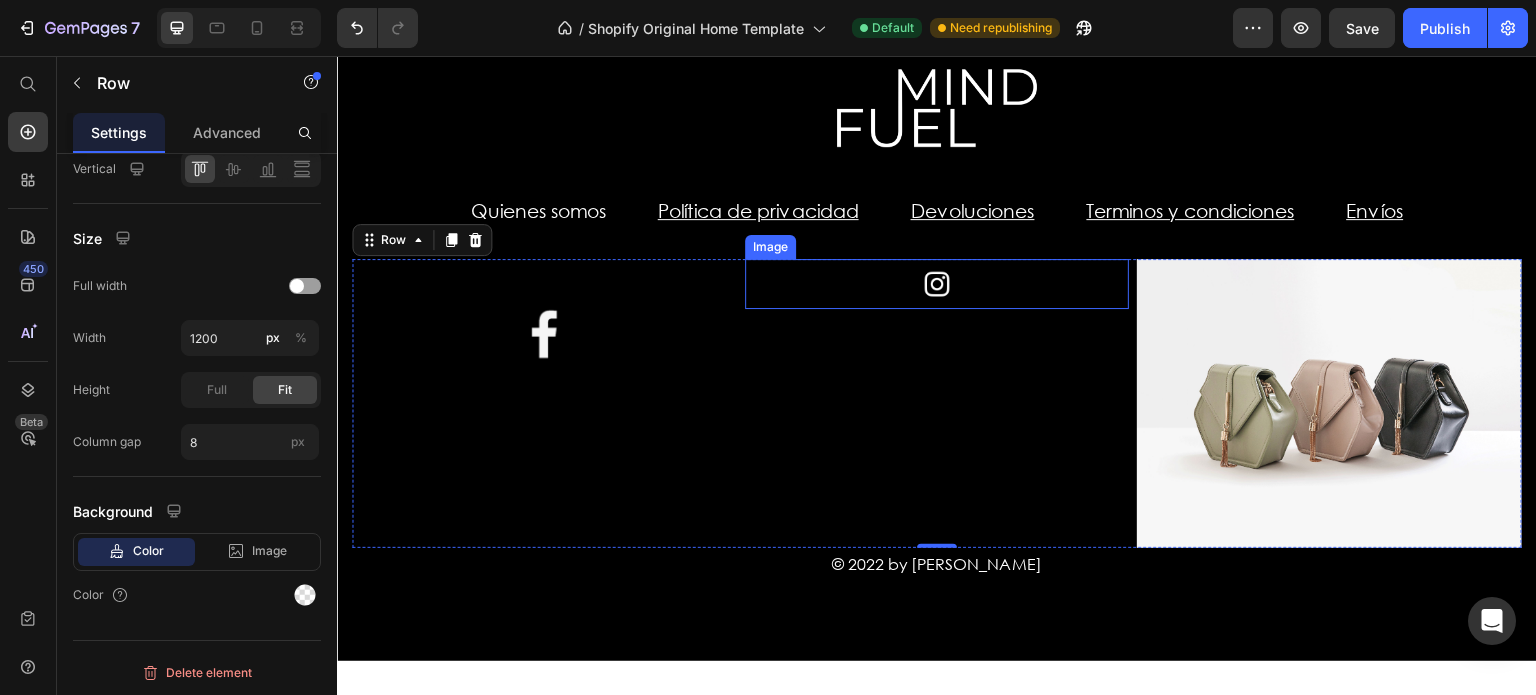 click at bounding box center [937, 284] 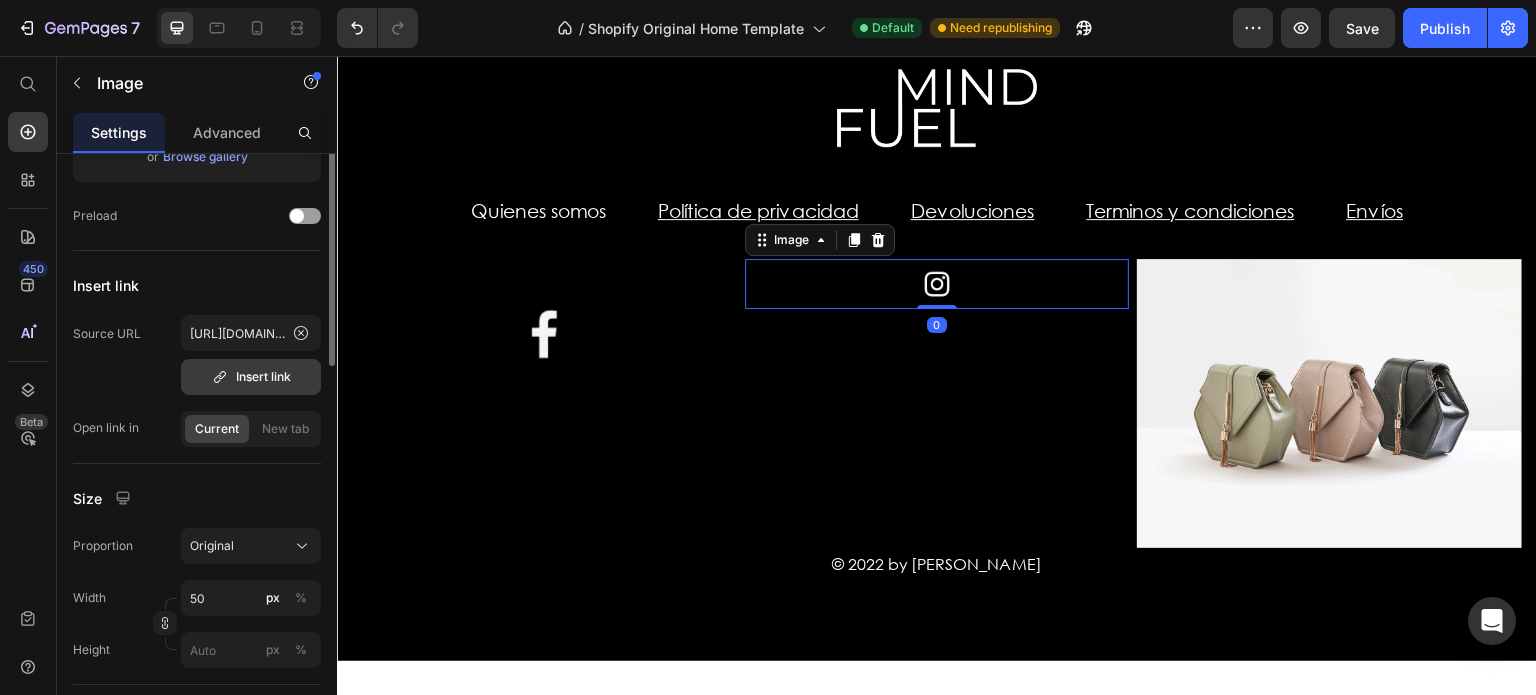 scroll, scrollTop: 400, scrollLeft: 0, axis: vertical 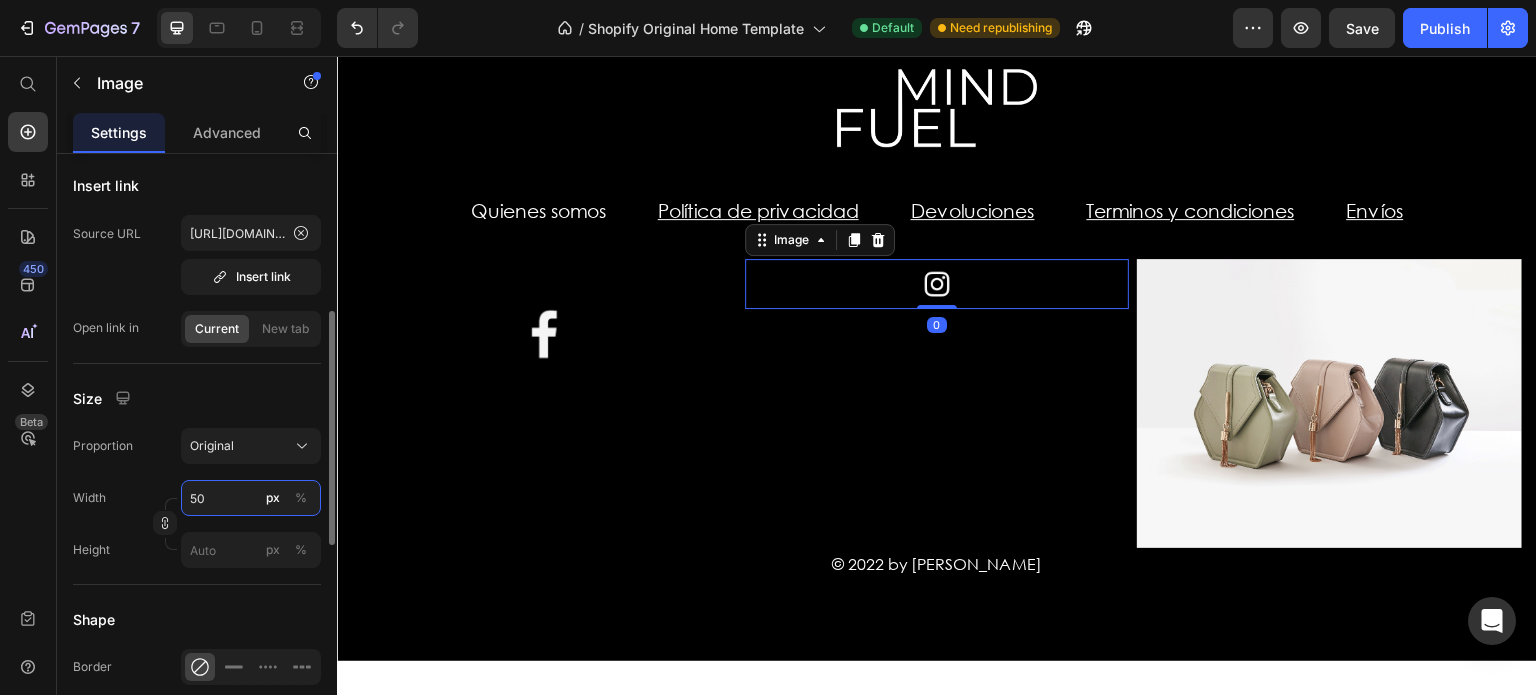 click on "50" at bounding box center (251, 498) 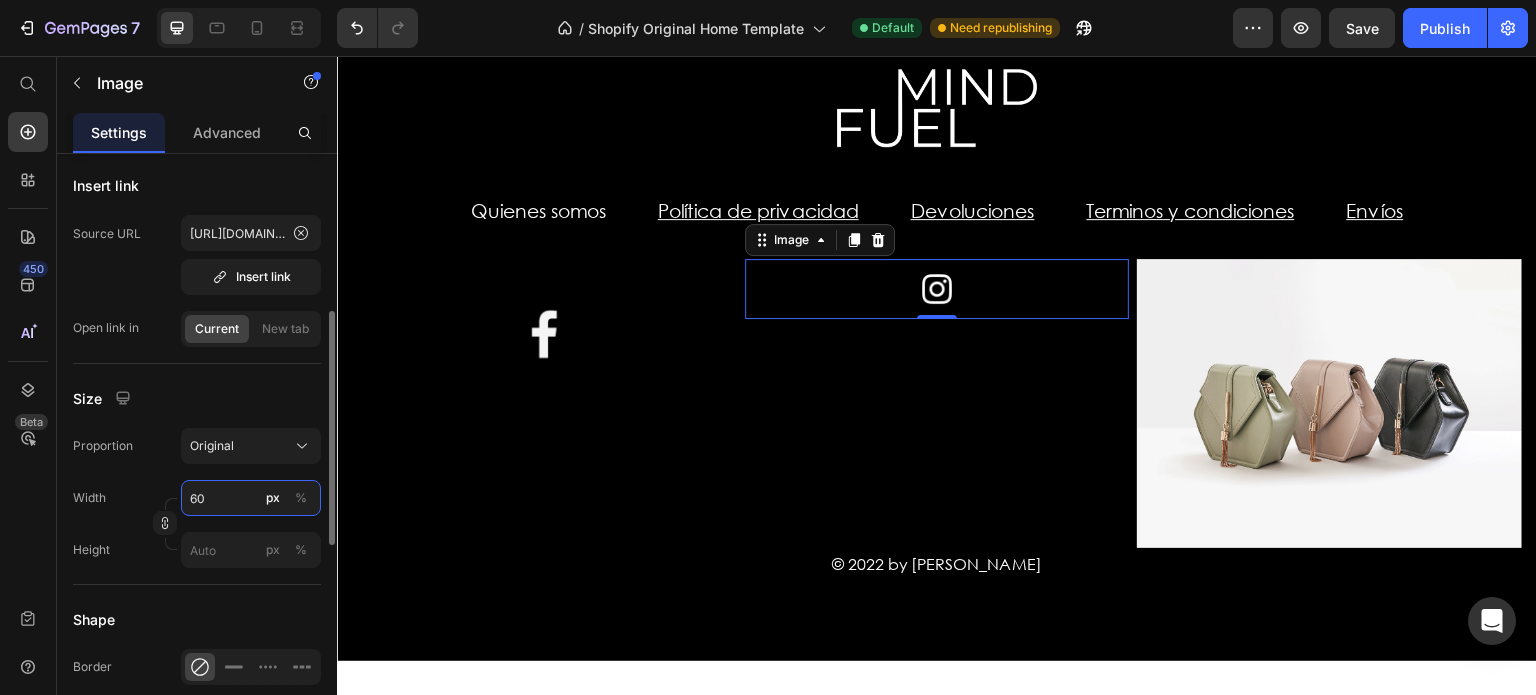 type on "6" 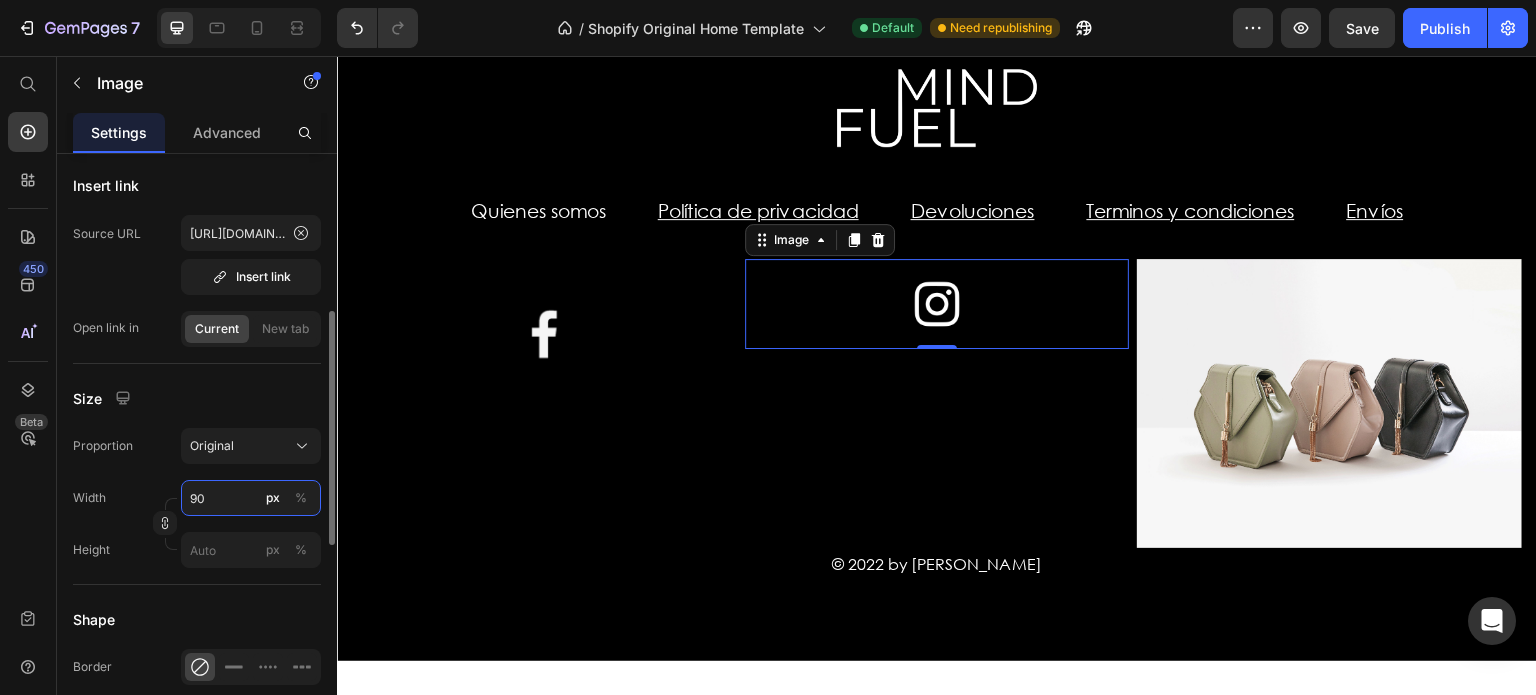 type on "9" 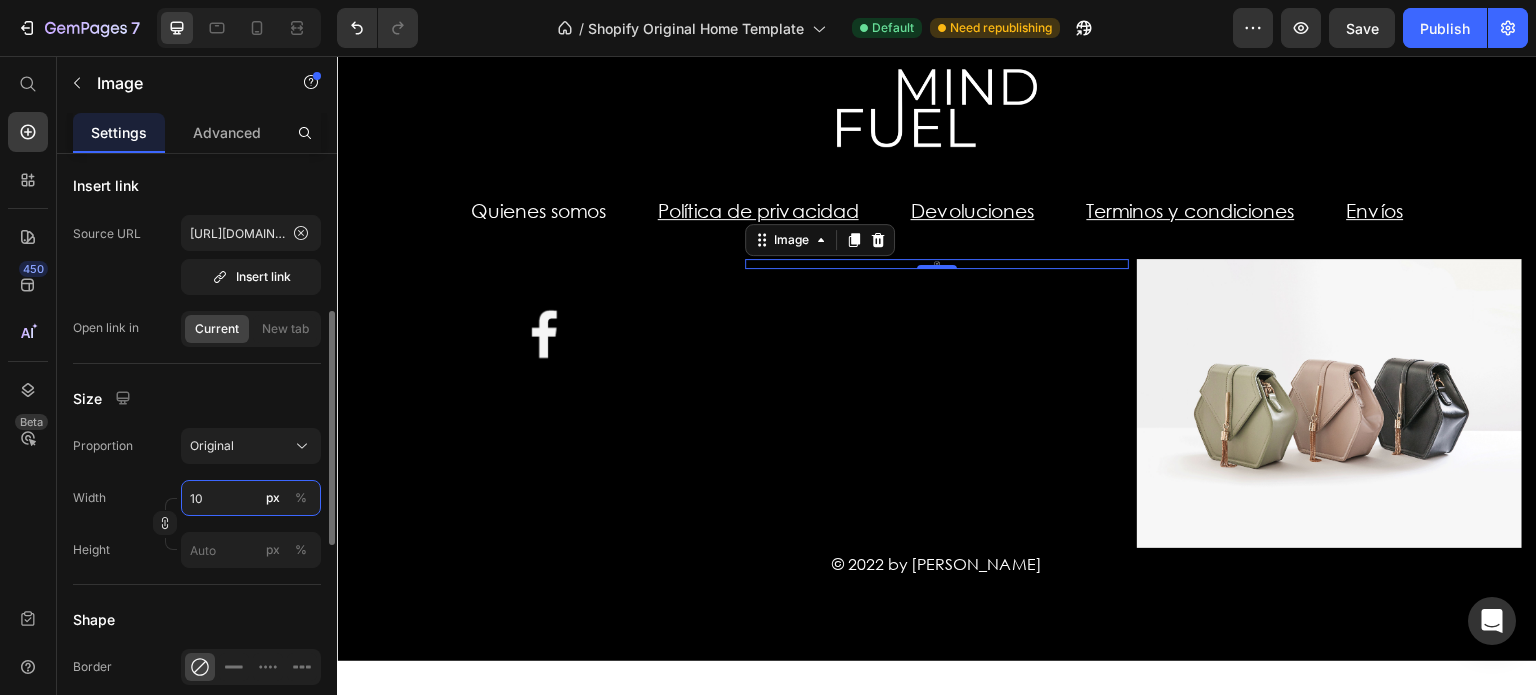 type on "100" 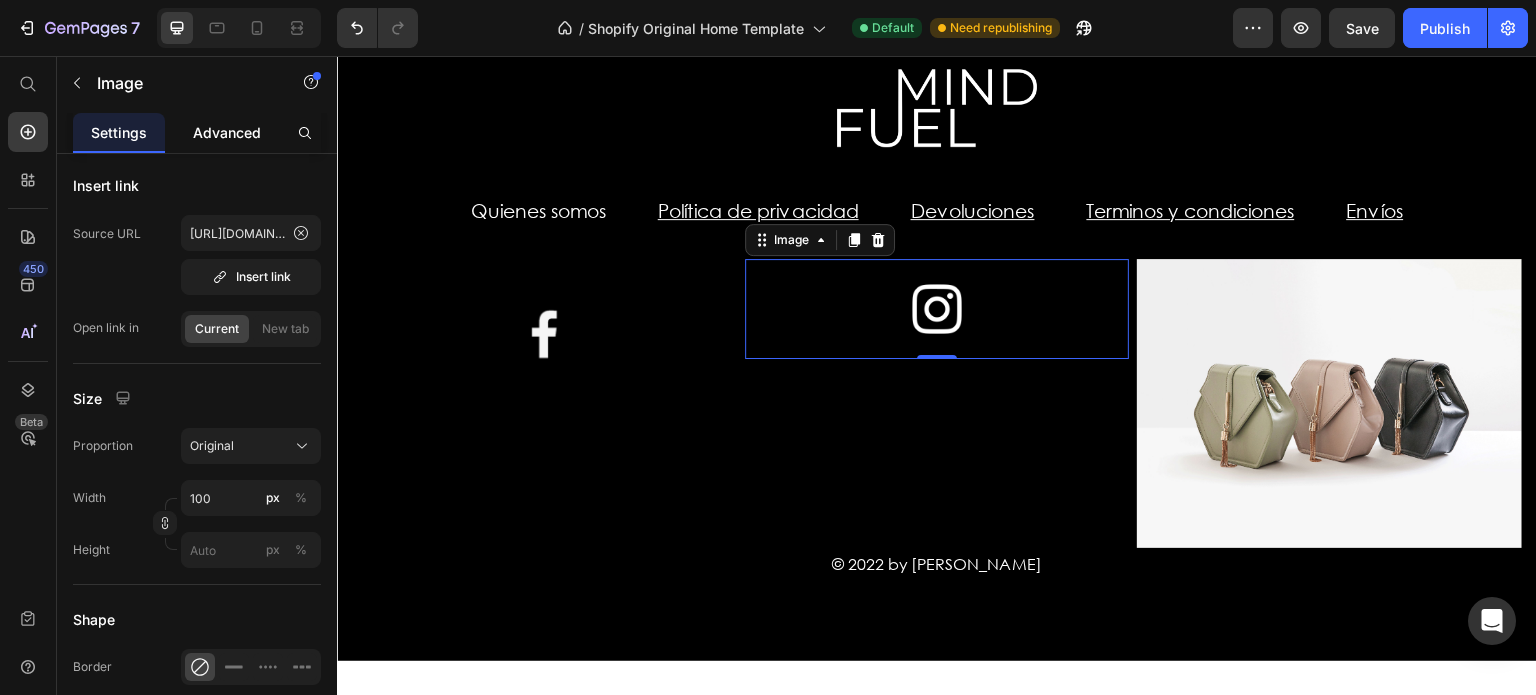 click on "Advanced" 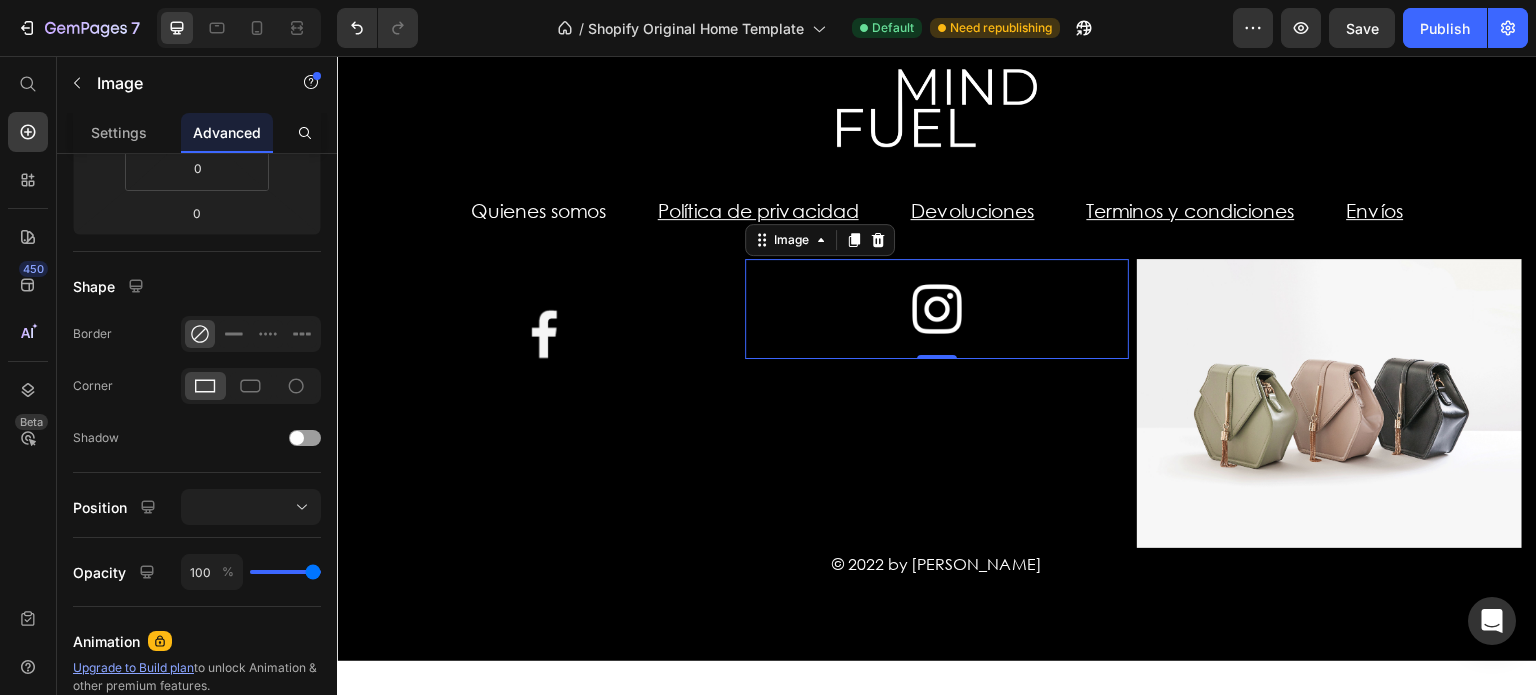 scroll, scrollTop: 0, scrollLeft: 0, axis: both 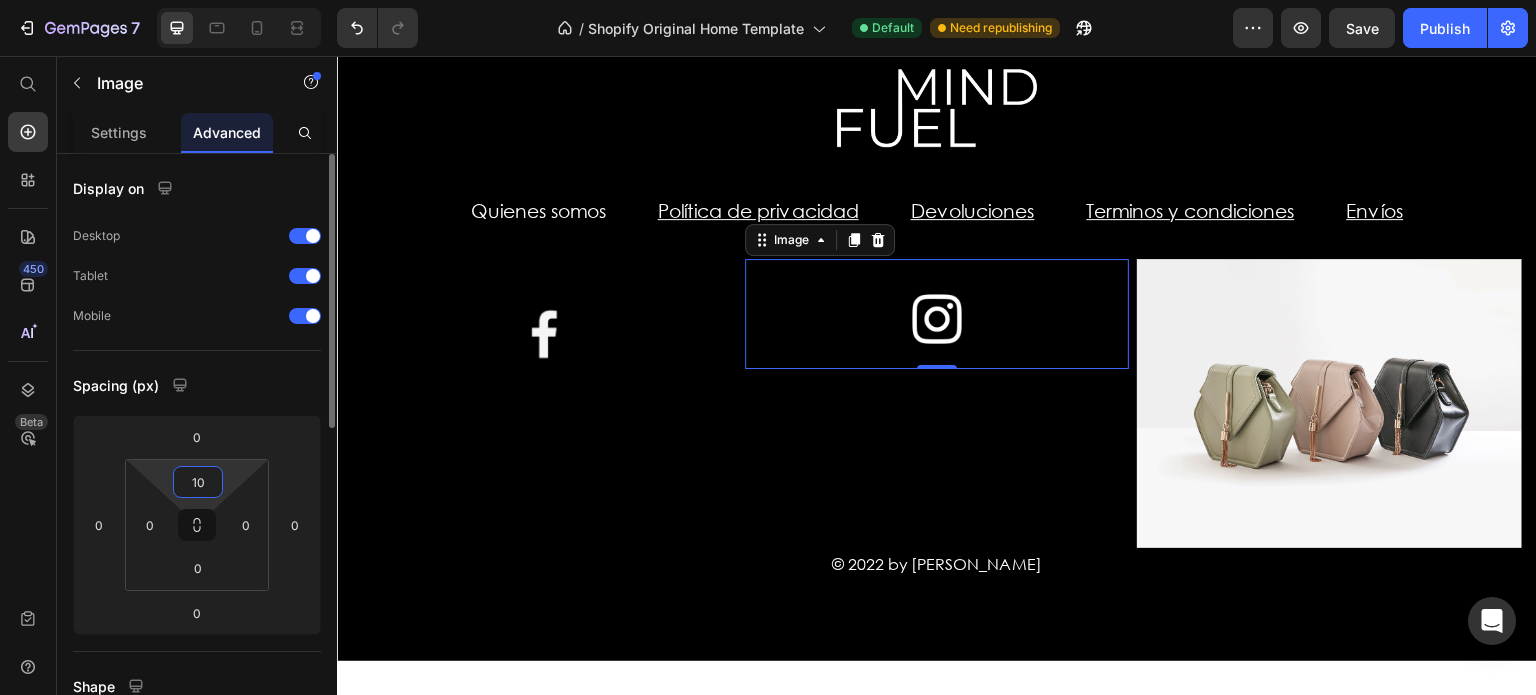 type on "1" 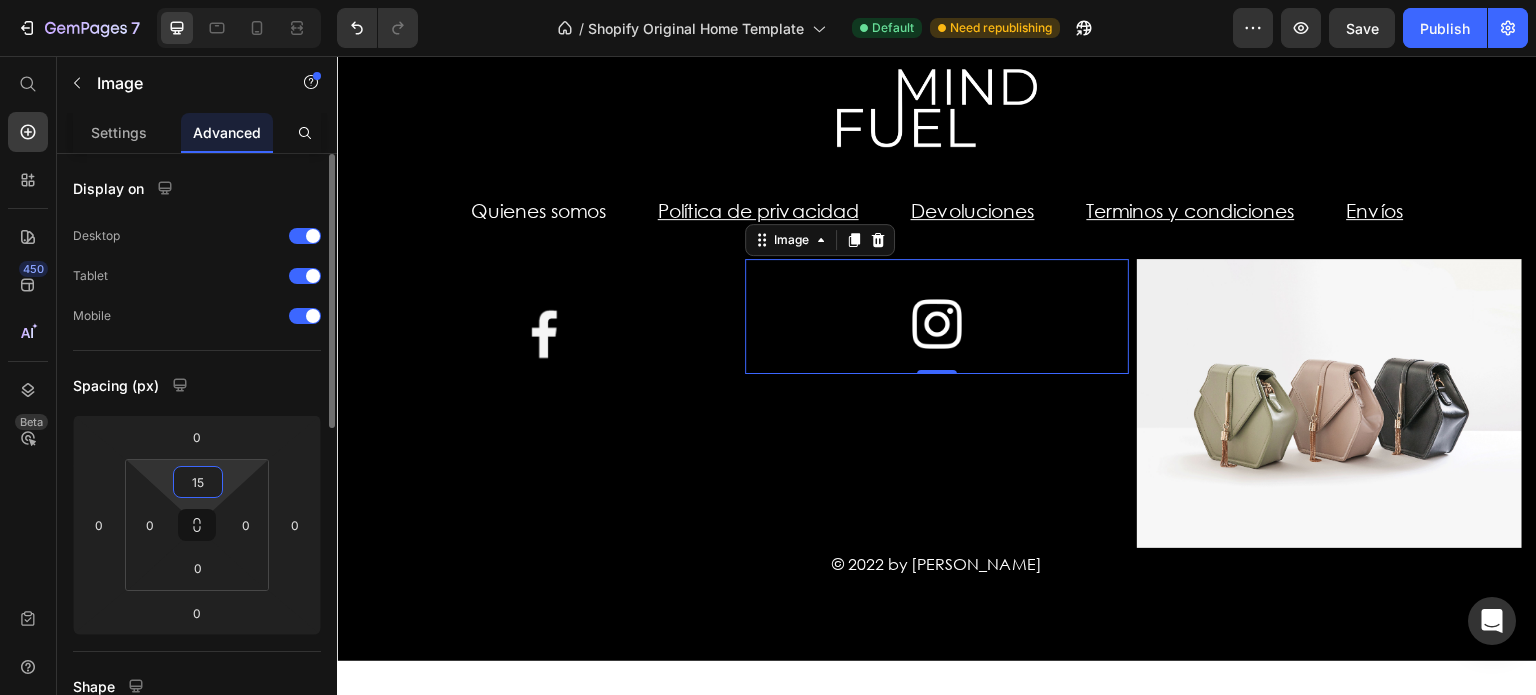 type on "1" 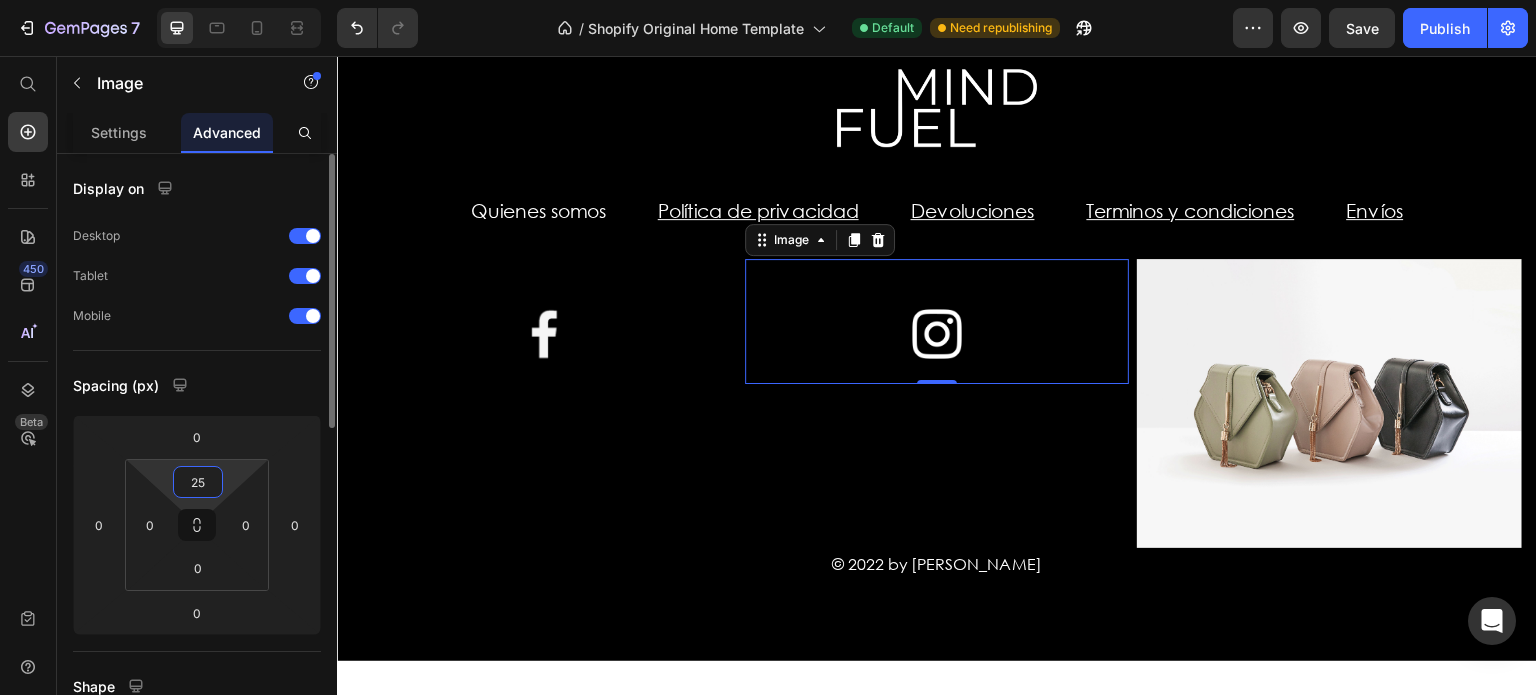 type on "2" 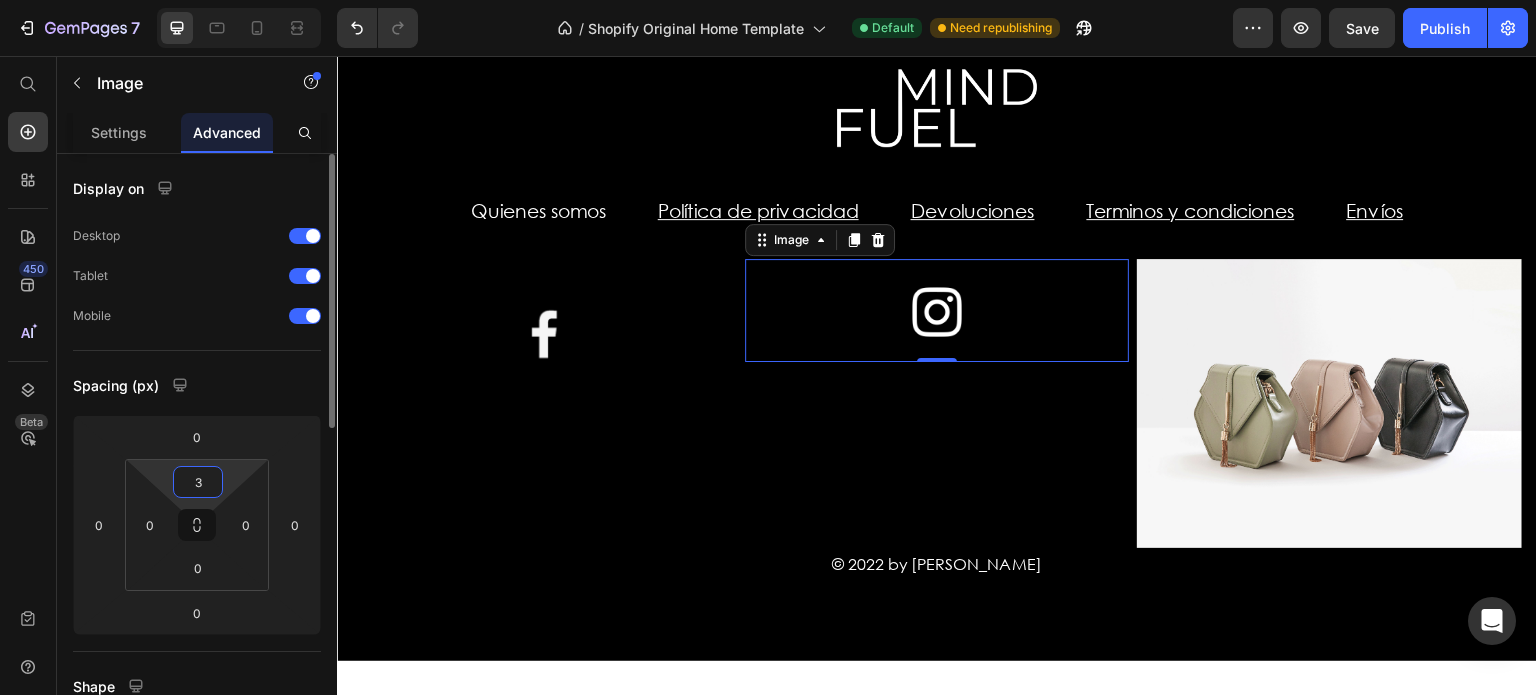 type on "30" 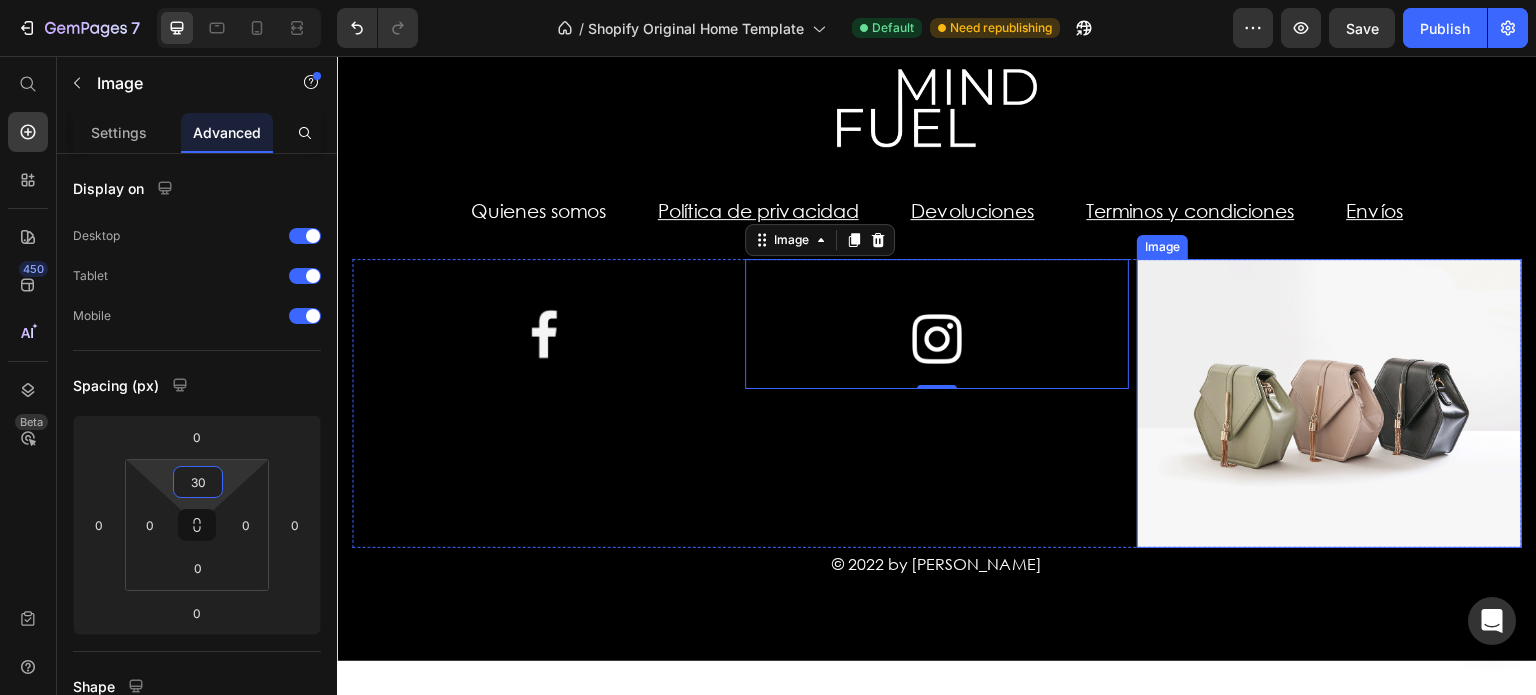 click at bounding box center [1329, 403] 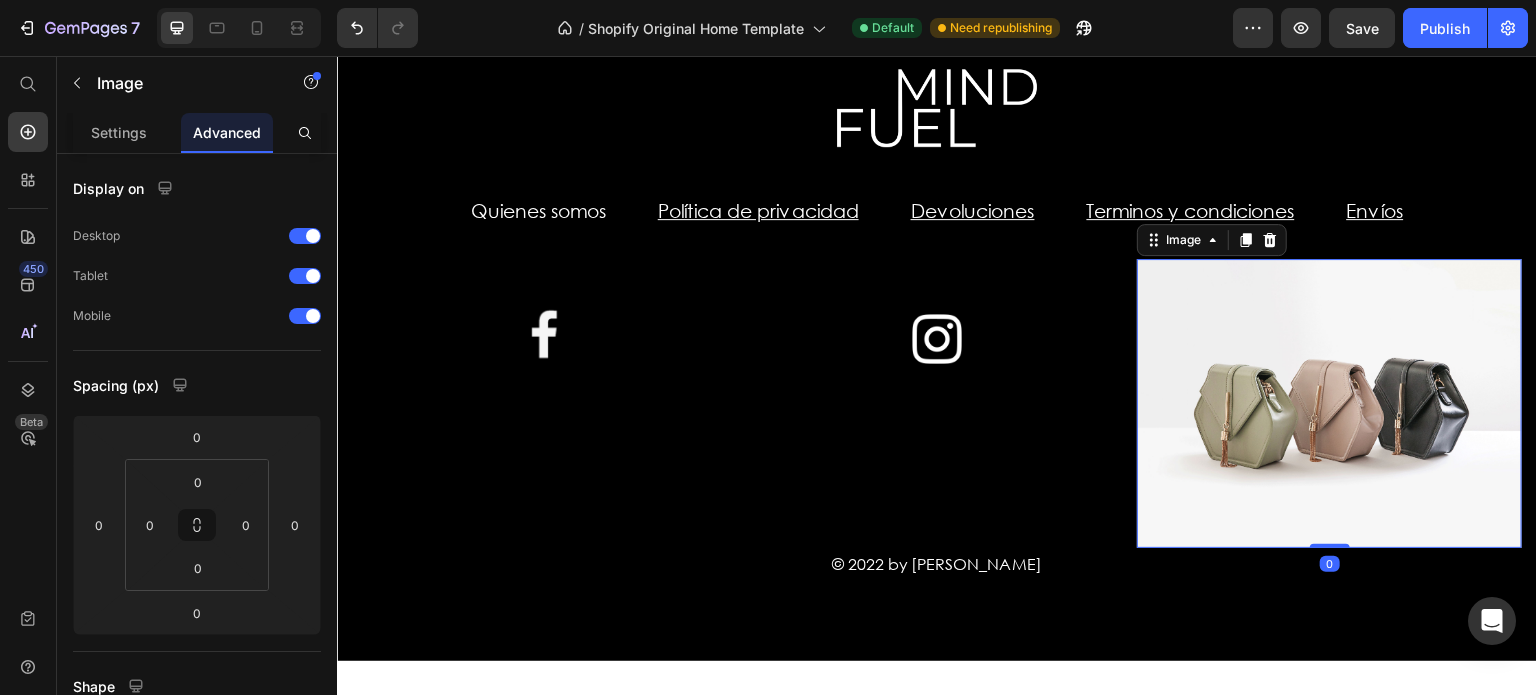 click at bounding box center [1329, 403] 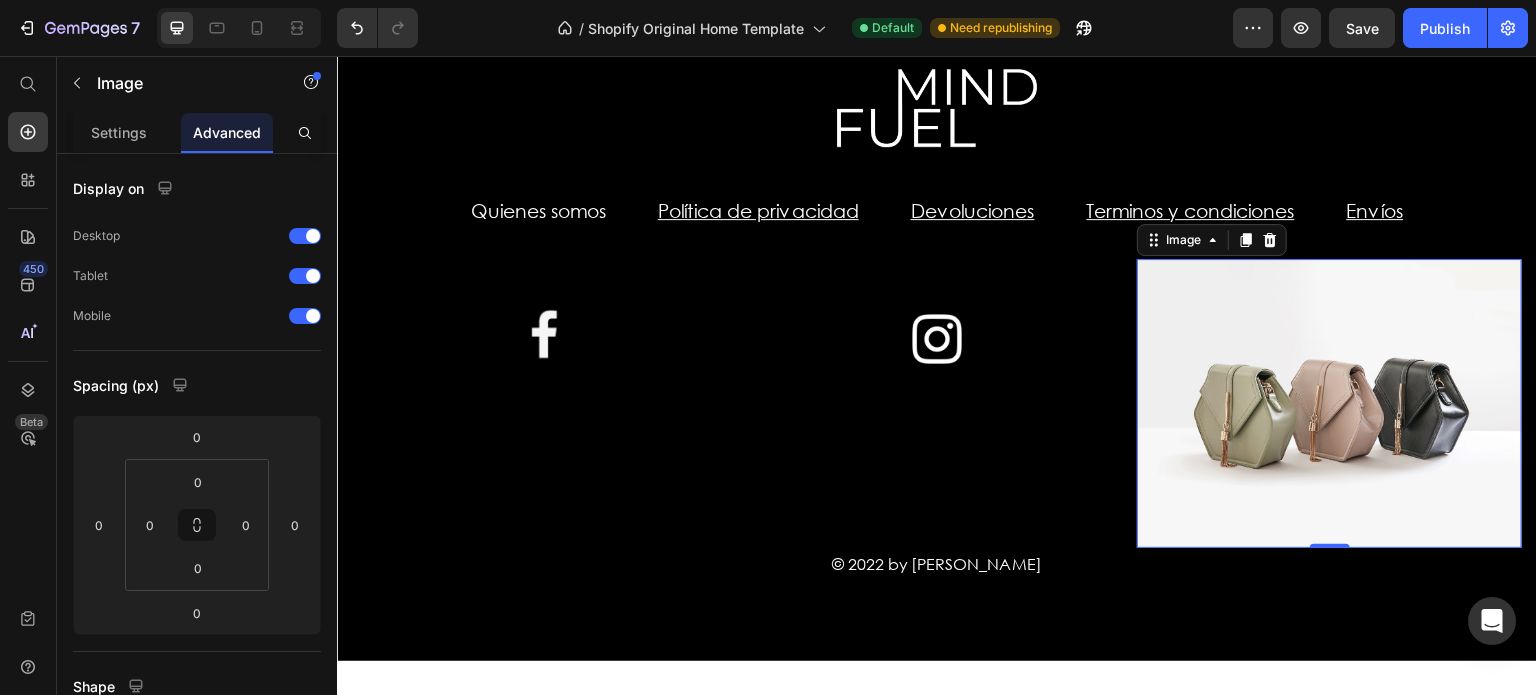 click at bounding box center (1329, 403) 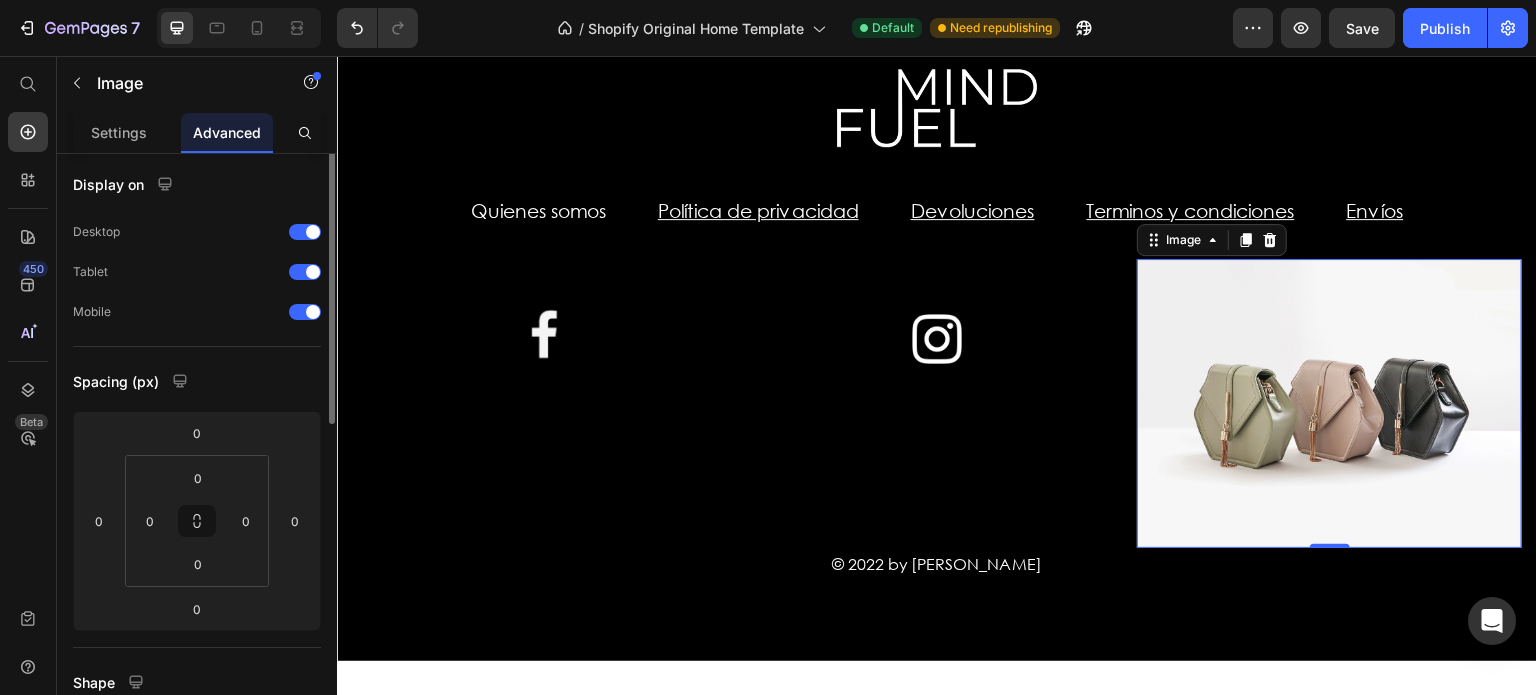 scroll, scrollTop: 0, scrollLeft: 0, axis: both 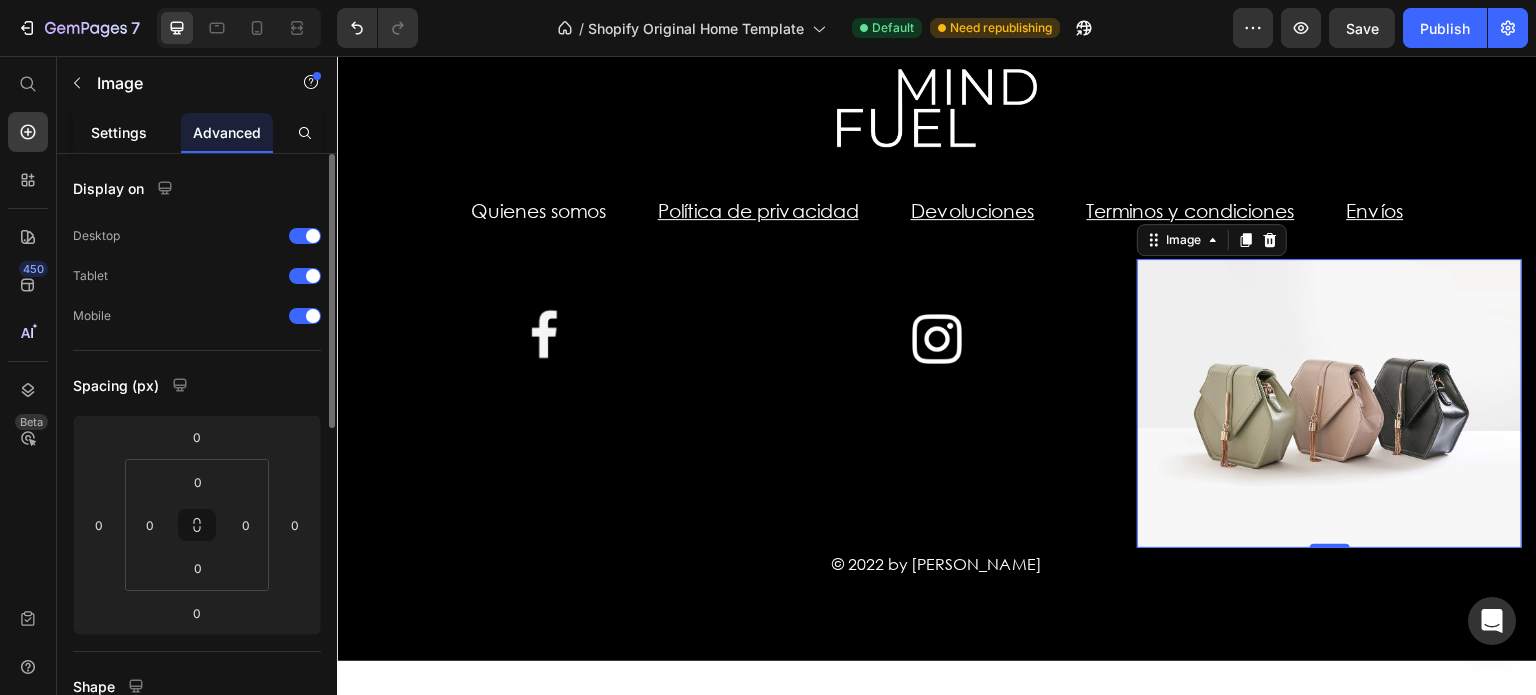 click on "Settings" at bounding box center [119, 132] 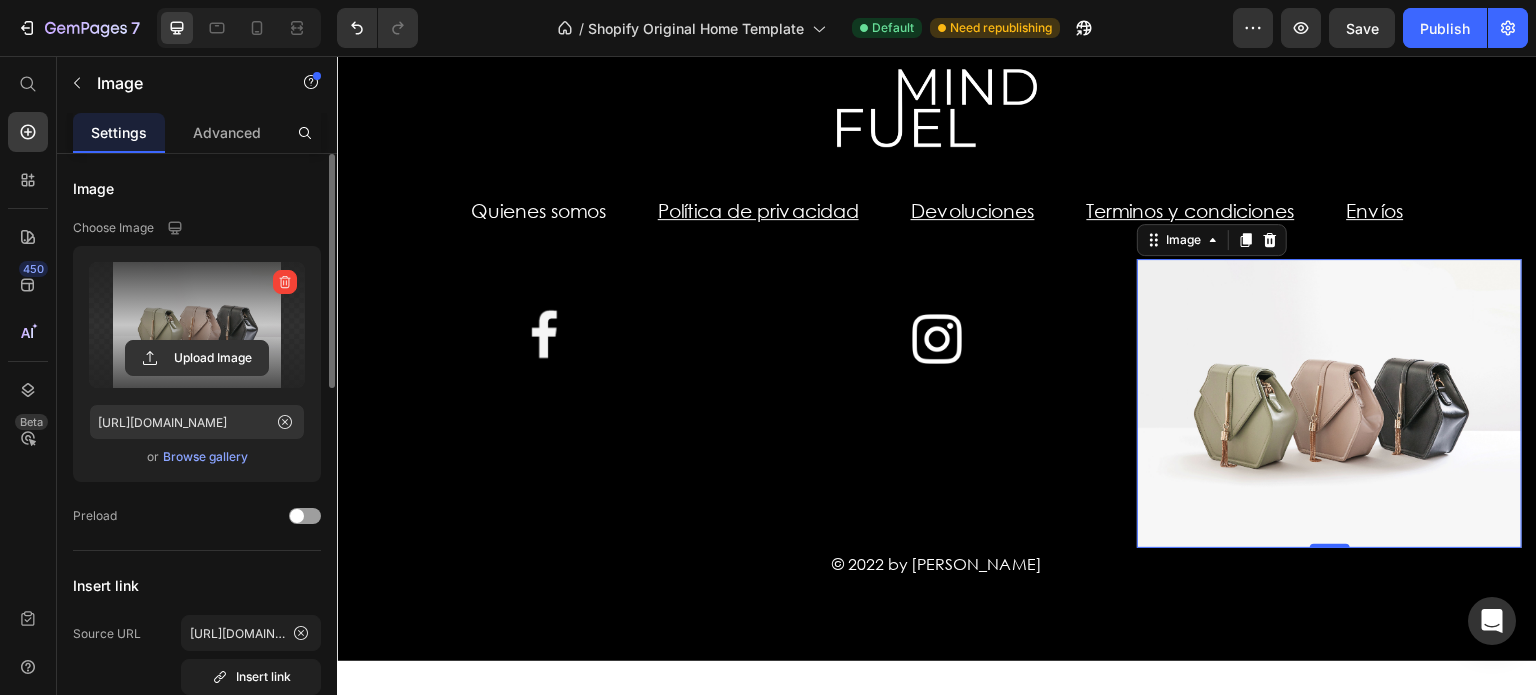 click at bounding box center (197, 325) 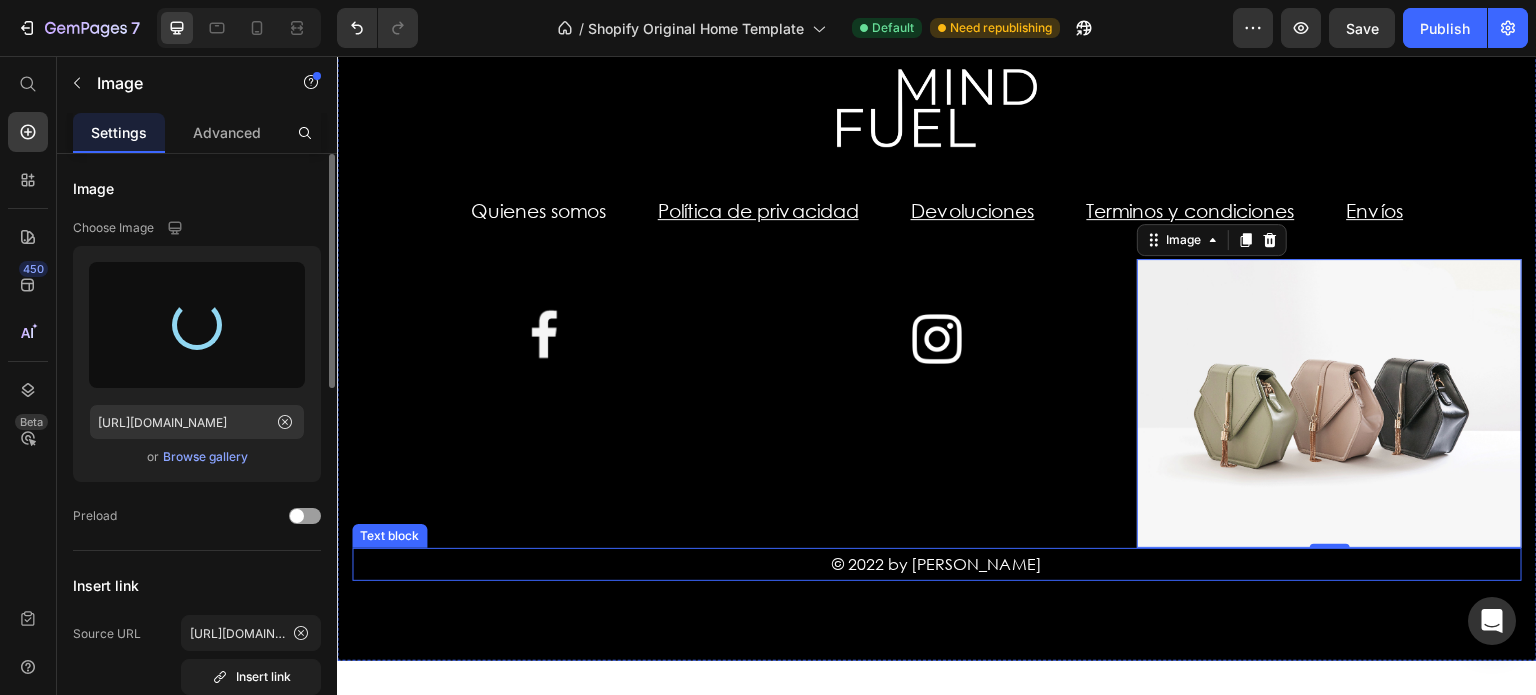 type on "[URL][DOMAIN_NAME]" 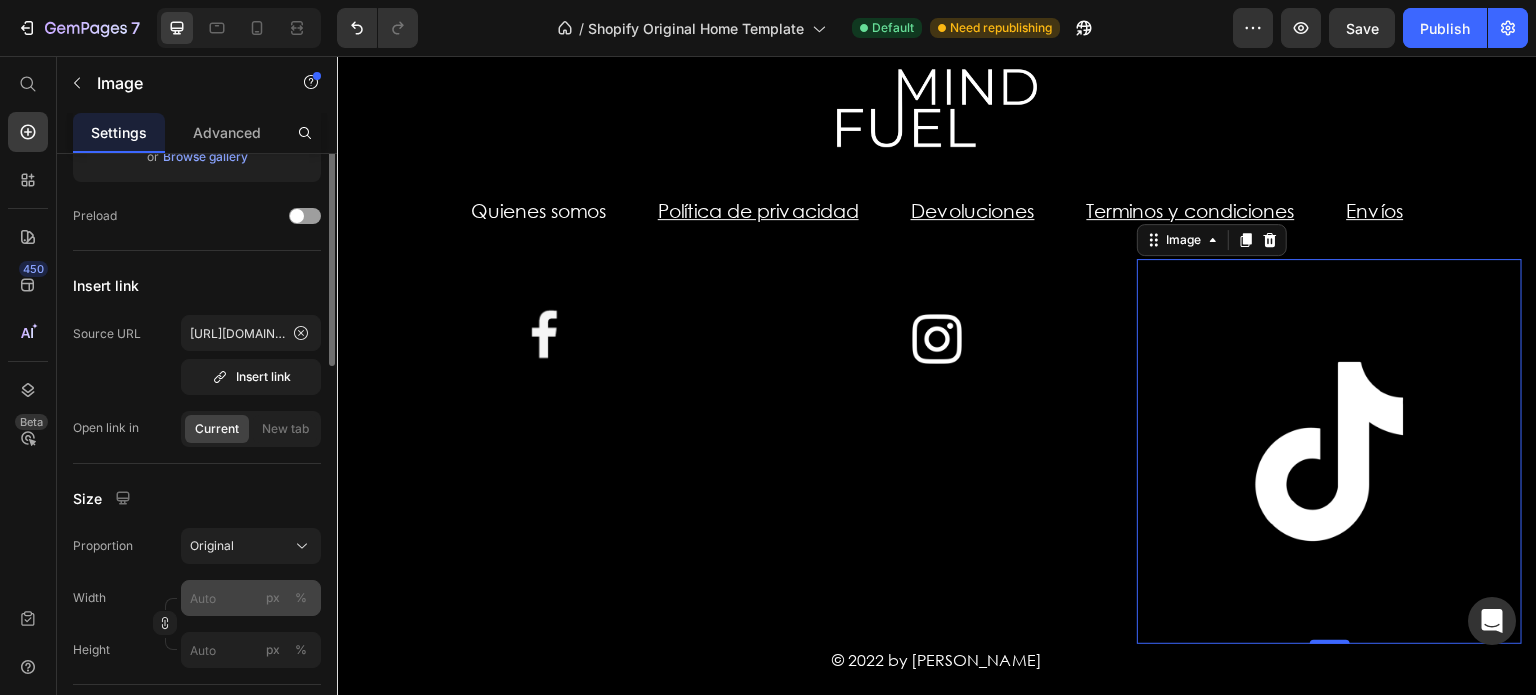 scroll, scrollTop: 400, scrollLeft: 0, axis: vertical 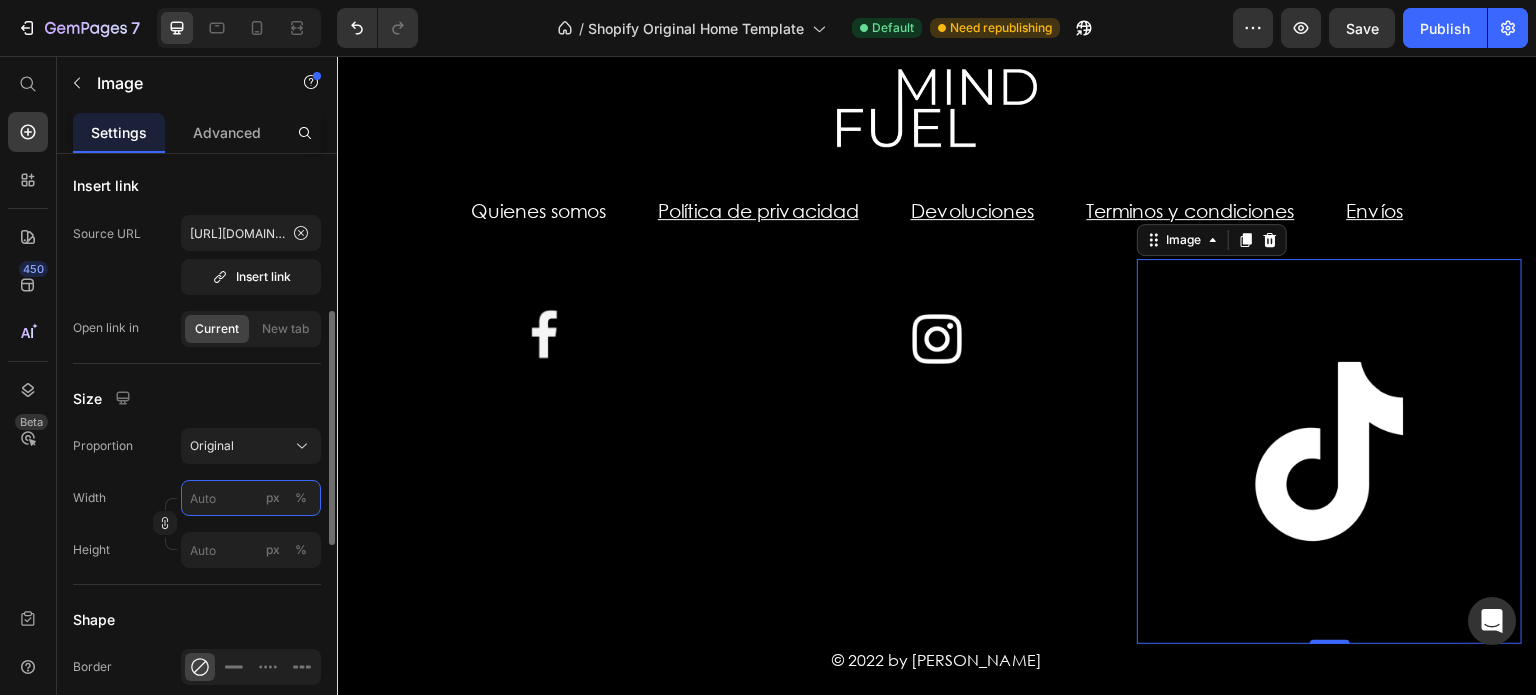 click on "px %" at bounding box center (251, 498) 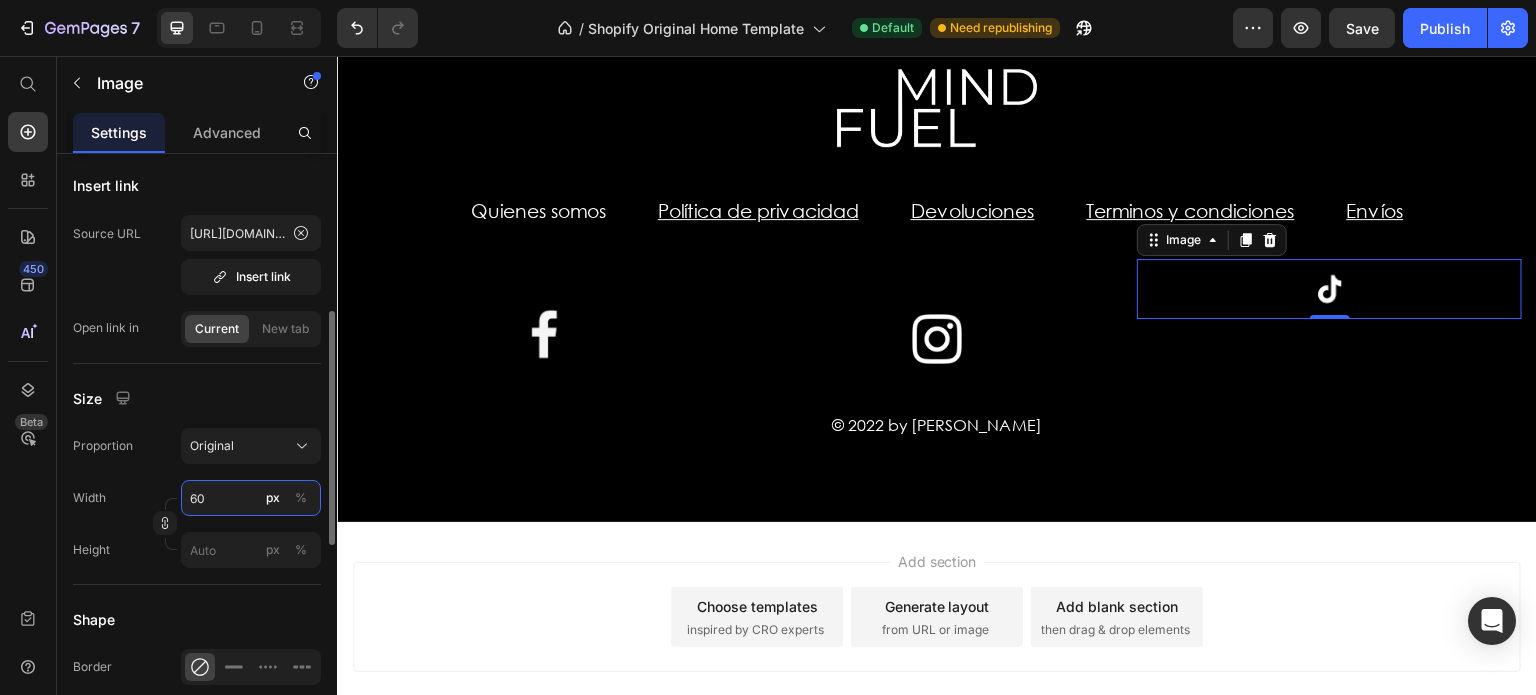 type on "6" 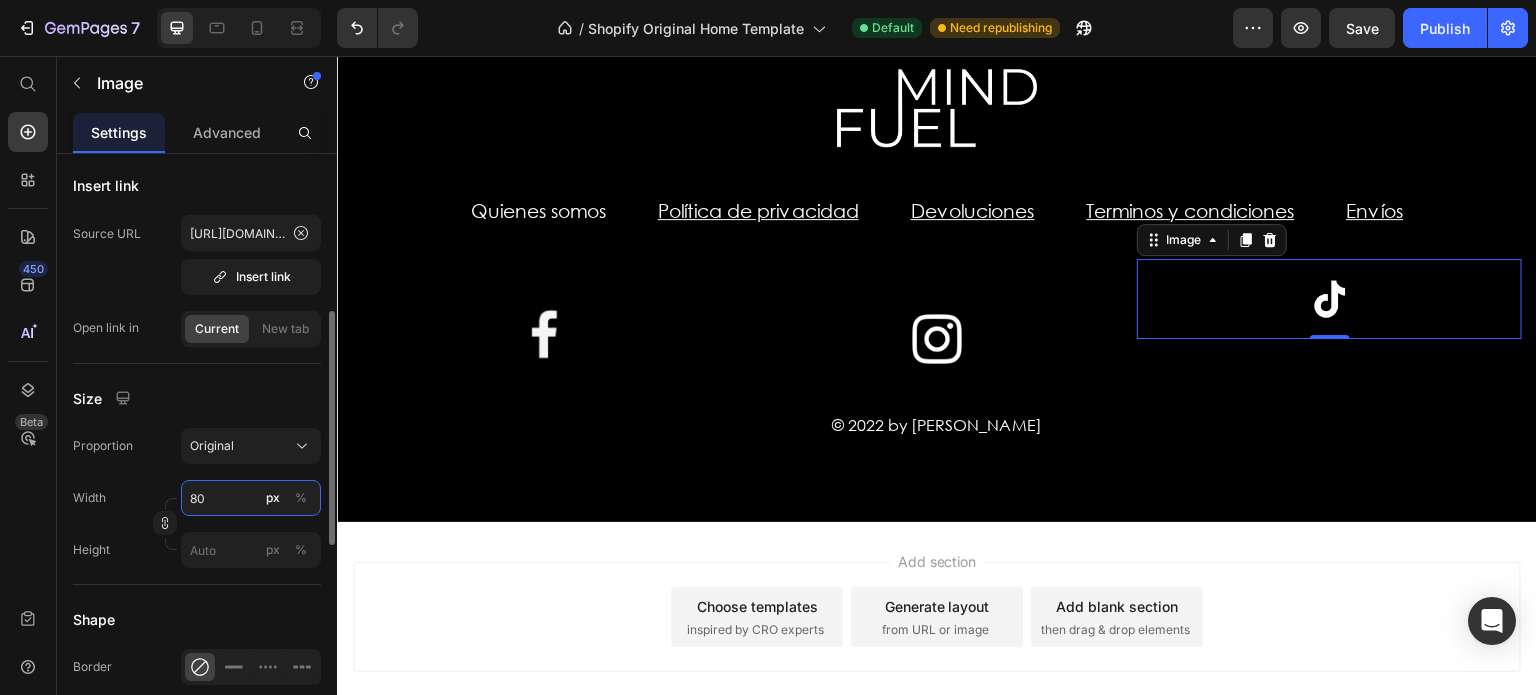 type on "8" 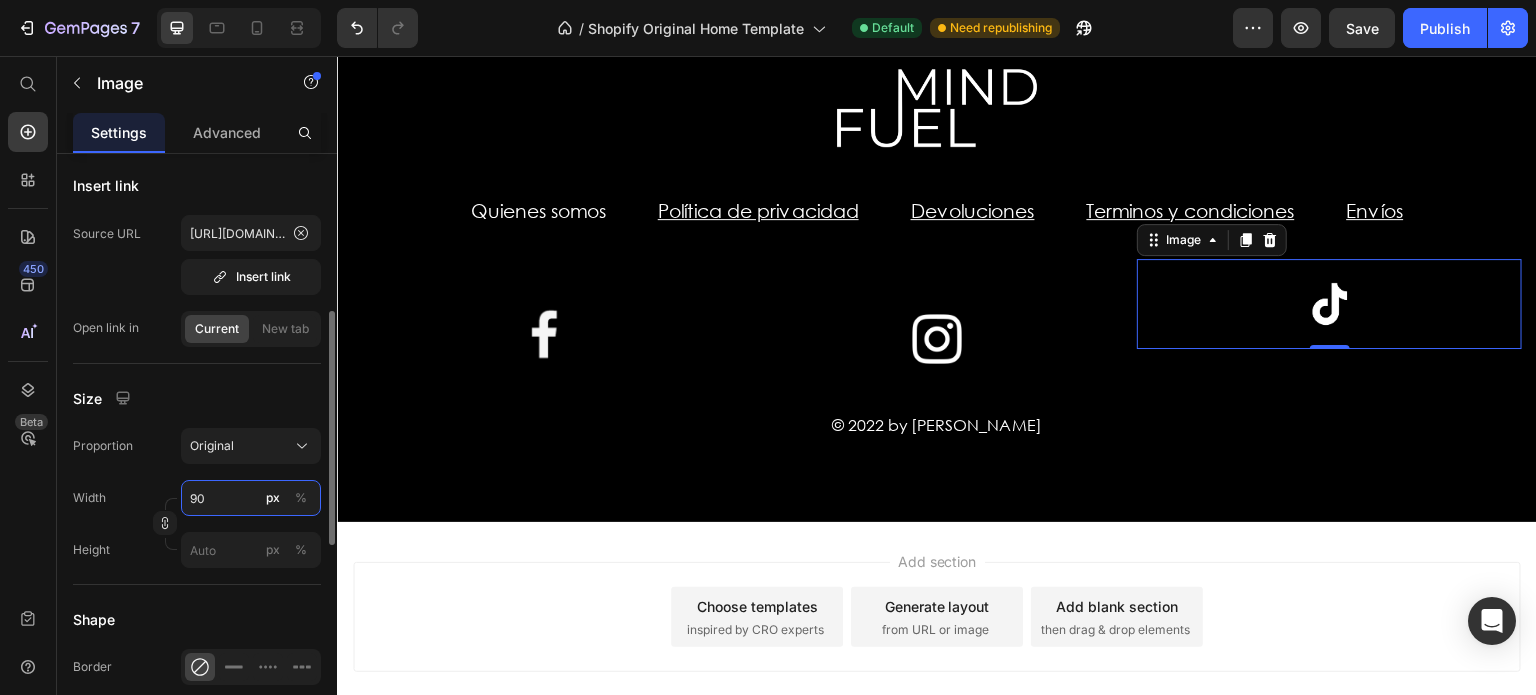 type on "9" 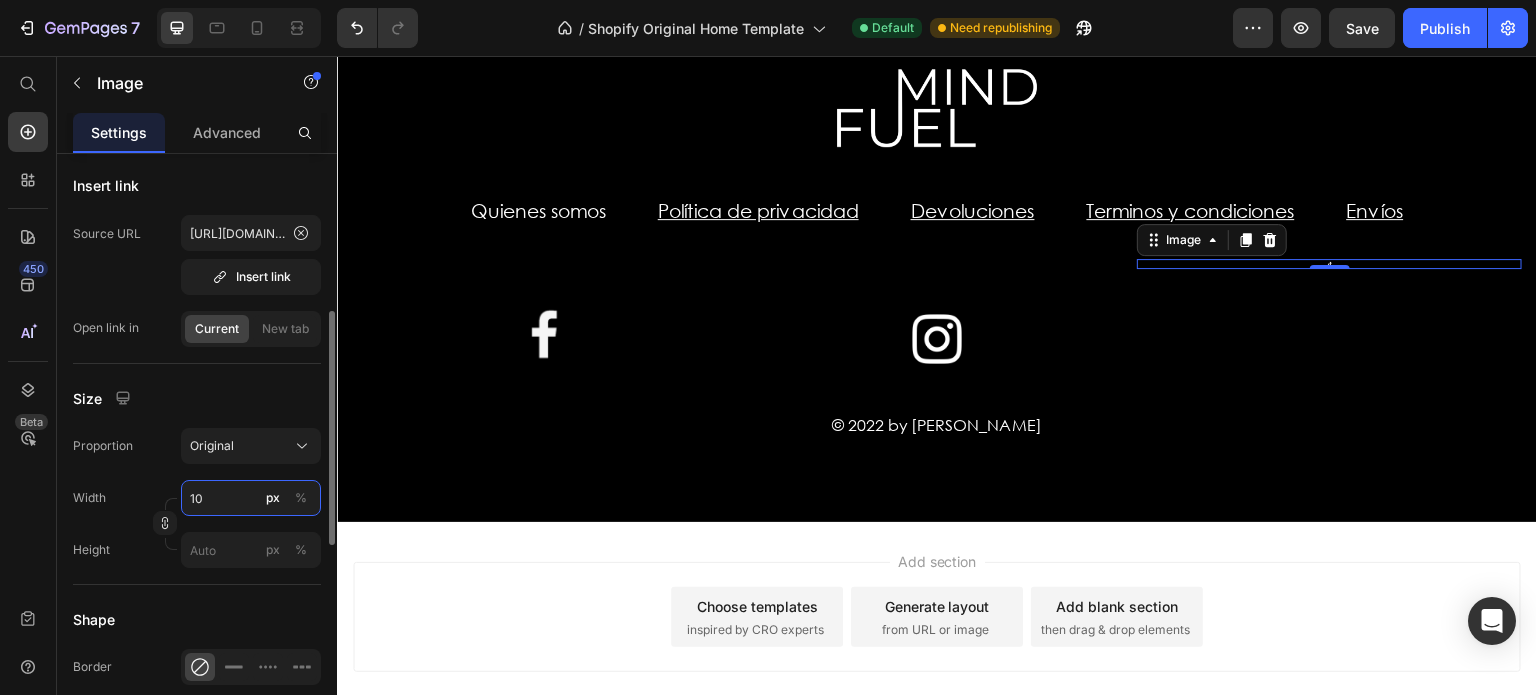 type on "100" 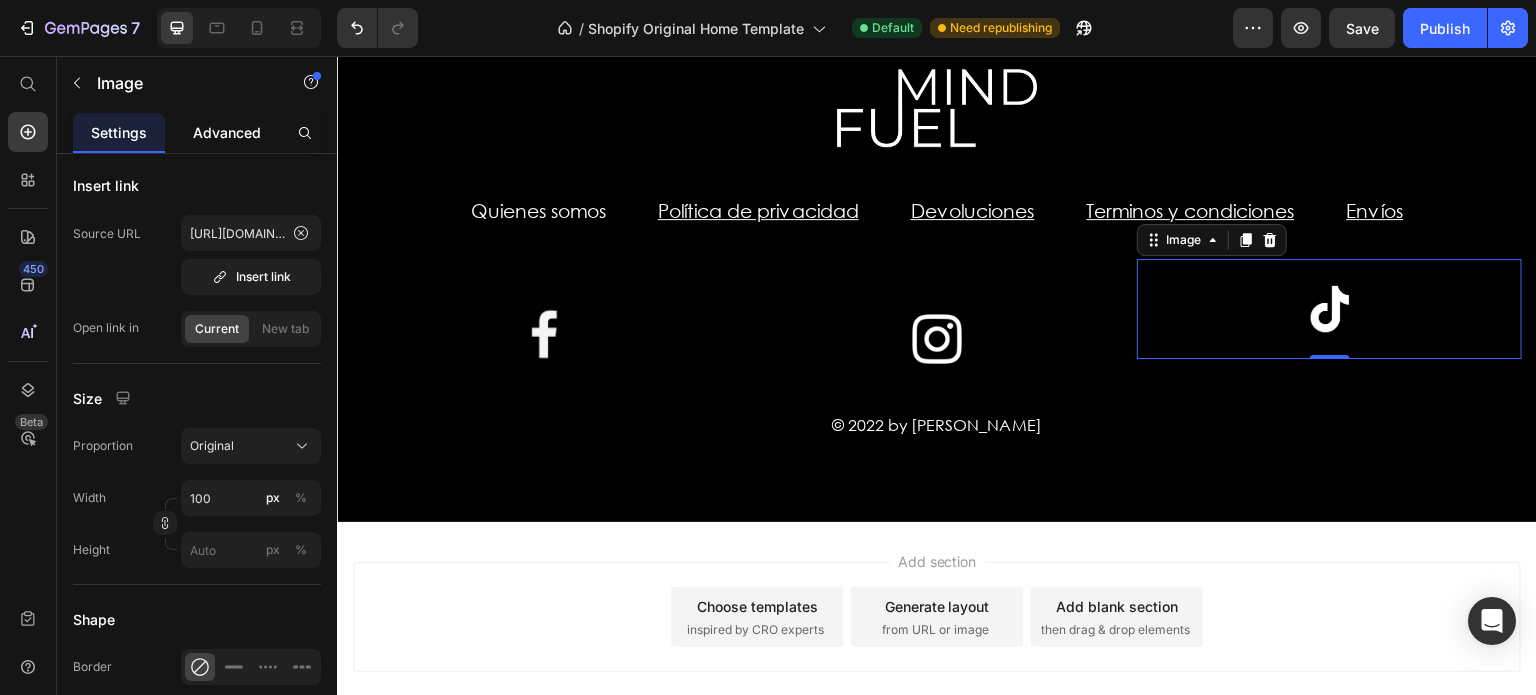 click on "Advanced" at bounding box center [227, 132] 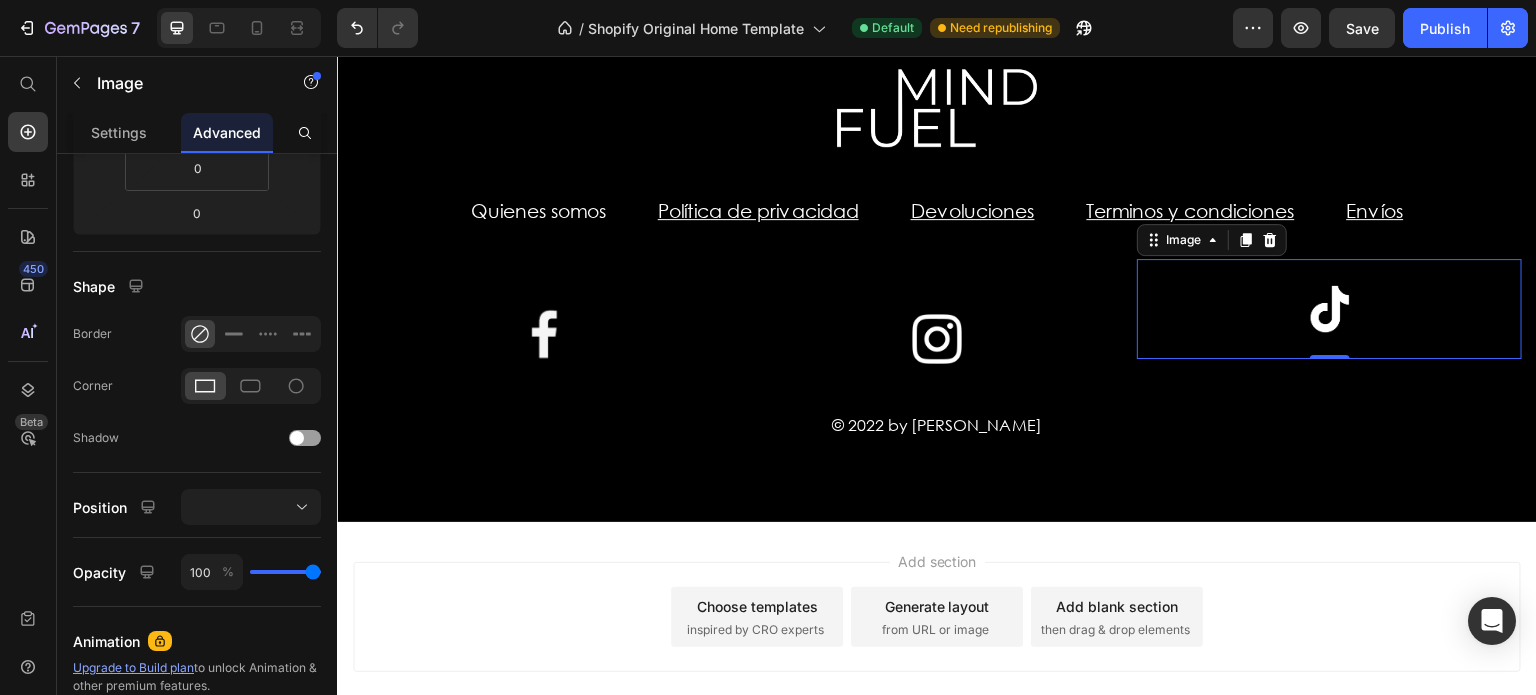 scroll, scrollTop: 0, scrollLeft: 0, axis: both 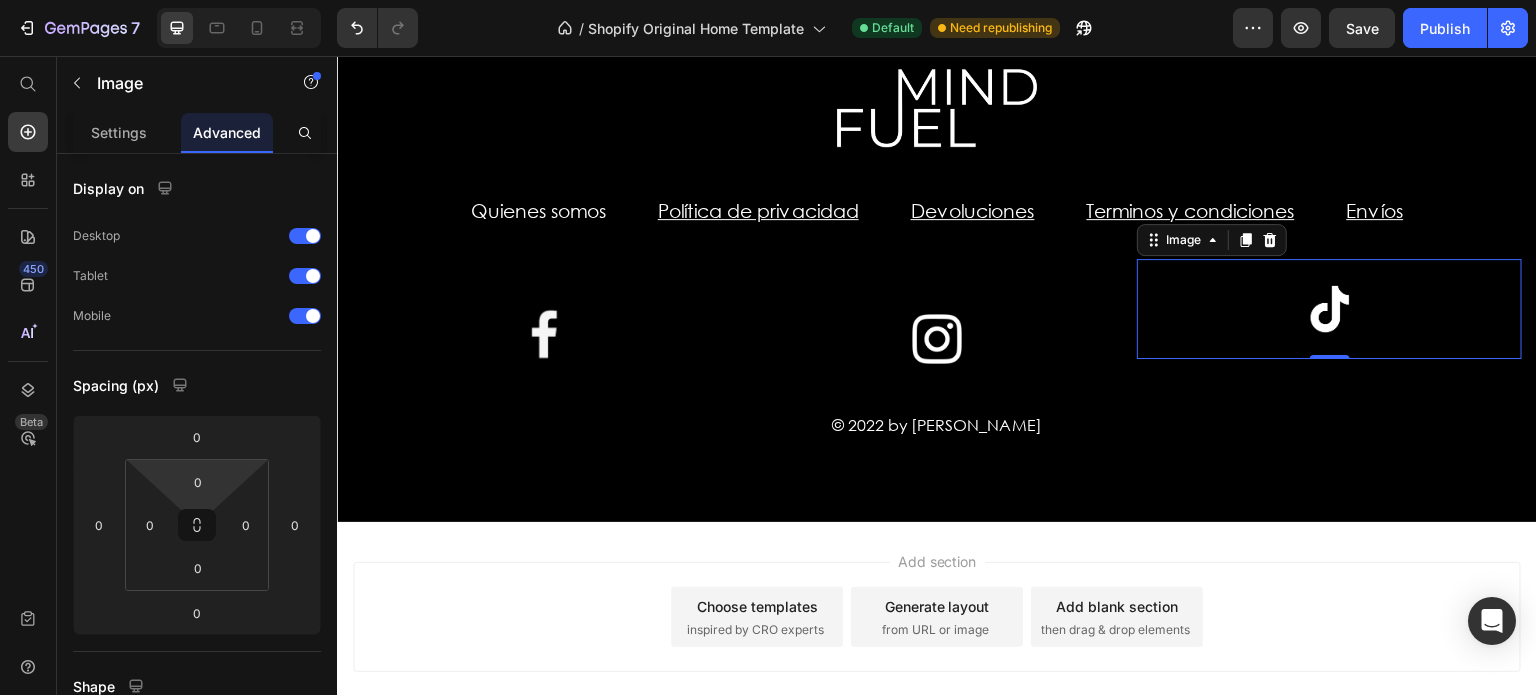 drag, startPoint x: 221, startPoint y: 470, endPoint x: 157, endPoint y: 475, distance: 64.195015 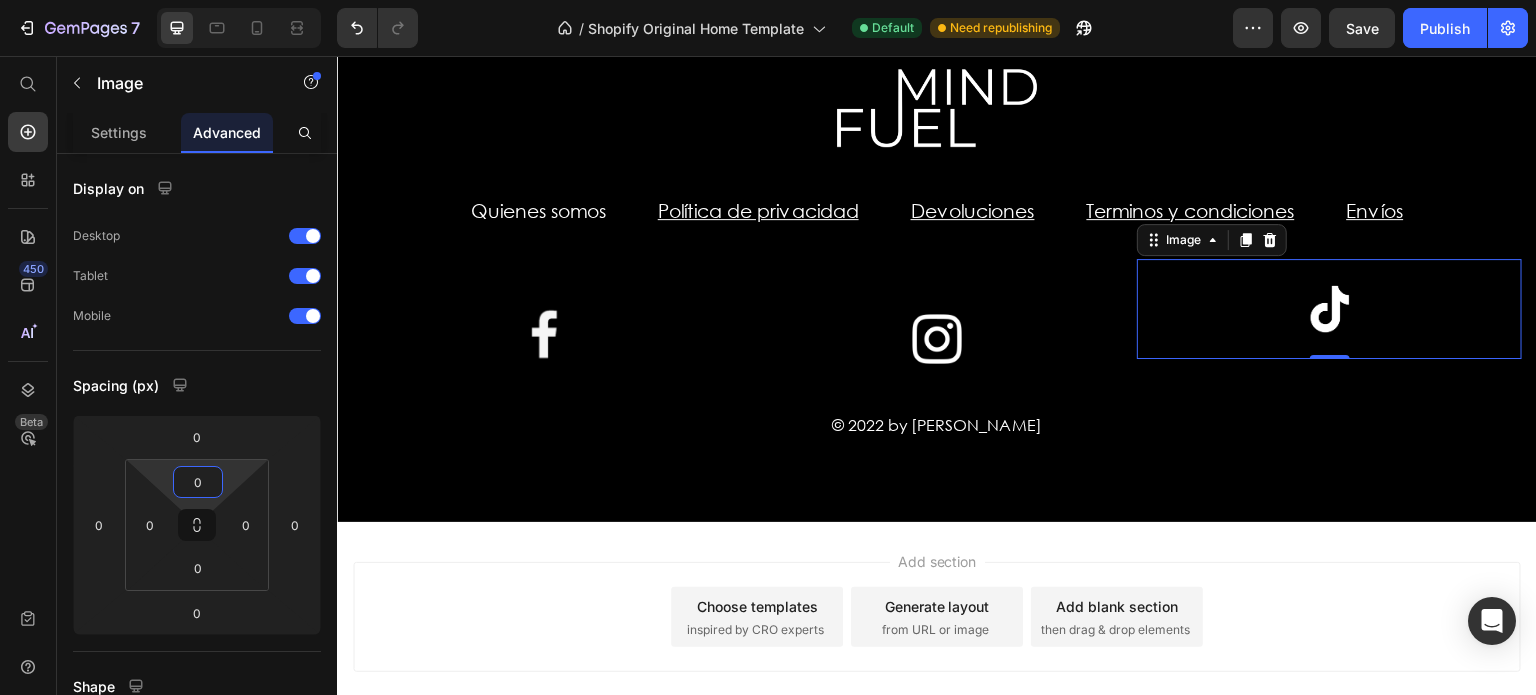 click on "0" at bounding box center (198, 482) 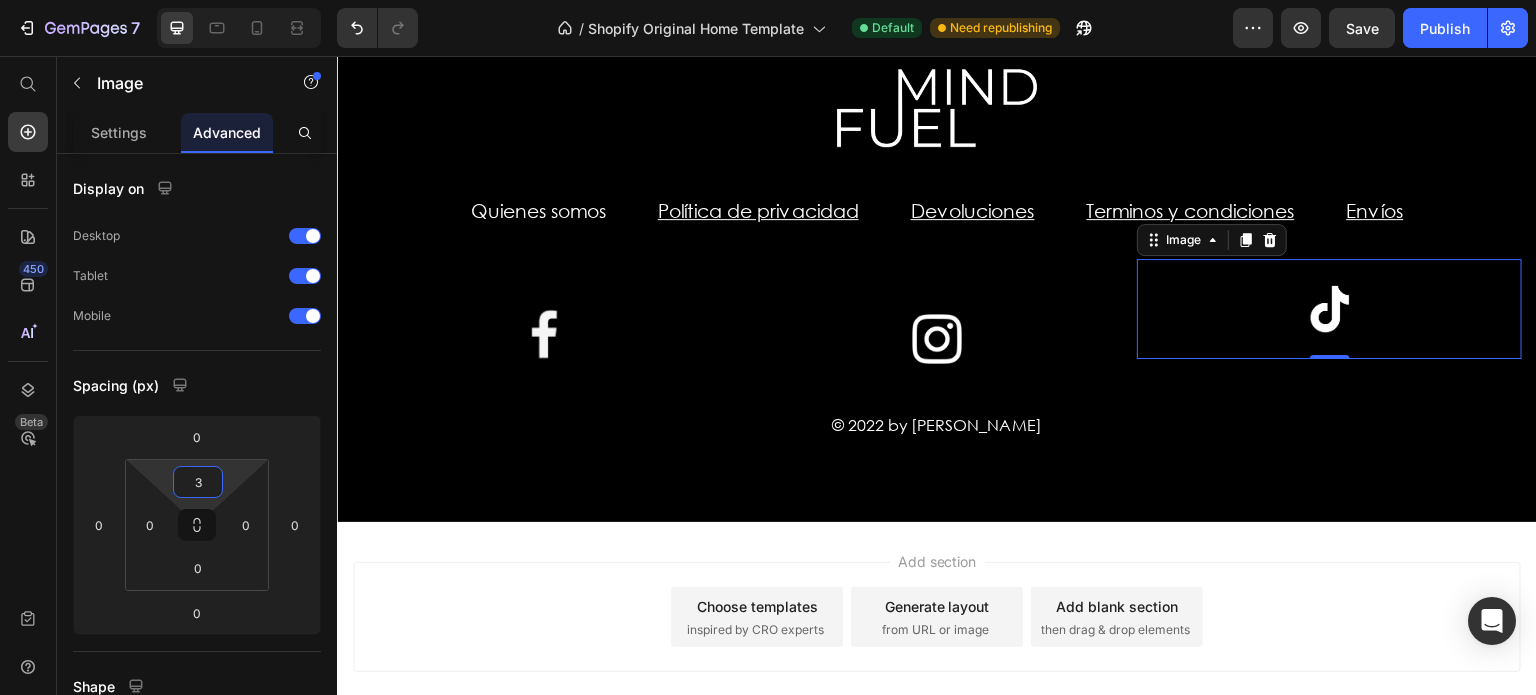 type on "30" 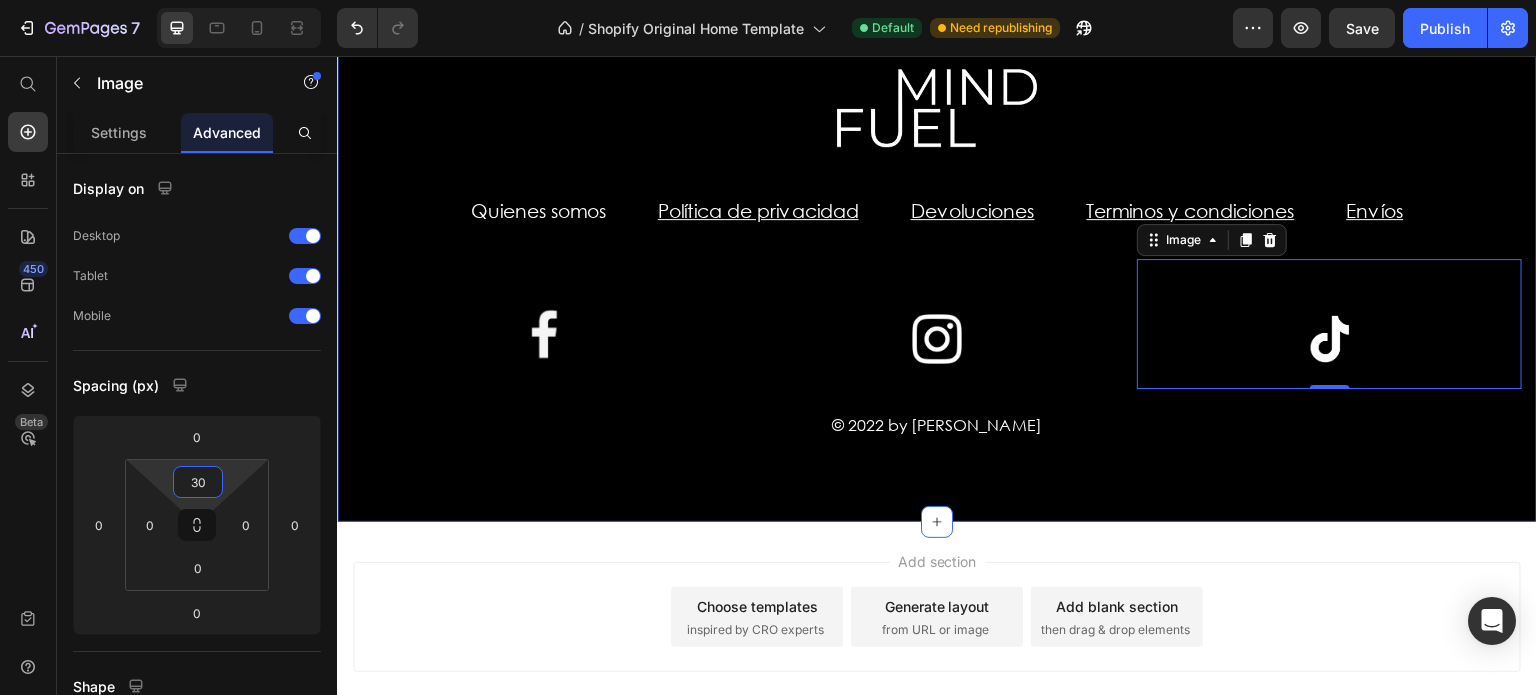 click on "Image Row Quienes somos Text block Política de privacidad Text block Devoluciones Text block Terminos y condiciones Text block Envíos Text block Row Image Image Image   0 Row Row © 2022 by [PERSON_NAME] Text block Section 19" at bounding box center (937, 255) 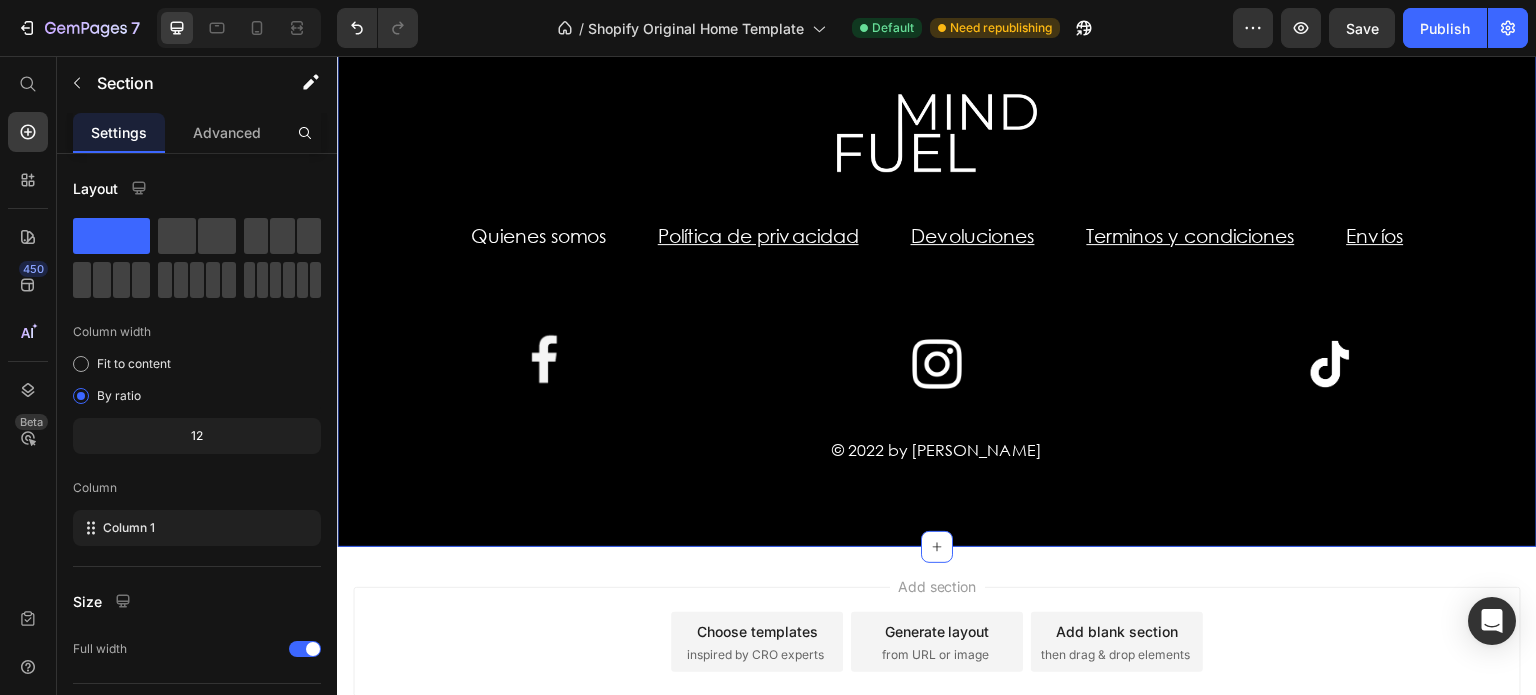 scroll, scrollTop: 4665, scrollLeft: 0, axis: vertical 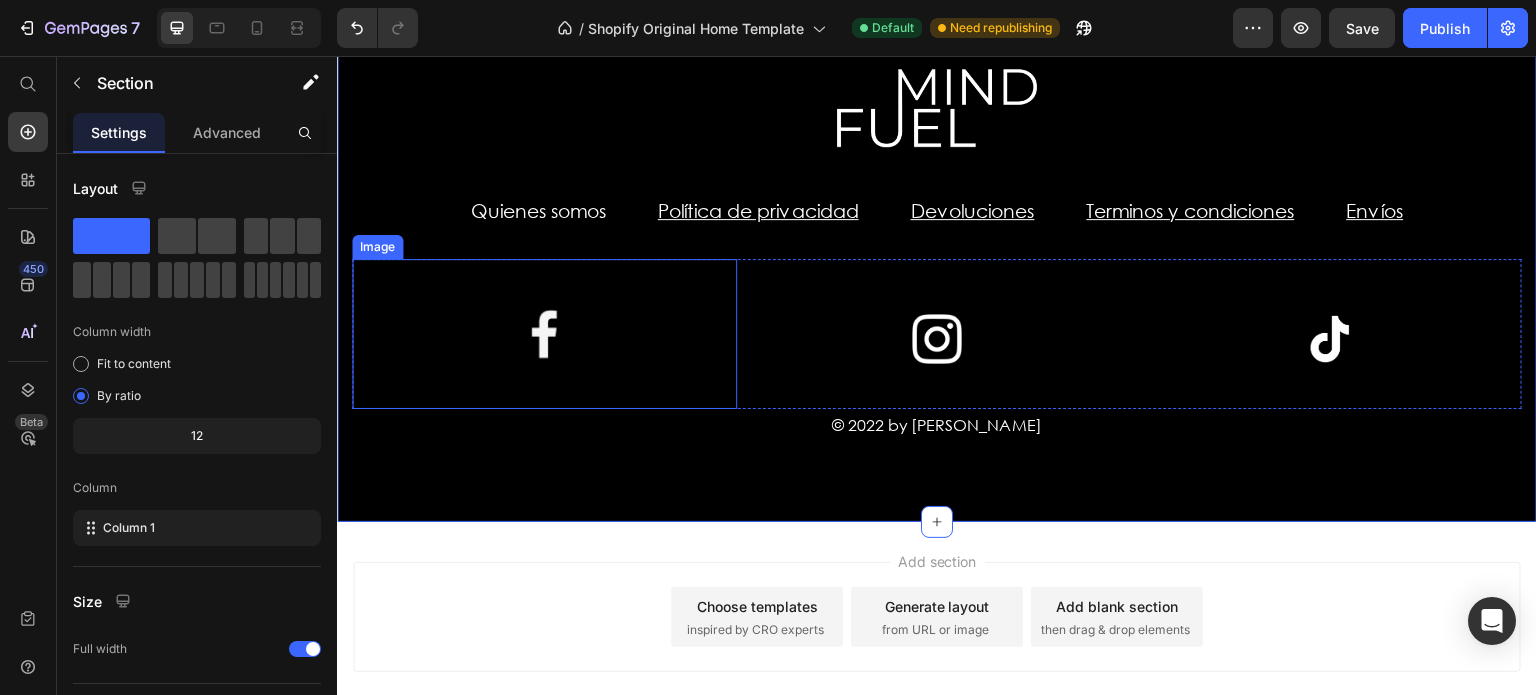 click at bounding box center [544, 334] 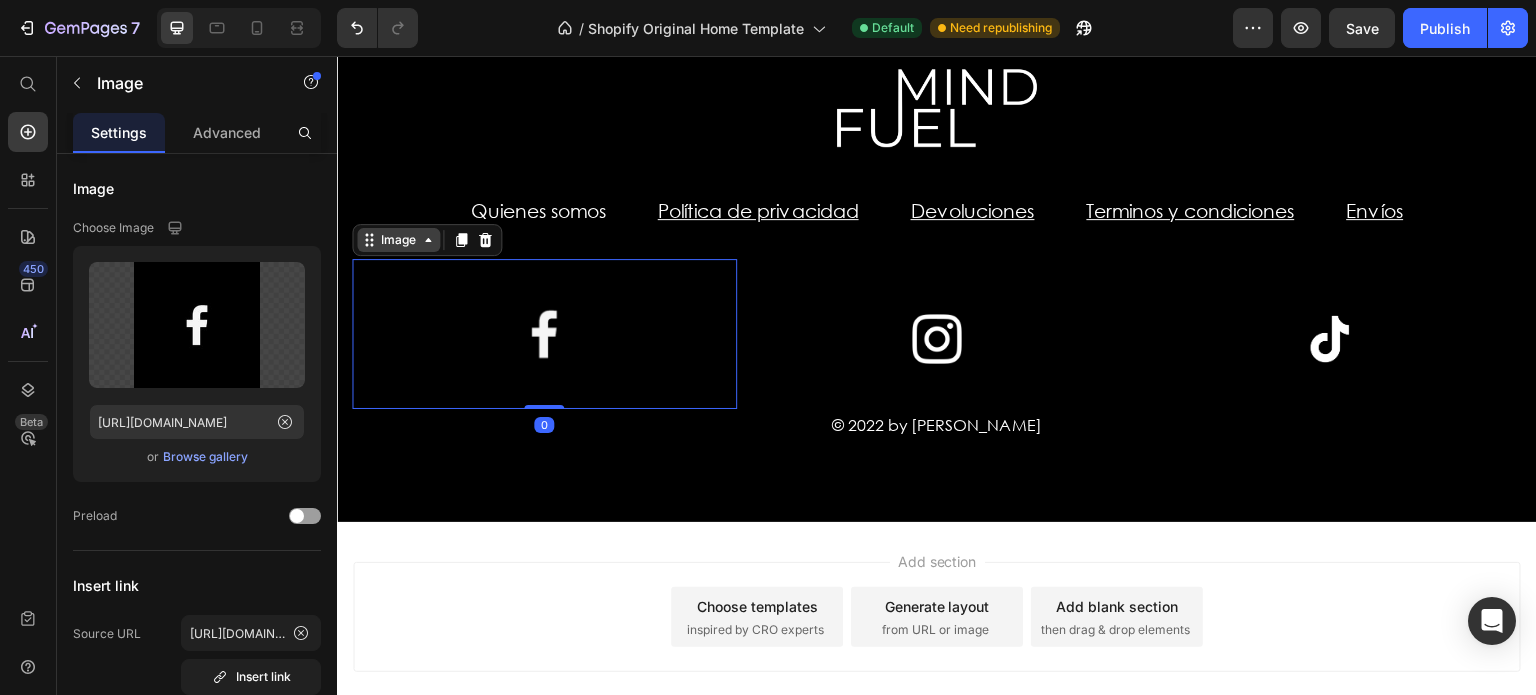 click on "Image" at bounding box center (398, 240) 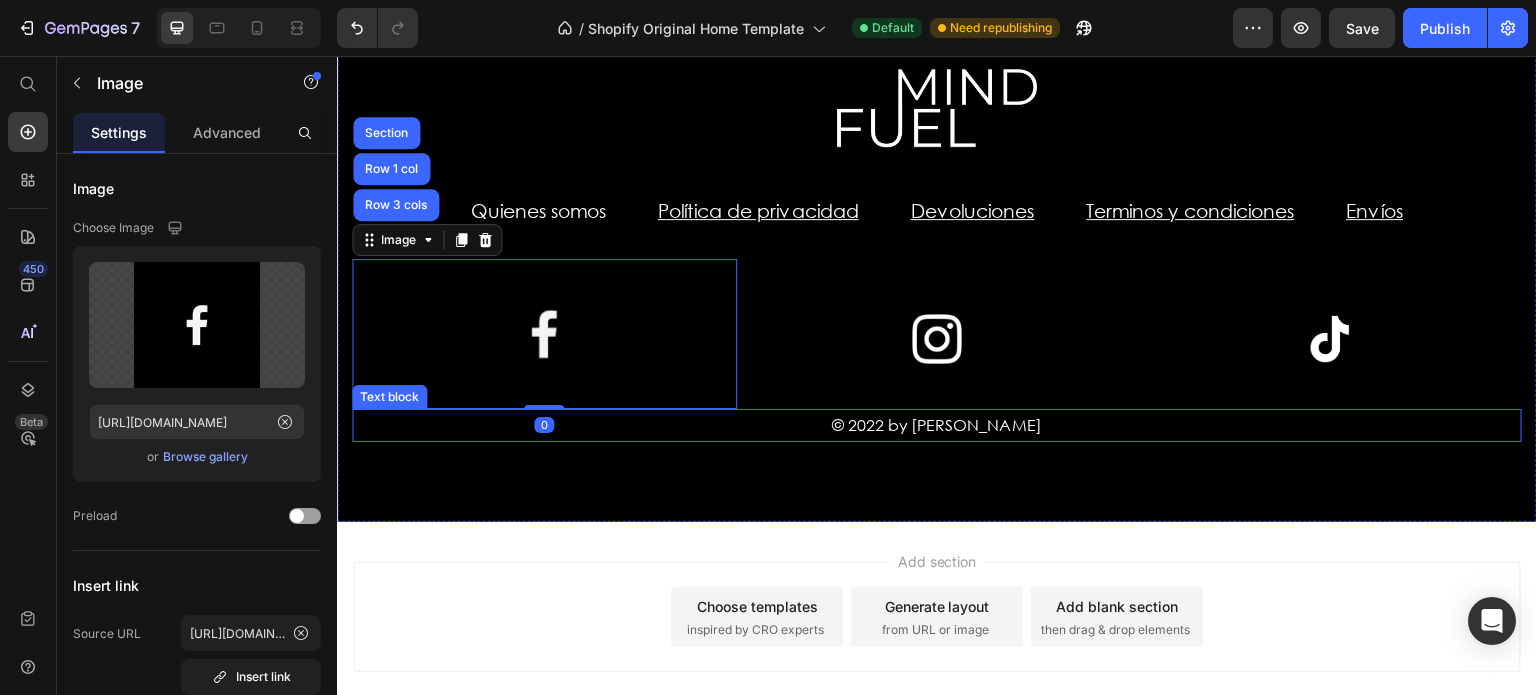 click on "© 2022 by [PERSON_NAME]" at bounding box center (937, 425) 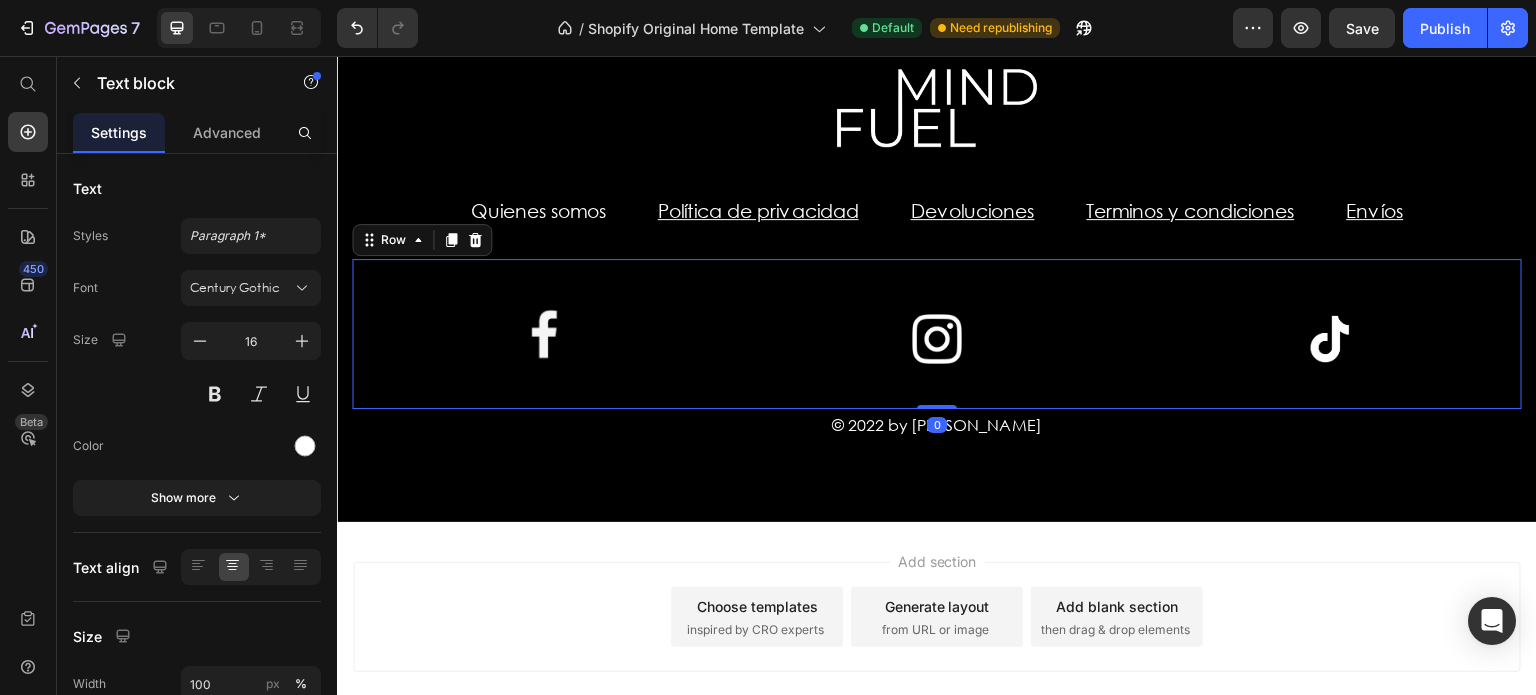 click on "Image" at bounding box center [937, 334] 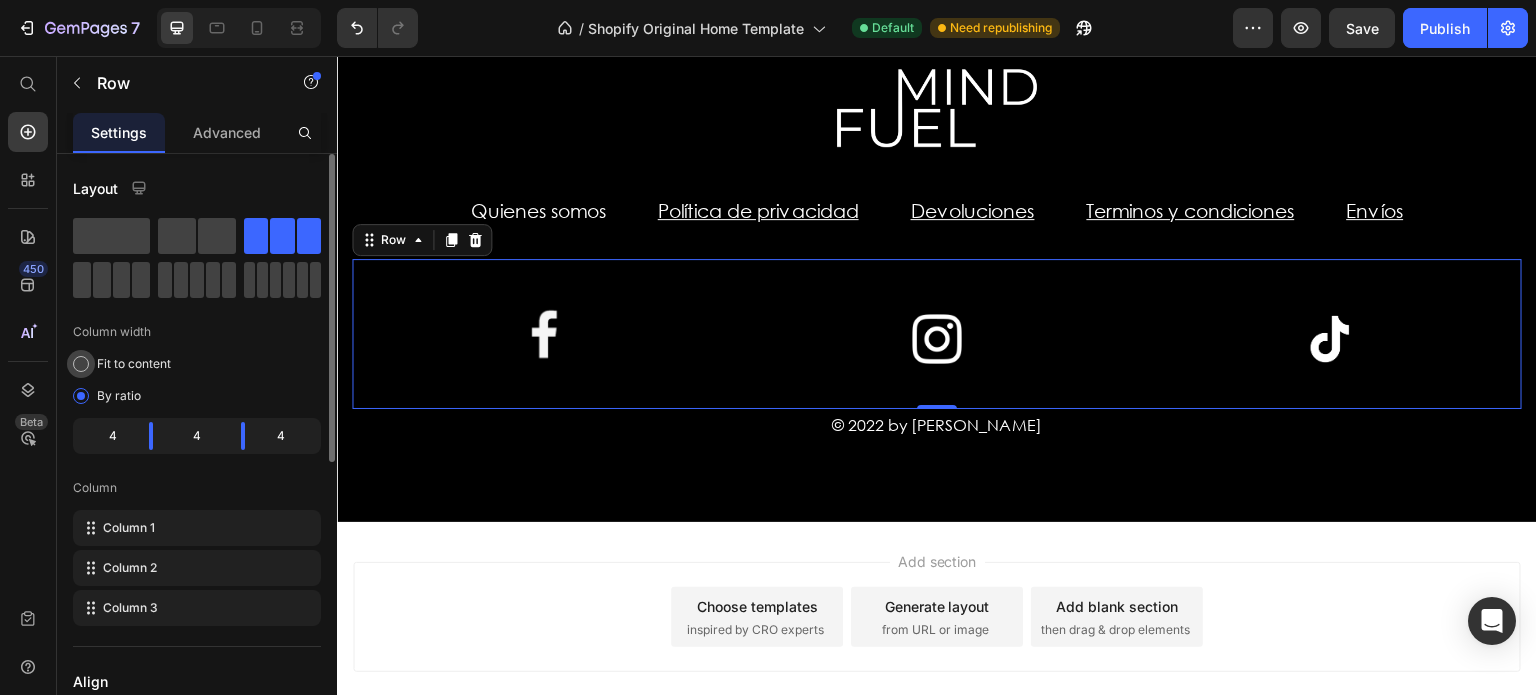 click on "Fit to content" at bounding box center (134, 364) 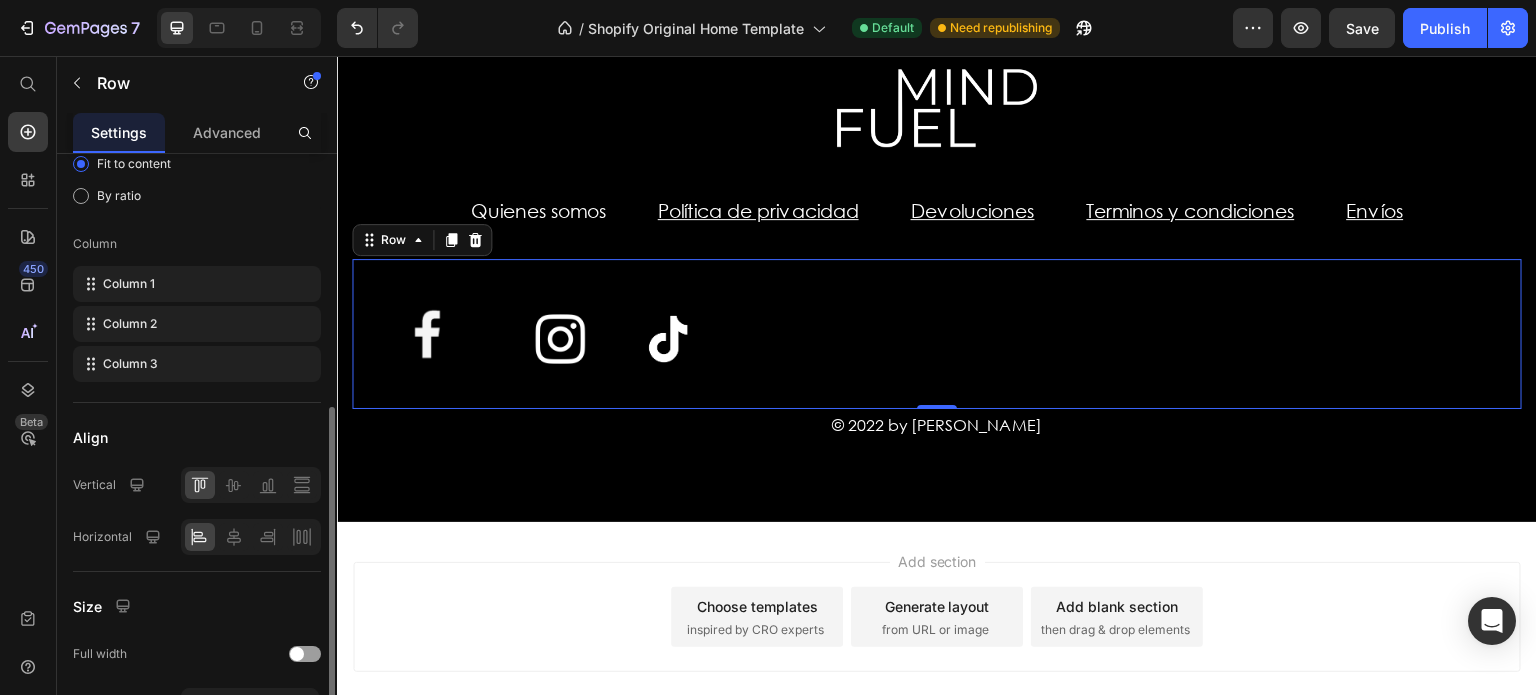 scroll, scrollTop: 300, scrollLeft: 0, axis: vertical 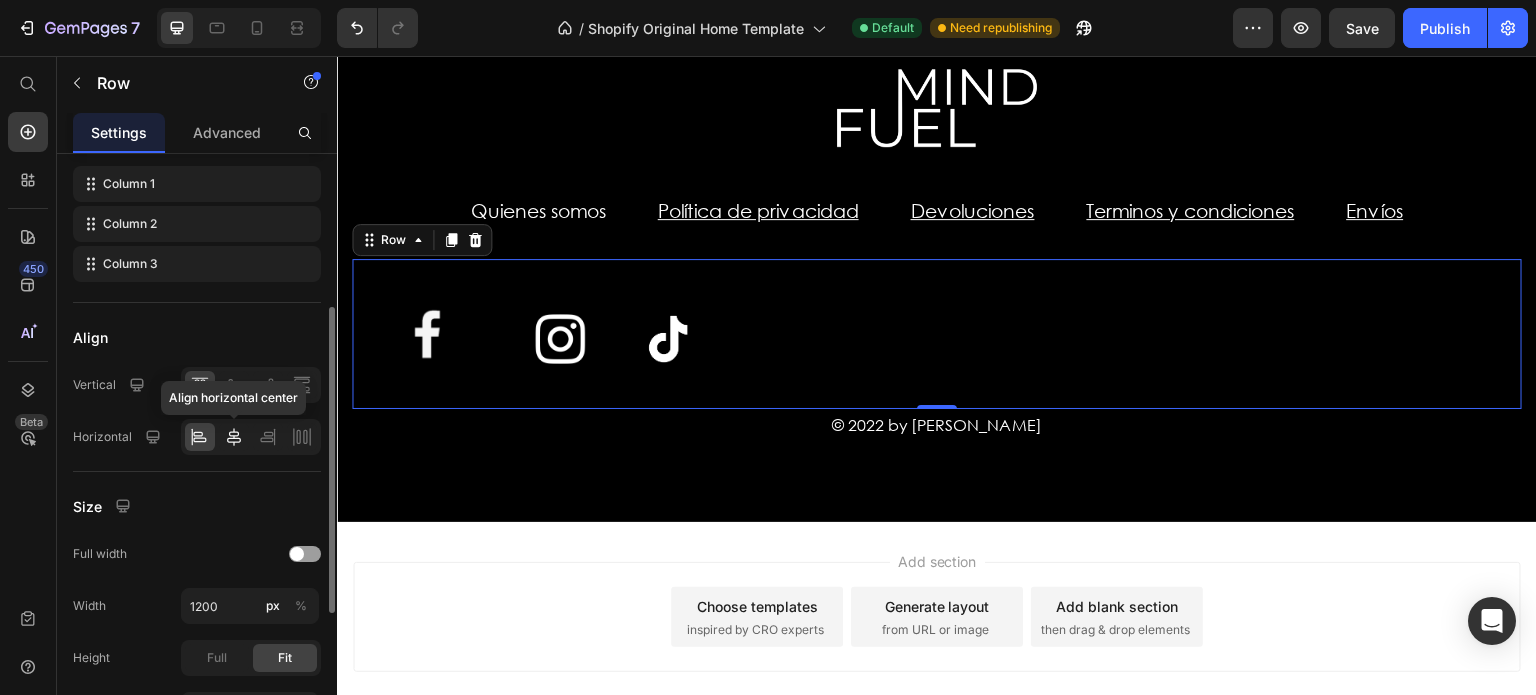 click 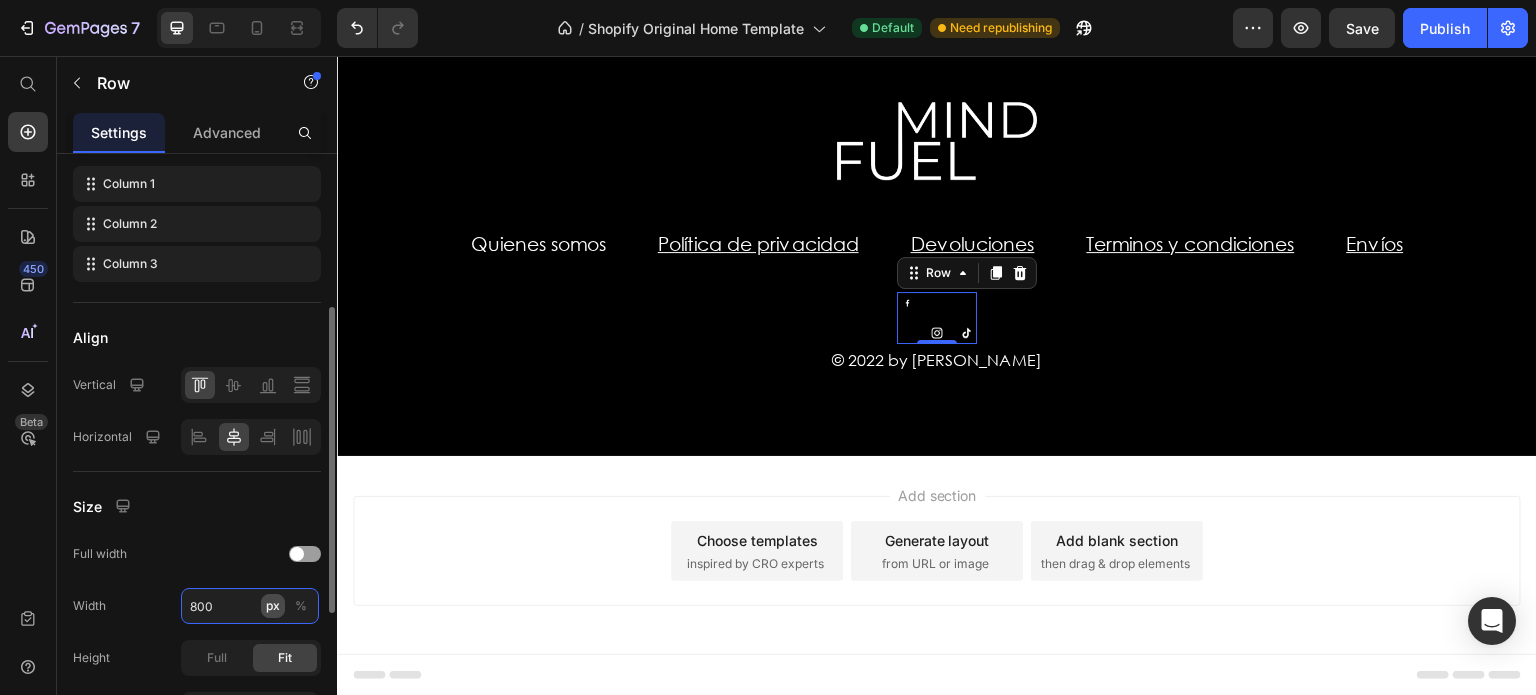 scroll, scrollTop: 4665, scrollLeft: 0, axis: vertical 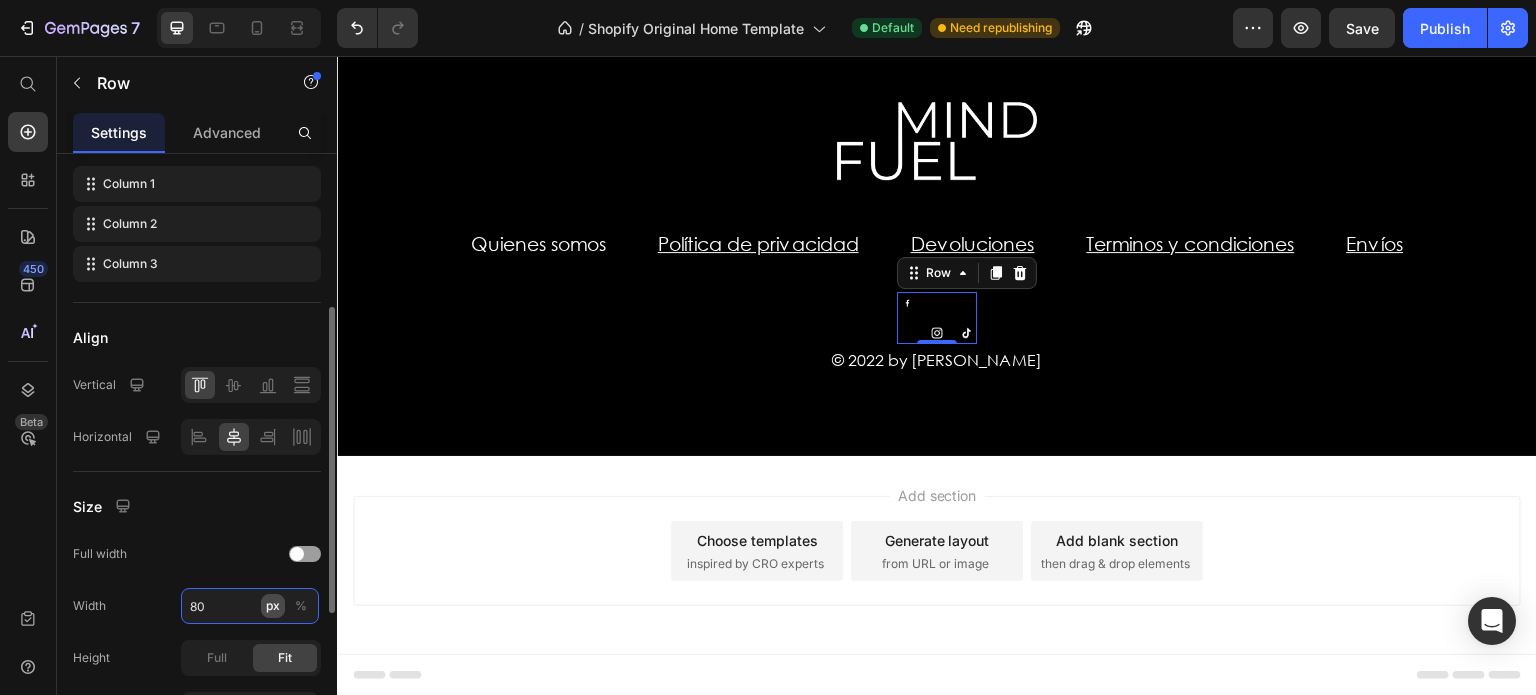 type on "8" 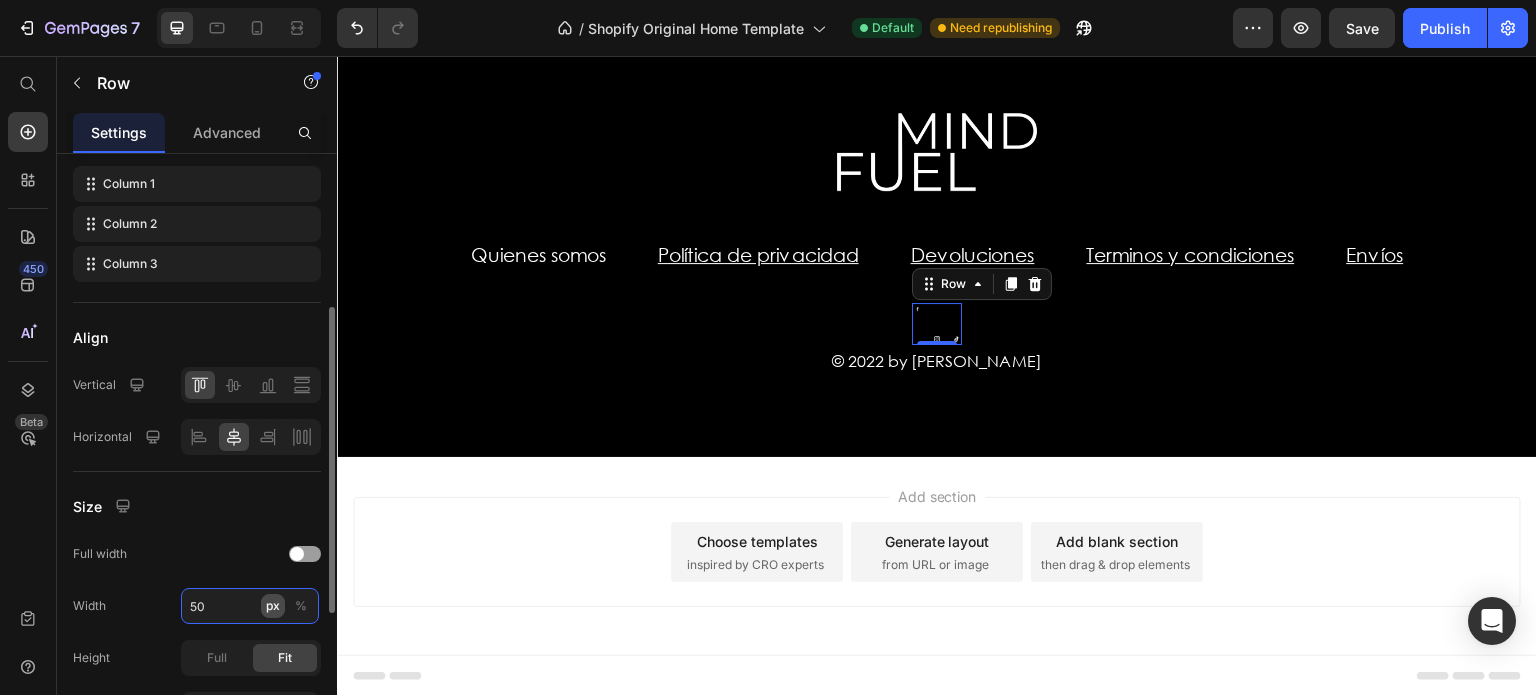 type on "500" 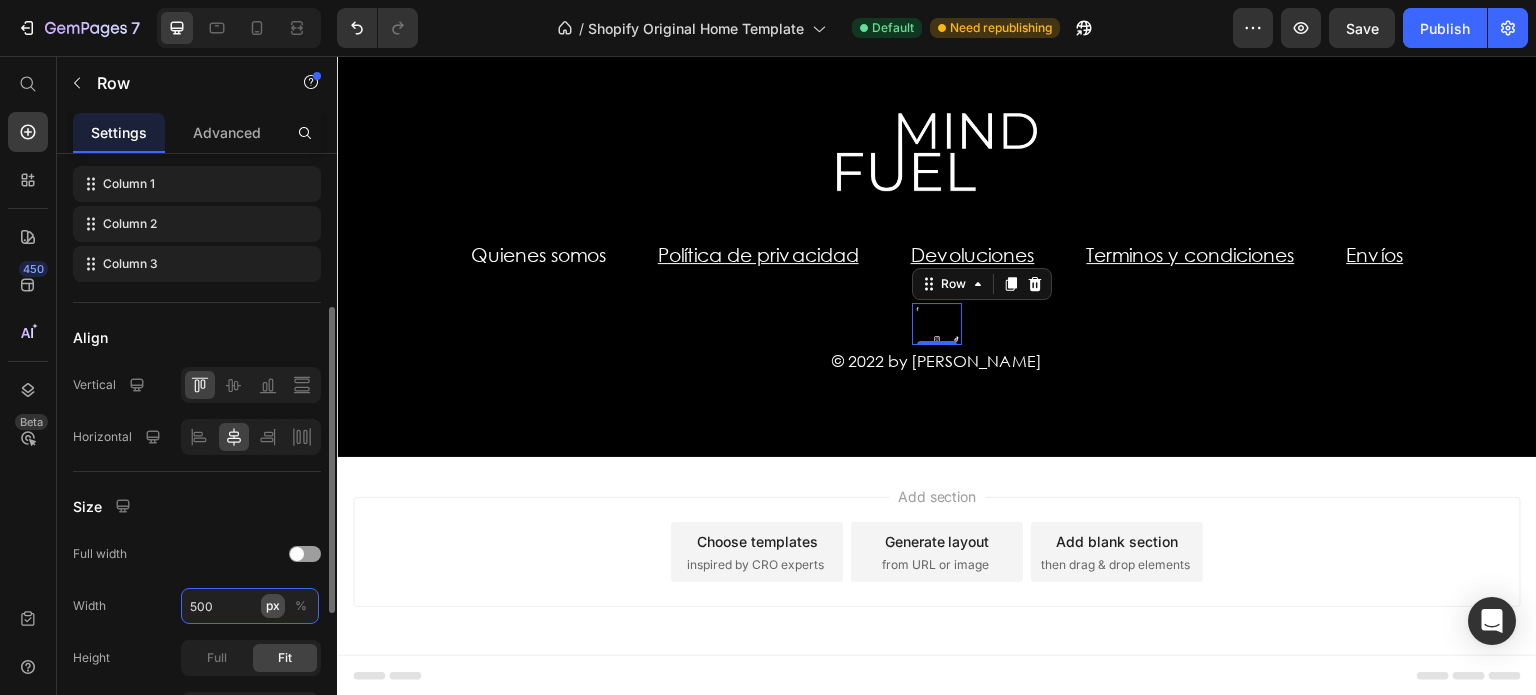 scroll, scrollTop: 4665, scrollLeft: 0, axis: vertical 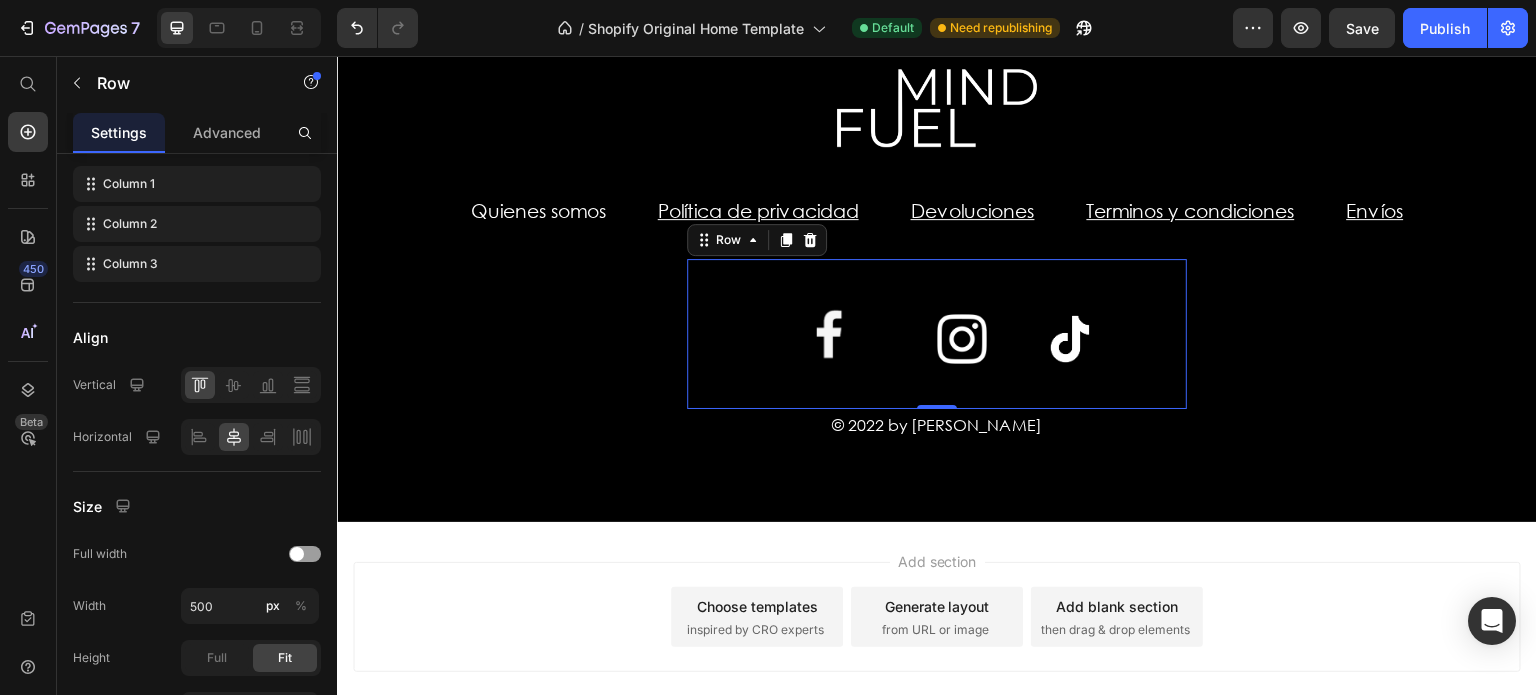 click at bounding box center (829, 334) 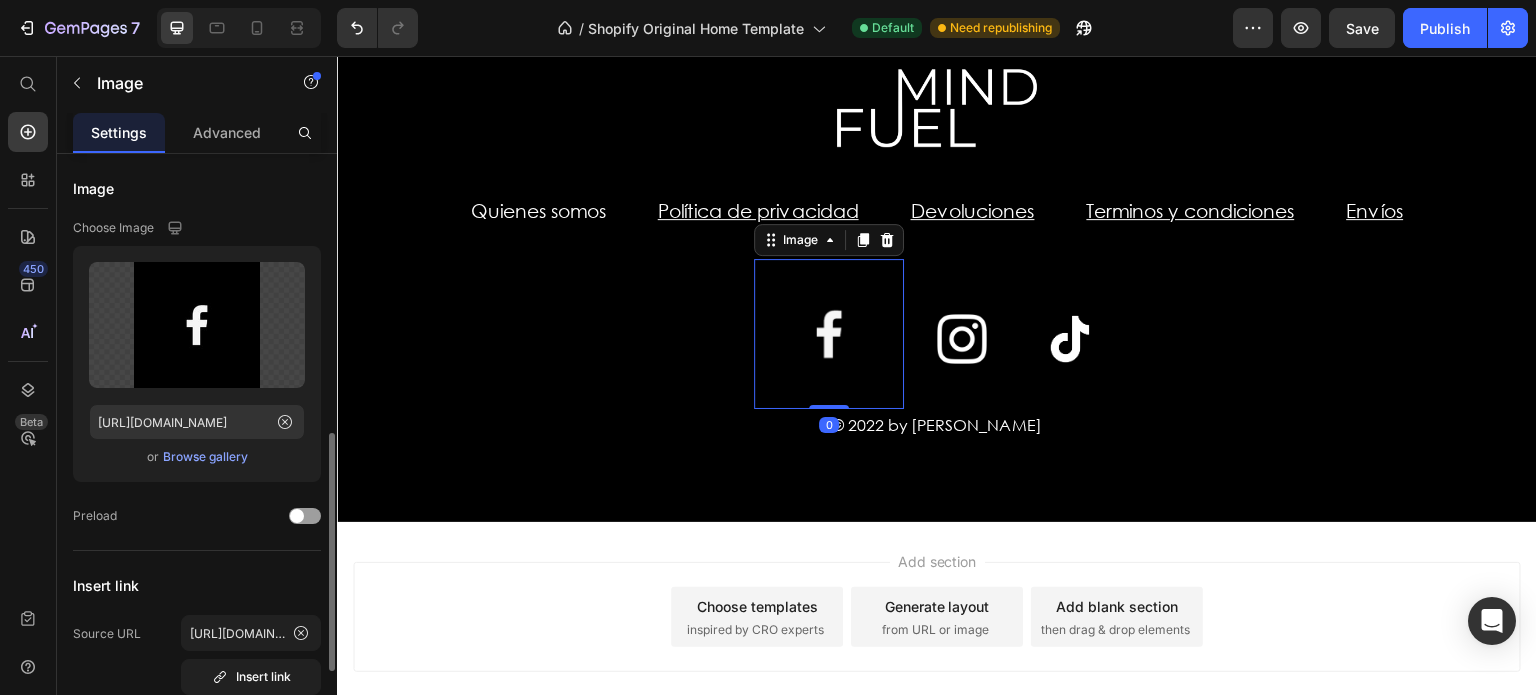 scroll, scrollTop: 300, scrollLeft: 0, axis: vertical 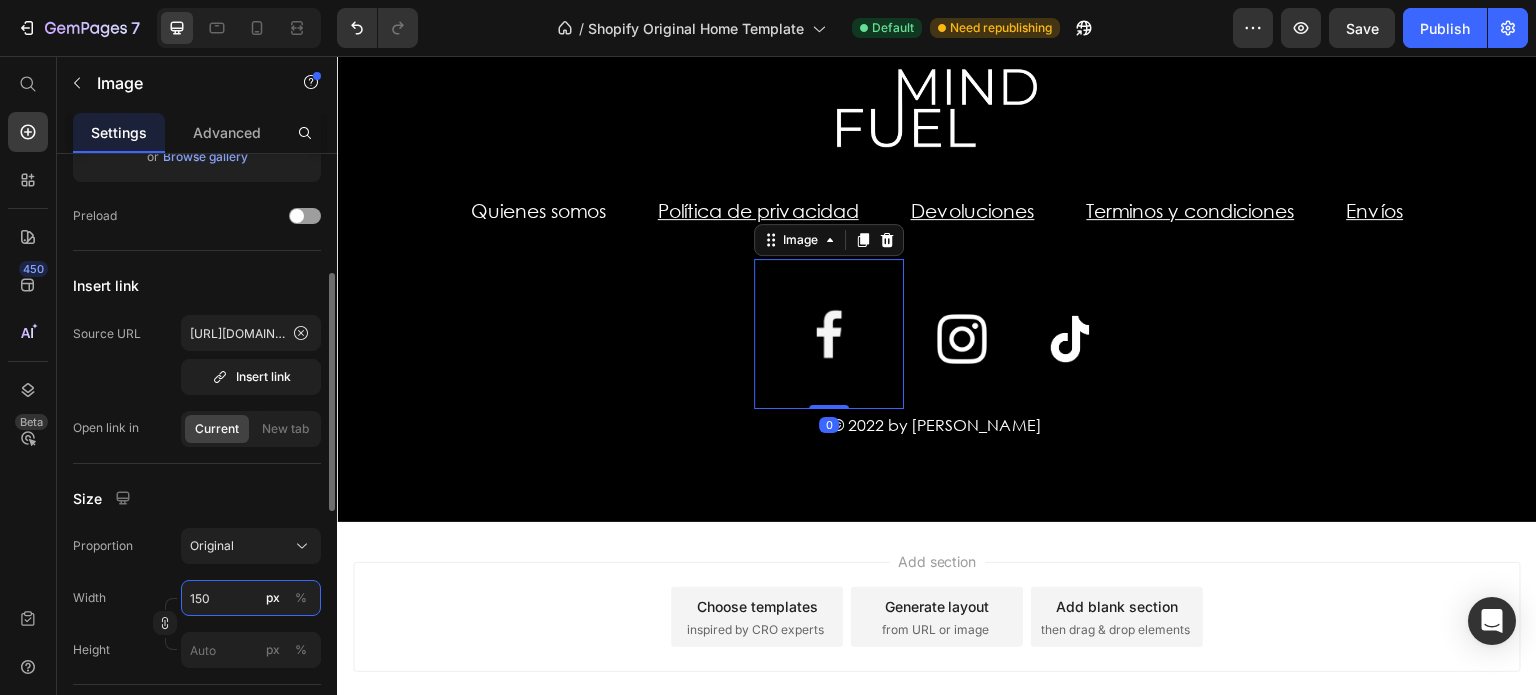 click on "150" at bounding box center (251, 598) 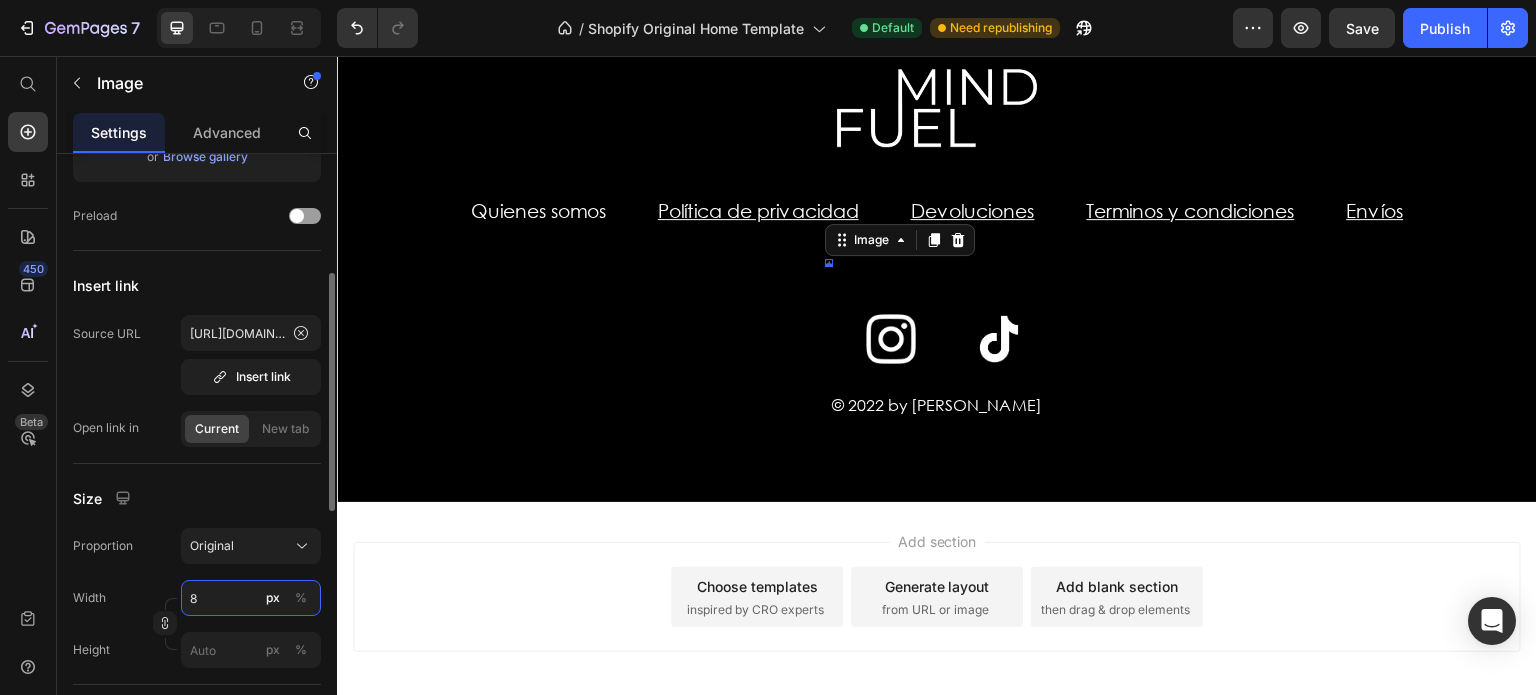 type on "80" 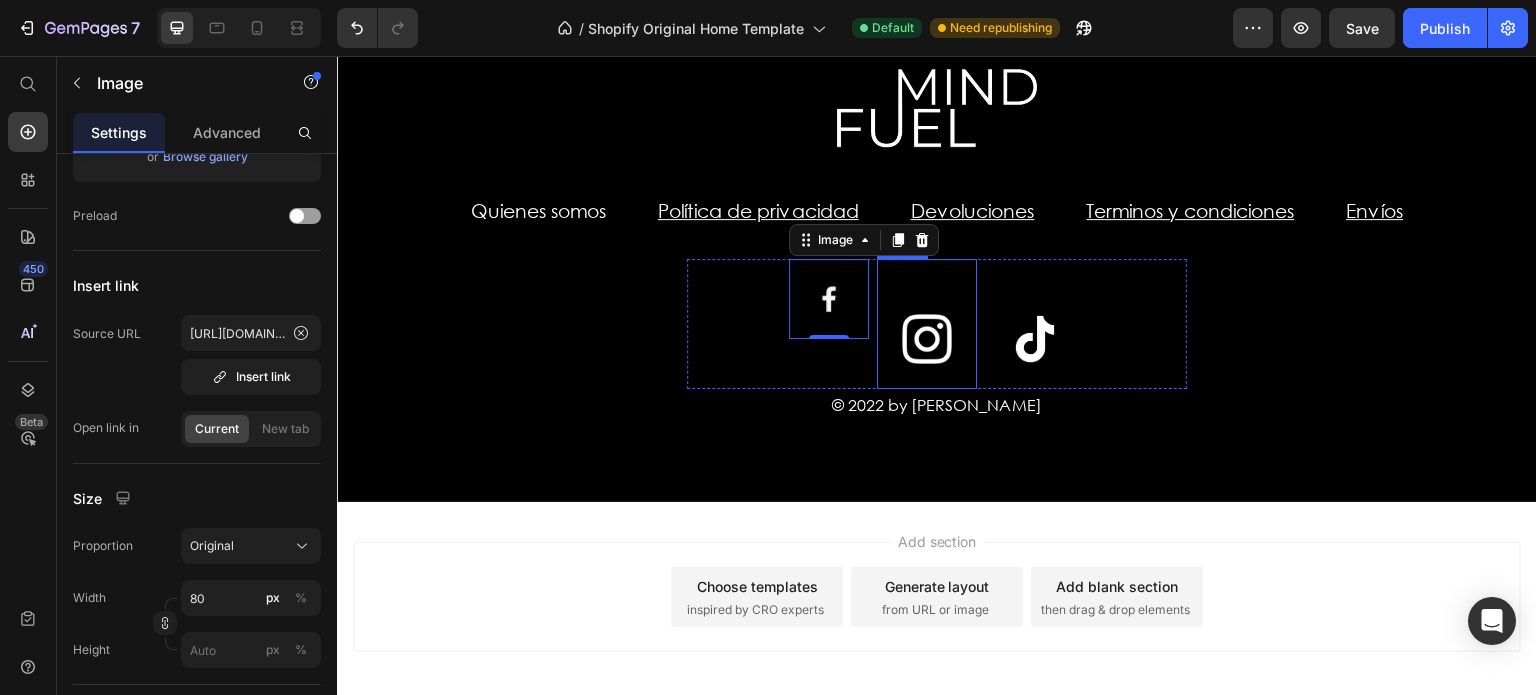 click at bounding box center [927, 324] 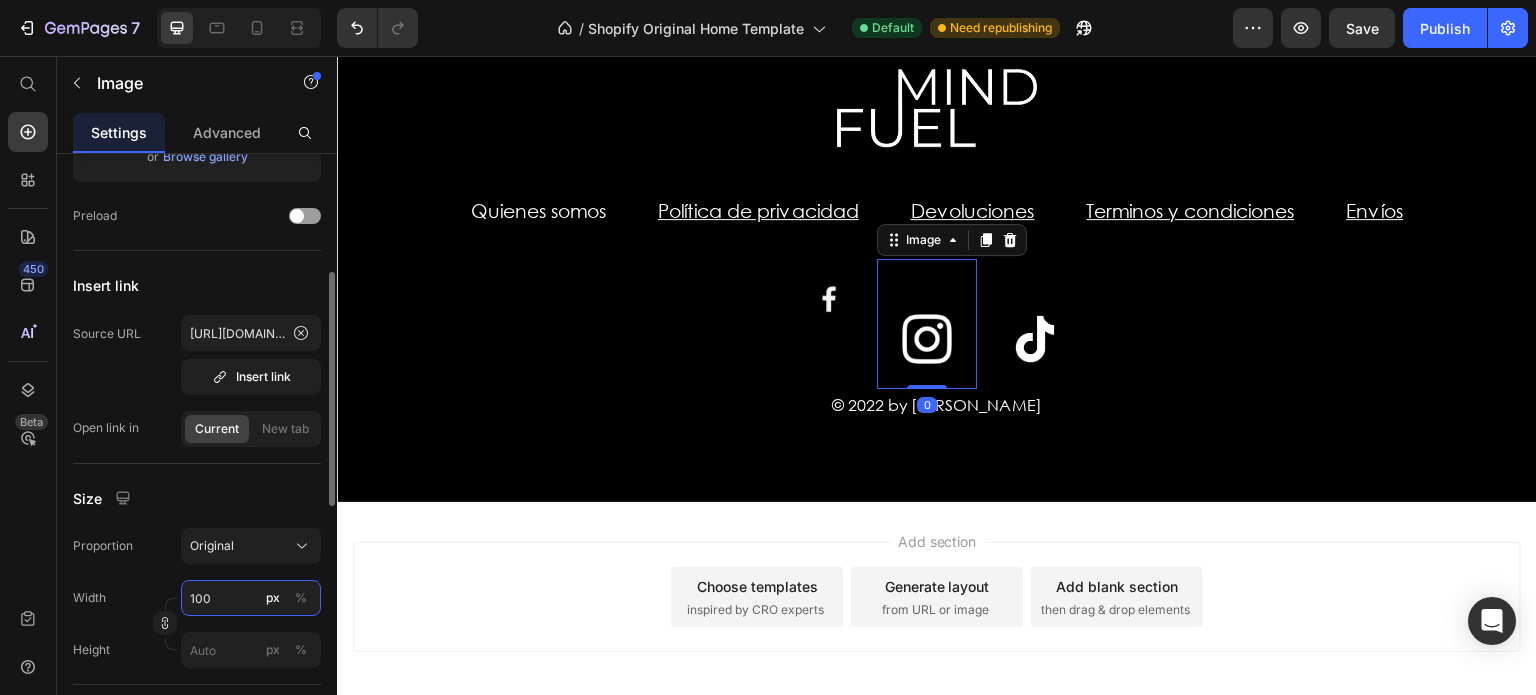click on "100" at bounding box center (251, 598) 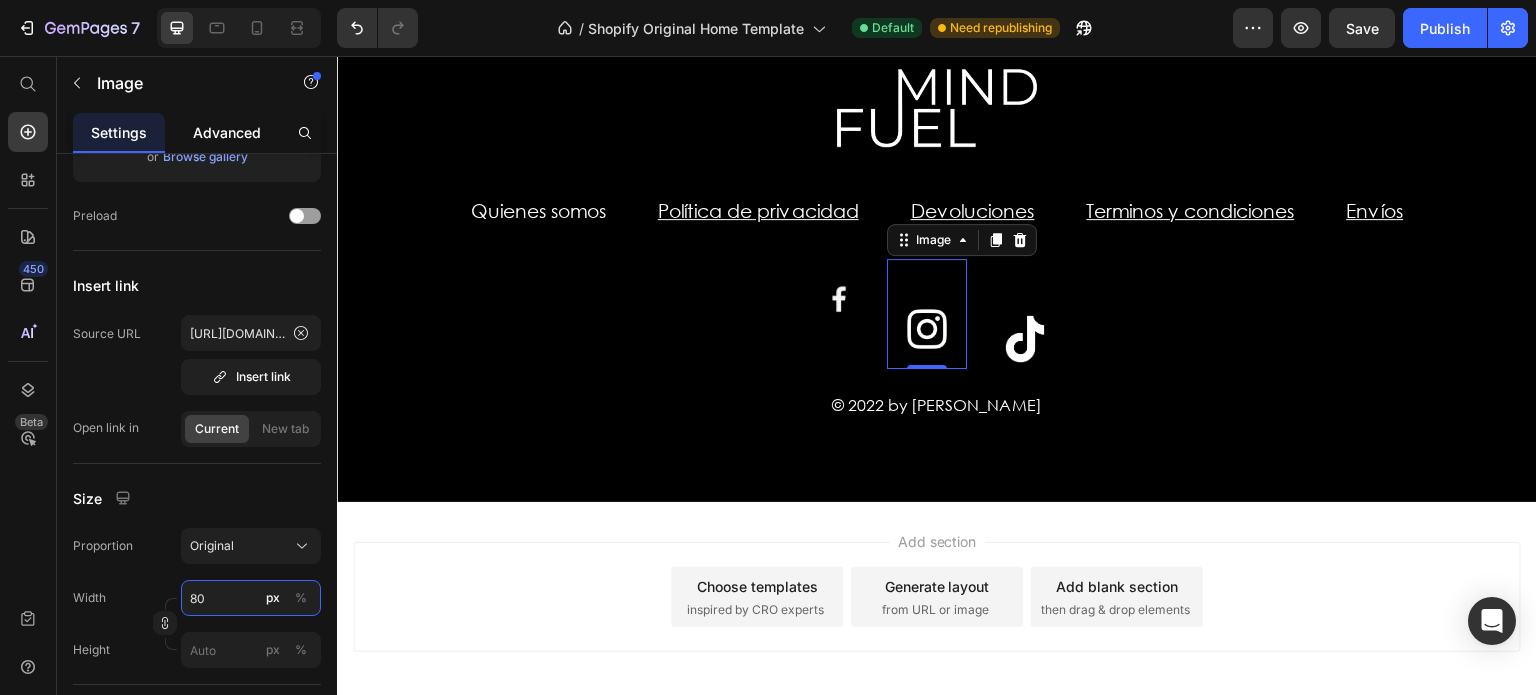 type on "80" 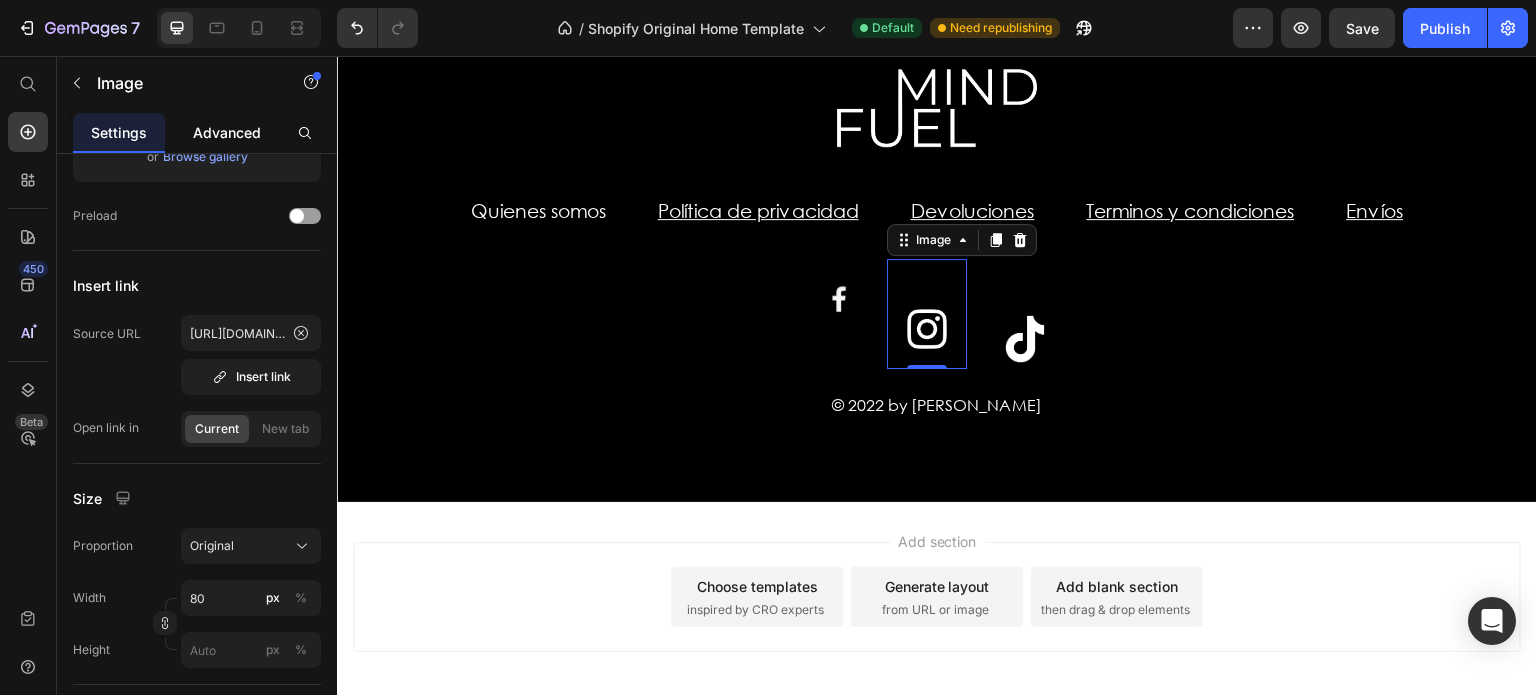 click on "Advanced" at bounding box center (227, 132) 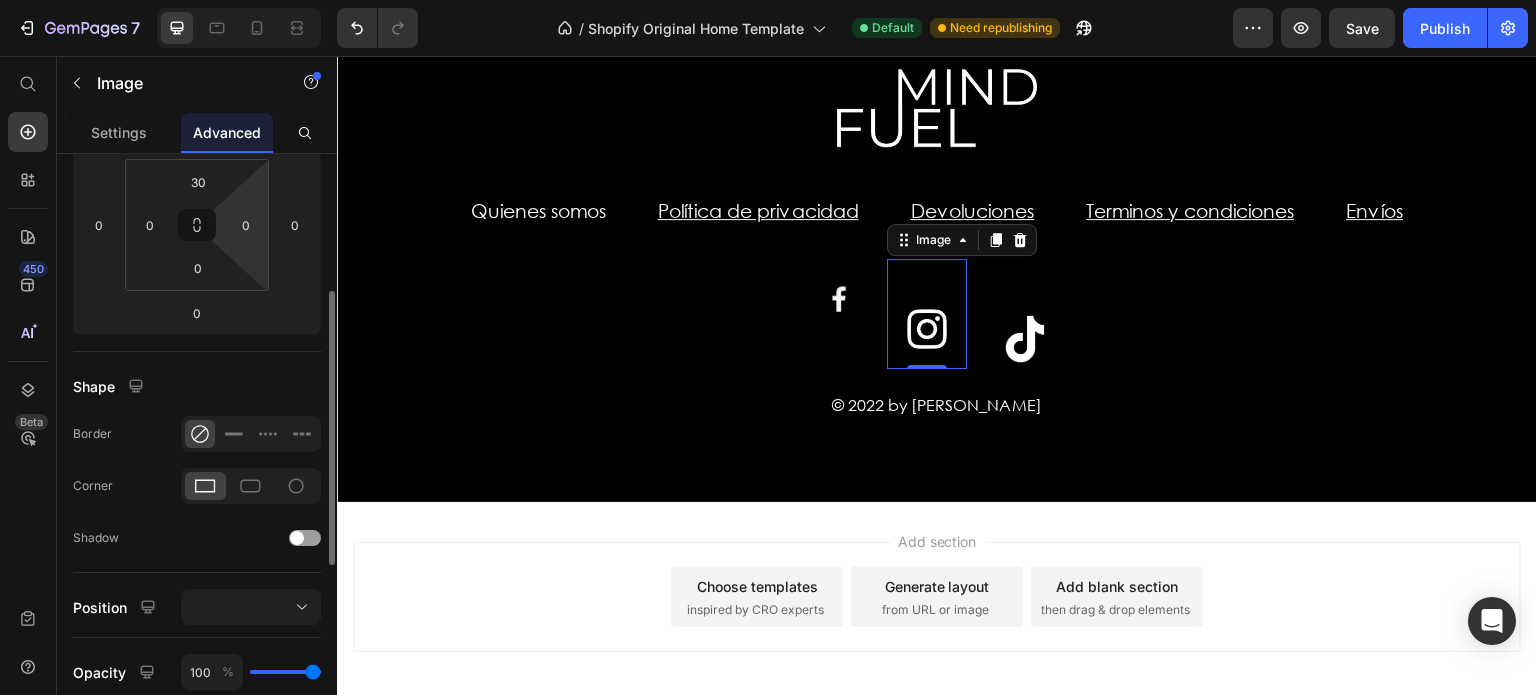 scroll, scrollTop: 0, scrollLeft: 0, axis: both 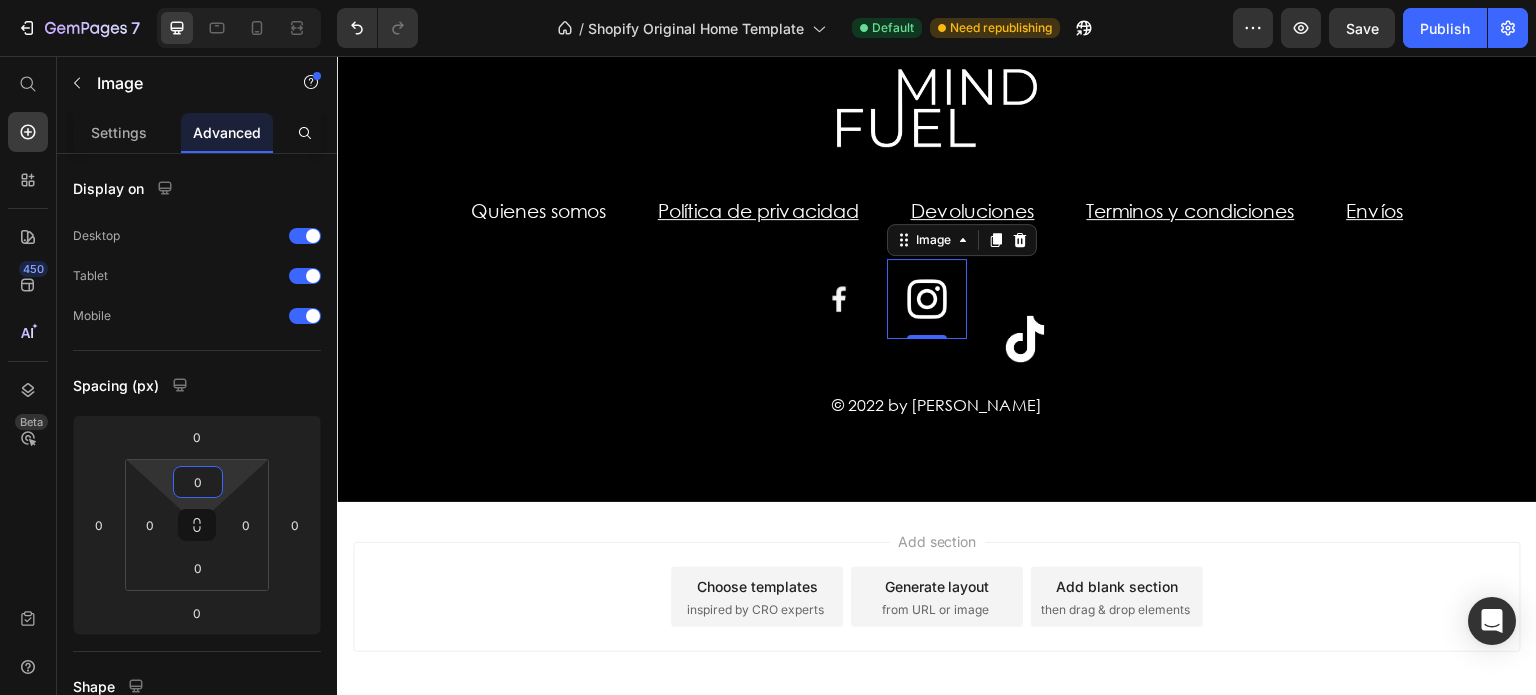 type on "0" 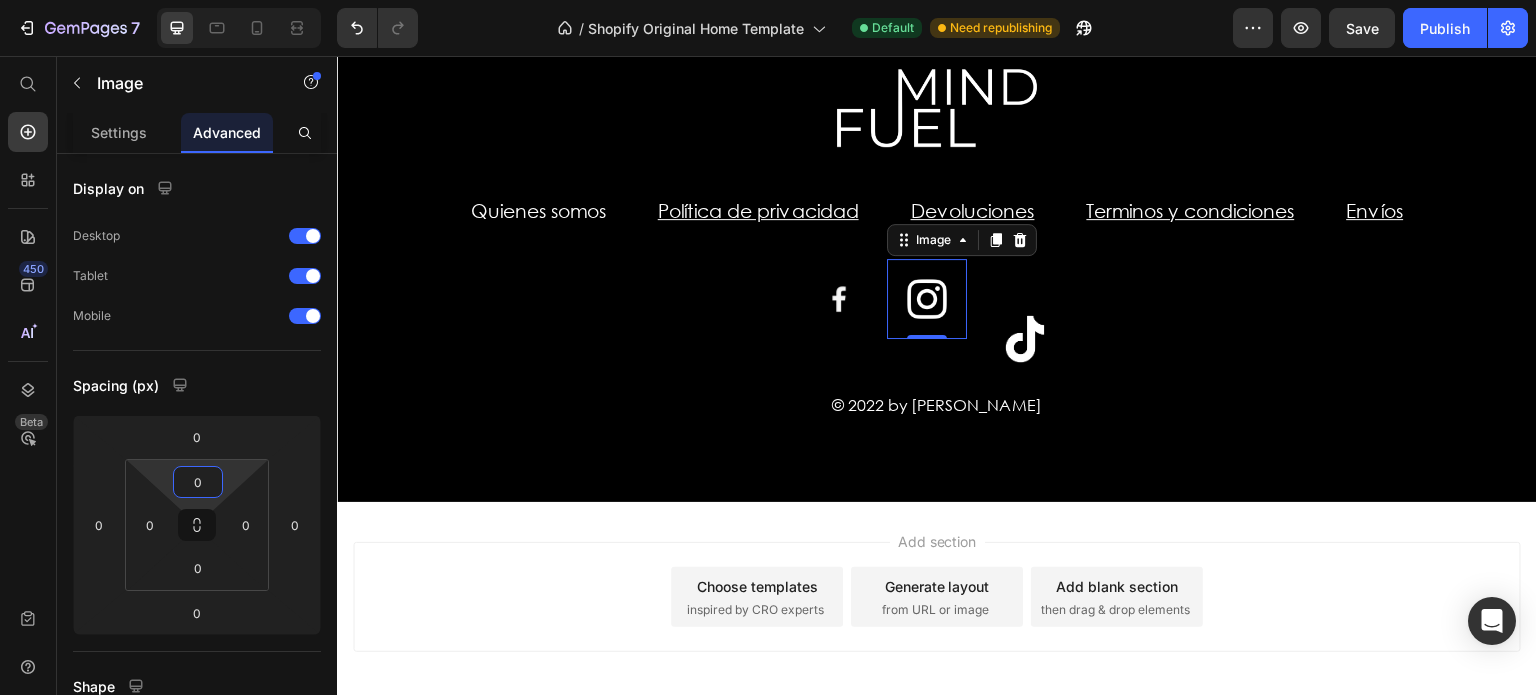 click at bounding box center (927, 299) 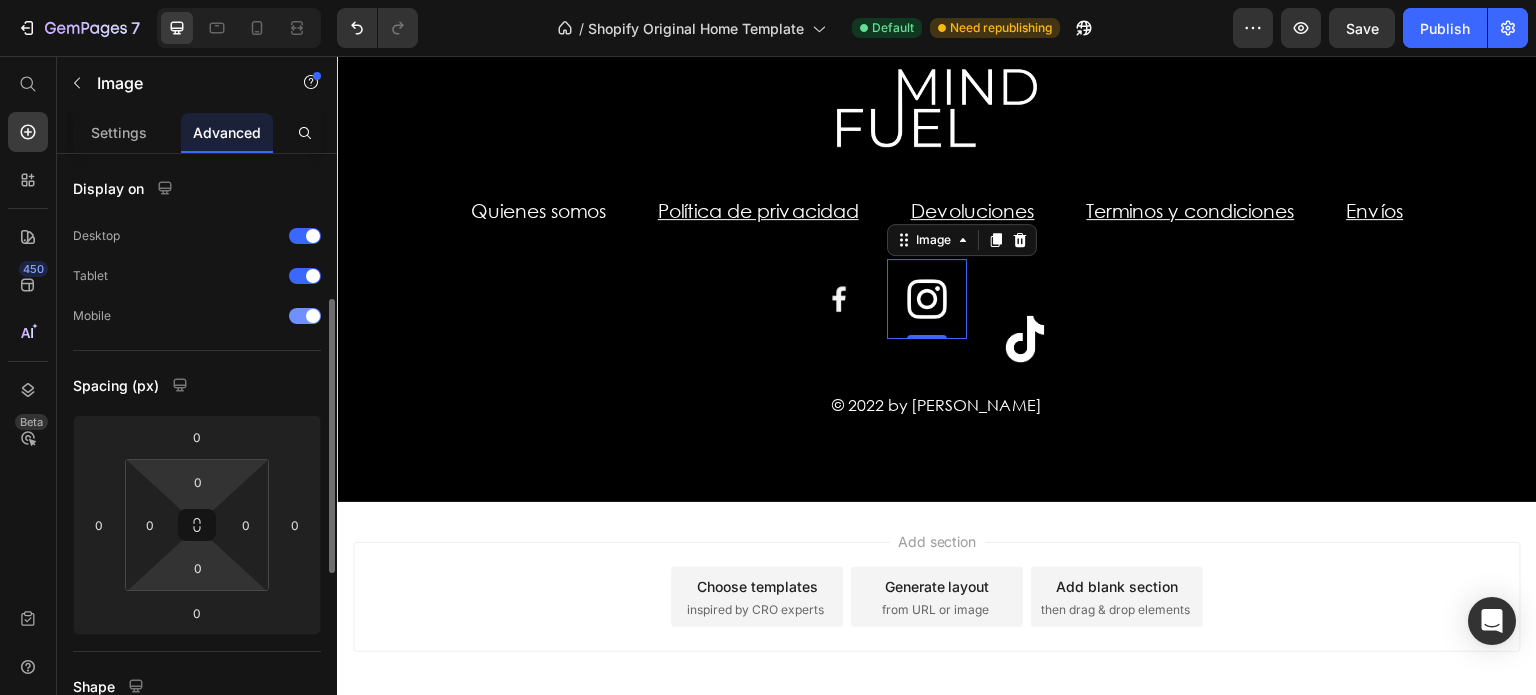scroll, scrollTop: 100, scrollLeft: 0, axis: vertical 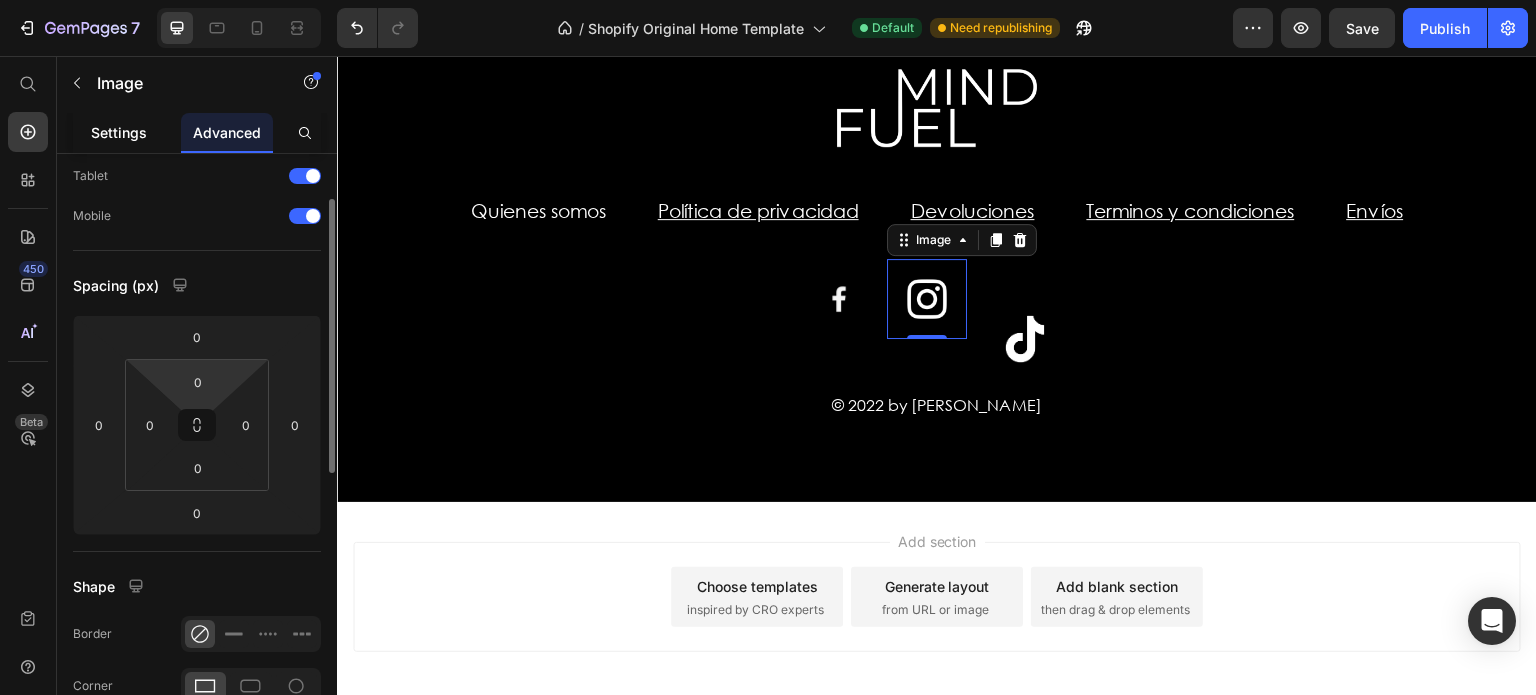 click on "Settings" at bounding box center [119, 132] 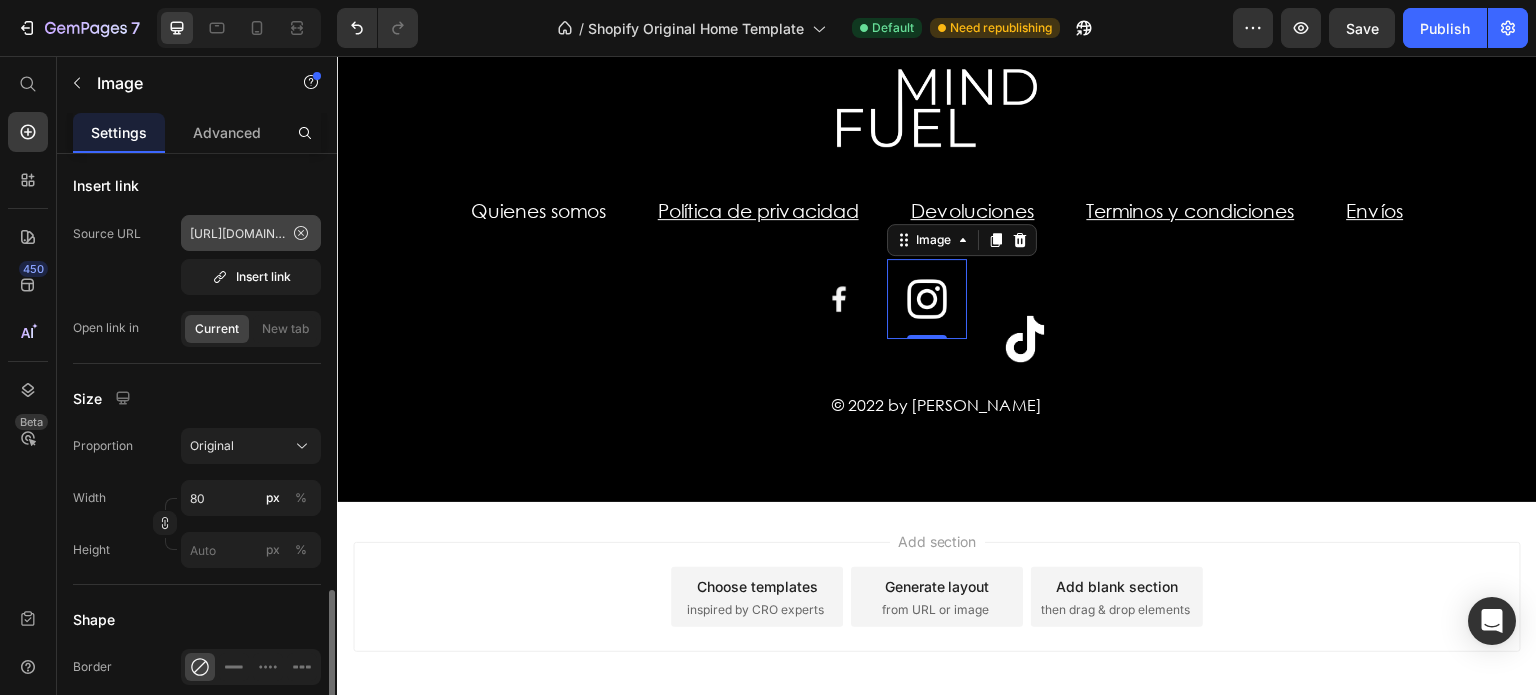 scroll, scrollTop: 600, scrollLeft: 0, axis: vertical 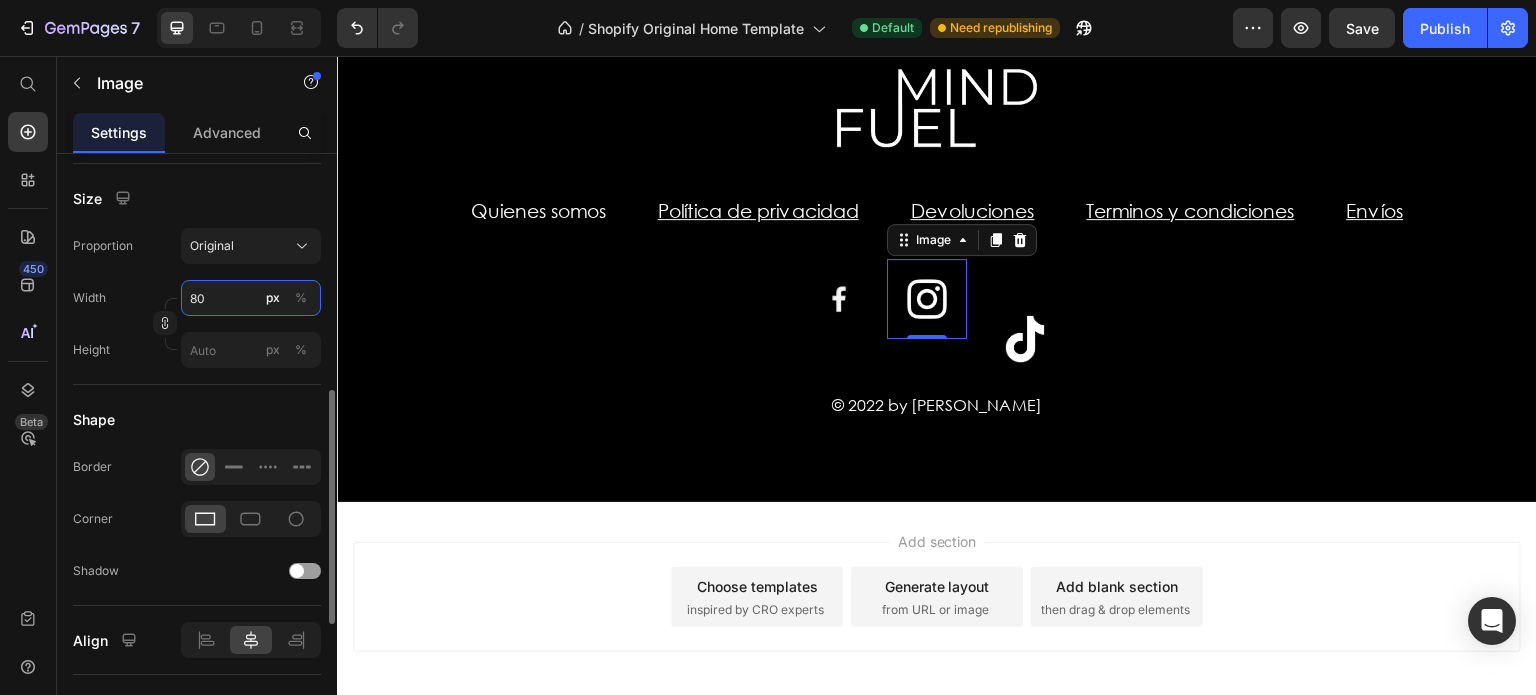 click on "80" at bounding box center (251, 298) 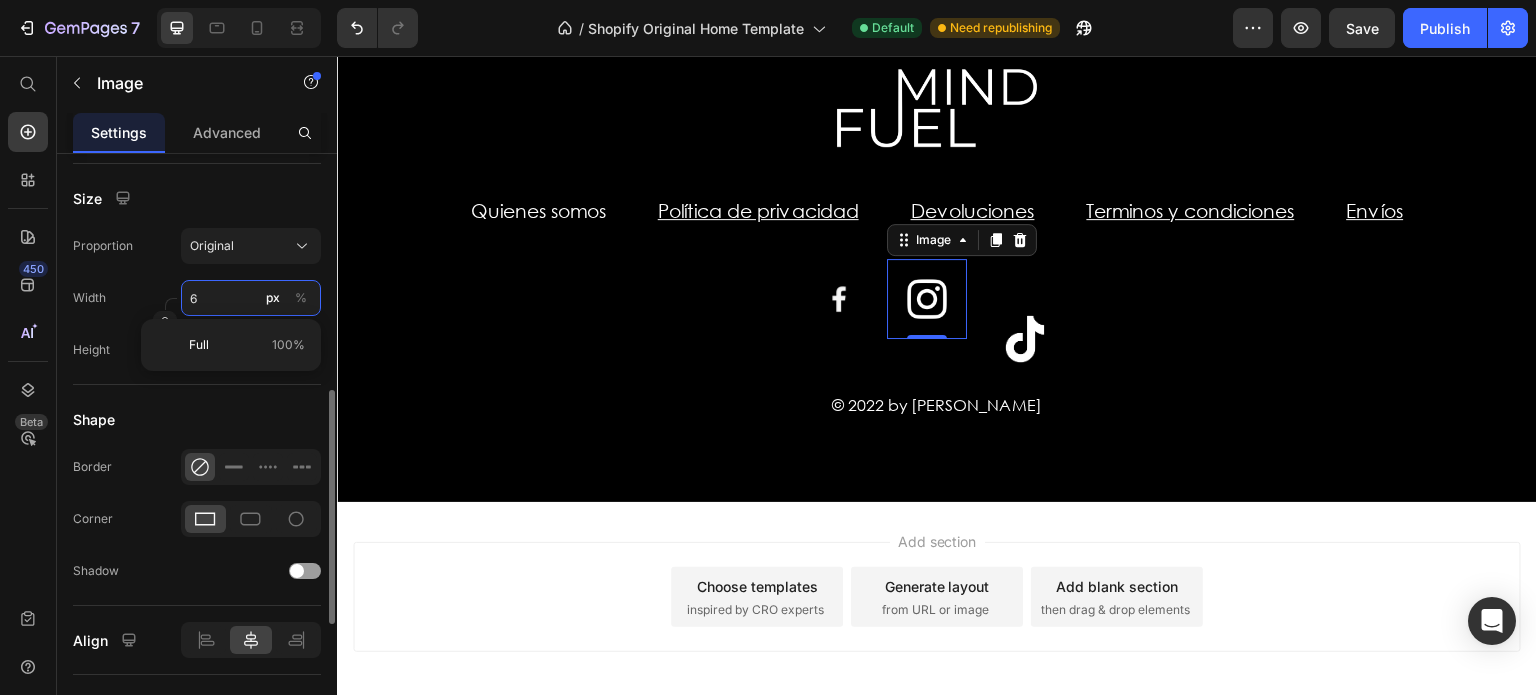 type on "60" 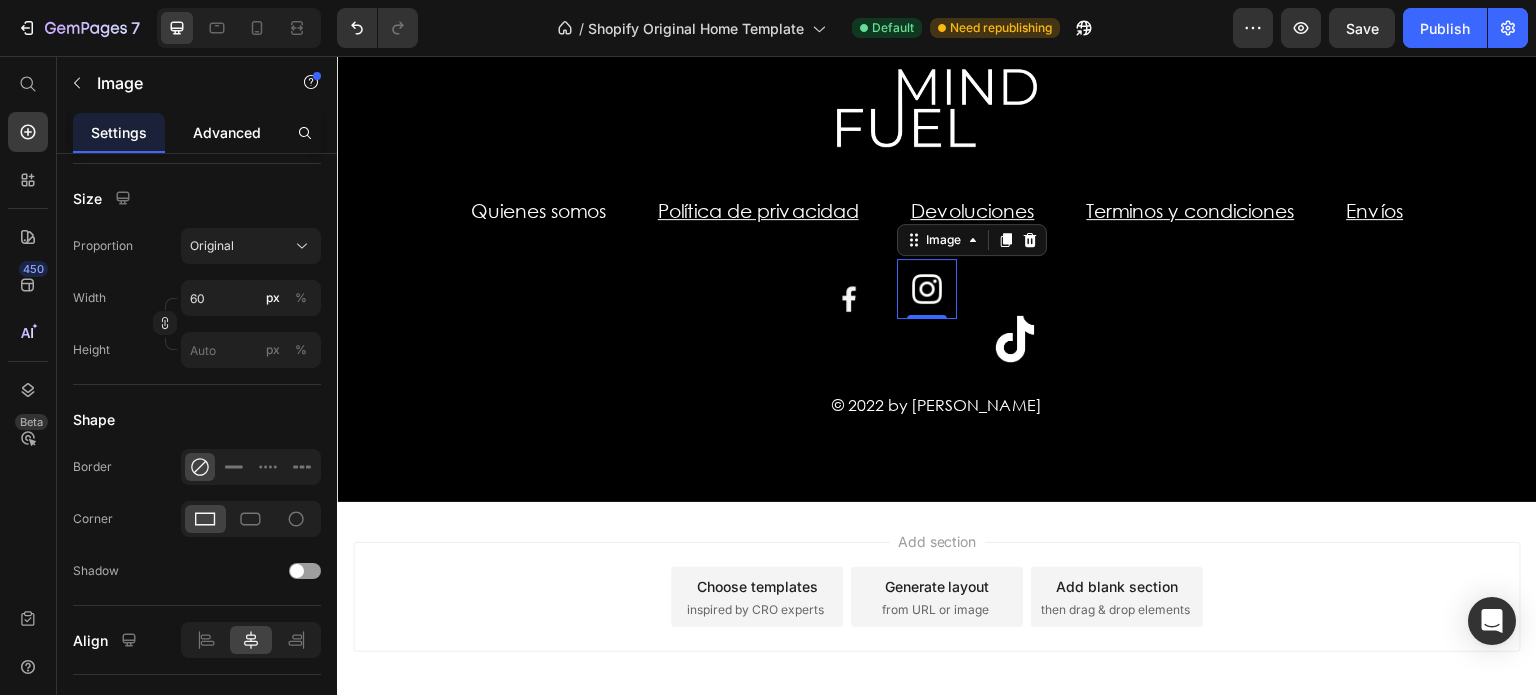 click on "Advanced" 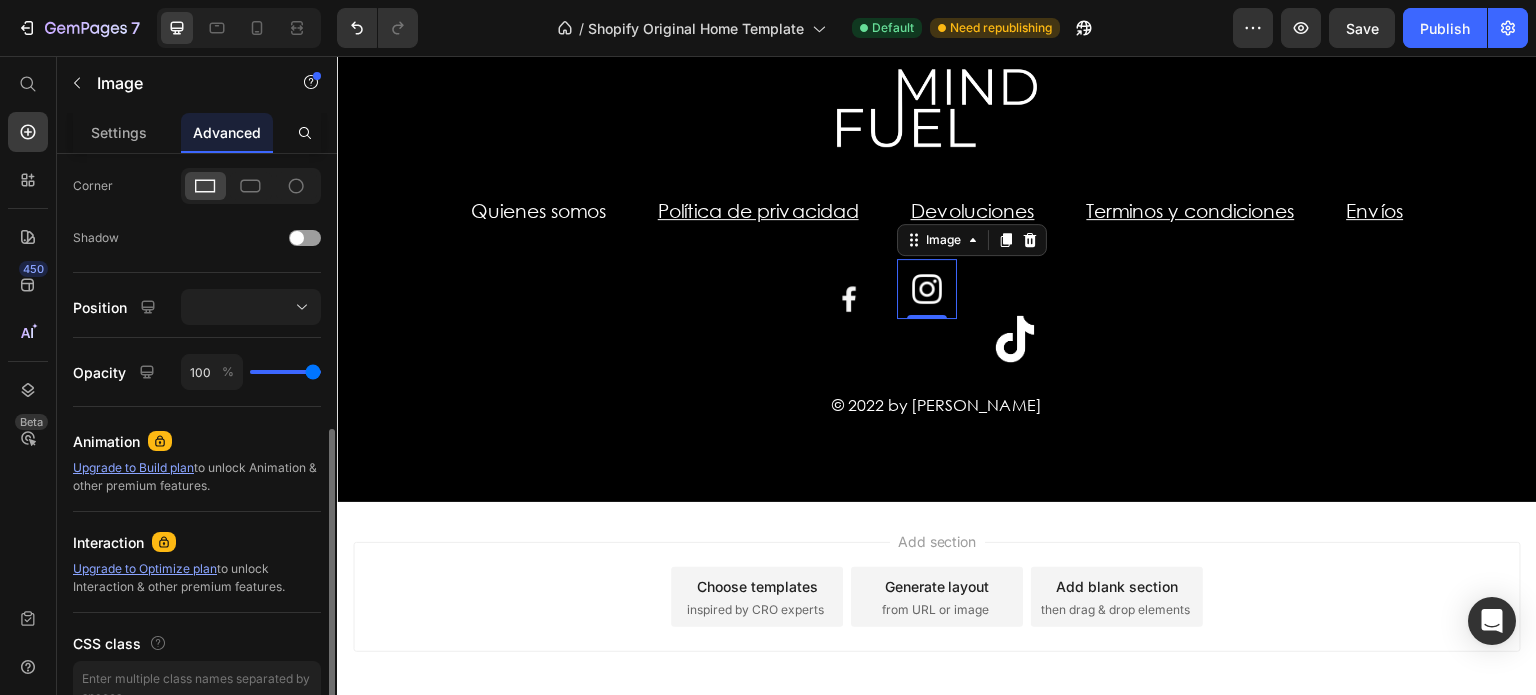 scroll, scrollTop: 0, scrollLeft: 0, axis: both 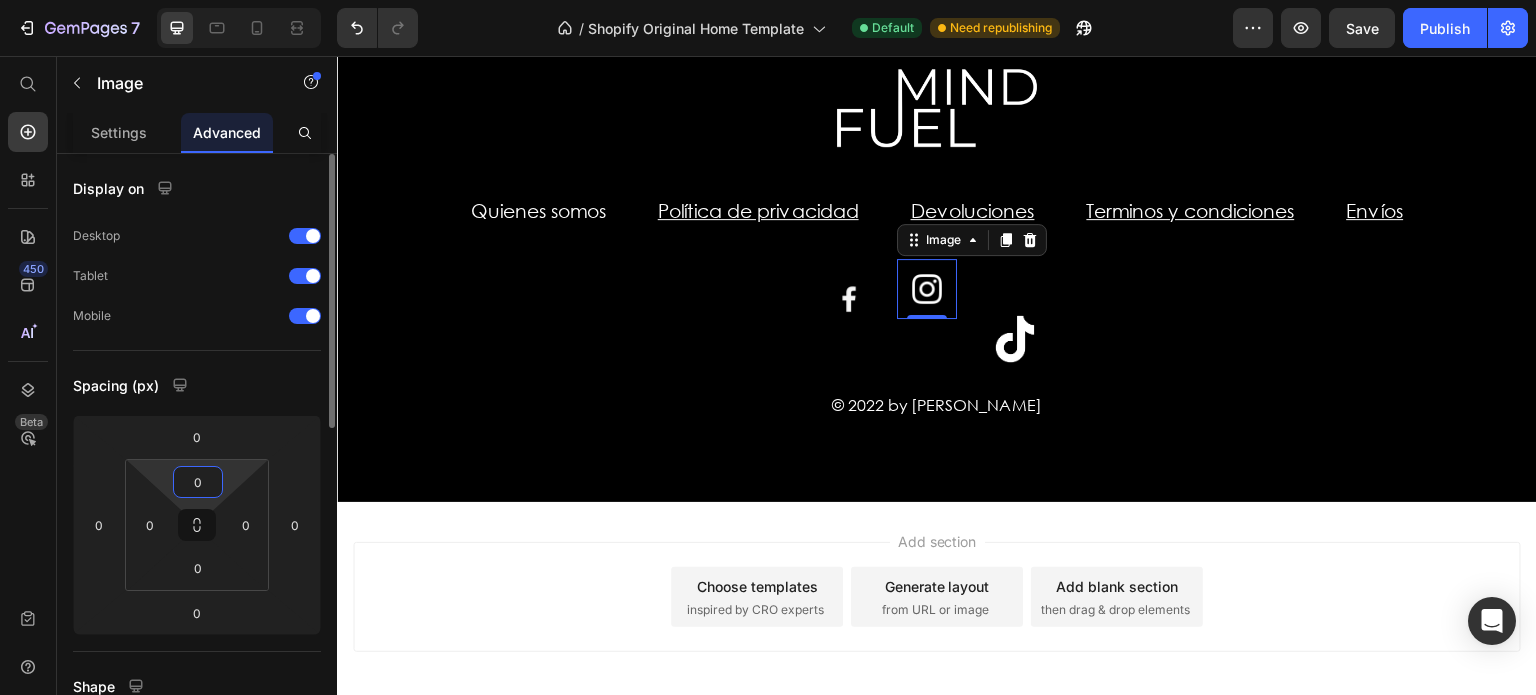 type on "5" 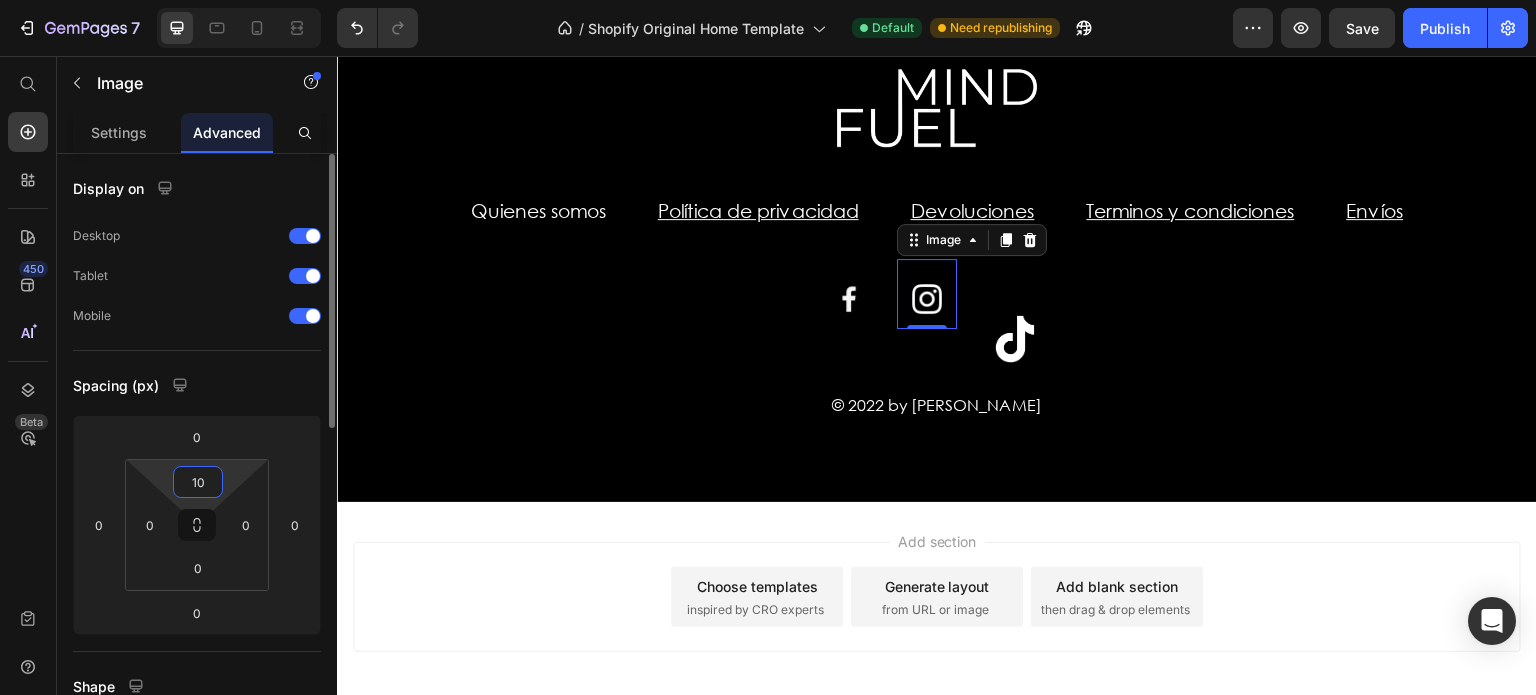 type on "1" 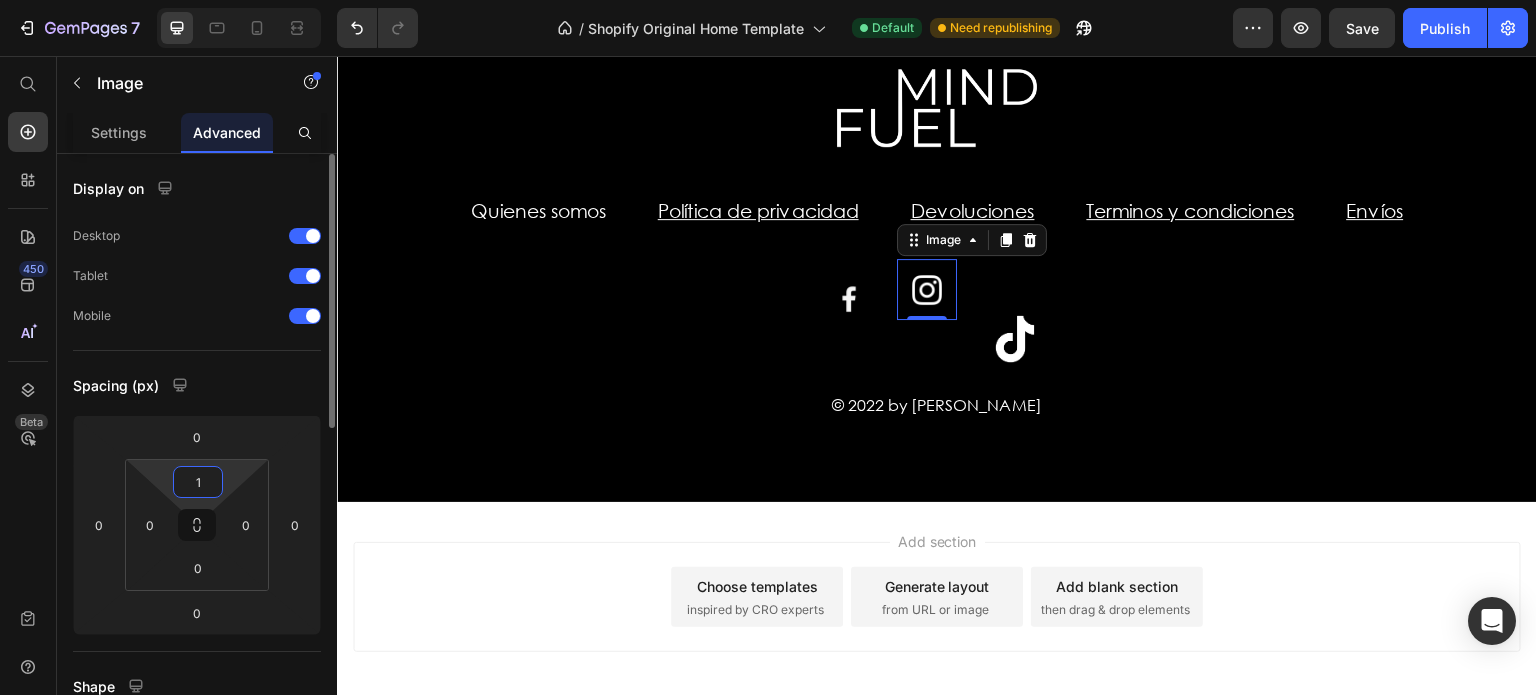 type on "15" 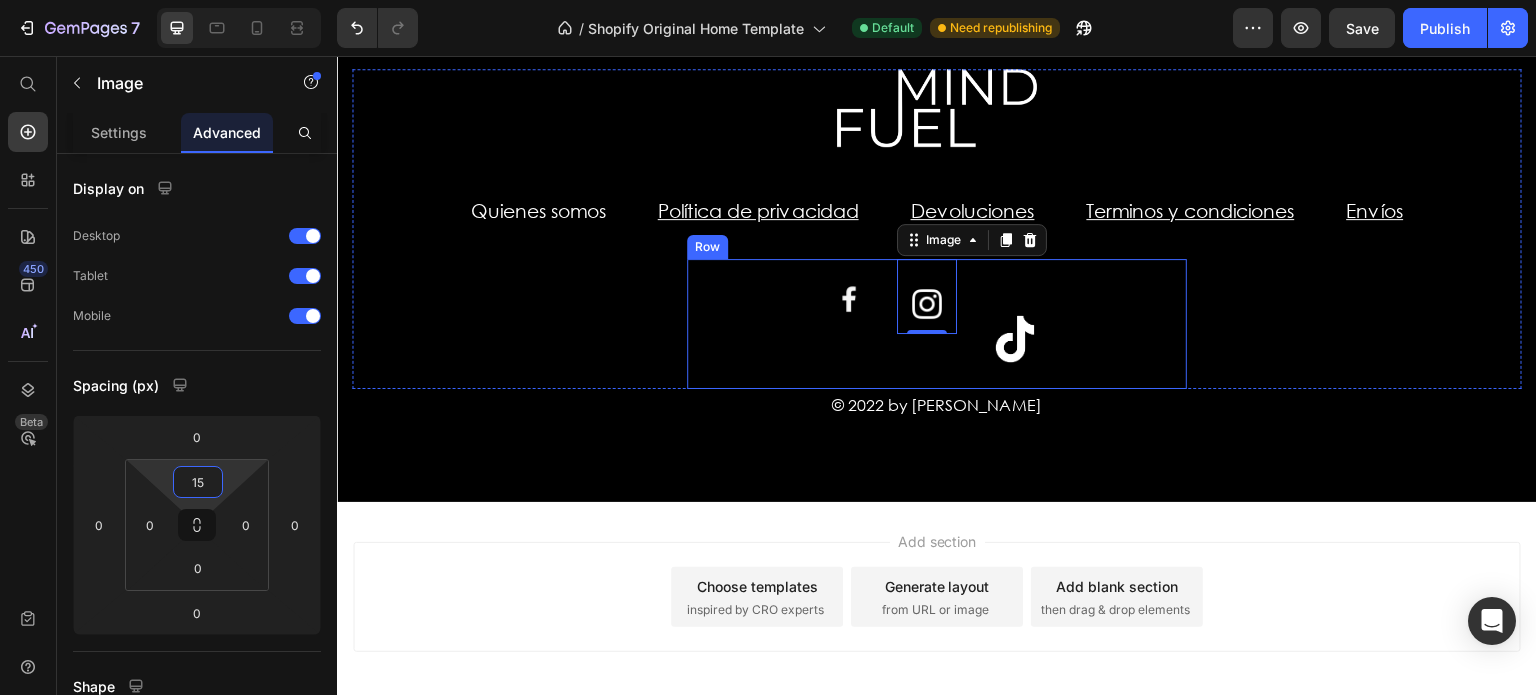 click on "Image Image   0 Image Row" at bounding box center (937, 324) 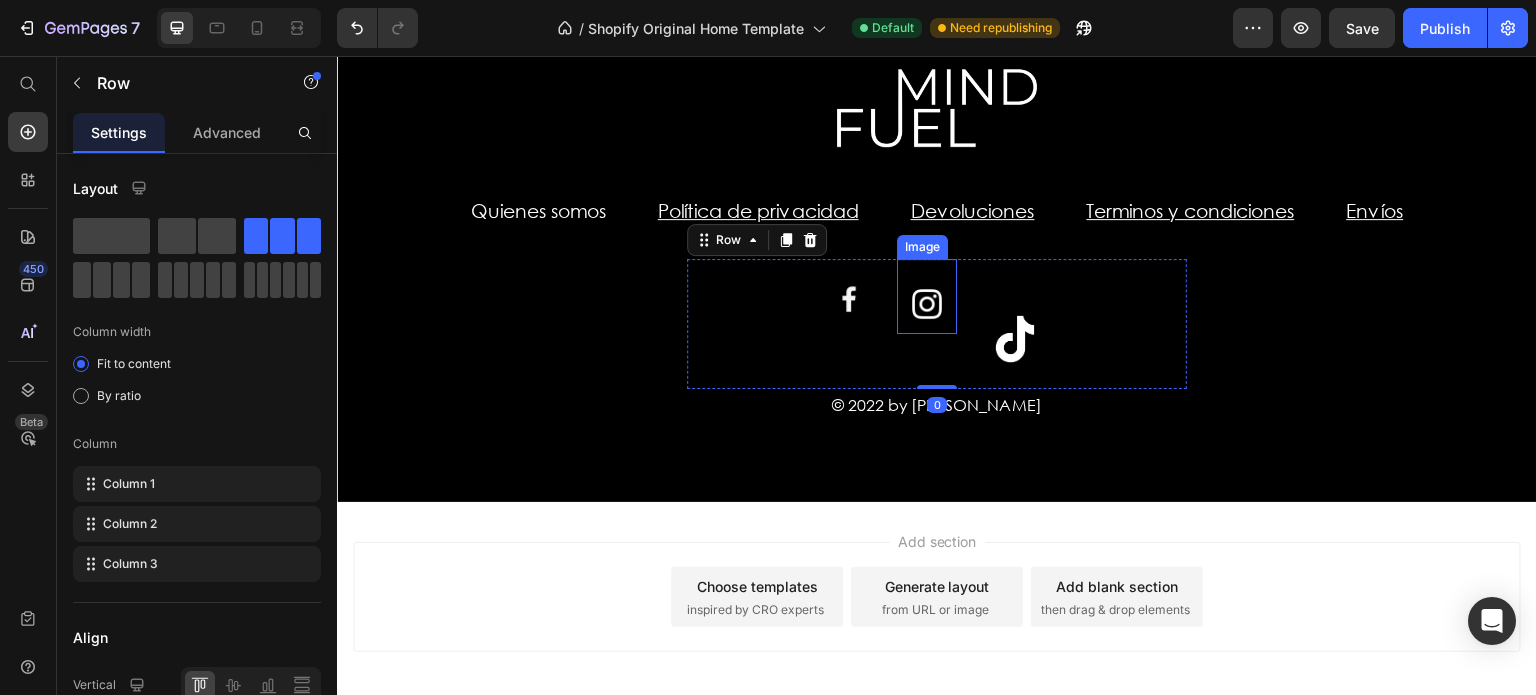 click at bounding box center (927, 296) 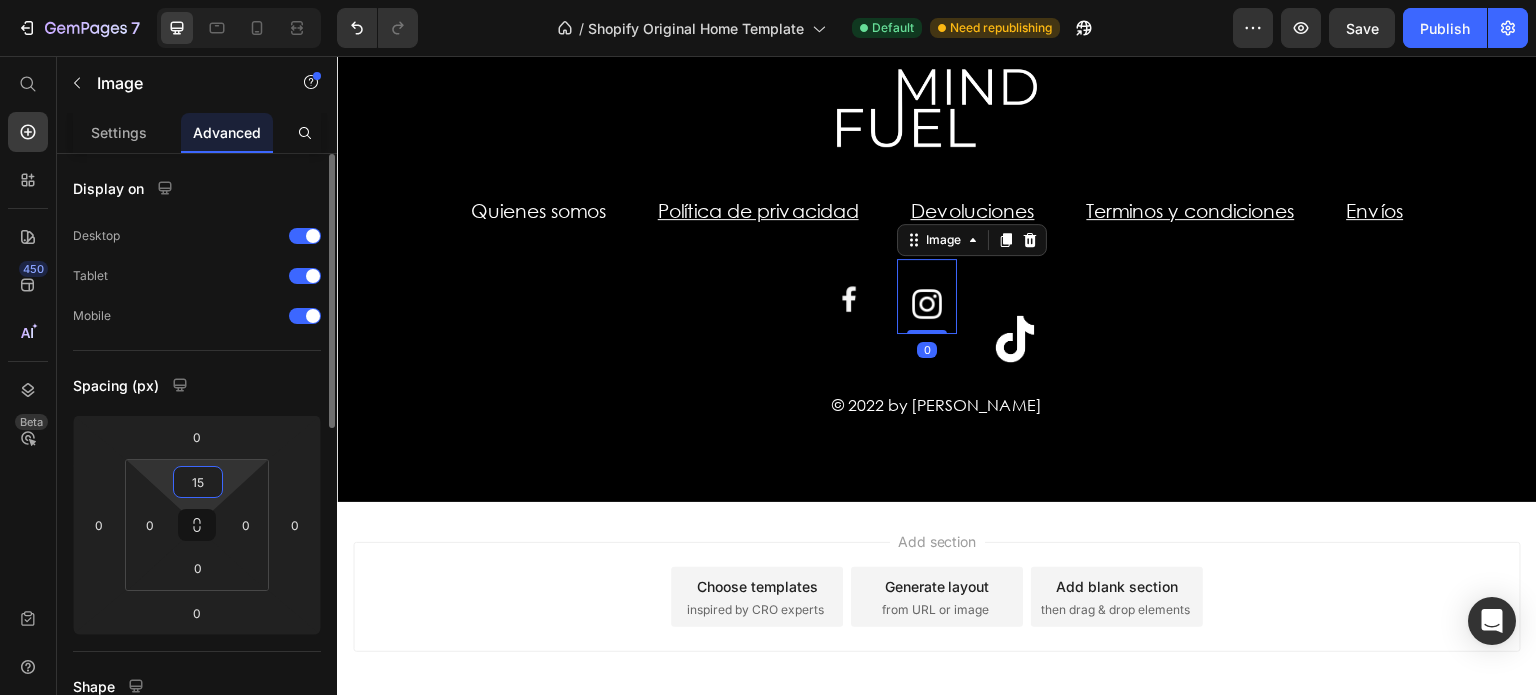 click on "15" at bounding box center (198, 482) 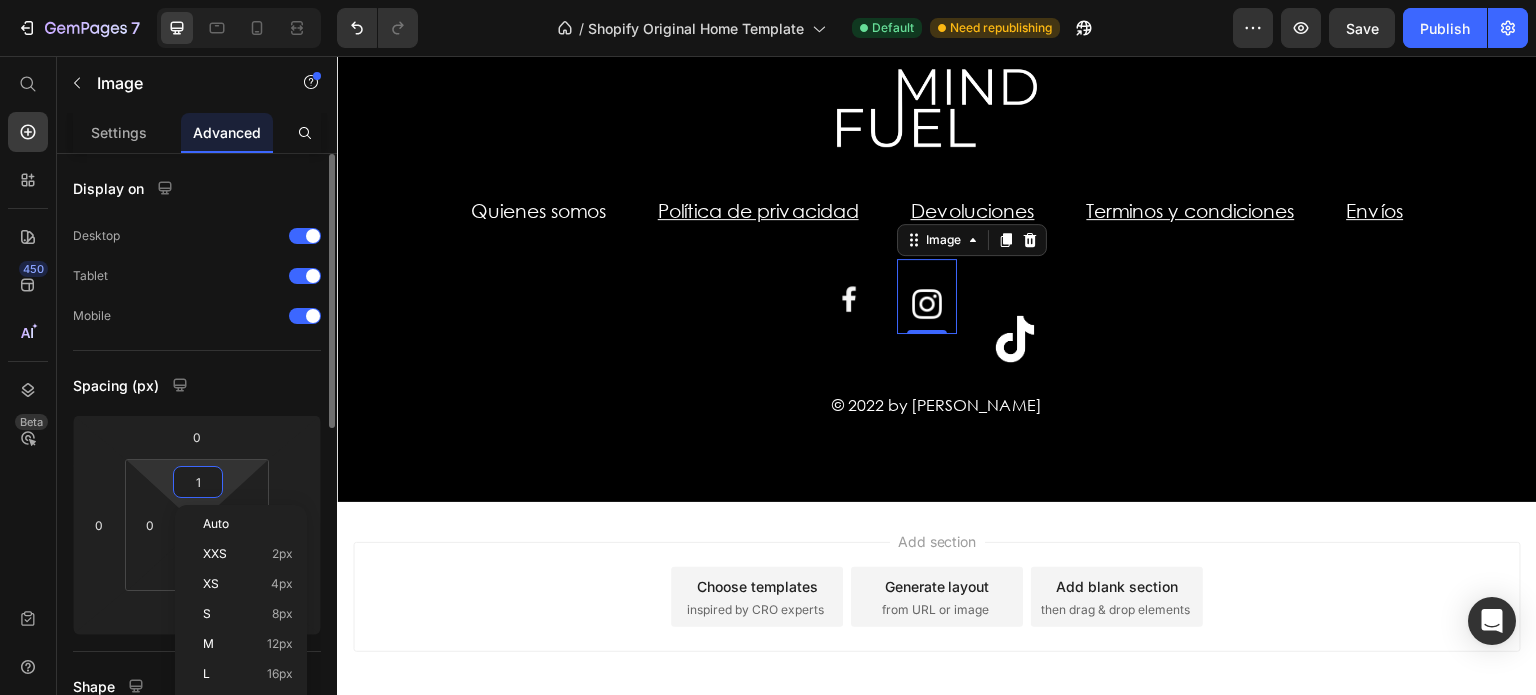 type on "10" 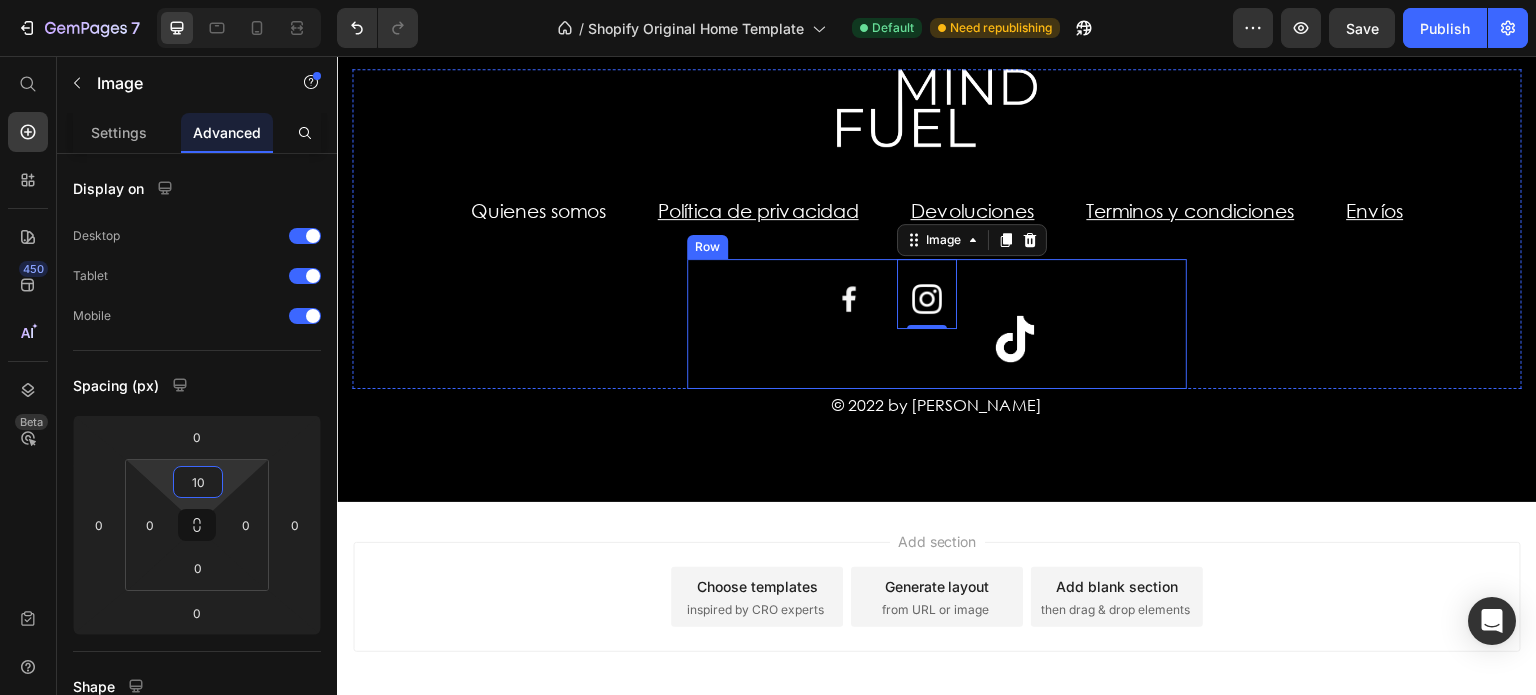 click on "Image Row Quienes somos Text block Política de privacidad Text block Devoluciones Text block Terminos y condiciones Text block Envíos Text block Row Image Image   0 Image Row" at bounding box center [937, 229] 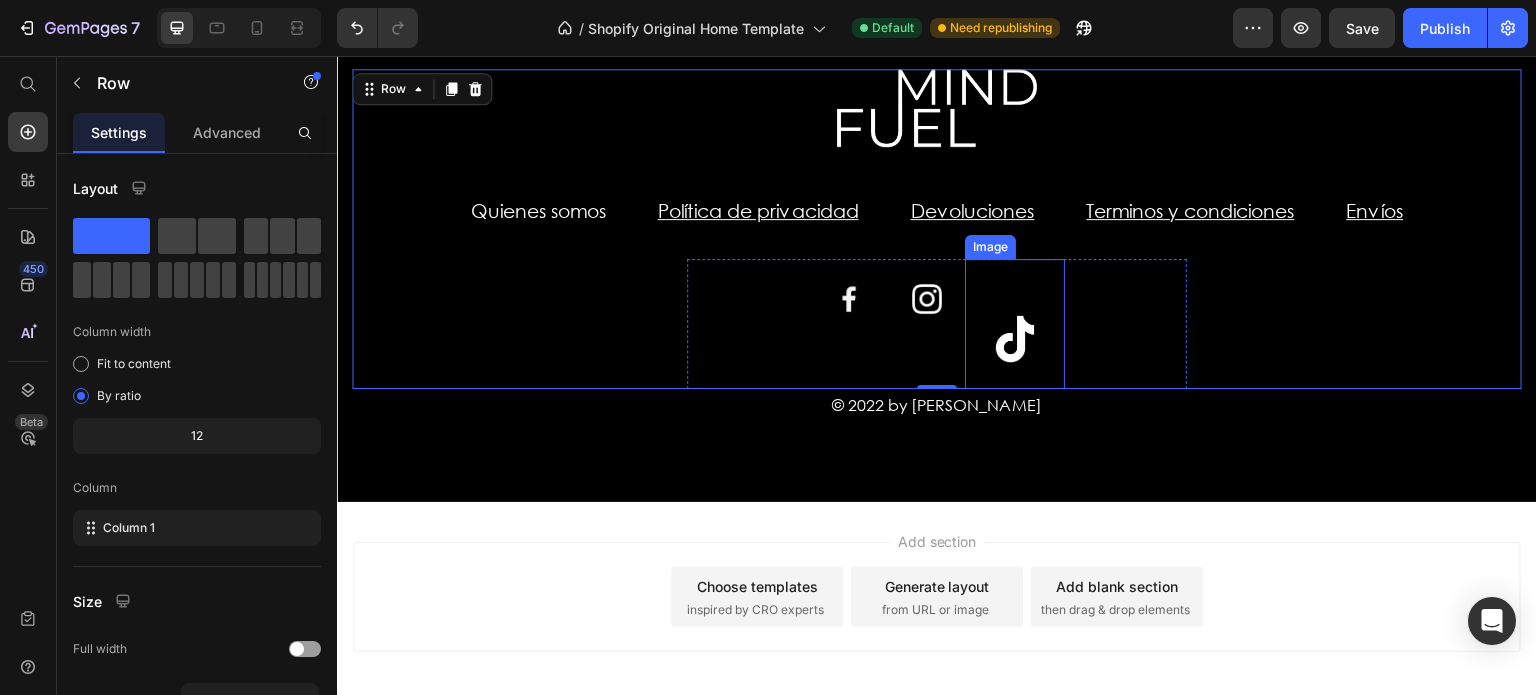 click at bounding box center (1015, 324) 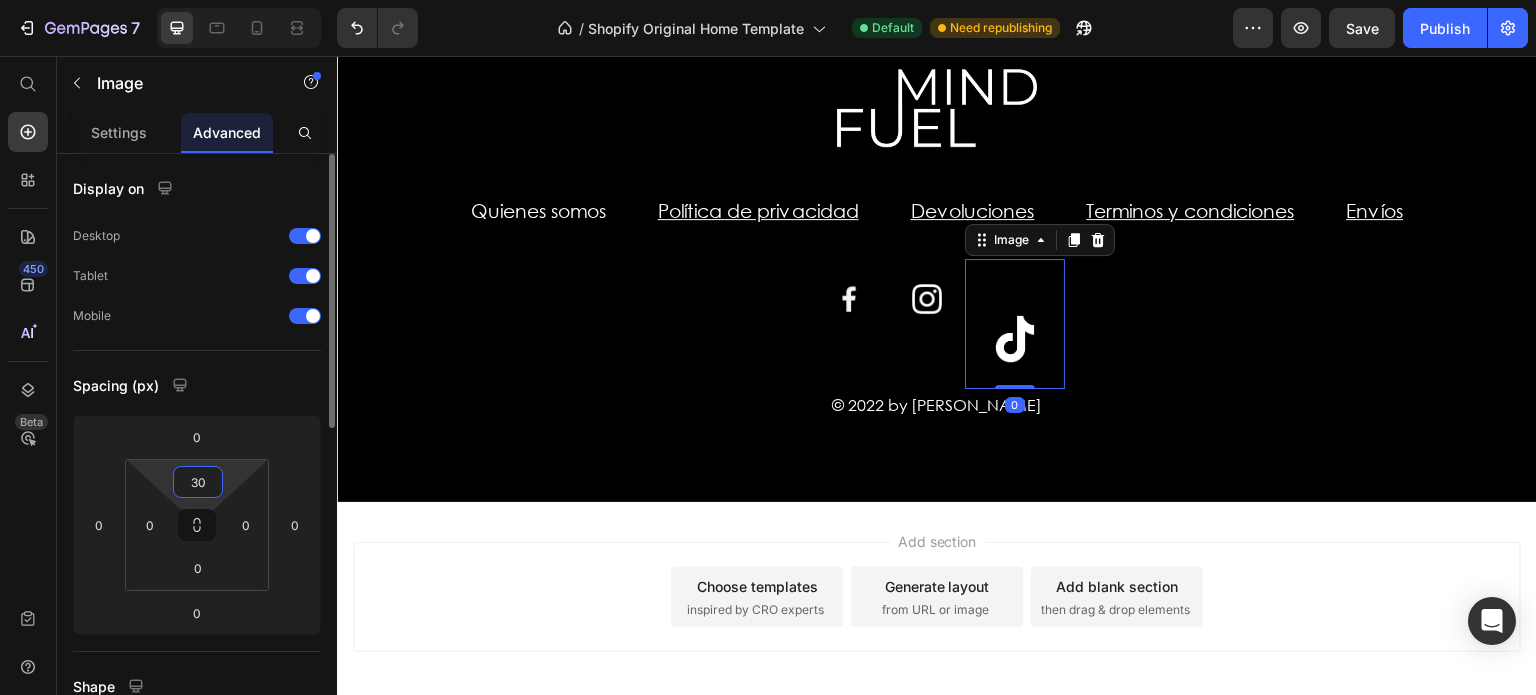 click on "30" at bounding box center [198, 482] 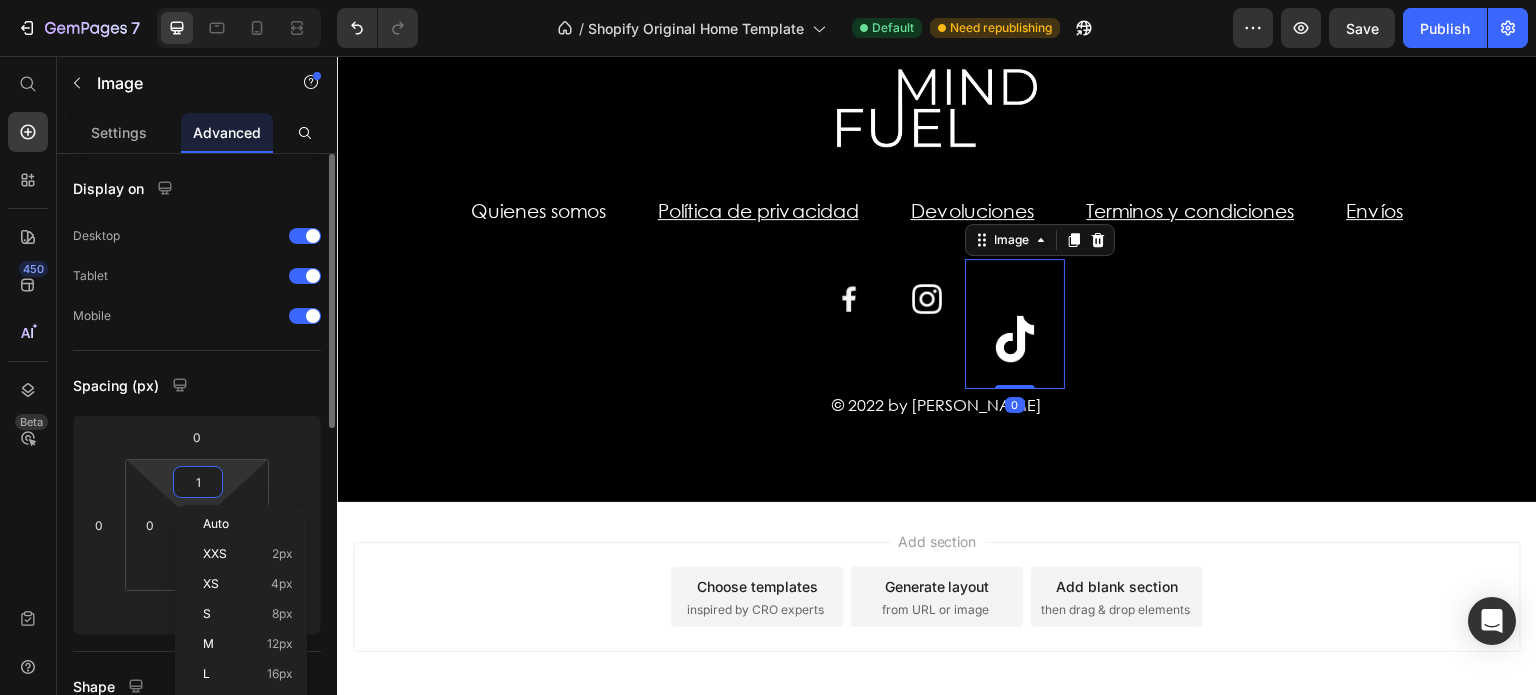 type on "10" 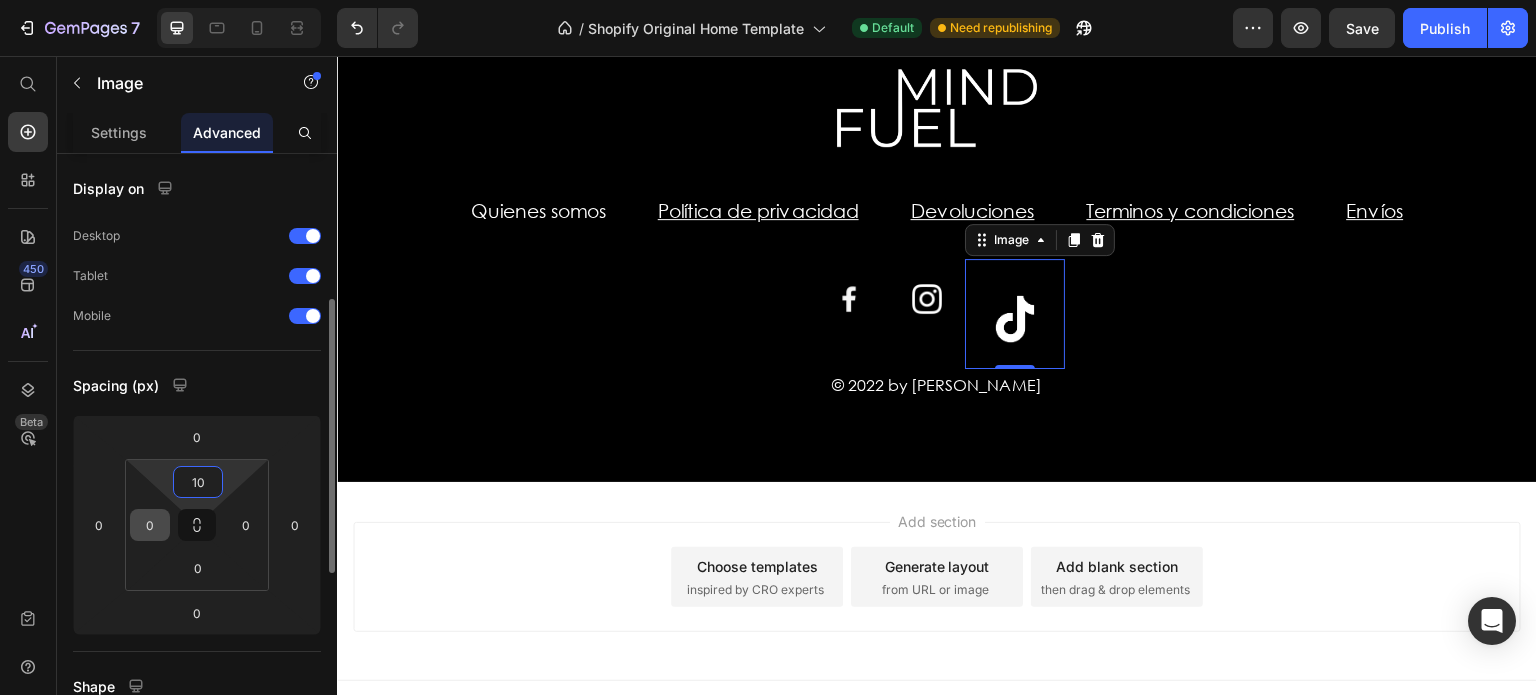 scroll, scrollTop: 100, scrollLeft: 0, axis: vertical 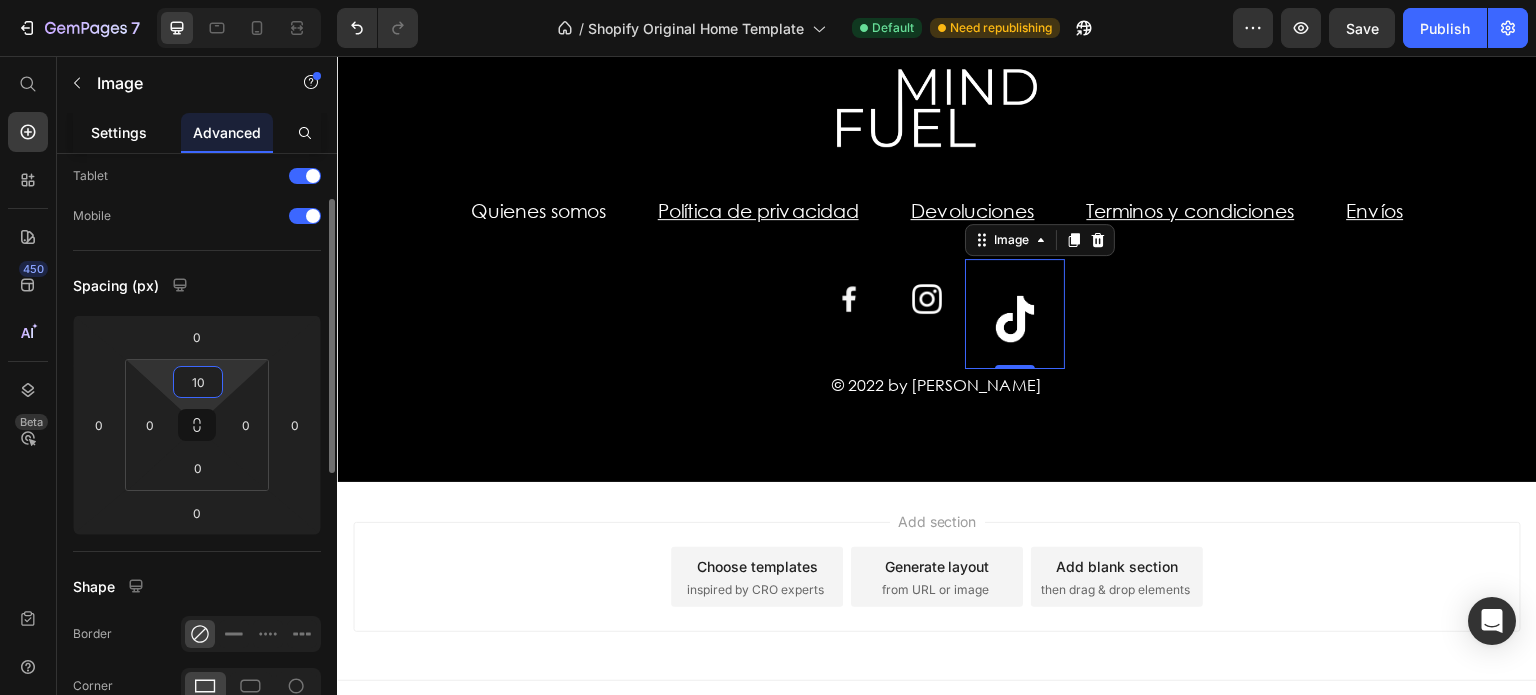 click on "Settings" at bounding box center [119, 132] 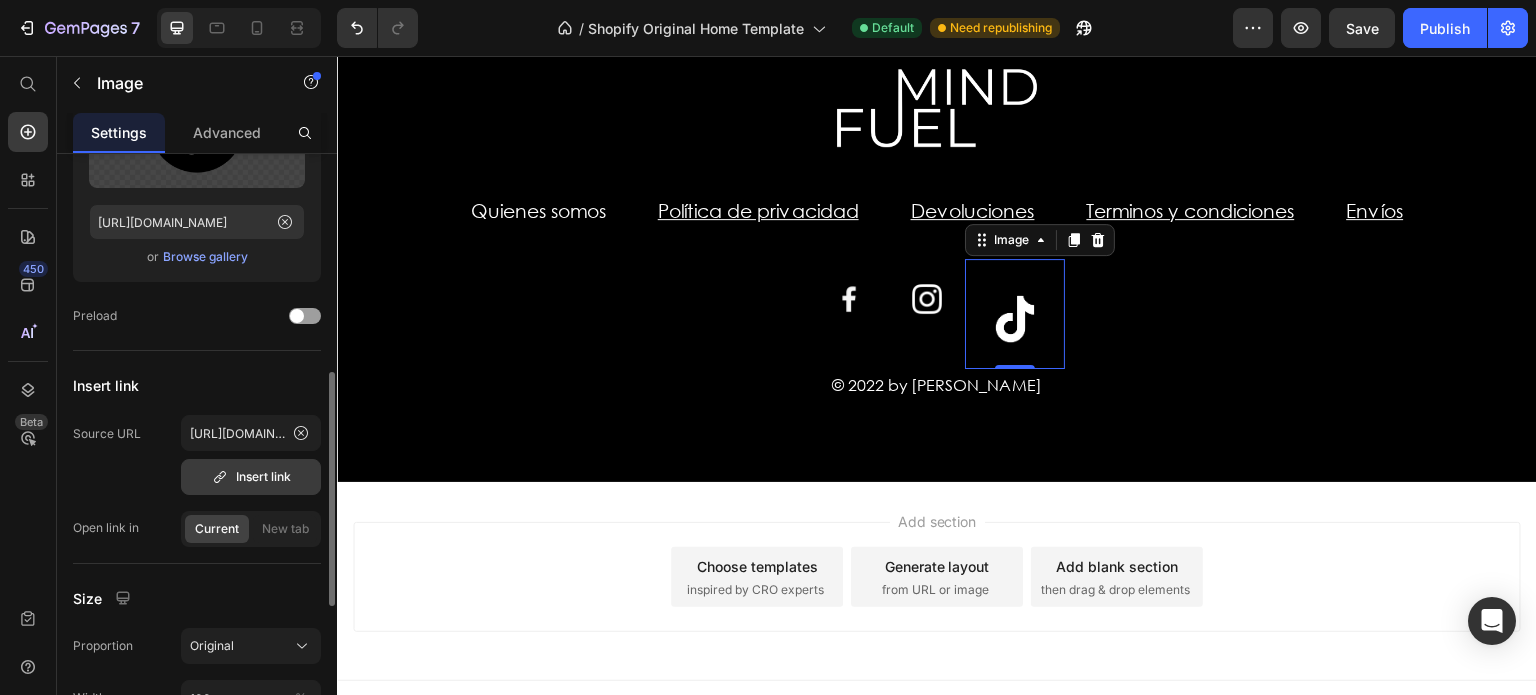 scroll, scrollTop: 500, scrollLeft: 0, axis: vertical 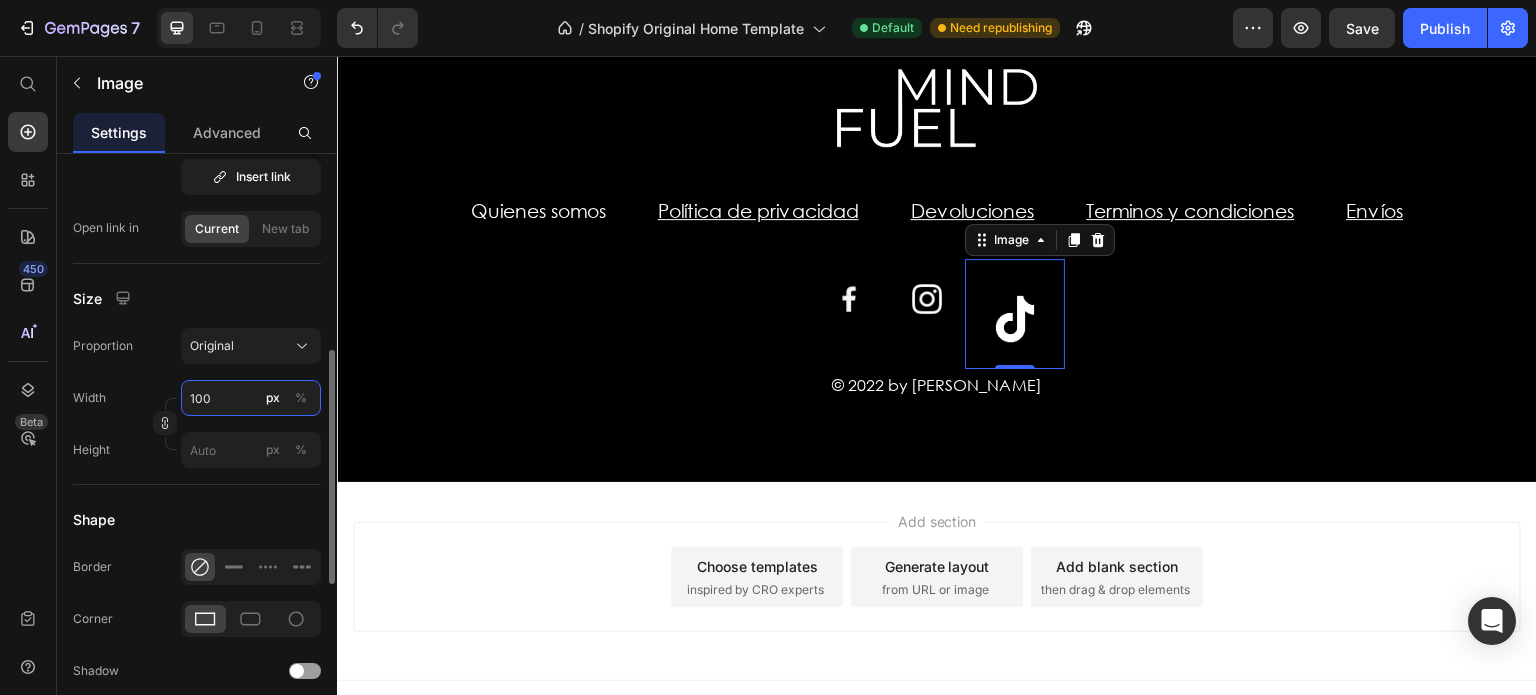 click on "100" at bounding box center (251, 398) 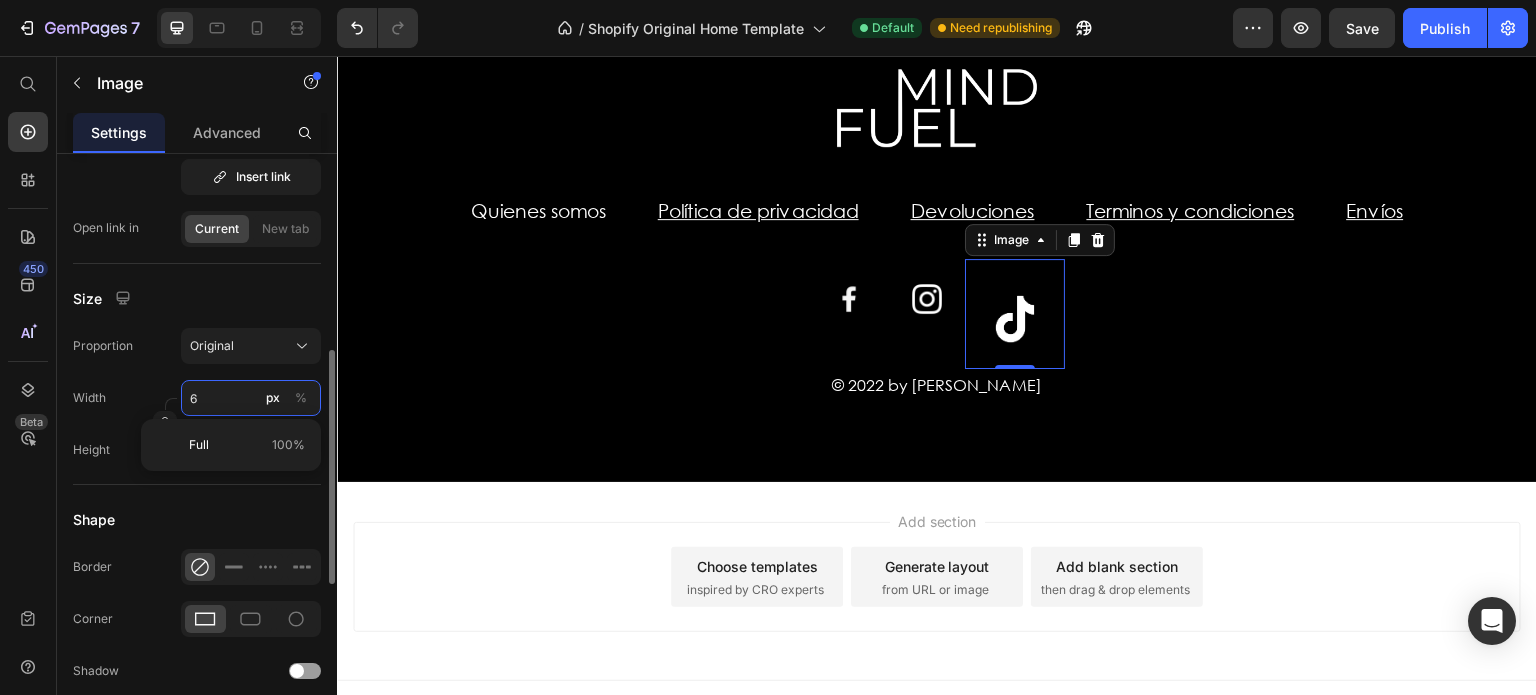 type on "60" 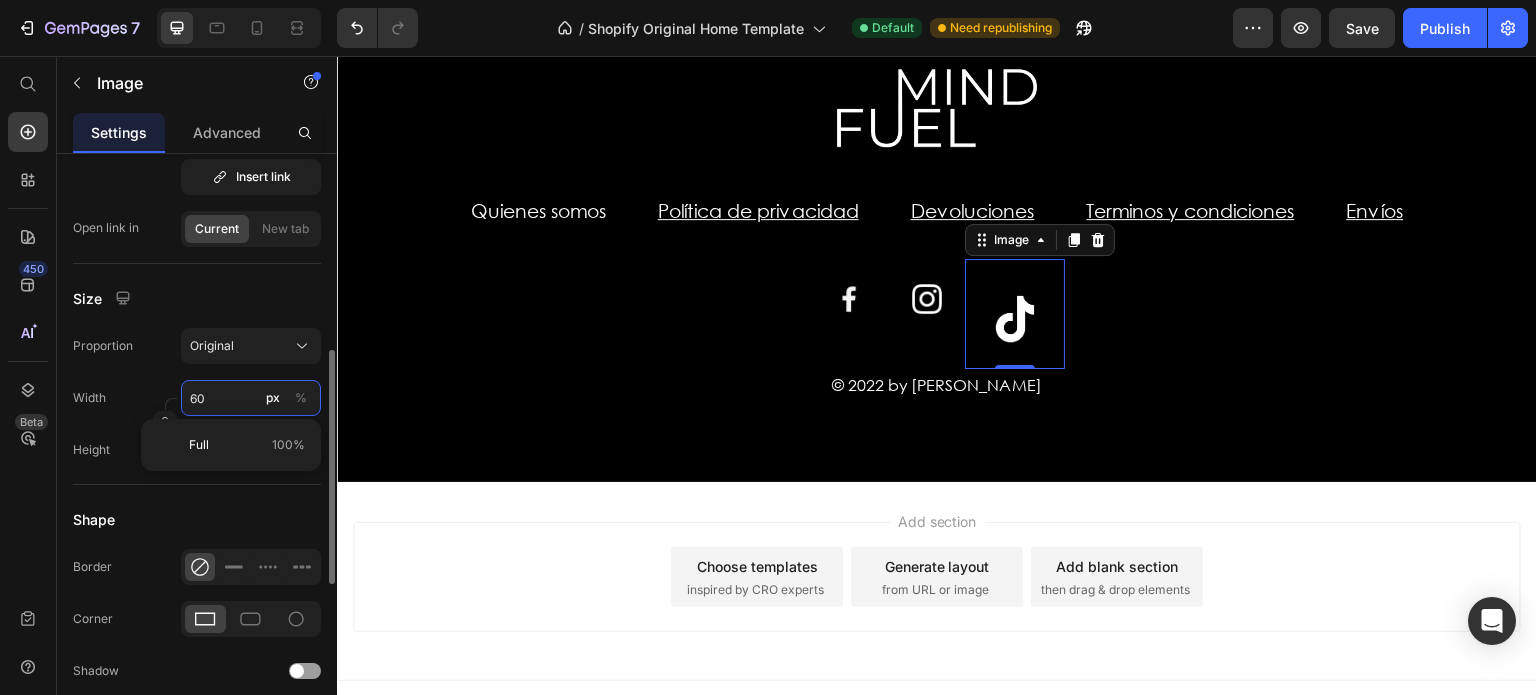 scroll, scrollTop: 4660, scrollLeft: 0, axis: vertical 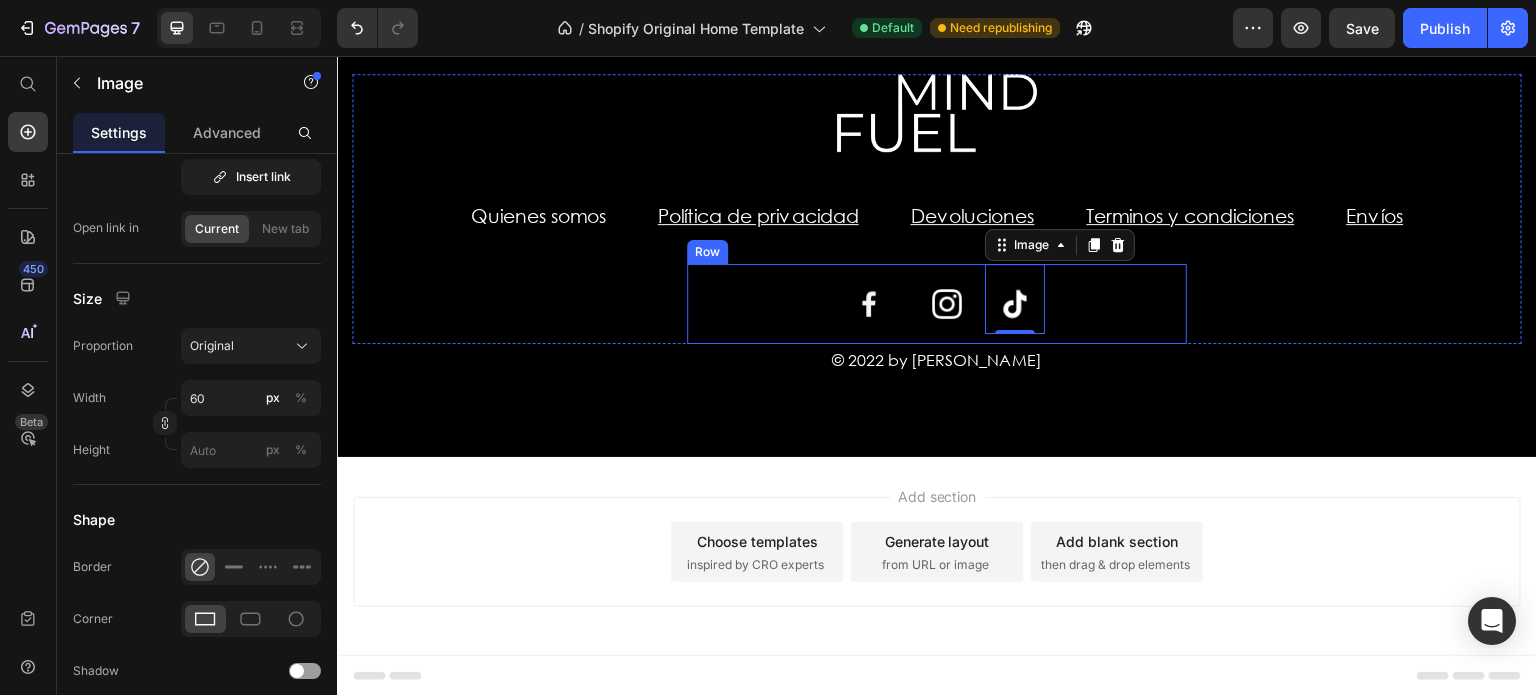 click on "Image Image Image   0 Row" at bounding box center [937, 304] 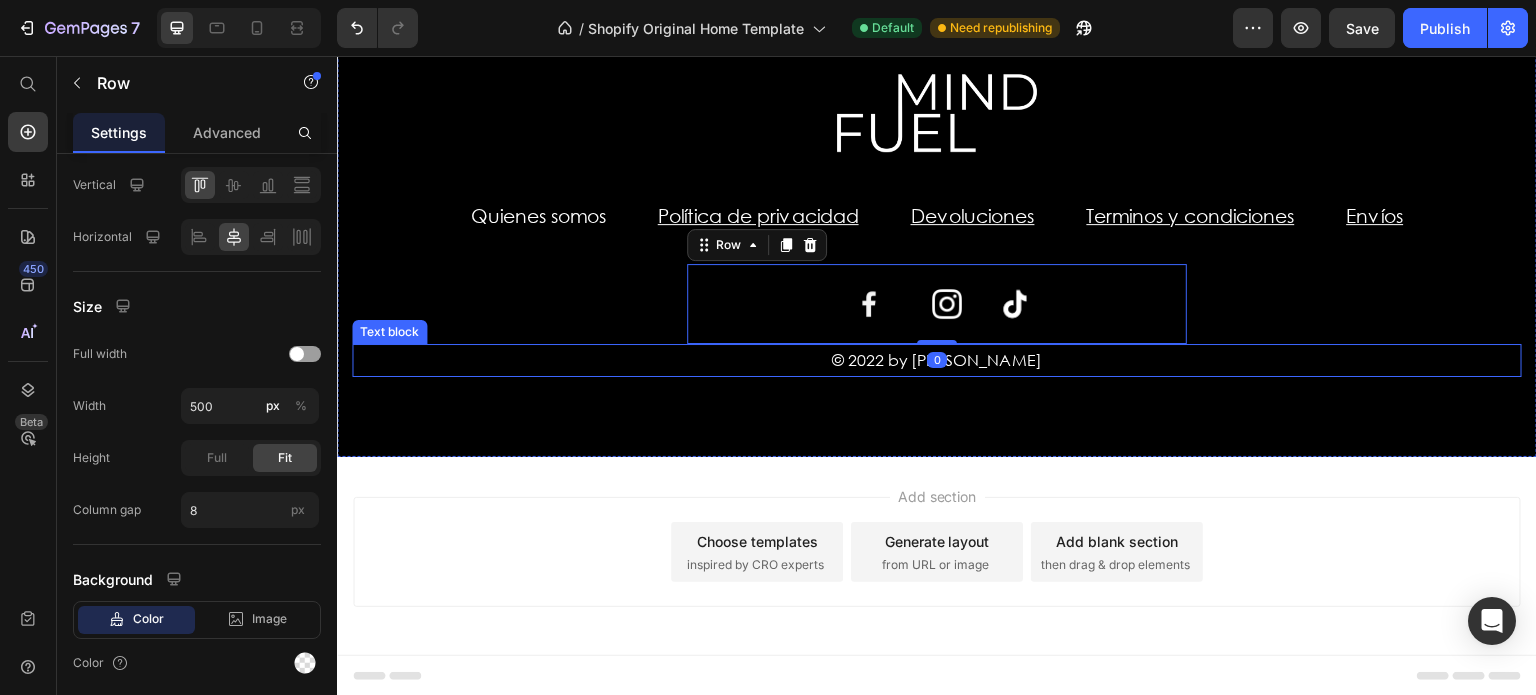 scroll, scrollTop: 0, scrollLeft: 0, axis: both 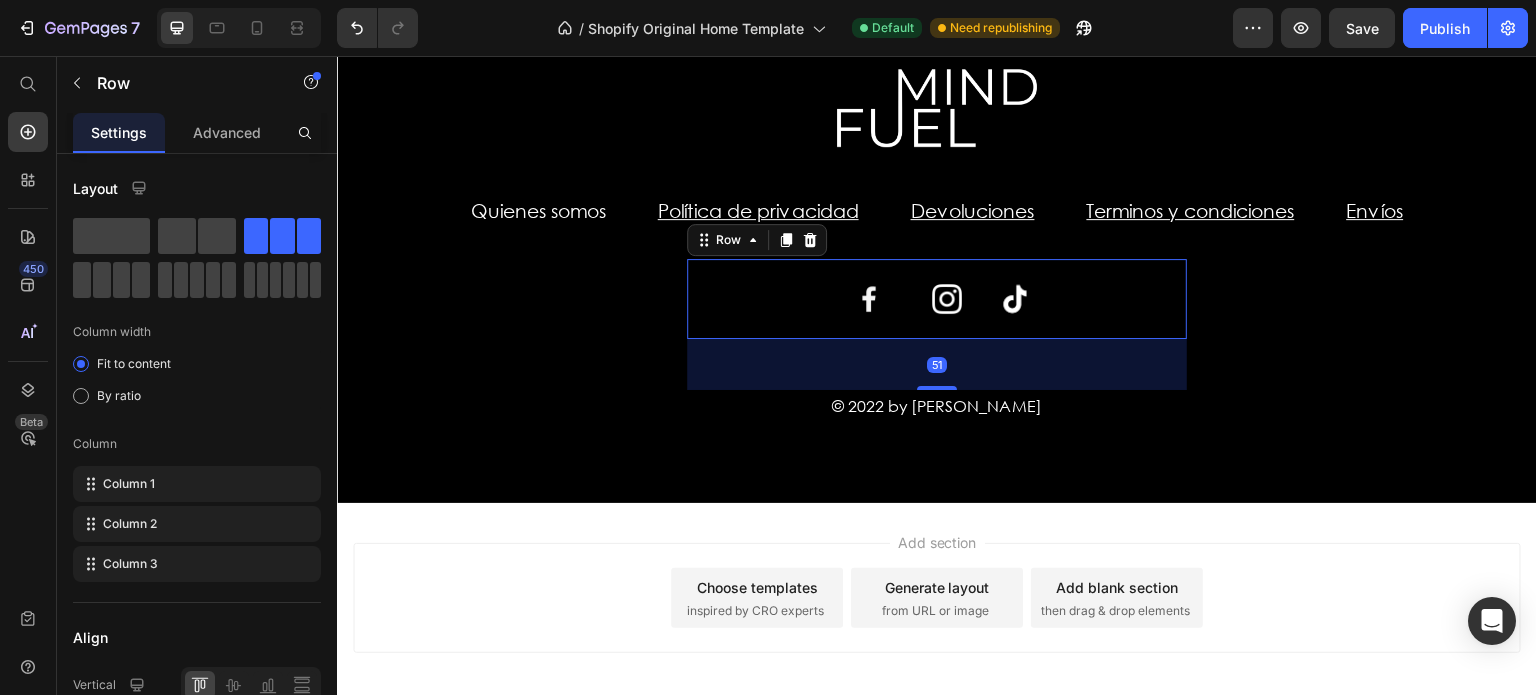 drag, startPoint x: 928, startPoint y: 340, endPoint x: 943, endPoint y: 391, distance: 53.160137 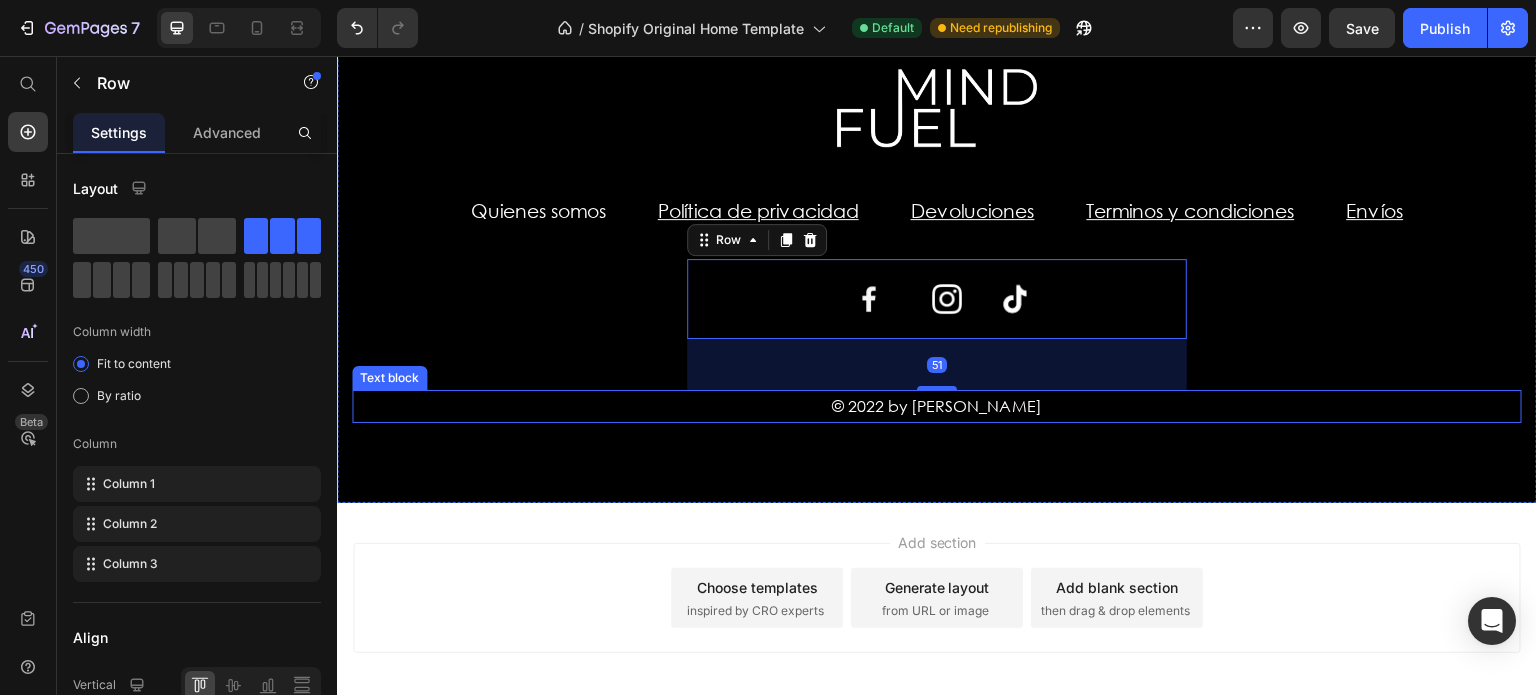 click on "Image Row Quienes somos Text block Política de privacidad Text block Devoluciones Text block Terminos y condiciones Text block Envíos Text block Row Image Image Image Row   51 Row © 2022 by [PERSON_NAME] Text block Section 19" at bounding box center (937, 246) 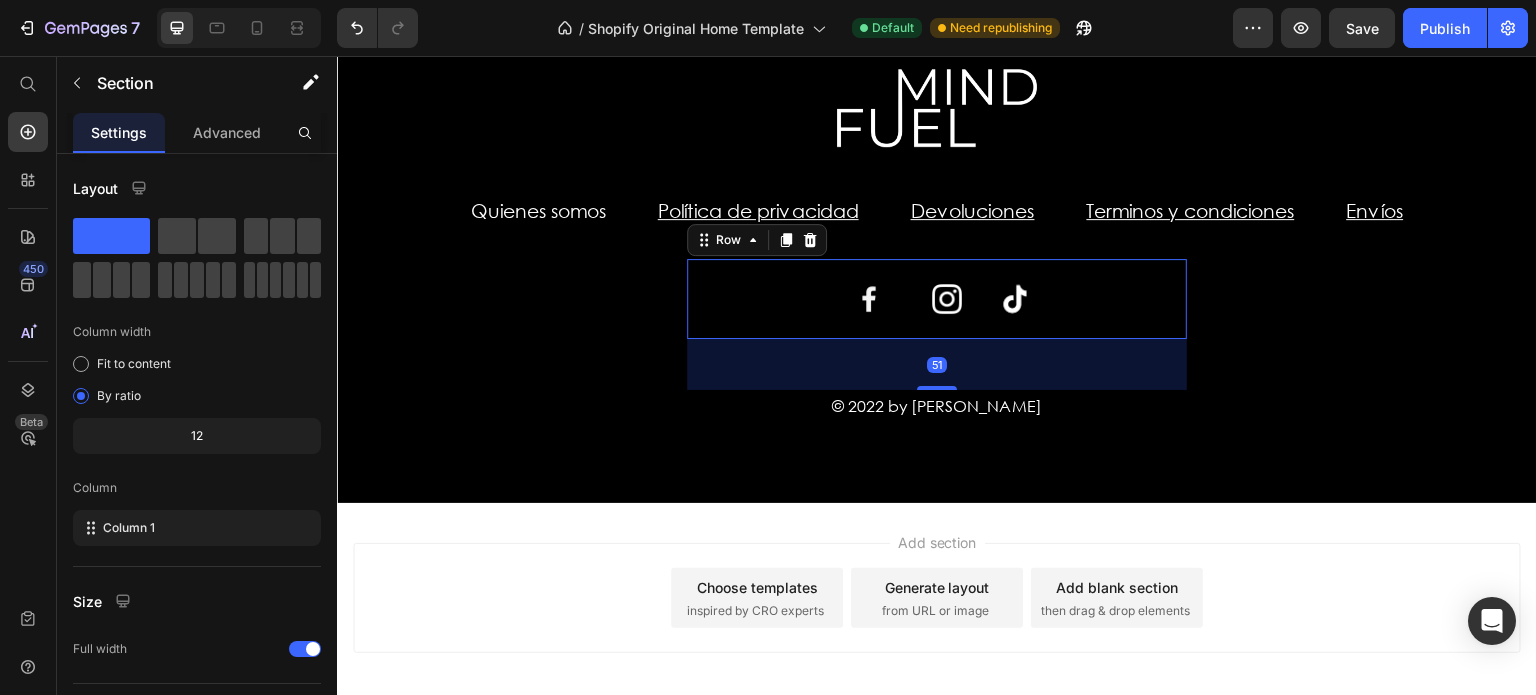click on "Image Image Image Row   51" at bounding box center (937, 299) 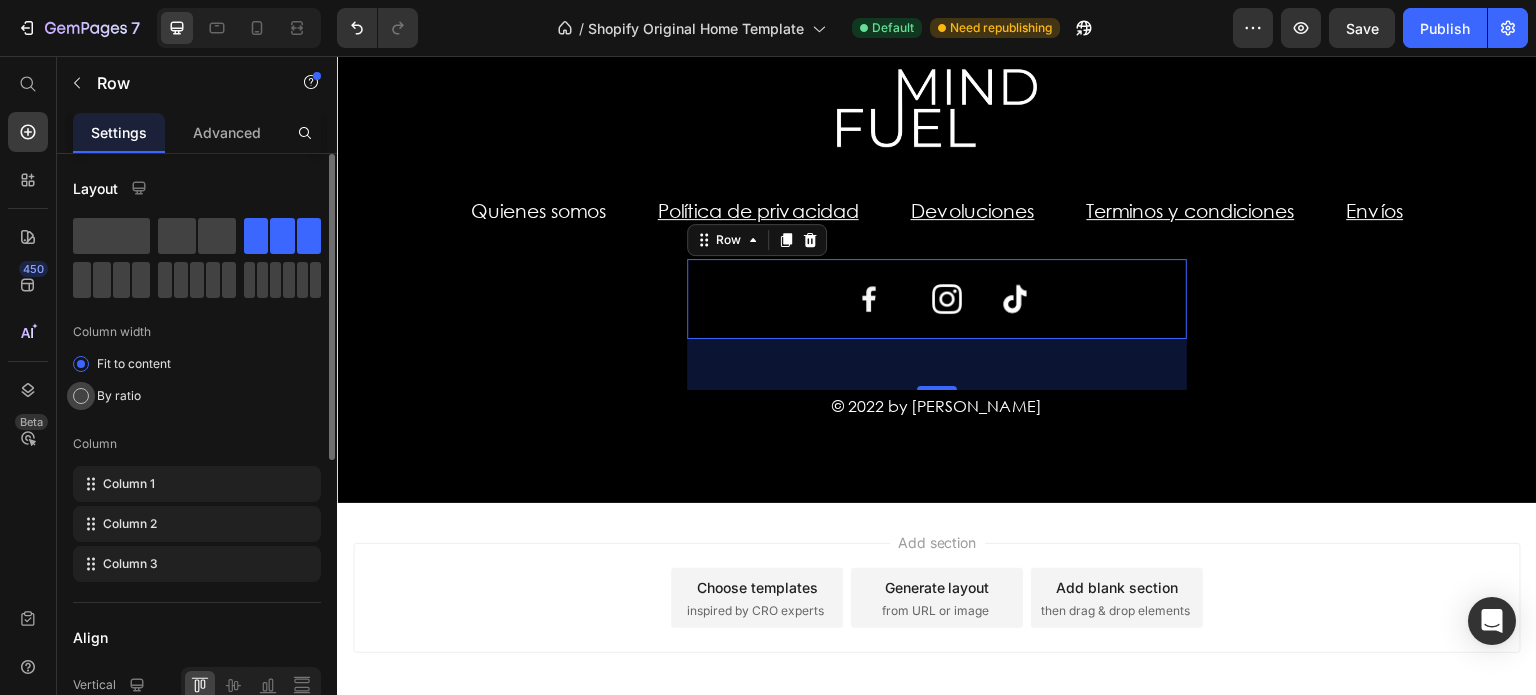 scroll, scrollTop: 4701, scrollLeft: 0, axis: vertical 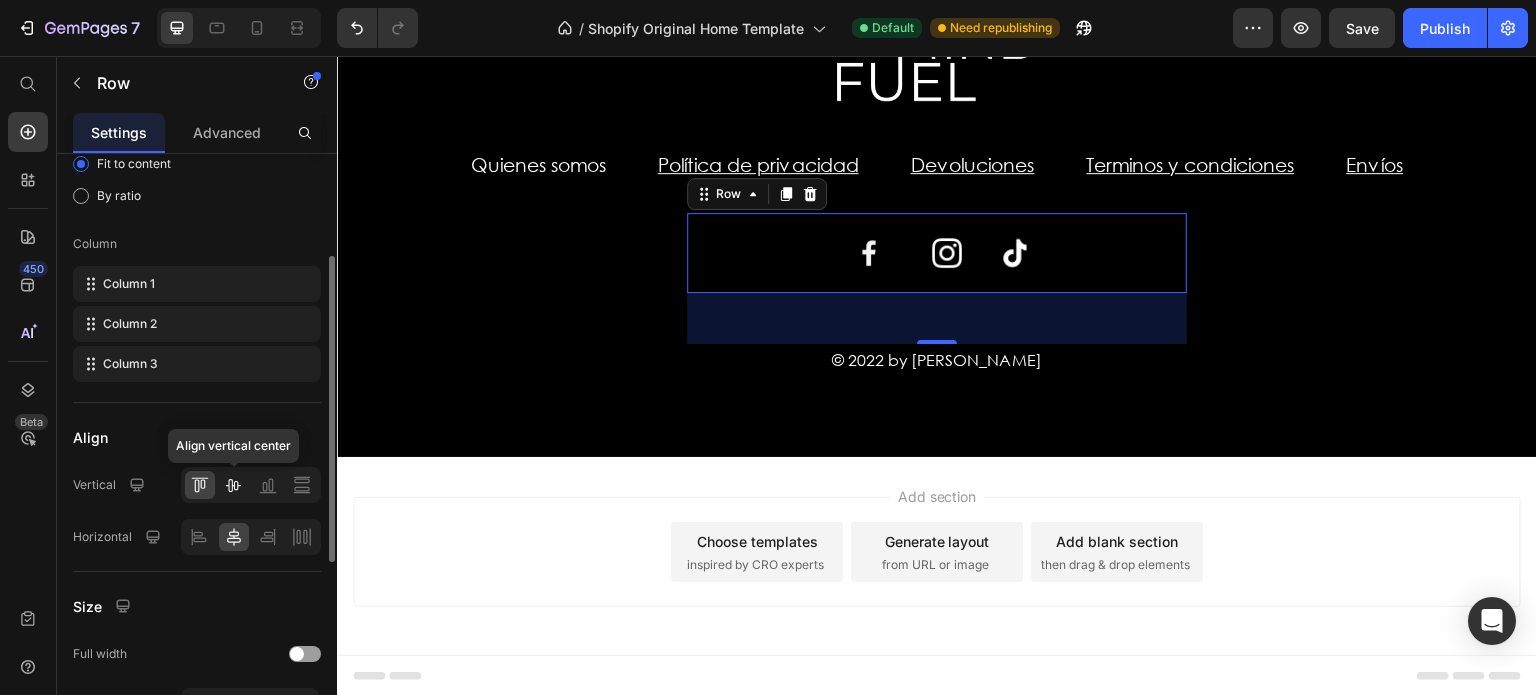 click 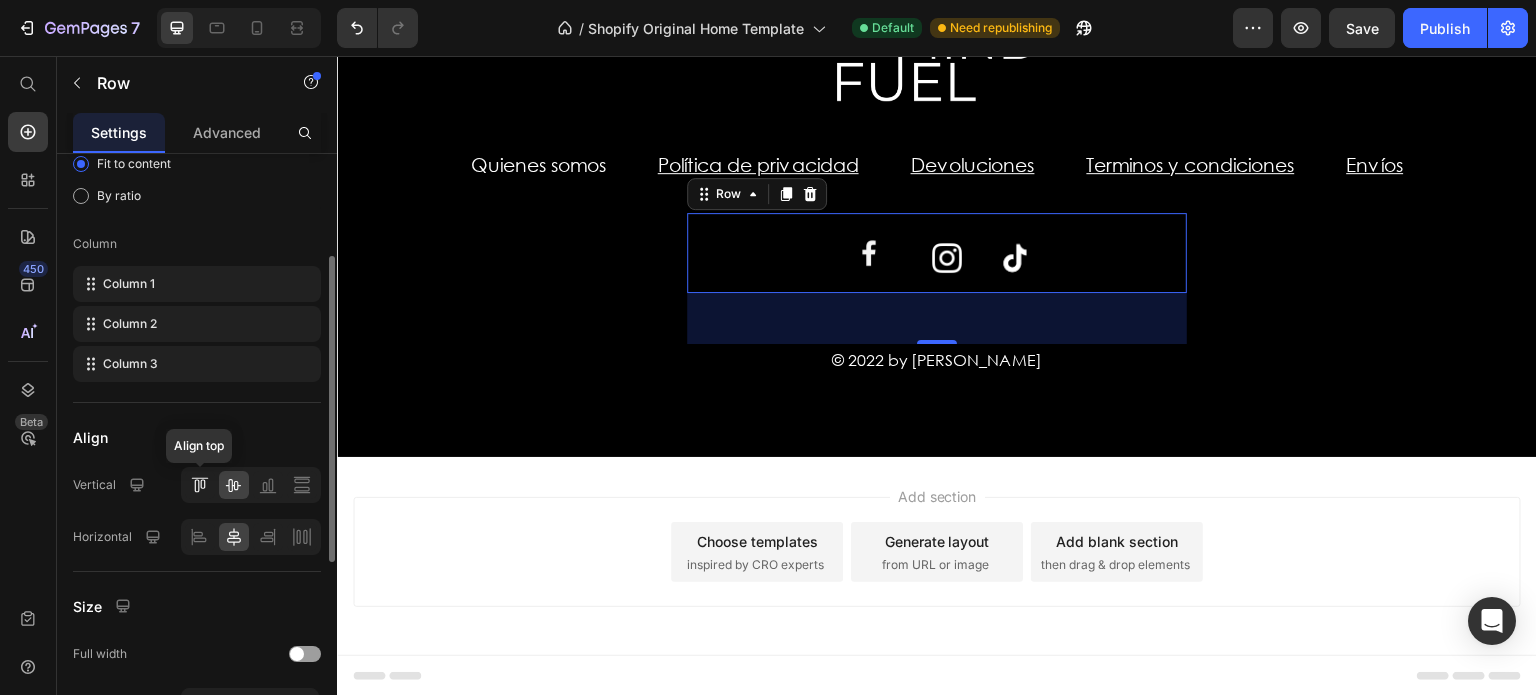 click 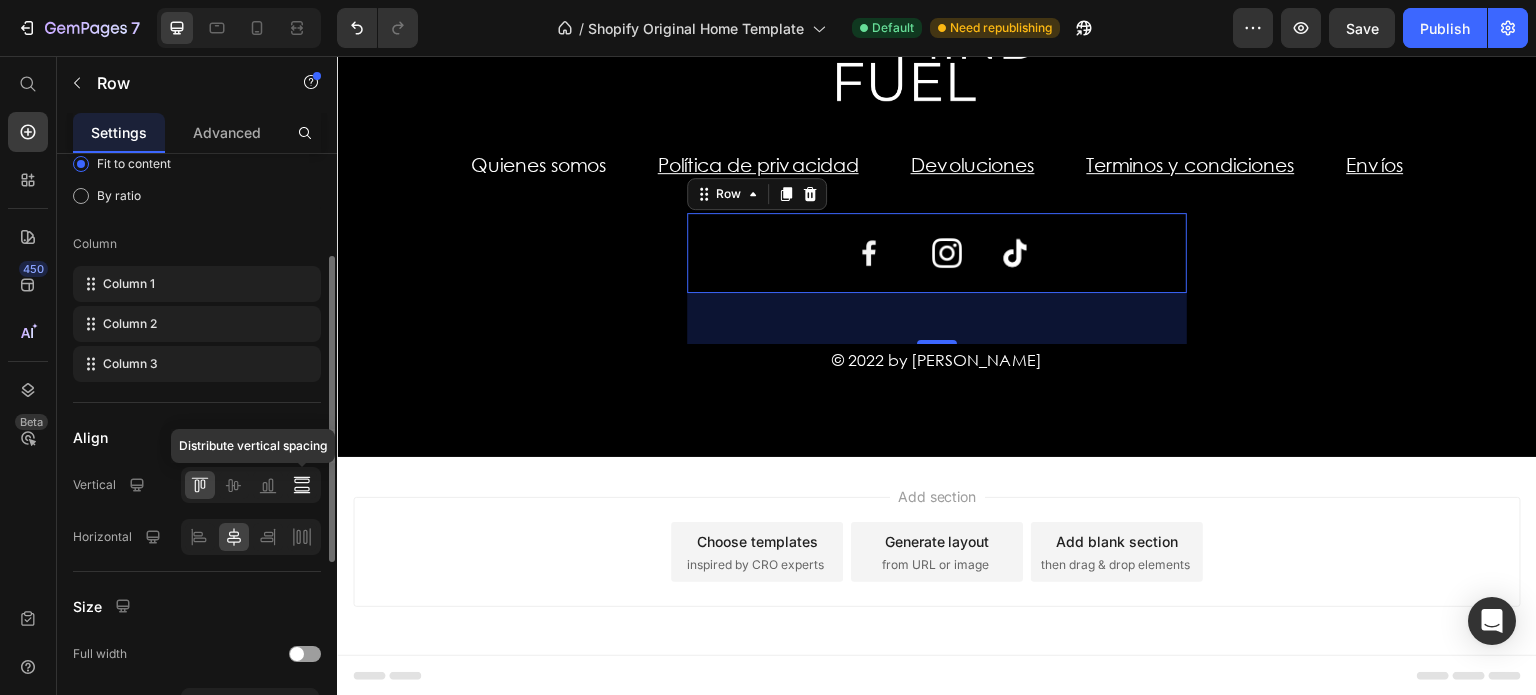 click 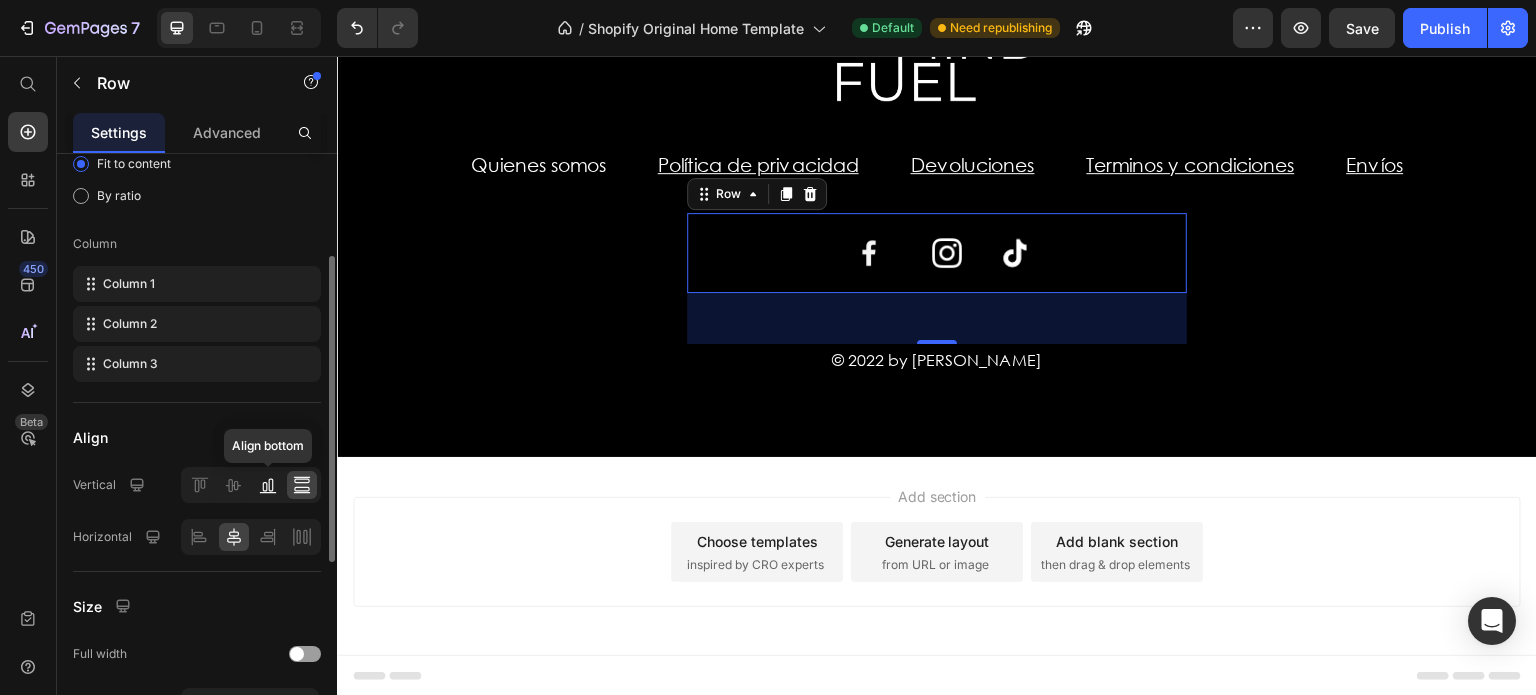 click 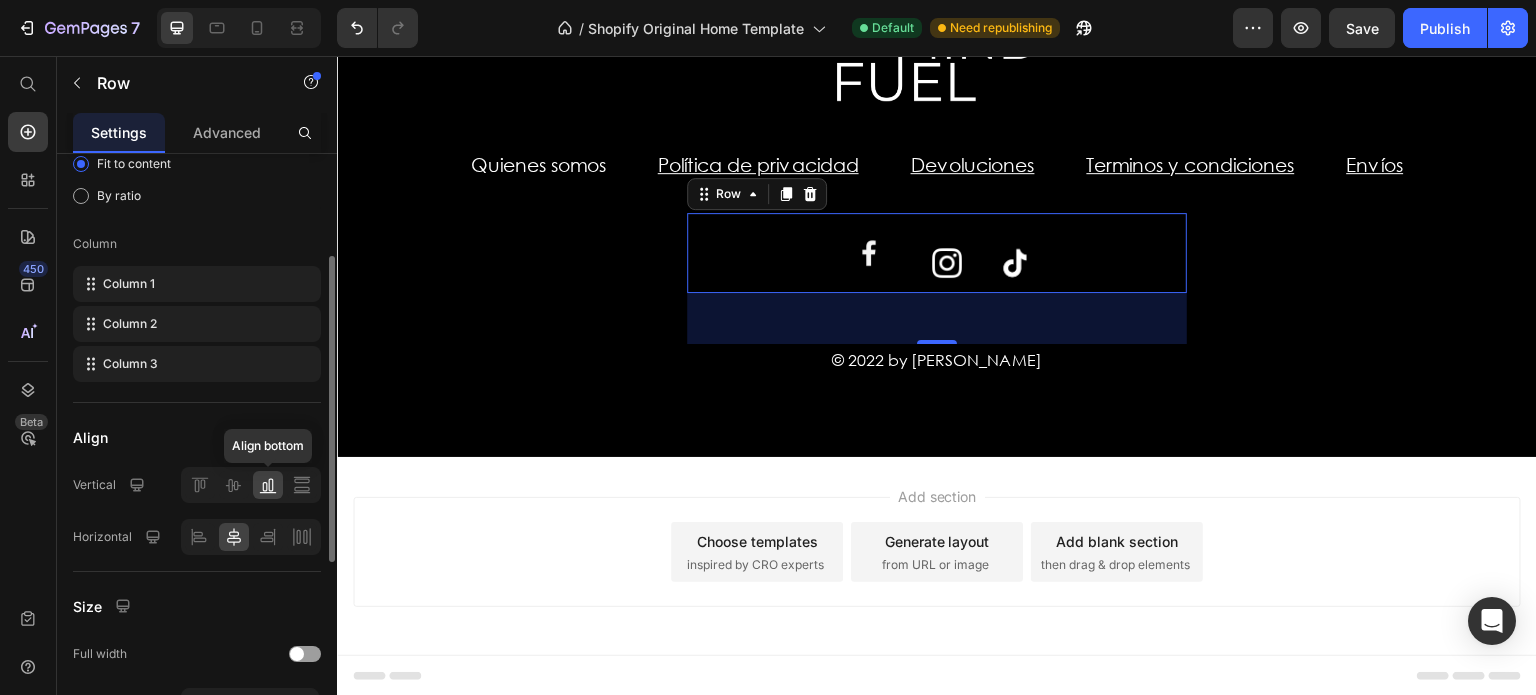 click 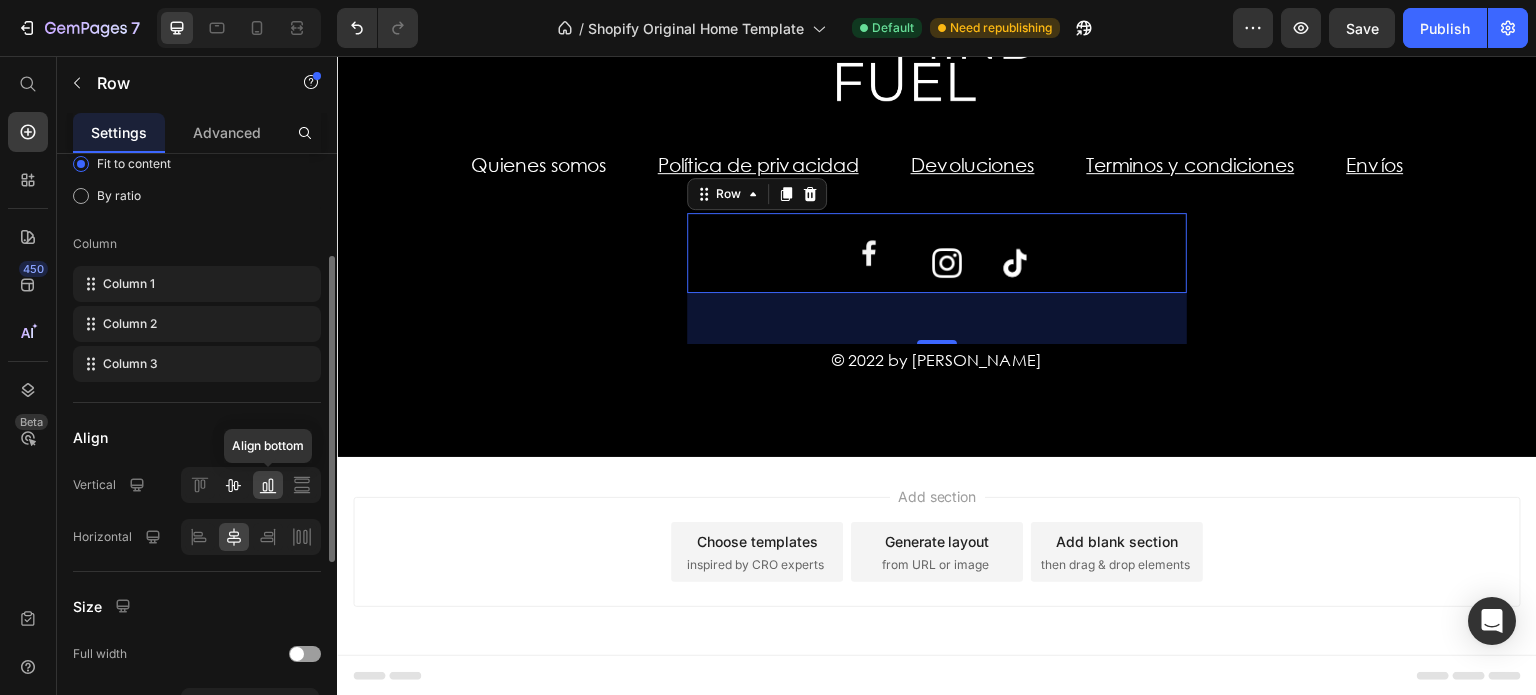 click 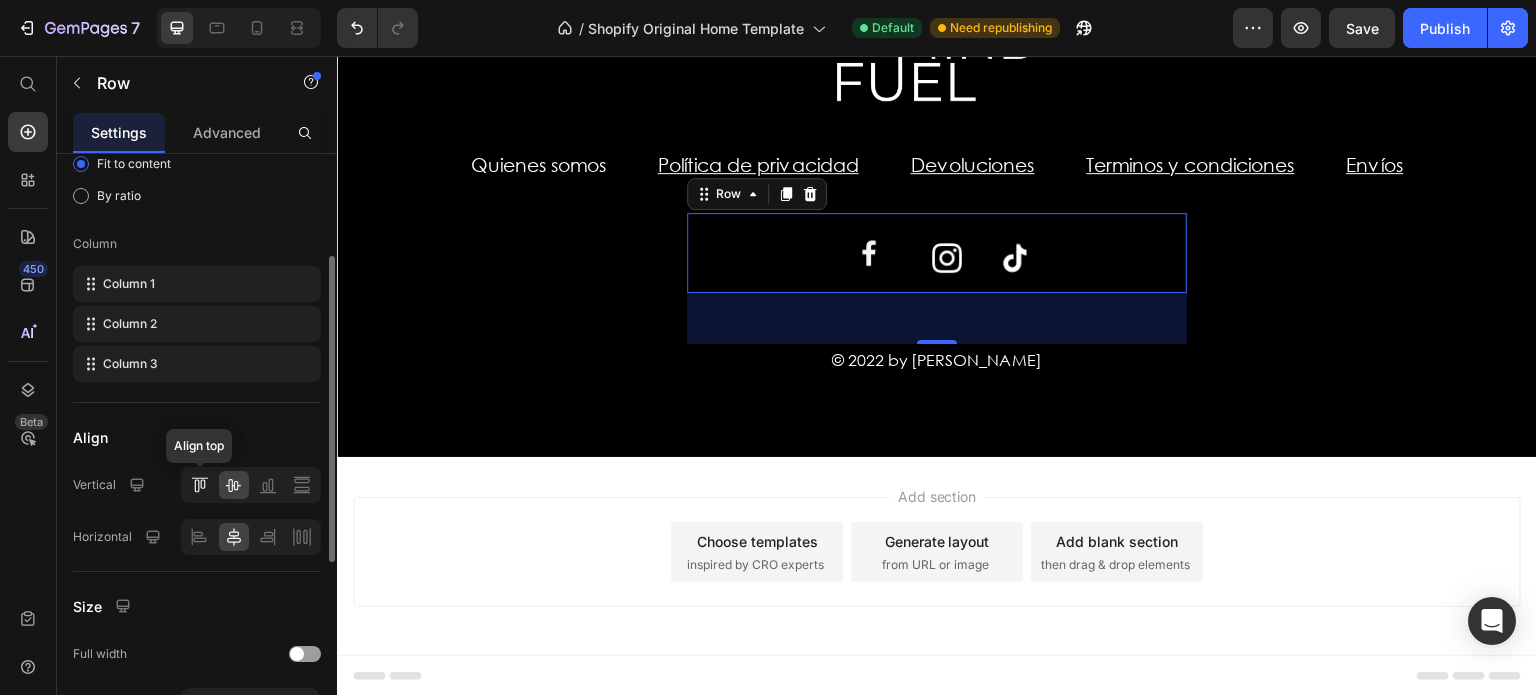 click 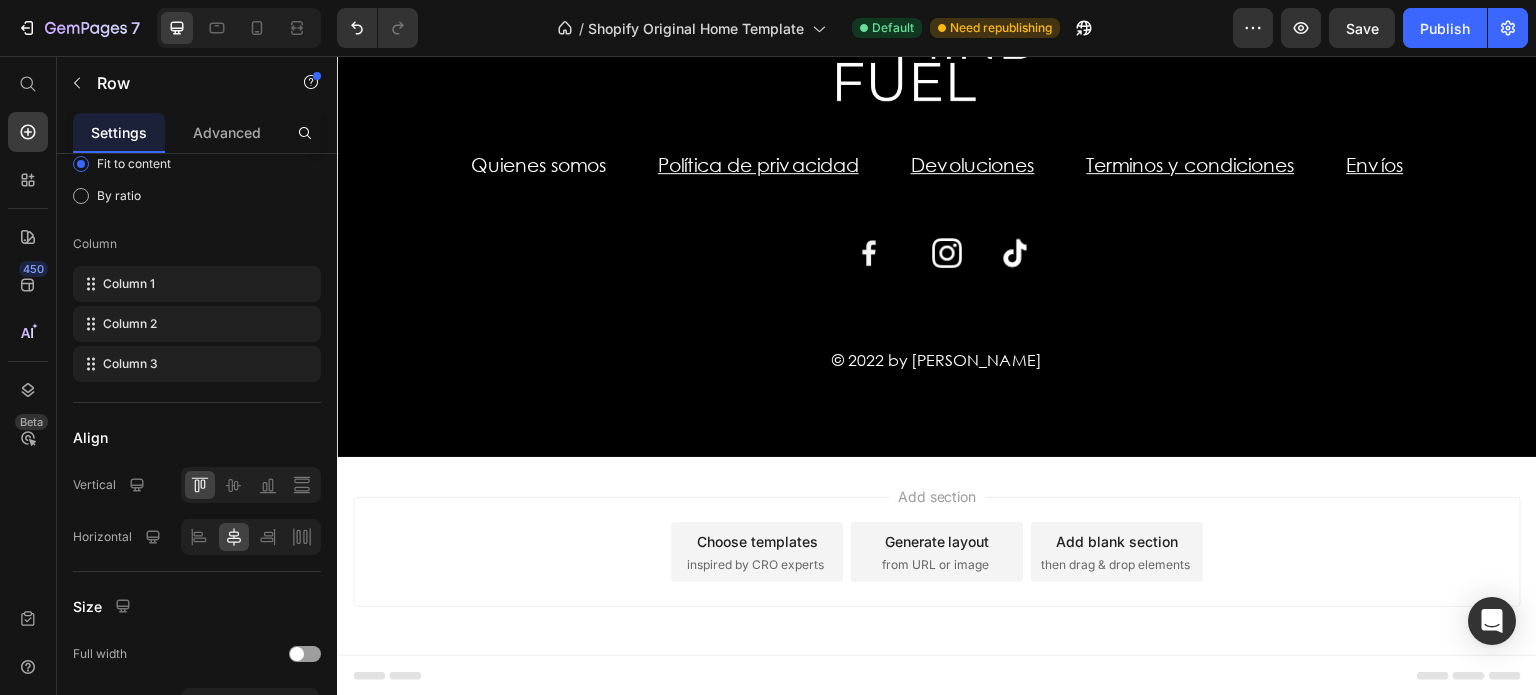 click on "Add section Choose templates inspired by CRO experts Generate layout from URL or image Add blank section then drag & drop elements" at bounding box center [937, 552] 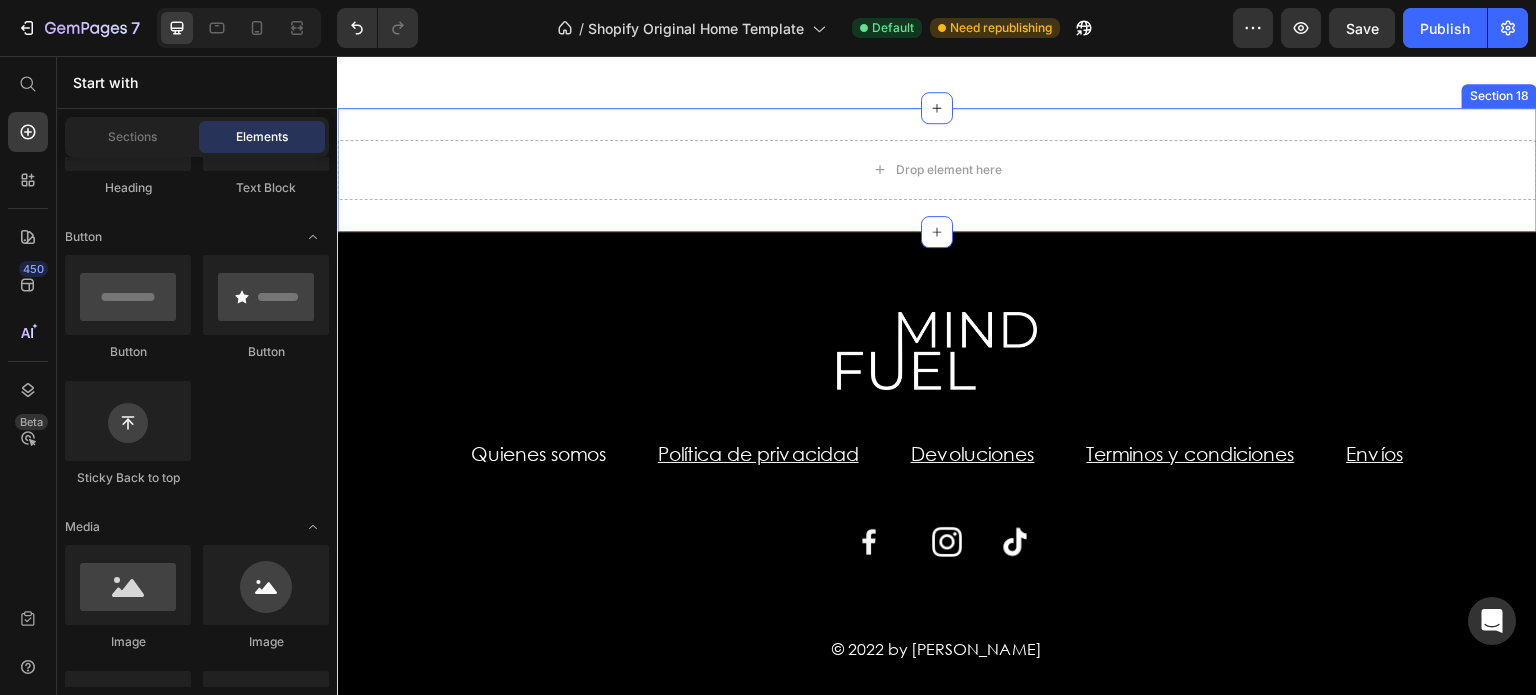 scroll, scrollTop: 4511, scrollLeft: 0, axis: vertical 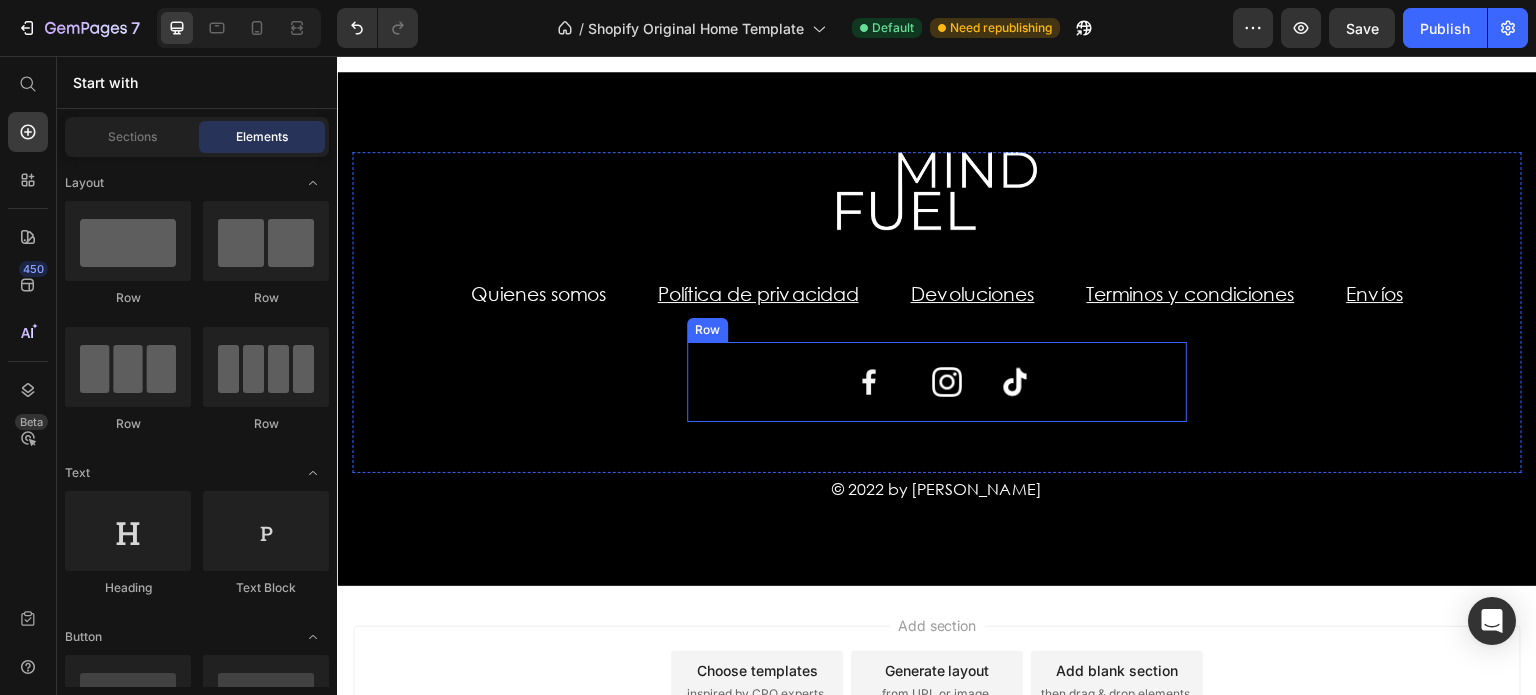 click on "Image Image Image Row" at bounding box center (937, 382) 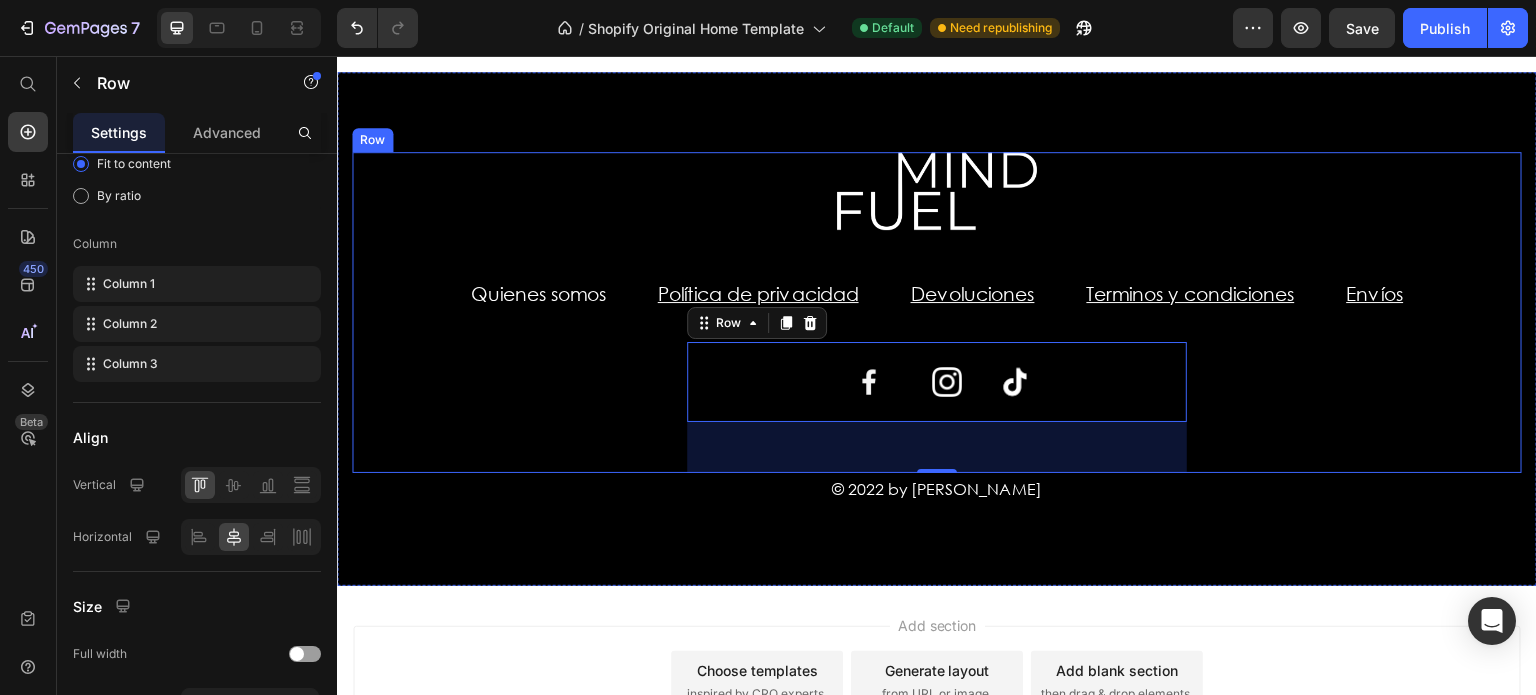 click on "Image Row Quienes somos Text block Política de privacidad Text block Devoluciones Text block Terminos y condiciones Text block Envíos Text block Row Image Image Image Row   51" at bounding box center [937, 313] 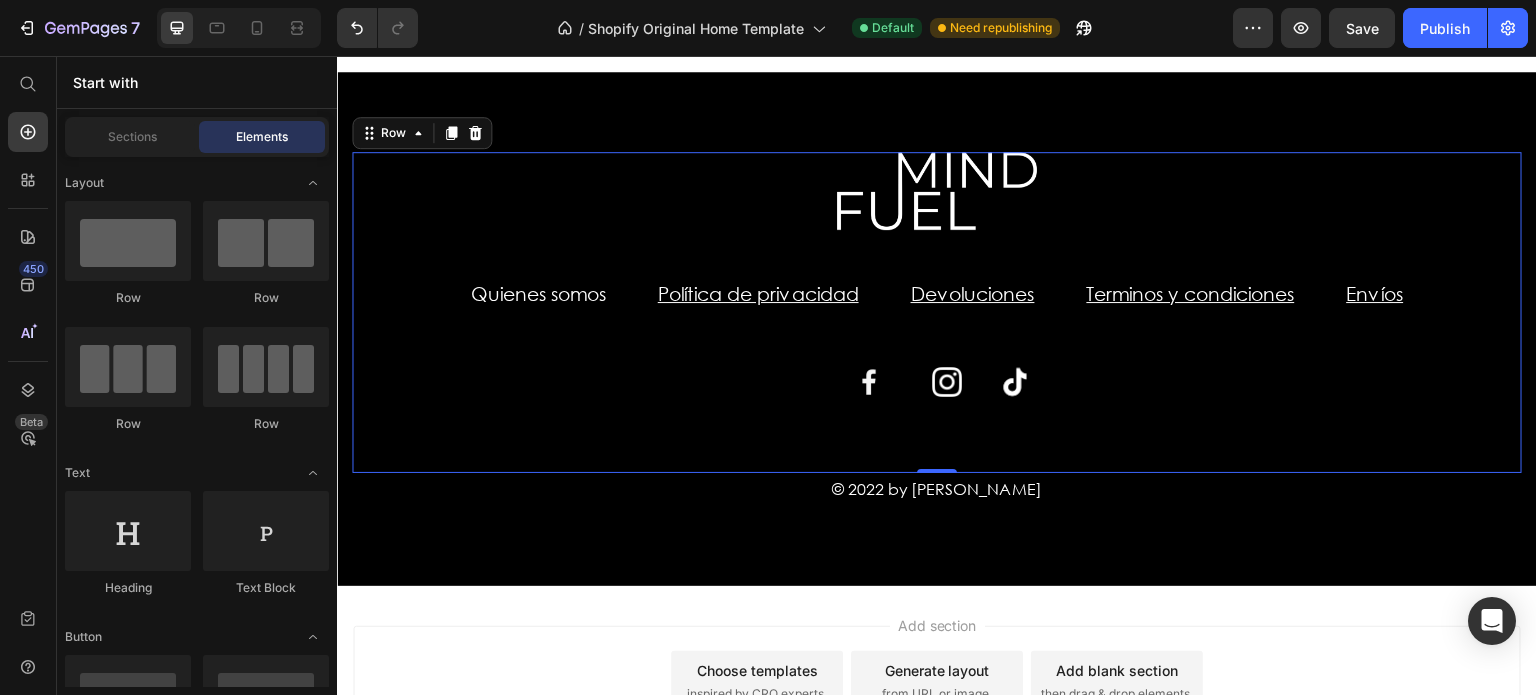 click on "Add section Choose templates inspired by CRO experts Generate layout from URL or image Add blank section then drag & drop elements" at bounding box center (937, 685) 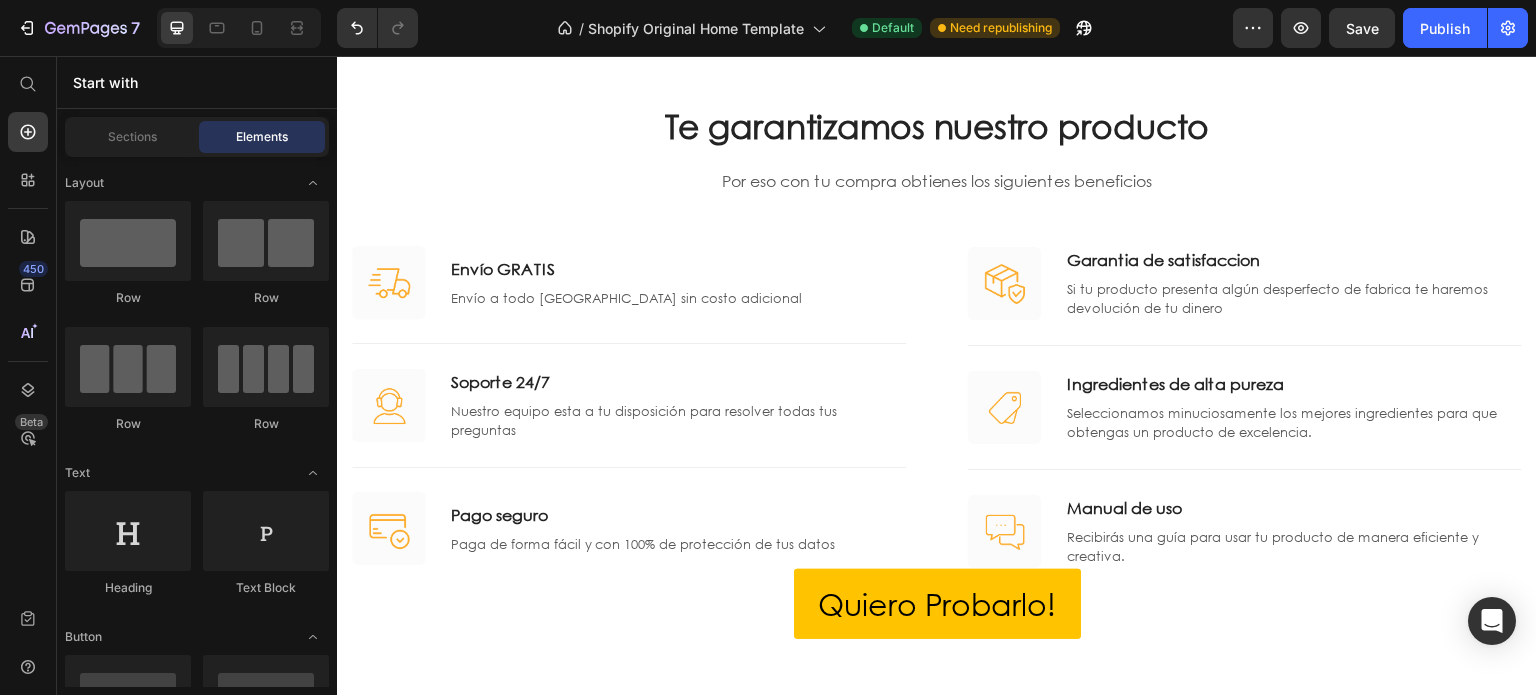 scroll, scrollTop: 3982, scrollLeft: 0, axis: vertical 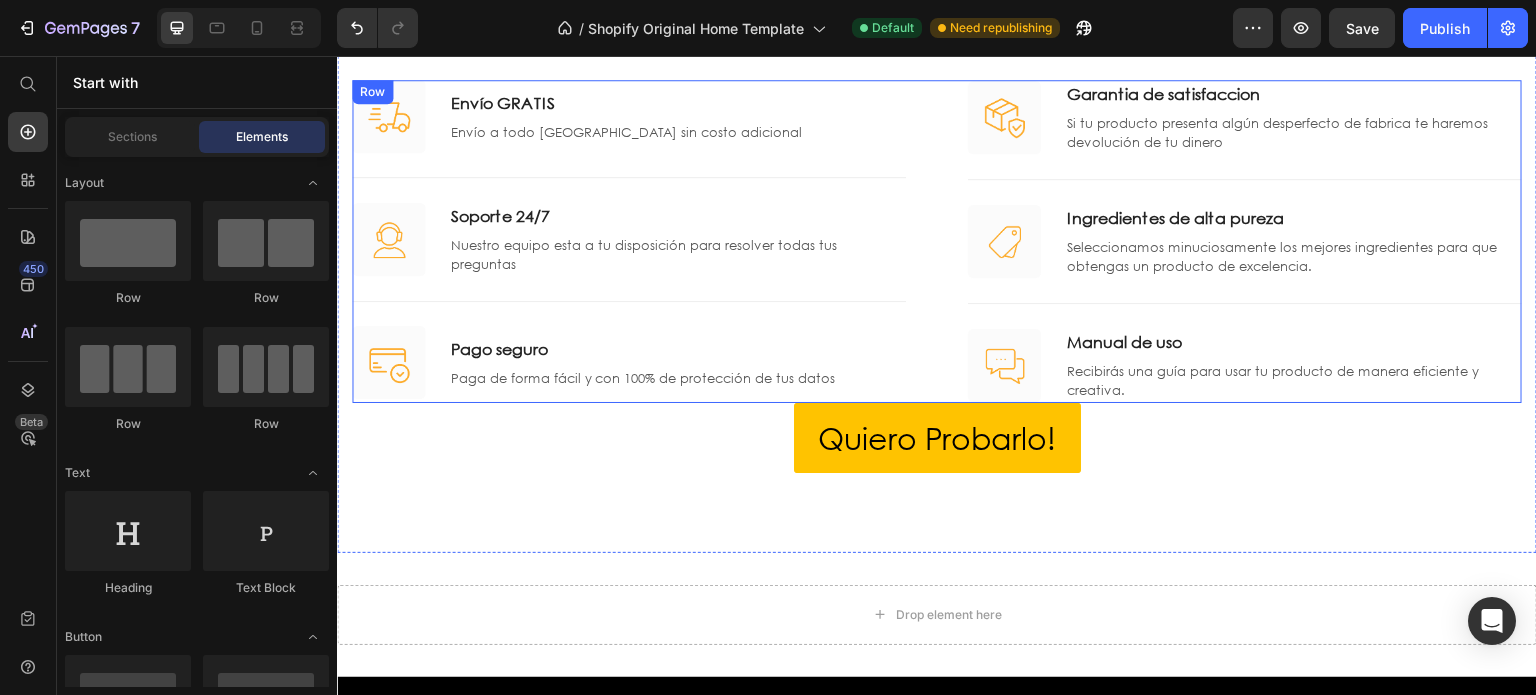 click on "Image Envío GRATIS Text block Envío a todo [GEOGRAPHIC_DATA] sin costo adicional Text block Row                Title Line Image Soporte 24/7 Text block Nuestro equipo esta a tu disposición para resolver todas tus preguntas Text block Row                Title Line Image Pago seguro Text block Paga de forma fácil y con 100% de protección de tus datos Text block Row Row                Title Line Image Garantia de satisfaccion Text block Si tu producto presenta algún desperfecto de fabrica te haremos devolución de tu dinero Text block Row                Title Line Image Ingredientes de alta pureza Text block Seleccionamos minuciosamente los mejores ingredientes para que obtengas un producto de excelencia.  Text block Row                Title Line Image Manual de uso Text block Recibirás una guía para usar tu producto de manera eficiente y creativa.   Text block [GEOGRAPHIC_DATA]" at bounding box center [937, 241] 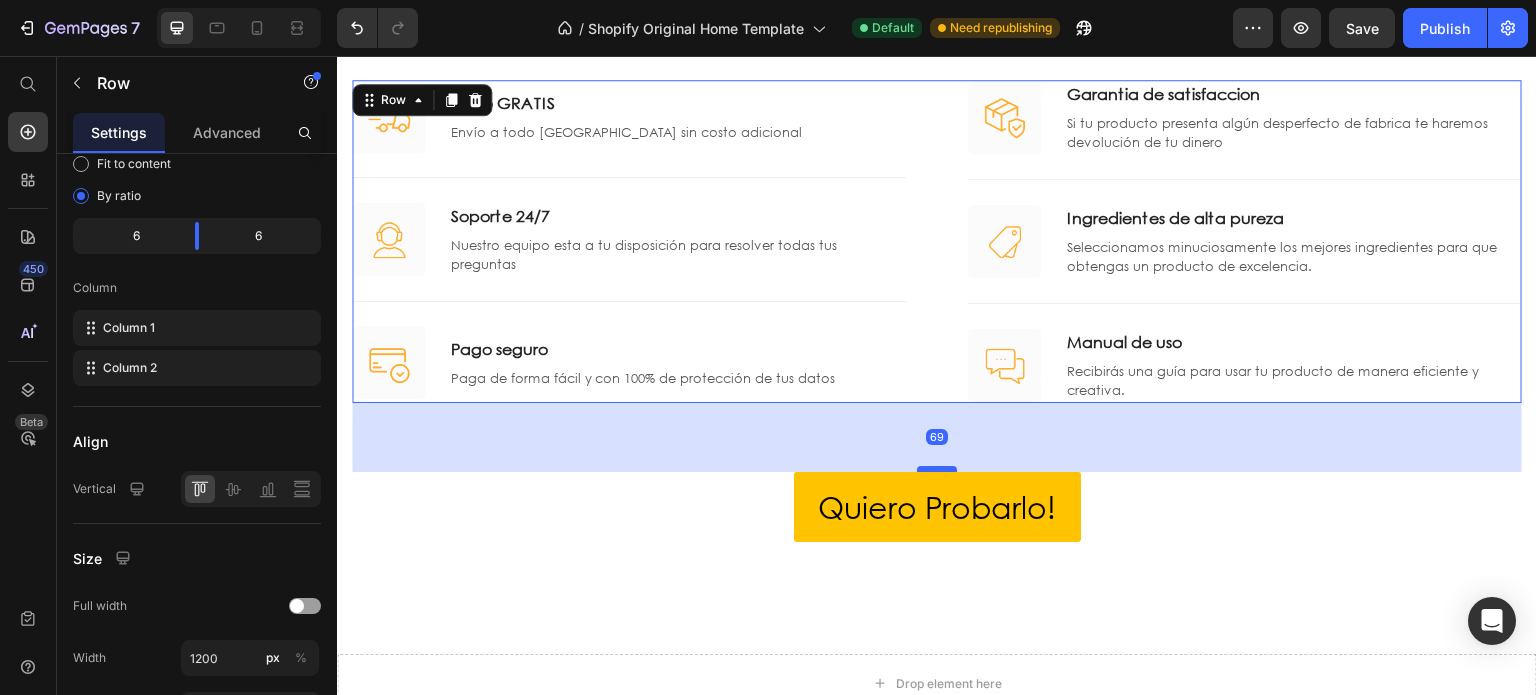 drag, startPoint x: 926, startPoint y: 395, endPoint x: 926, endPoint y: 461, distance: 66 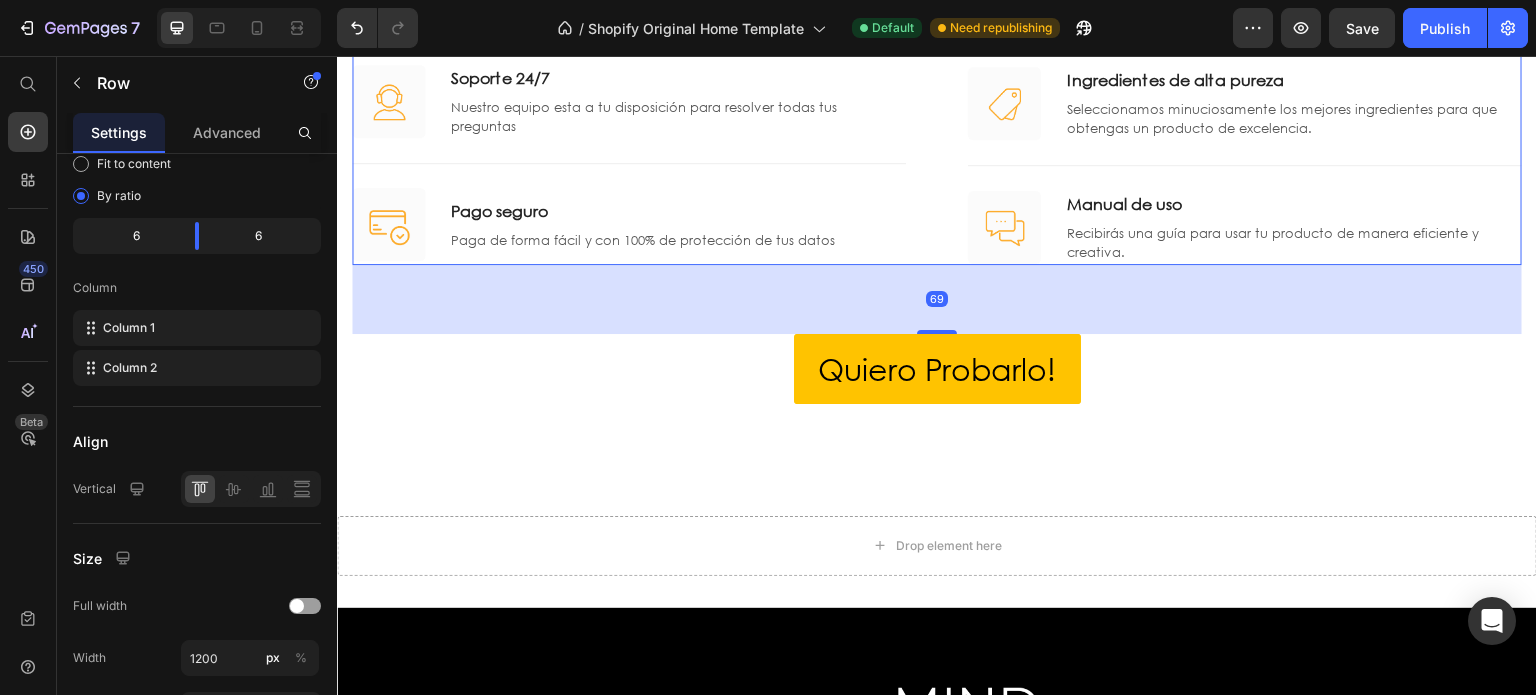 scroll, scrollTop: 4182, scrollLeft: 0, axis: vertical 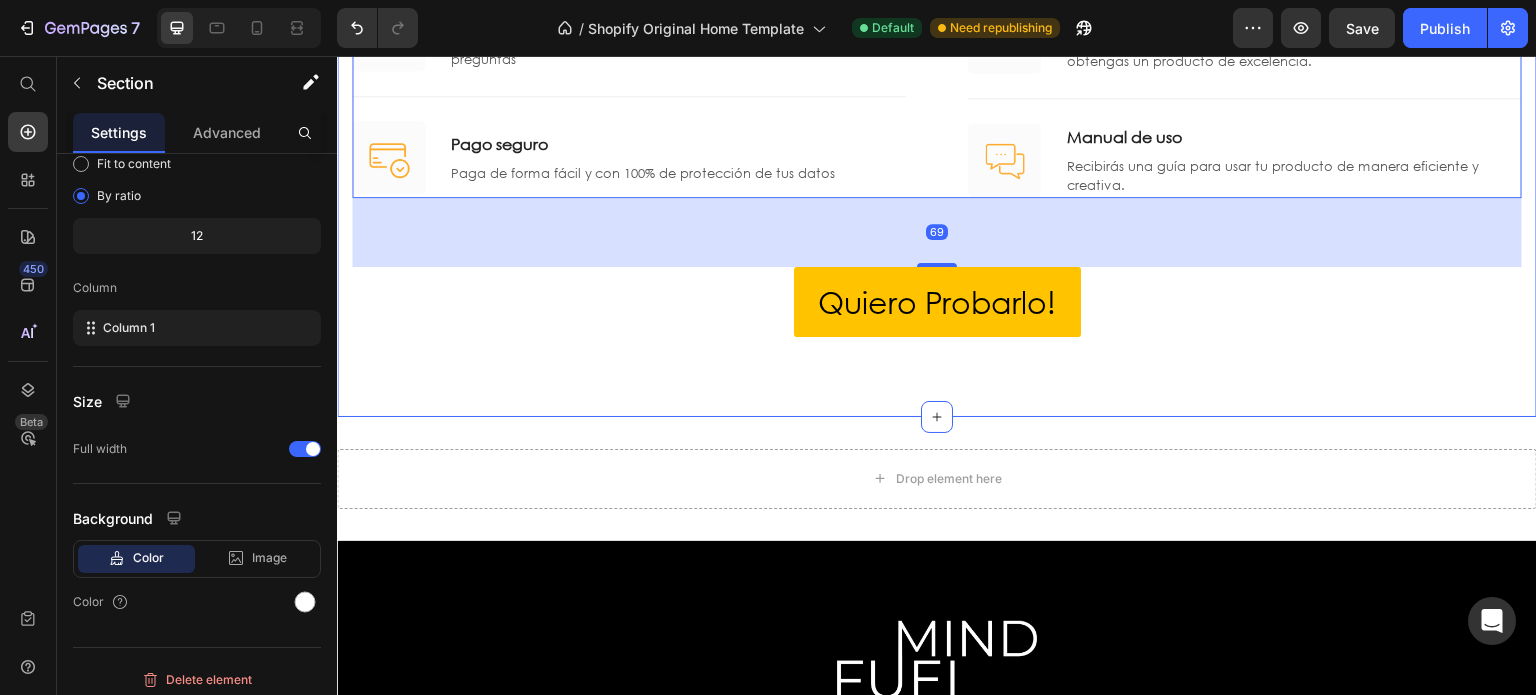 click on "Te garantizamos nuestro producto  Heading Por eso con tu compra obtienes los siguientes beneficios Text block Row Image Envío GRATIS Text block Envío a todo [GEOGRAPHIC_DATA] sin costo adicional Text block Row                Title Line Image Soporte 24/7 Text block Nuestro equipo esta a tu disposición para resolver todas tus preguntas Text block Row                Title Line Image Pago seguro Text block Paga de forma fácil y con 100% de protección de tus datos Text block Row Row                Title Line Image Garantia de satisfaccion Text block Si tu producto presenta algún desperfecto de fabrica te haremos devolución de tu dinero Text block Row                Title Line Image Ingredientes de alta pureza Text block Seleccionamos minuciosamente los mejores ingredientes para que obtengas un producto de excelencia.  Text block Row                Title Line Image Manual de uso Text block Recibirás una guía para usar tu producto de manera eficiente y creativa.   Text block Row Row Row   69 Quiero Probarlo!" at bounding box center [937, 34] 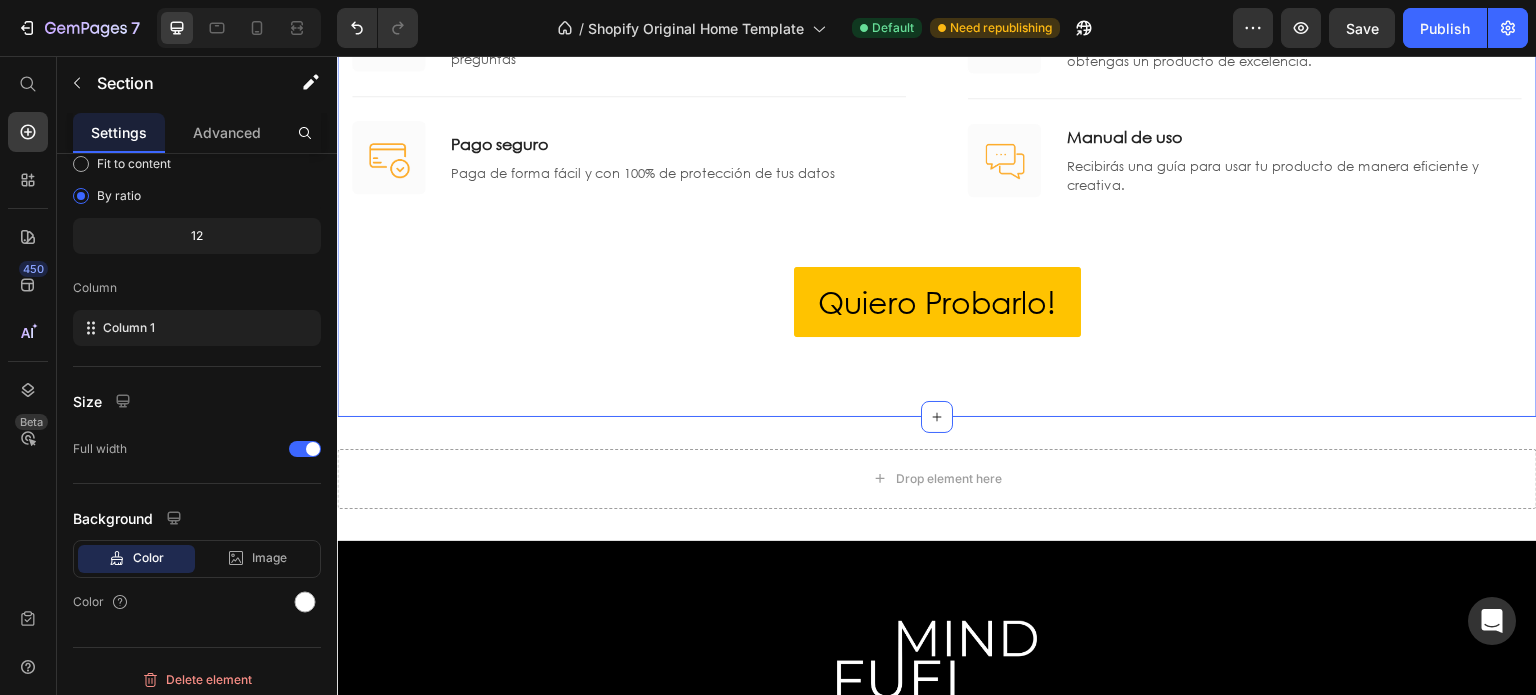 scroll, scrollTop: 0, scrollLeft: 0, axis: both 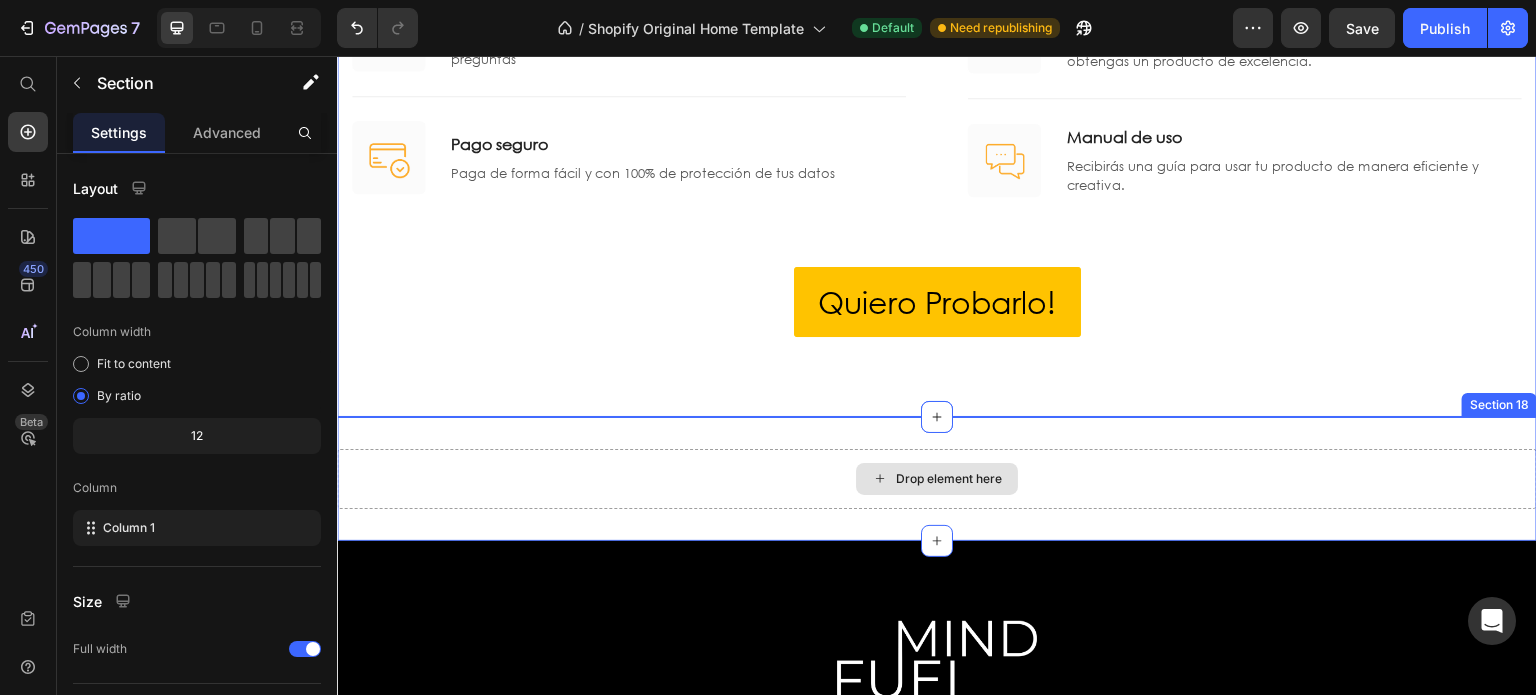 click on "Drop element here" at bounding box center (937, 479) 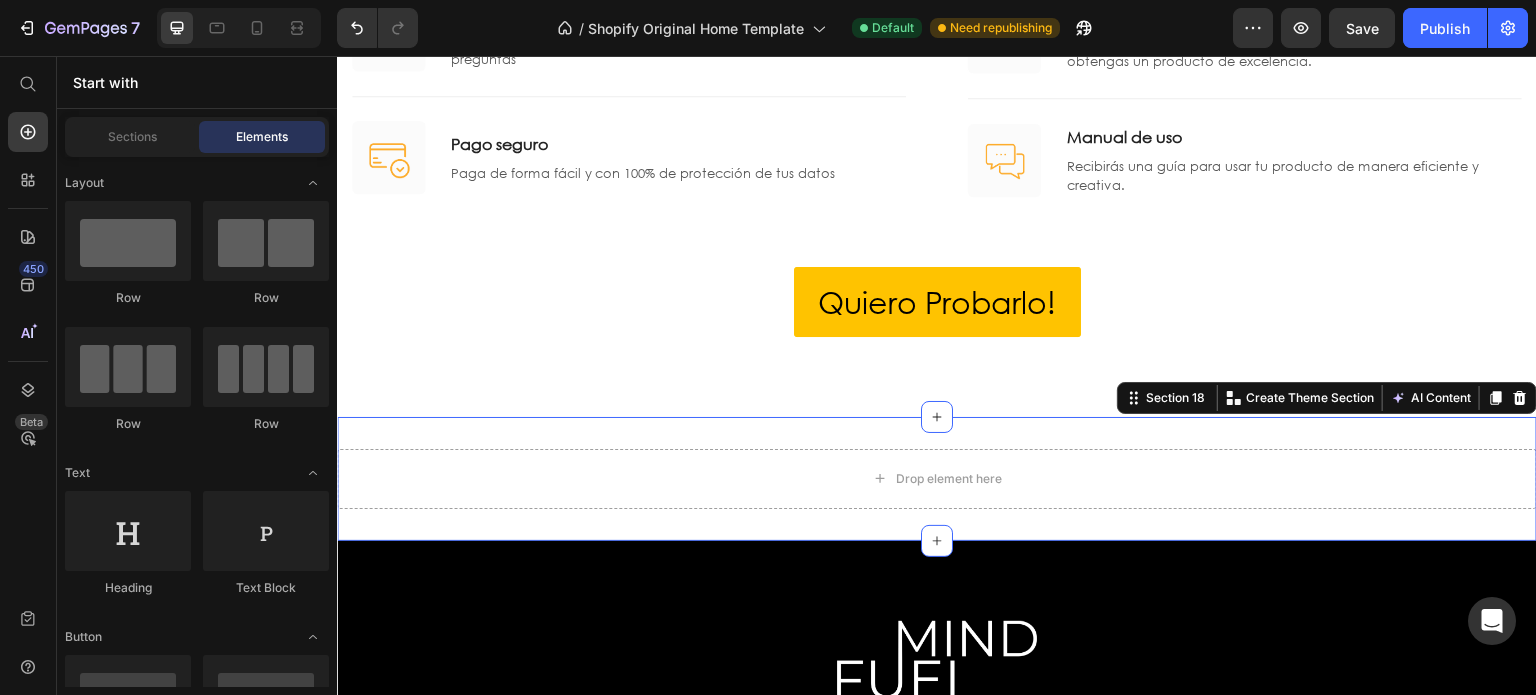 click on "Drop element here Section 18   You can create reusable sections Create Theme Section AI Content Write with [PERSON_NAME] What would you like to describe here? Tone and Voice Persuasive Product Show more Generate" at bounding box center [937, 479] 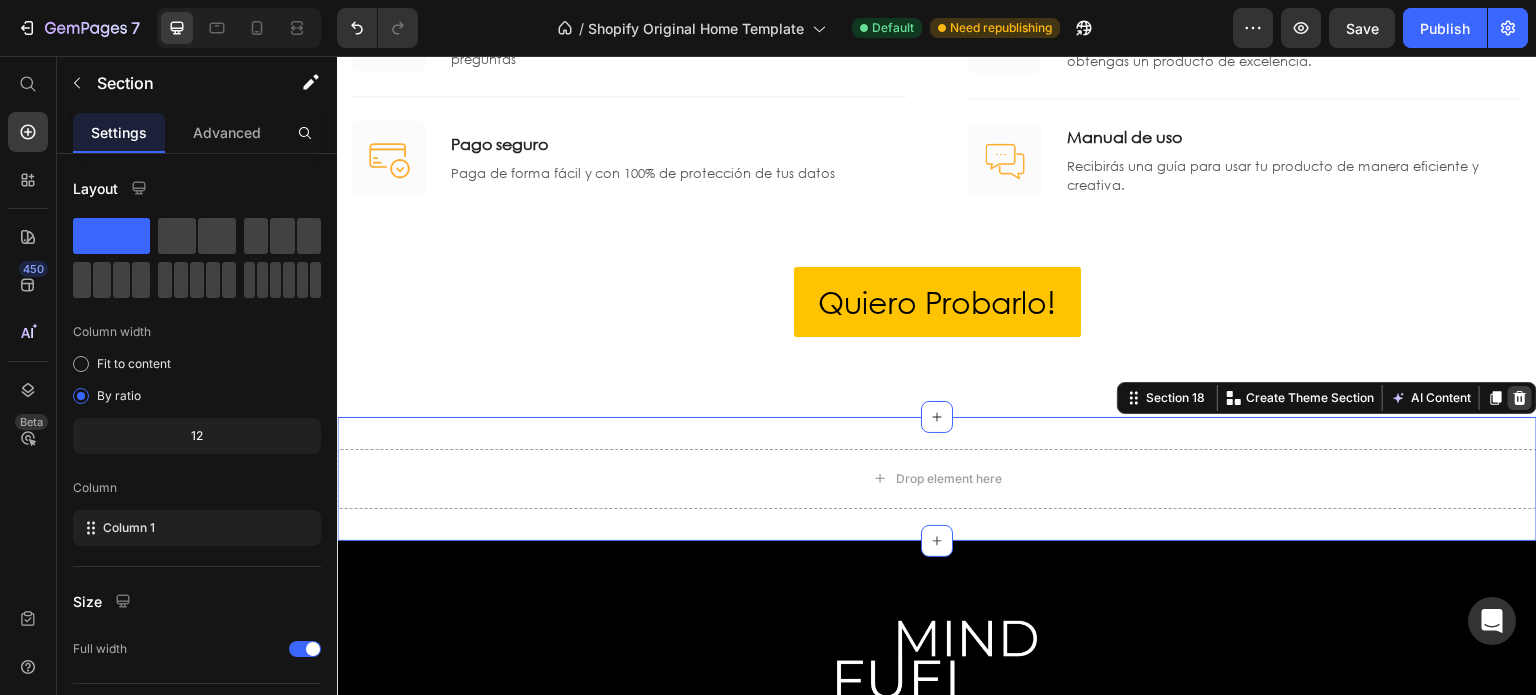 click 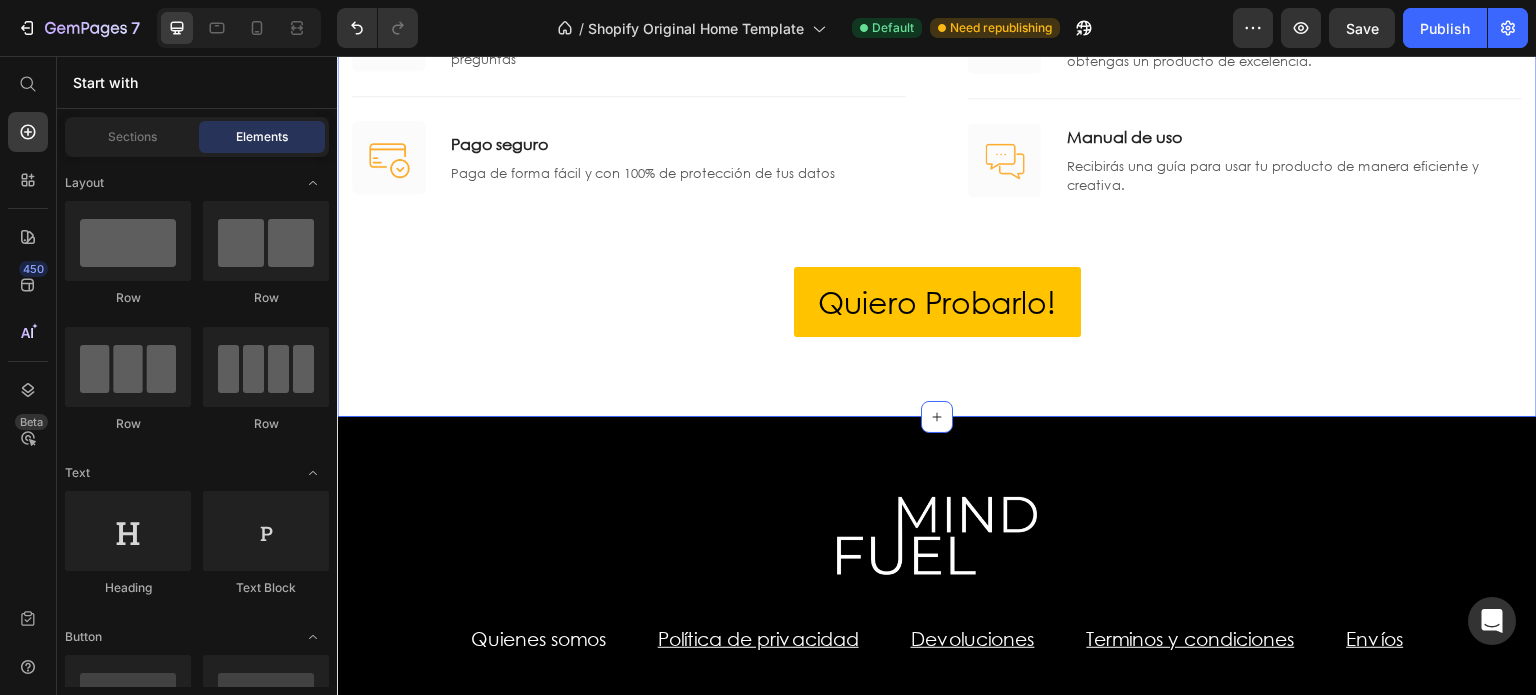 click on "Te garantizamos nuestro producto  Heading Por eso con tu compra obtienes los siguientes beneficios Text block Row Image Envío GRATIS Text block Envío a todo [GEOGRAPHIC_DATA] sin costo adicional Text block Row                Title Line Image Soporte 24/7 Text block Nuestro equipo esta a tu disposición para resolver todas tus preguntas Text block Row                Title Line Image Pago seguro Text block Paga de forma fácil y con 100% de protección de tus datos Text block Row Row                Title Line Image Garantia de satisfaccion Text block Si tu producto presenta algún desperfecto de fabrica te haremos devolución de tu dinero Text block Row                Title Line Image Ingredientes de alta pureza Text block Seleccionamos minuciosamente los mejores ingredientes para que obtengas un producto de excelencia.  Text block Row                Title Line Image Manual de uso Text block Recibirás una guía para usar tu producto de manera eficiente y creativa.   Text block Row Row Row Quiero Probarlo! Button" at bounding box center (937, 34) 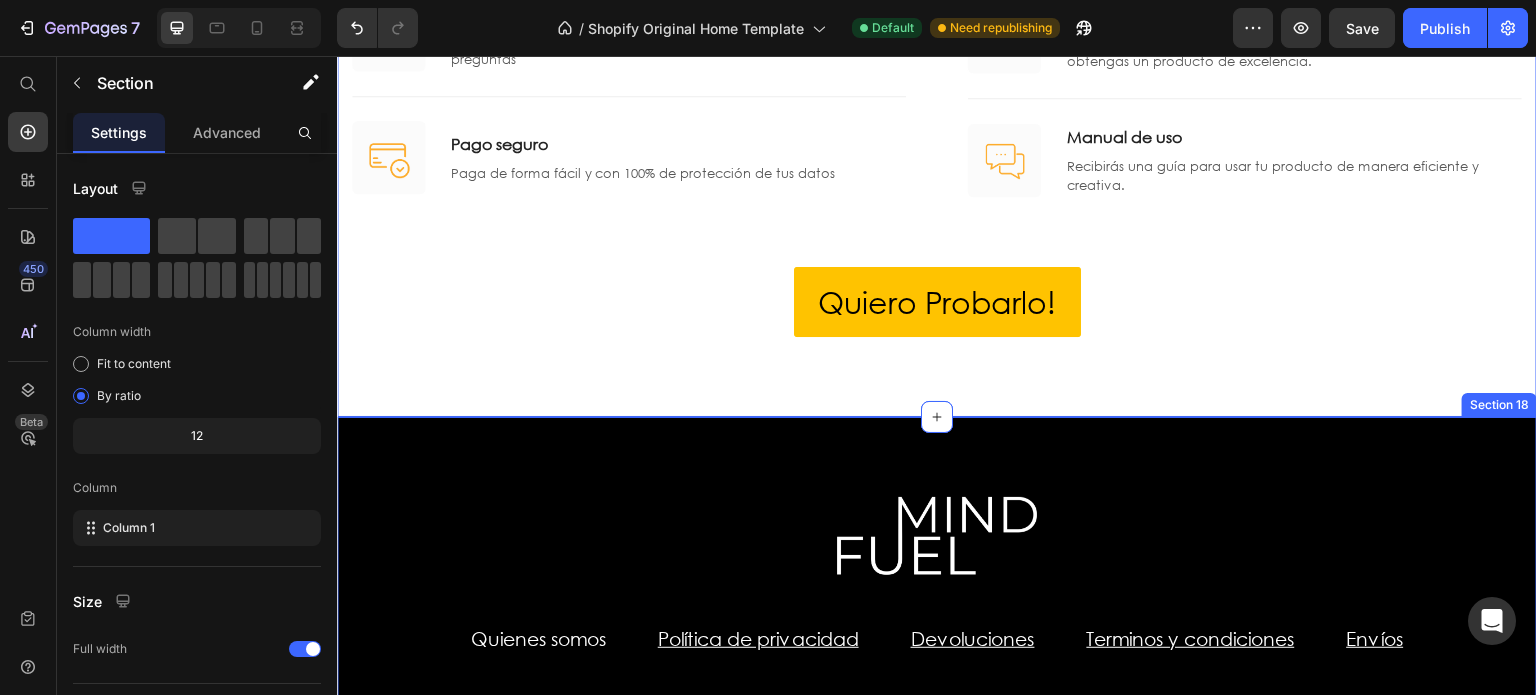 click on "Image Row Quienes somos Text block Política de privacidad Text block Devoluciones Text block Terminos y condiciones Text block Envíos Text block Row Image Image Image Row Row © 2022 by [PERSON_NAME] Text block Section 18" at bounding box center (937, 674) 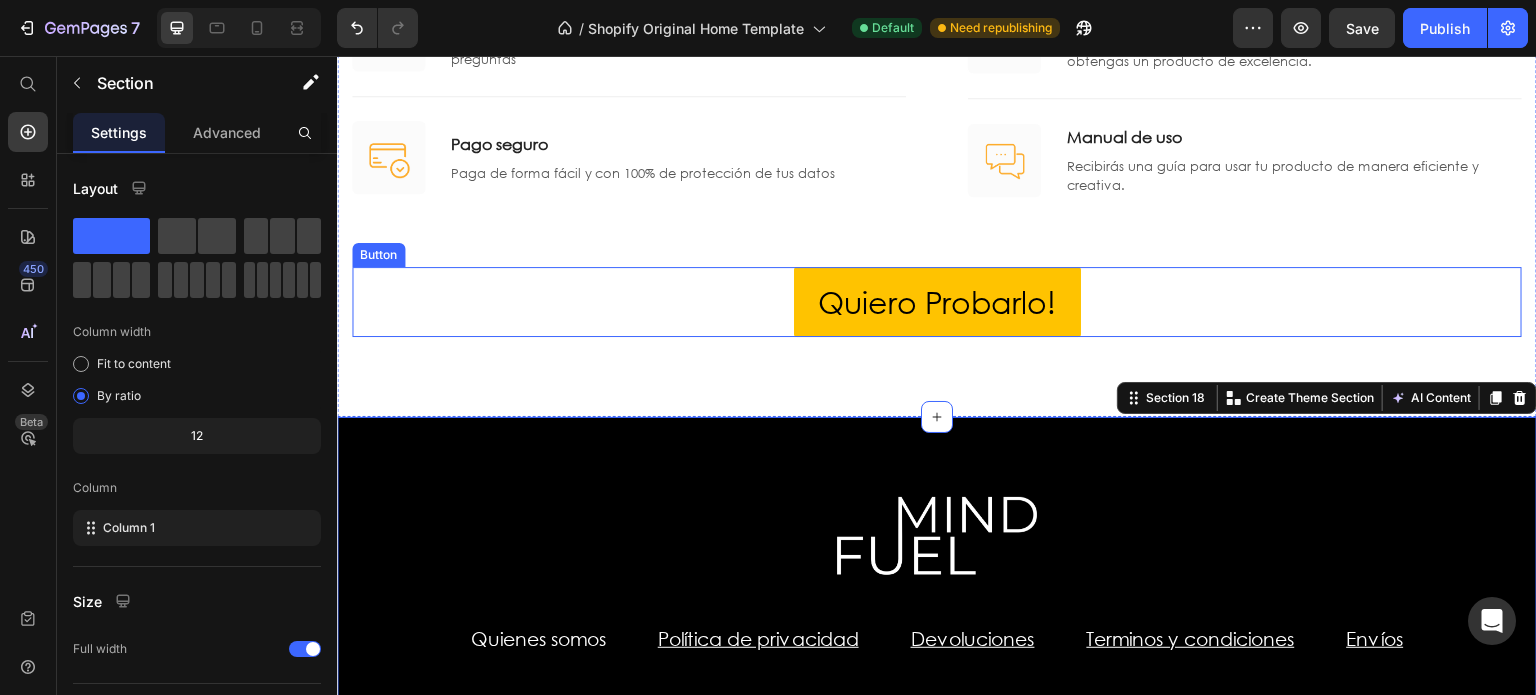 click on "Quiero Probarlo! Button" at bounding box center [937, 302] 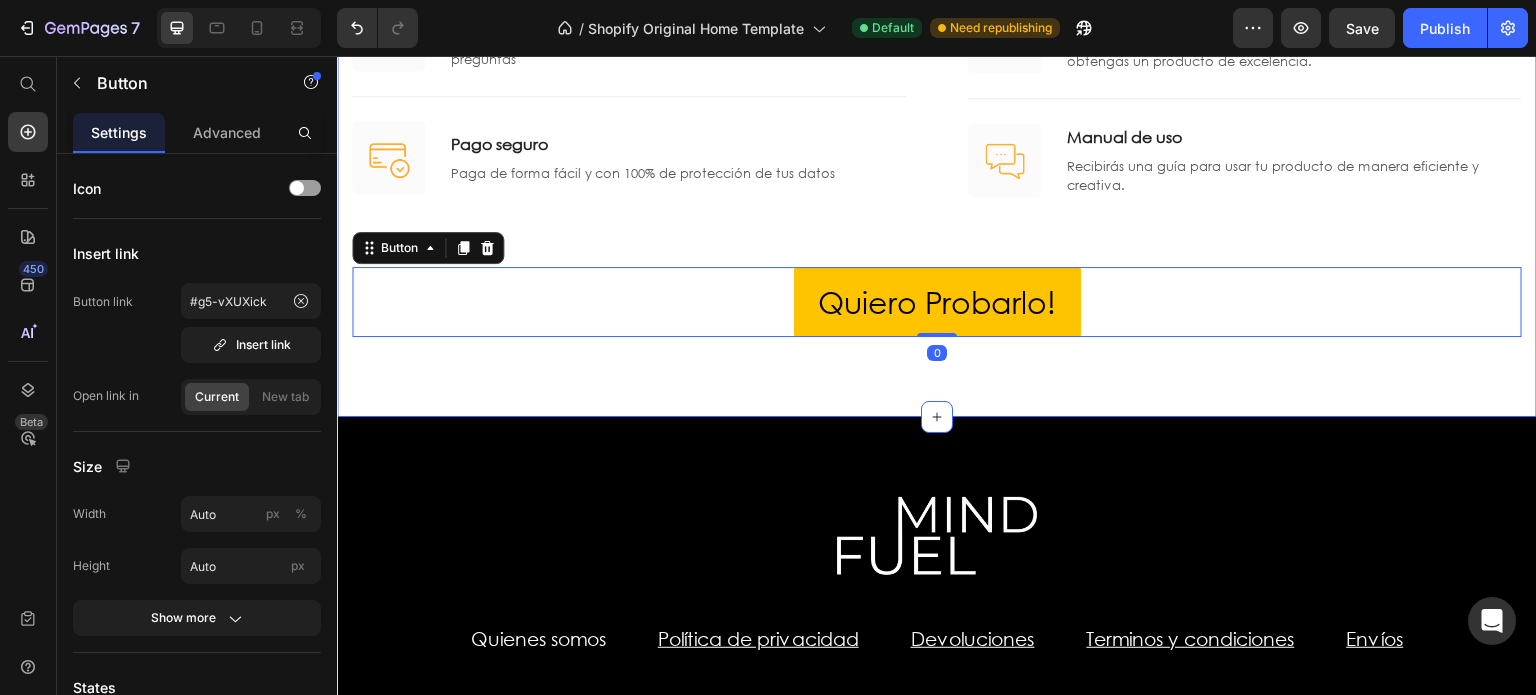 click on "Te garantizamos nuestro producto  Heading Por eso con tu compra obtienes los siguientes beneficios Text block Row Image Envío GRATIS Text block Envío a todo [GEOGRAPHIC_DATA] sin costo adicional Text block Row                Title Line Image Soporte 24/7 Text block Nuestro equipo esta a tu disposición para resolver todas tus preguntas Text block Row                Title Line Image Pago seguro Text block Paga de forma fácil y con 100% de protección de tus datos Text block Row Row                Title Line Image Garantia de satisfaccion Text block Si tu producto presenta algún desperfecto de fabrica te haremos devolución de tu dinero Text block Row                Title Line Image Ingredientes de alta pureza Text block Seleccionamos minuciosamente los mejores ingredientes para que obtengas un producto de excelencia.  Text block Row                Title Line Image Manual de uso Text block Recibirás una guía para usar tu producto de manera eficiente y creativa.   Text block Row Row Row Quiero Probarlo! Button" at bounding box center (937, 34) 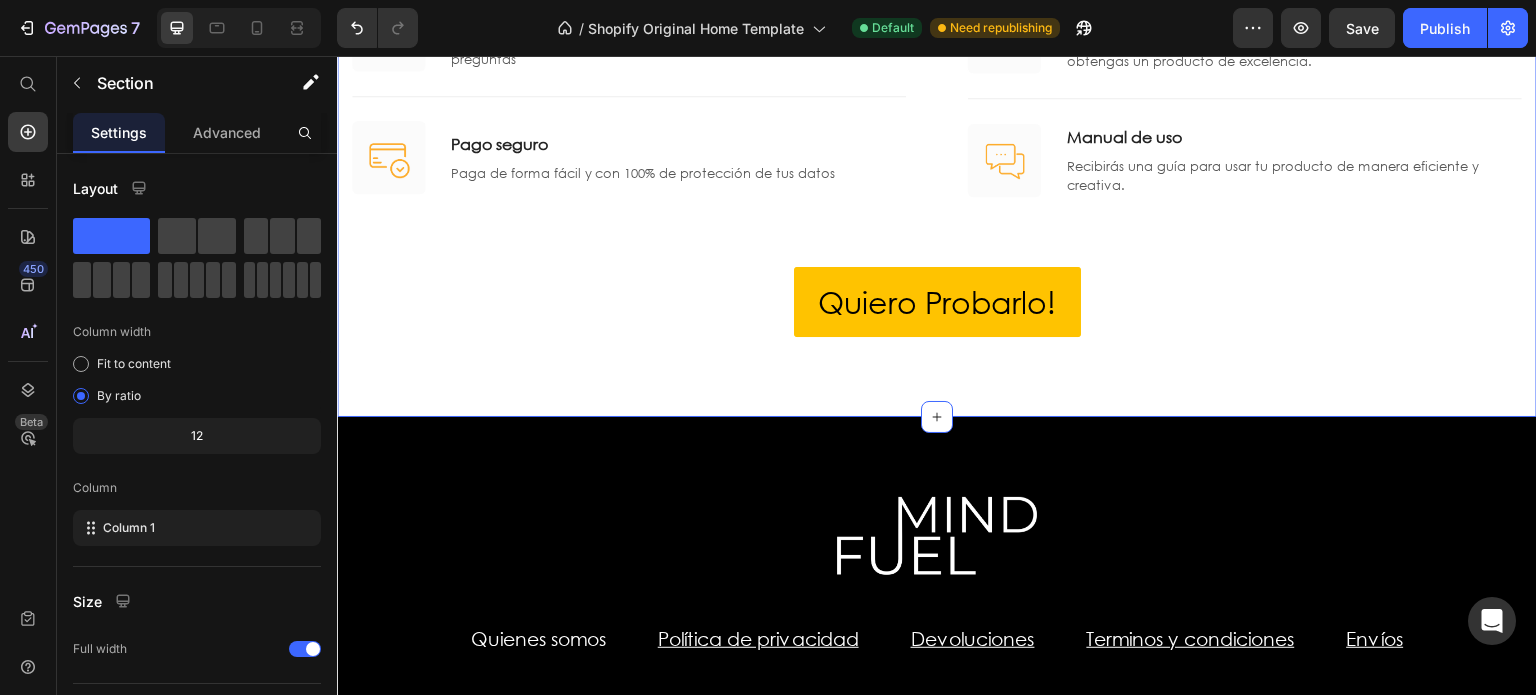 click on "Te garantizamos nuestro producto  Heading Por eso con tu compra obtienes los siguientes beneficios Text block Row Image Envío GRATIS Text block Envío a todo [GEOGRAPHIC_DATA] sin costo adicional Text block Row                Title Line Image Soporte 24/7 Text block Nuestro equipo esta a tu disposición para resolver todas tus preguntas Text block Row                Title Line Image Pago seguro Text block Paga de forma fácil y con 100% de protección de tus datos Text block Row Row                Title Line Image Garantia de satisfaccion Text block Si tu producto presenta algún desperfecto de fabrica te haremos devolución de tu dinero Text block Row                Title Line Image Ingredientes de alta pureza Text block Seleccionamos minuciosamente los mejores ingredientes para que obtengas un producto de excelencia.  Text block Row                Title Line Image Manual de uso Text block Recibirás una guía para usar tu producto de manera eficiente y creativa.   Text block Row Row Row Quiero Probarlo! Button" at bounding box center [937, 34] 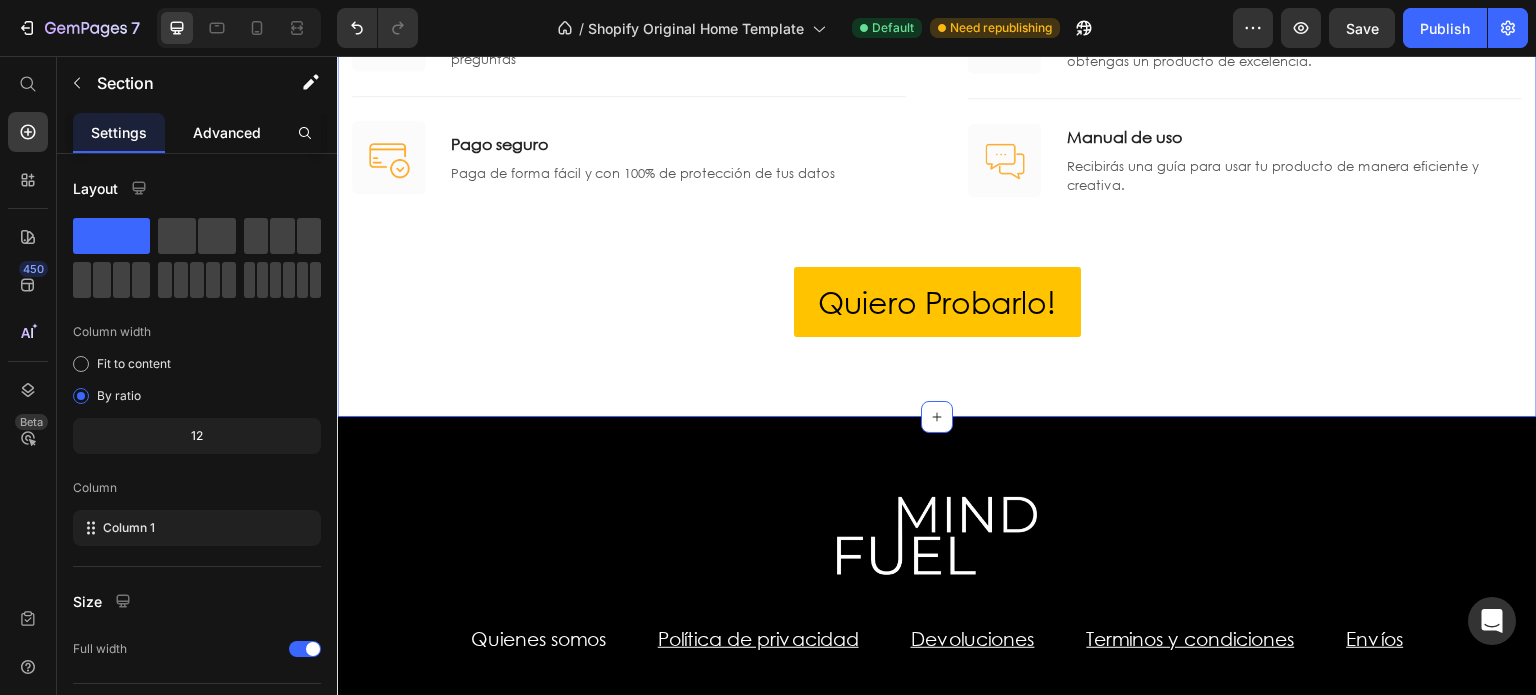click on "Advanced" at bounding box center (227, 132) 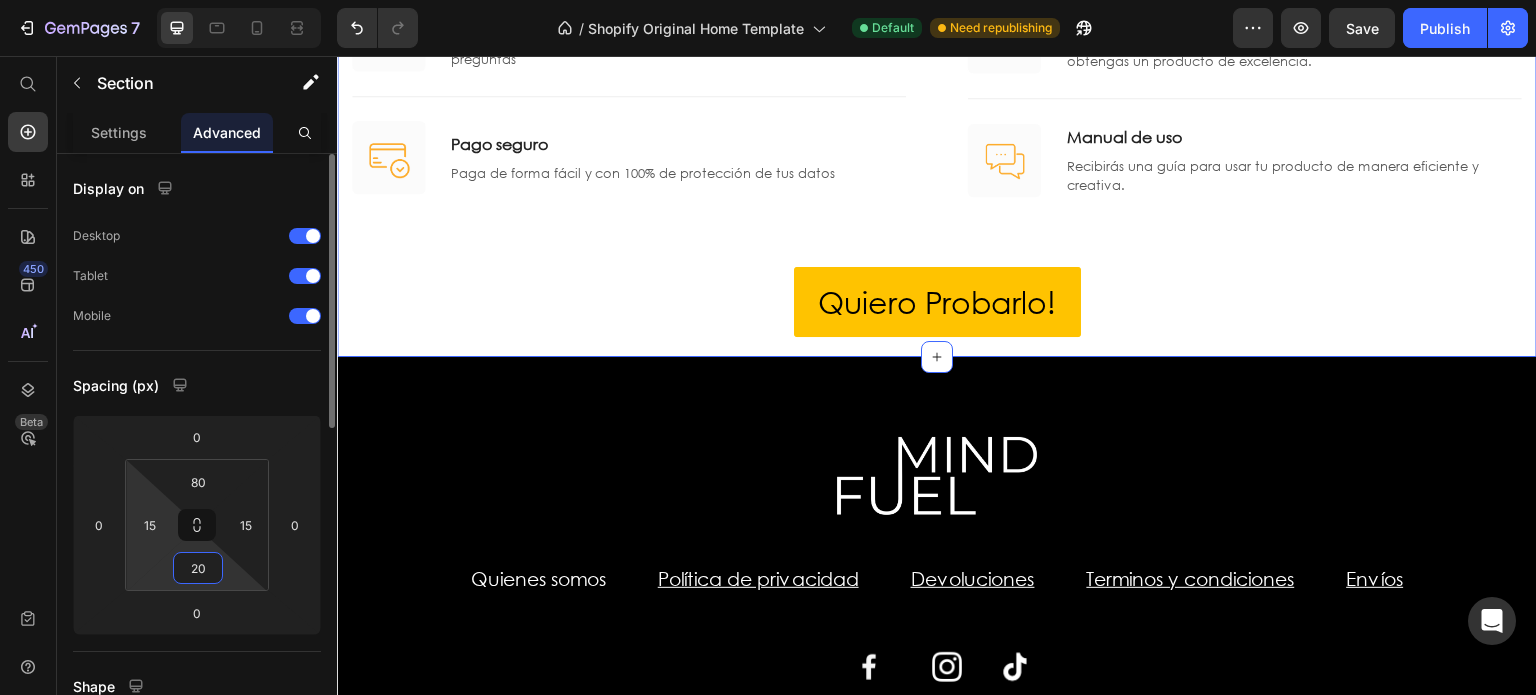 type on "2" 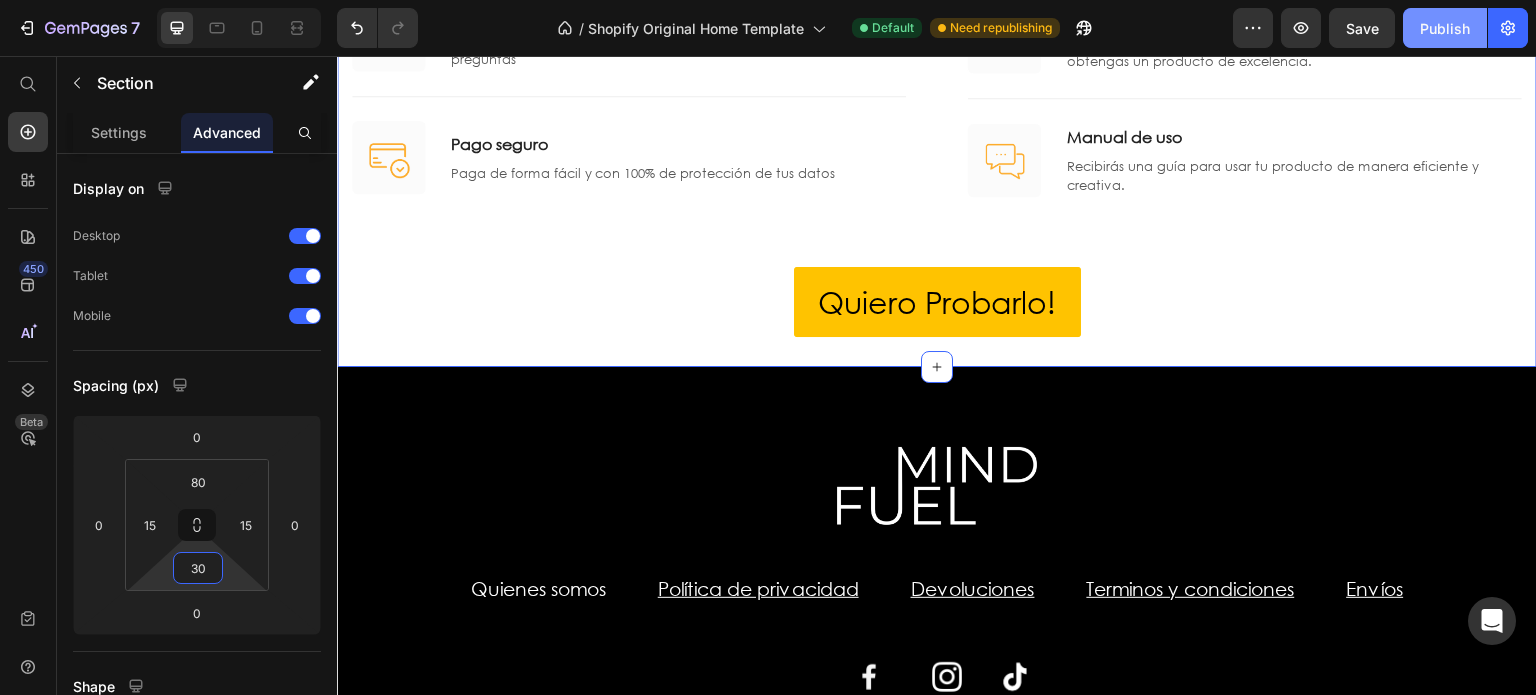 type on "30" 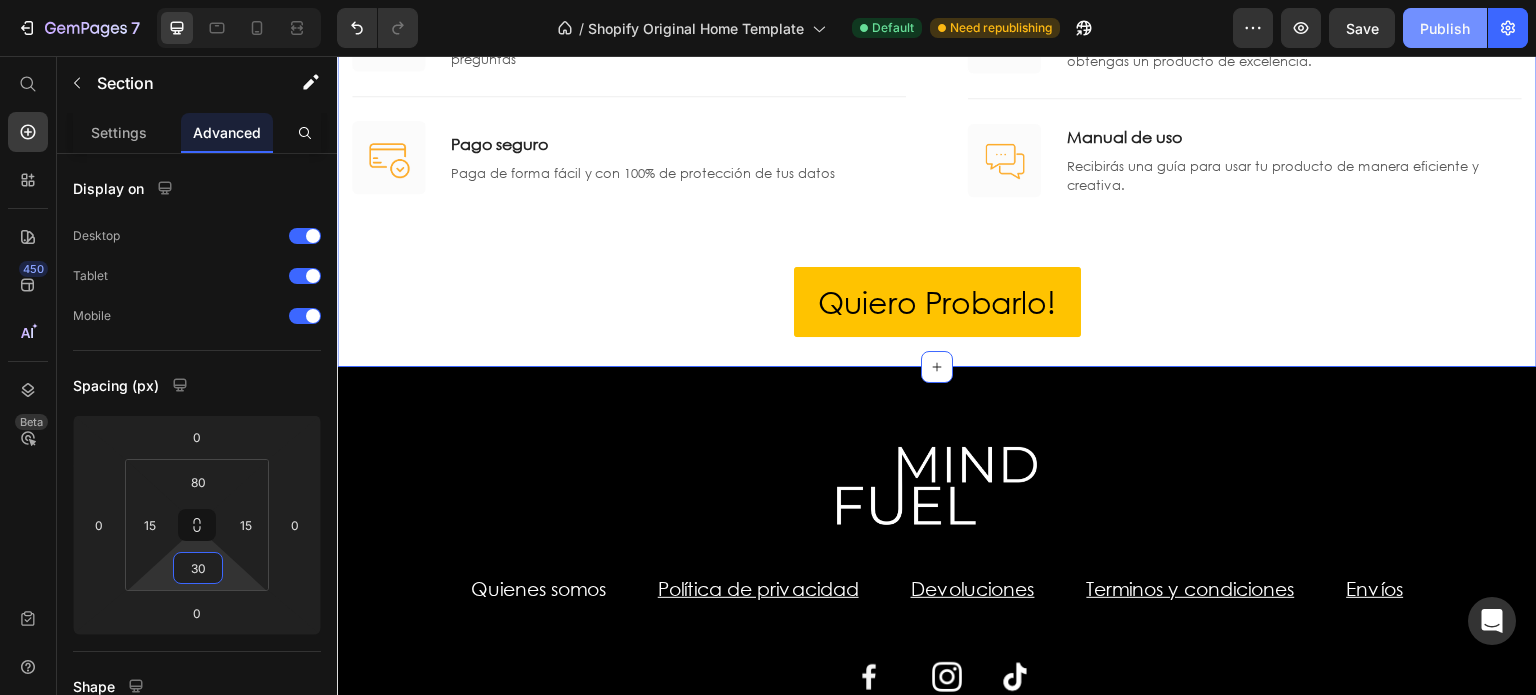 click on "Save" 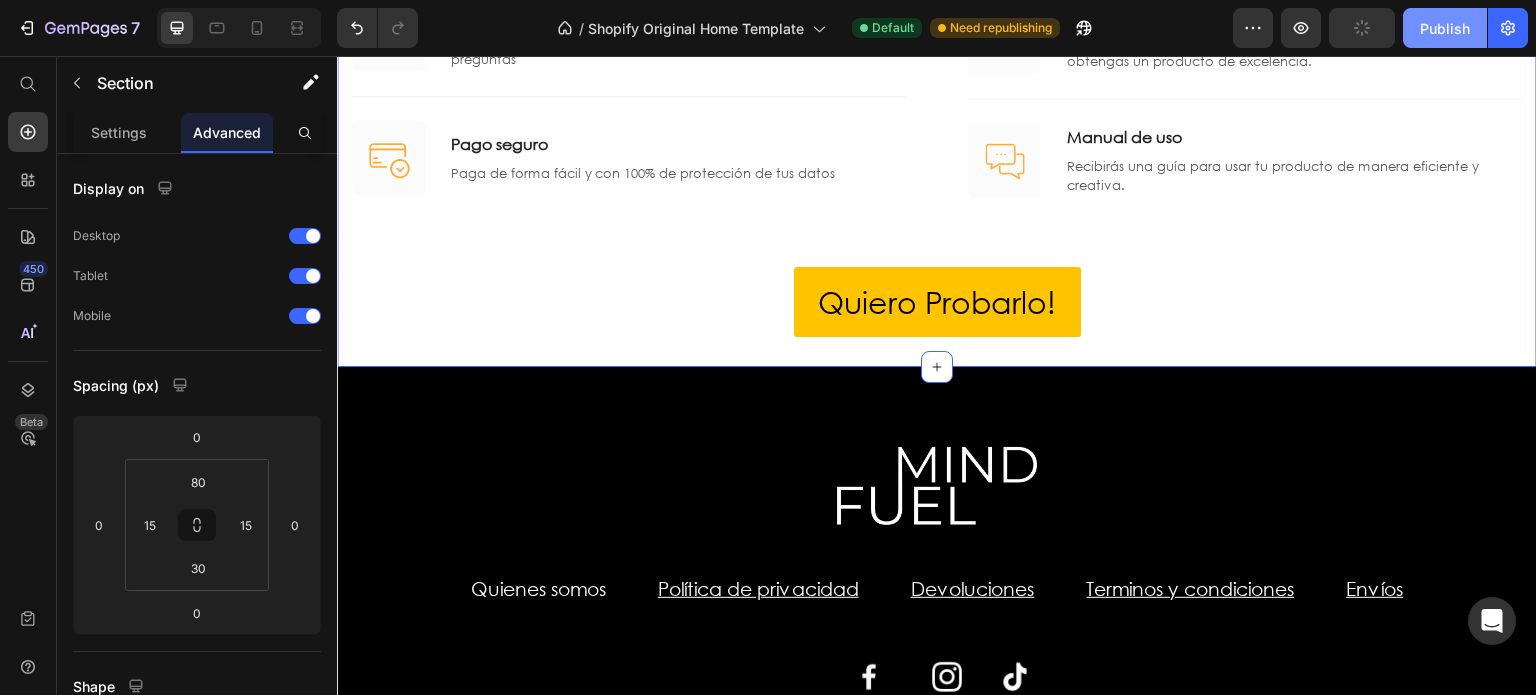 click on "Publish" at bounding box center [1445, 28] 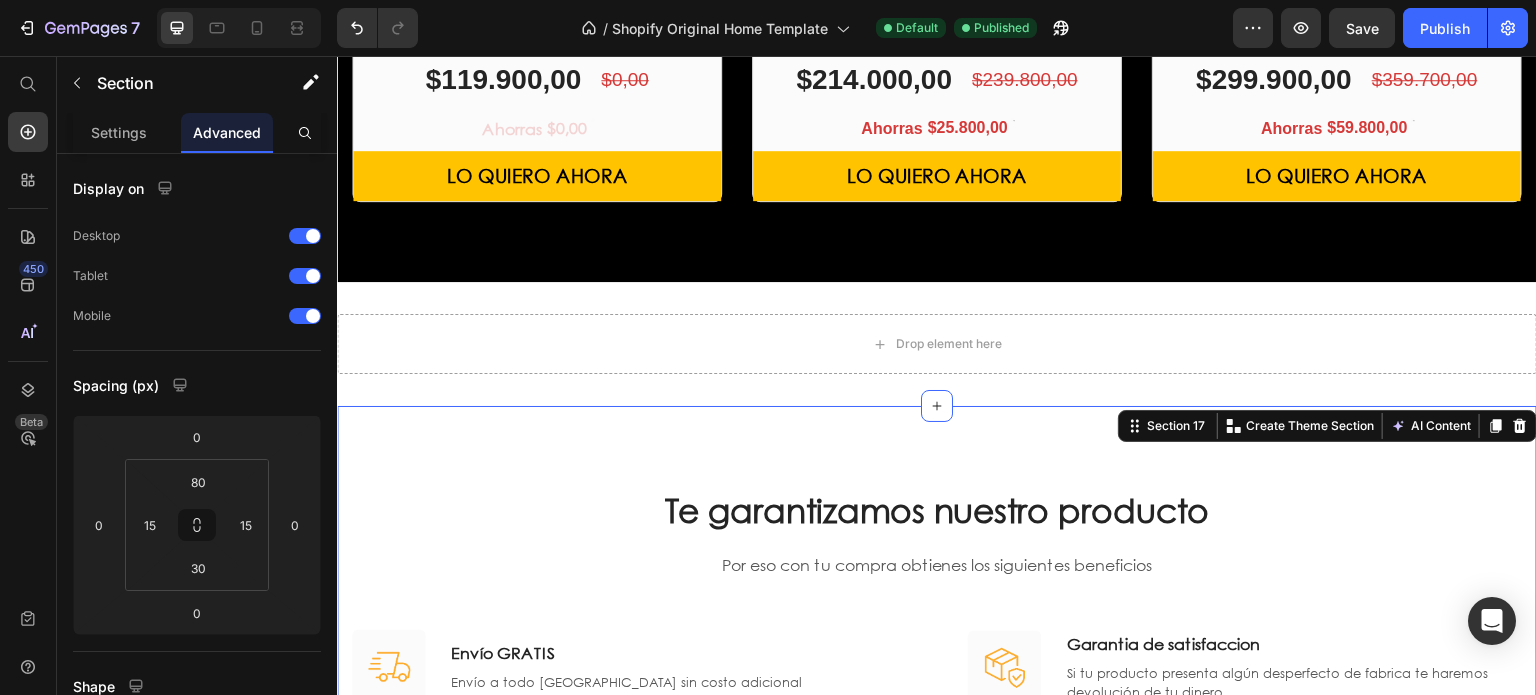 scroll, scrollTop: 3478, scrollLeft: 0, axis: vertical 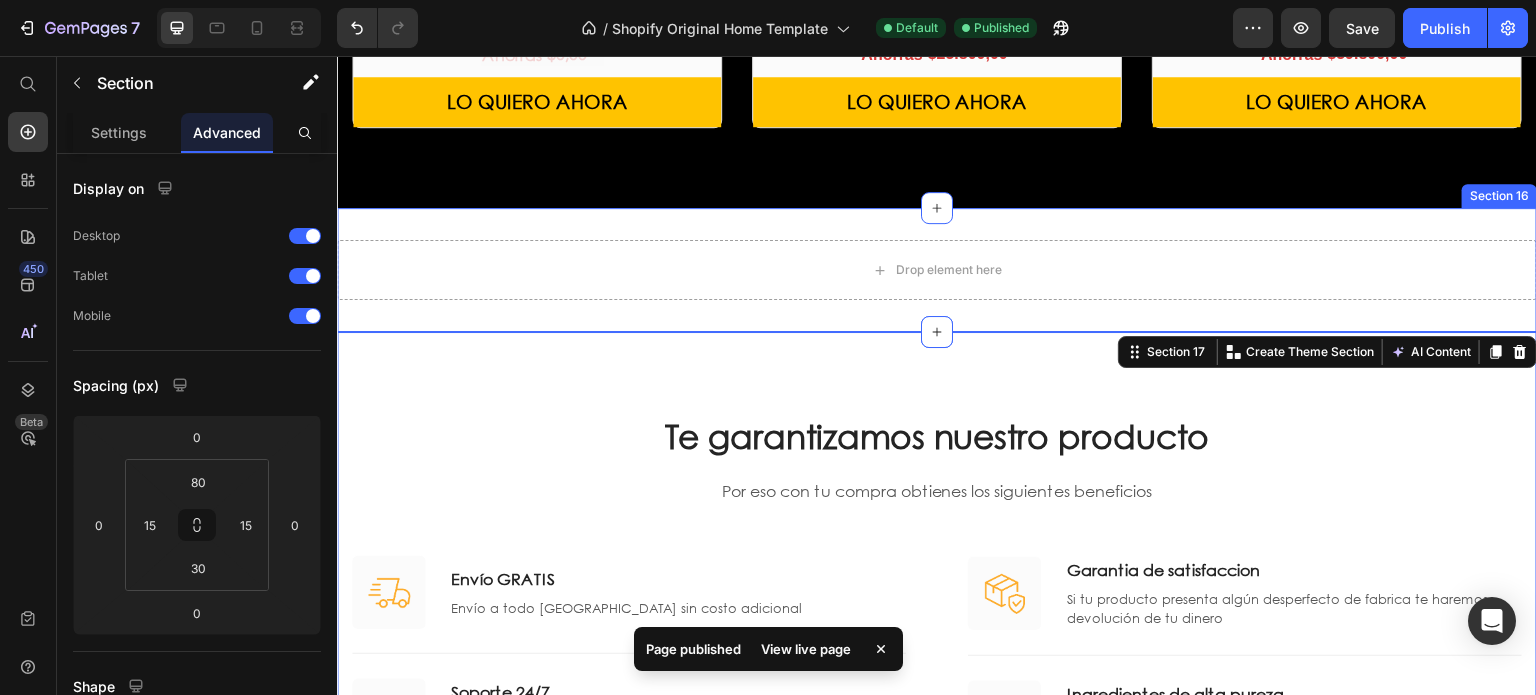 click on "Drop element here Section 16" at bounding box center [937, 270] 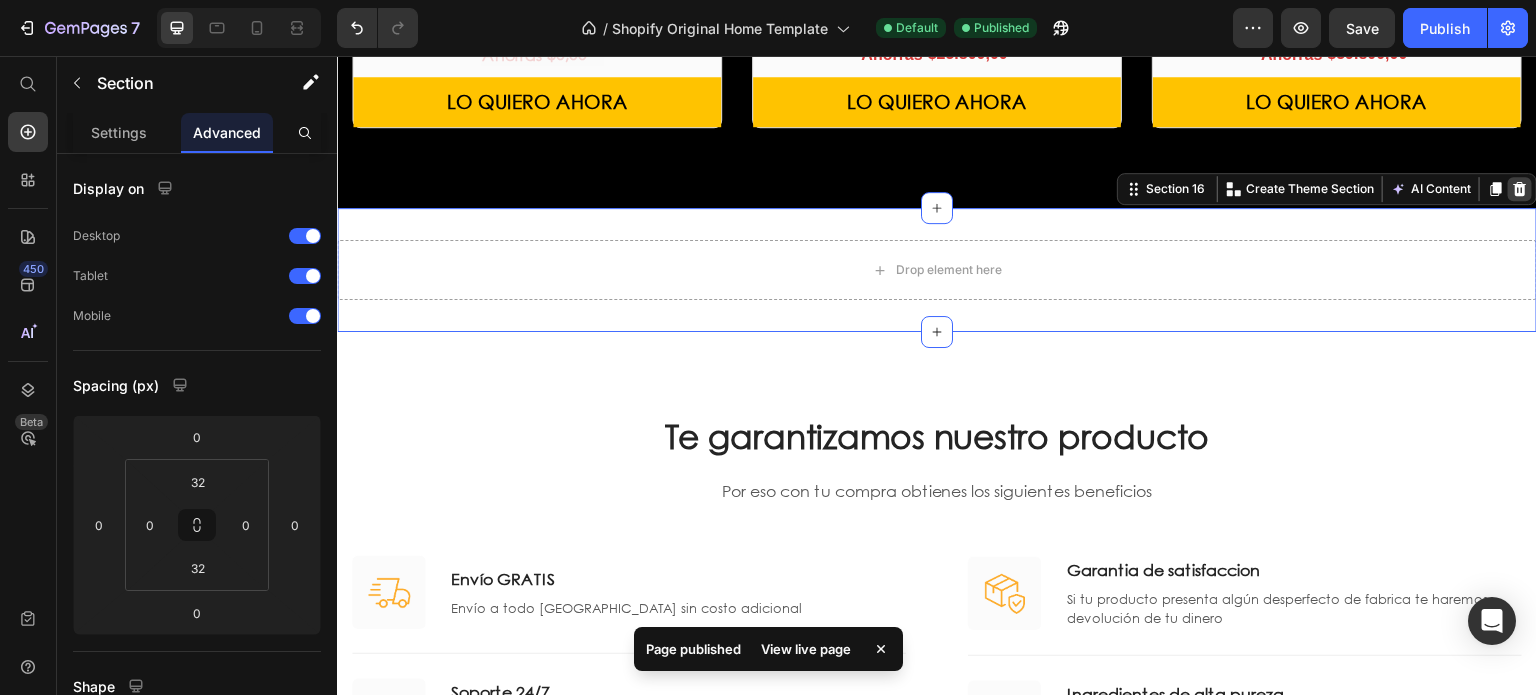 click 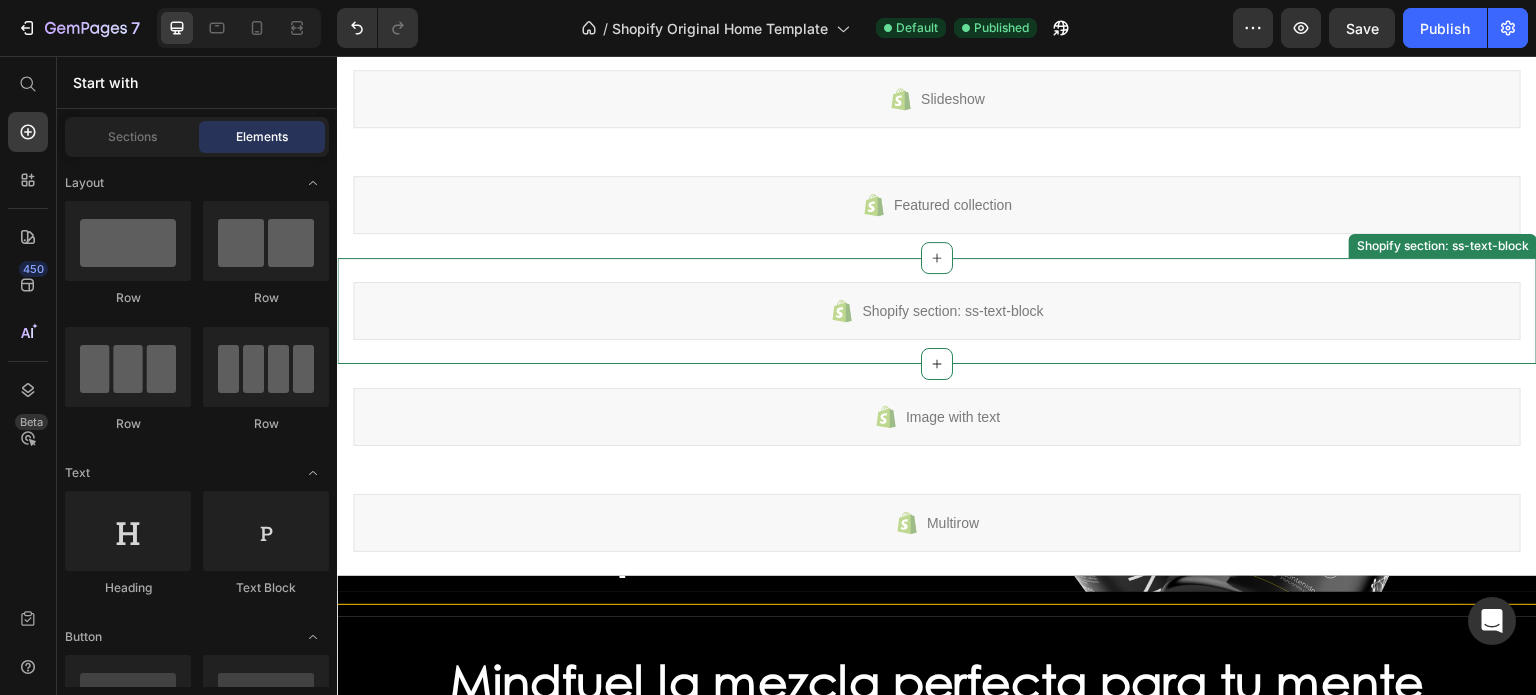 scroll, scrollTop: 0, scrollLeft: 0, axis: both 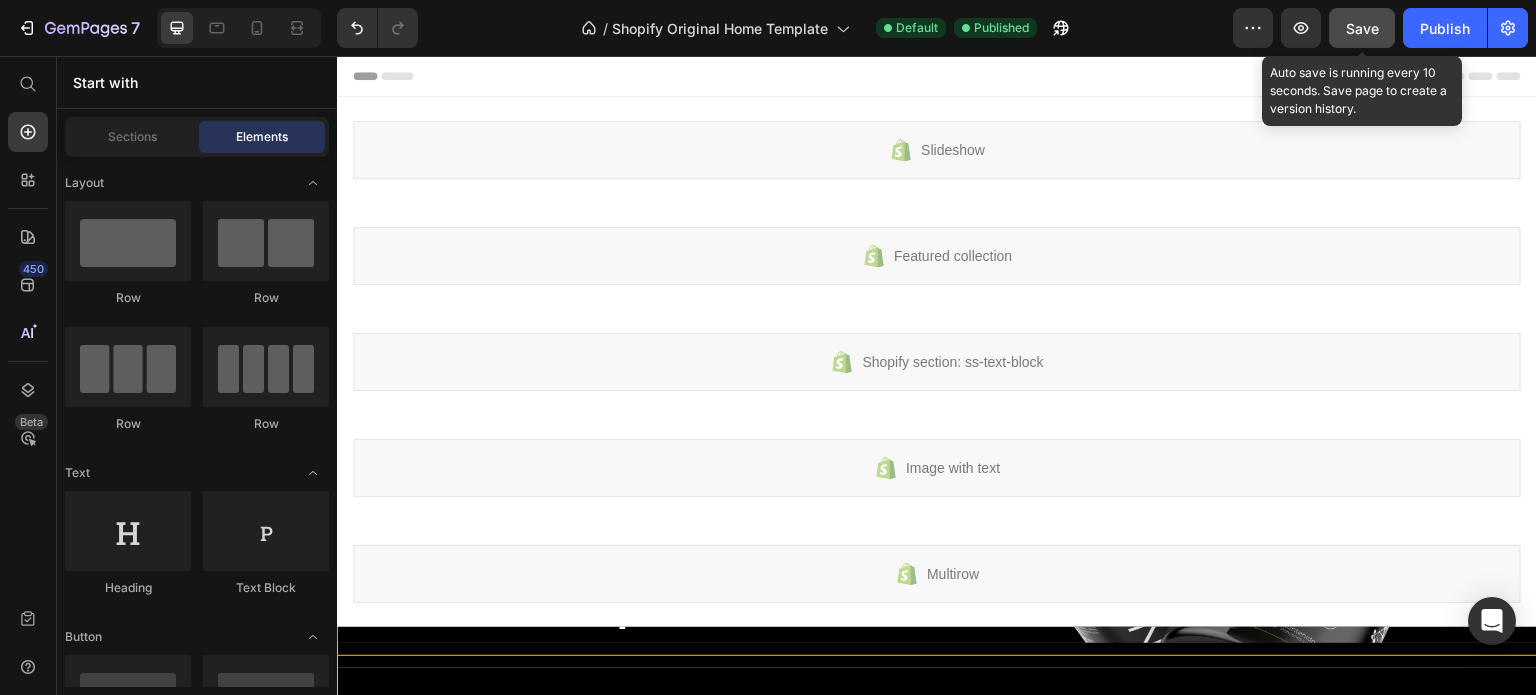 click on "Save" at bounding box center [1362, 28] 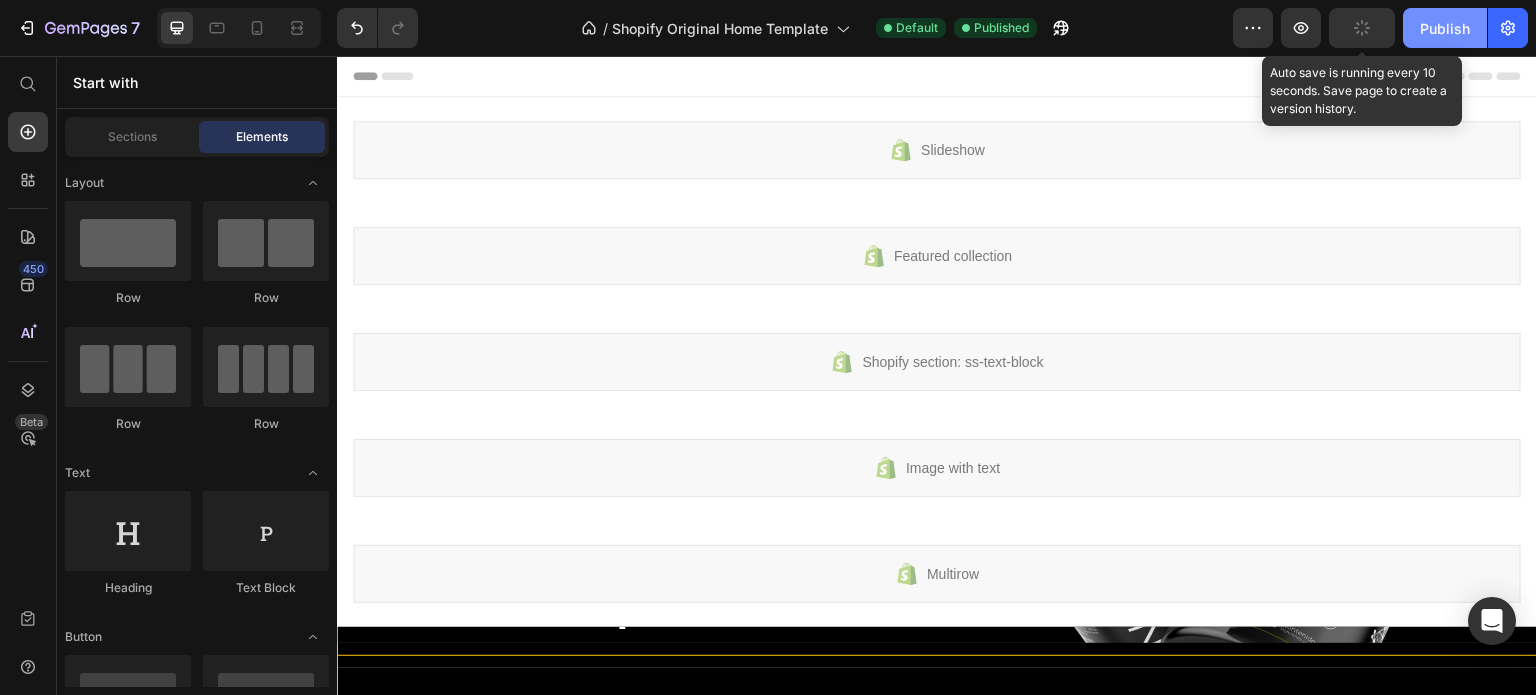 click on "Publish" at bounding box center (1445, 28) 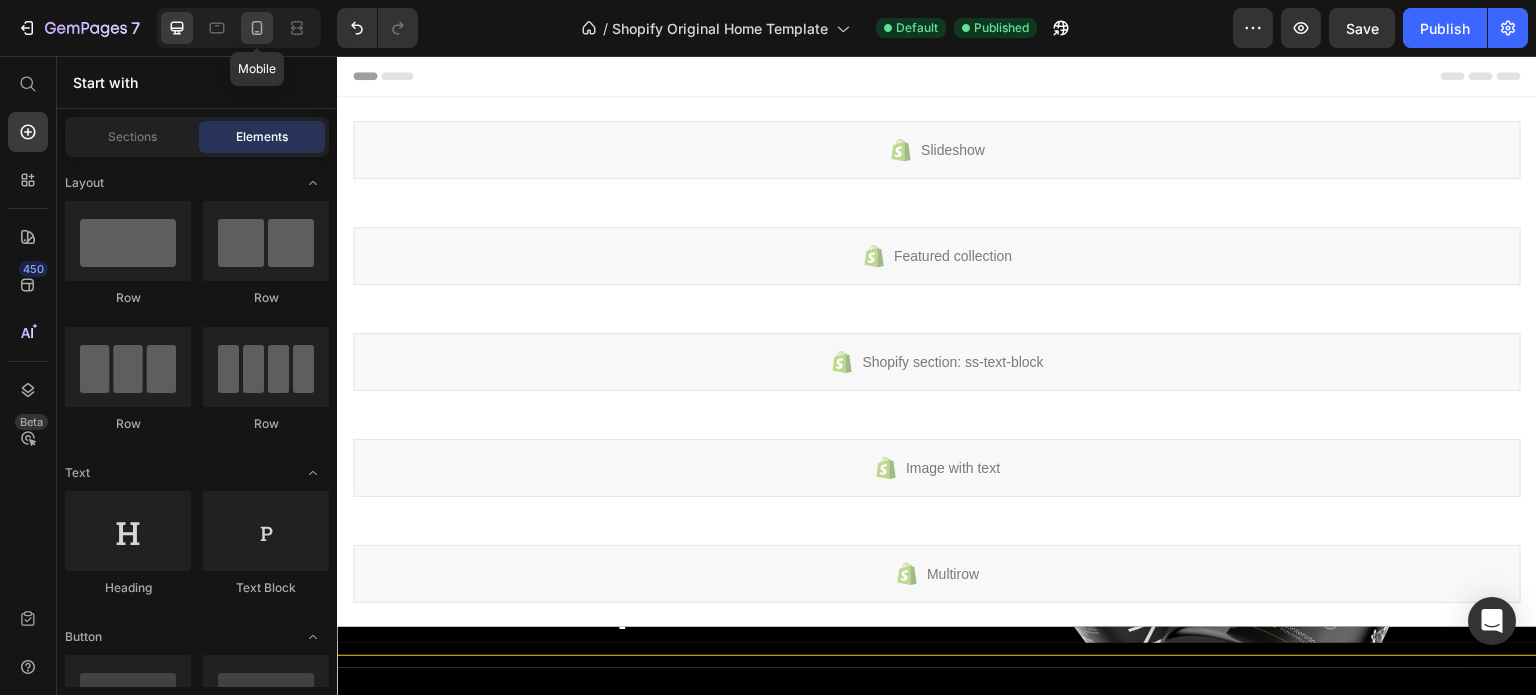 click 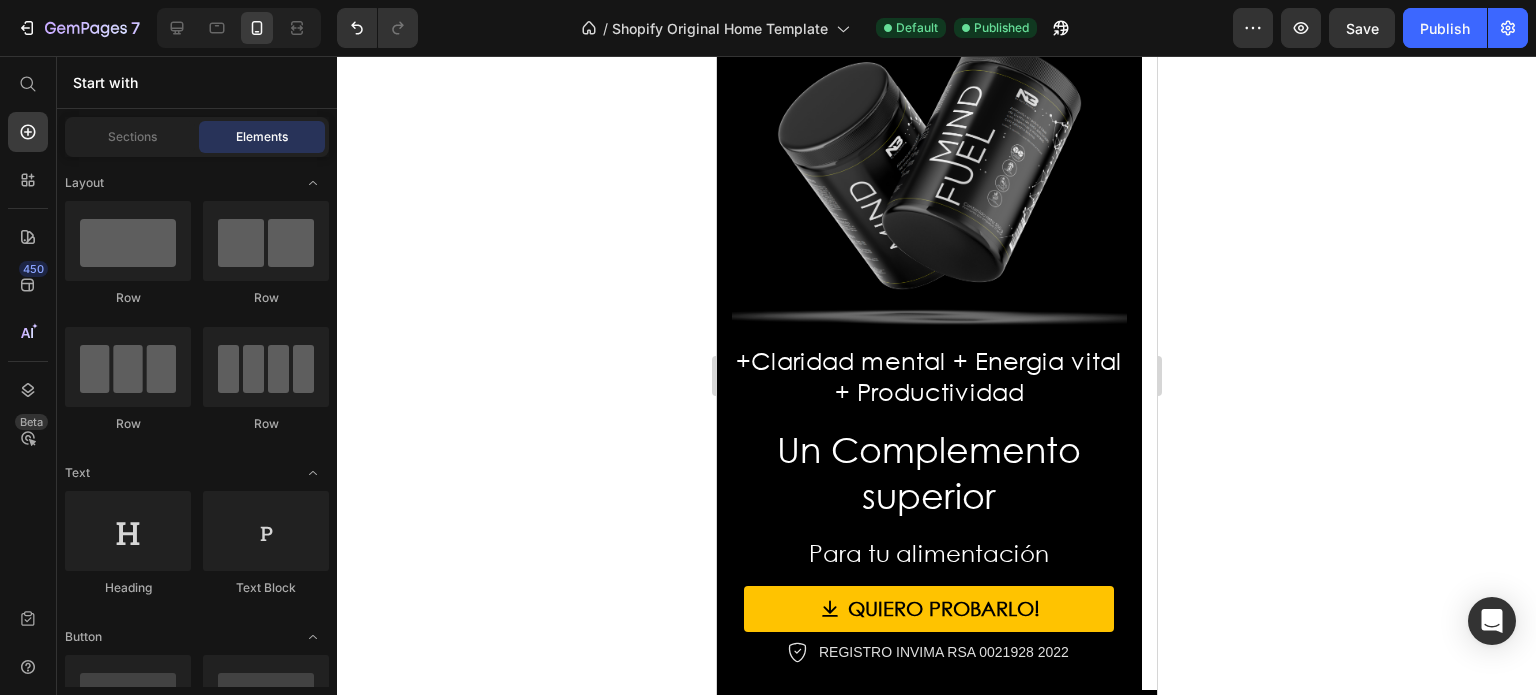 scroll, scrollTop: 600, scrollLeft: 0, axis: vertical 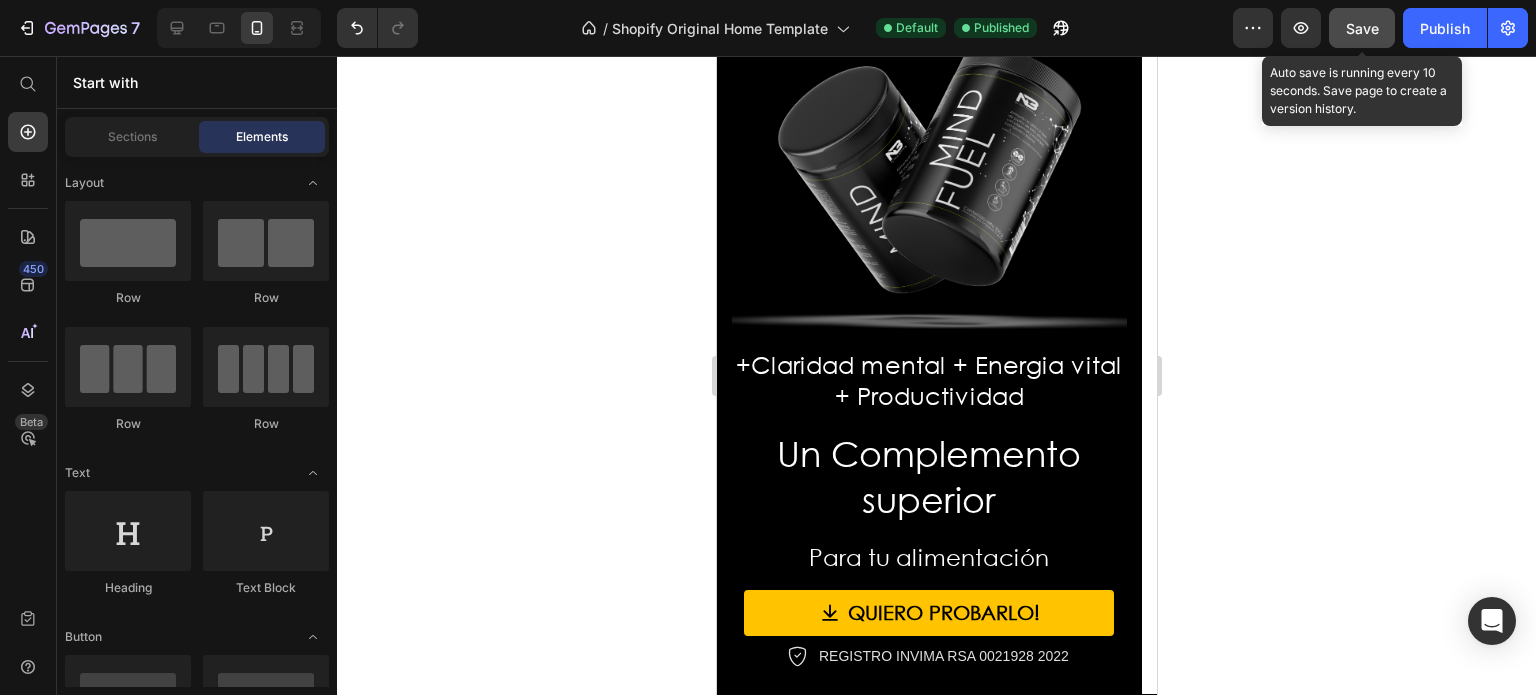 click on "Save" 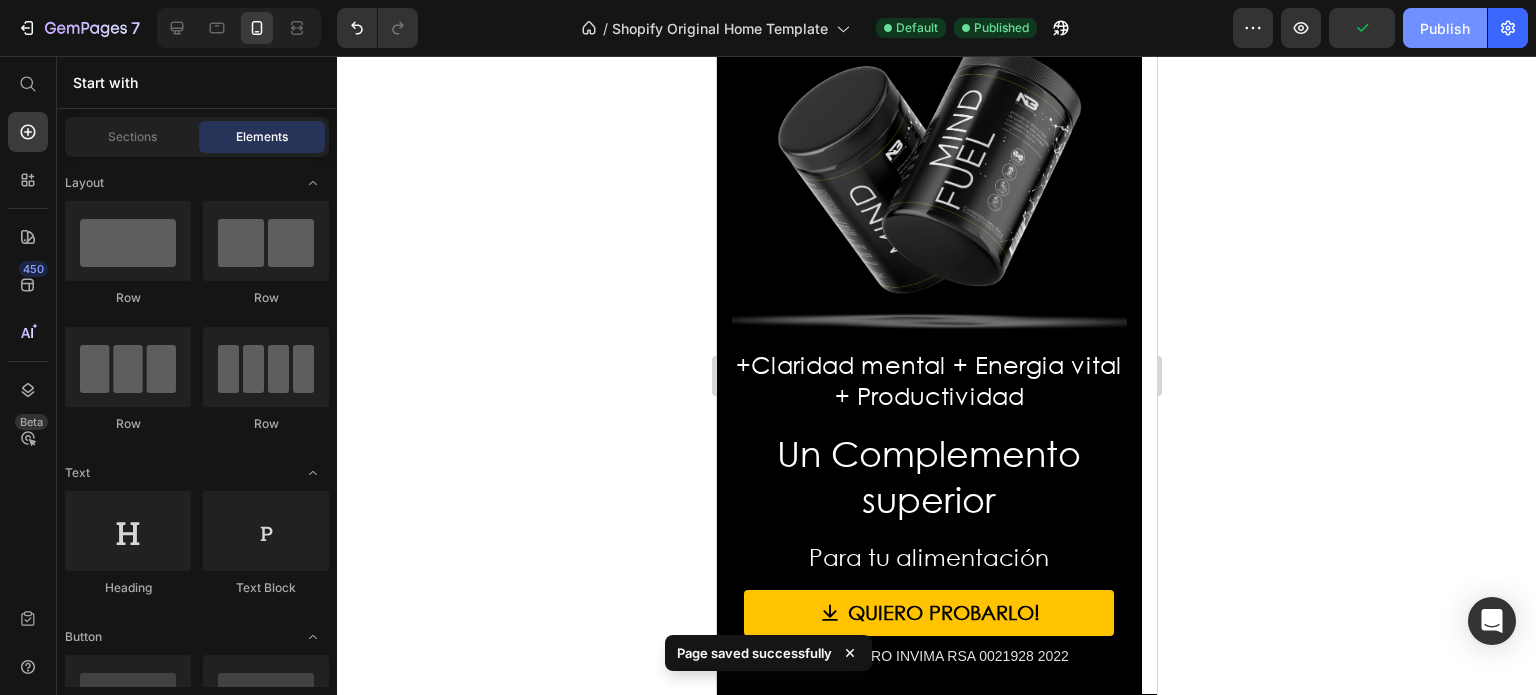click on "Publish" at bounding box center (1445, 28) 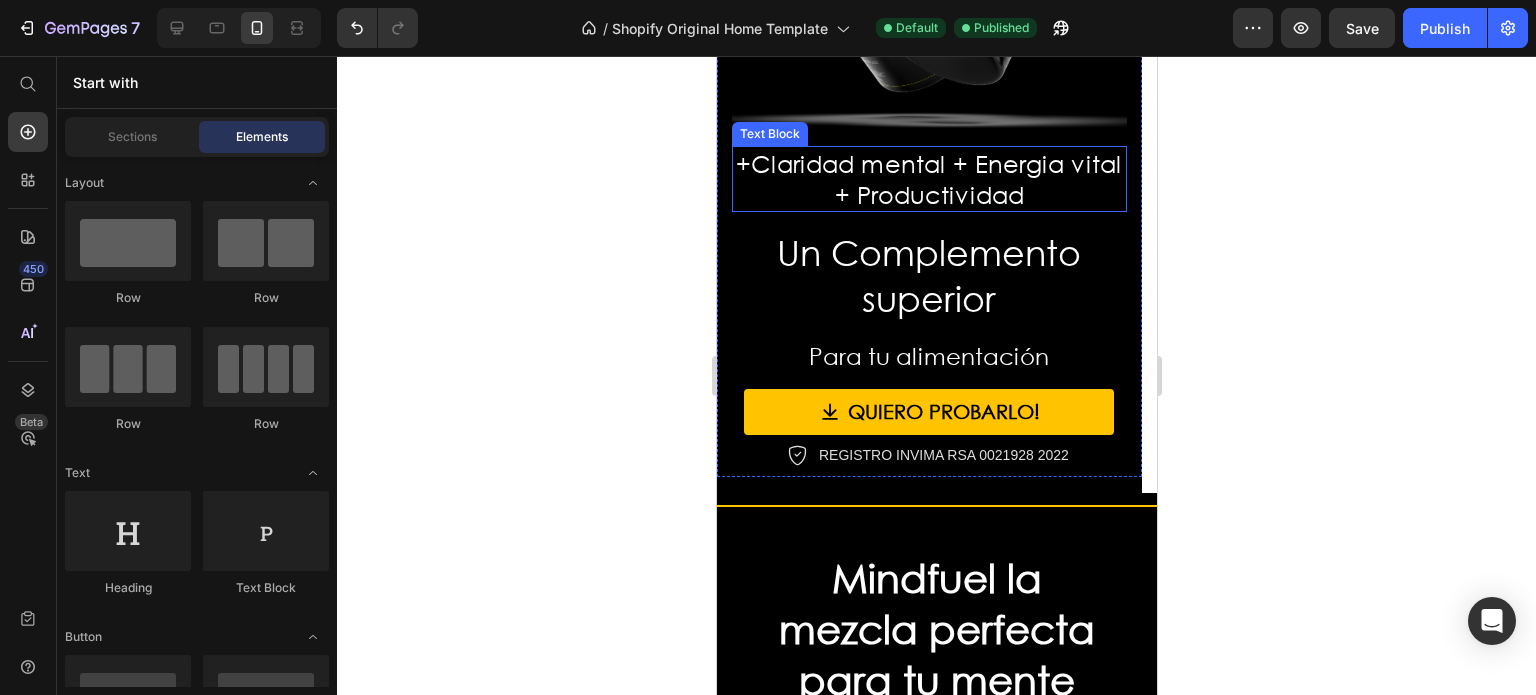 scroll, scrollTop: 900, scrollLeft: 0, axis: vertical 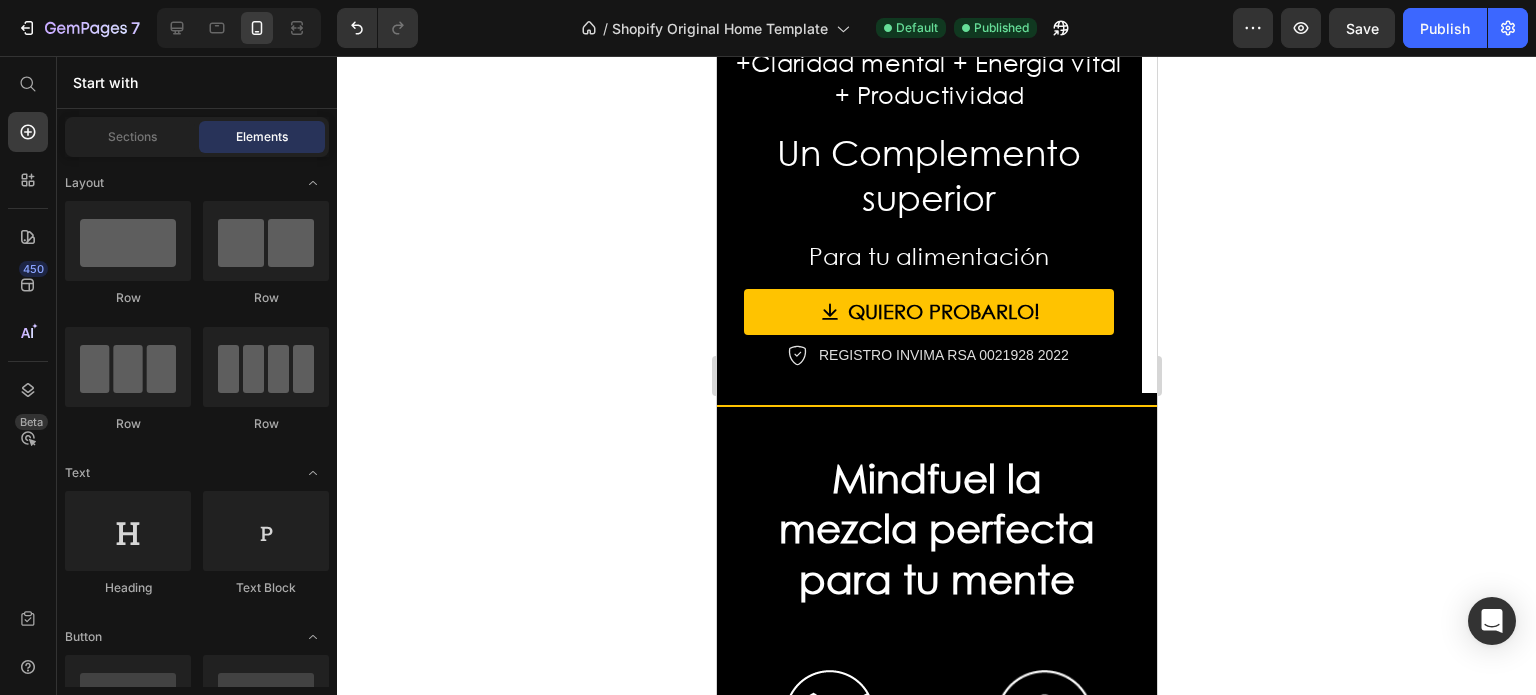 click 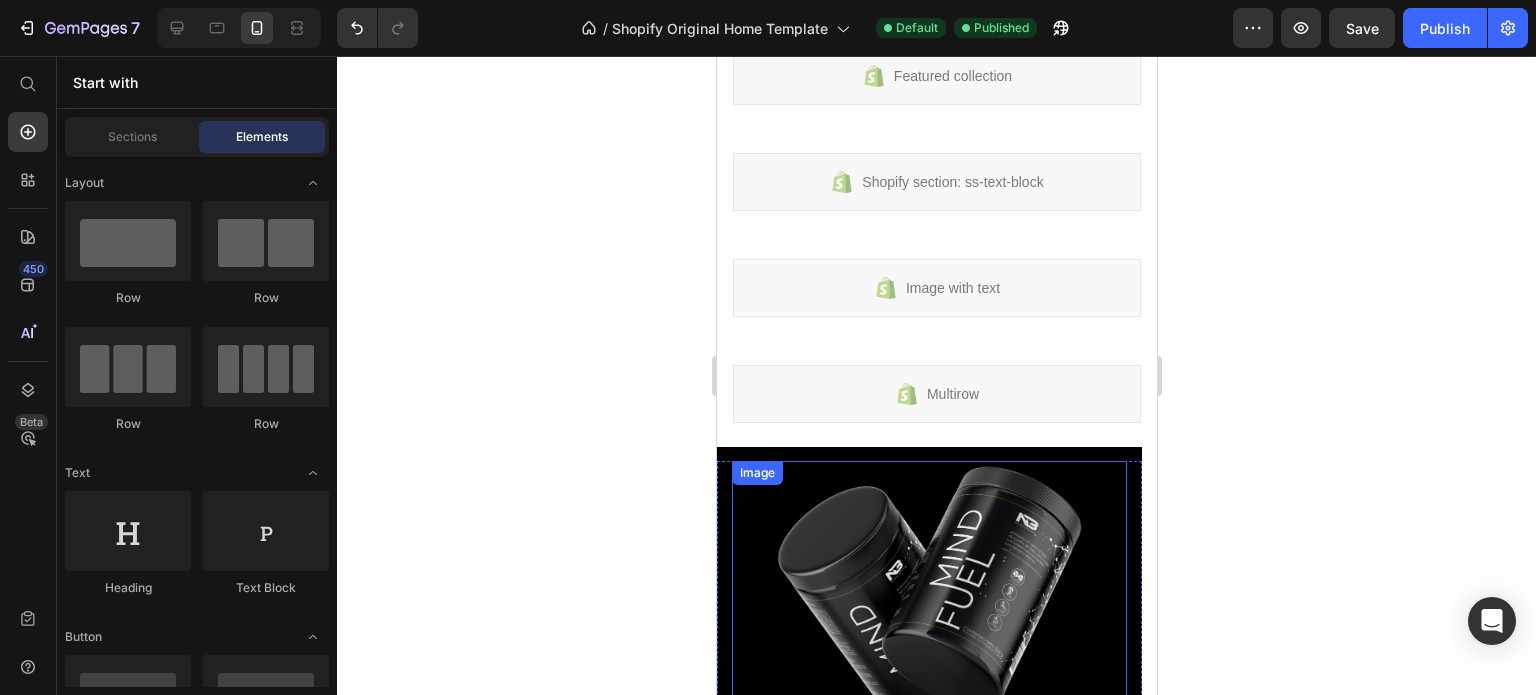 scroll, scrollTop: 800, scrollLeft: 0, axis: vertical 